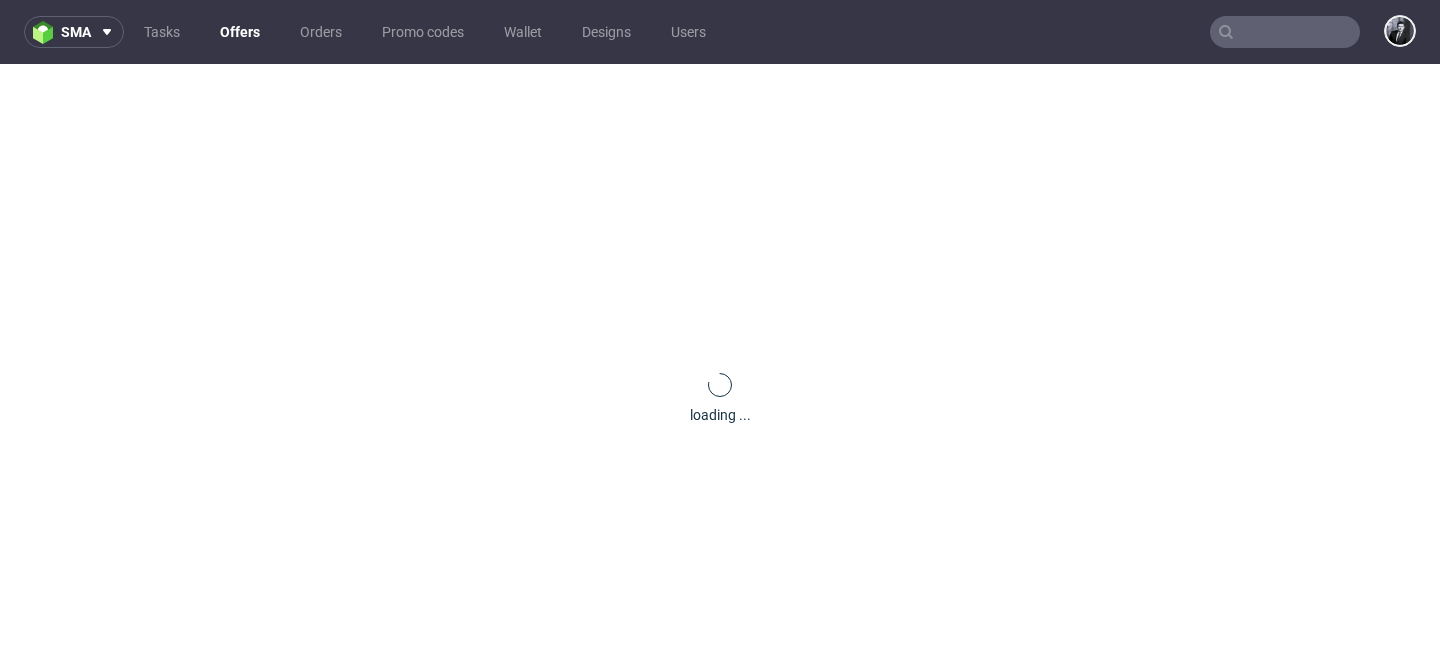 scroll, scrollTop: 0, scrollLeft: 0, axis: both 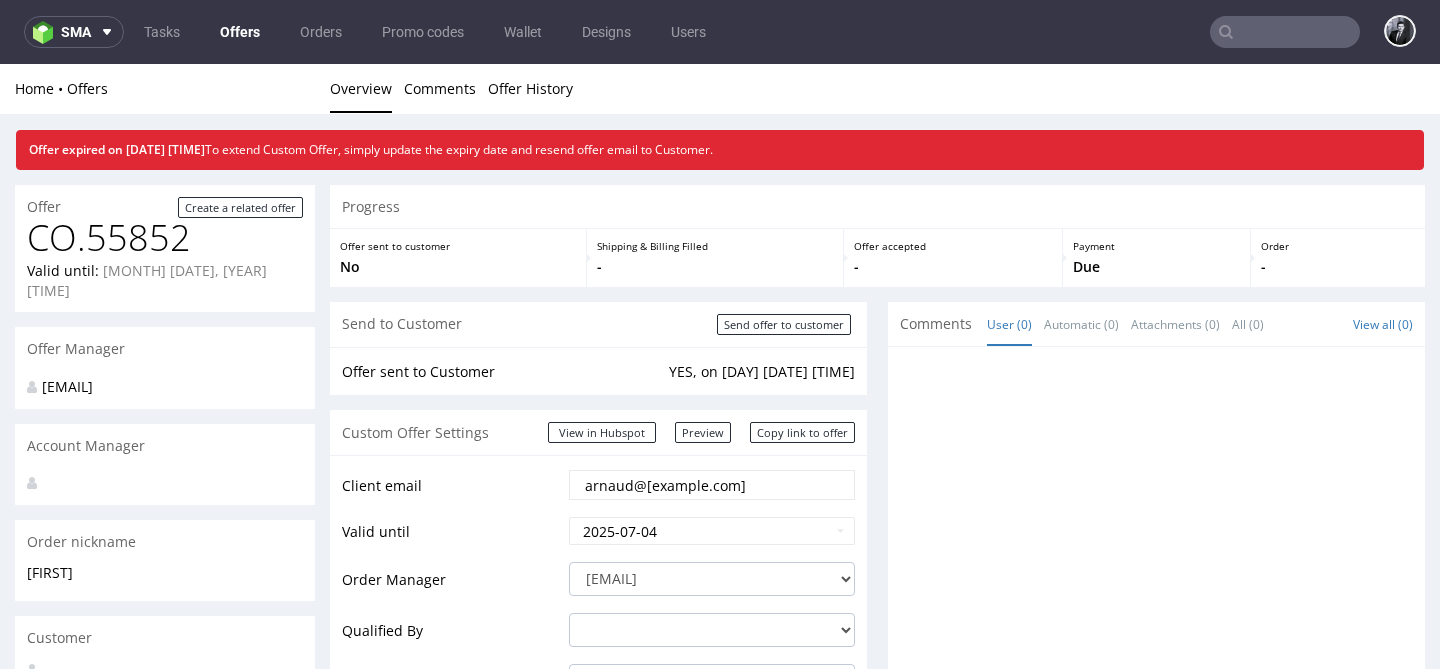 click on "Offers" at bounding box center (240, 32) 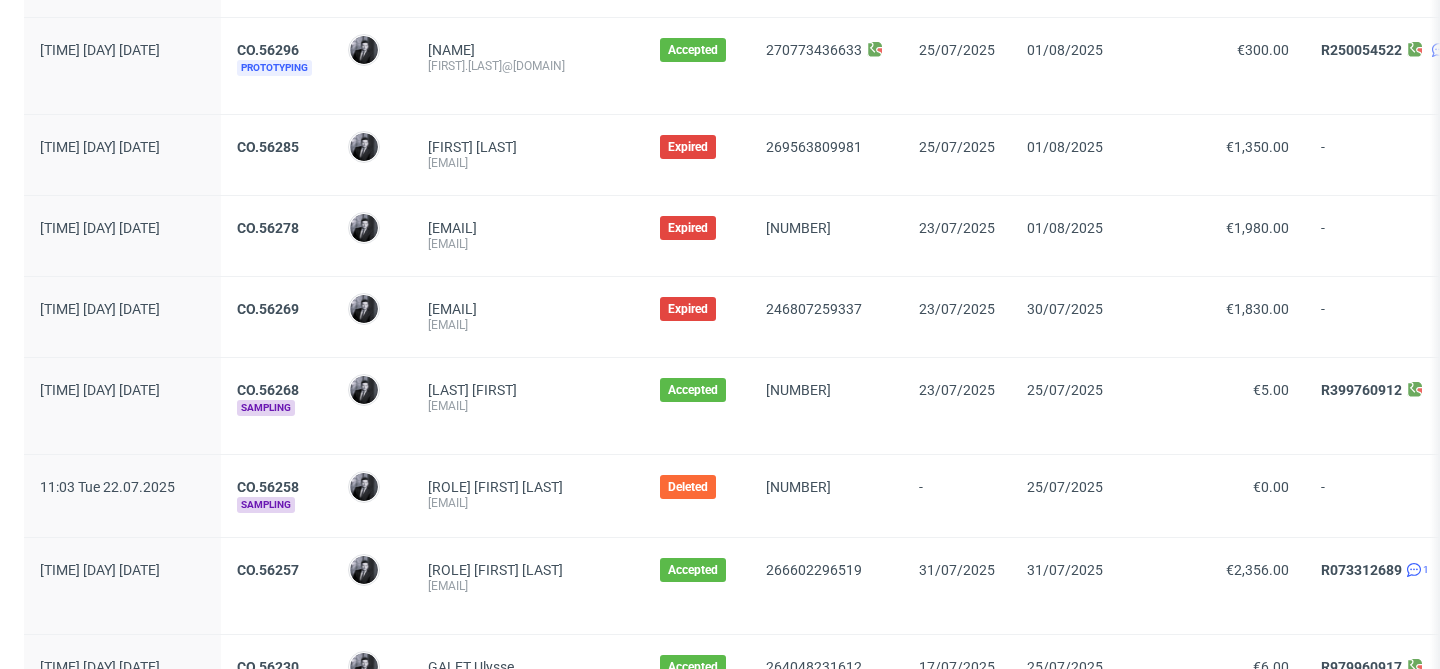 scroll, scrollTop: 0, scrollLeft: 0, axis: both 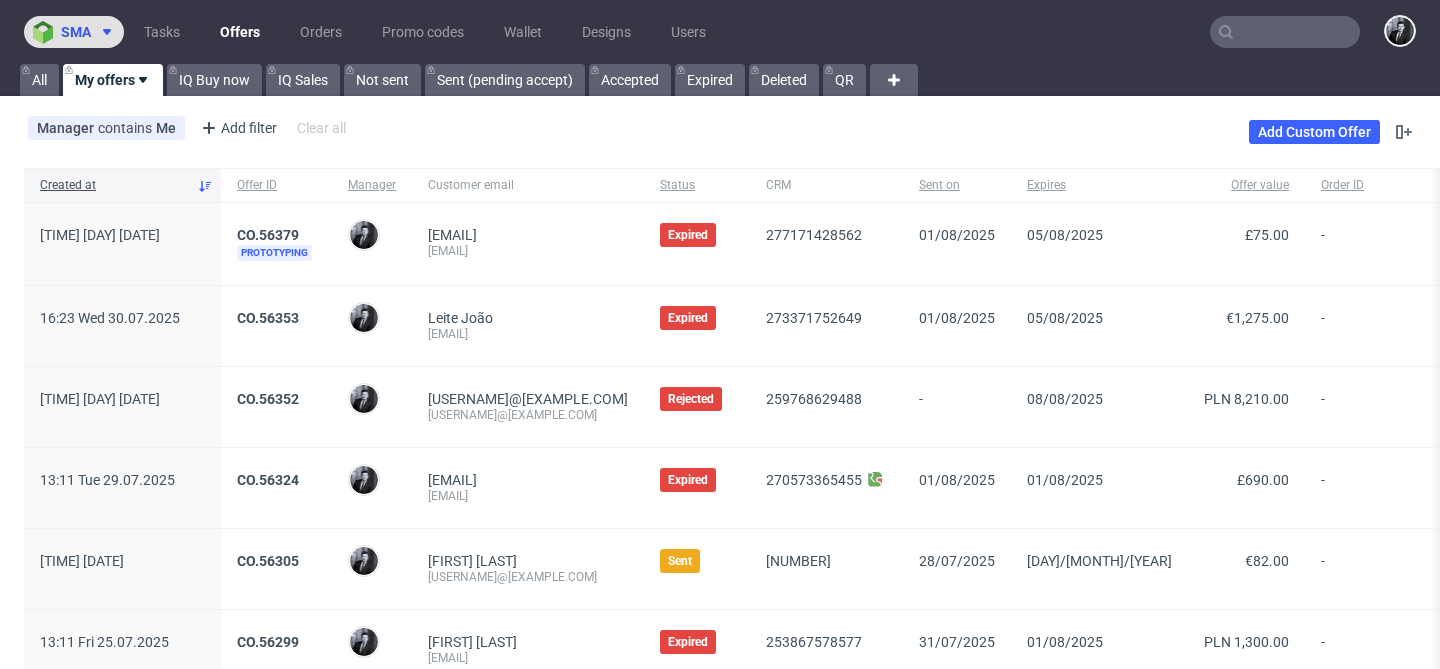 click at bounding box center [103, 32] 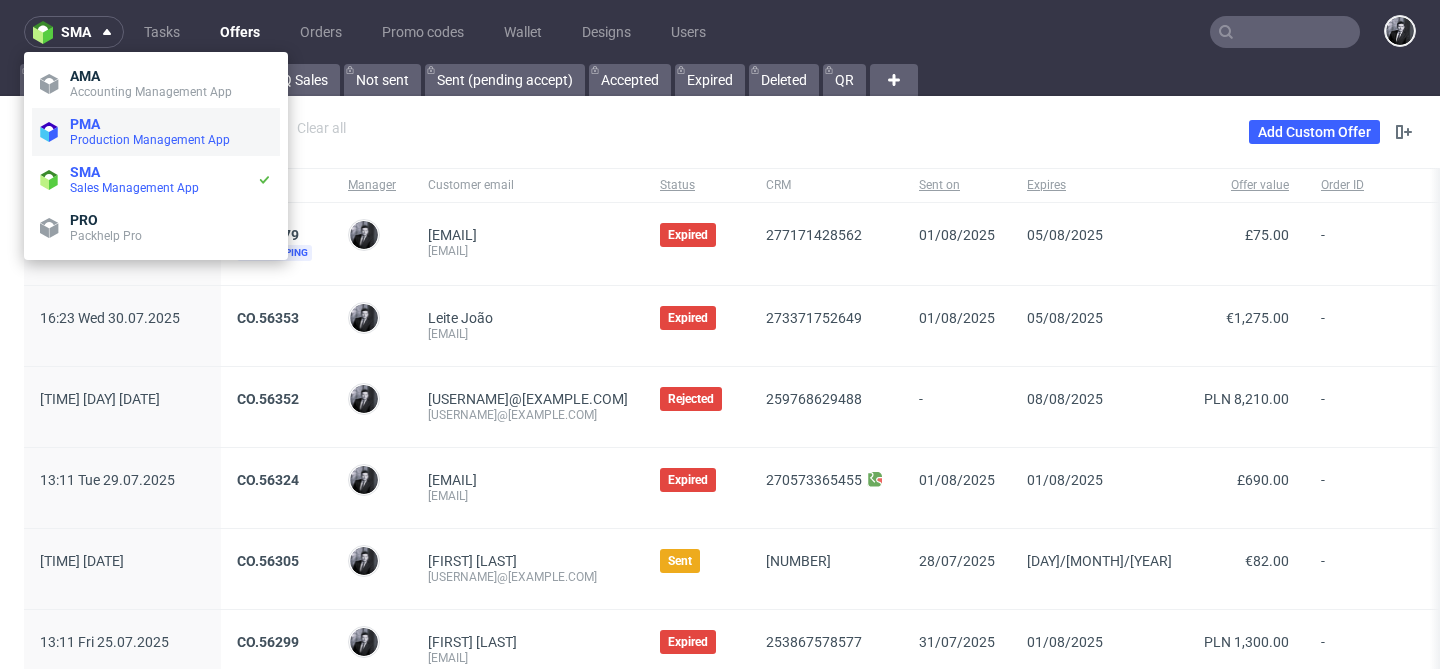 click on "Production Management App" at bounding box center (150, 140) 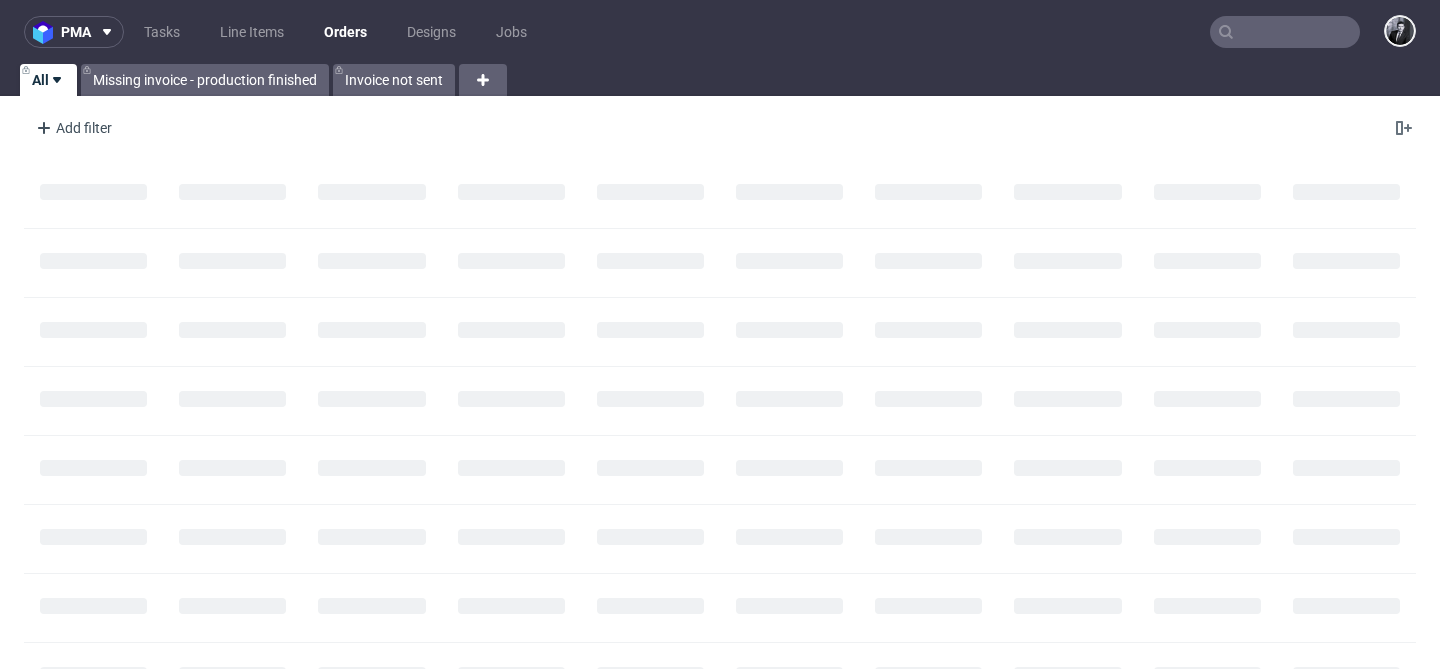 click at bounding box center (1285, 32) 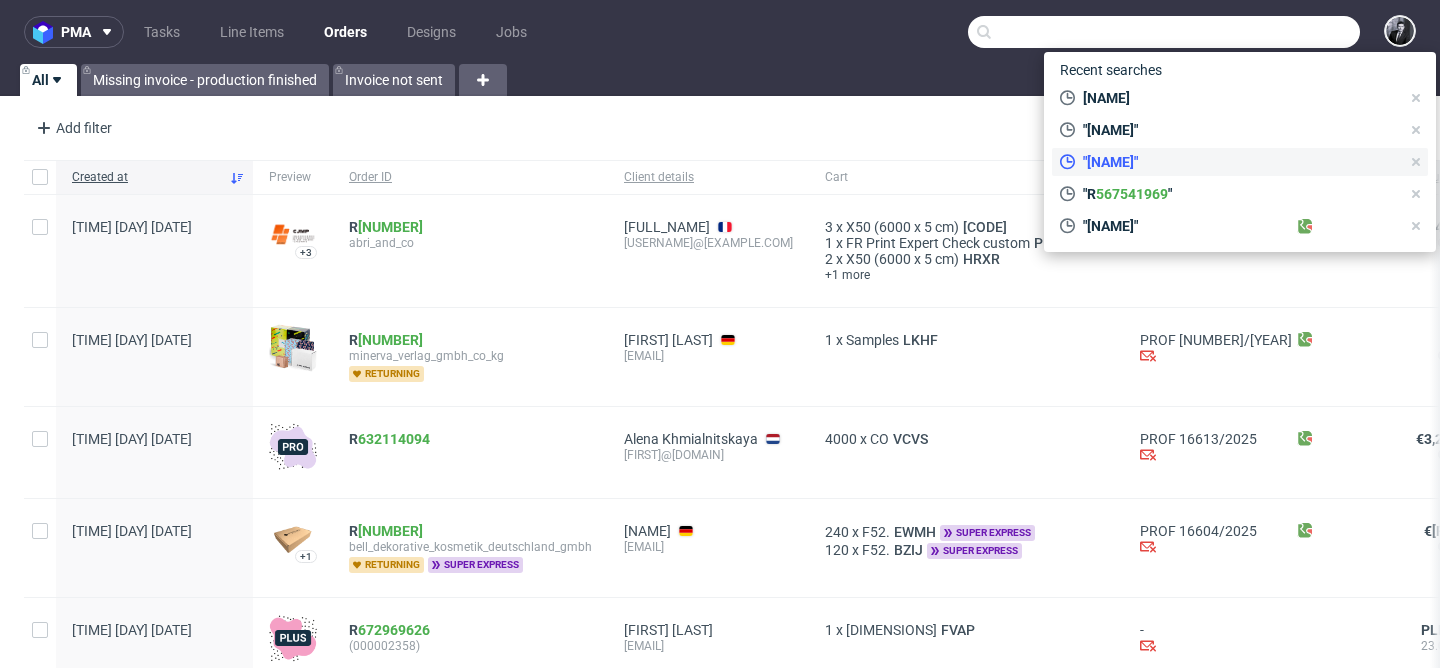click on ""juan"" at bounding box center [1230, 162] 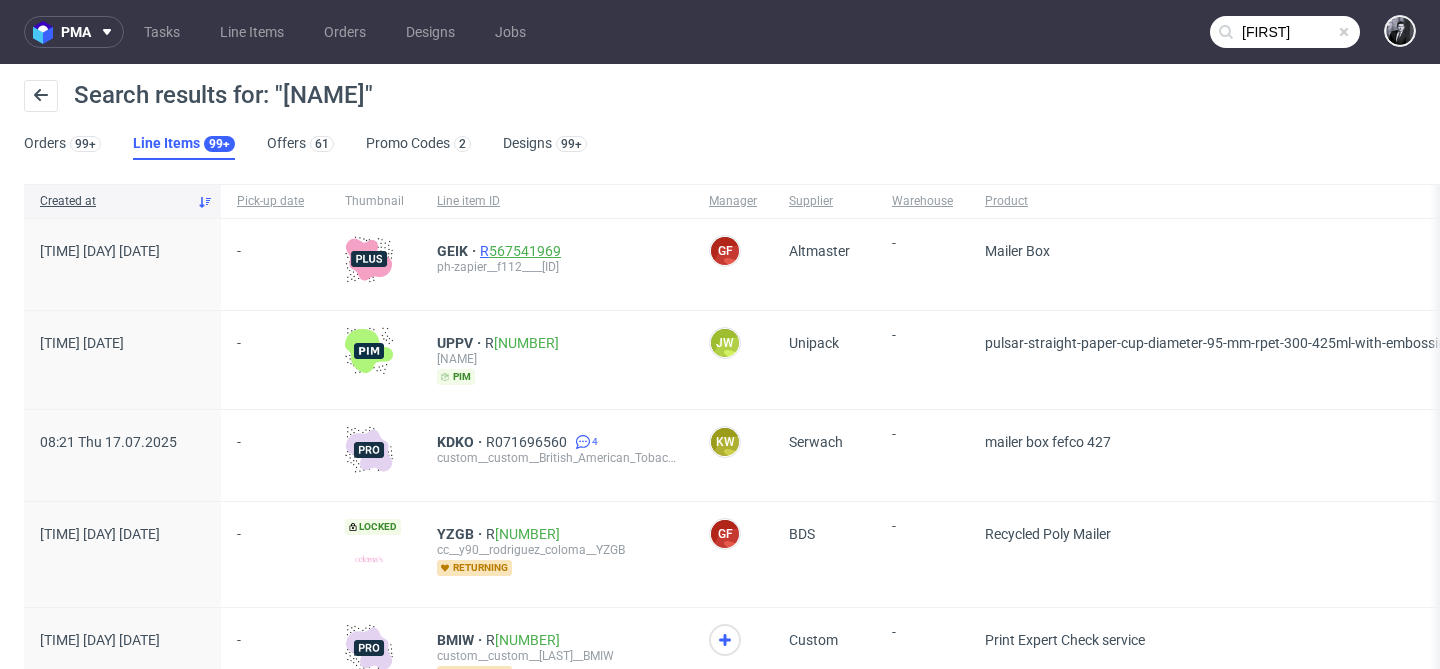 click on "567541969" at bounding box center (525, 251) 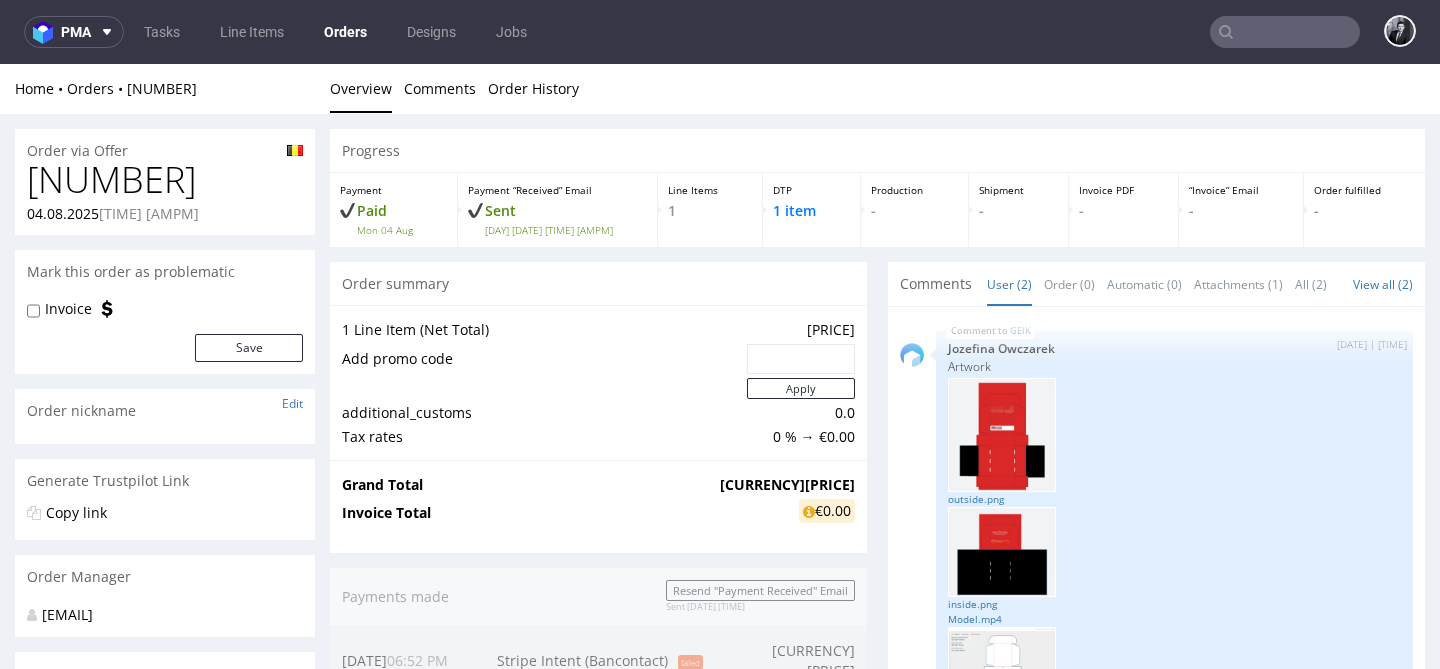 scroll, scrollTop: 0, scrollLeft: 0, axis: both 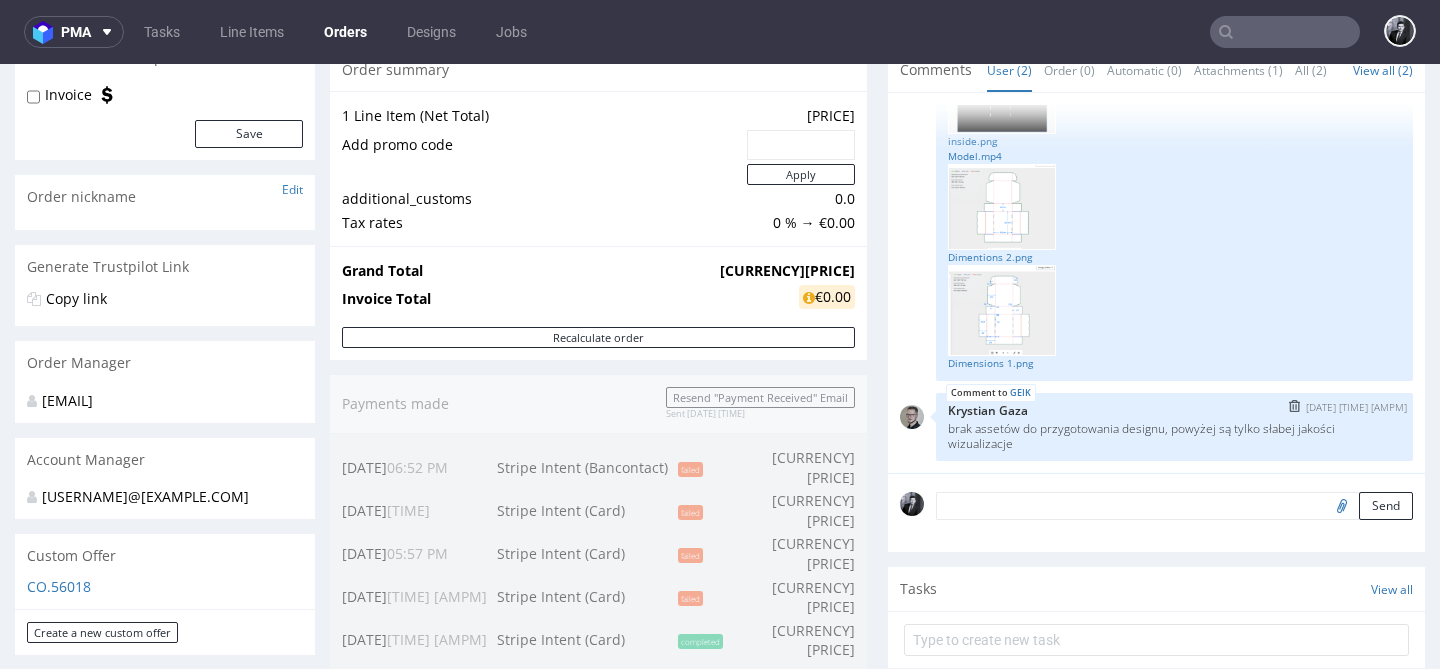 click at bounding box center (912, 417) 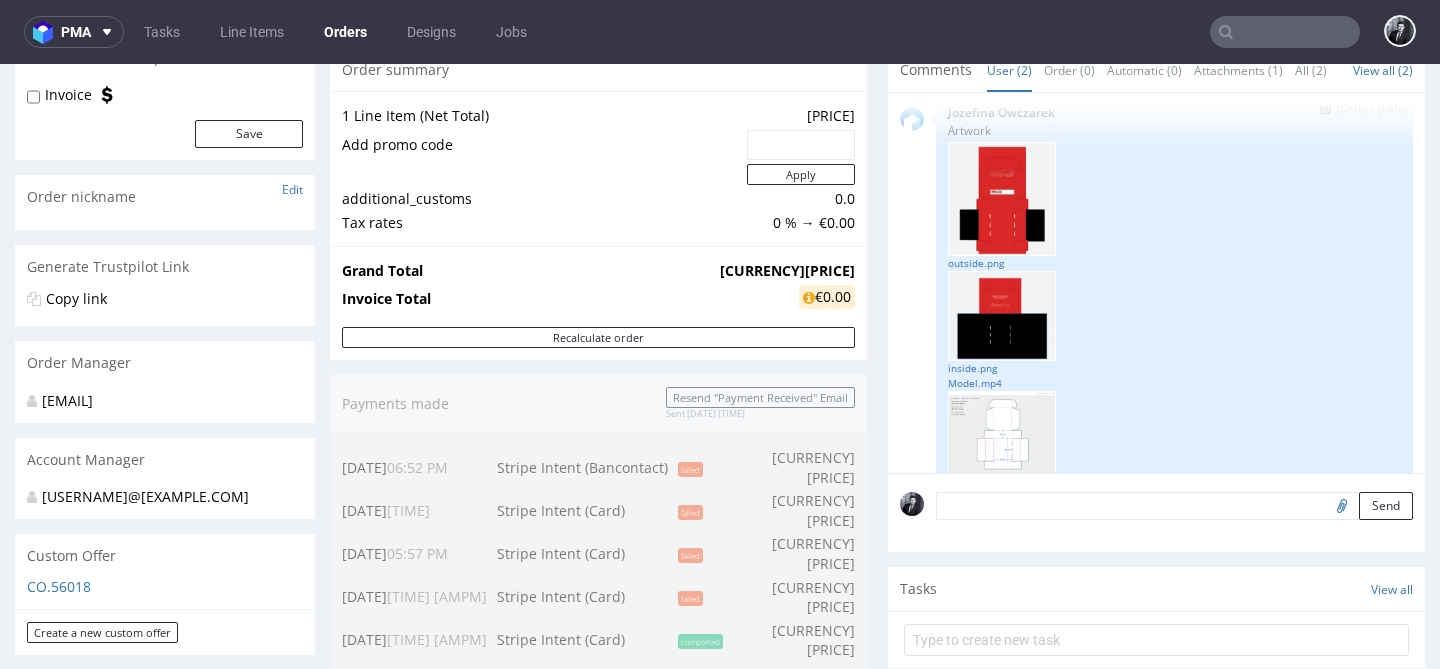 scroll, scrollTop: 0, scrollLeft: 0, axis: both 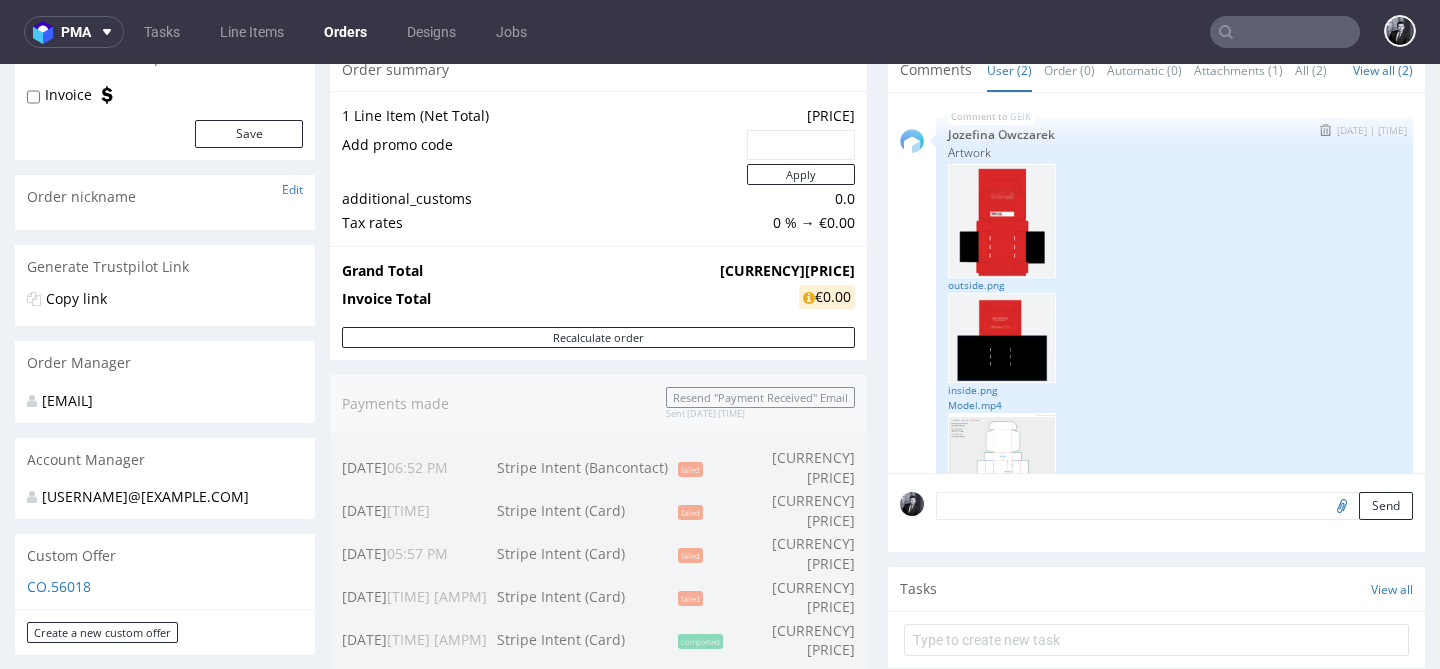 click at bounding box center (1002, 221) 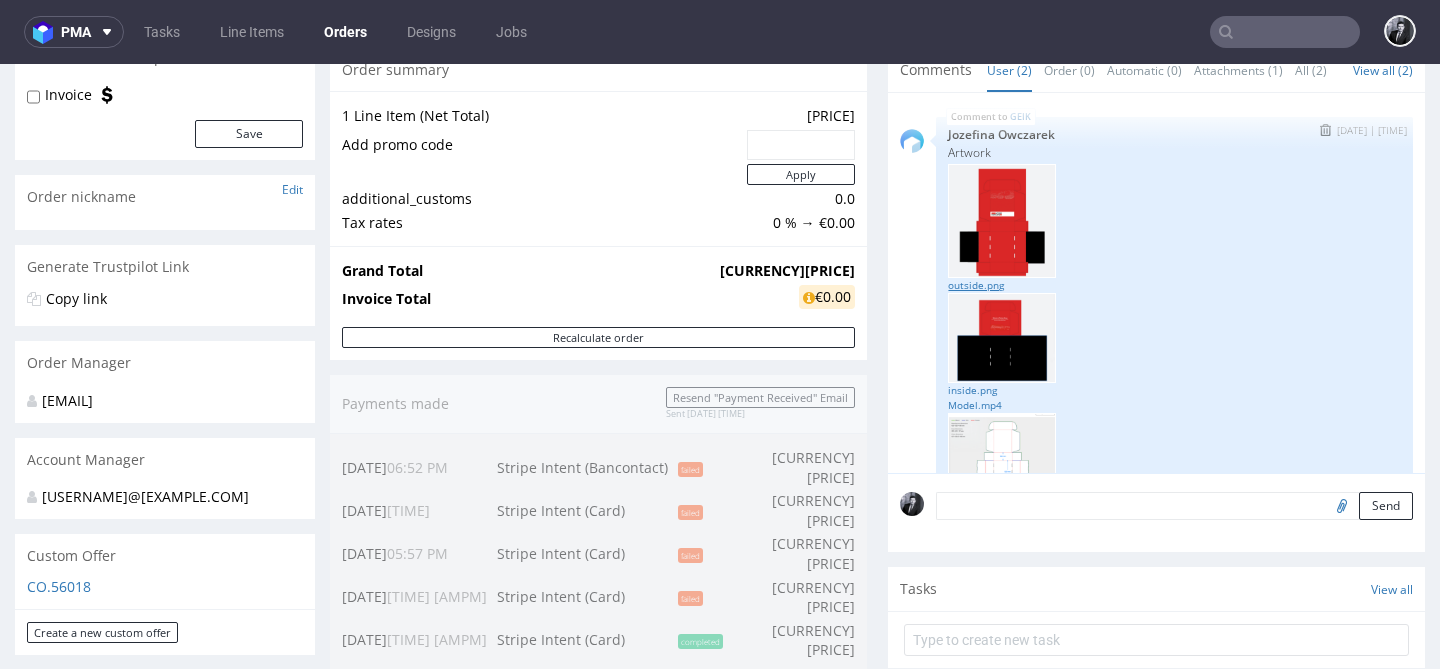 click on "outside.png" at bounding box center (1174, 285) 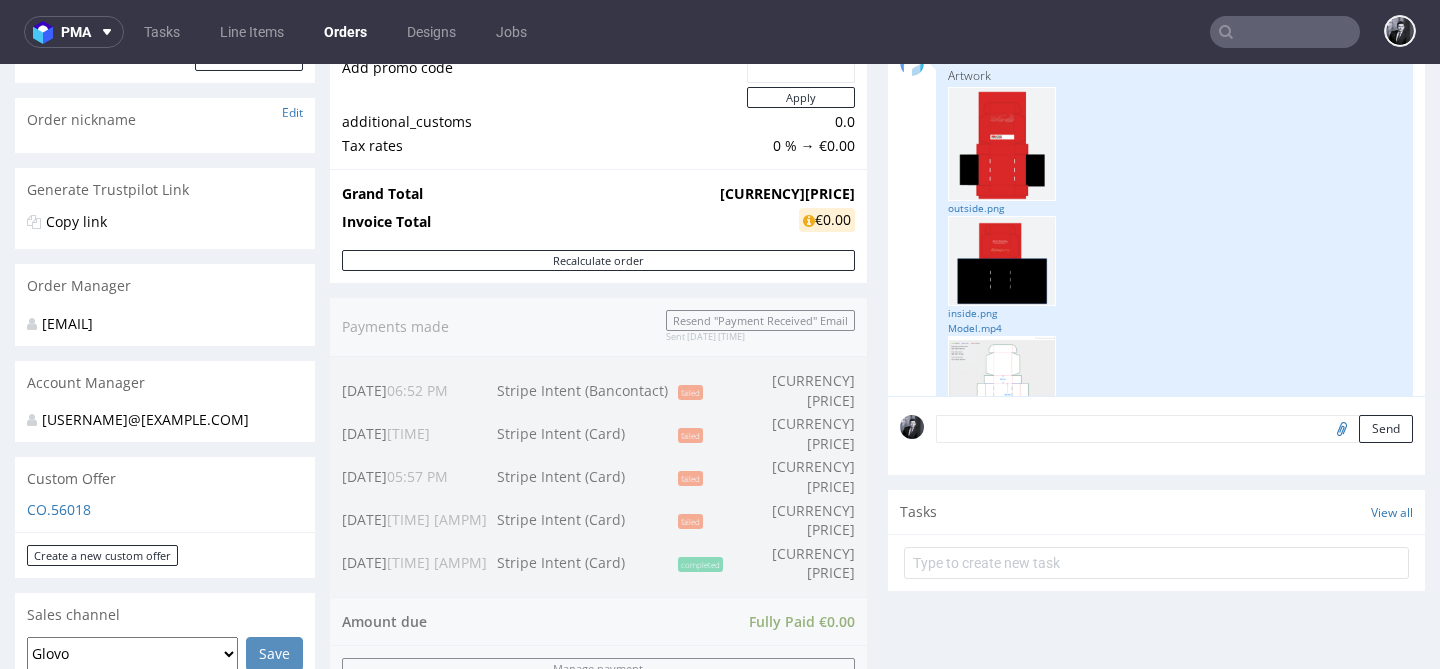 scroll, scrollTop: 0, scrollLeft: 0, axis: both 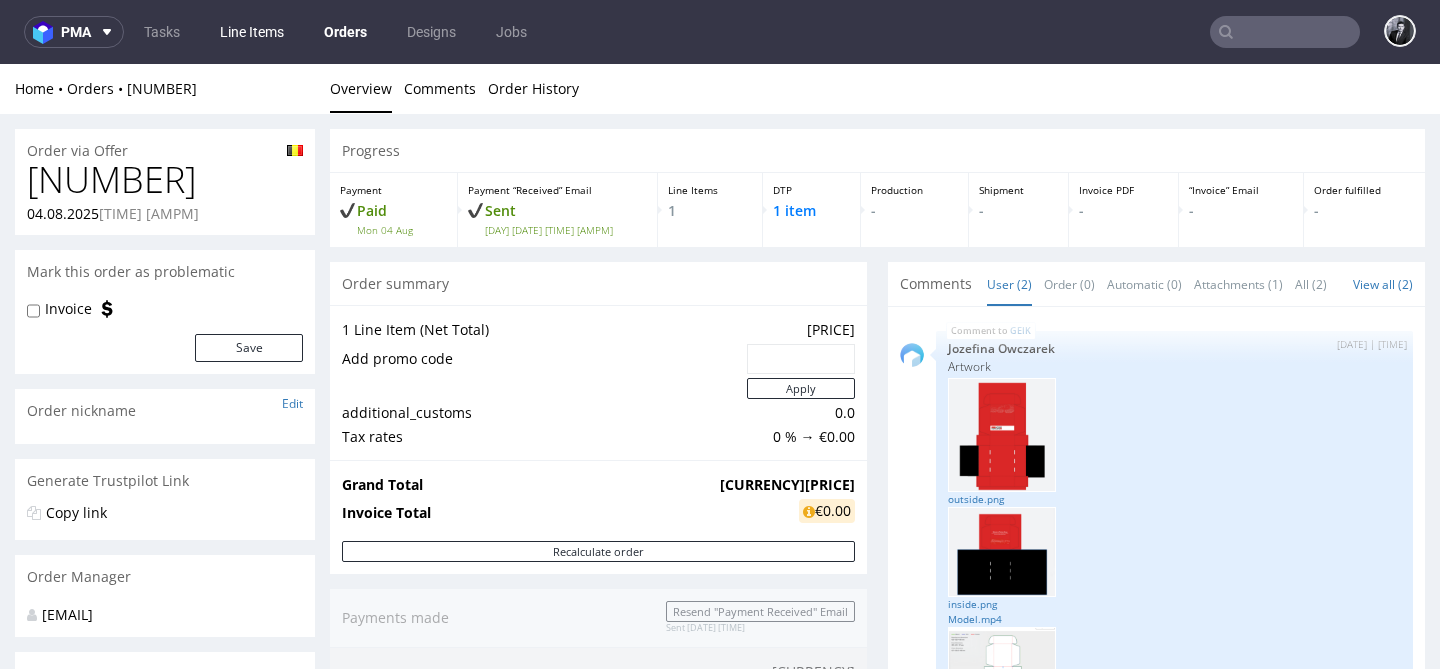 click on "Line Items" at bounding box center [252, 32] 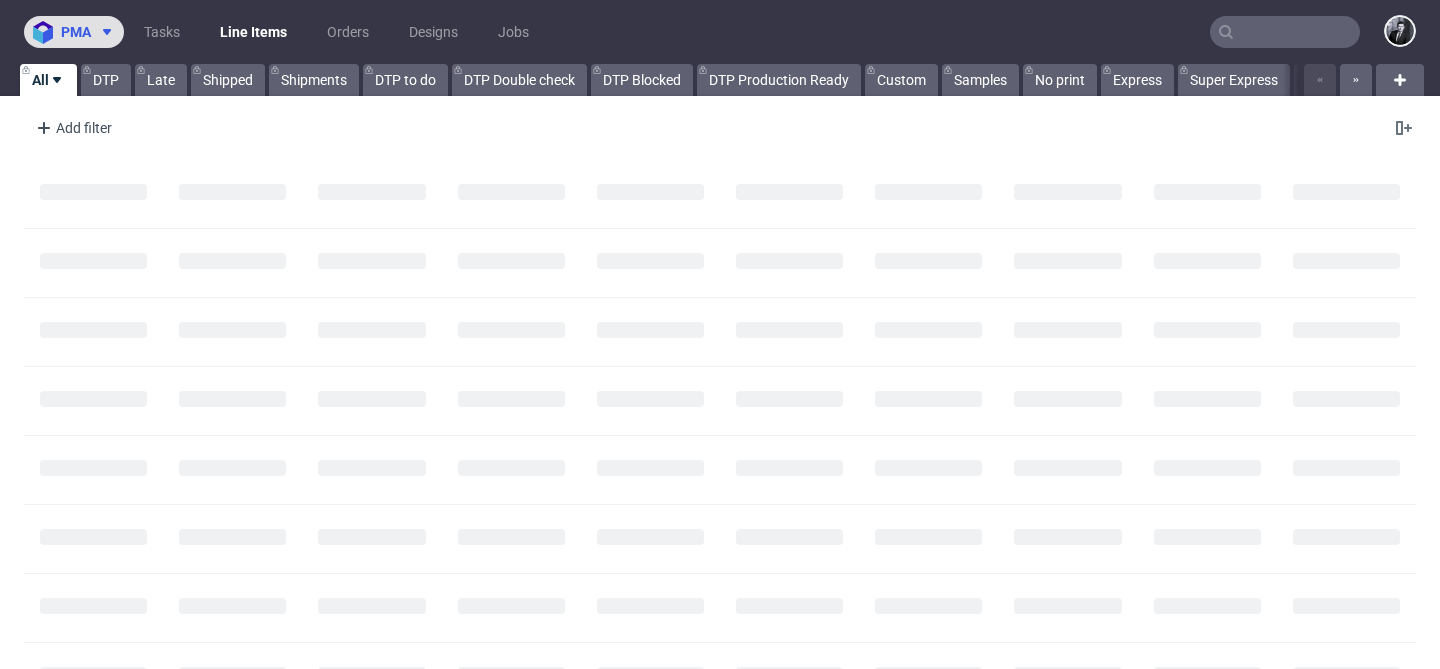 click on "pma" at bounding box center [74, 32] 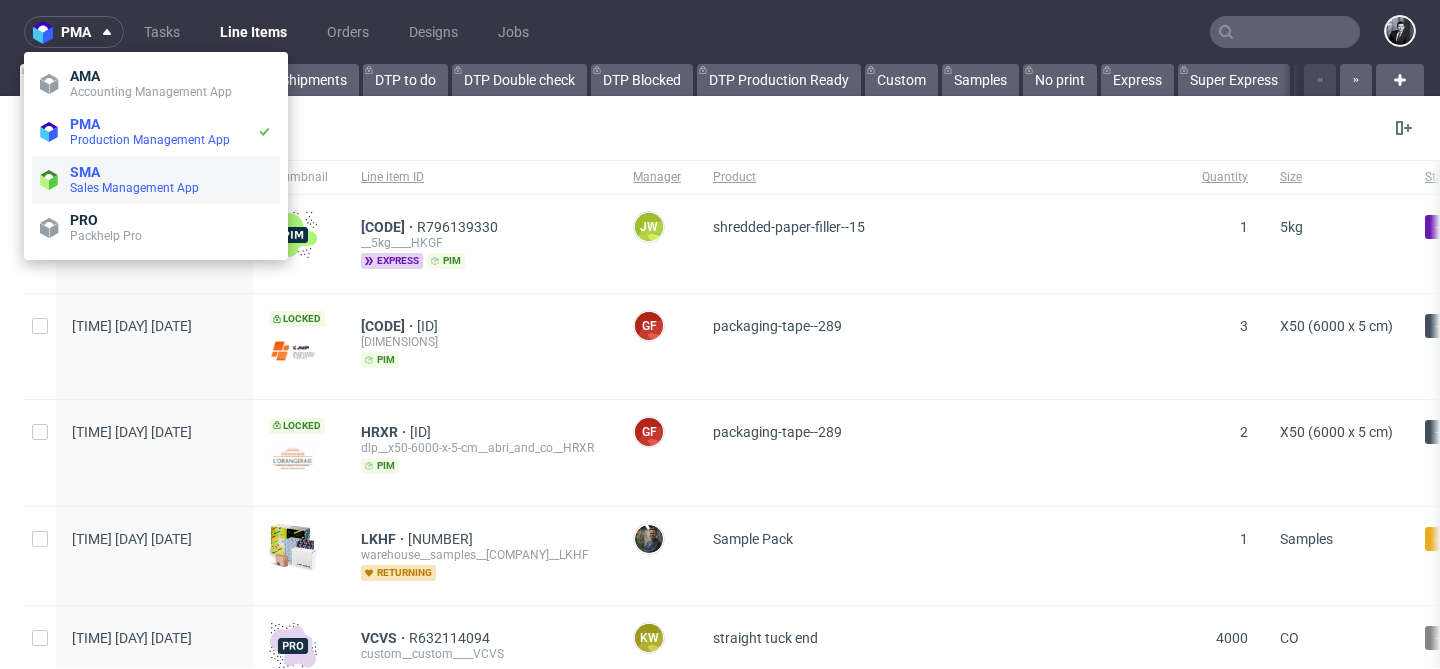click on "Sales Management App" at bounding box center (134, 188) 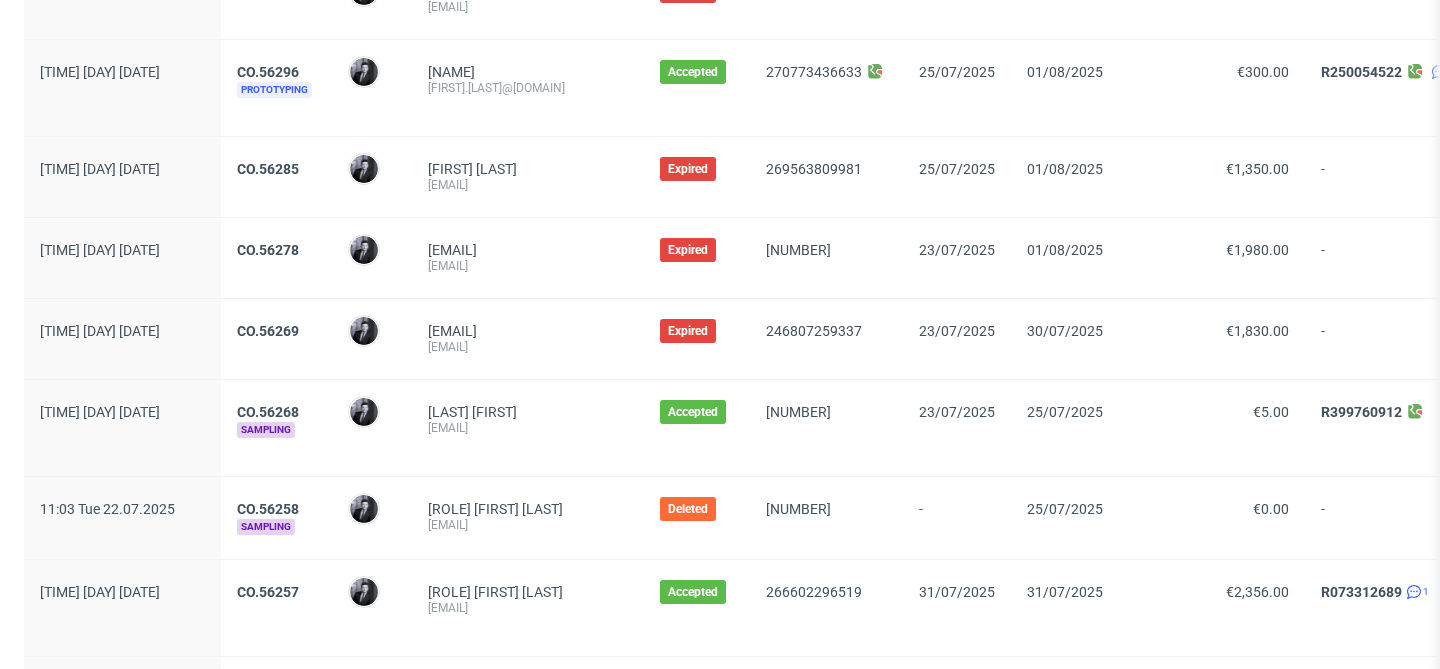 scroll, scrollTop: 553, scrollLeft: 0, axis: vertical 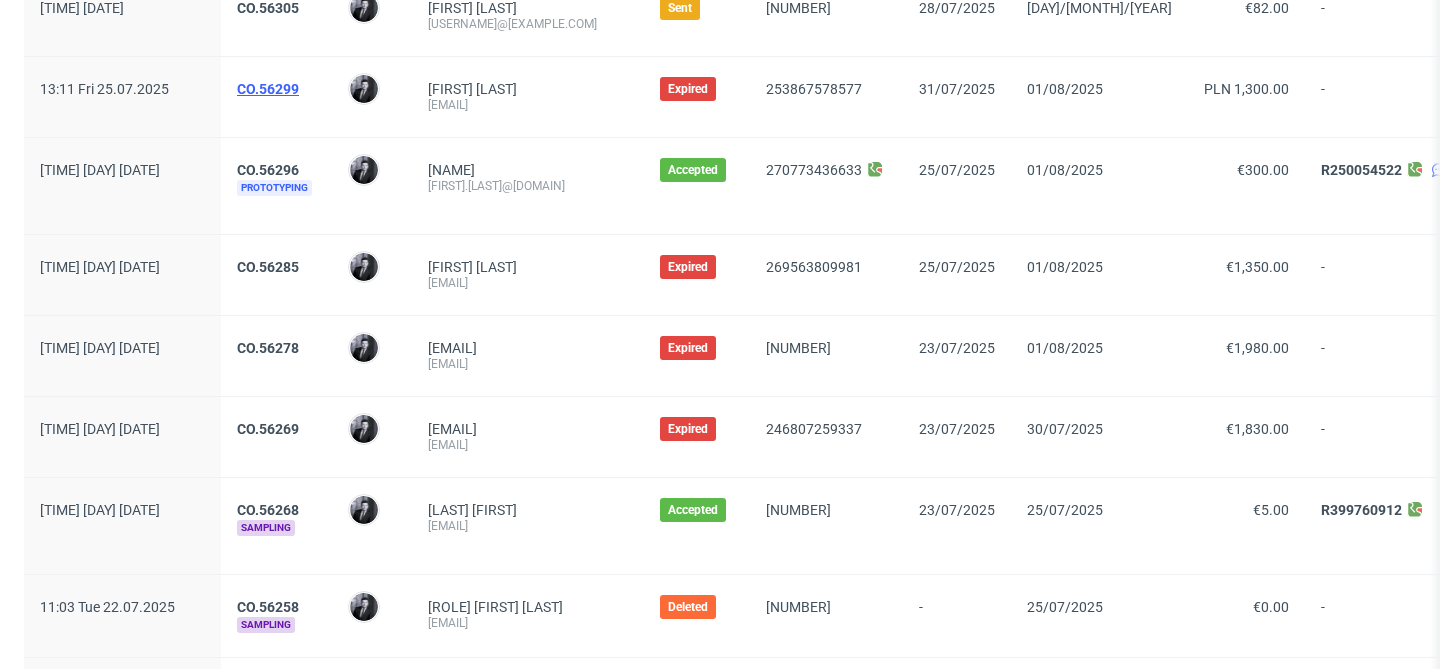 click on "CO.56299" at bounding box center [268, 89] 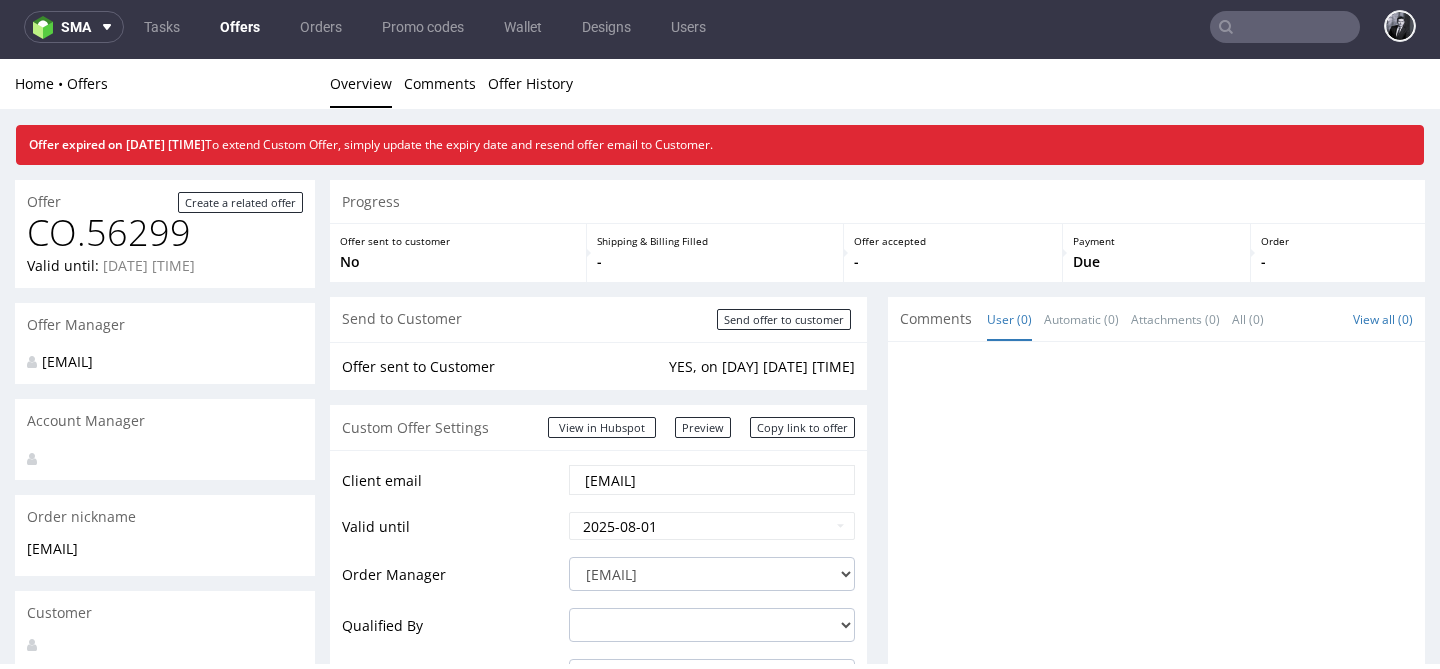 scroll, scrollTop: 0, scrollLeft: 0, axis: both 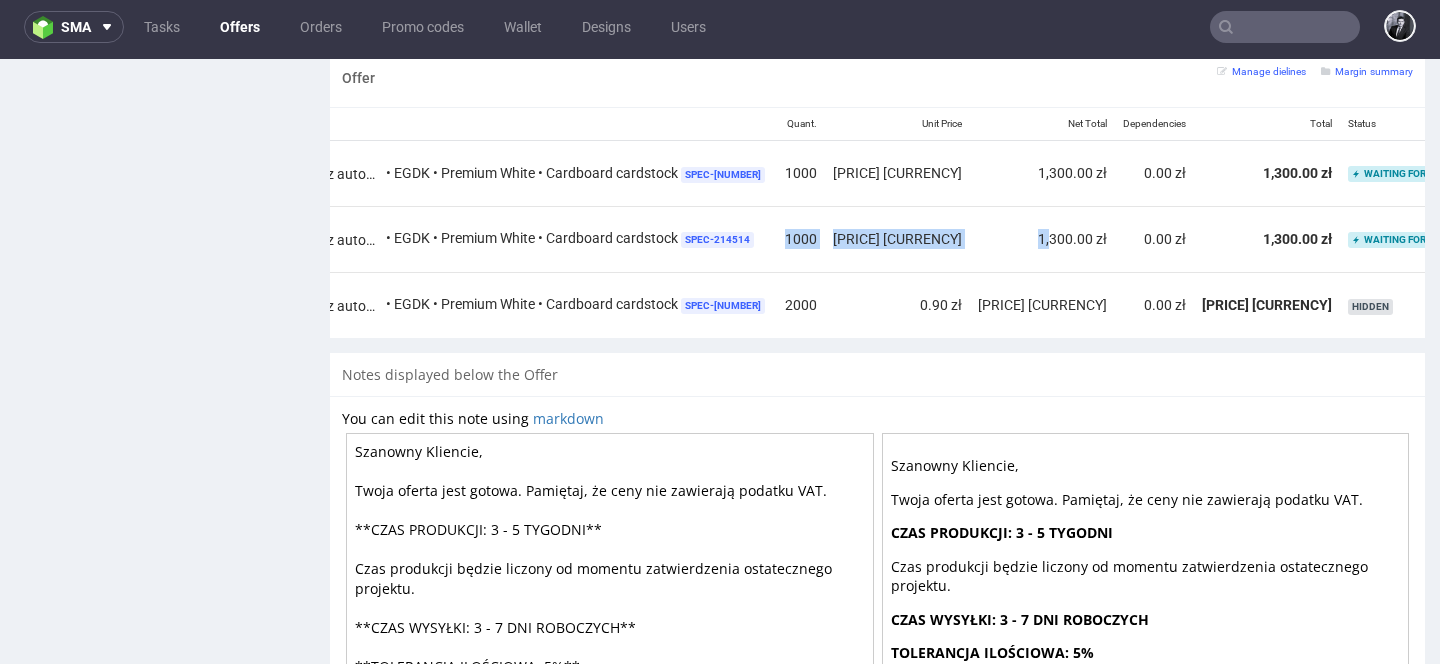drag, startPoint x: 762, startPoint y: 236, endPoint x: 878, endPoint y: 238, distance: 116.01724 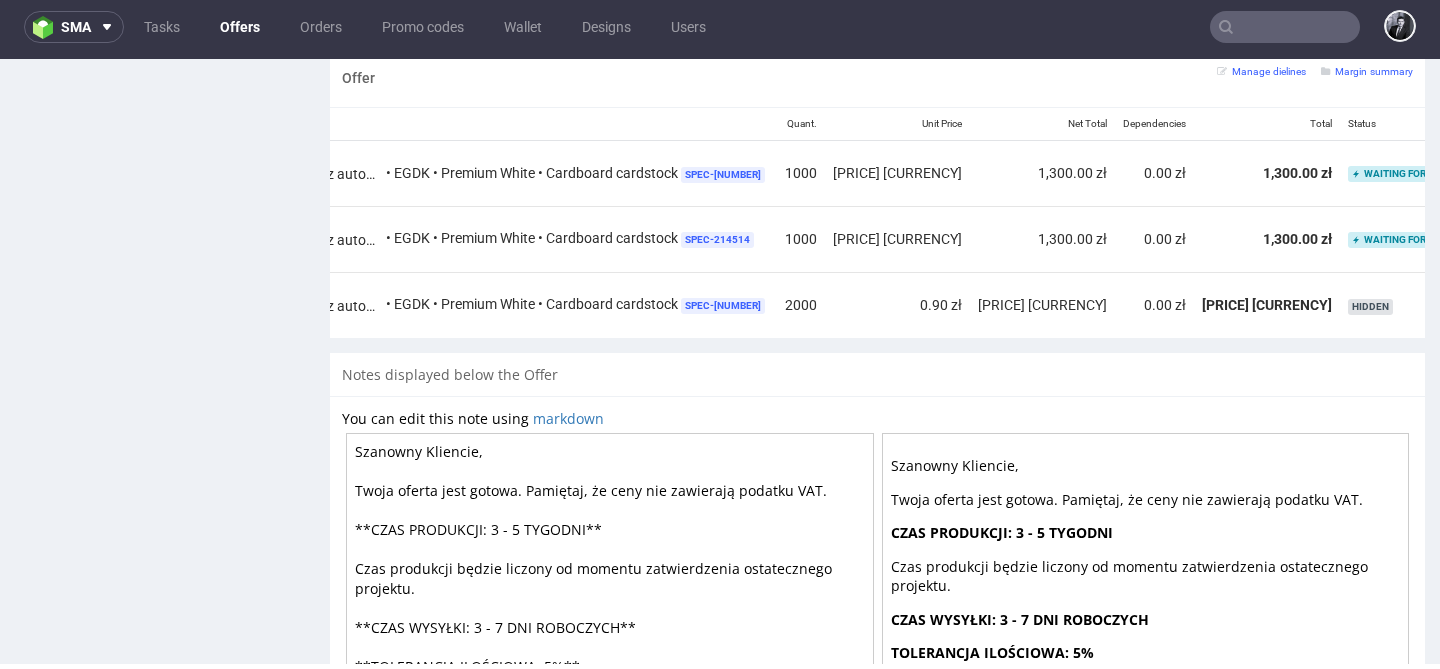 click on "1,300.00 zł" at bounding box center (1042, 239) 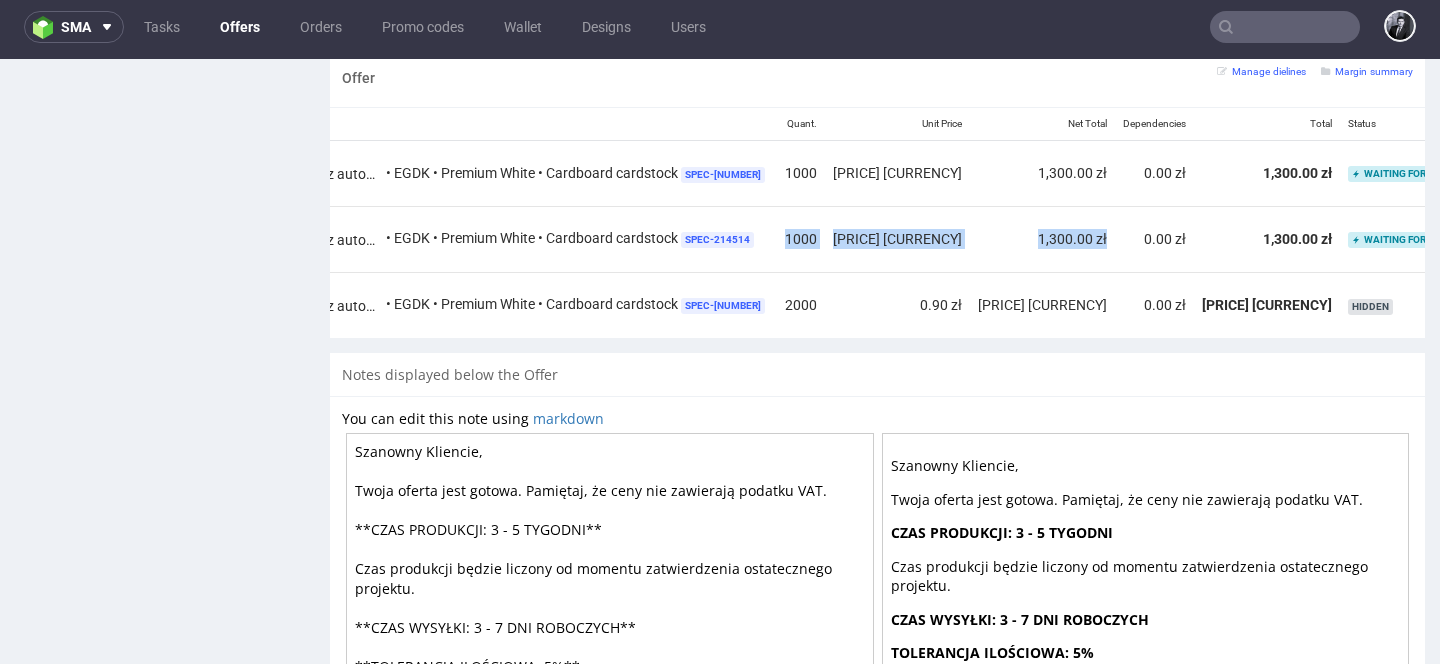 drag, startPoint x: 934, startPoint y: 240, endPoint x: 762, endPoint y: 241, distance: 172.00291 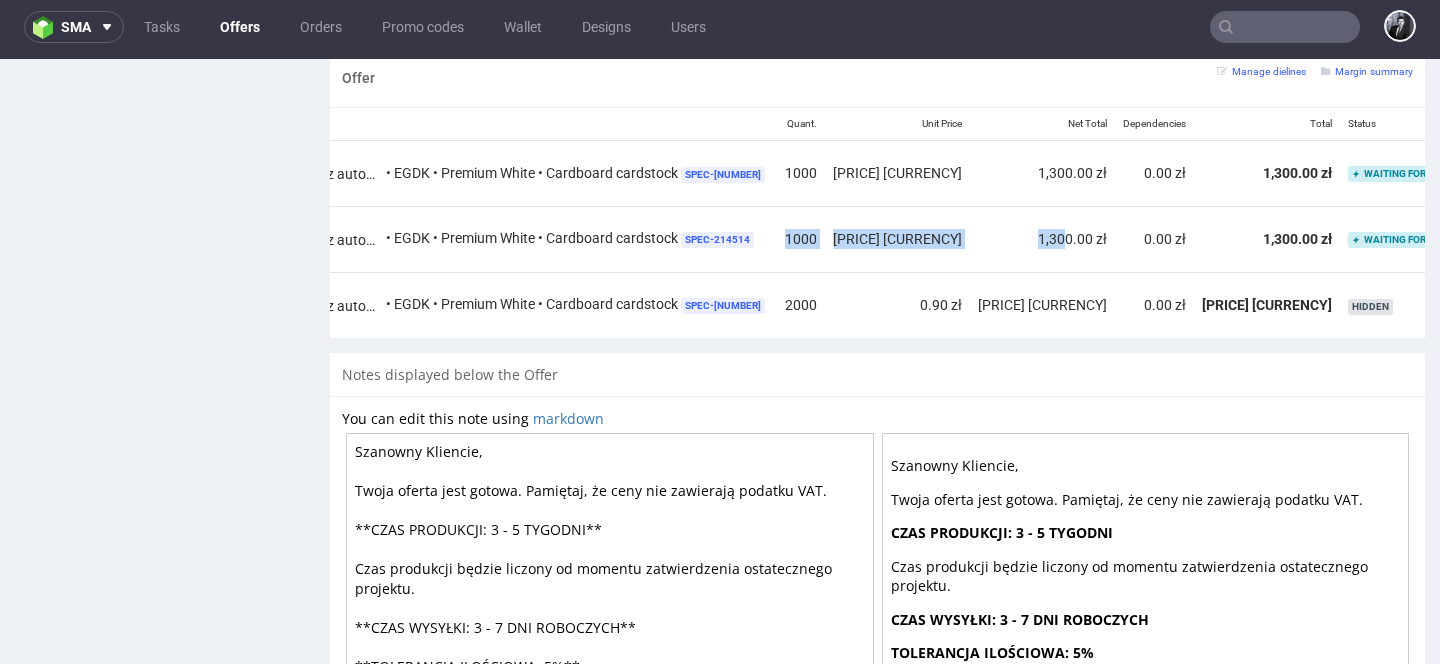 drag, startPoint x: 762, startPoint y: 241, endPoint x: 896, endPoint y: 241, distance: 134 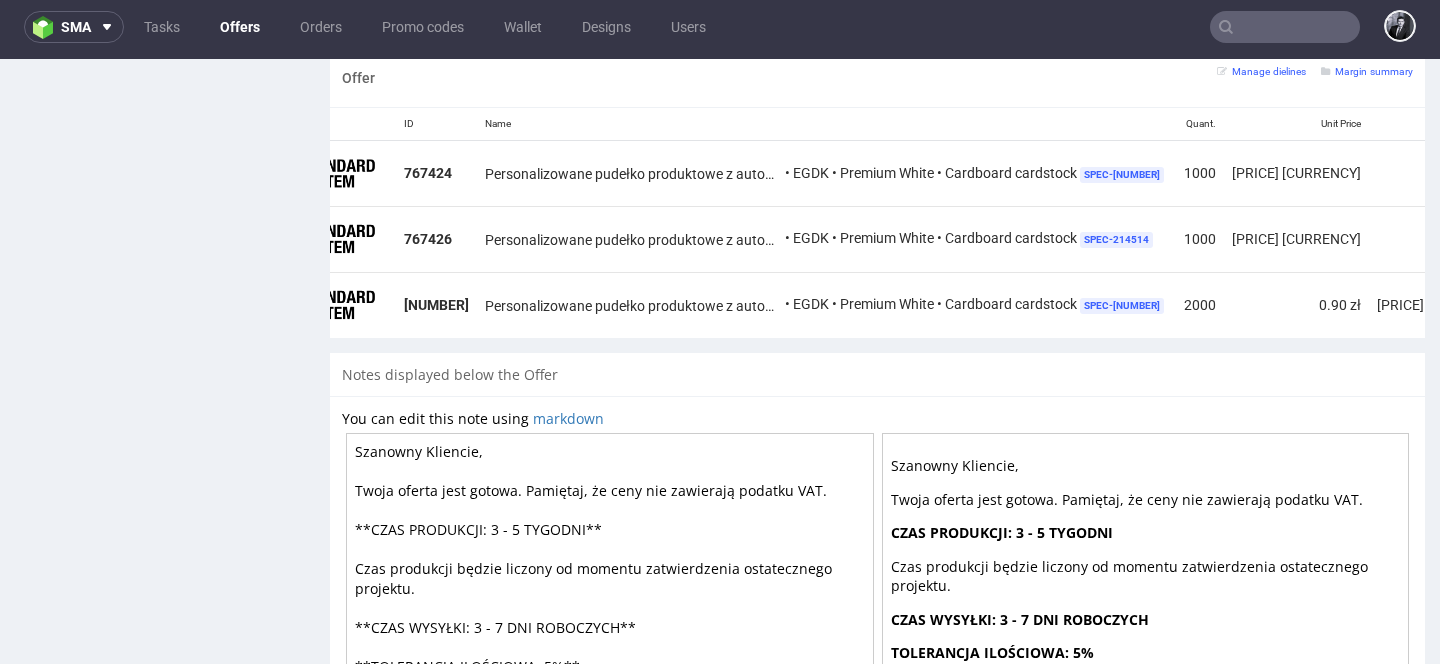 scroll, scrollTop: 0, scrollLeft: 0, axis: both 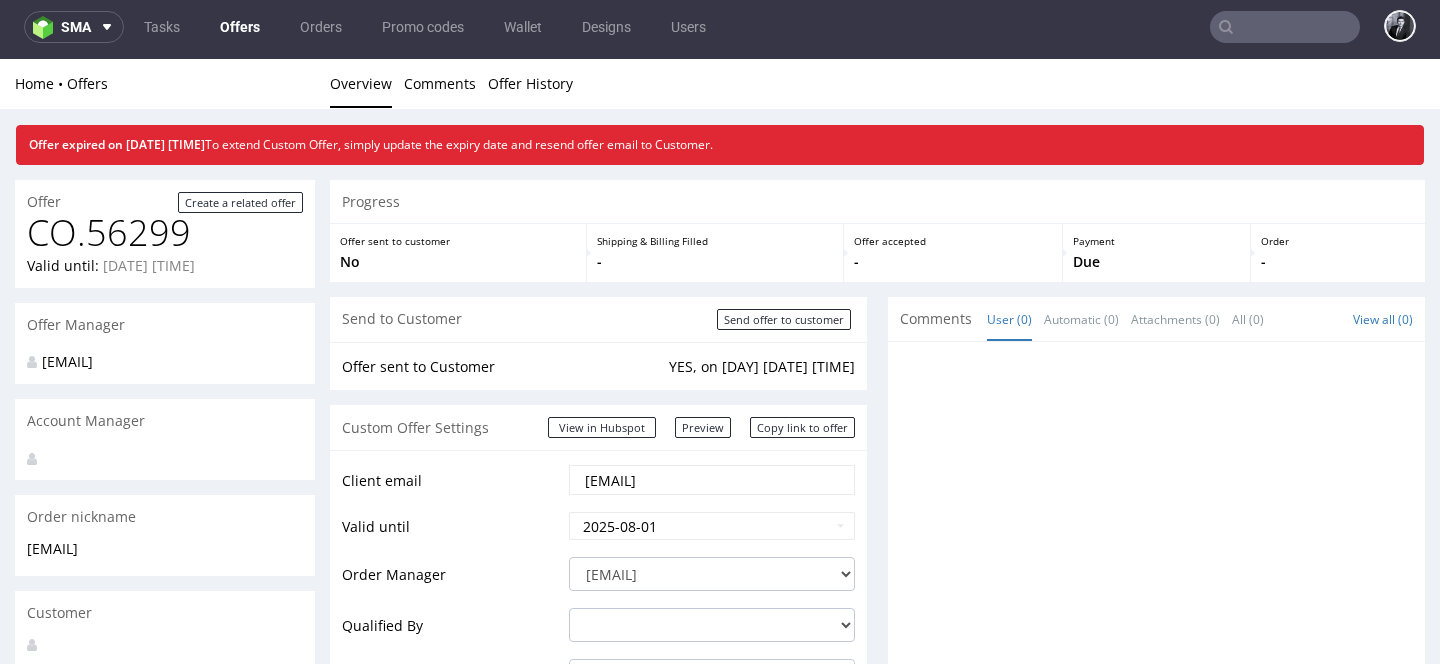 click on "Offers" at bounding box center (240, 27) 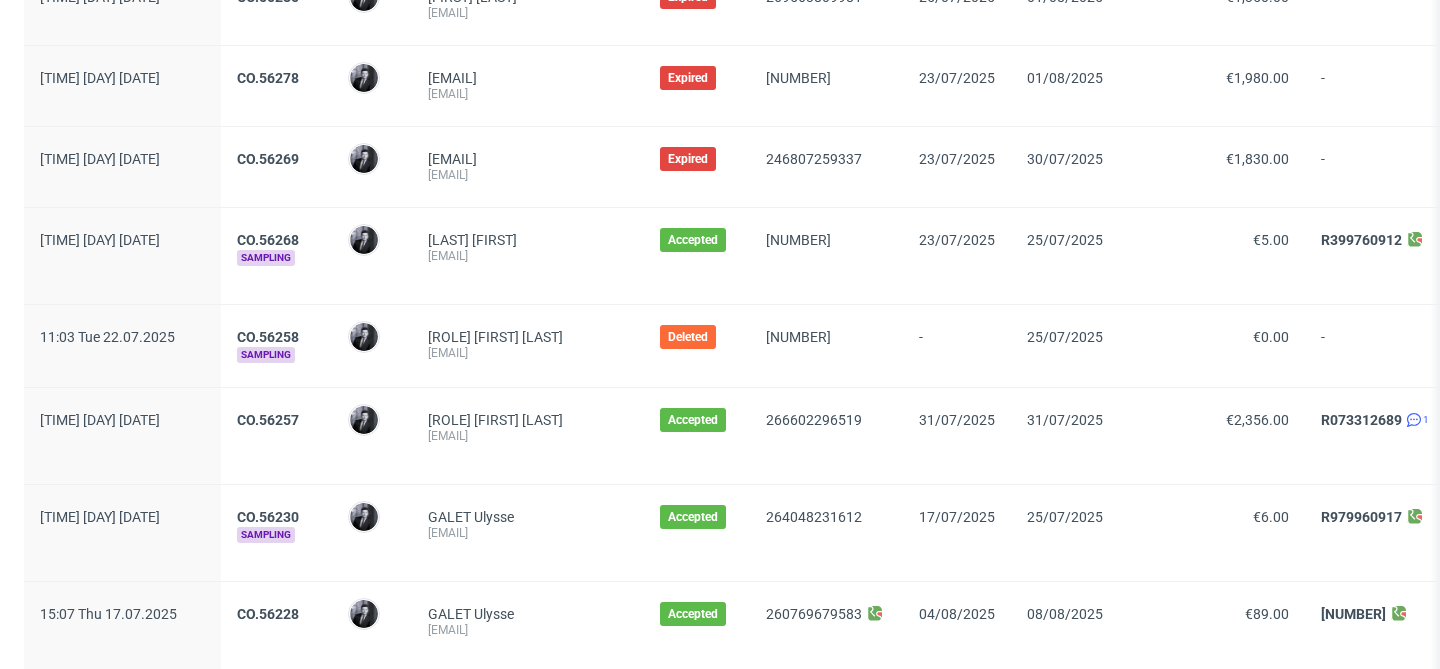 scroll, scrollTop: 818, scrollLeft: 0, axis: vertical 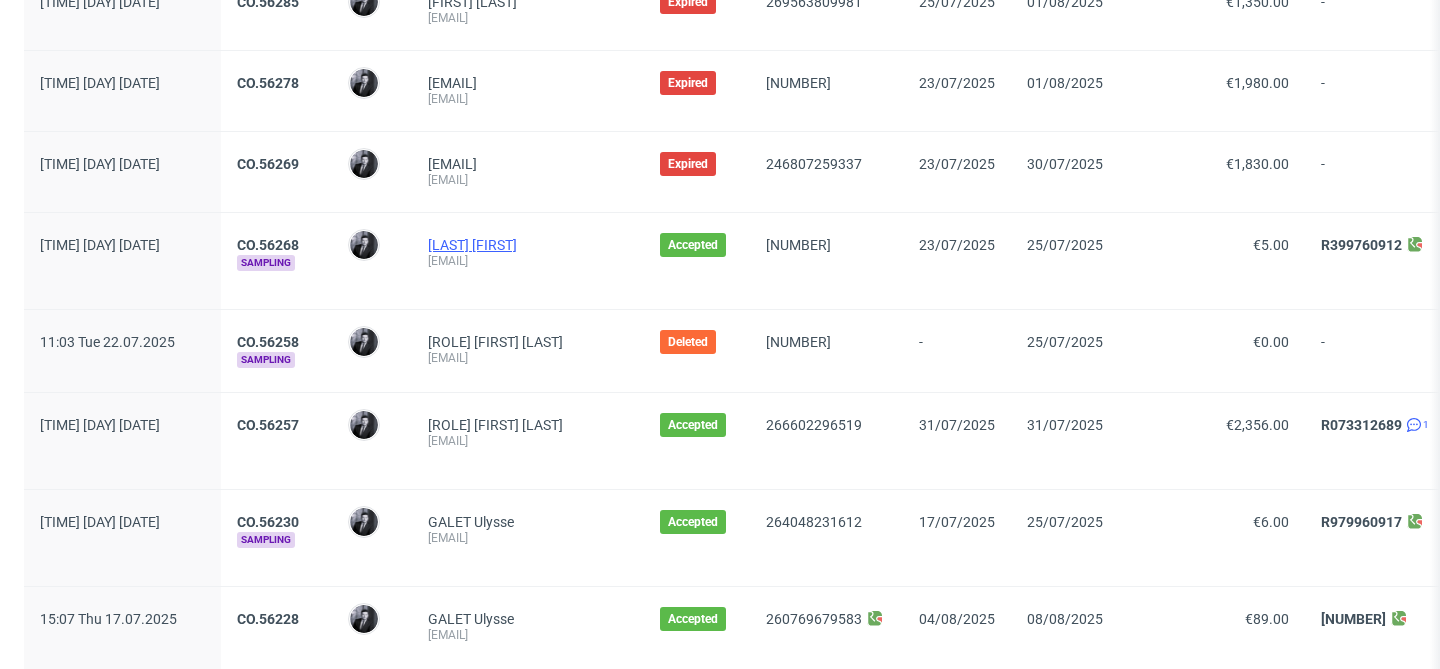 click on "[LAST] [FIRST]" at bounding box center [472, 245] 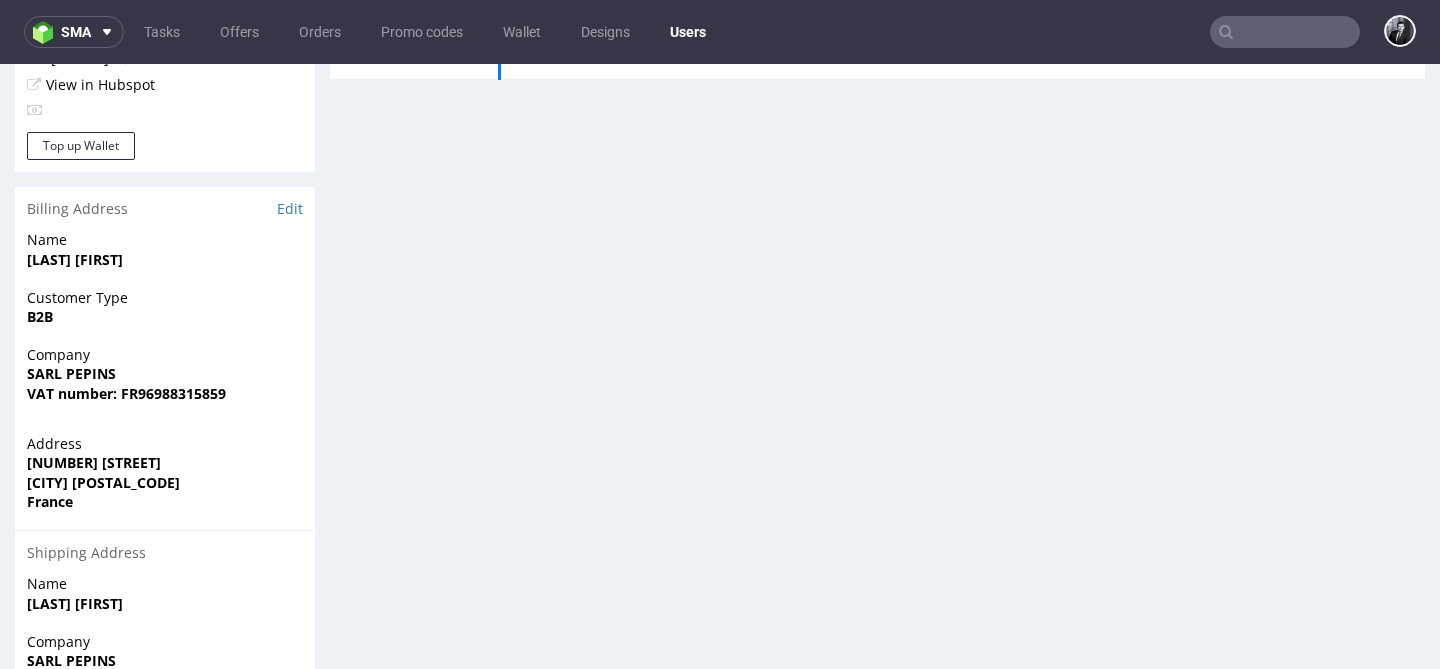 scroll, scrollTop: 0, scrollLeft: 0, axis: both 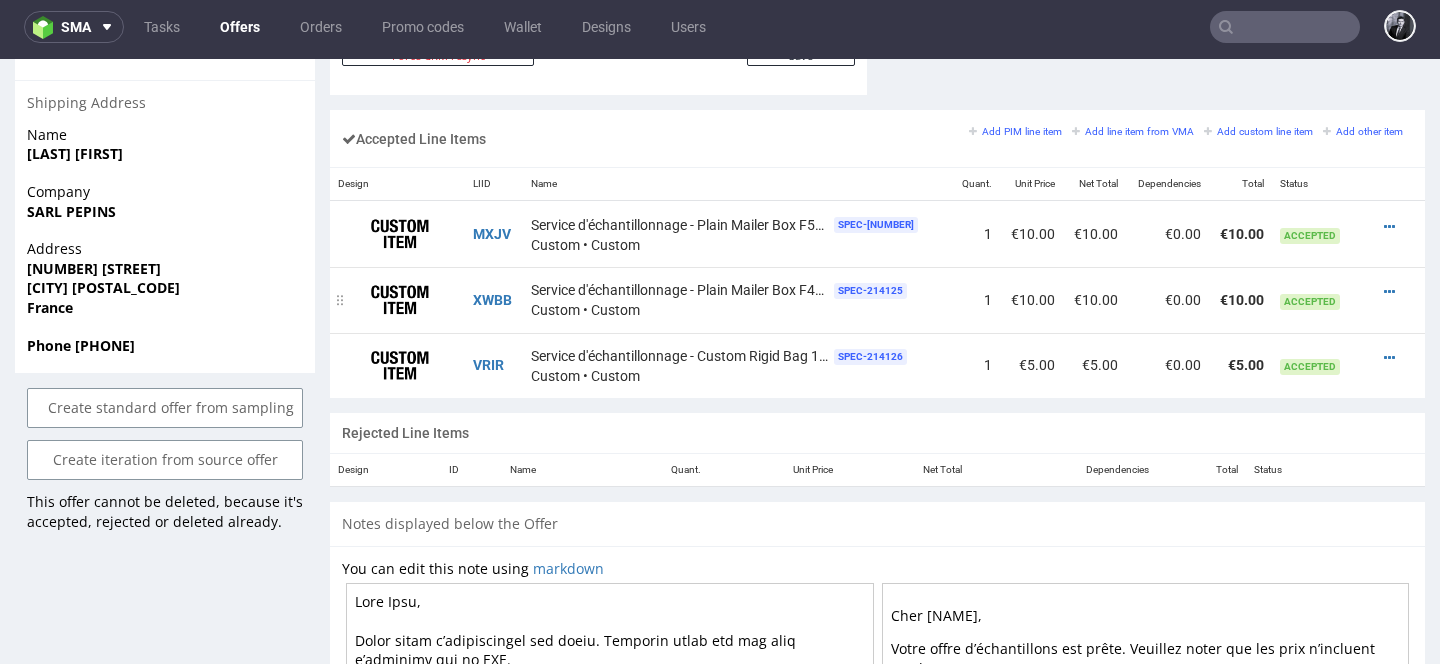 click on "Service d'échantillonnage - Plain Mailer Box F45 (23.1 x 14 x 8 cm)" at bounding box center (681, 290) 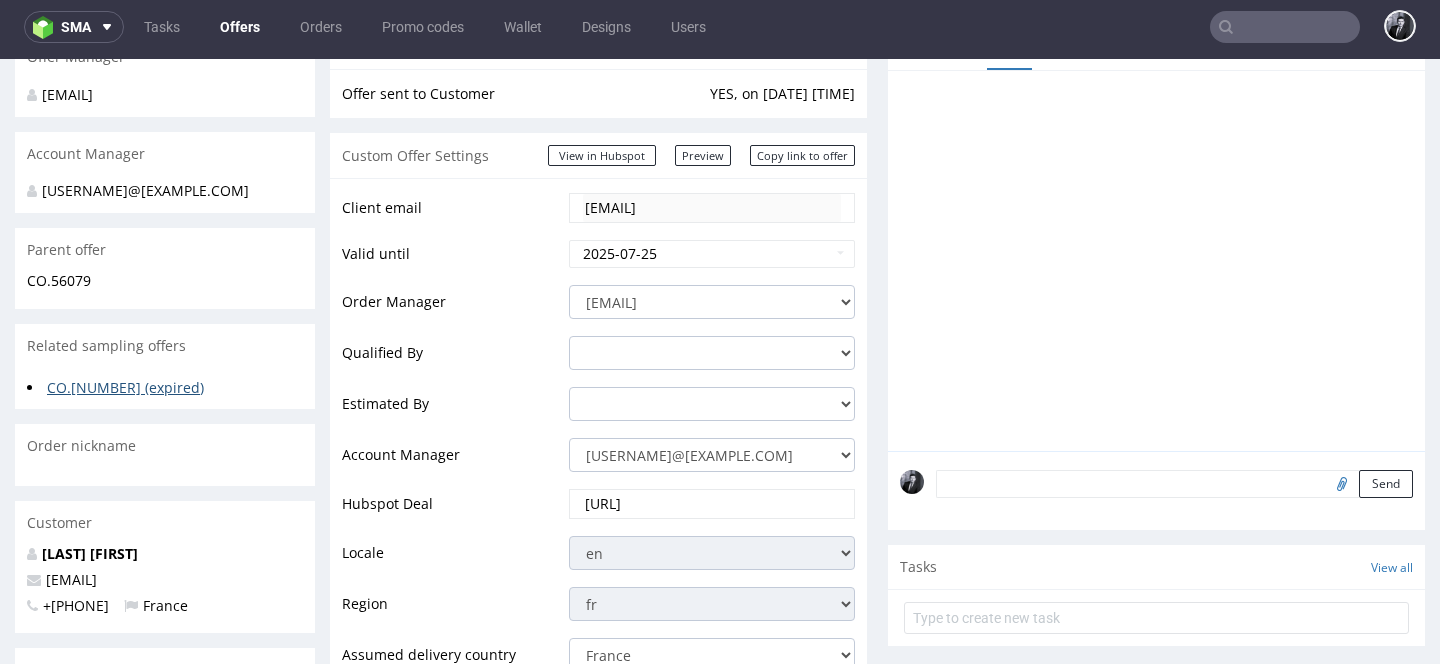 scroll, scrollTop: 338, scrollLeft: 0, axis: vertical 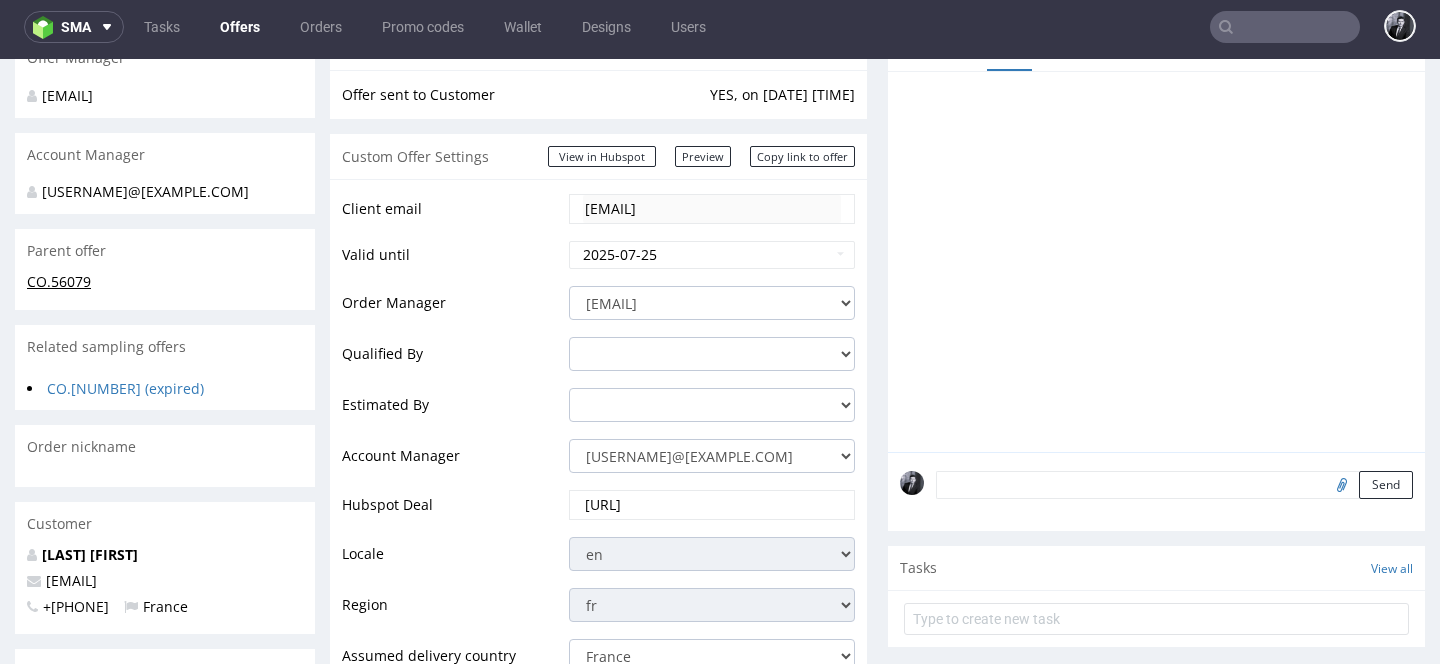 click on "CO.56079" at bounding box center (59, 281) 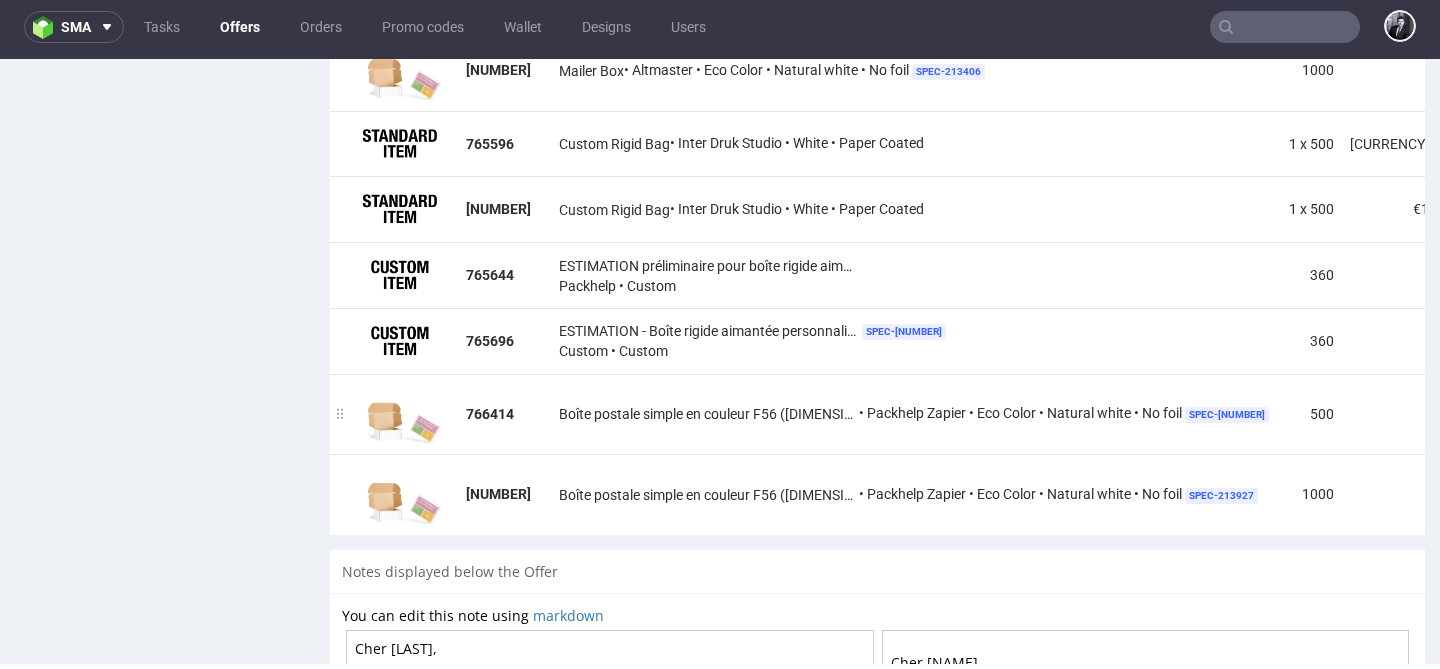 scroll, scrollTop: 1876, scrollLeft: 0, axis: vertical 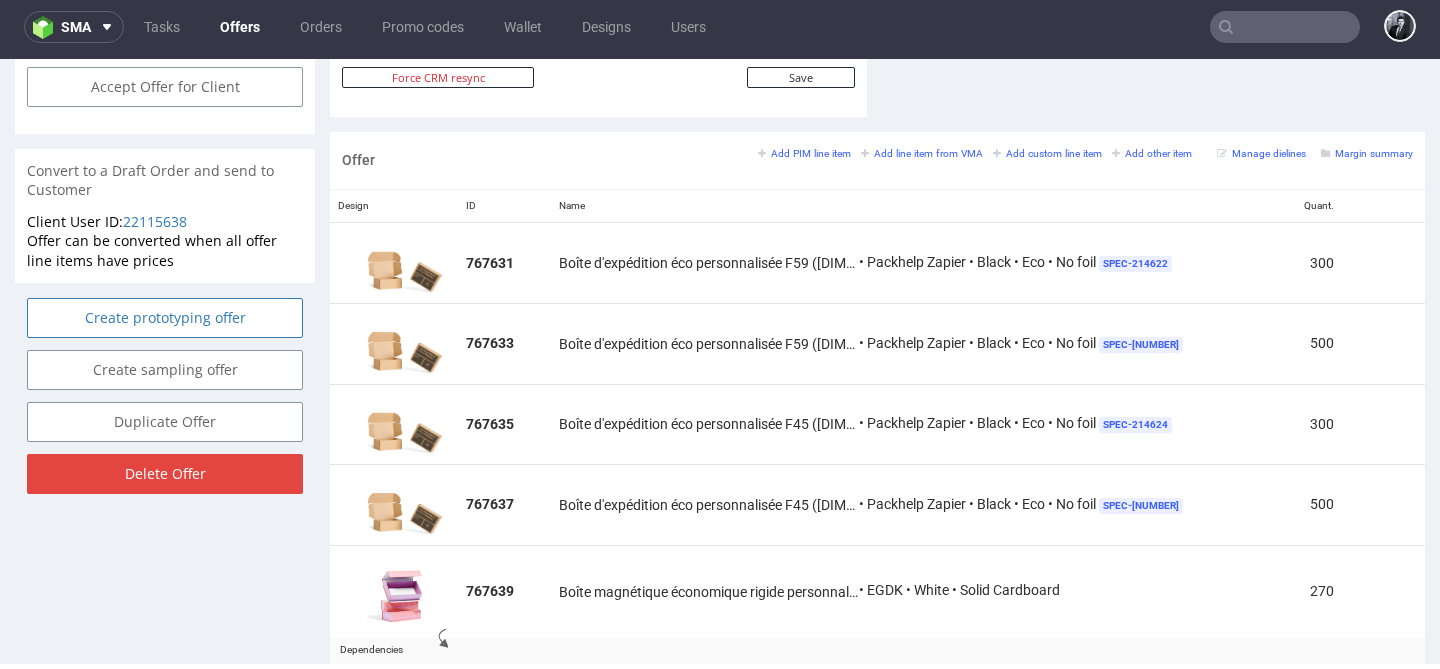 click on "Create prototyping offer" at bounding box center (165, 318) 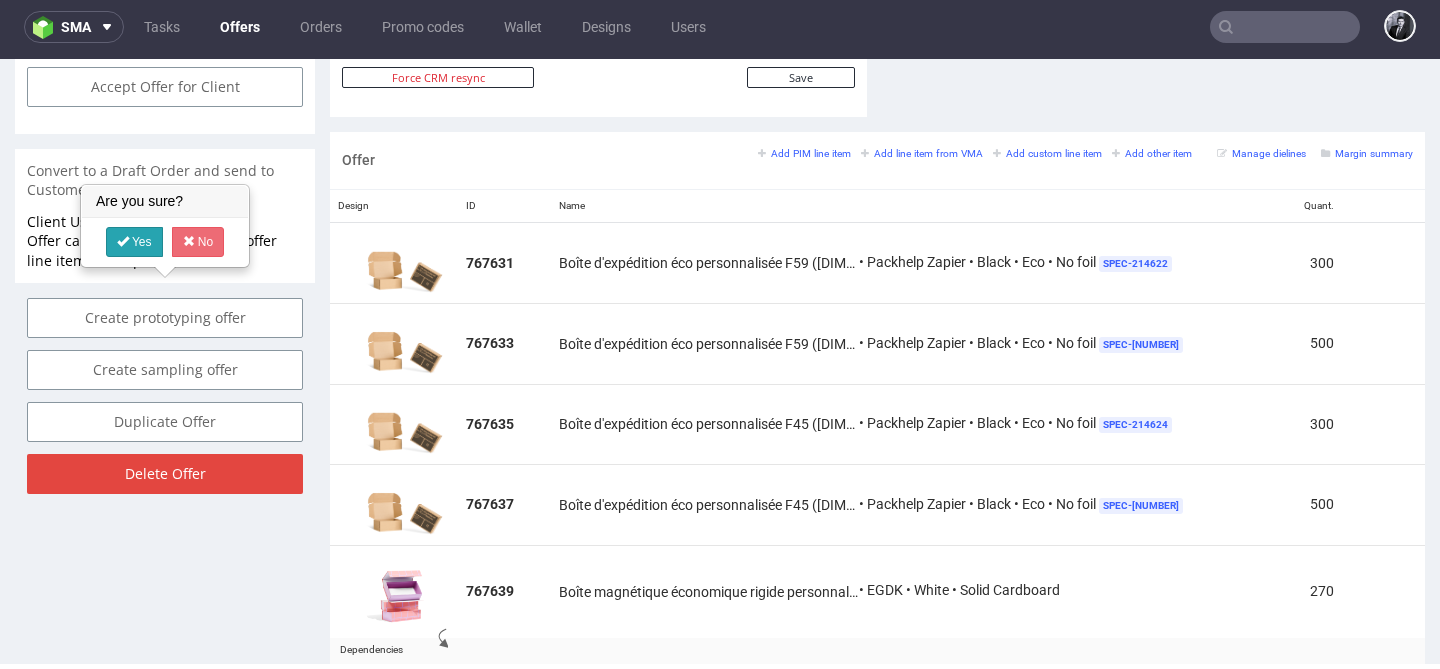 click on "Yes" at bounding box center [134, 242] 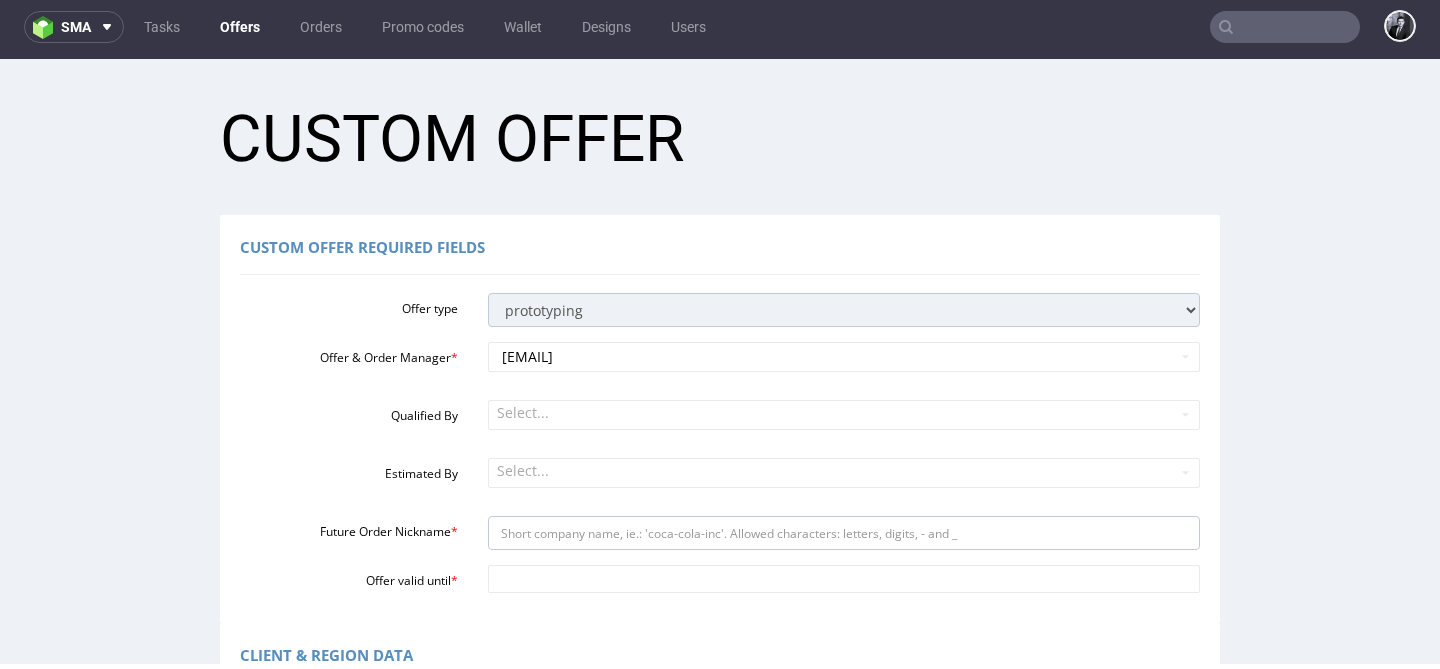 scroll, scrollTop: 0, scrollLeft: 0, axis: both 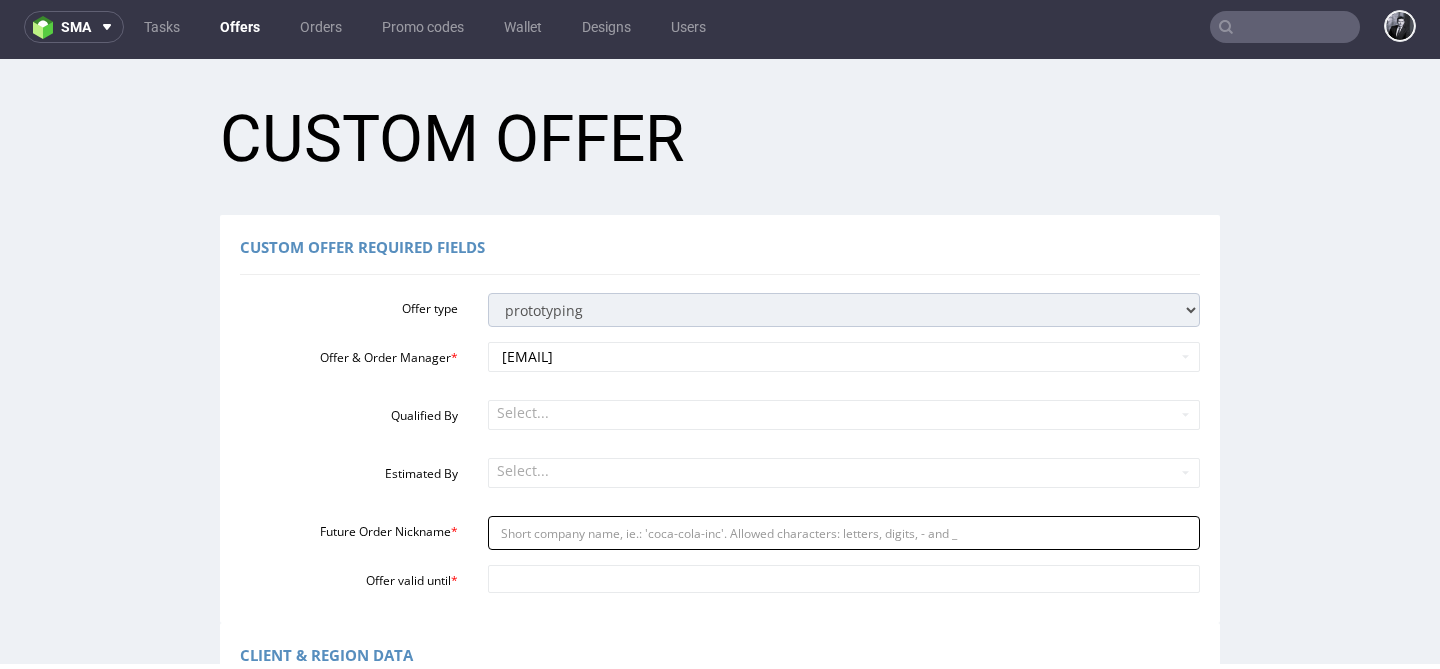 click on "Future Order Nickname  *" at bounding box center [844, 533] 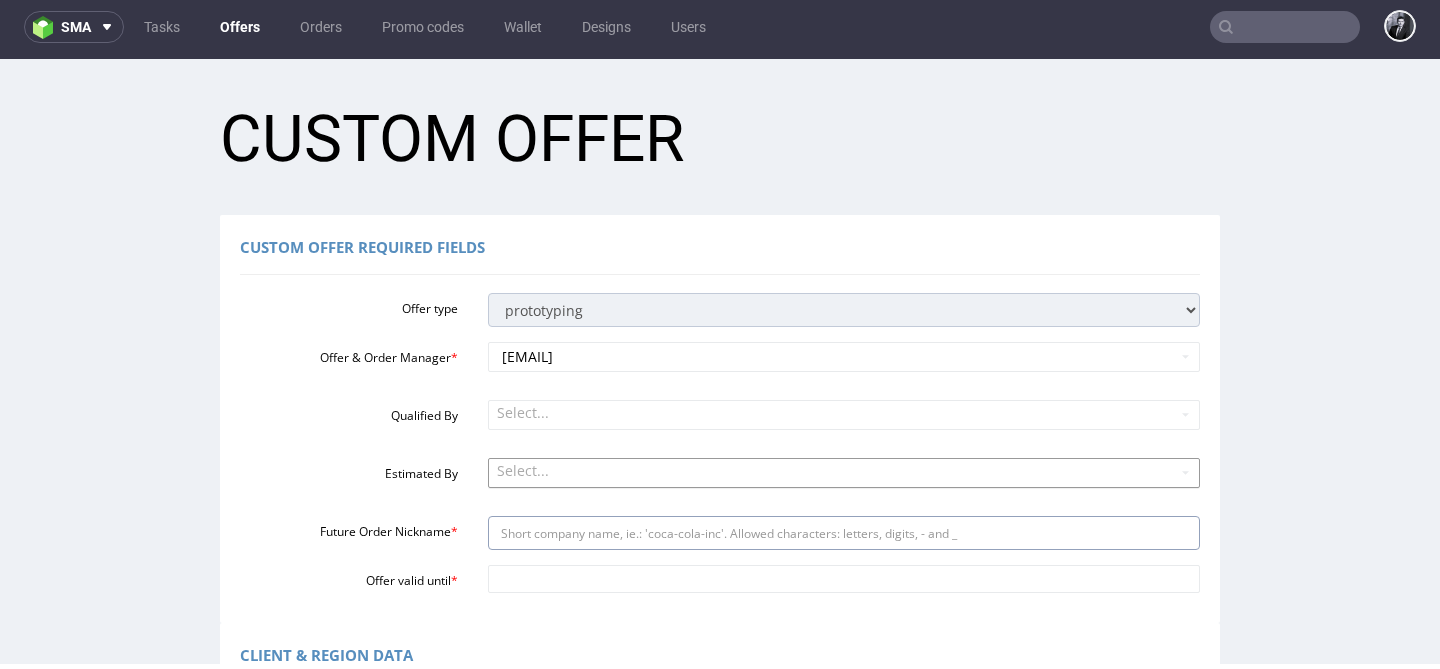 type on "carepepinscom" 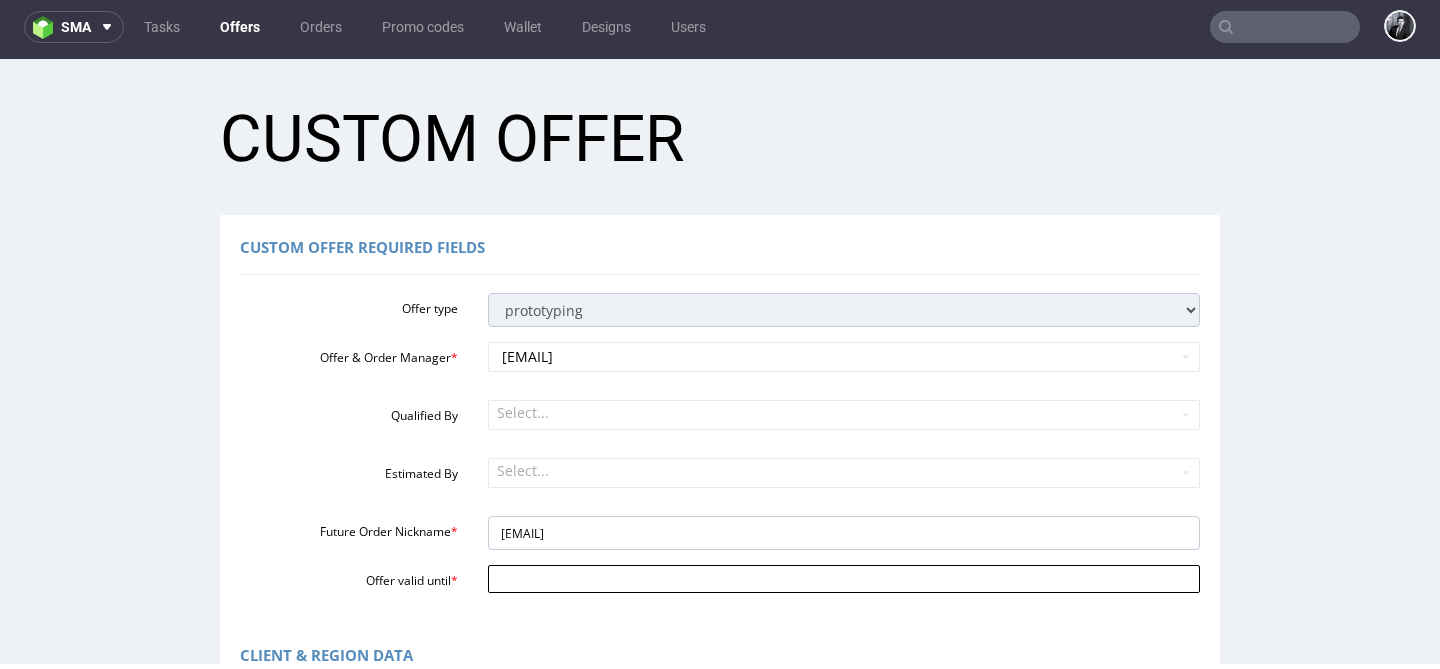 click on "Offer valid until  *" at bounding box center [844, 579] 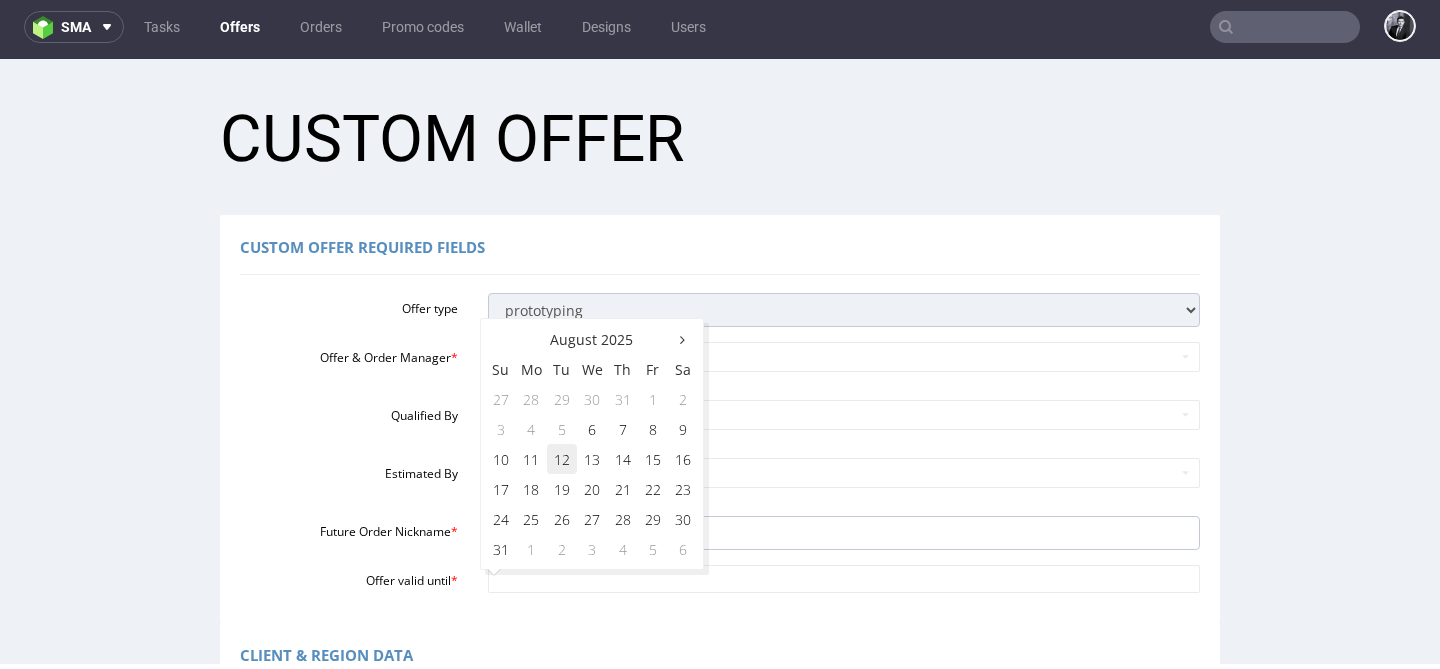 click on "12" at bounding box center [562, 459] 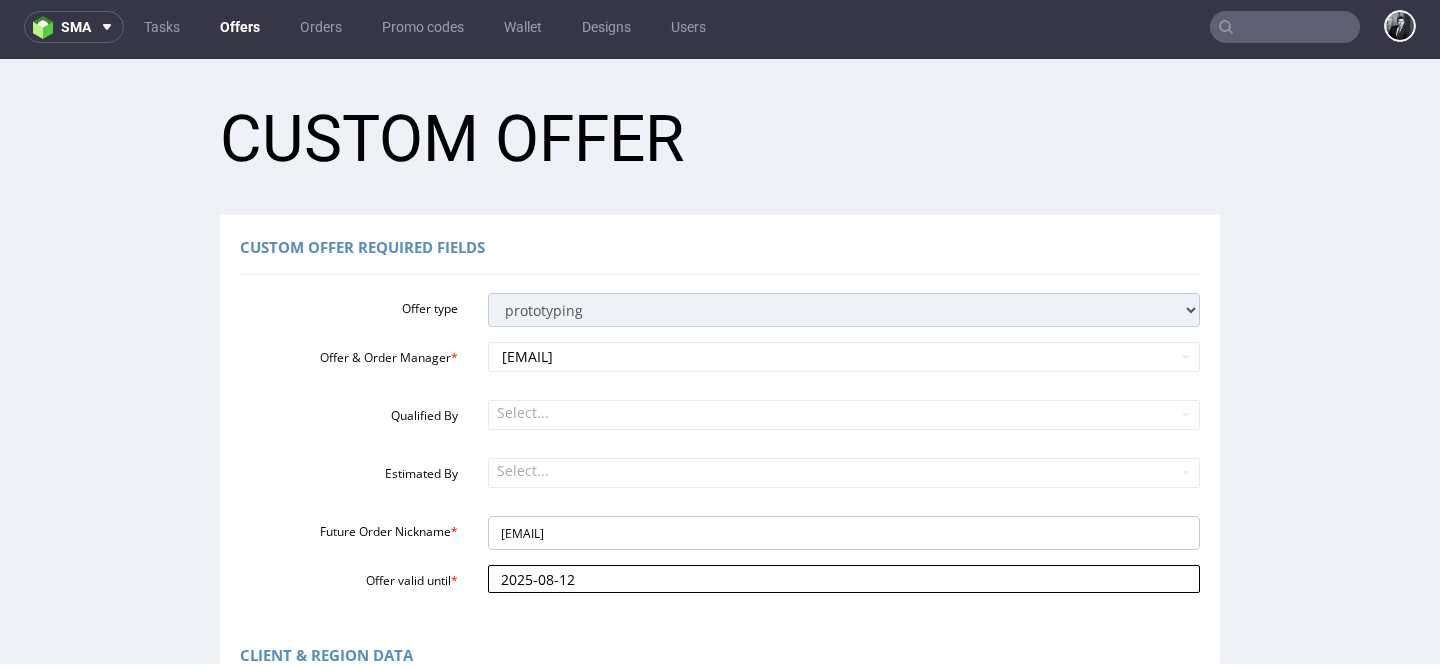 click on "2025-08-12" at bounding box center (844, 579) 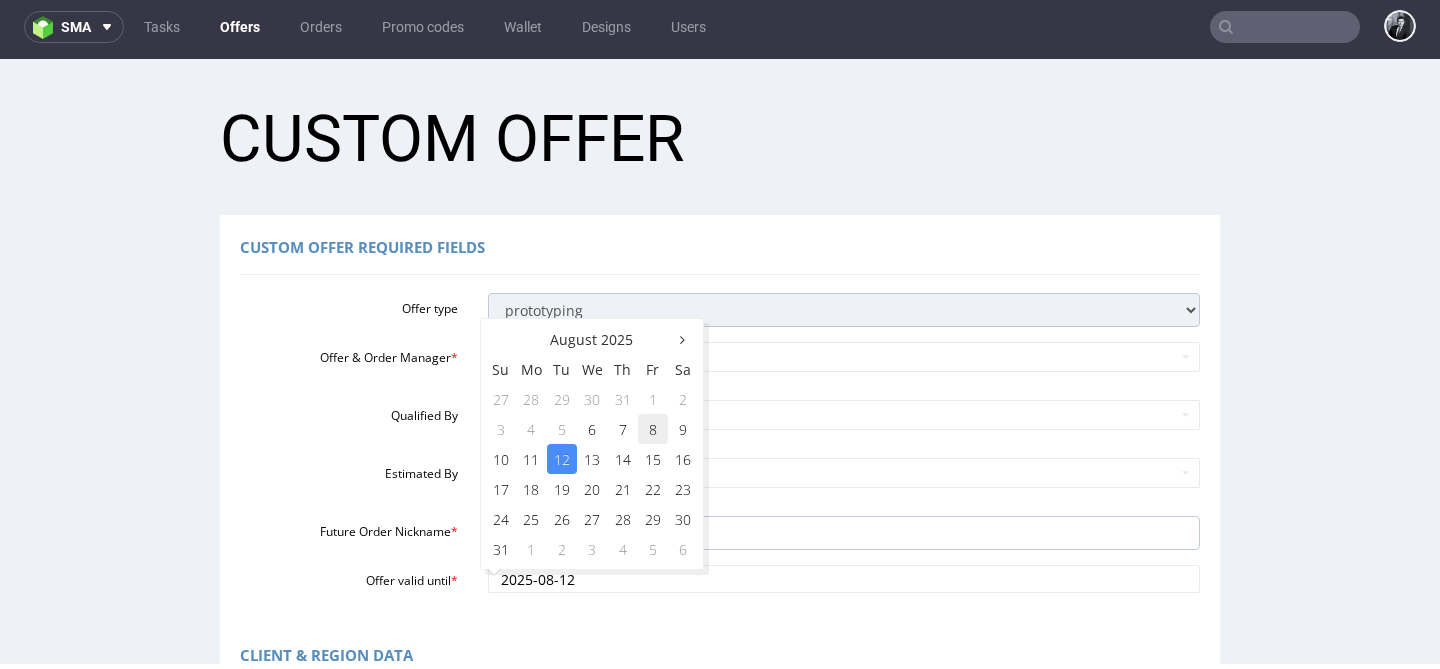 click on "8" at bounding box center (653, 429) 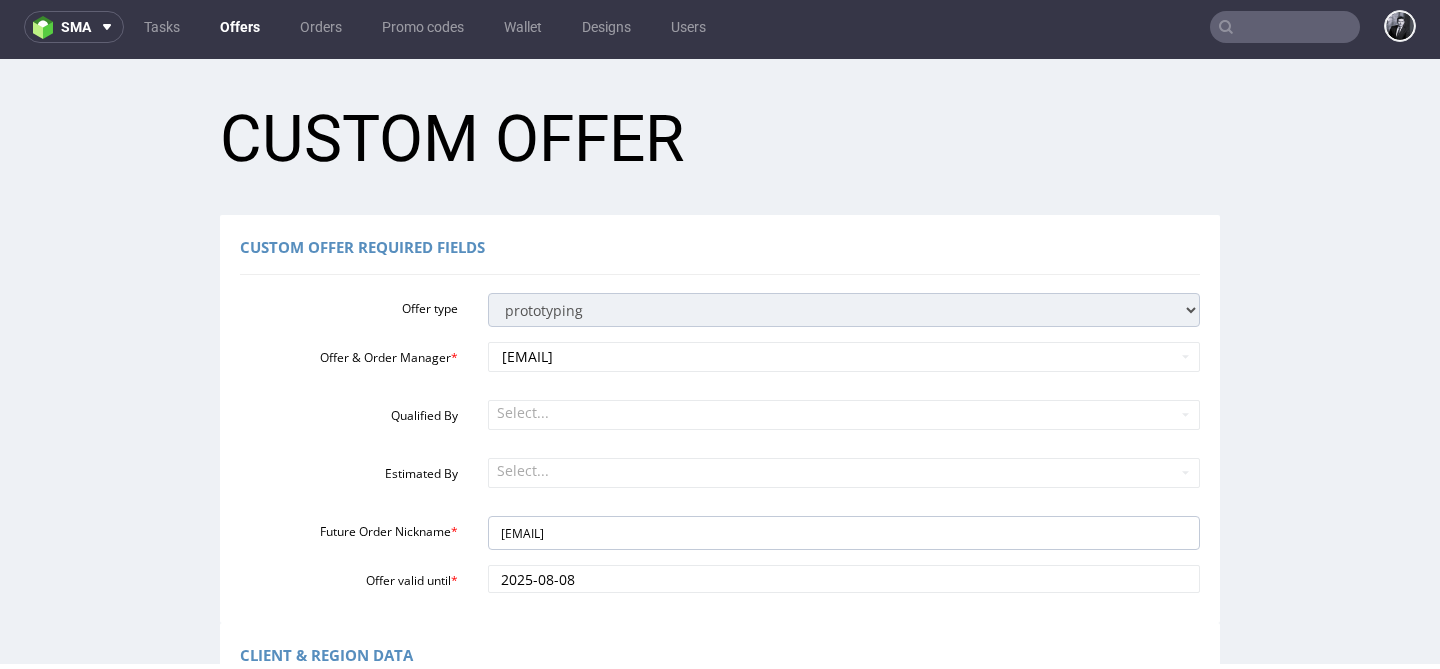 click on "Offer type standard
prototyping
sampling Offer & Order Manager  * philippe.dubuy@packhelp.com Qualified By Select... Estimated By Select... Future Order Nickname  * carepepinscom Offer valid until  * 2025-08-08" at bounding box center [720, 439] 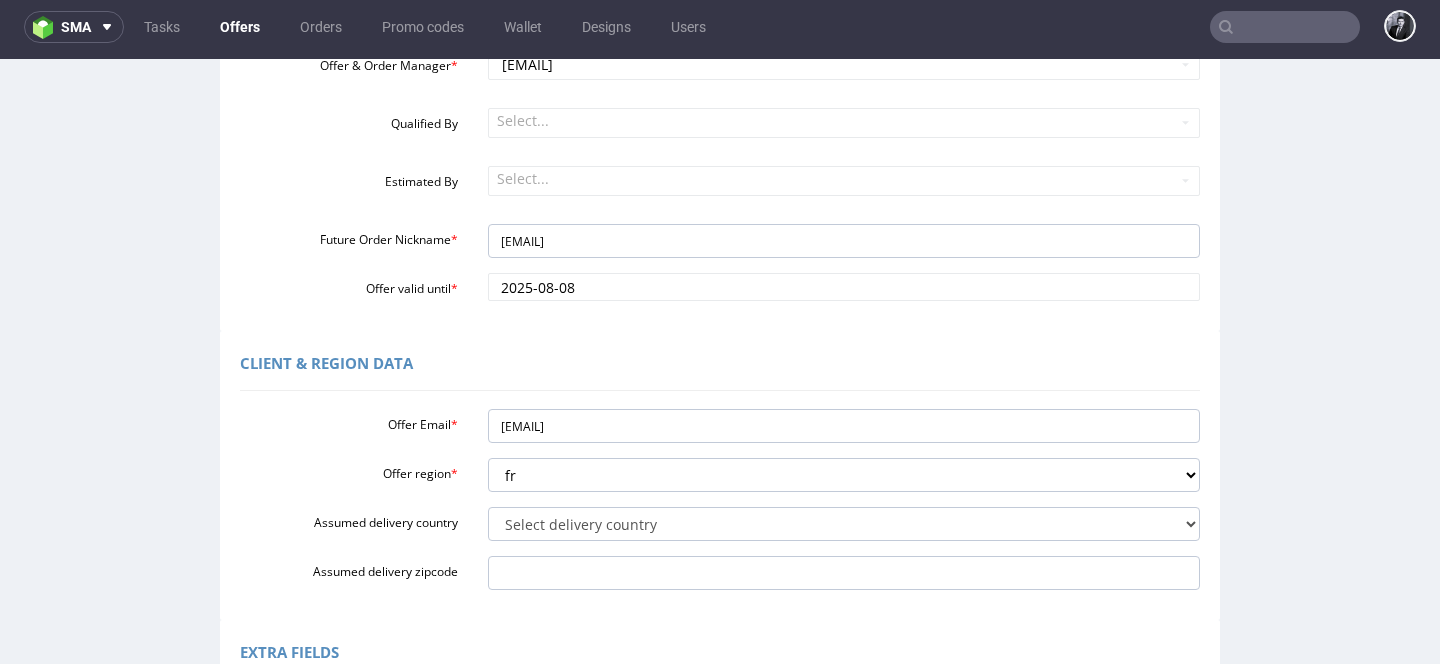 scroll, scrollTop: 293, scrollLeft: 0, axis: vertical 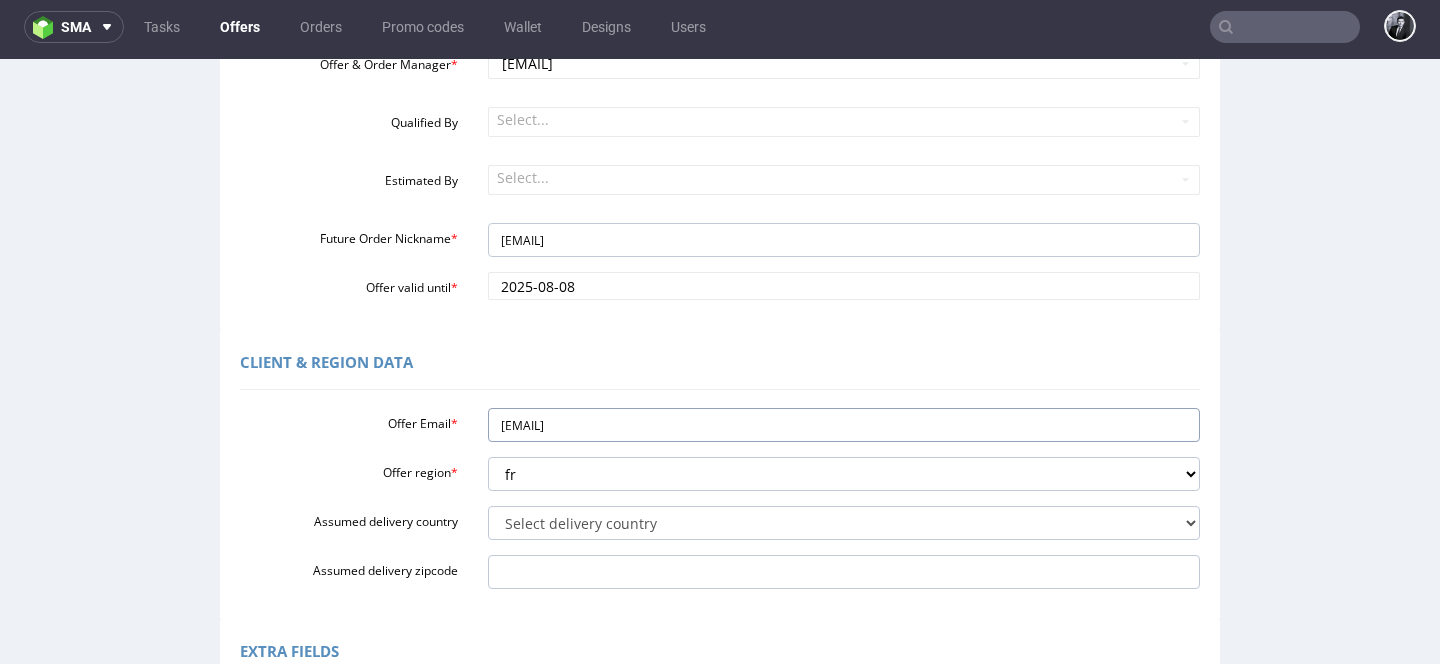 drag, startPoint x: 701, startPoint y: 422, endPoint x: 400, endPoint y: 419, distance: 301.01495 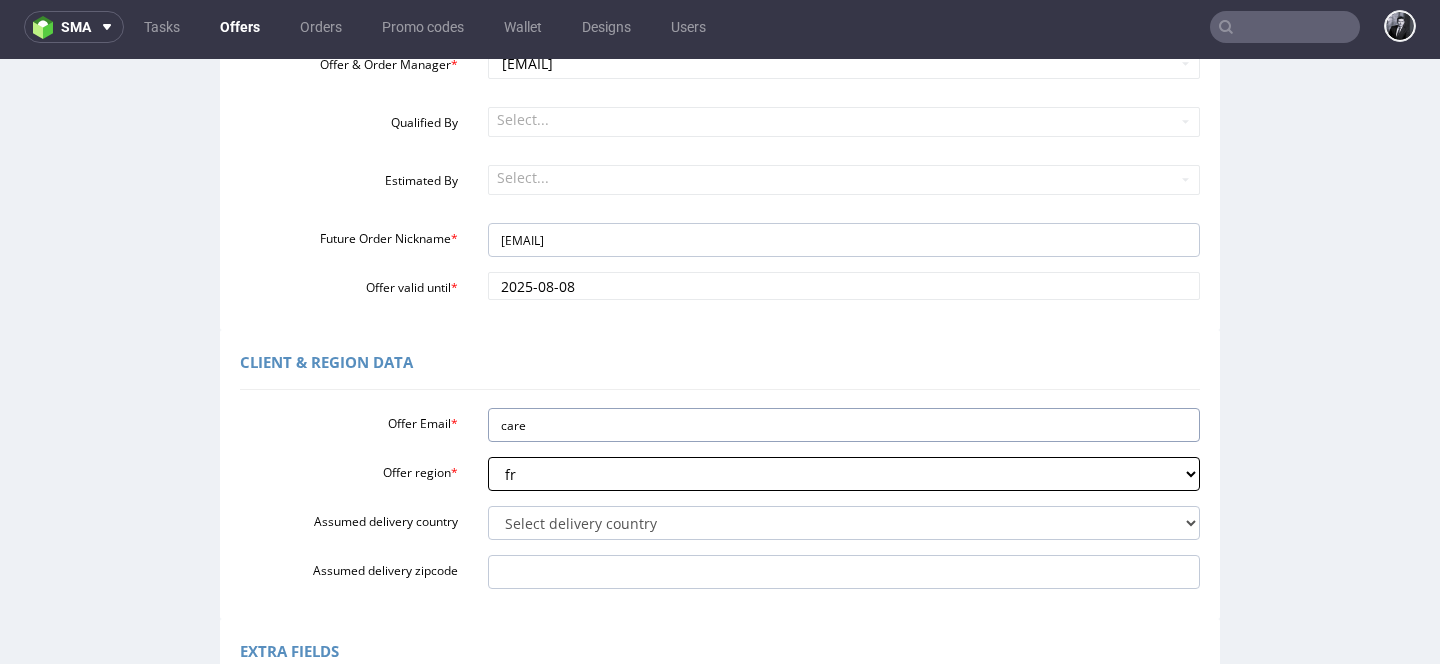 type on "care@pepins.com" 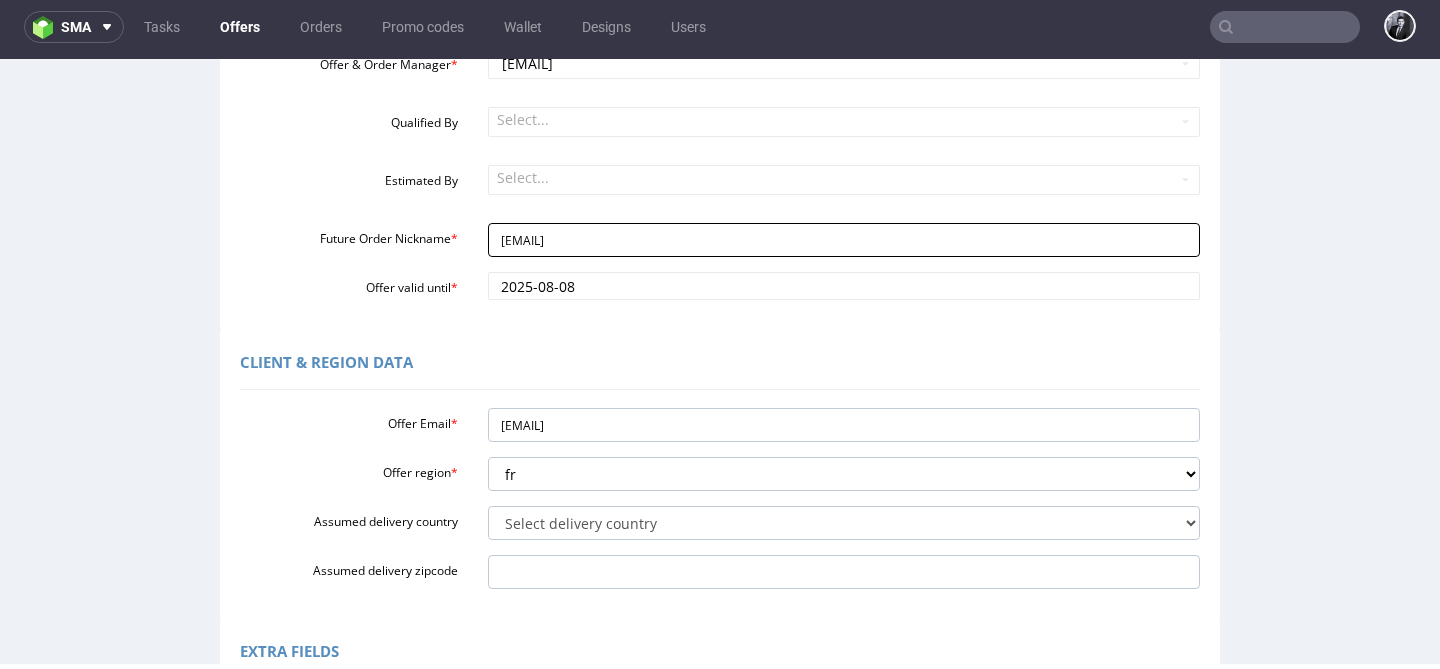 click on "carepepinscom" at bounding box center (844, 240) 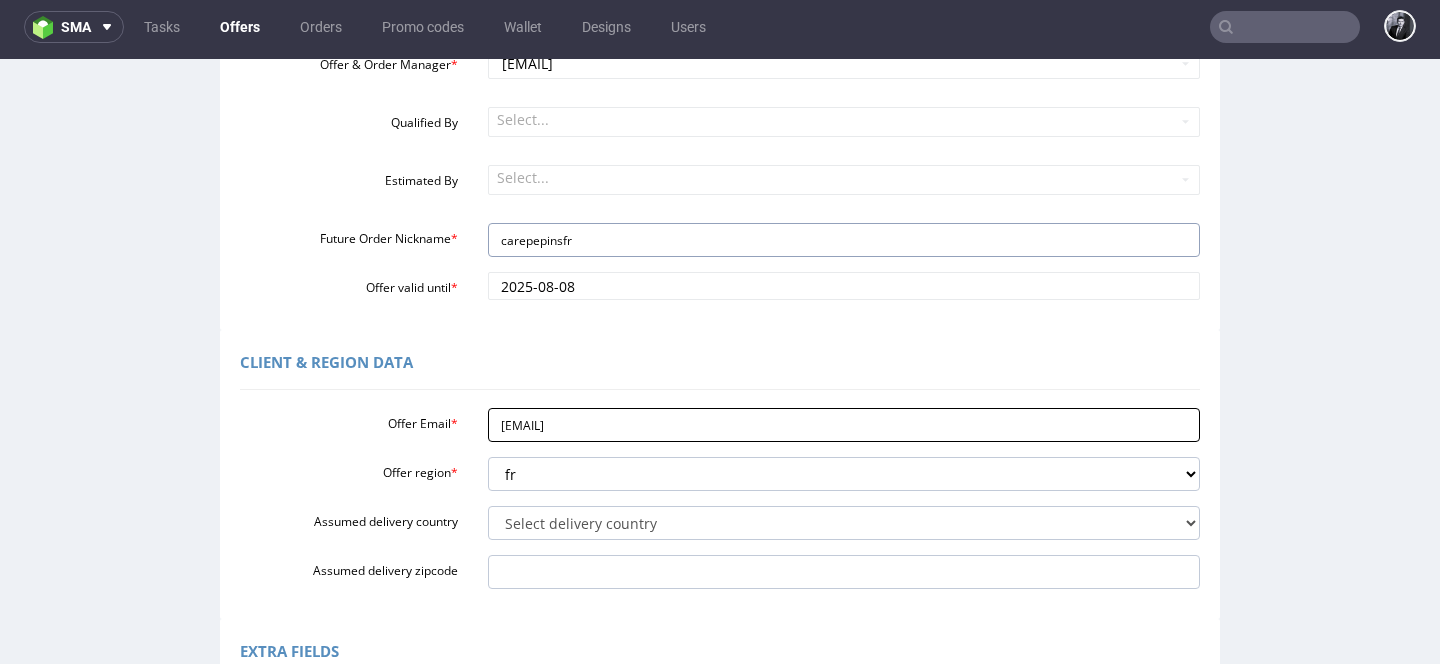 type on "carepepinsfr" 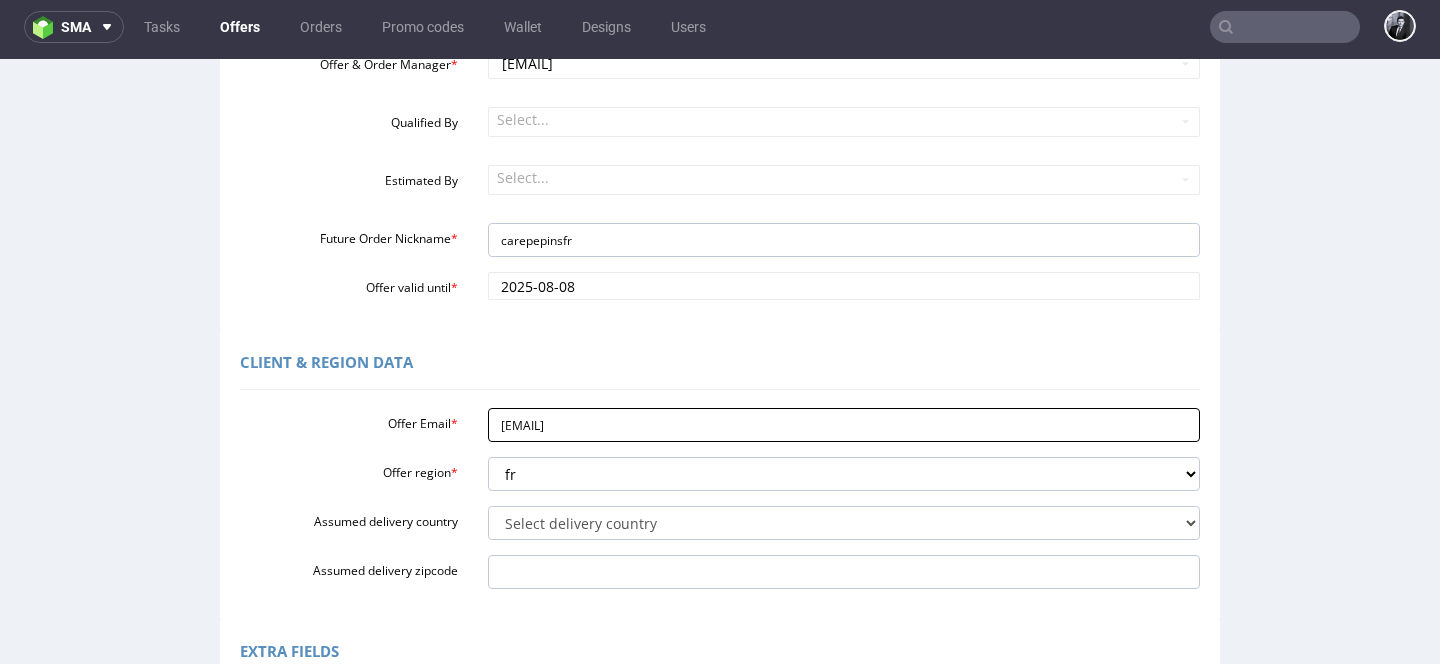 click on "care@pepins.com" at bounding box center (844, 425) 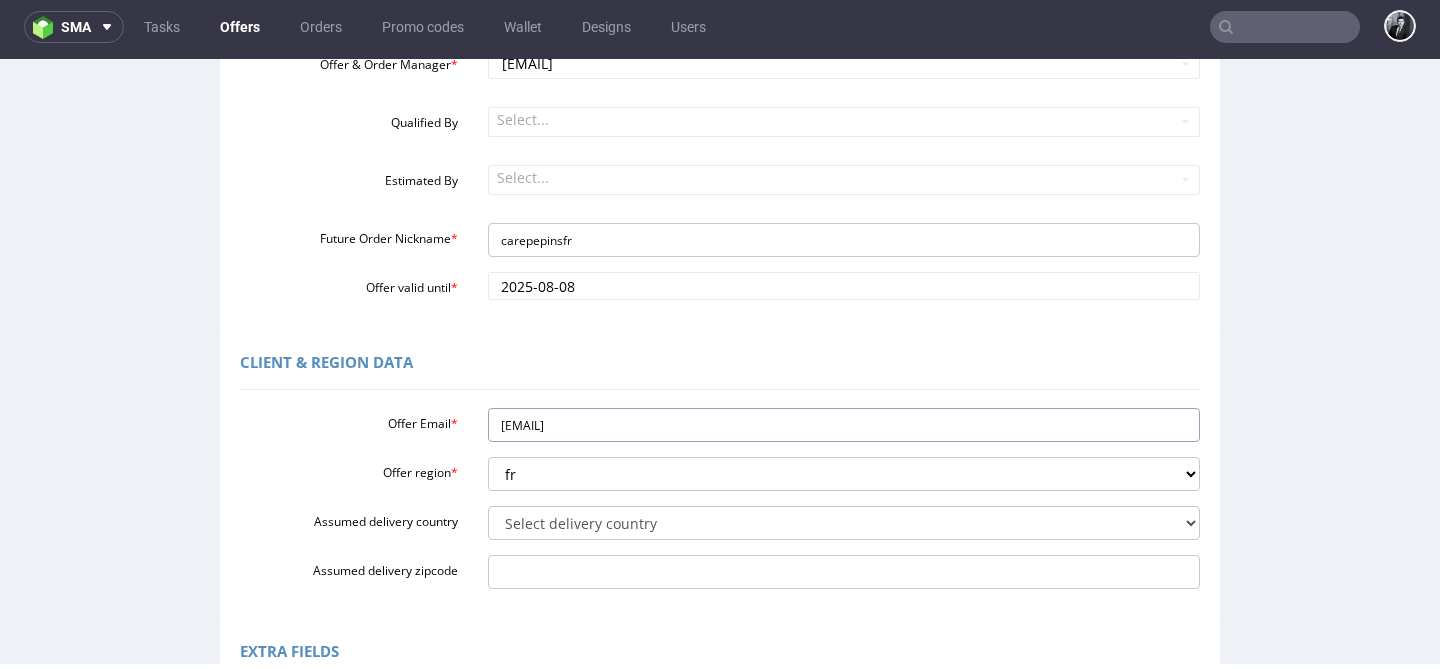 type on "[EMAIL]" 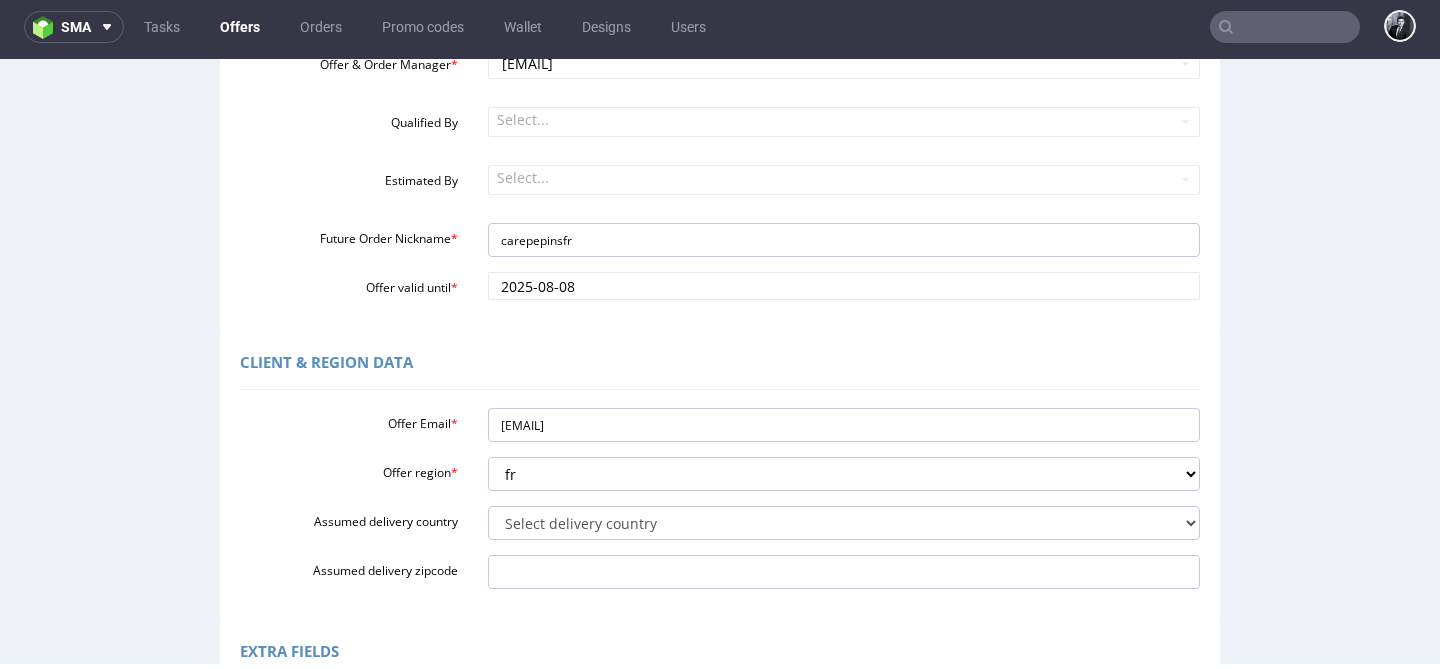 click on "Client & Region data" at bounding box center [720, 366] 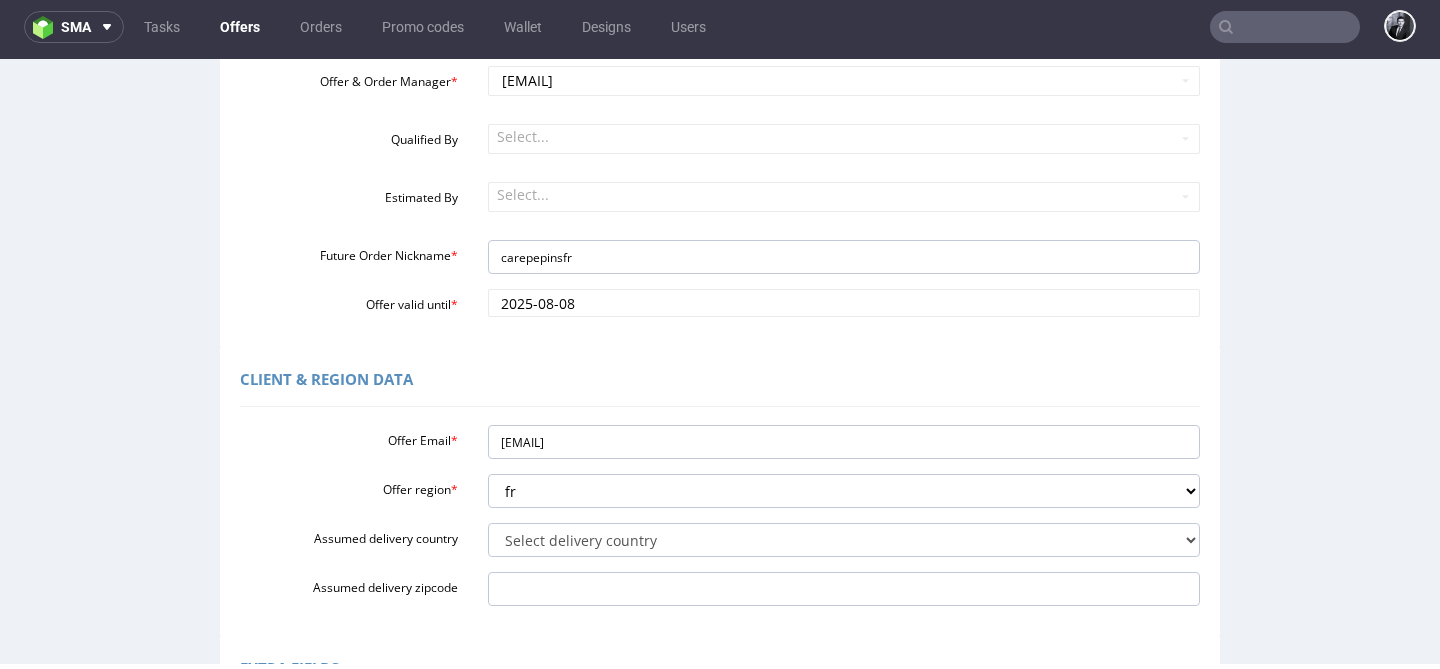 scroll, scrollTop: 275, scrollLeft: 0, axis: vertical 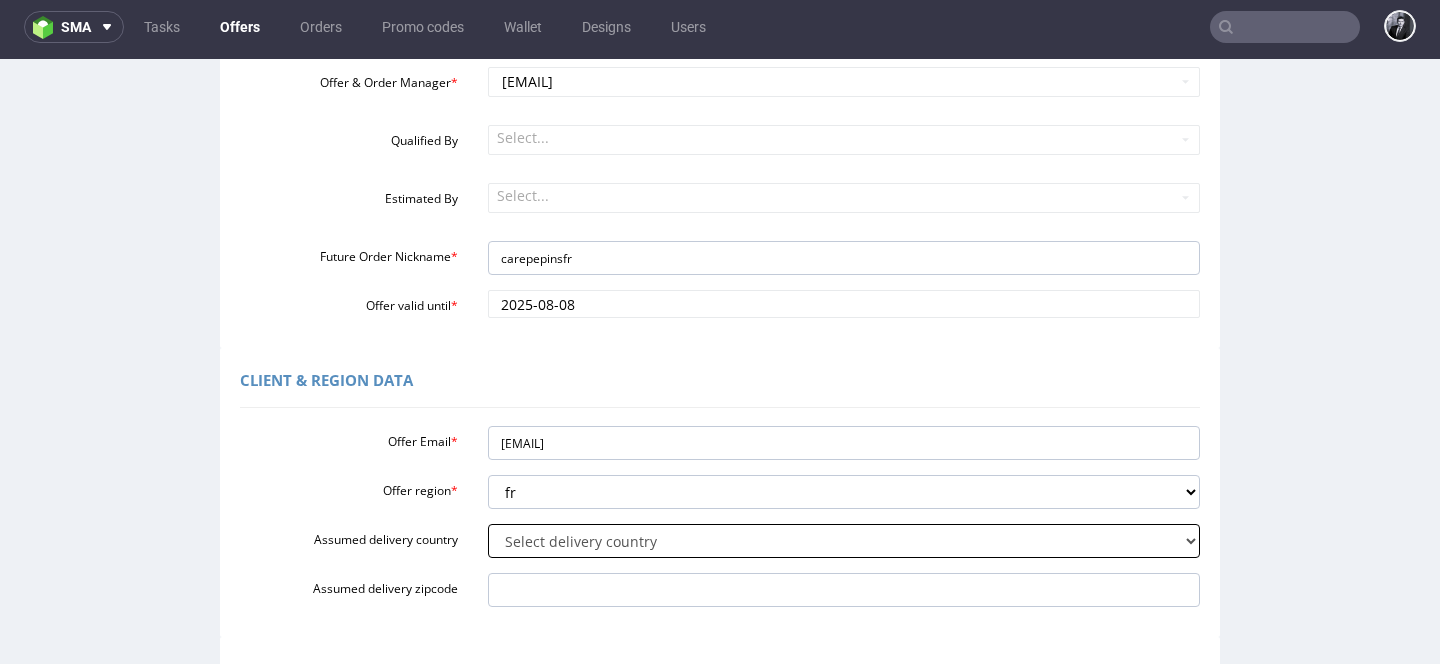 click on "Select delivery country
Andorra
Afghanistan
Anguilla
Albania
Armenia
Antarctica
Argentina
American Samoa
Austria
Australia
Åland Islands
Azerbaijan
Bosnia and Herzegovina
Barbados
Bangladesh
Belgium
Bulgaria
Bahrain
Saint Barthélemy
Brunei Darussalam
Bonaire, Sint Eustatius and Saba
Brazil
Bhutan
Bouvet Island
Belarus
Canada
Cocos (Keeling) Islands
Switzerland
Chile
China
Colombia
Costa Rica
Cuba
Cape Verde
Curaçao
Christmas Island
Cyprus
Czech Republic
Germany
Denmark
Dominican Republic
Algeria
Ecuador
Estonia
Egypt
Western Sahara
Spain
Ethiopia
Finland
Falkland Islands (Malvinas)
Micronesia, Federated States of
Faroe Islands
France
Gabon
United Kingdom
Georgia
French Guiana
Guernsey
Gibraltar
Greenland
Guadeloupe
Greece
South Georgia and the South Sandwich Islands
Guatemala
Guam
Guinea-Bissau
Heard Island and McDonald Islands
Honduras
Croatia
Haiti
Hungary" at bounding box center [844, 541] 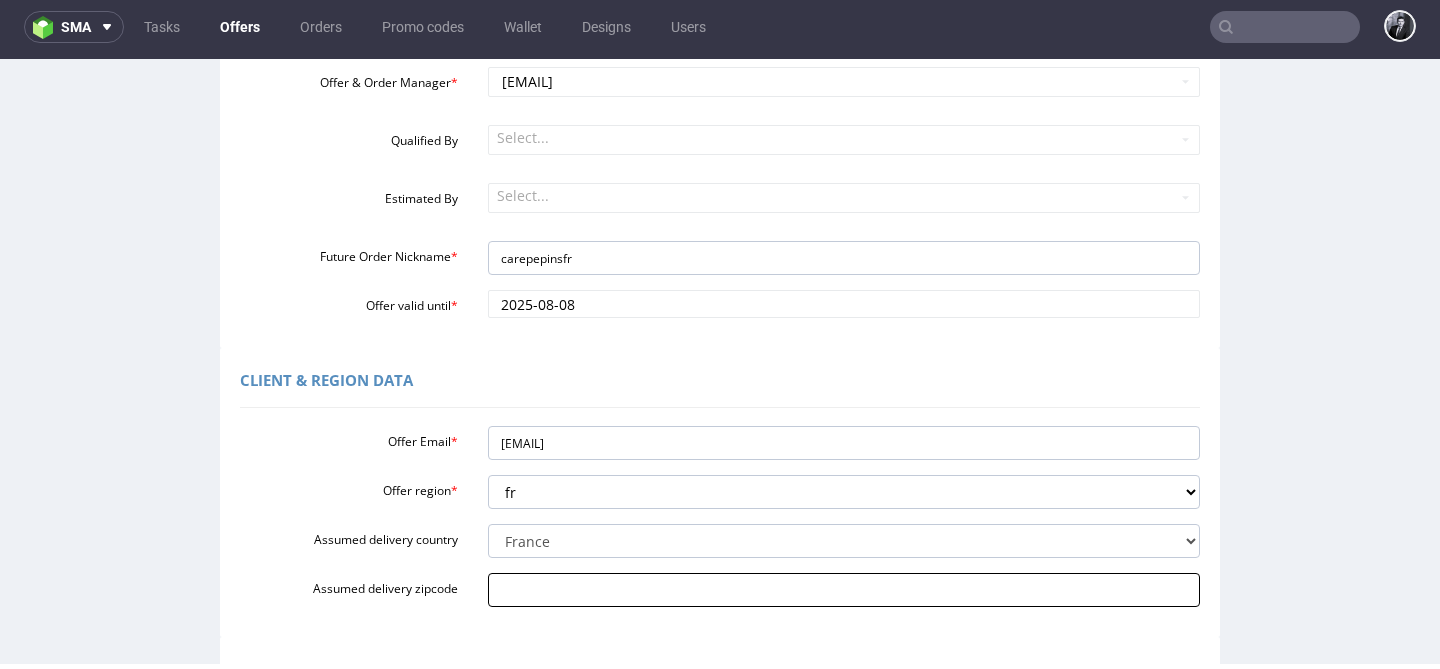 click on "Assumed delivery zipcode" at bounding box center [844, 590] 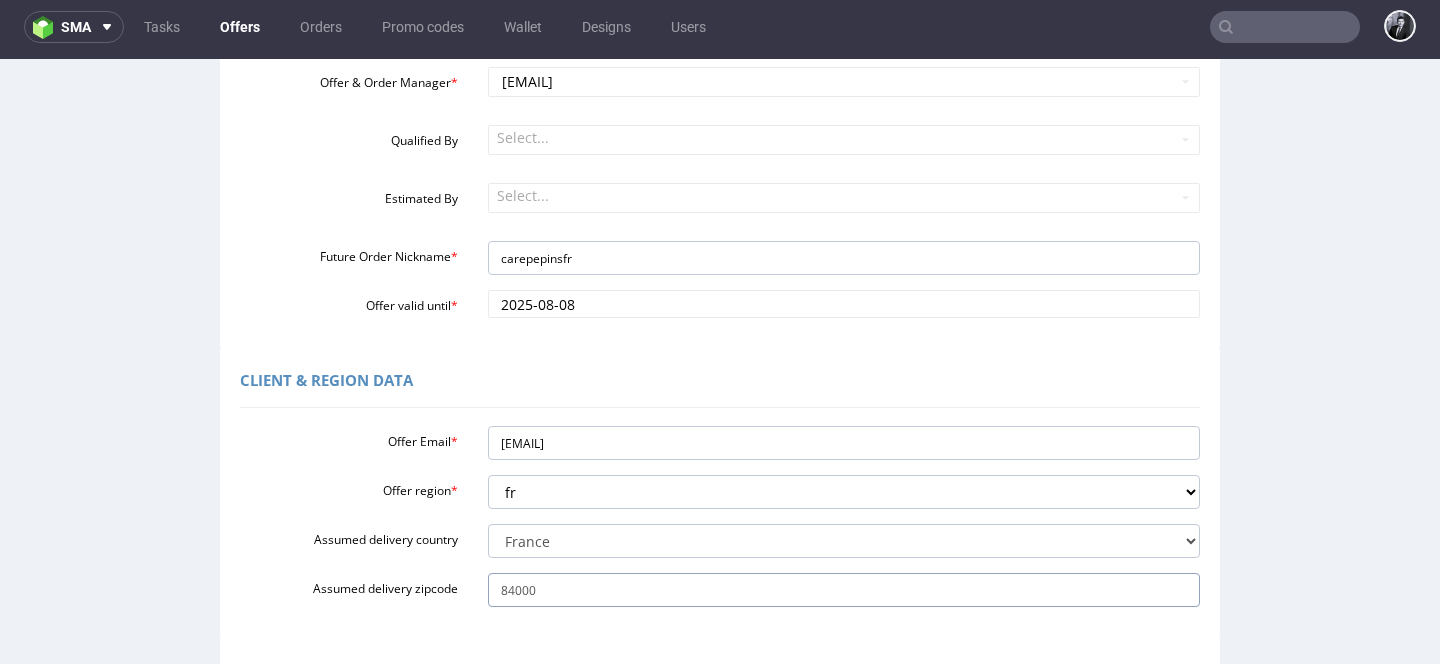 type on "84000" 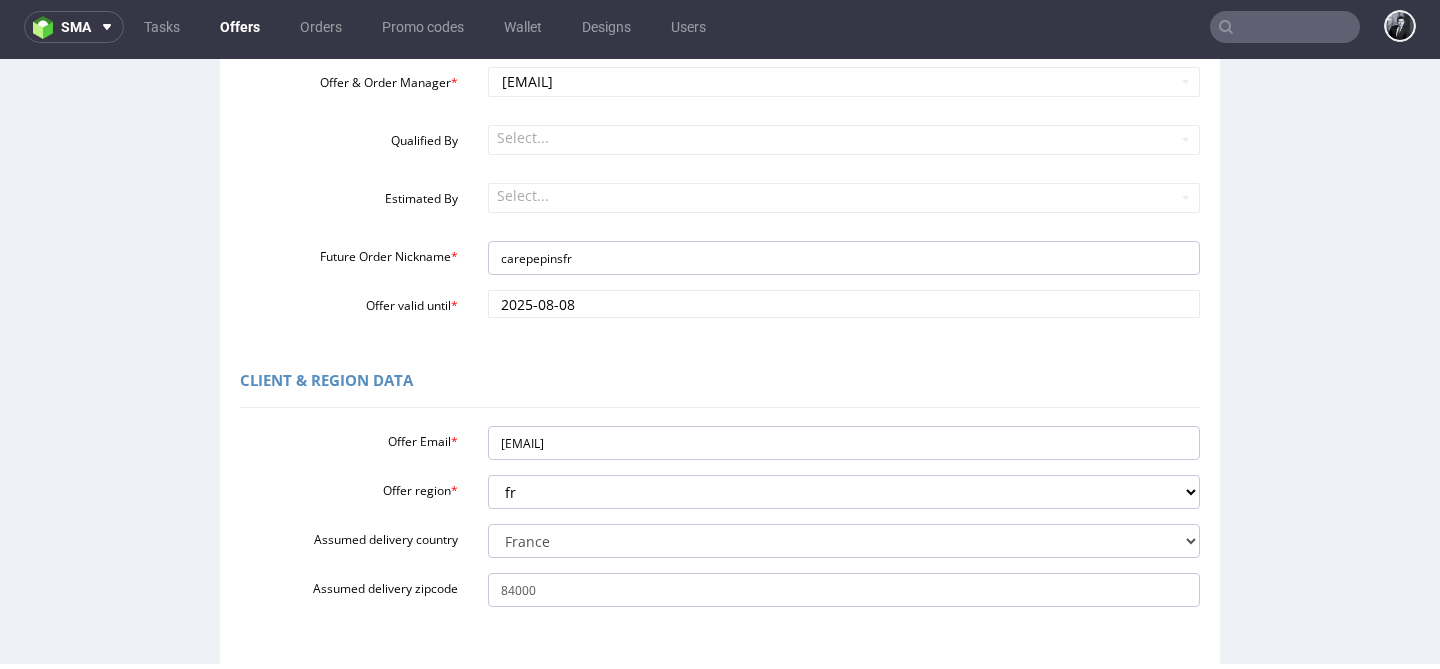 click on "Offer Email  * care@pepins.fr Offer region  * eu
gb
de
pl
fr
it
es Assumed delivery country Select delivery country
Andorra
Afghanistan
Anguilla
Albania
Armenia
Antarctica
Argentina
American Samoa
Austria
Australia
Åland Islands
Azerbaijan
Bosnia and Herzegovina
Barbados
Bangladesh
Belgium
Bulgaria
Bahrain
Saint Barthélemy
Brunei Darussalam
Bonaire, Sint Eustatius and Saba
Brazil
Bhutan
Bouvet Island
Belarus
Canada
Cocos (Keeling) Islands
Switzerland
Chile
China
Colombia
Costa Rica
Cuba
Cape Verde
Curaçao
Christmas Island
Cyprus
Czech Republic
Germany
Denmark
Dominican Republic
Algeria
Ecuador
Estonia
Egypt
Western Sahara
Spain
Ethiopia
Finland
Falkland Islands (Malvinas)
Micronesia, Federated States of
Faroe Islands
France
Gabon
United Kingdom
Georgia
French Guiana
Guernsey
Gibraltar
Greenland
Guadeloupe
Greece
South Georgia and the South Sandwich Islands
Guatemala" at bounding box center (720, 512) 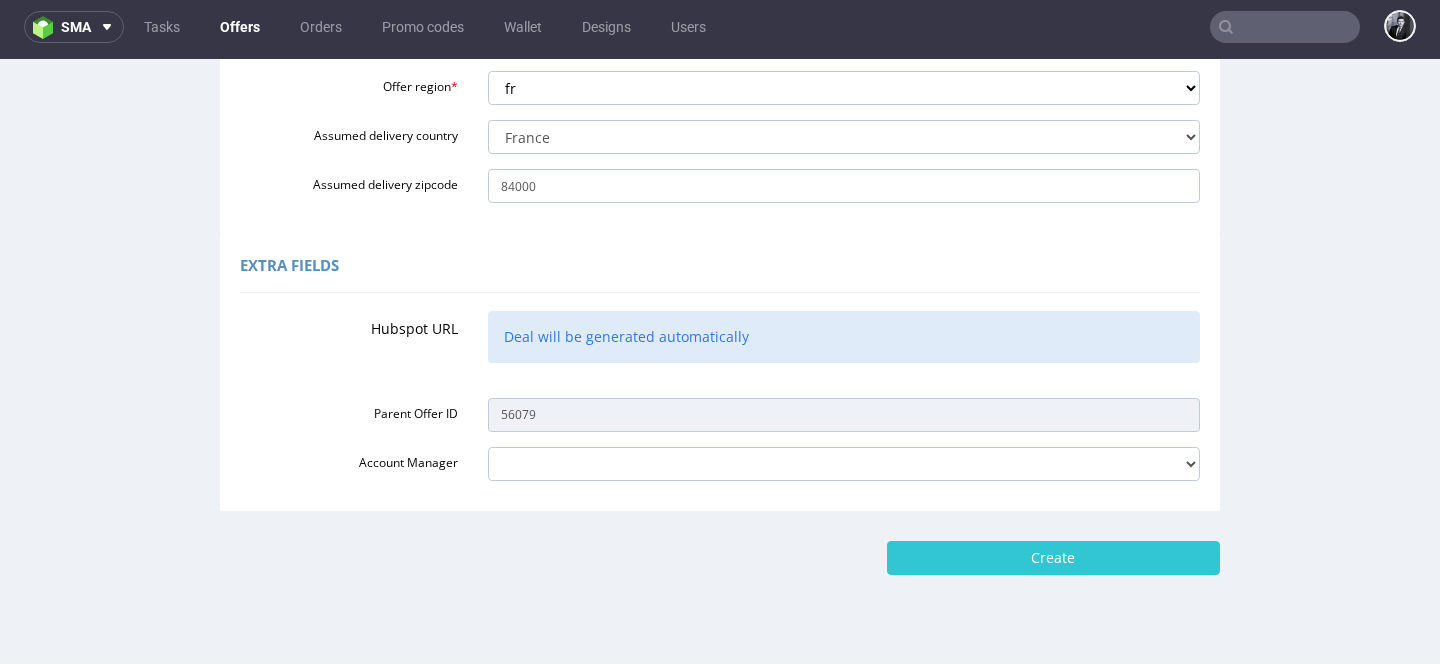 scroll, scrollTop: 720, scrollLeft: 0, axis: vertical 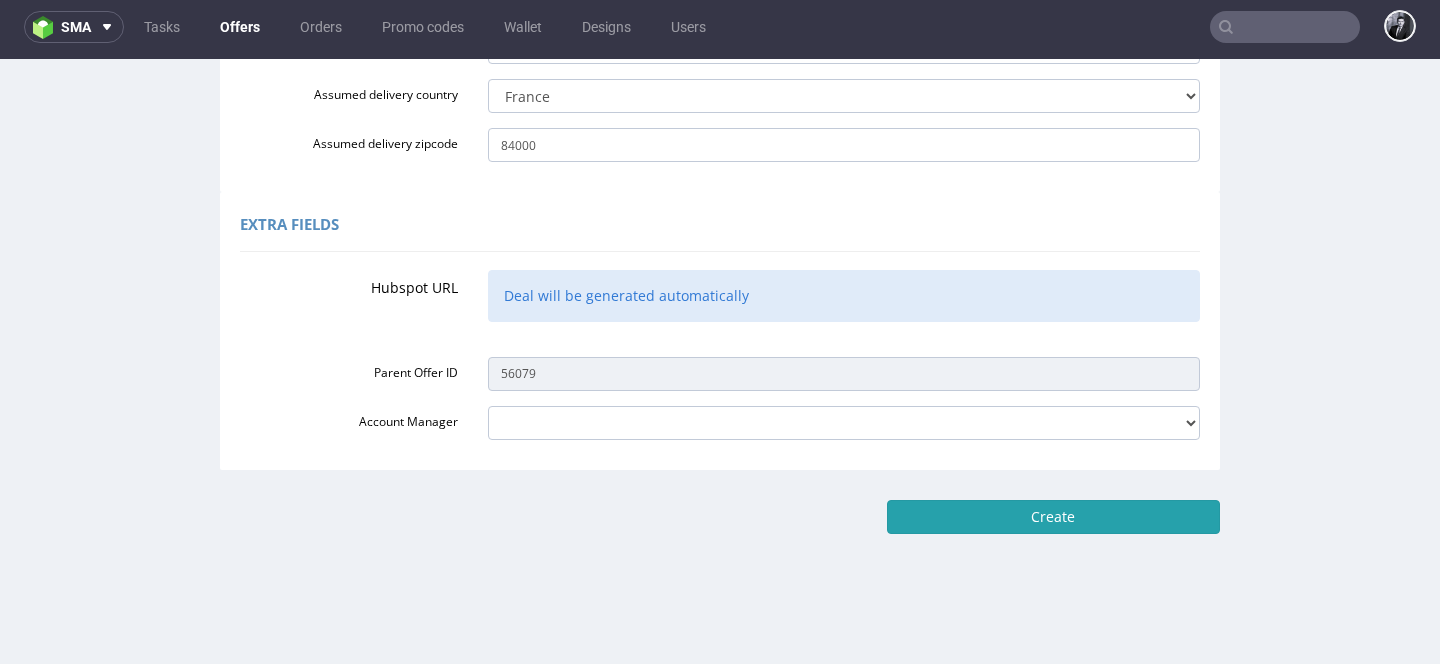 click on "Create" at bounding box center [1053, 517] 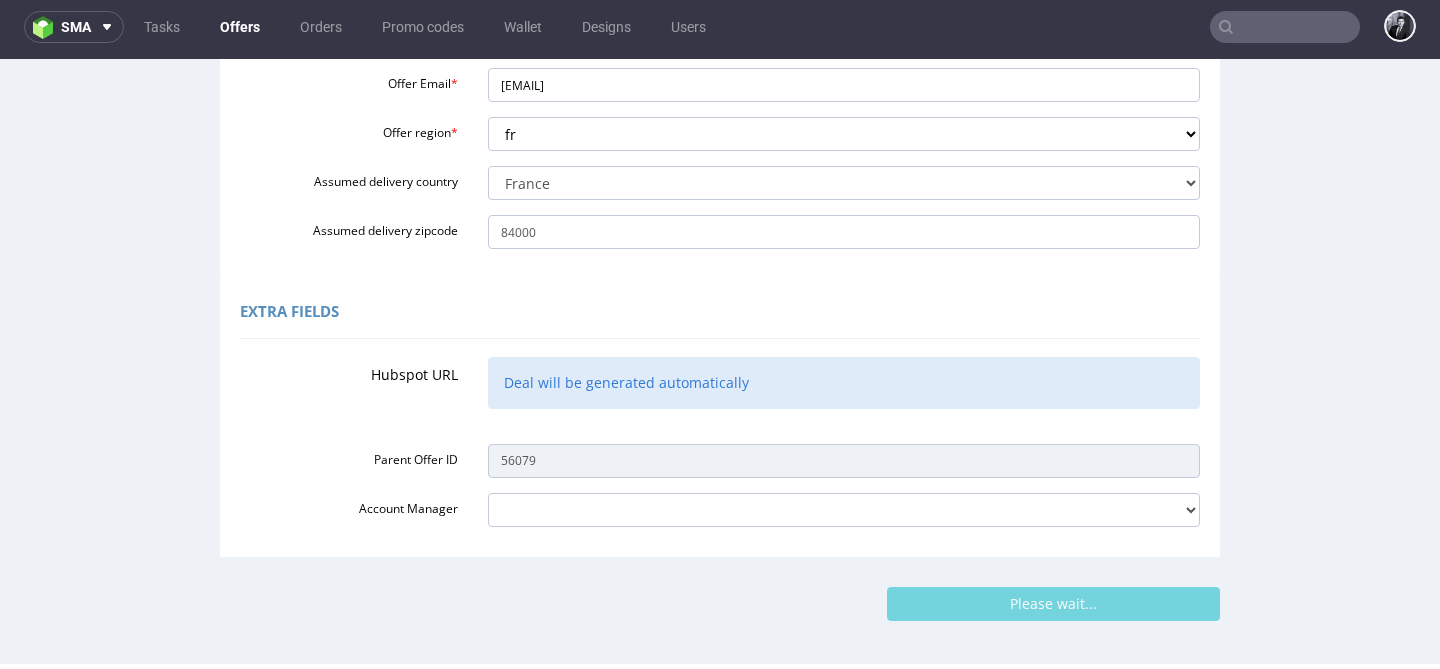 scroll, scrollTop: 441, scrollLeft: 0, axis: vertical 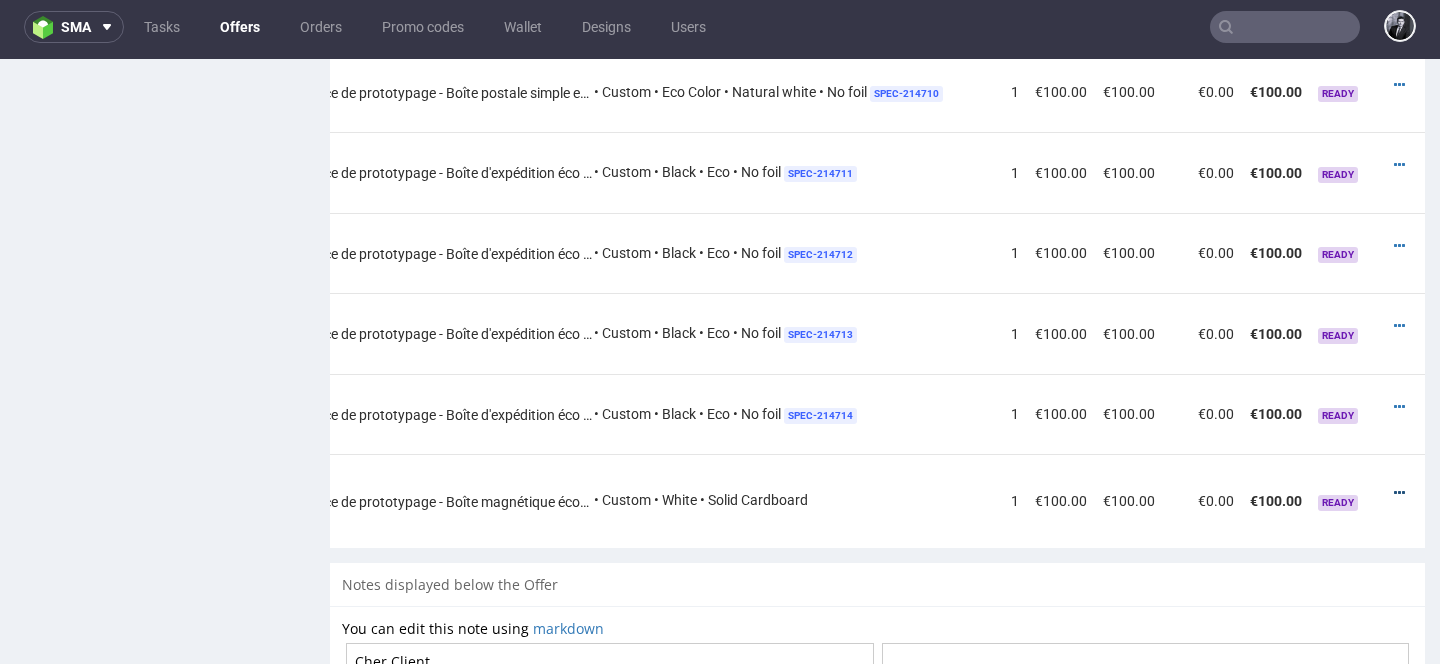 click at bounding box center [1399, 493] 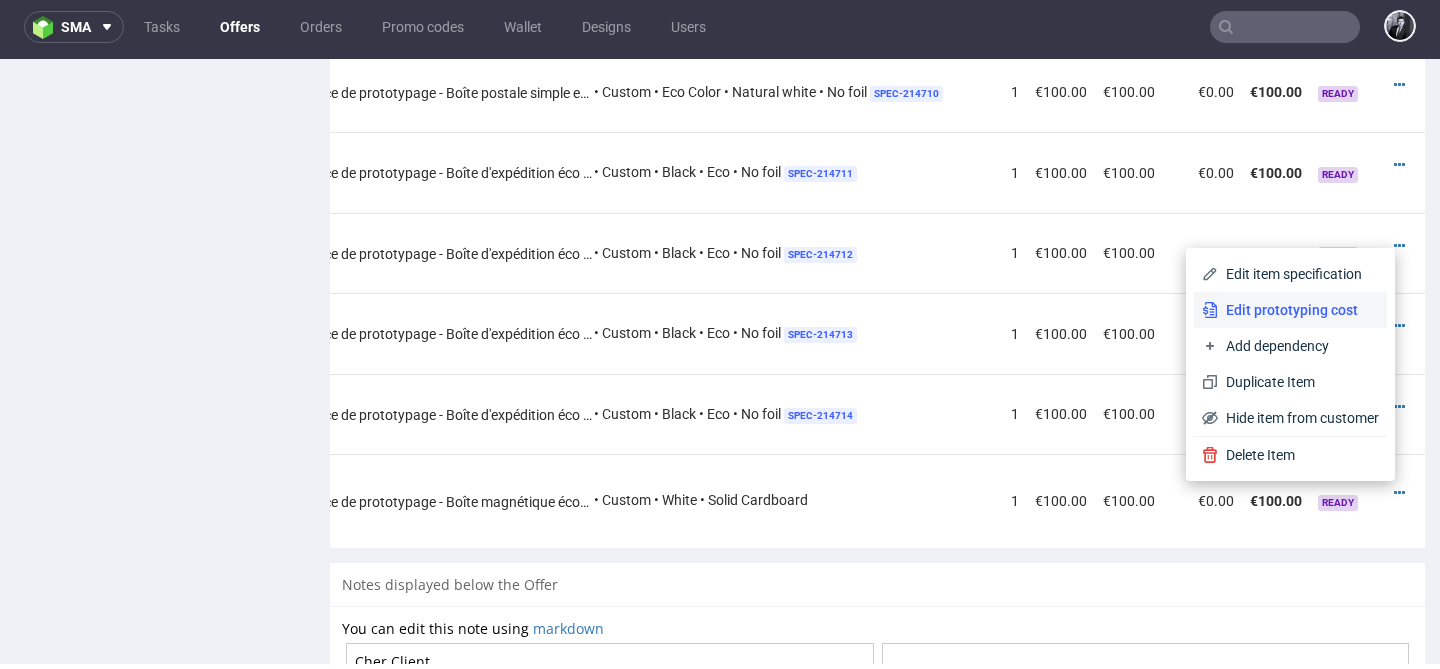click on "Edit prototyping cost" at bounding box center (1298, 310) 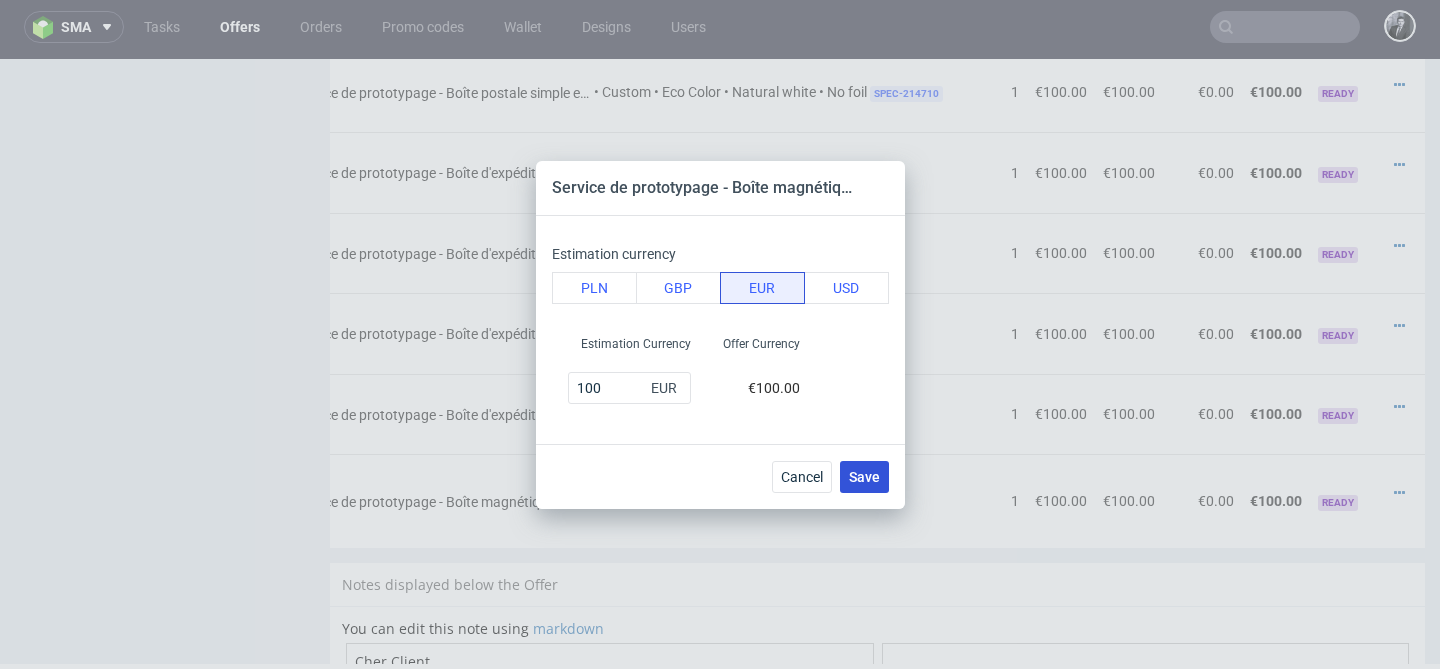 click on "Save" at bounding box center (864, 477) 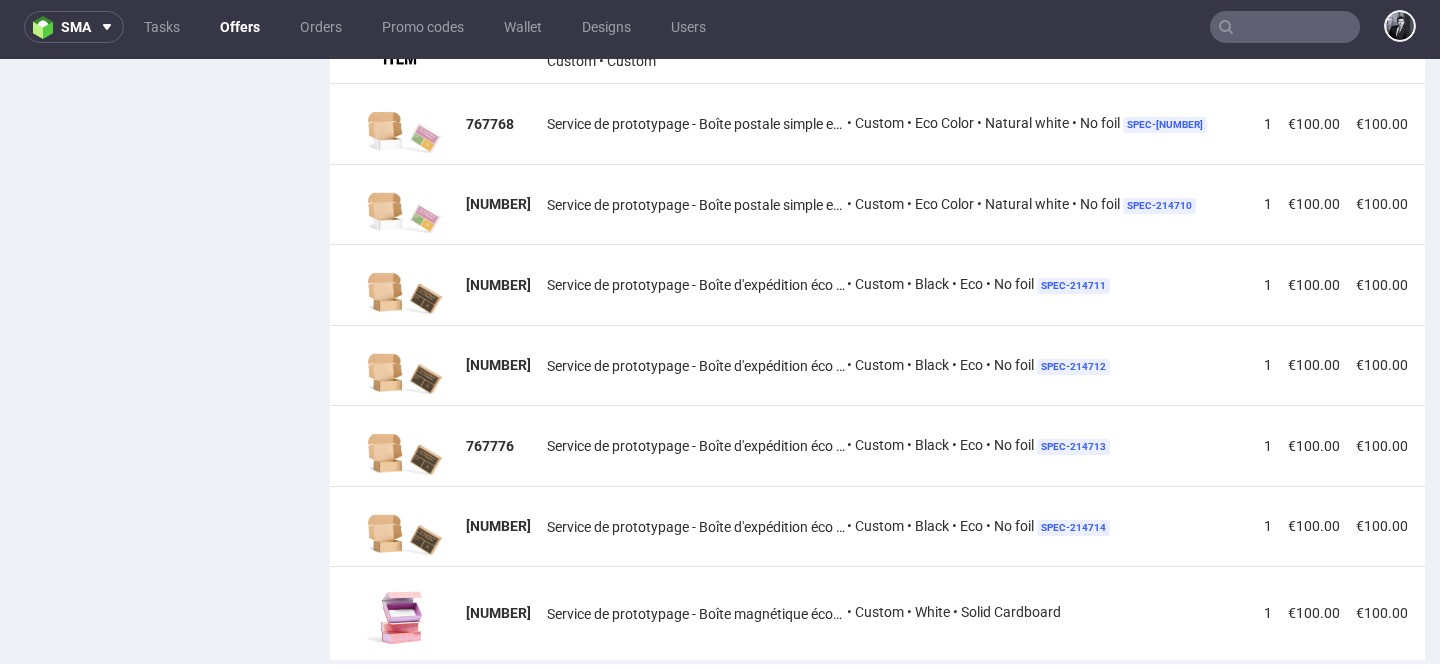 scroll, scrollTop: 1767, scrollLeft: 0, axis: vertical 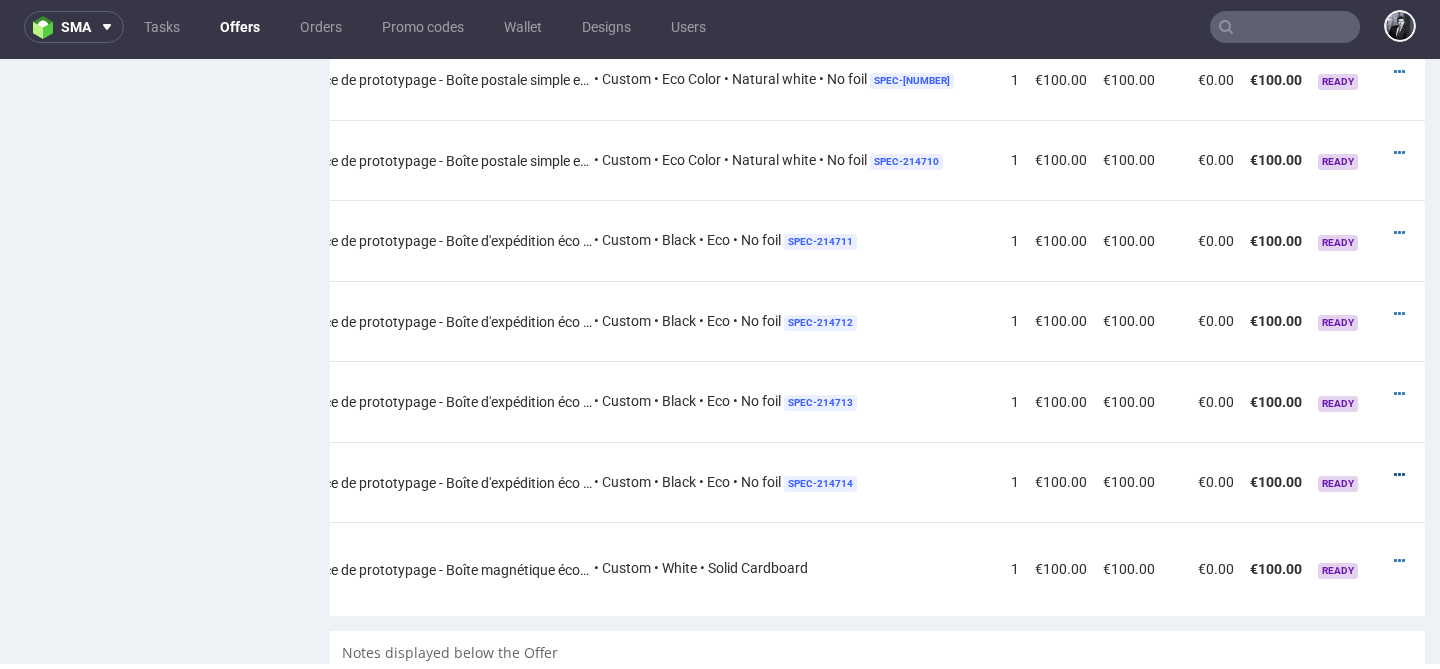 click at bounding box center (1399, 475) 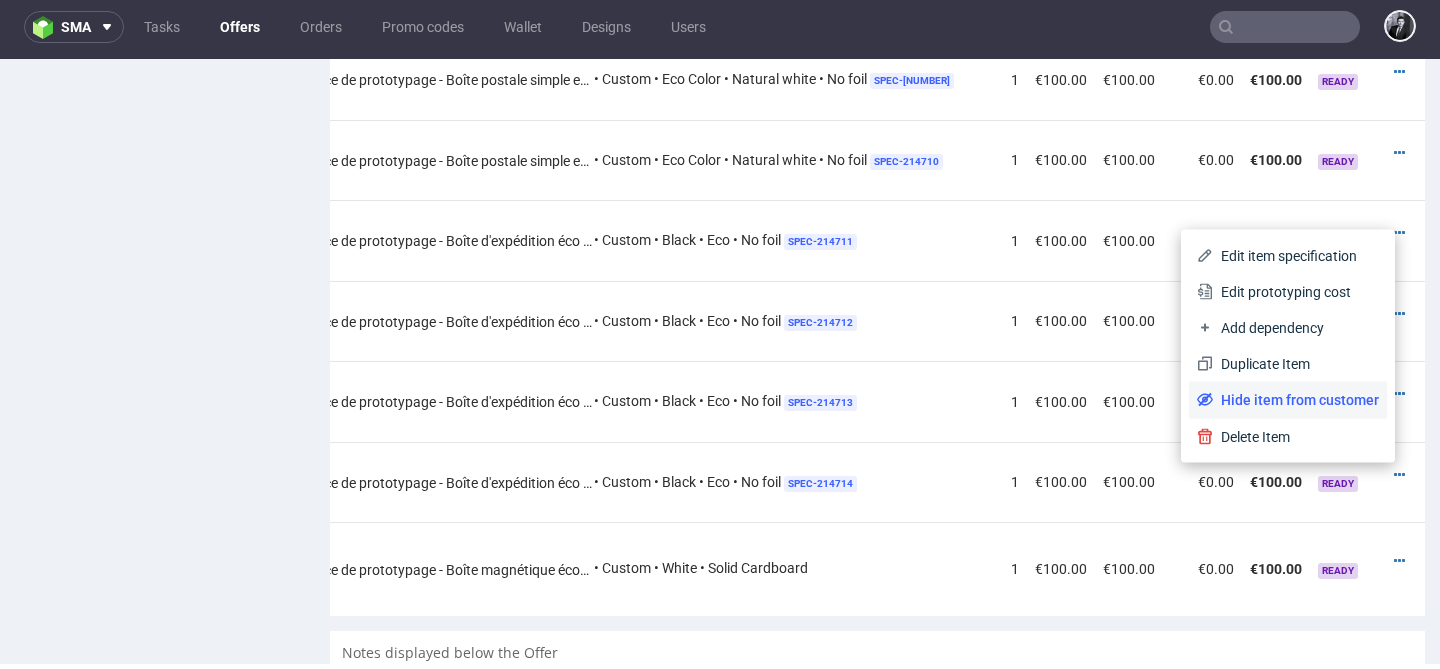 click on "Hide item from customer" at bounding box center [1296, 400] 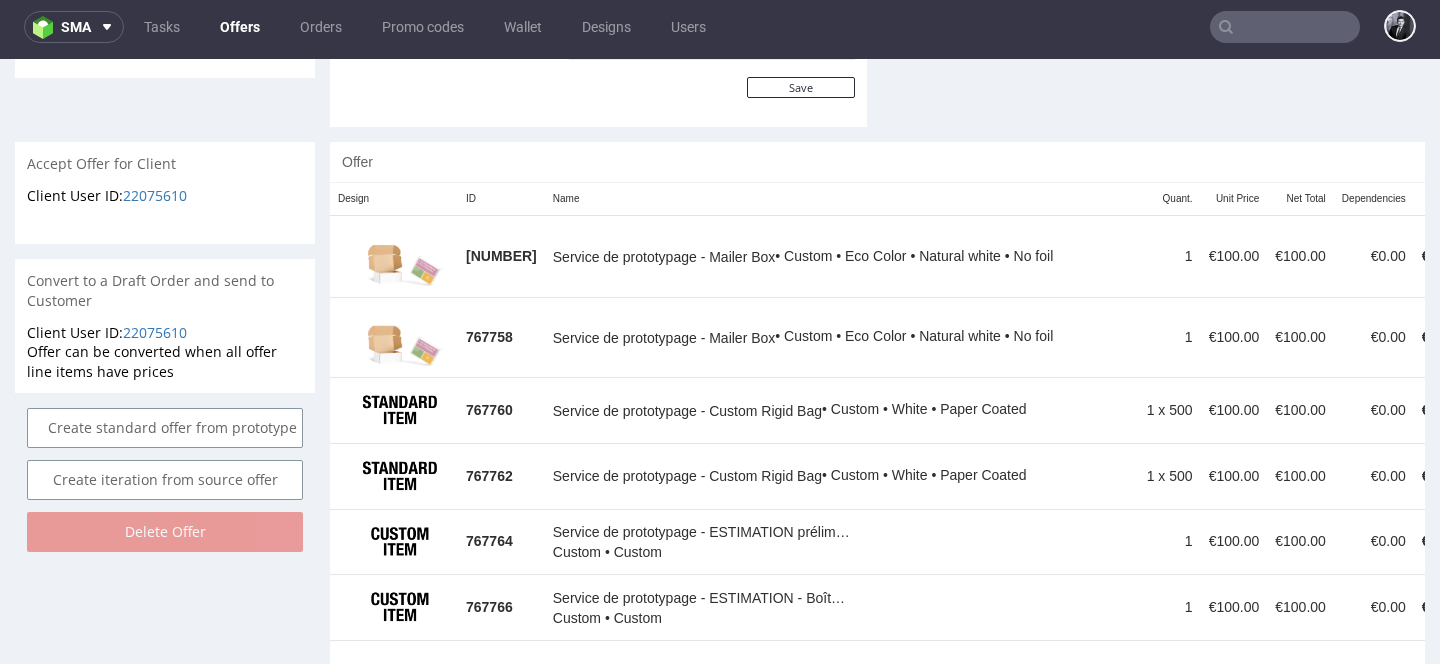 scroll, scrollTop: 1480, scrollLeft: 0, axis: vertical 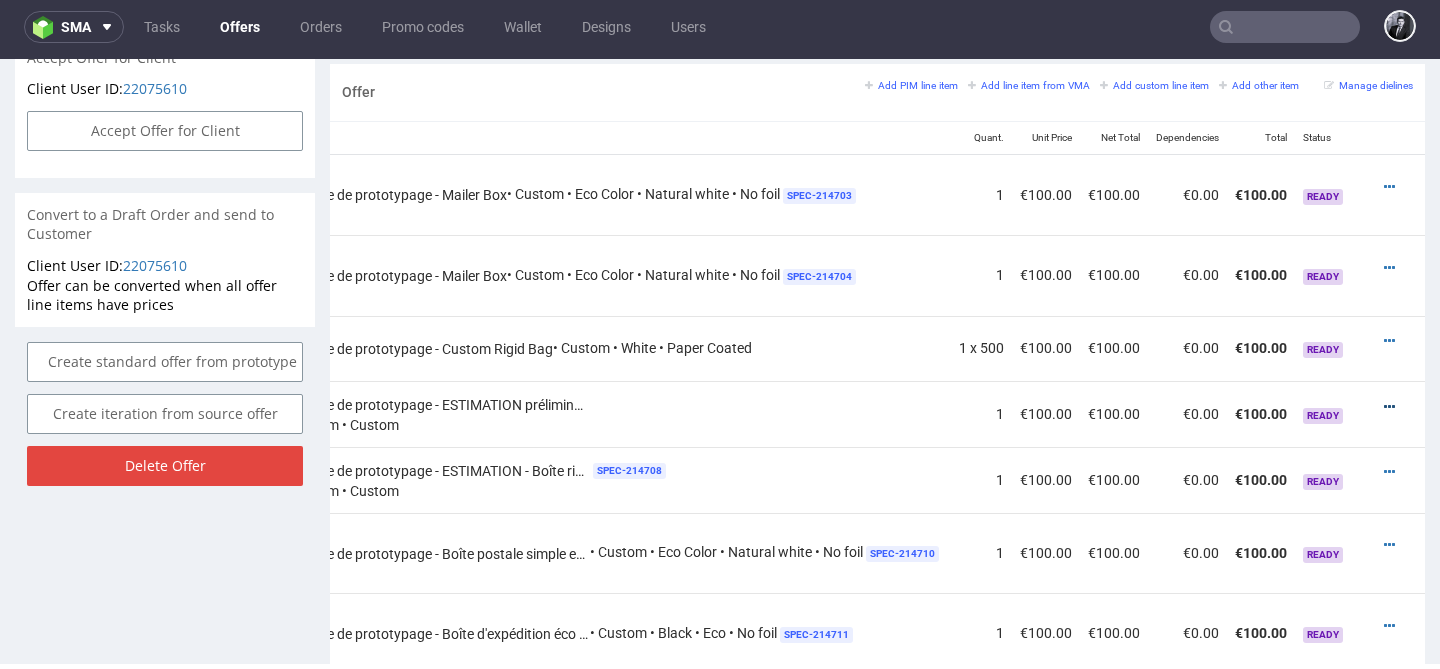 click at bounding box center (1389, 407) 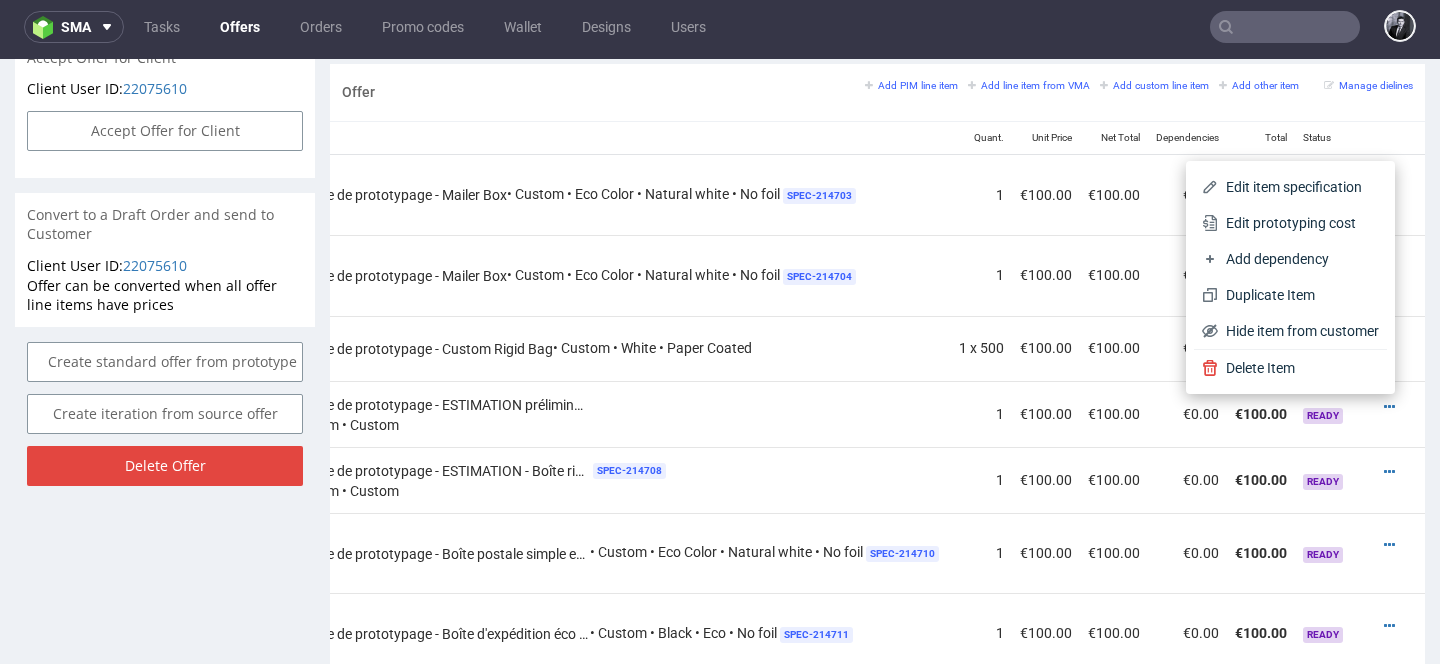 click on "Service de prototypage - ESTIMATION préliminaire pour boîte rigide aimantée personnalisée avec insert Custom • Custom" at bounding box center (616, 413) 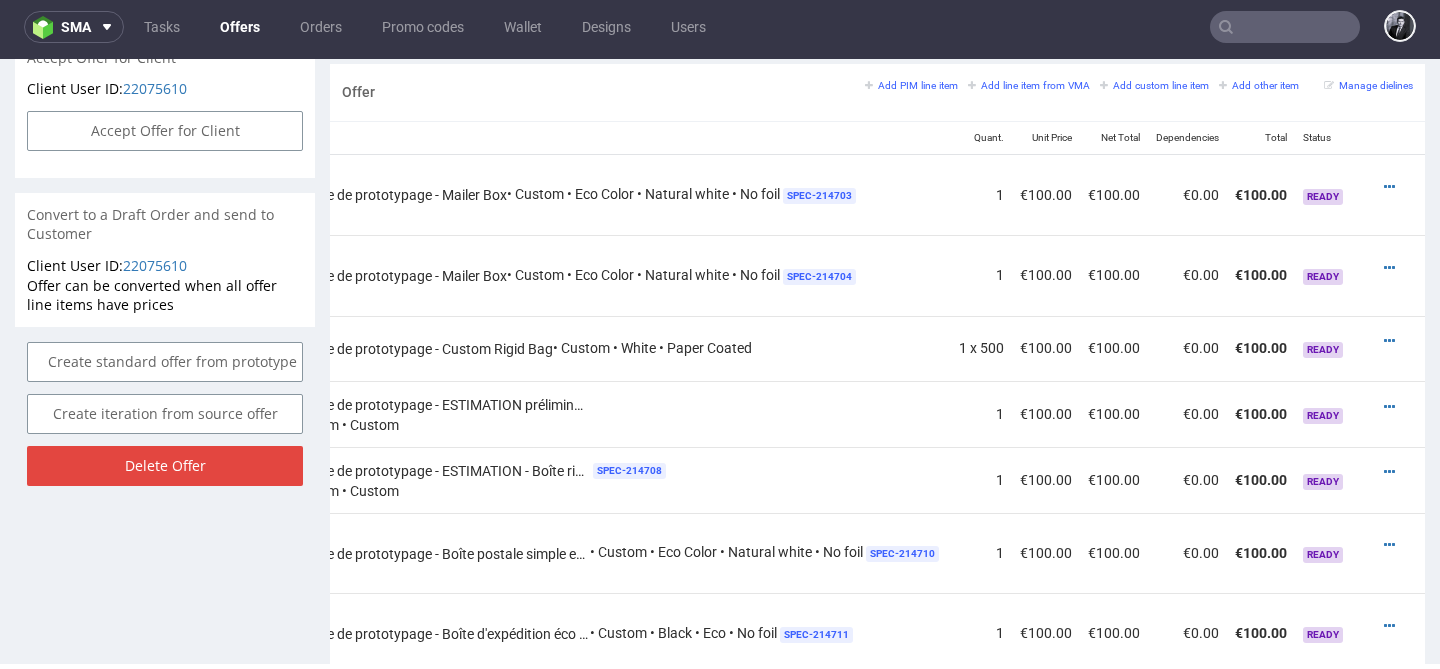scroll, scrollTop: 1156, scrollLeft: 0, axis: vertical 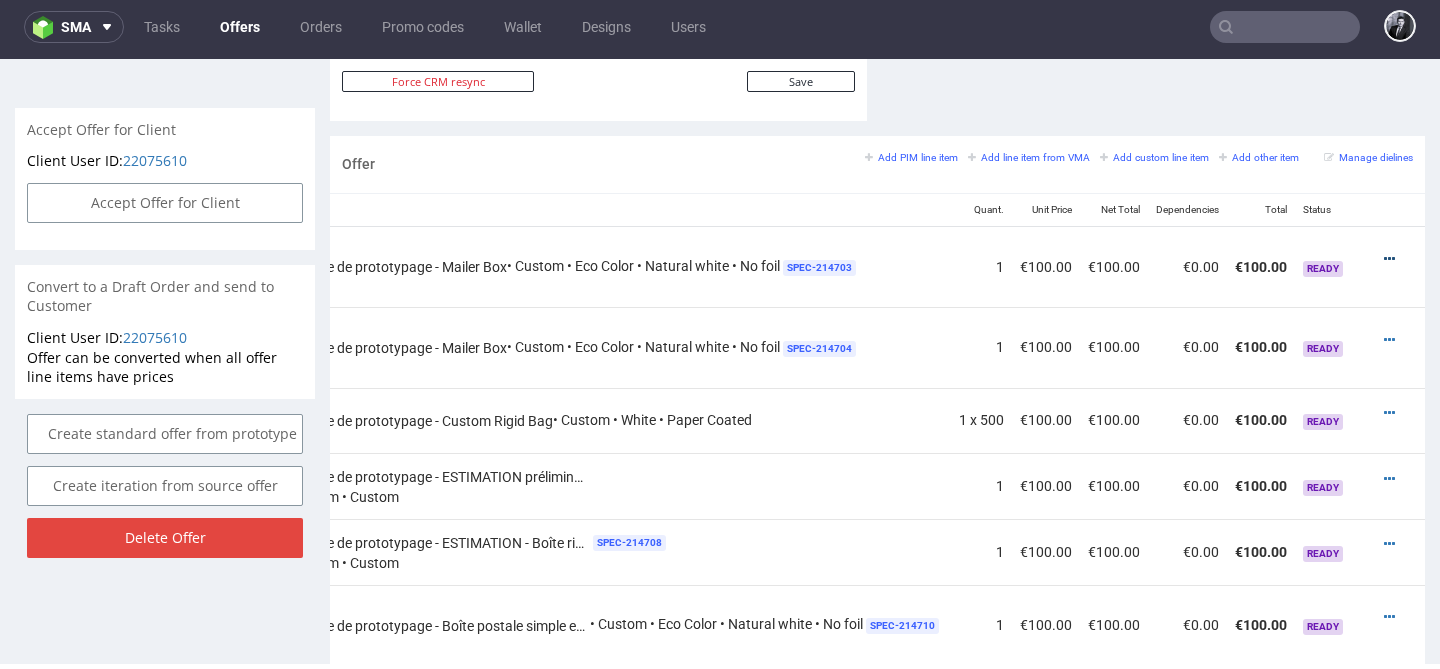 click at bounding box center (1389, 259) 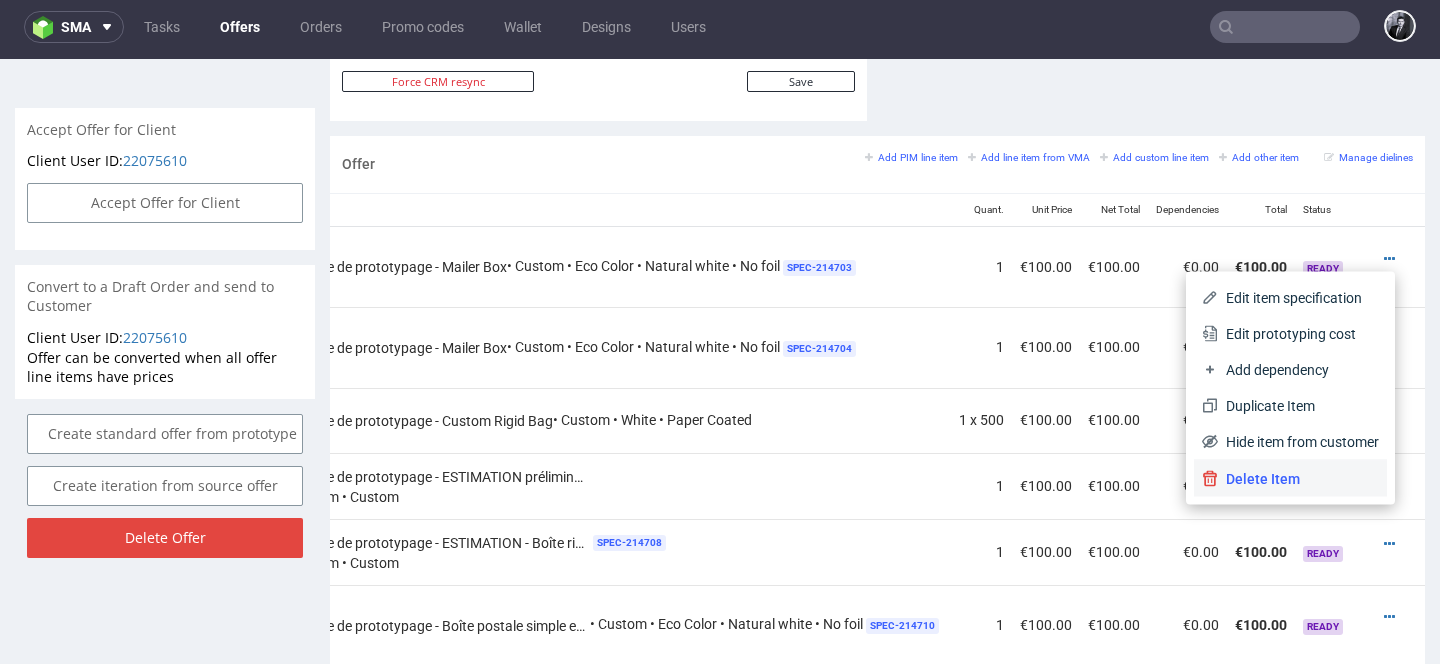 click on "Delete Item" at bounding box center [1298, 479] 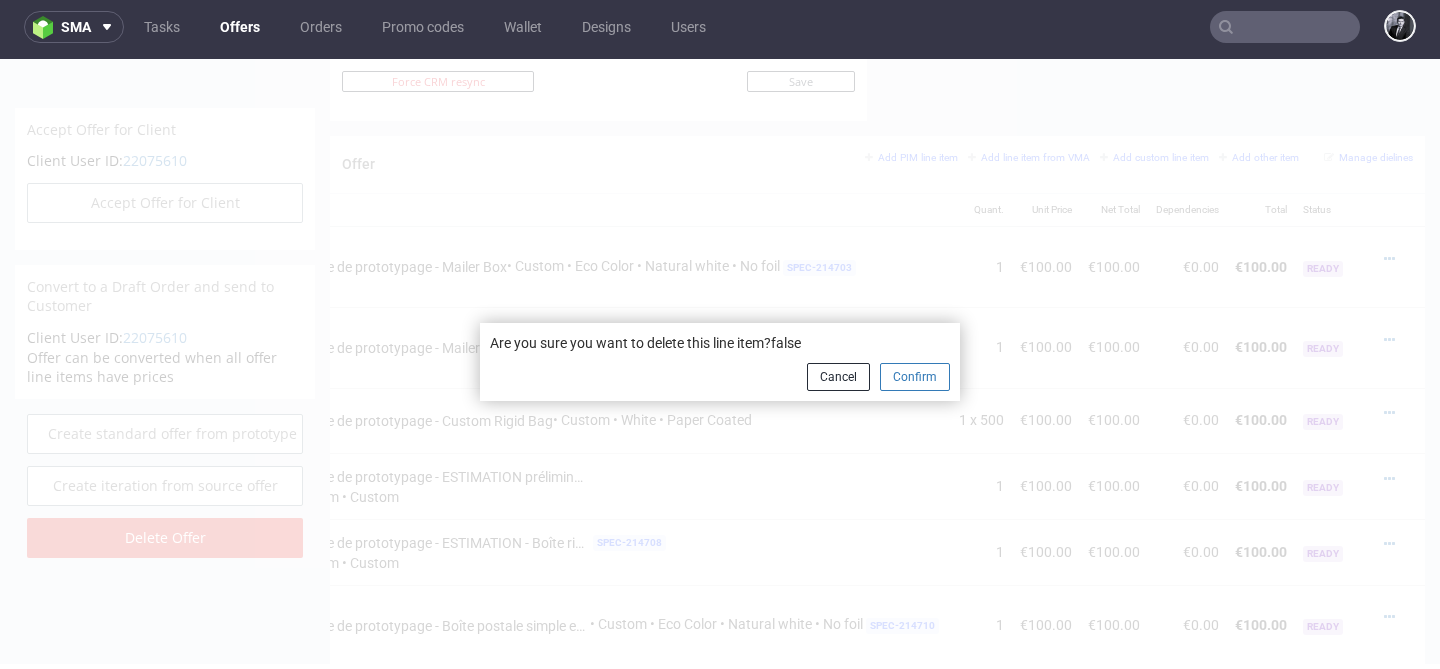 click on "Confirm" at bounding box center (915, 377) 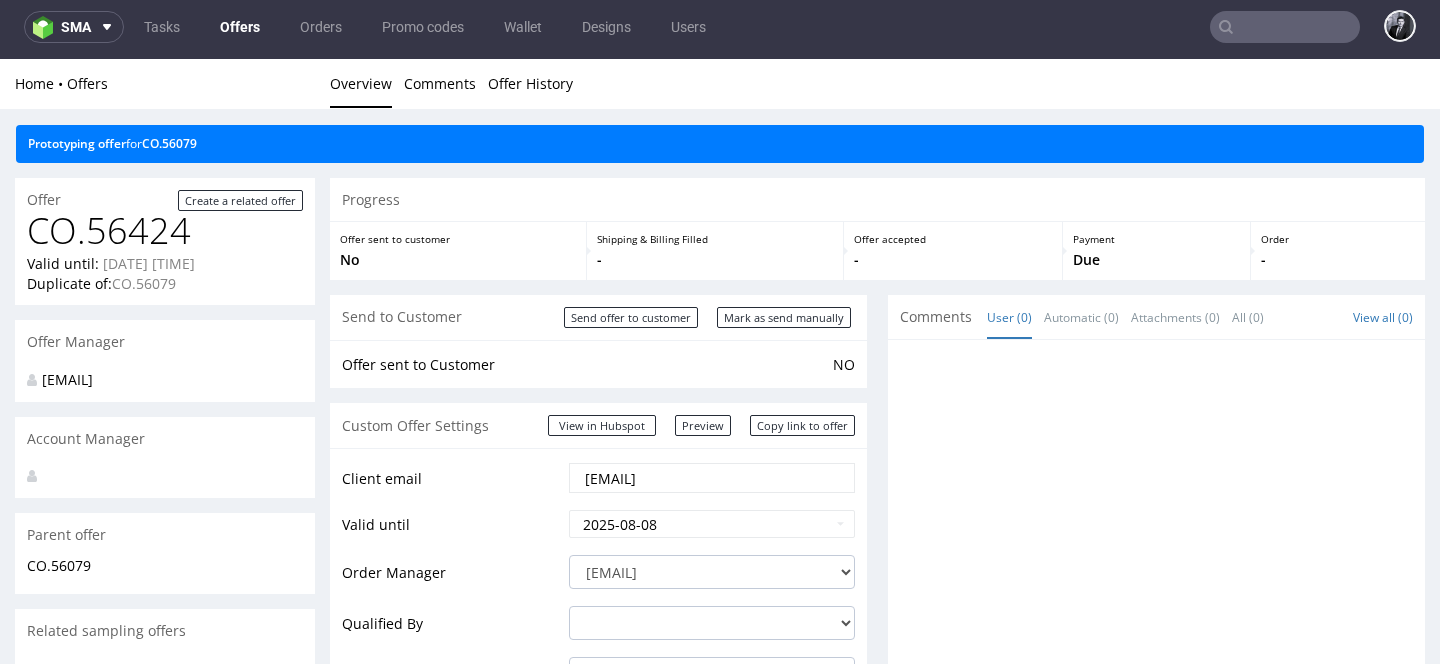 scroll, scrollTop: 1156, scrollLeft: 0, axis: vertical 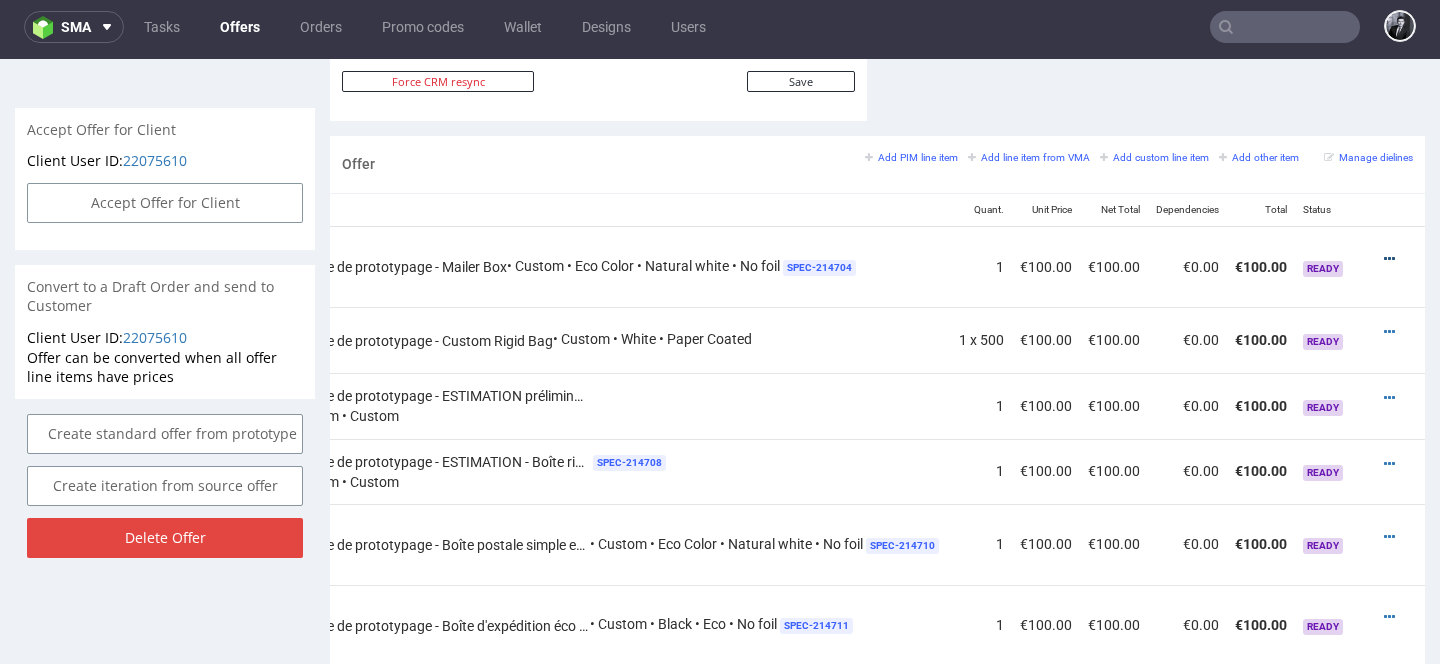 click at bounding box center (1389, 259) 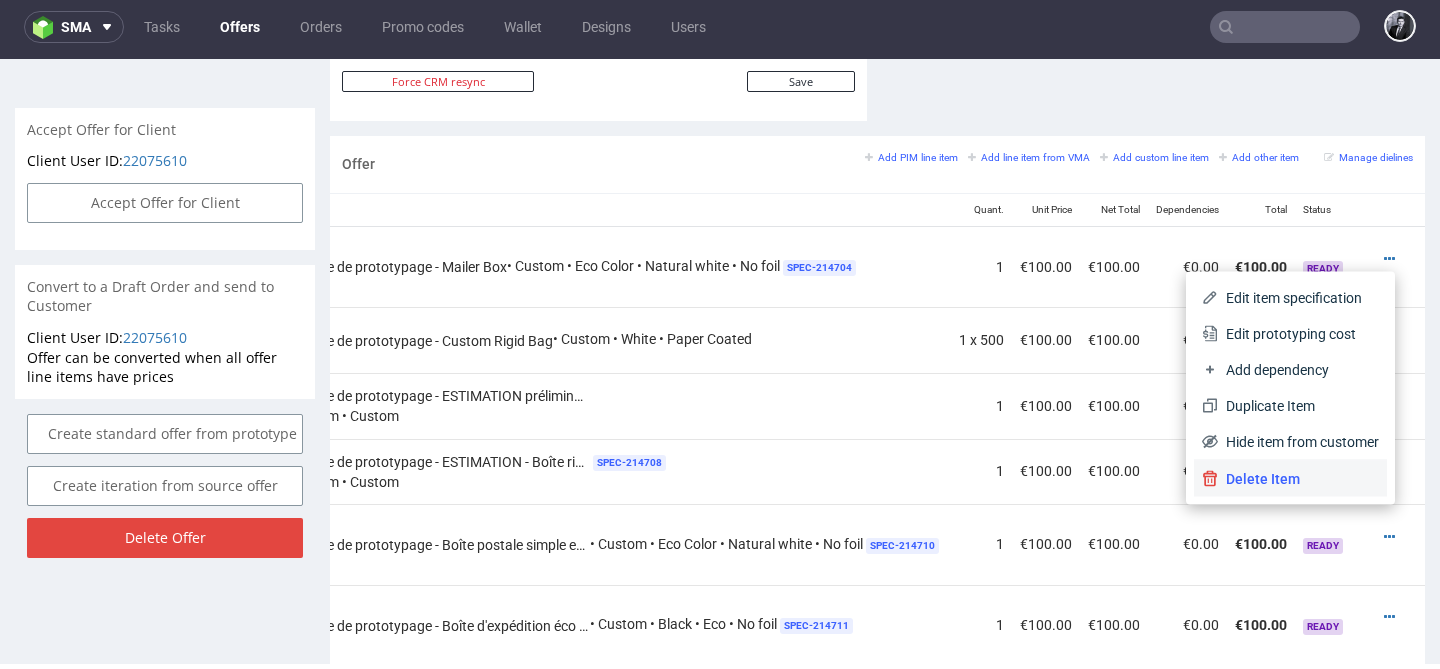 click on "Delete Item" at bounding box center (1298, 479) 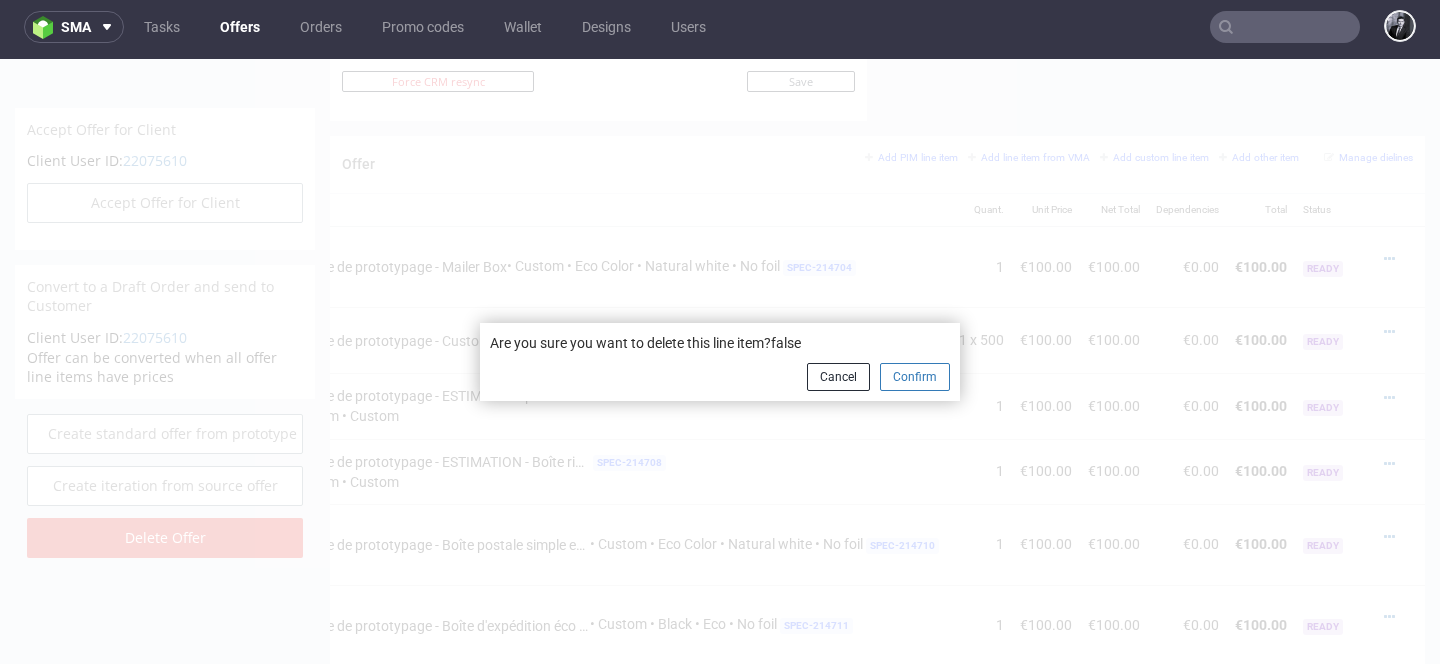 click on "Confirm" at bounding box center (915, 377) 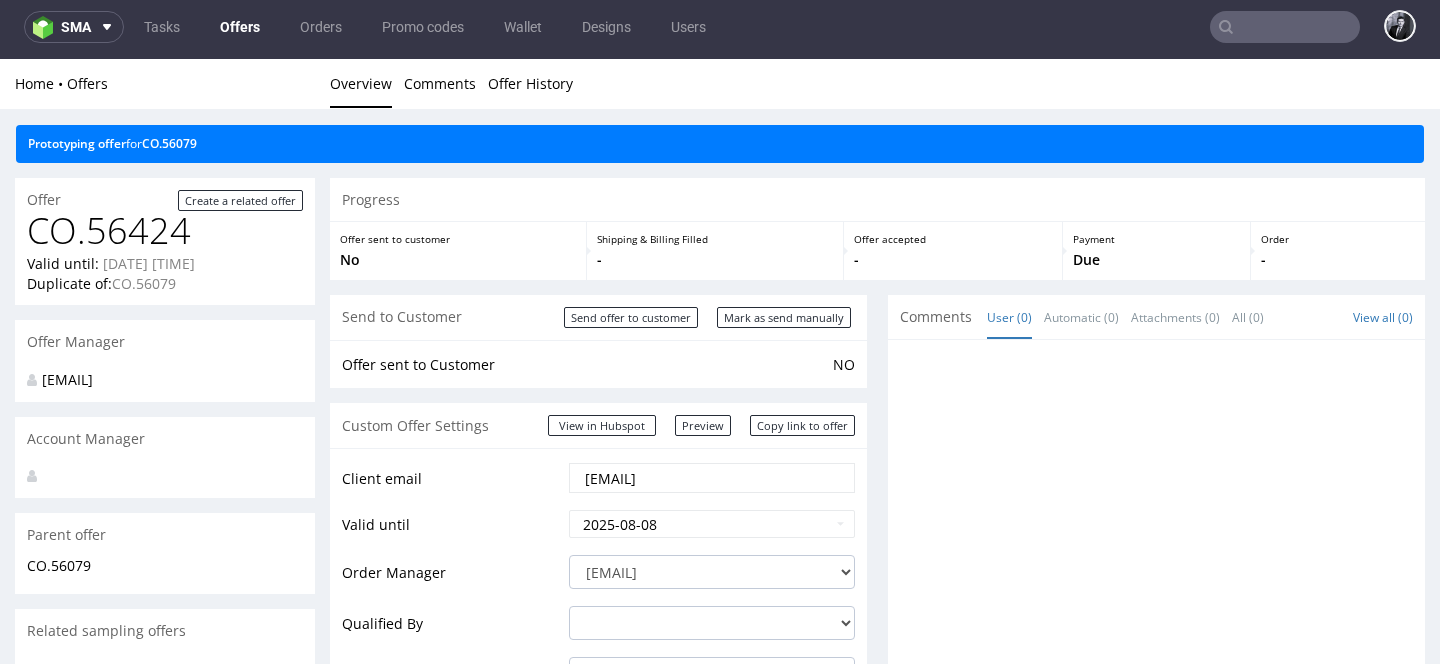 scroll, scrollTop: 1156, scrollLeft: 0, axis: vertical 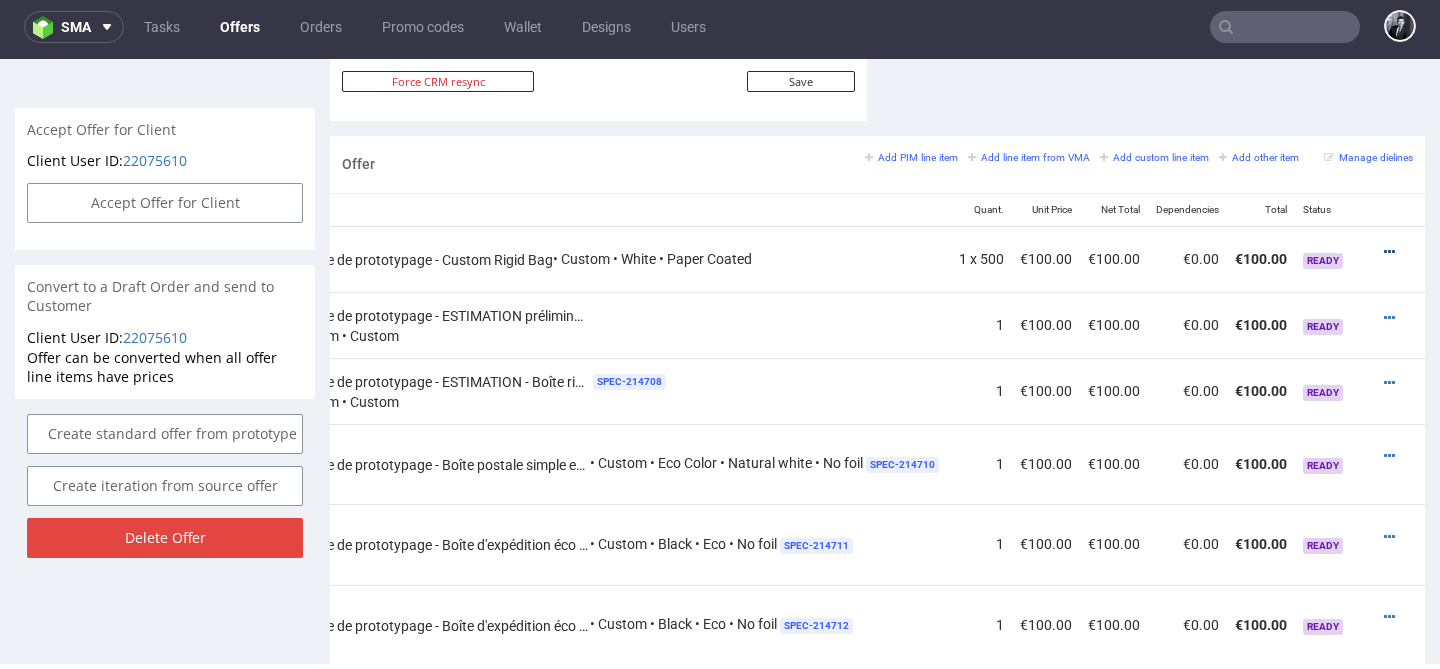 click at bounding box center [1389, 252] 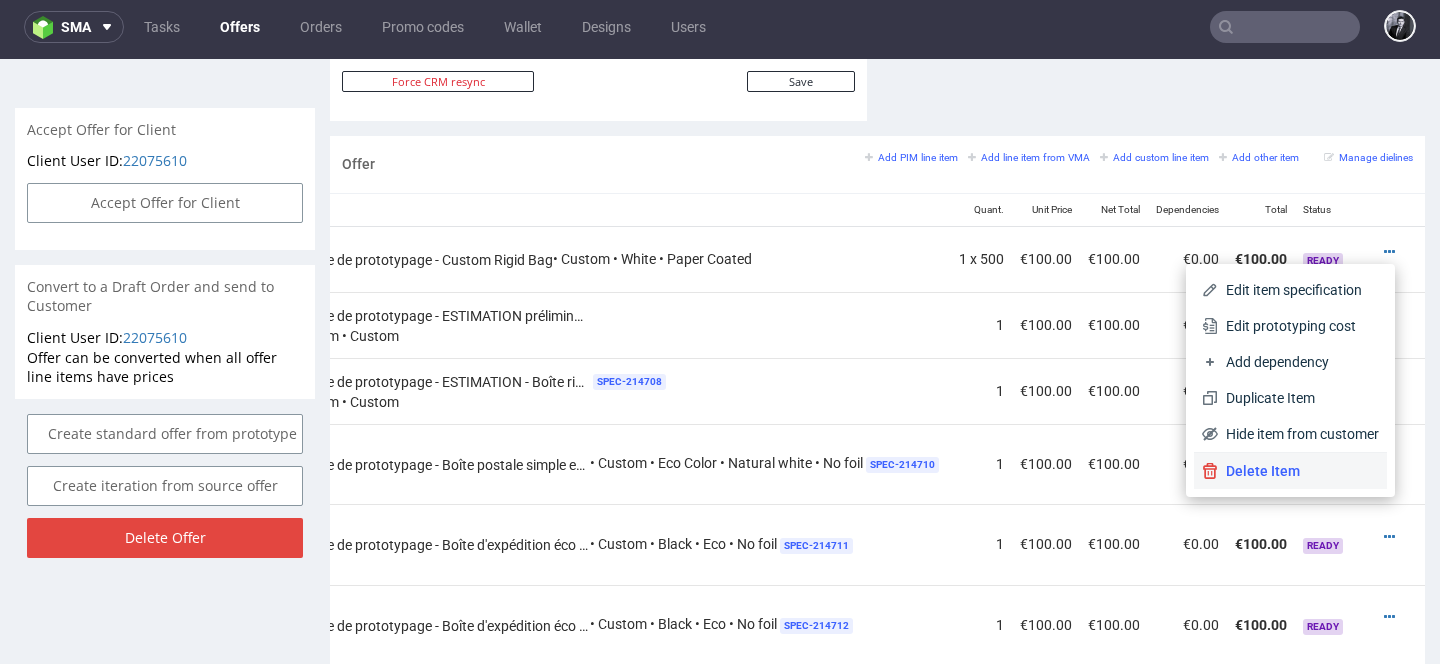 click on "Delete Item" at bounding box center (1298, 471) 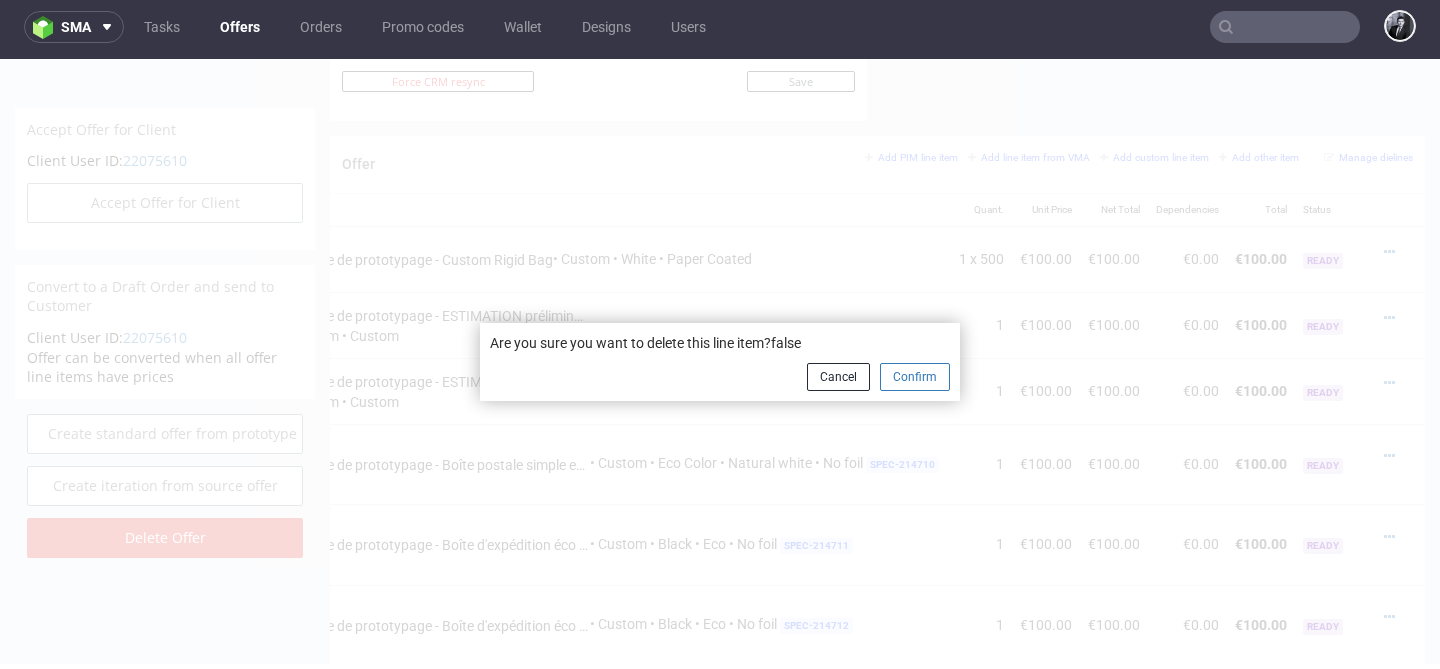 click on "Confirm" at bounding box center [915, 377] 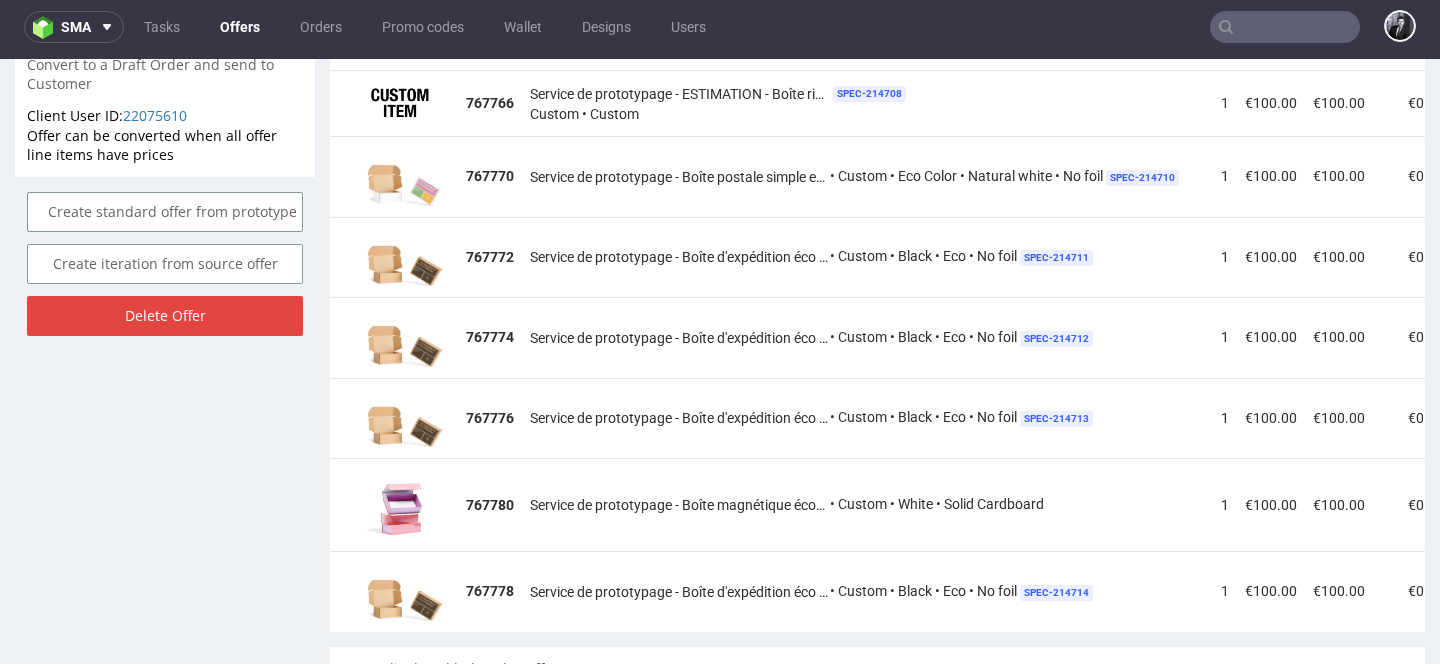 scroll, scrollTop: 1400, scrollLeft: 0, axis: vertical 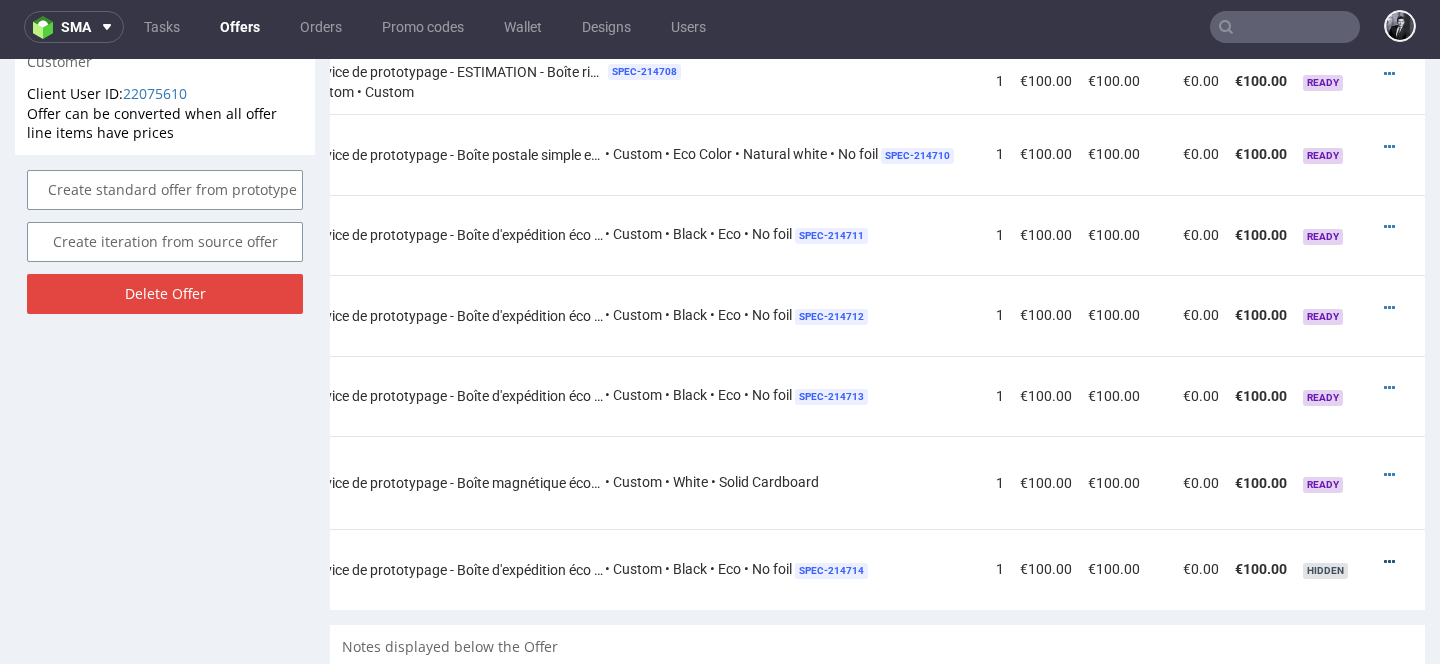 click at bounding box center (1389, 562) 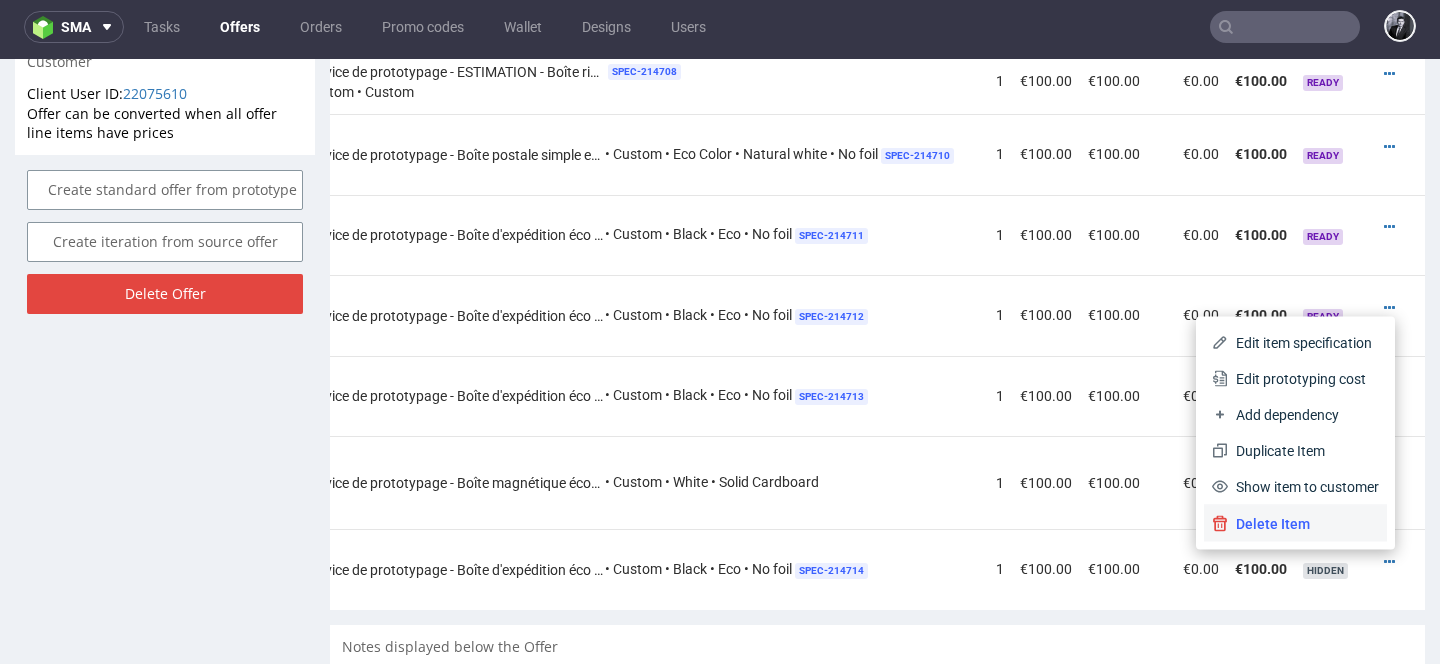 click on "Delete Item" at bounding box center [1303, 524] 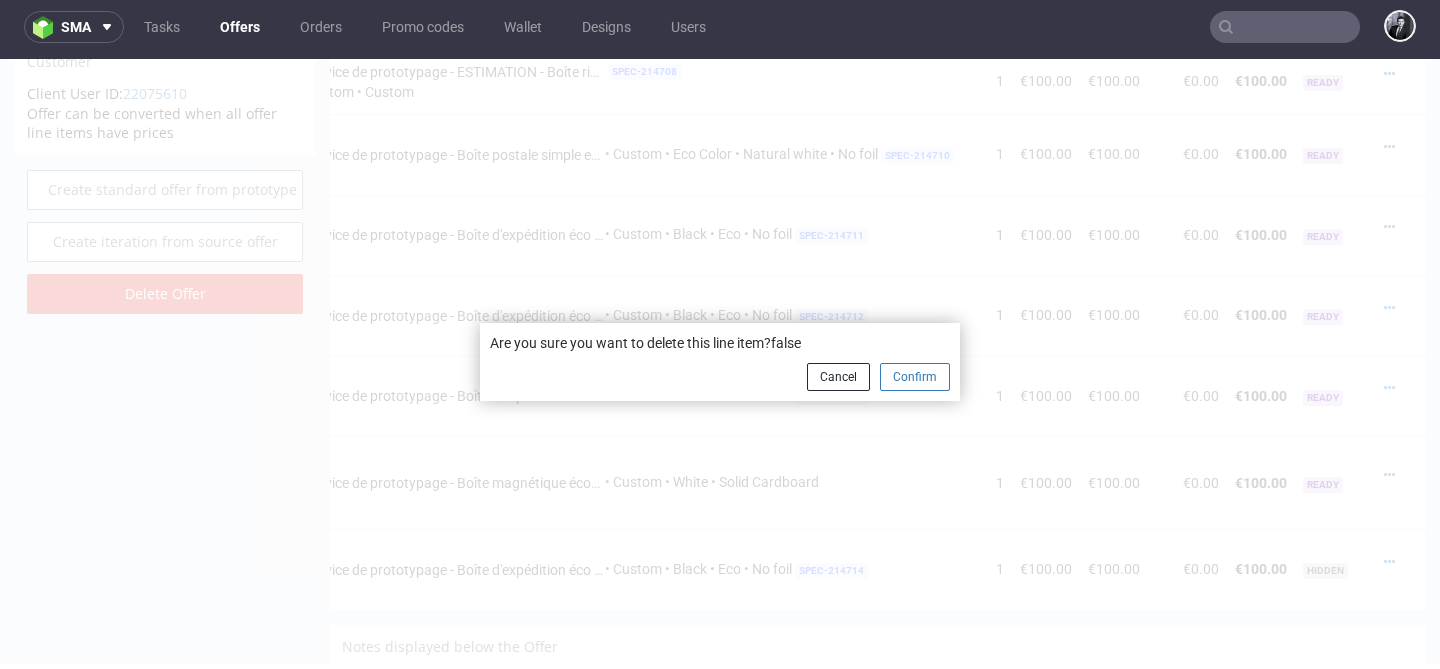 click on "Confirm" at bounding box center (915, 377) 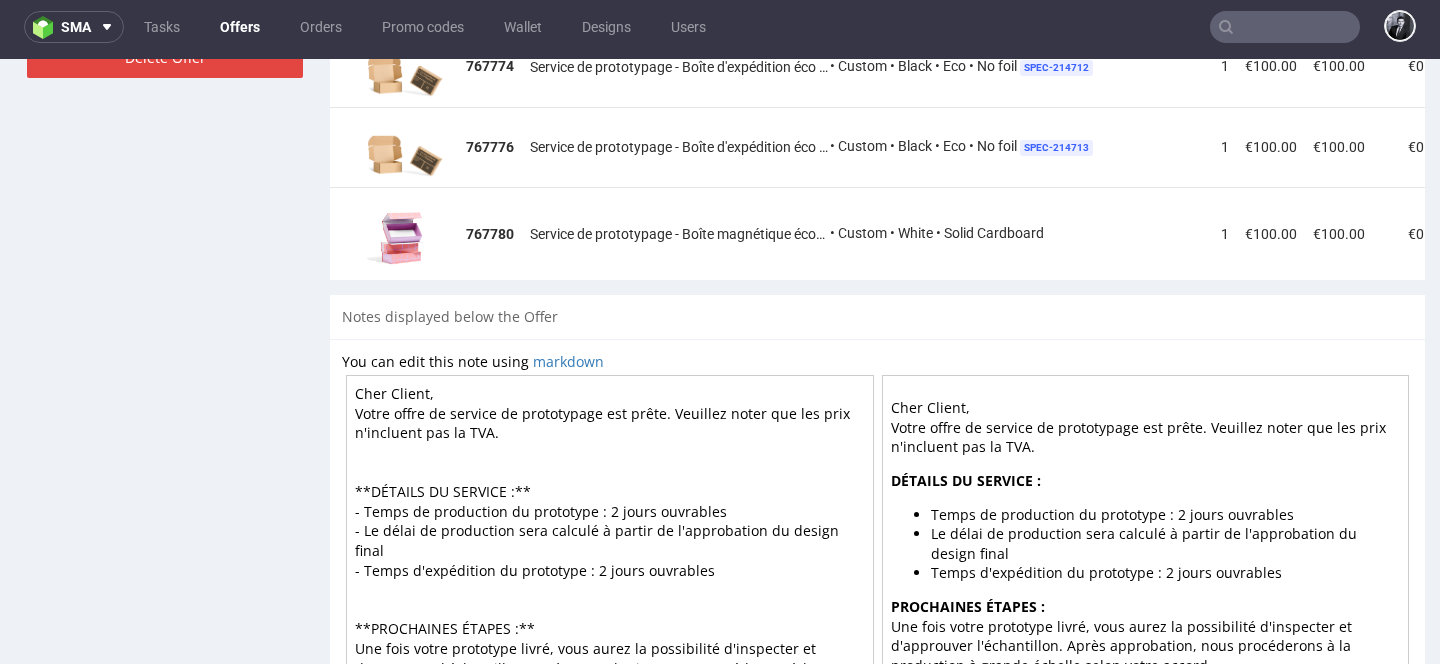 scroll, scrollTop: 1788, scrollLeft: 0, axis: vertical 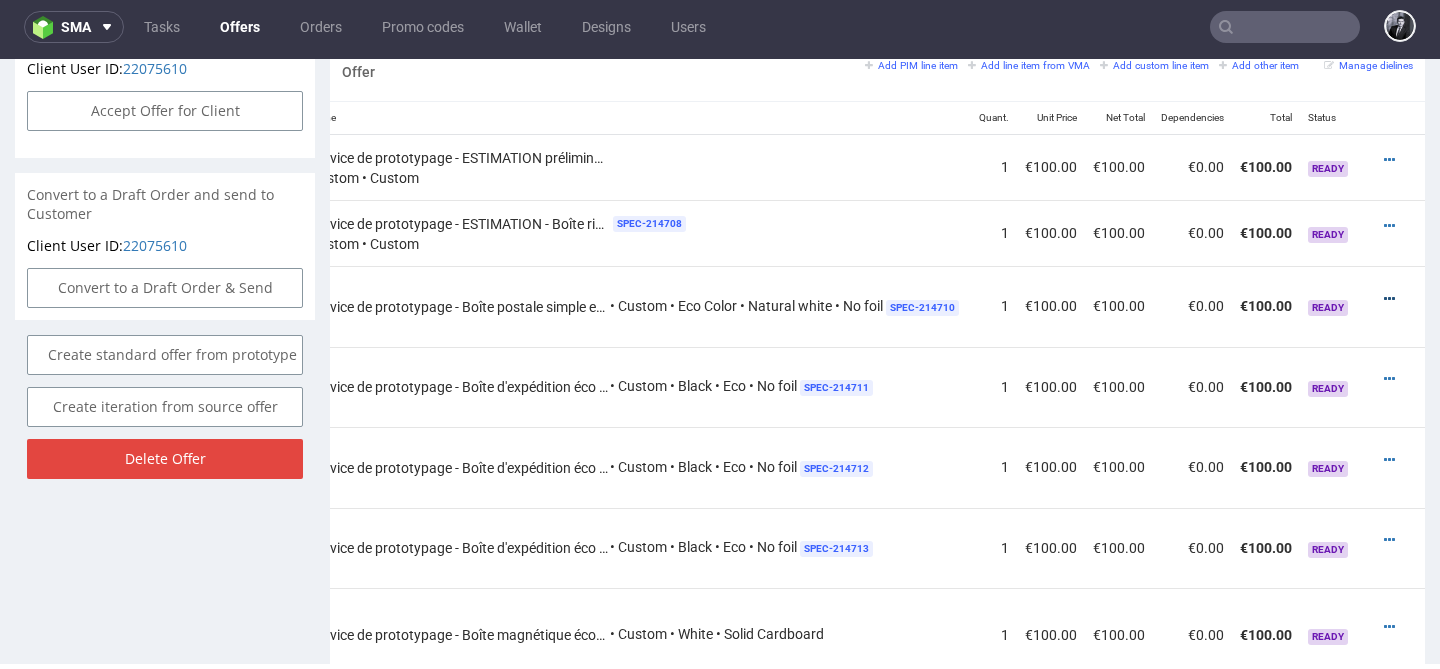click at bounding box center (1389, 299) 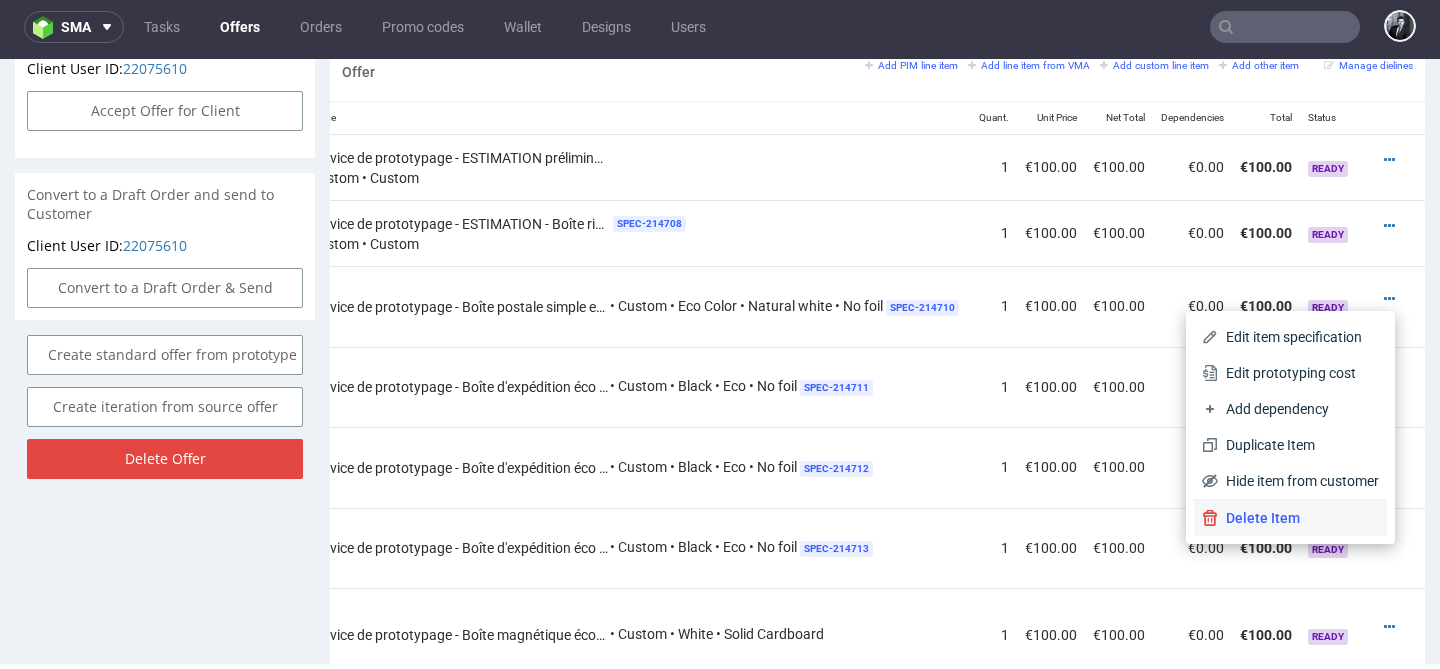 click on "Delete Item" at bounding box center (1298, 518) 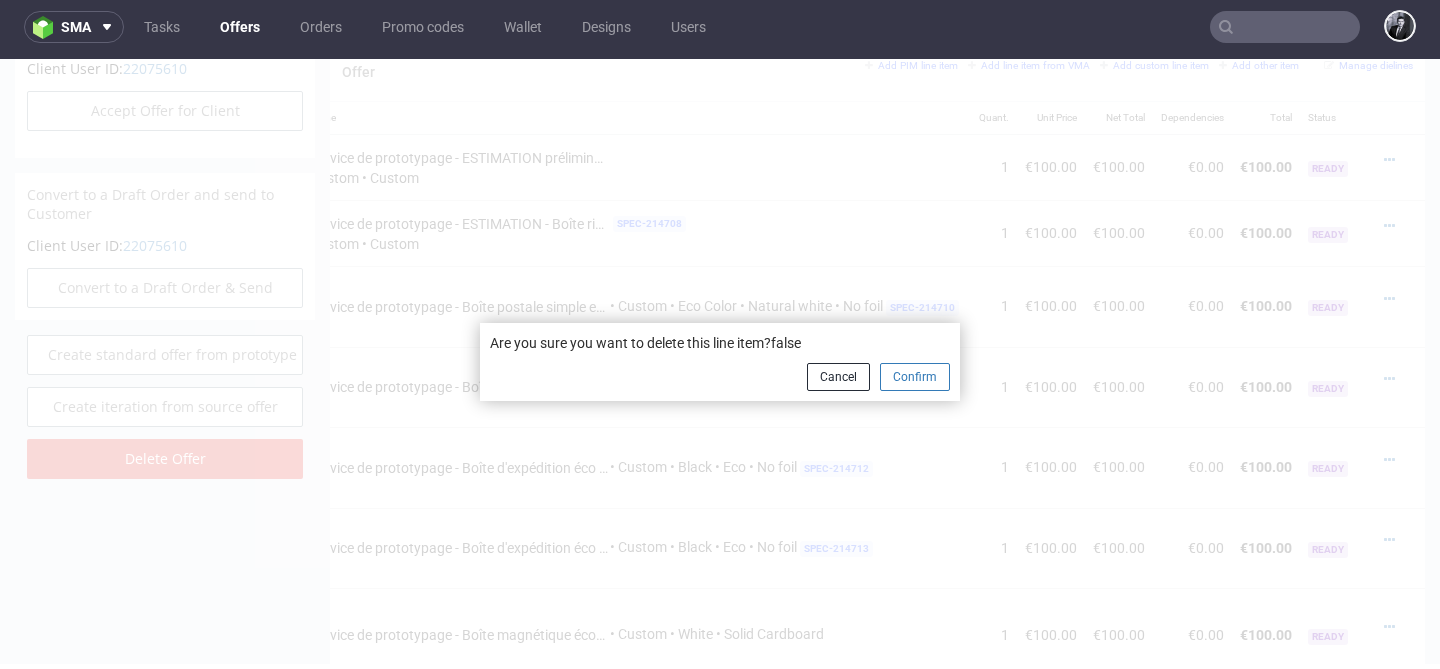 click on "Confirm" at bounding box center [915, 377] 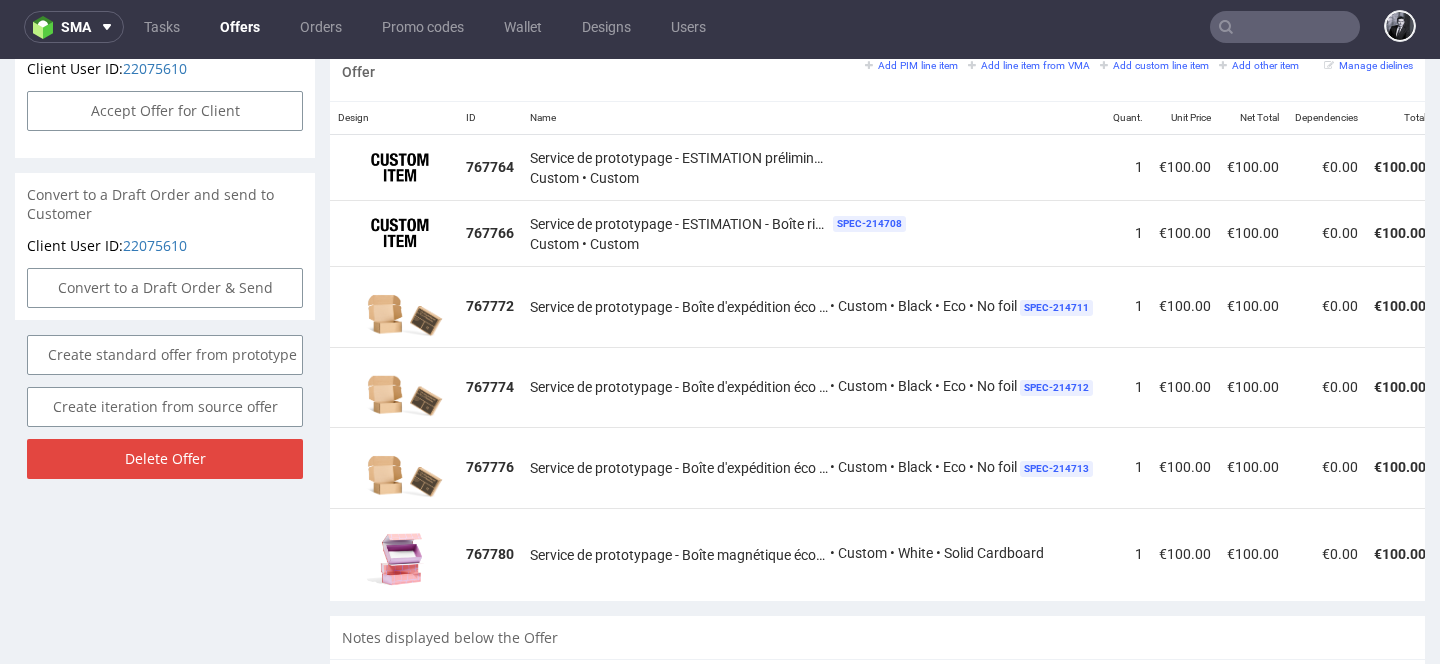 scroll, scrollTop: 1329, scrollLeft: 0, axis: vertical 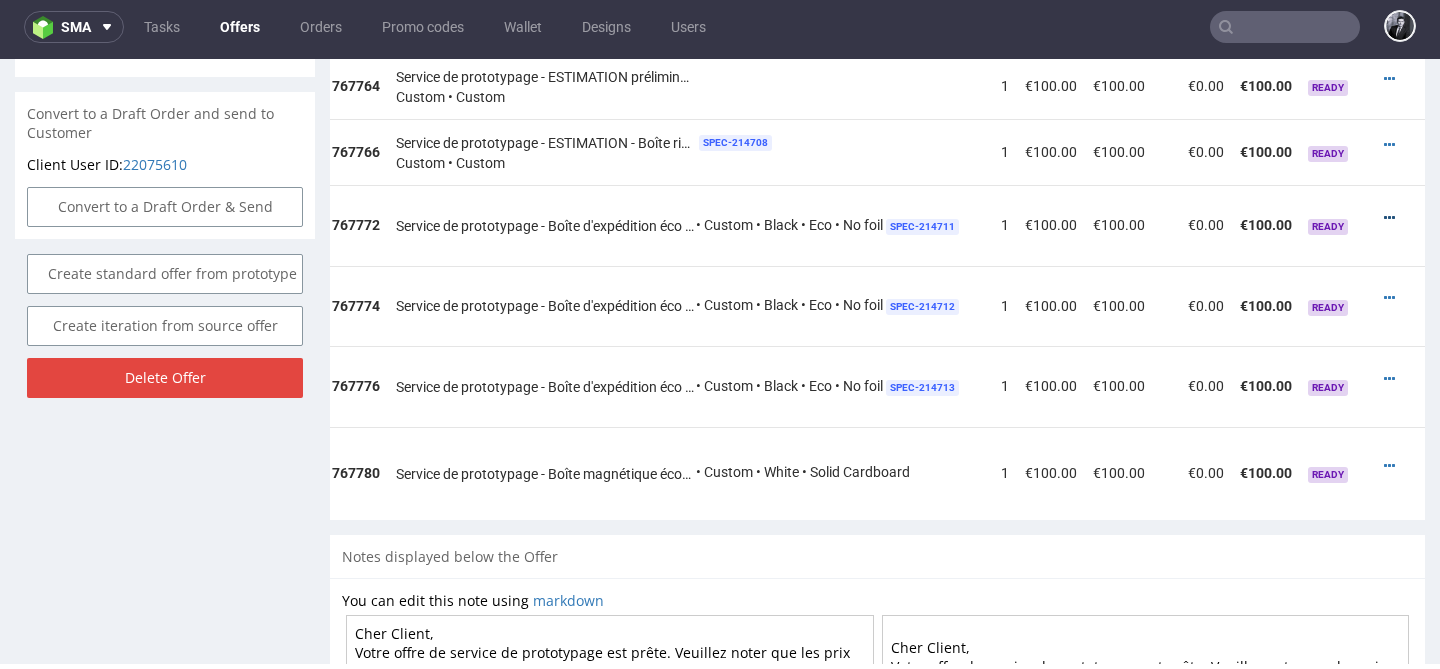 click at bounding box center (1389, 218) 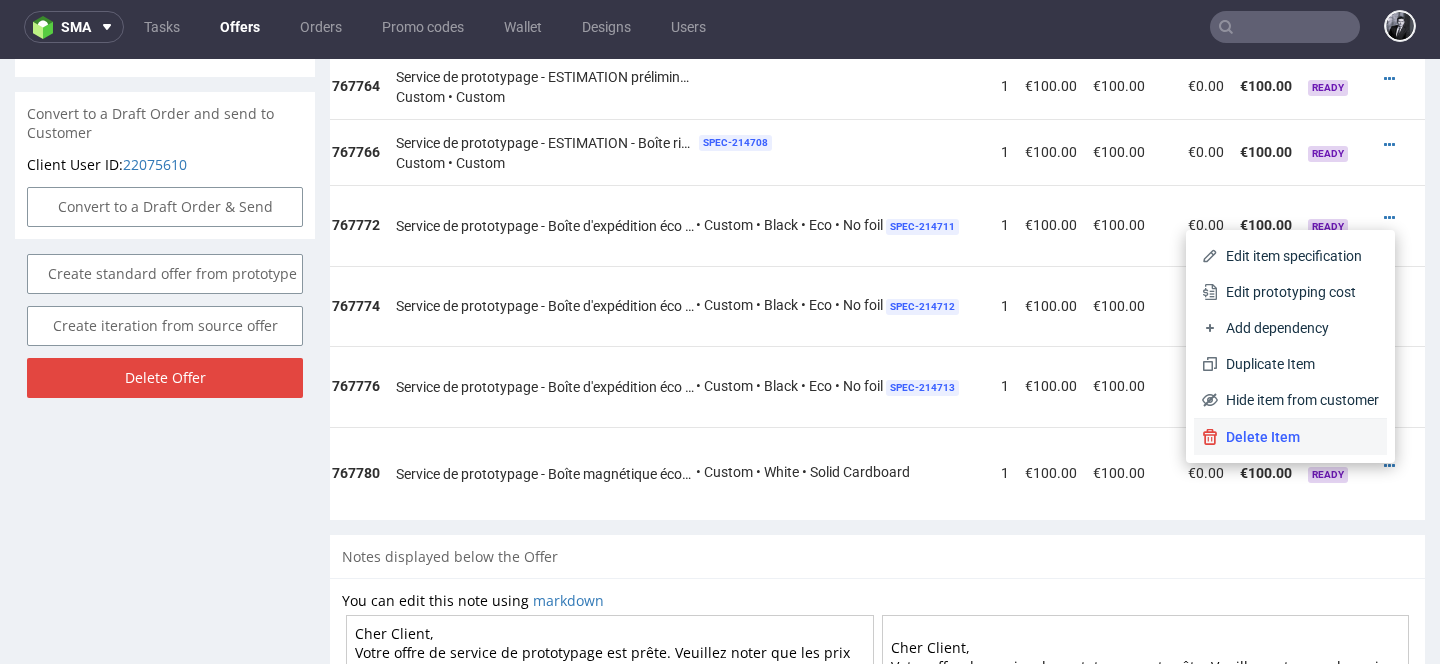click on "Delete Item" at bounding box center (1298, 437) 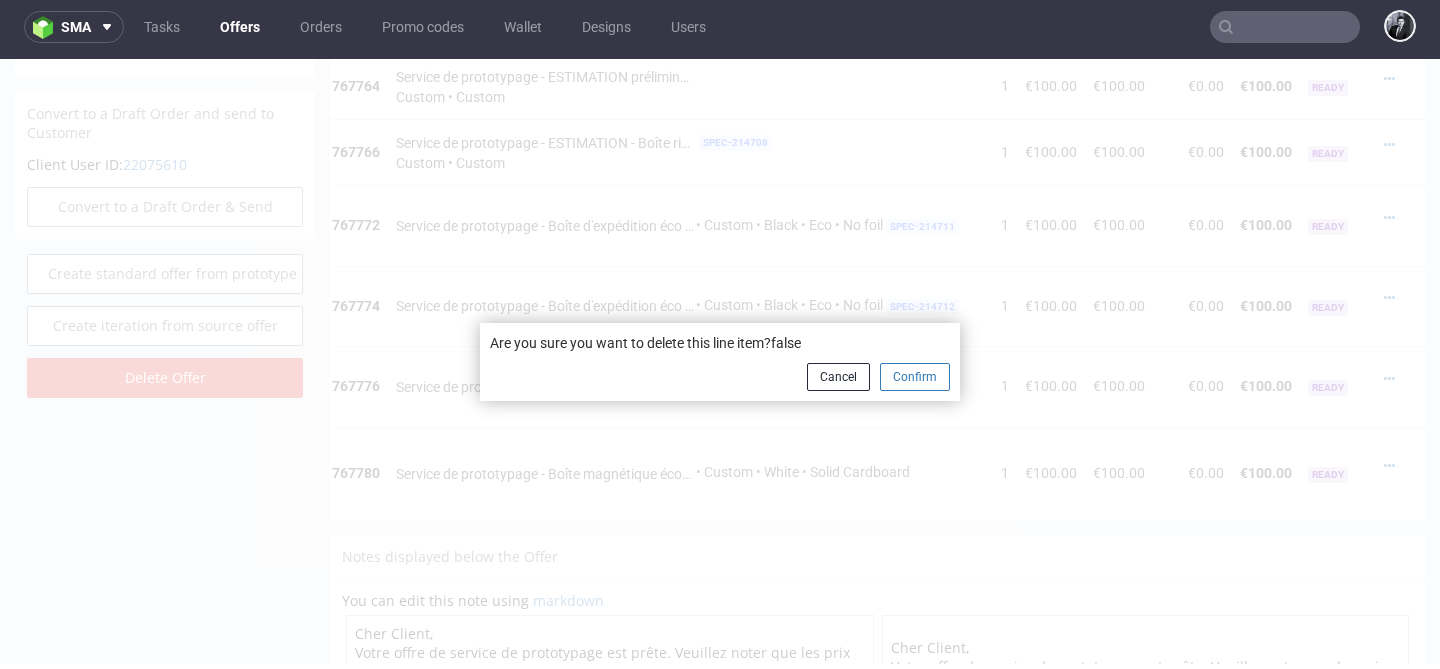 click on "Confirm" at bounding box center [915, 377] 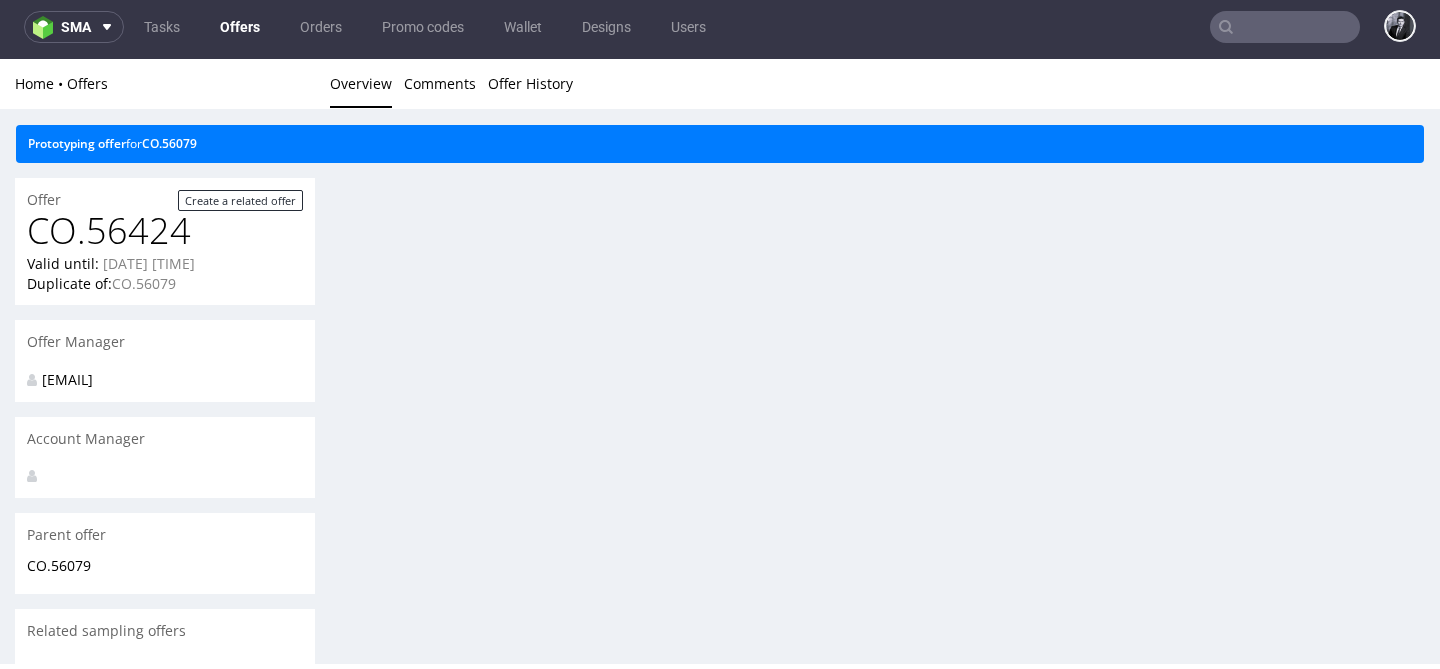 scroll, scrollTop: 0, scrollLeft: 0, axis: both 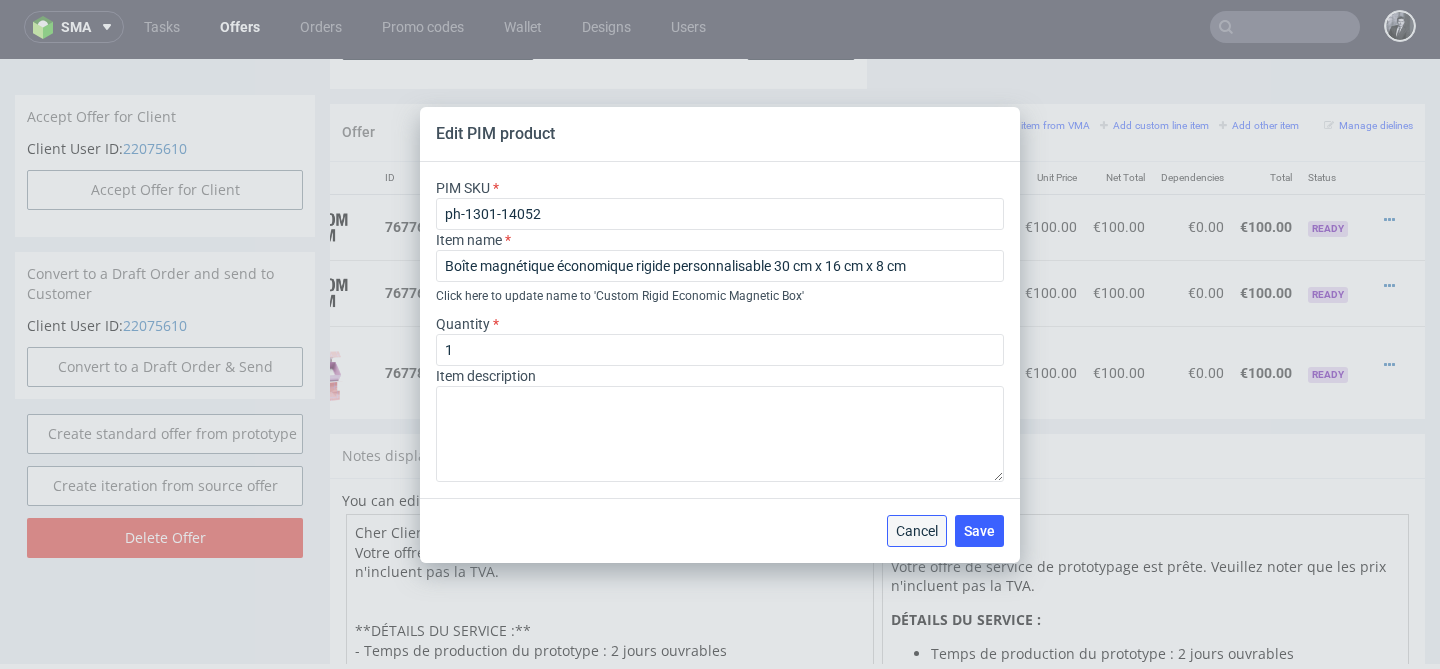 click on "Cancel" at bounding box center [917, 531] 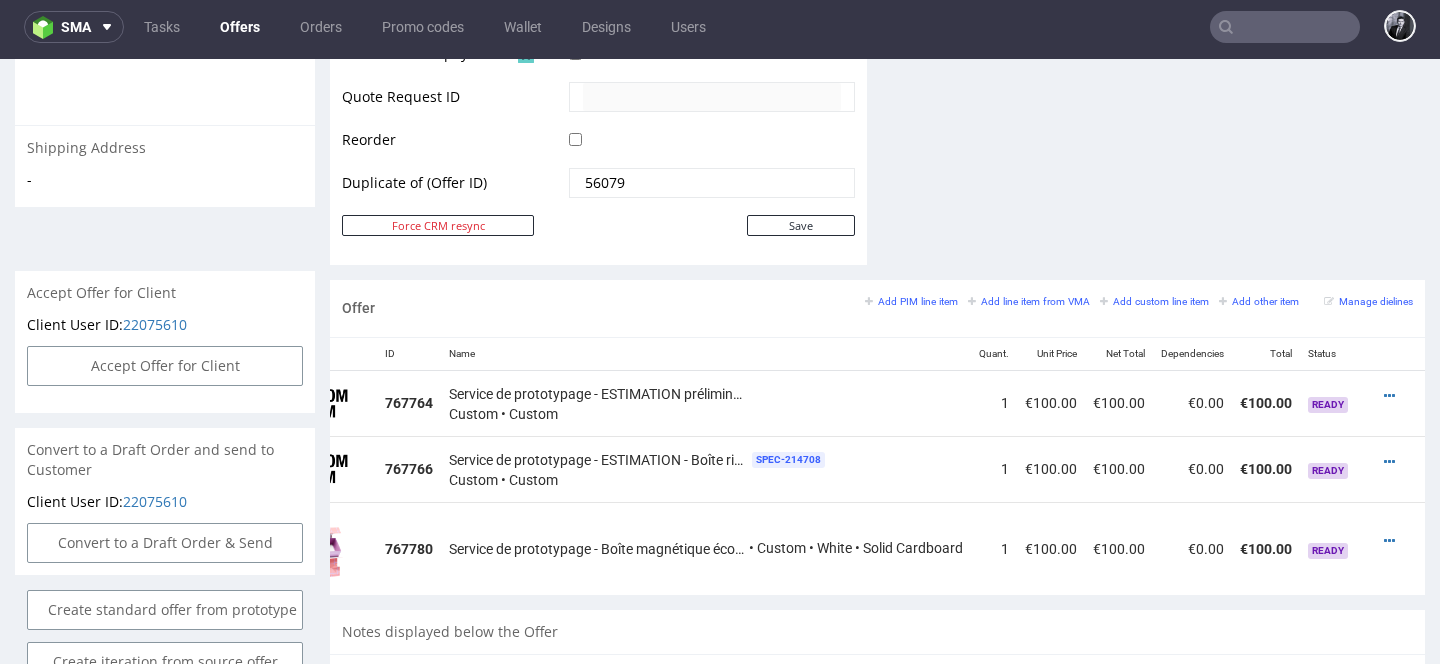 scroll, scrollTop: 1015, scrollLeft: 0, axis: vertical 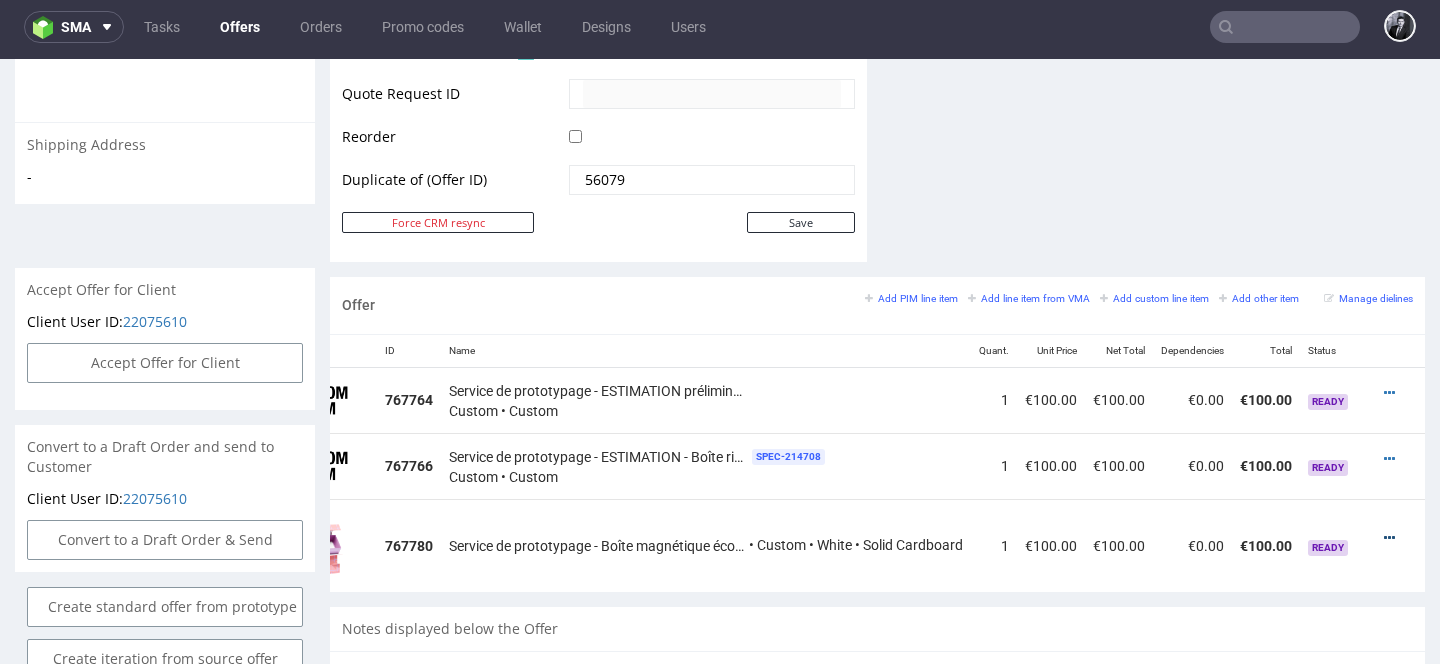 click at bounding box center [1389, 538] 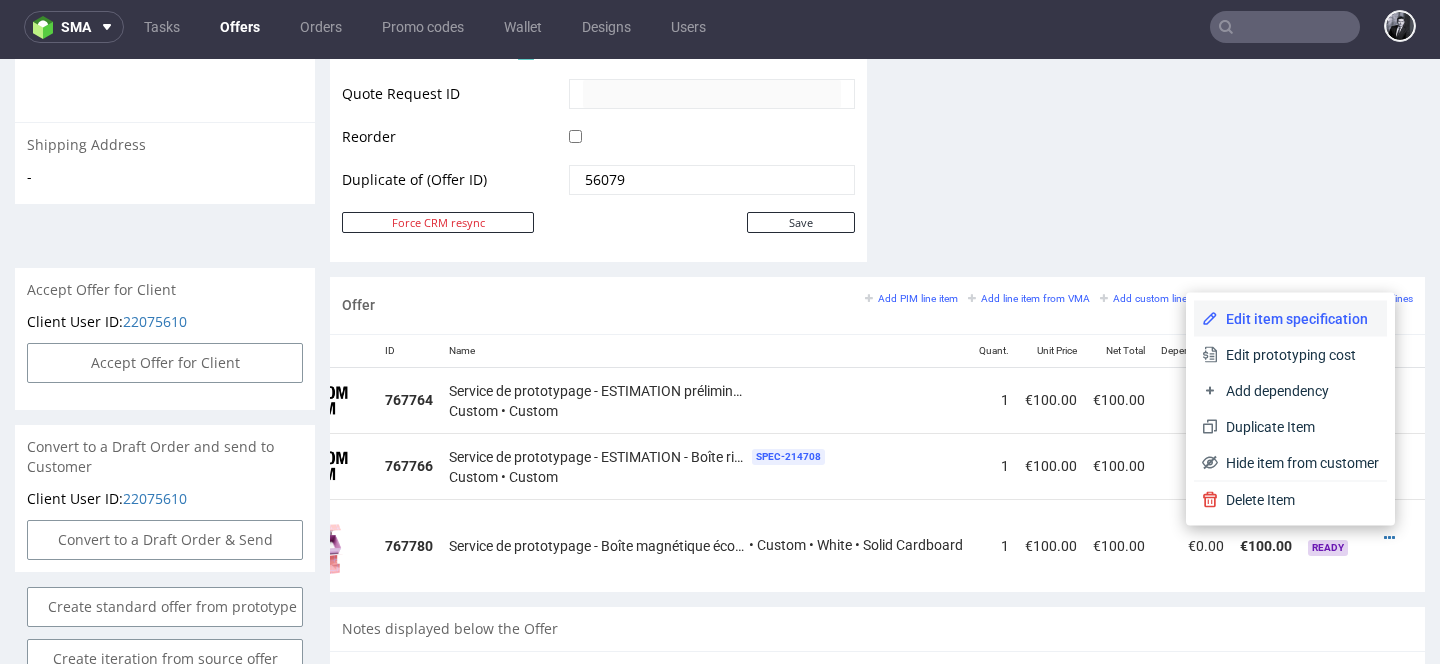 click on "Edit item specification" at bounding box center (1298, 319) 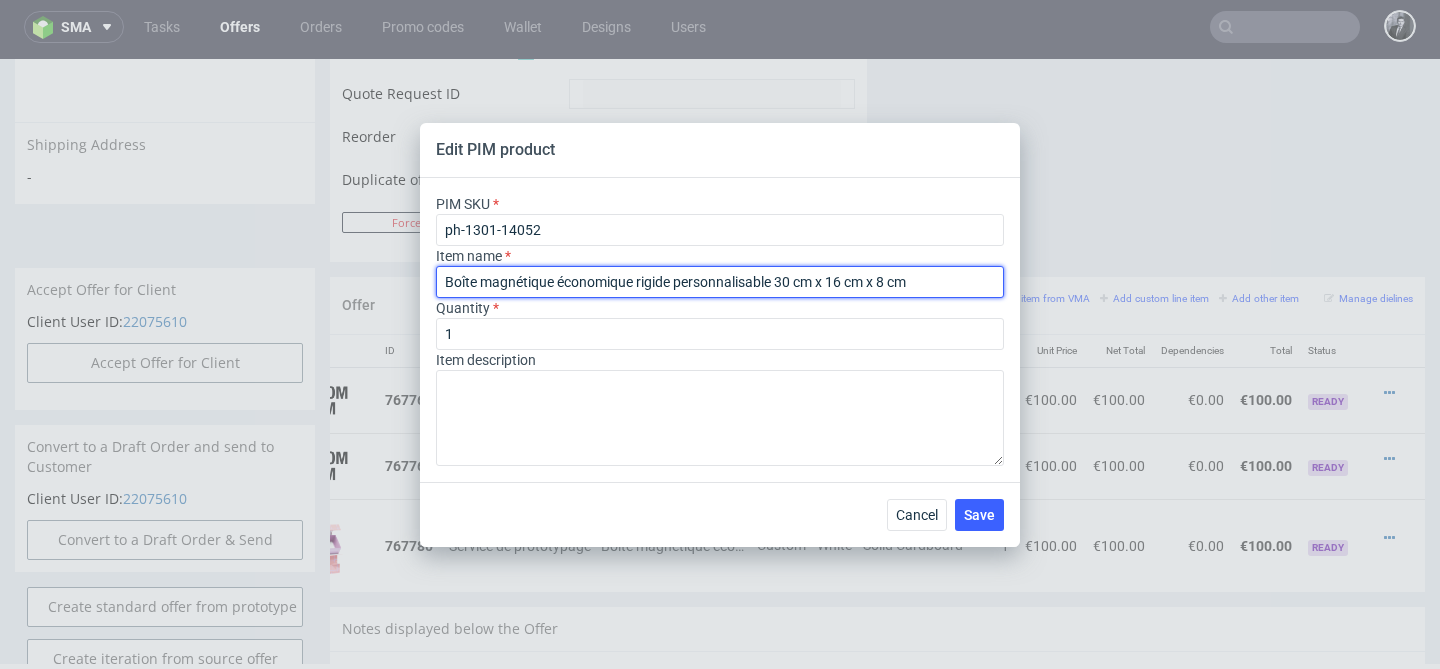 drag, startPoint x: 954, startPoint y: 277, endPoint x: 398, endPoint y: 267, distance: 556.0899 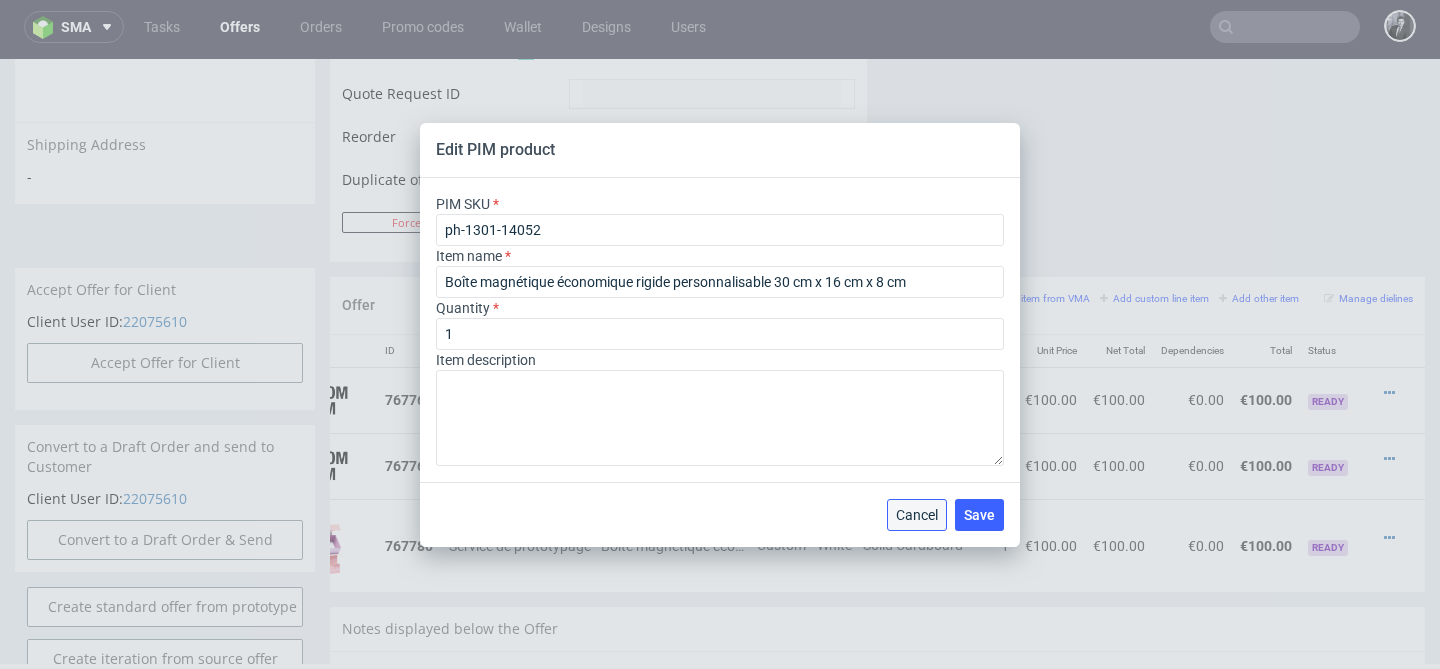 click on "Cancel" at bounding box center (917, 515) 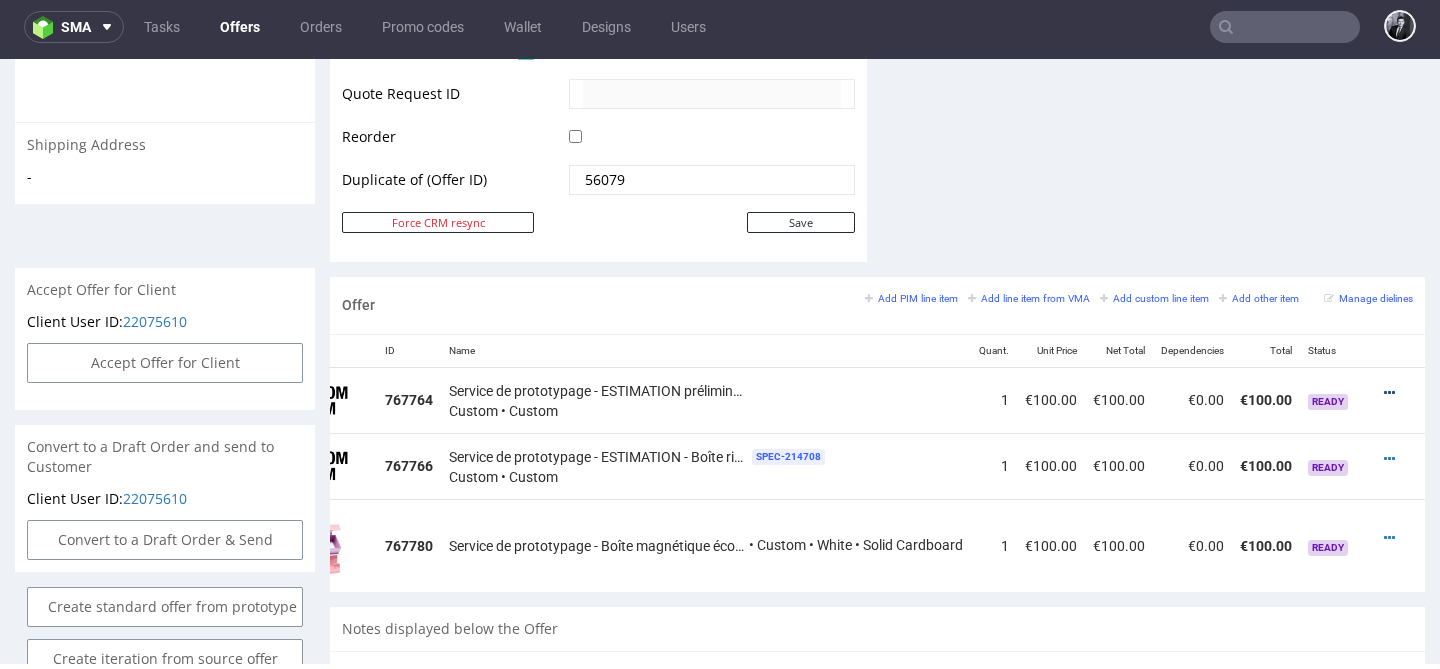 click at bounding box center (1389, 393) 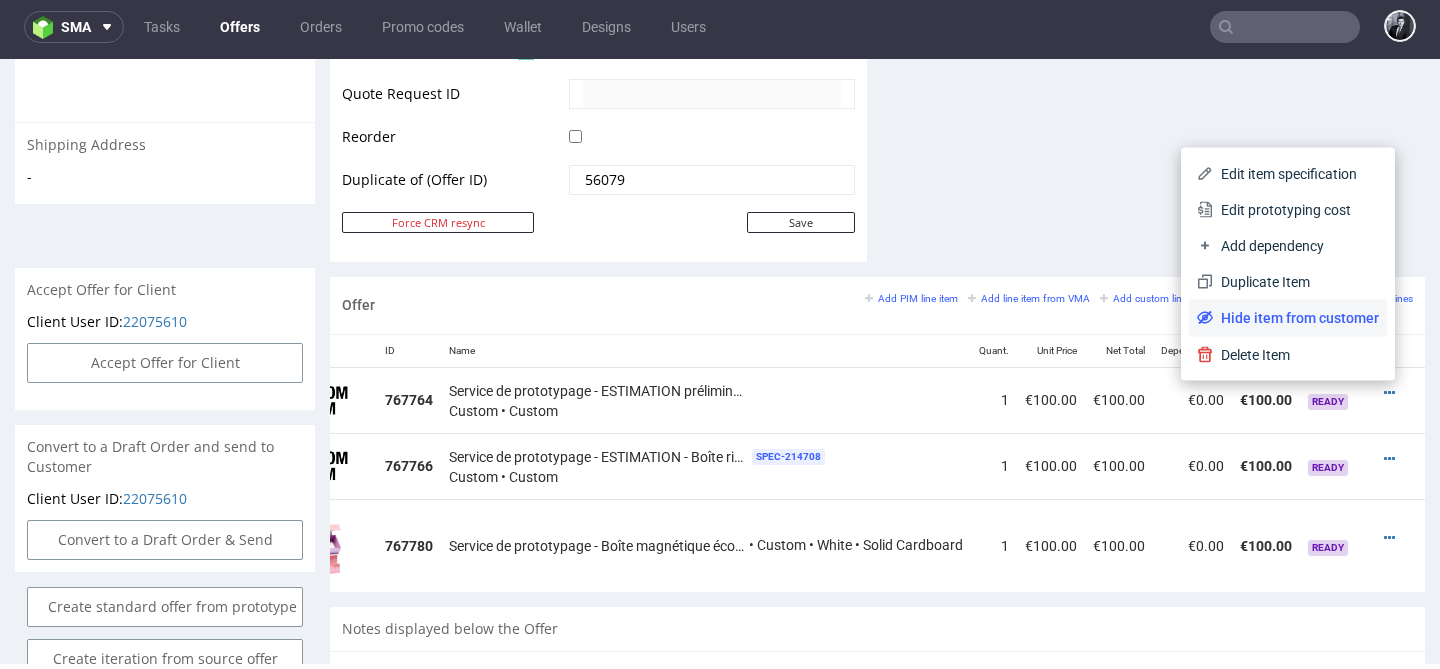 click on "Hide item from customer" at bounding box center [1296, 318] 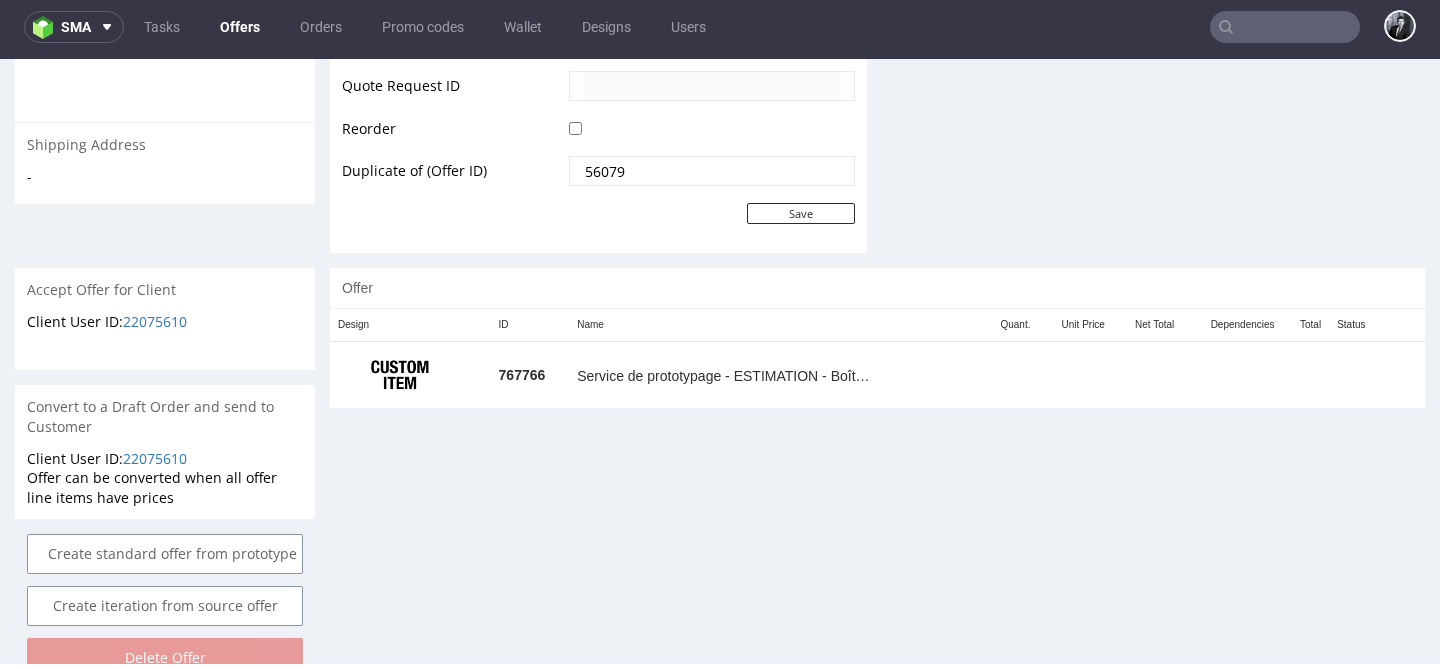 scroll, scrollTop: 1015, scrollLeft: 0, axis: vertical 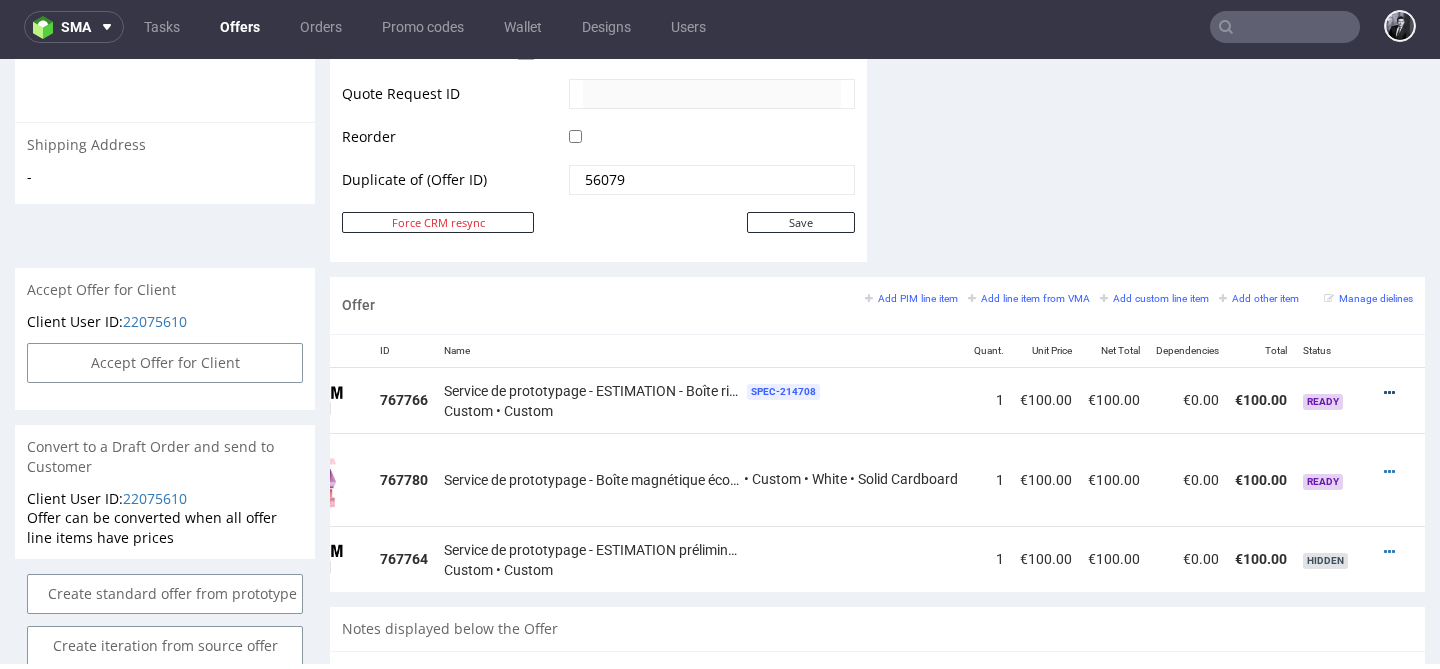 click at bounding box center (1389, 393) 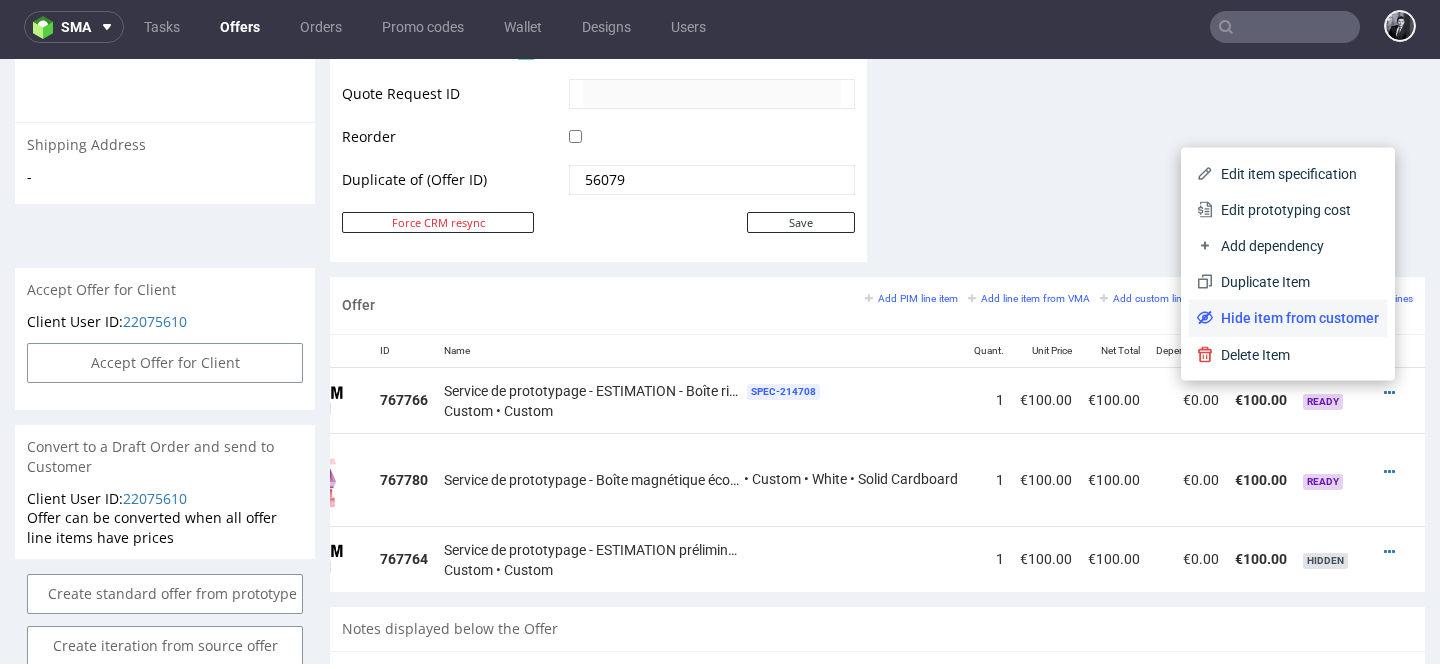 click on "Hide item from customer" at bounding box center [1296, 318] 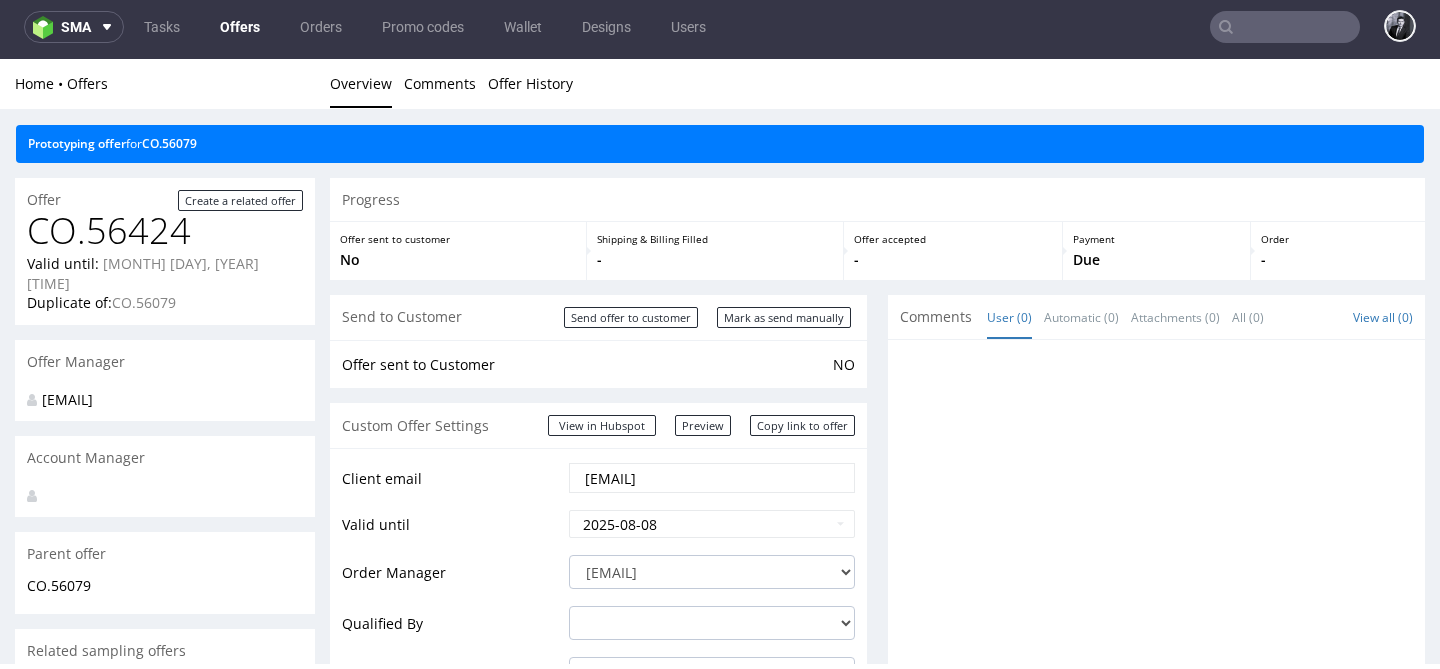 scroll, scrollTop: 145, scrollLeft: 0, axis: vertical 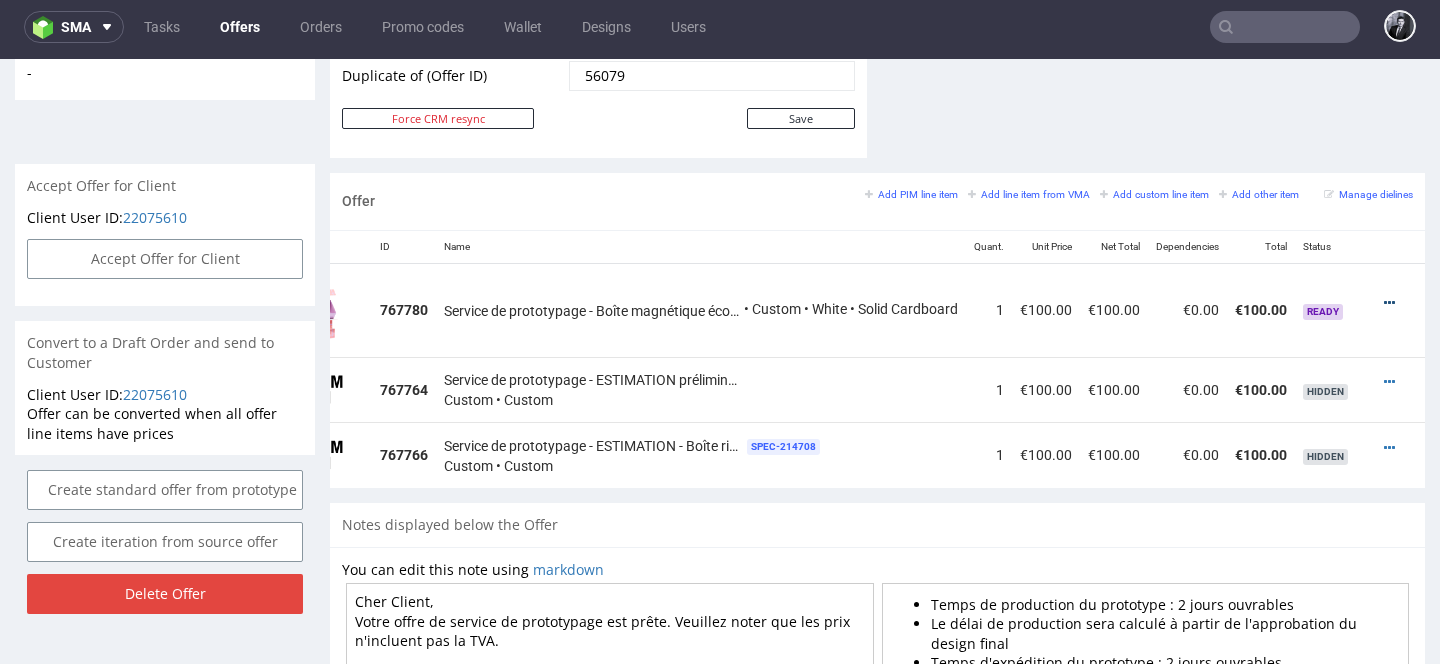 click at bounding box center [1389, 303] 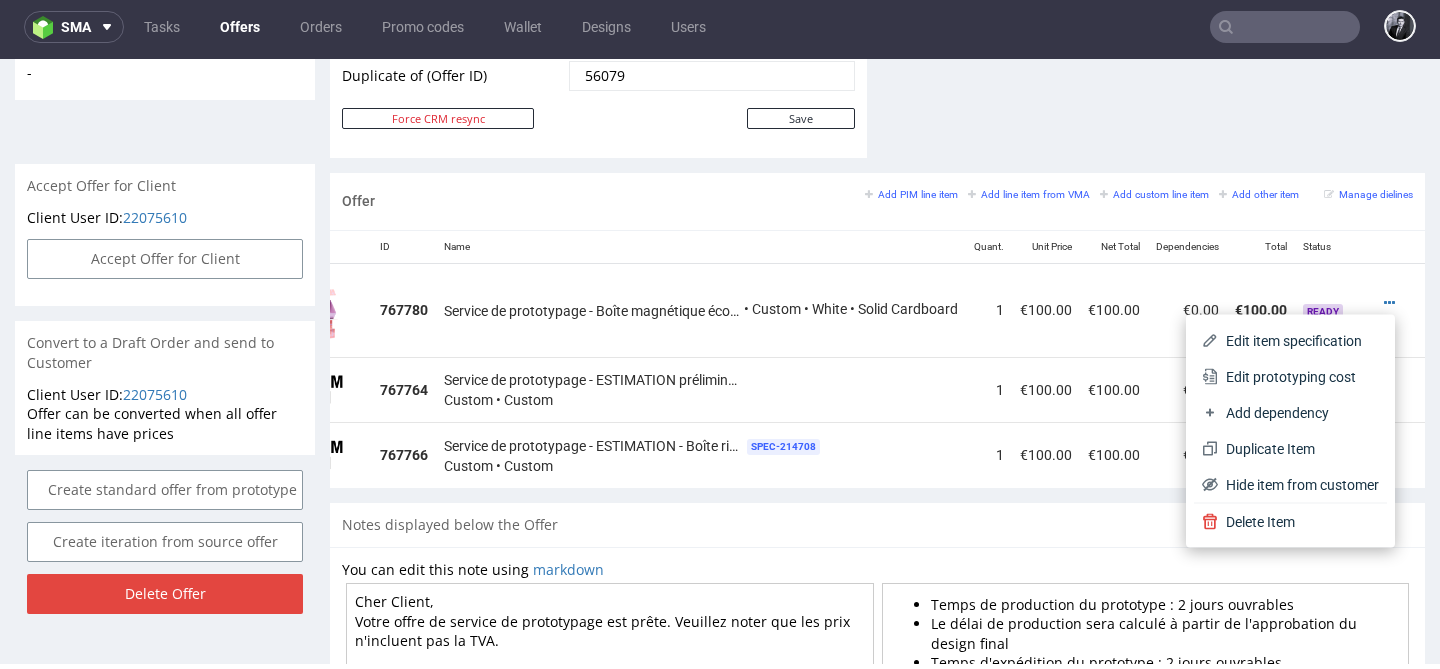 click on "Comments User (0) Automatic (0) Attachments (0) All (0) View all (0) Send Tasks View all" at bounding box center [1156, -326] 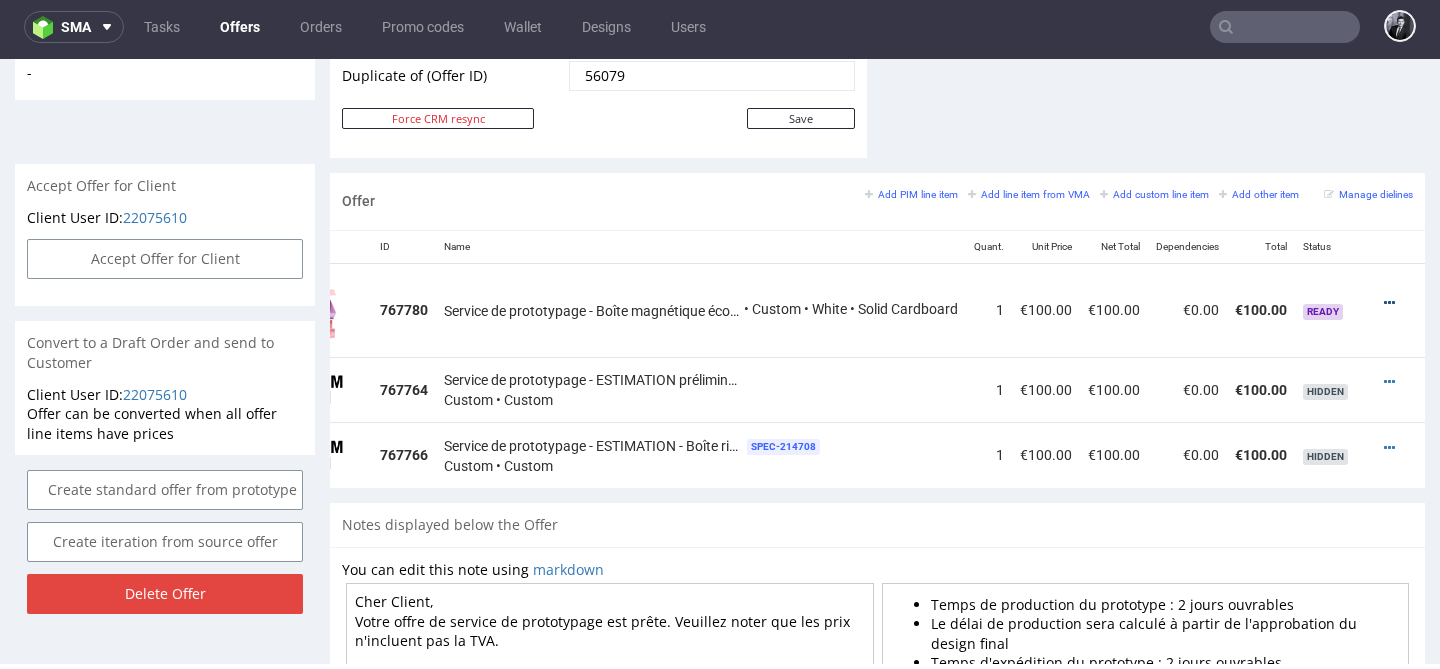 click at bounding box center (1389, 303) 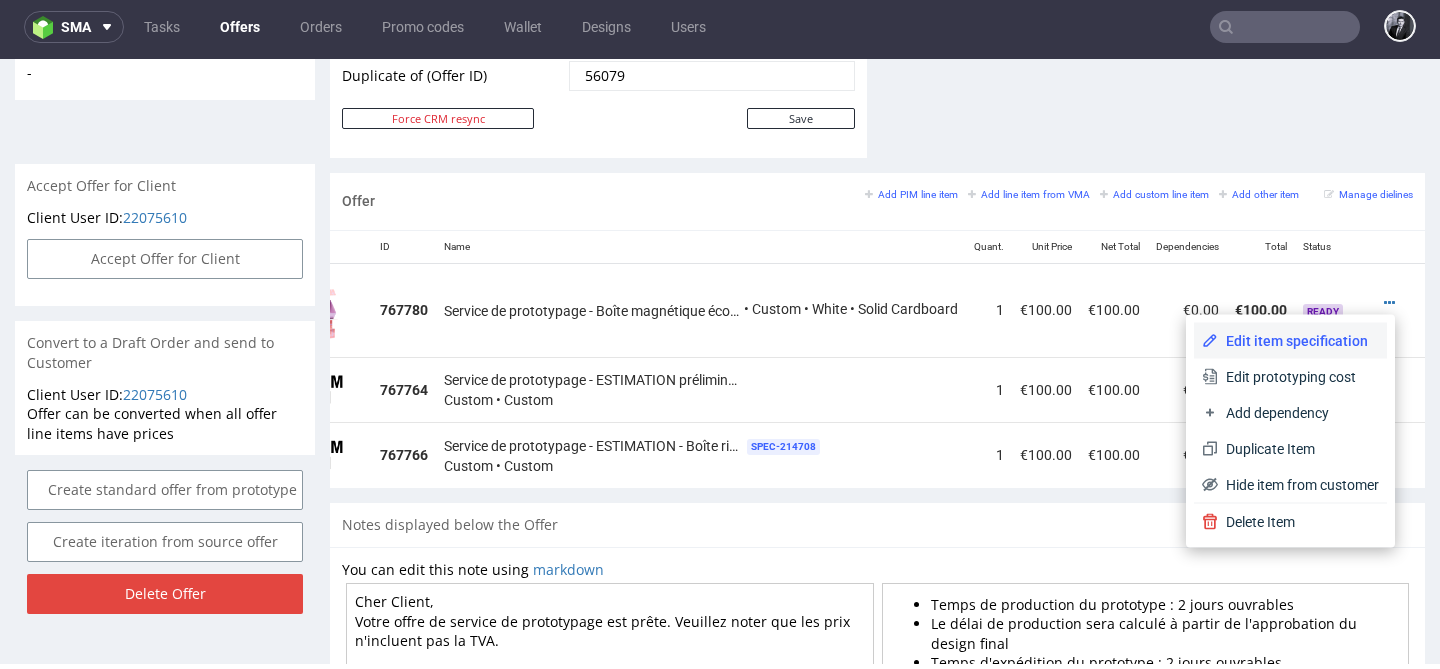 click on "Edit item specification" at bounding box center [1290, 341] 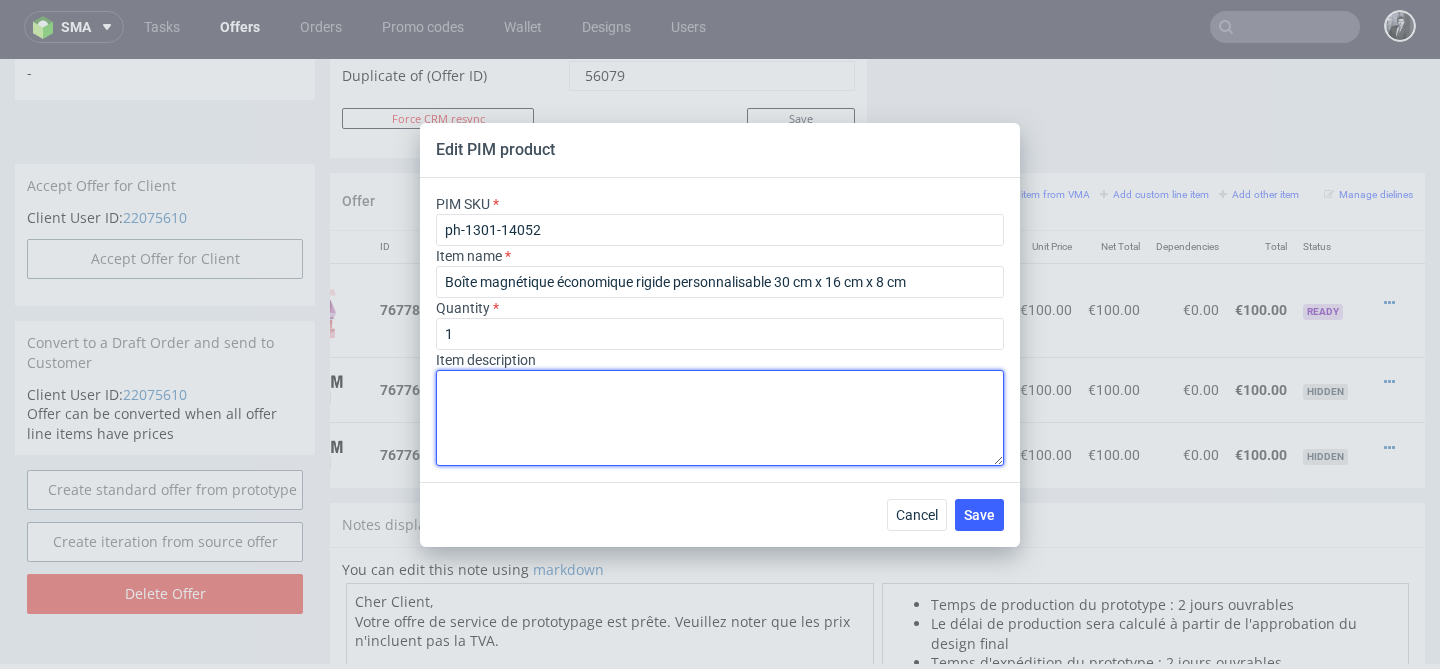 click at bounding box center [720, 418] 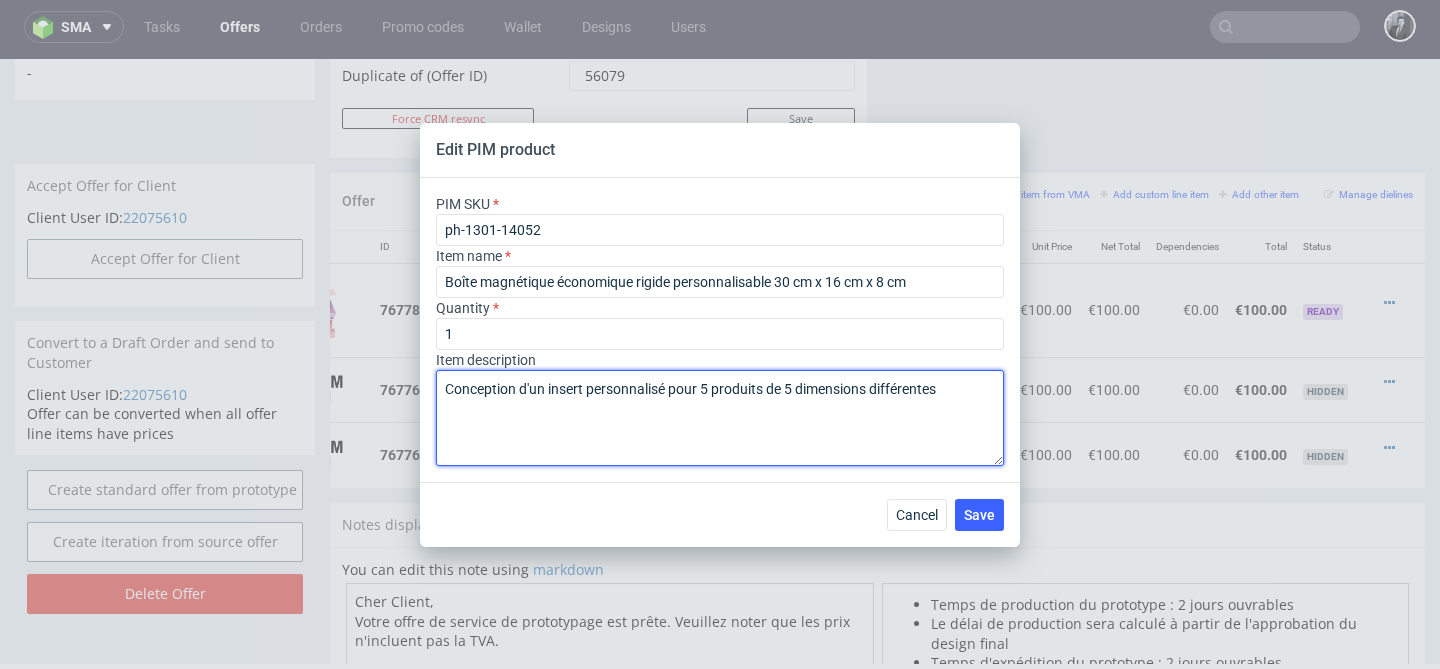 click on "Conception d'un insert personnalisé pour 5 produits de 5 dimensions différentes" at bounding box center [720, 418] 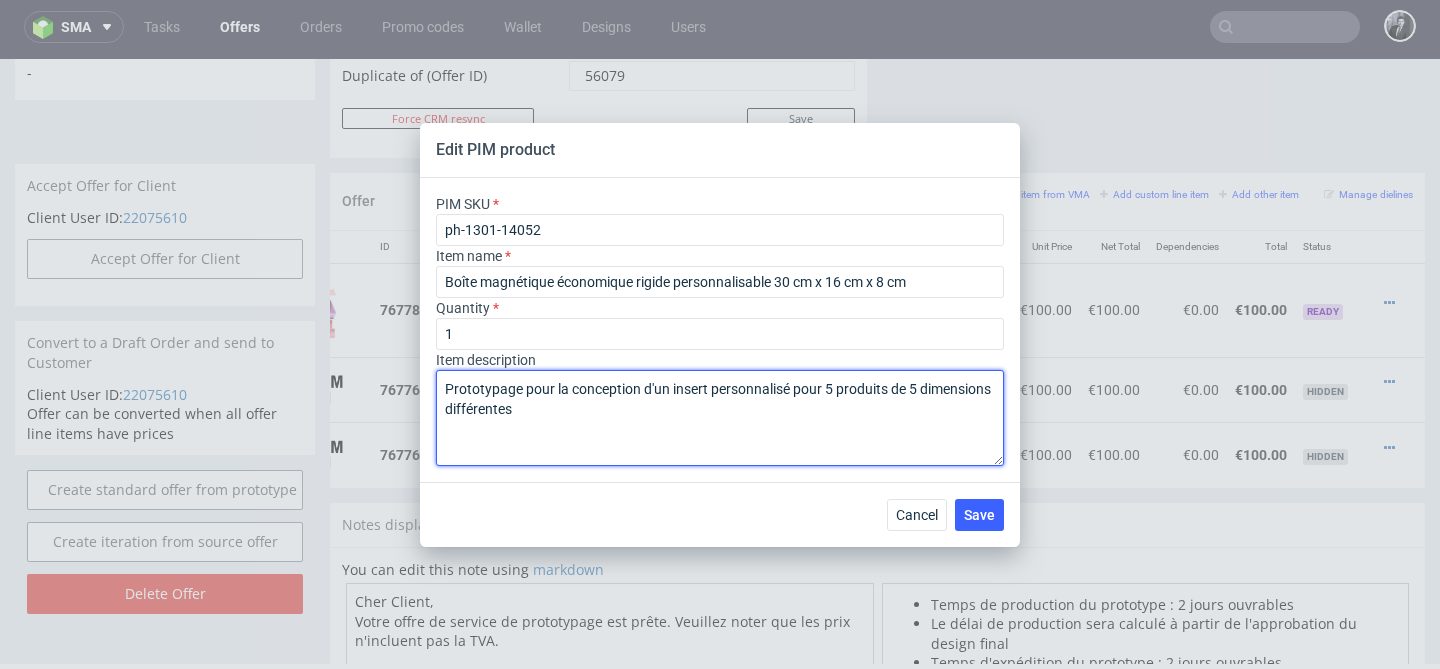click on "Prototypage pour la conception d'un insert personnalisé pour 5 produits de 5 dimensions différentes" at bounding box center (720, 418) 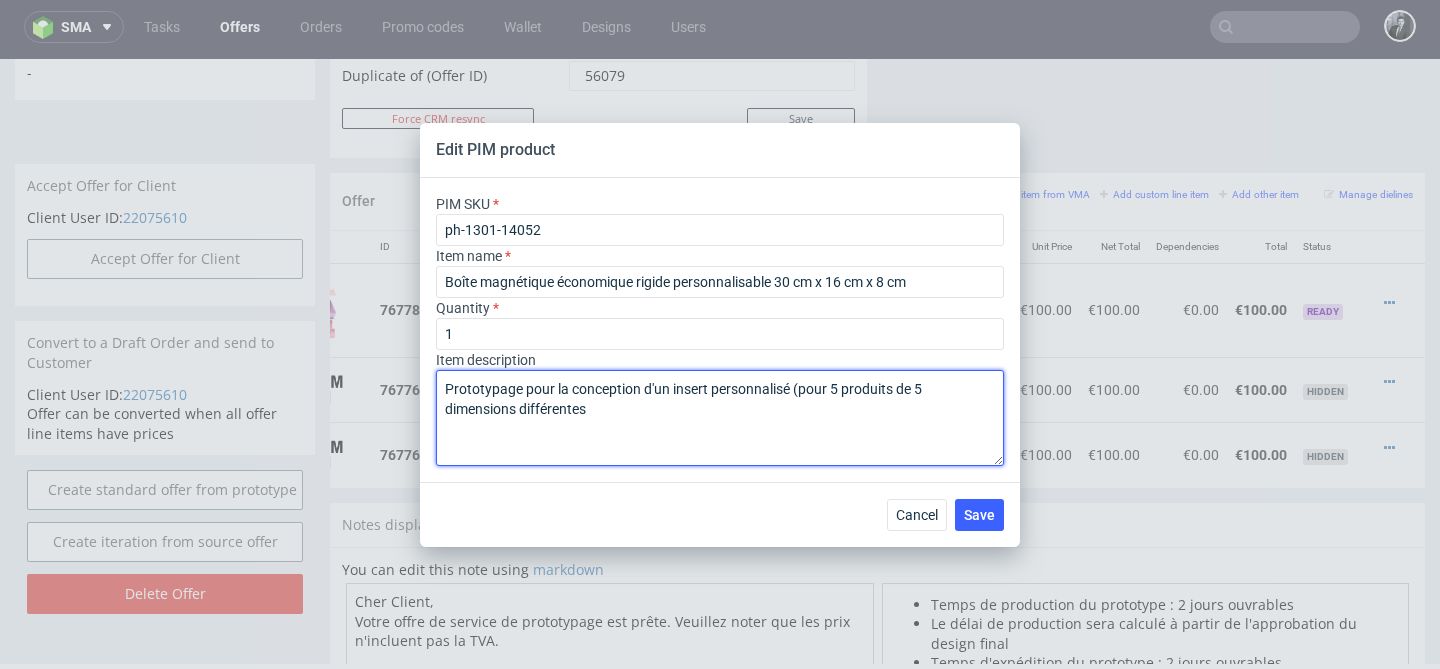 click on "Prototypage pour la conception d'un insert personnalisé (pour 5 produits de 5 dimensions différentes" at bounding box center [720, 418] 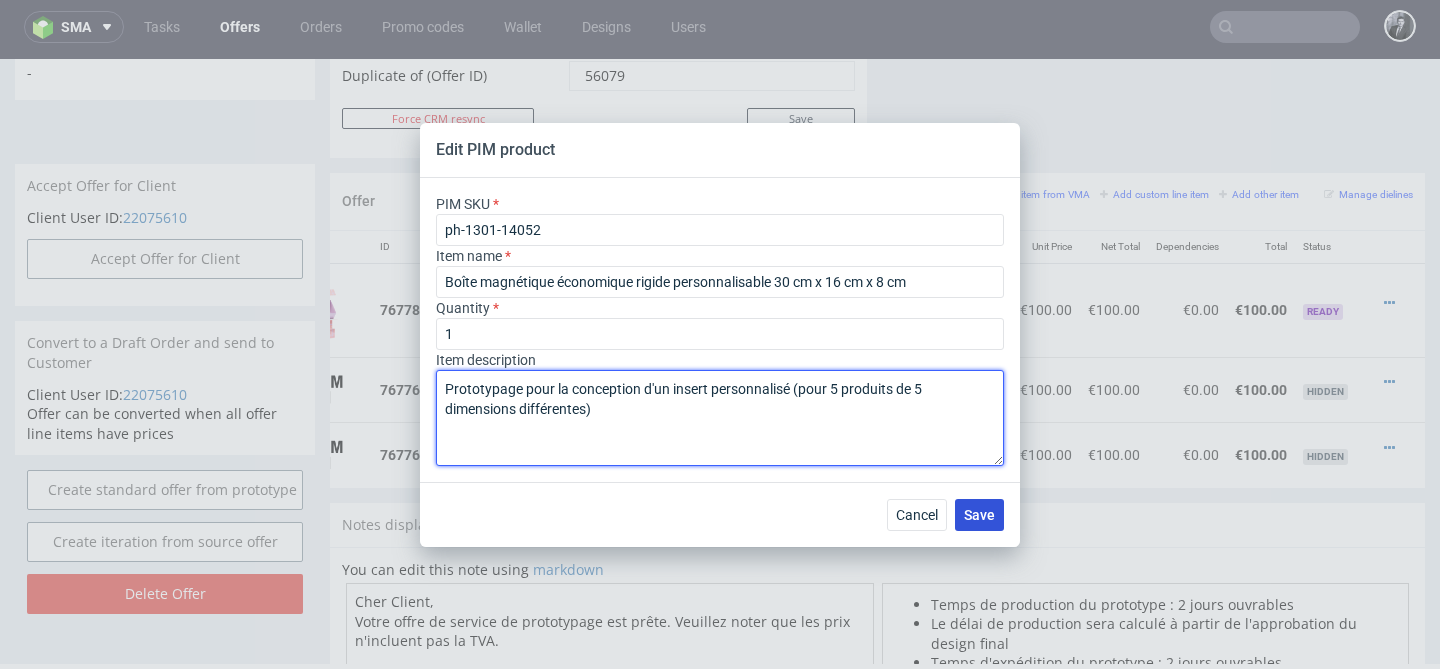 type on "Prototypage pour la conception d'un insert personnalisé (pour 5 produits de 5 dimensions différentes)" 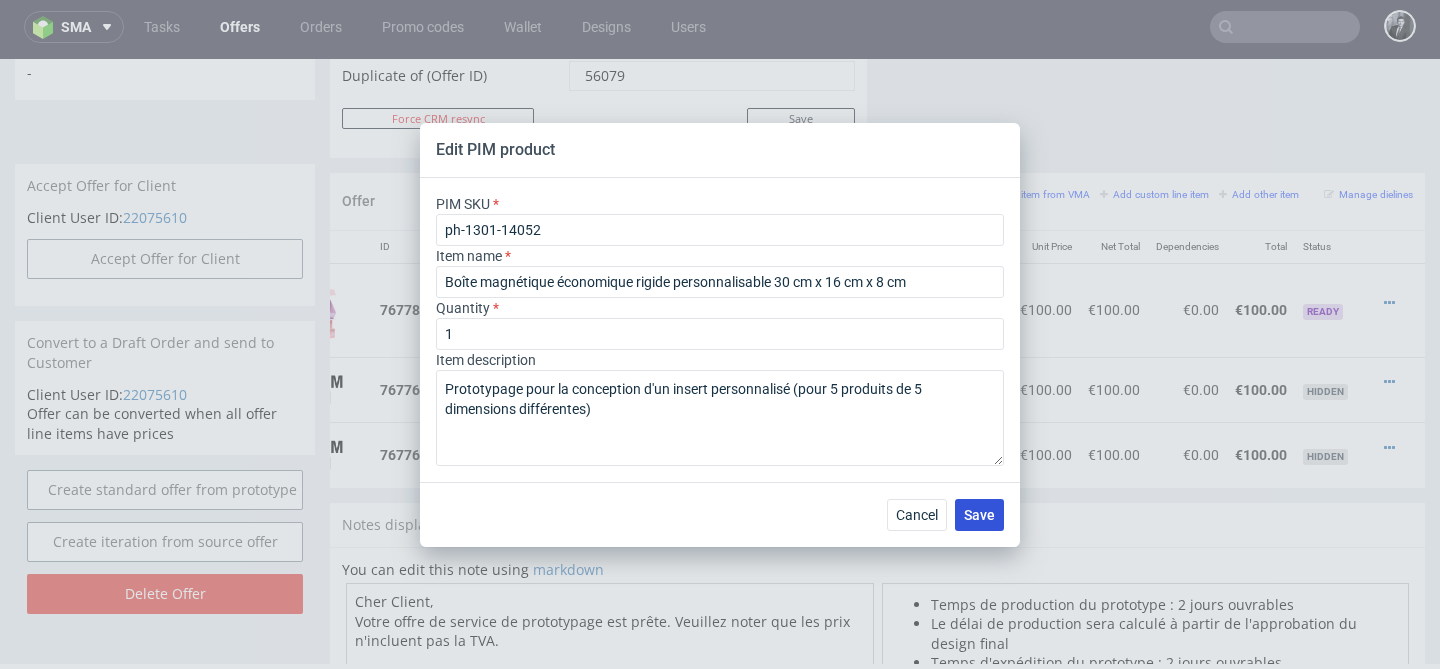 click on "Save" at bounding box center (979, 515) 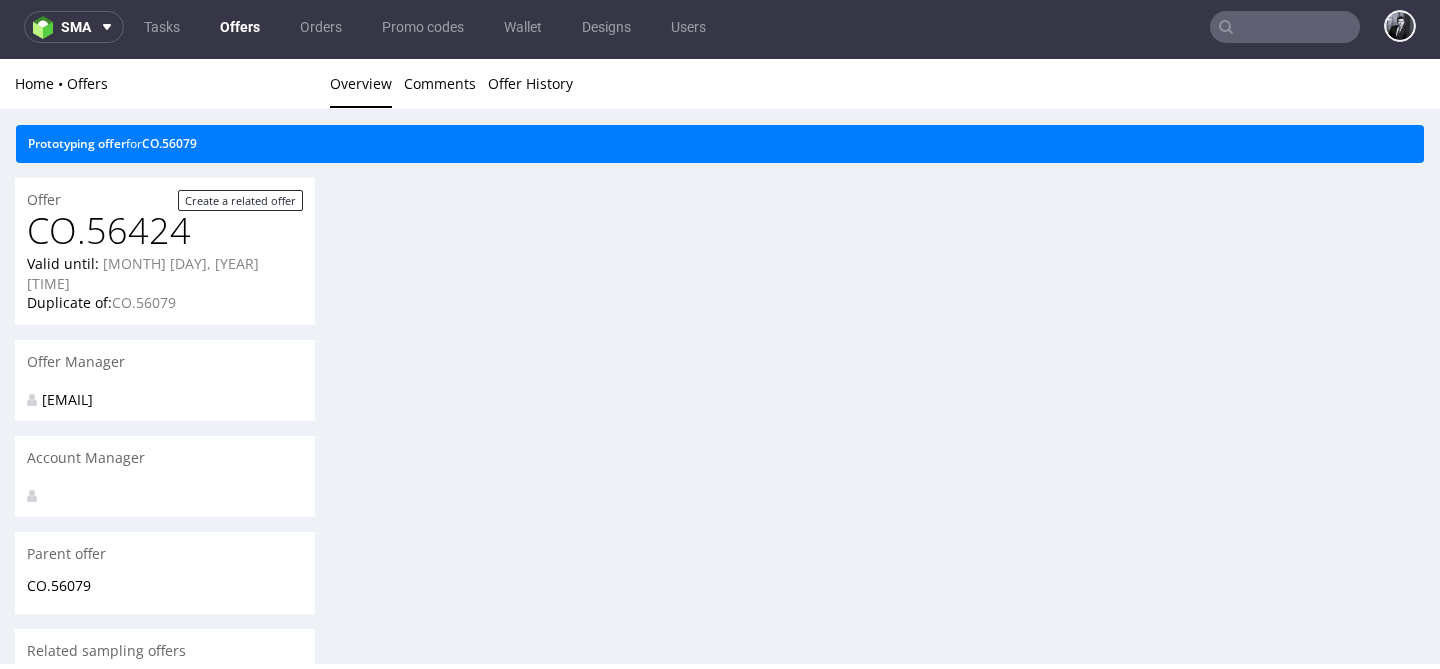 scroll, scrollTop: 0, scrollLeft: 0, axis: both 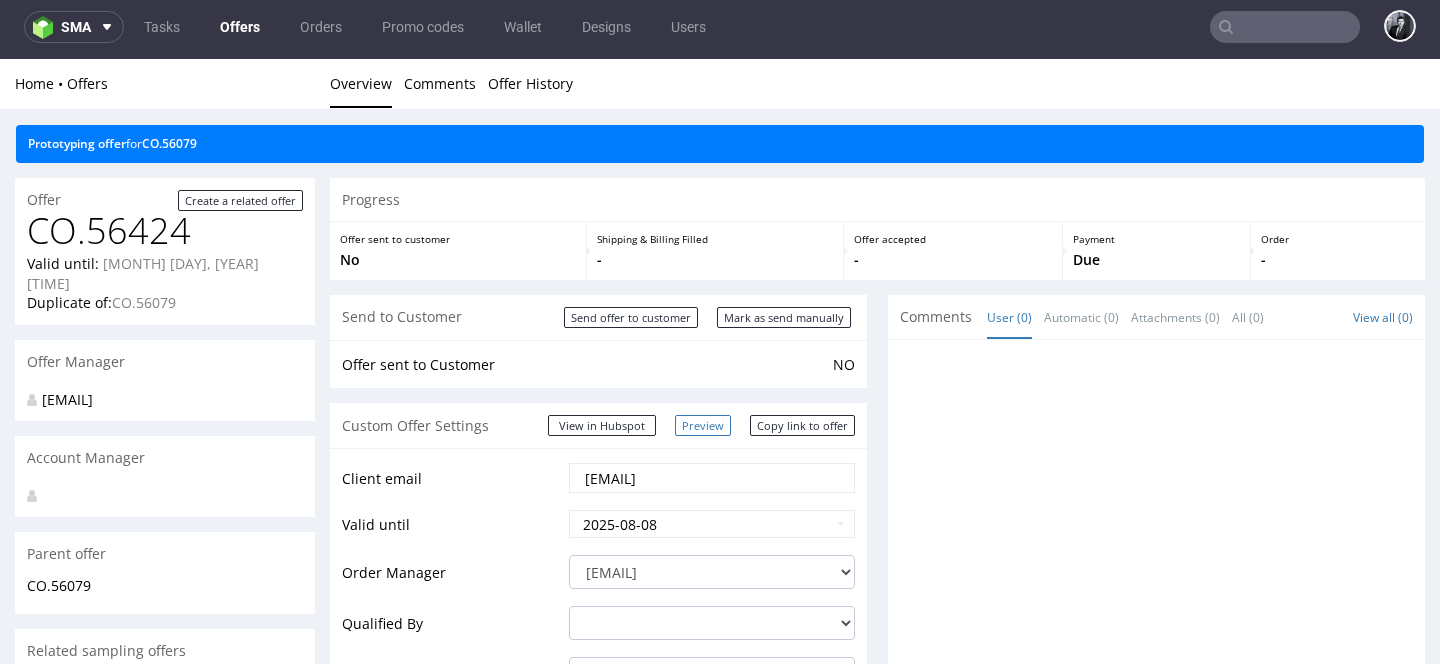 click on "Preview" at bounding box center (703, 425) 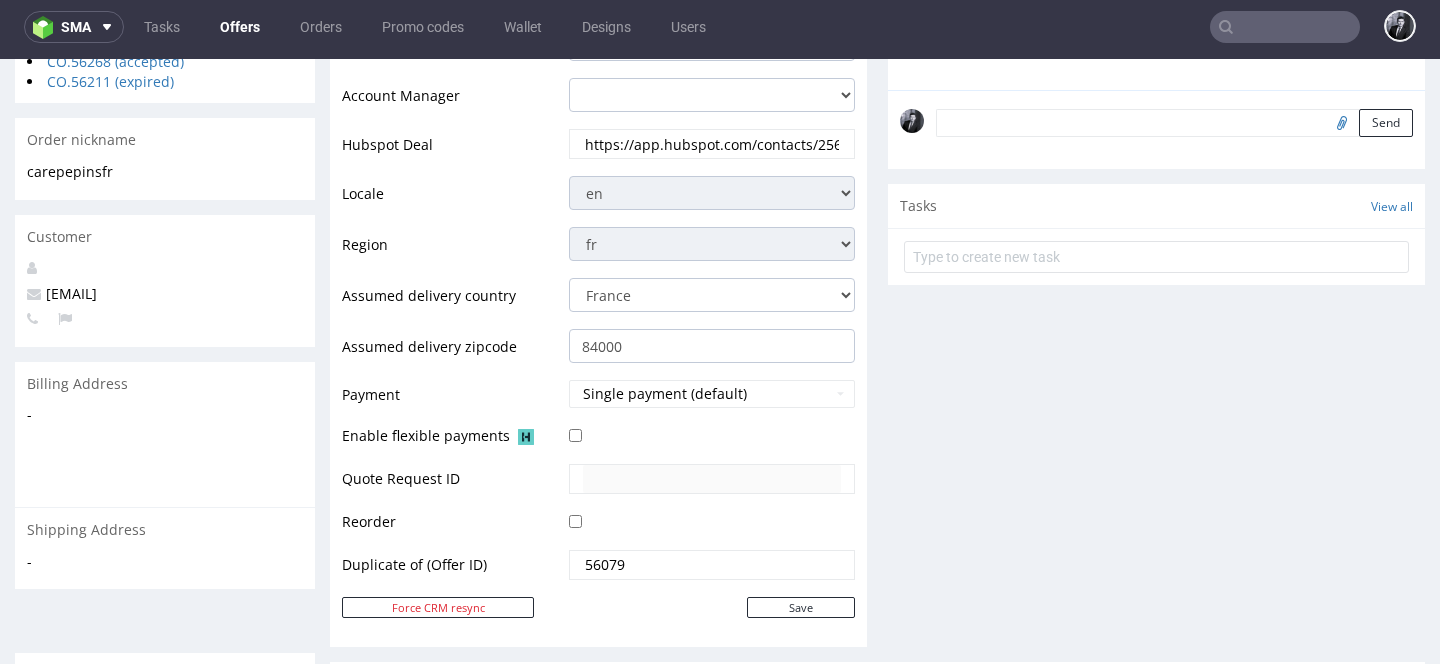 scroll, scrollTop: 0, scrollLeft: 0, axis: both 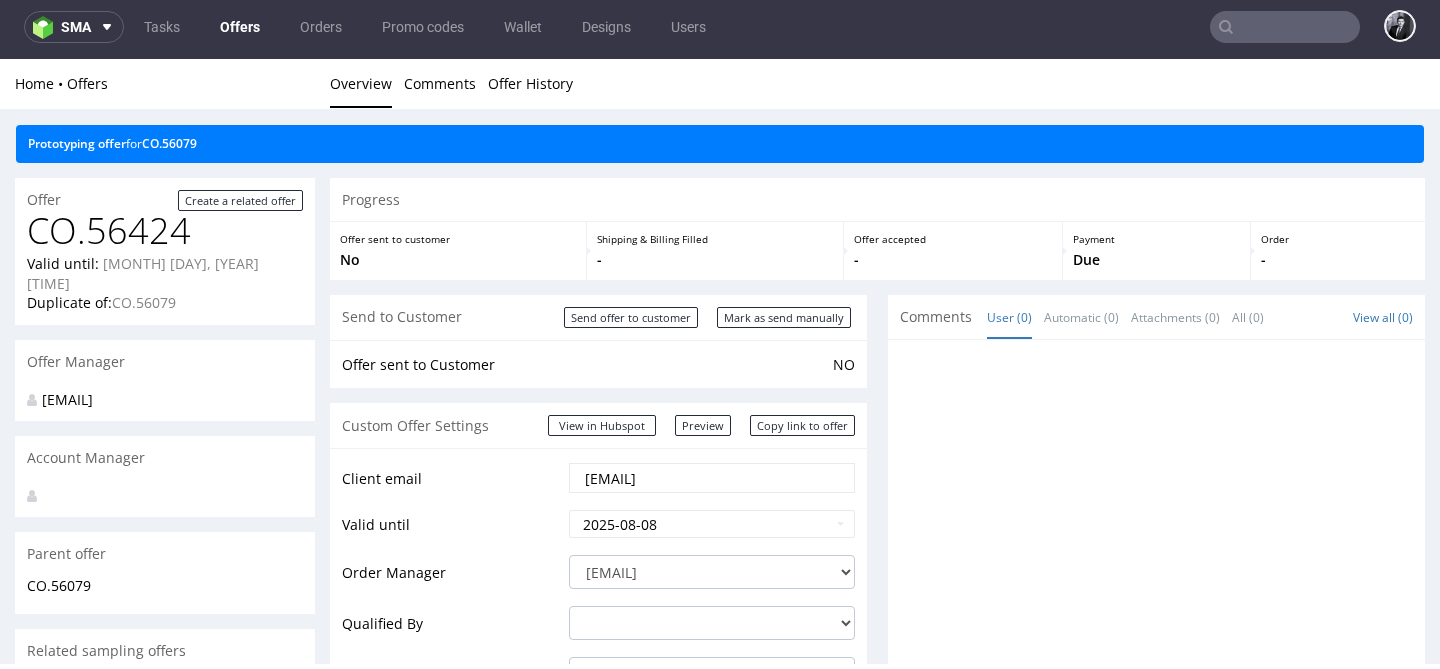 click on "Offers" at bounding box center (240, 27) 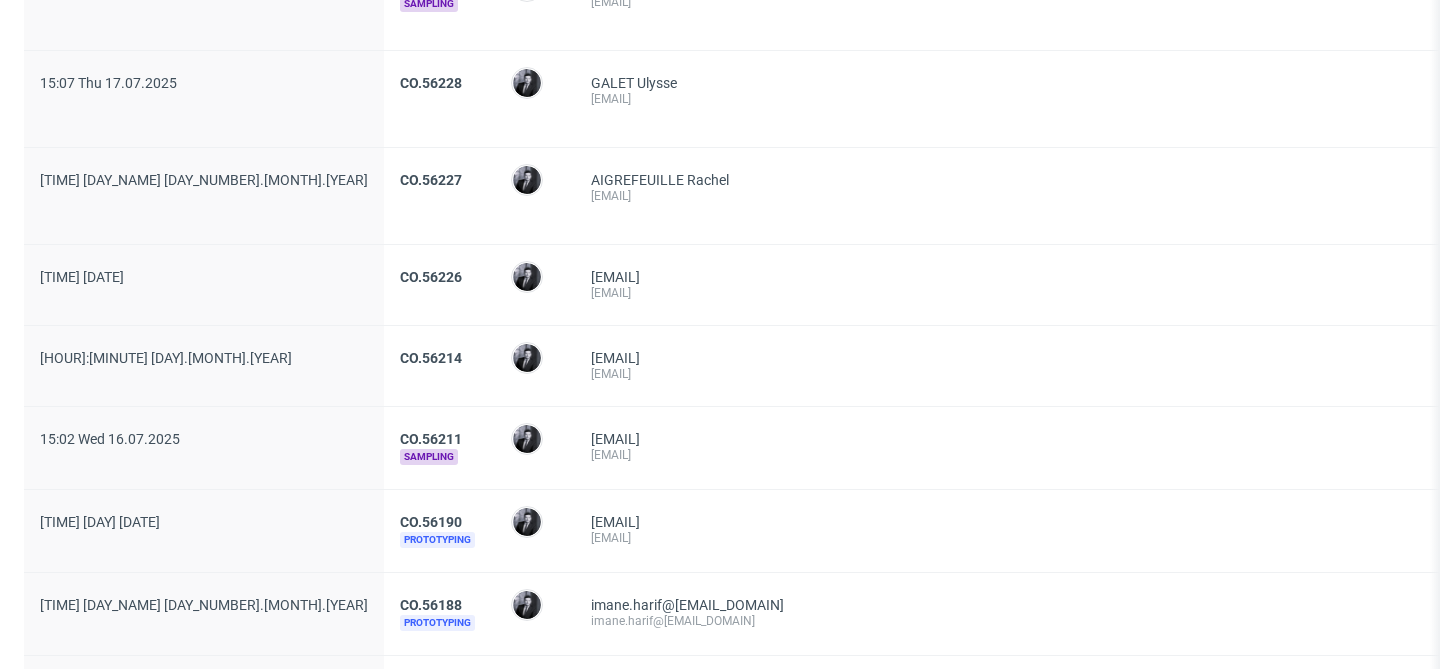scroll, scrollTop: 1482, scrollLeft: 0, axis: vertical 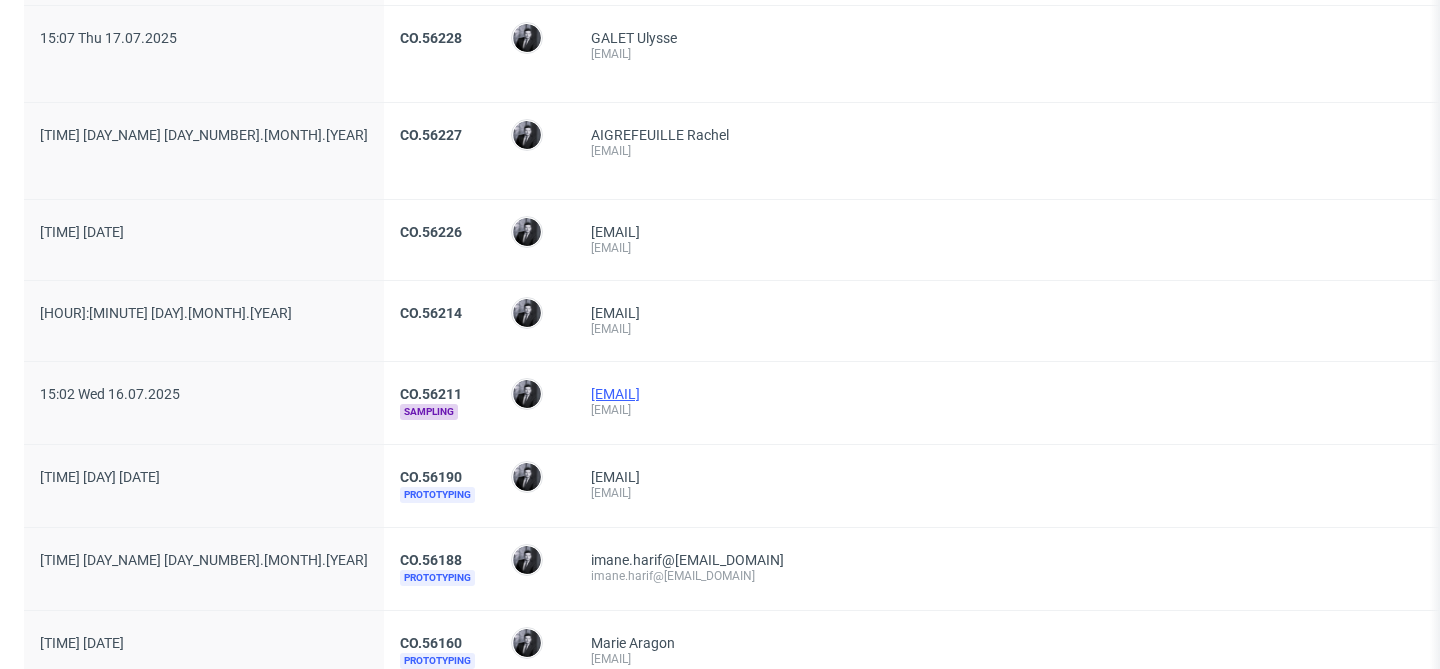 click on "pepinscosmetique@gmail.com" at bounding box center (615, 394) 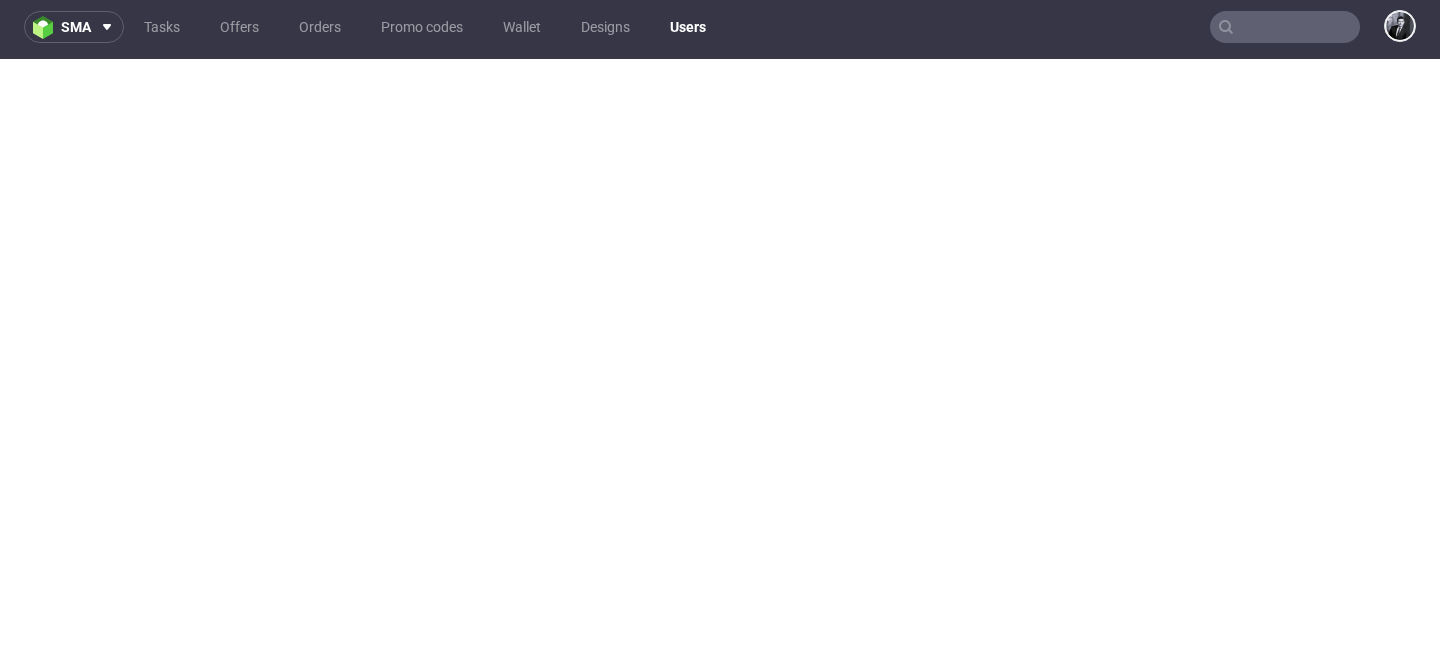 scroll, scrollTop: 5, scrollLeft: 0, axis: vertical 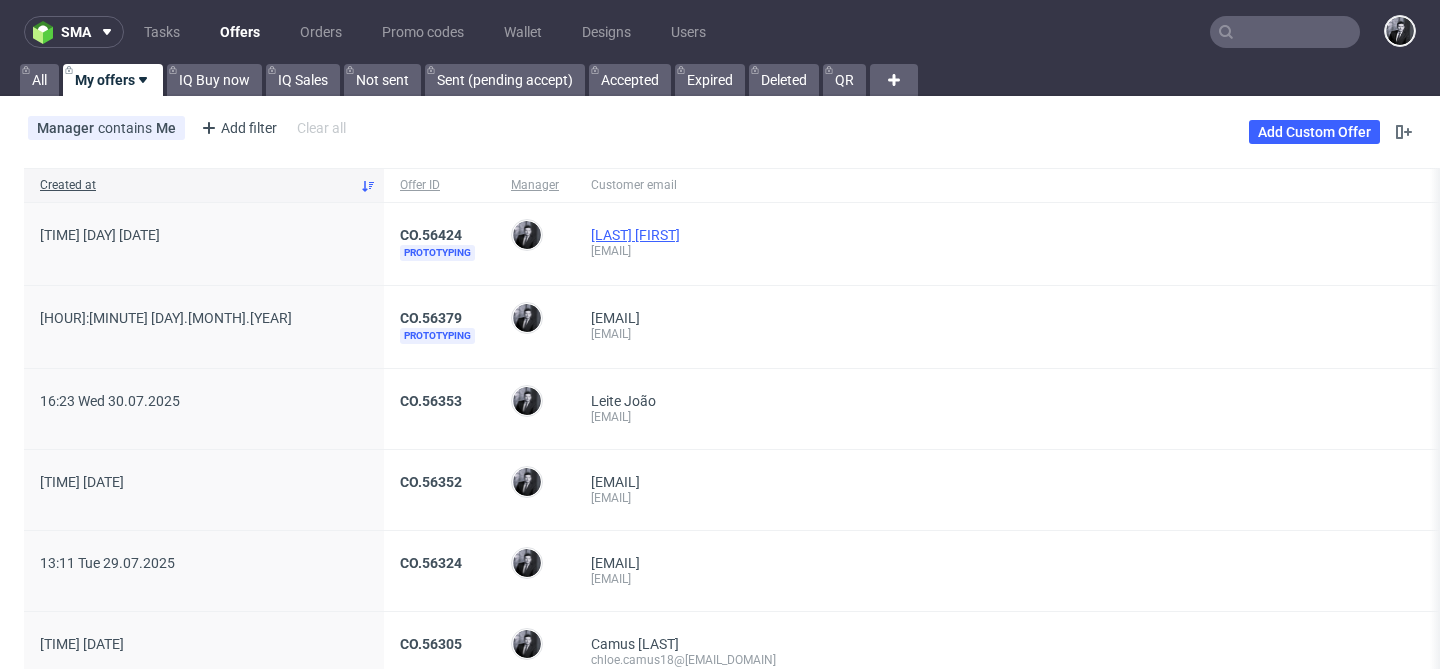 click on "DZAFIC DINO" at bounding box center [635, 235] 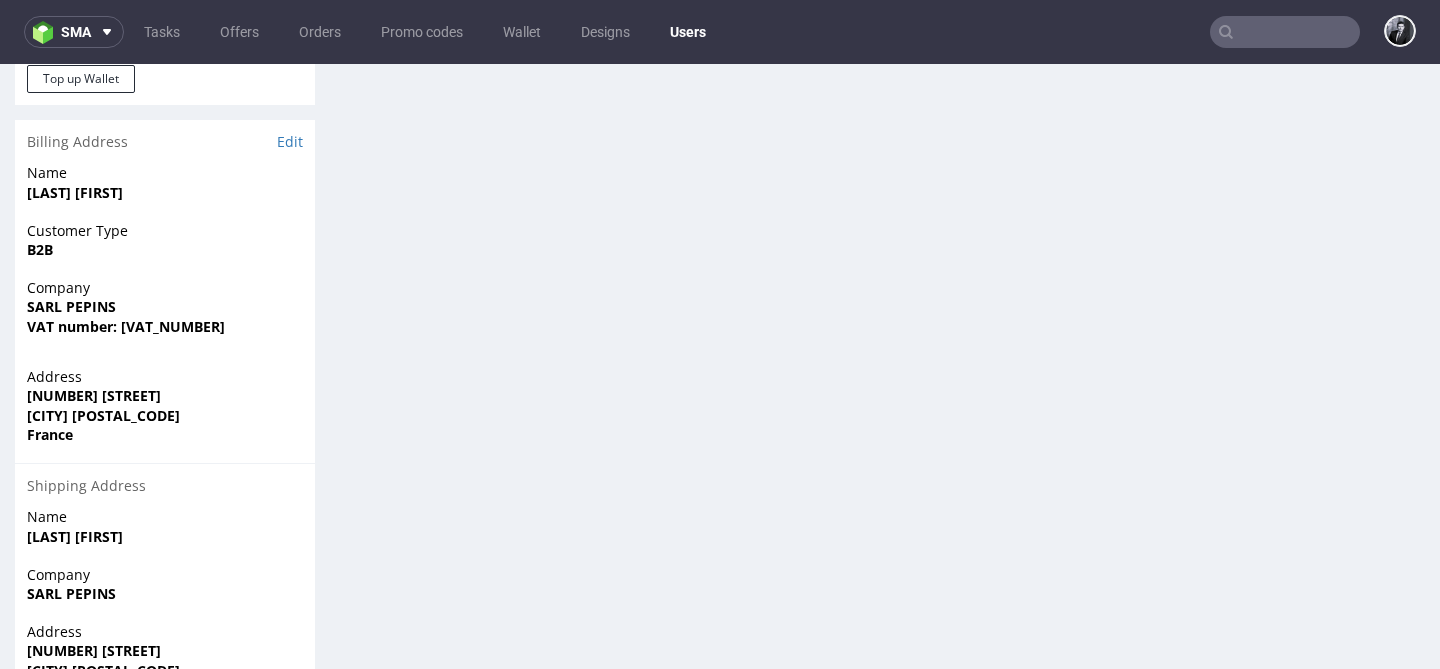 scroll, scrollTop: 485, scrollLeft: 0, axis: vertical 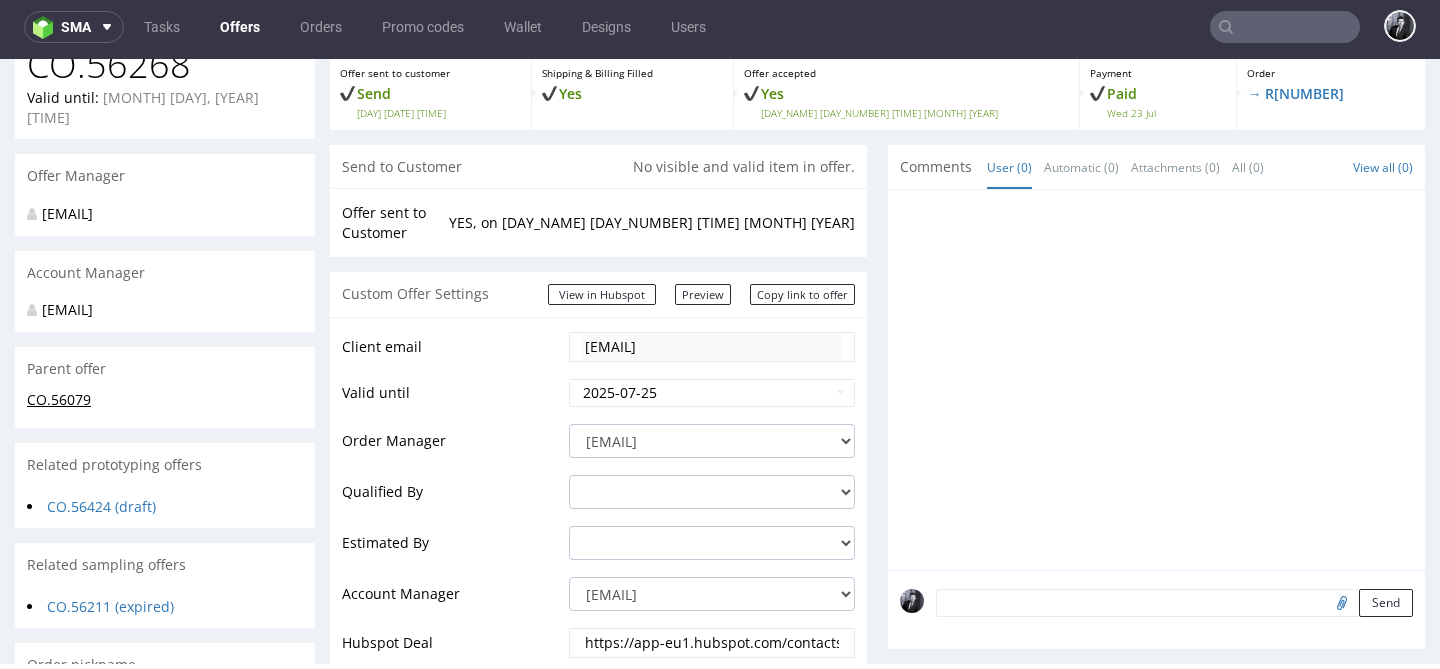 click on "CO.56079" at bounding box center [59, 399] 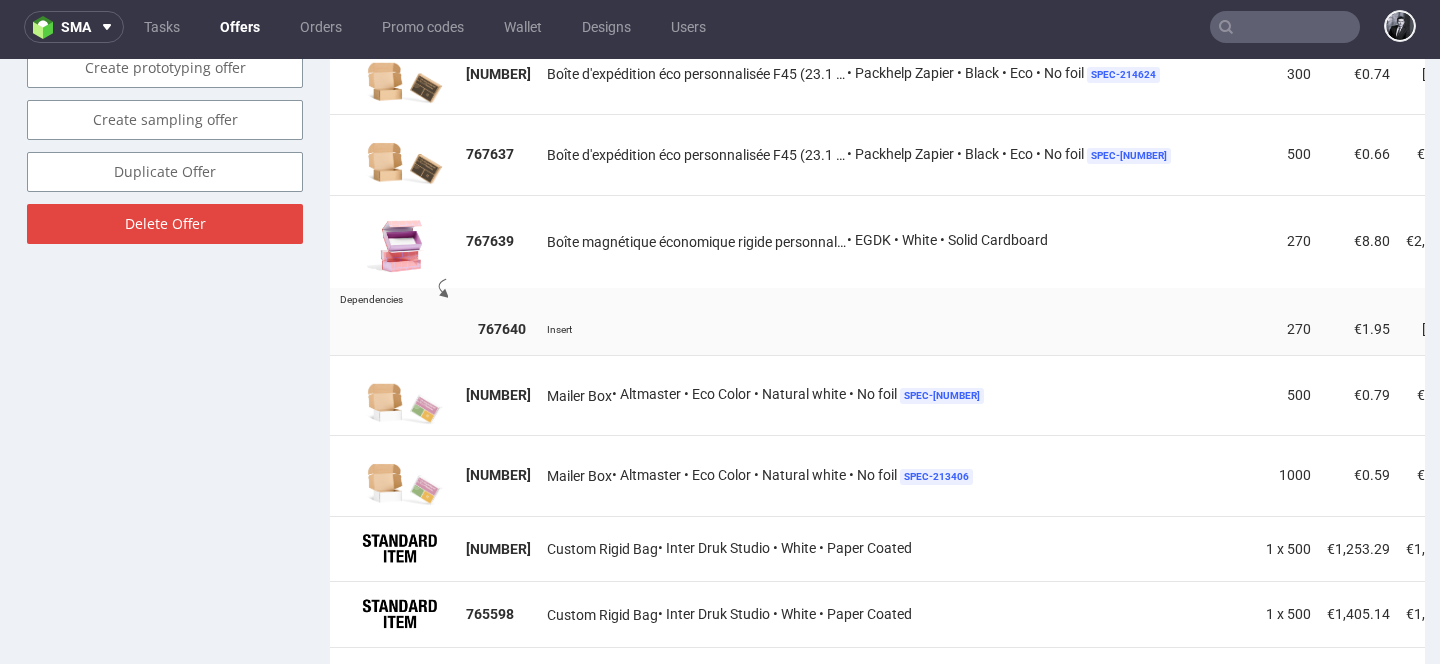 scroll, scrollTop: 1476, scrollLeft: 0, axis: vertical 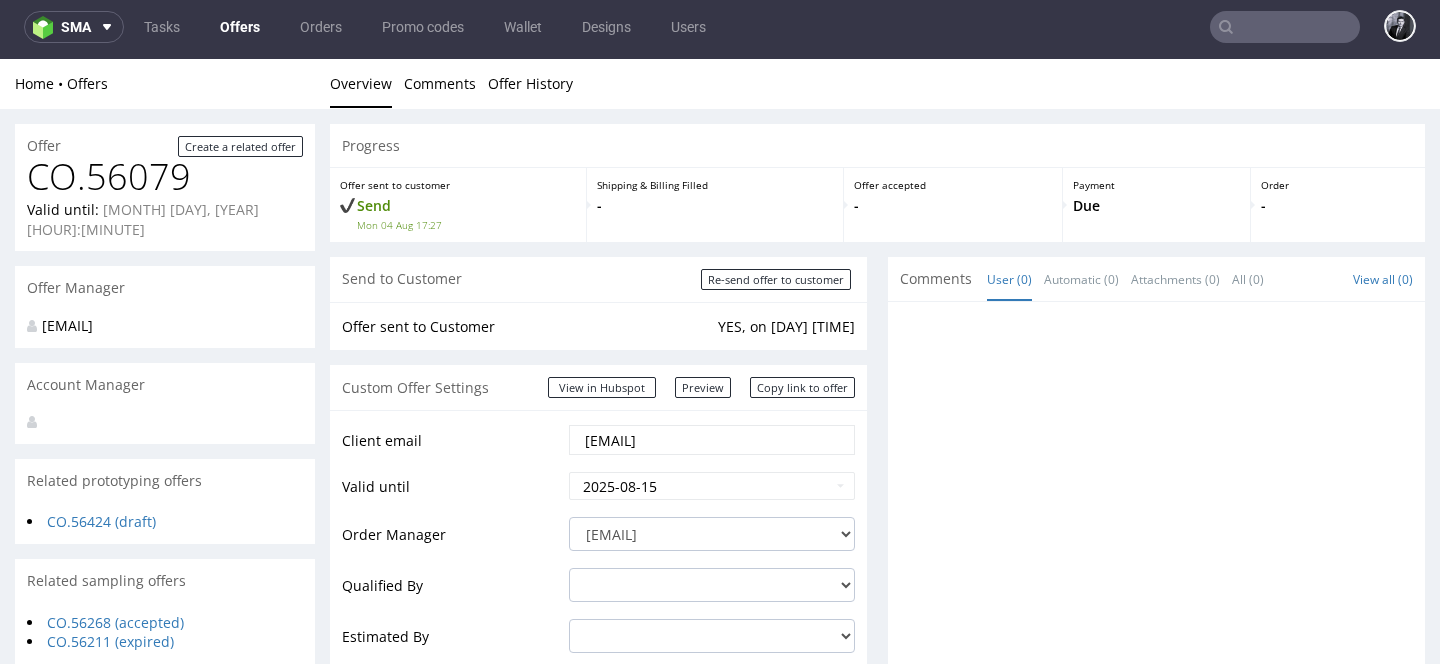click on "Offers" at bounding box center (240, 27) 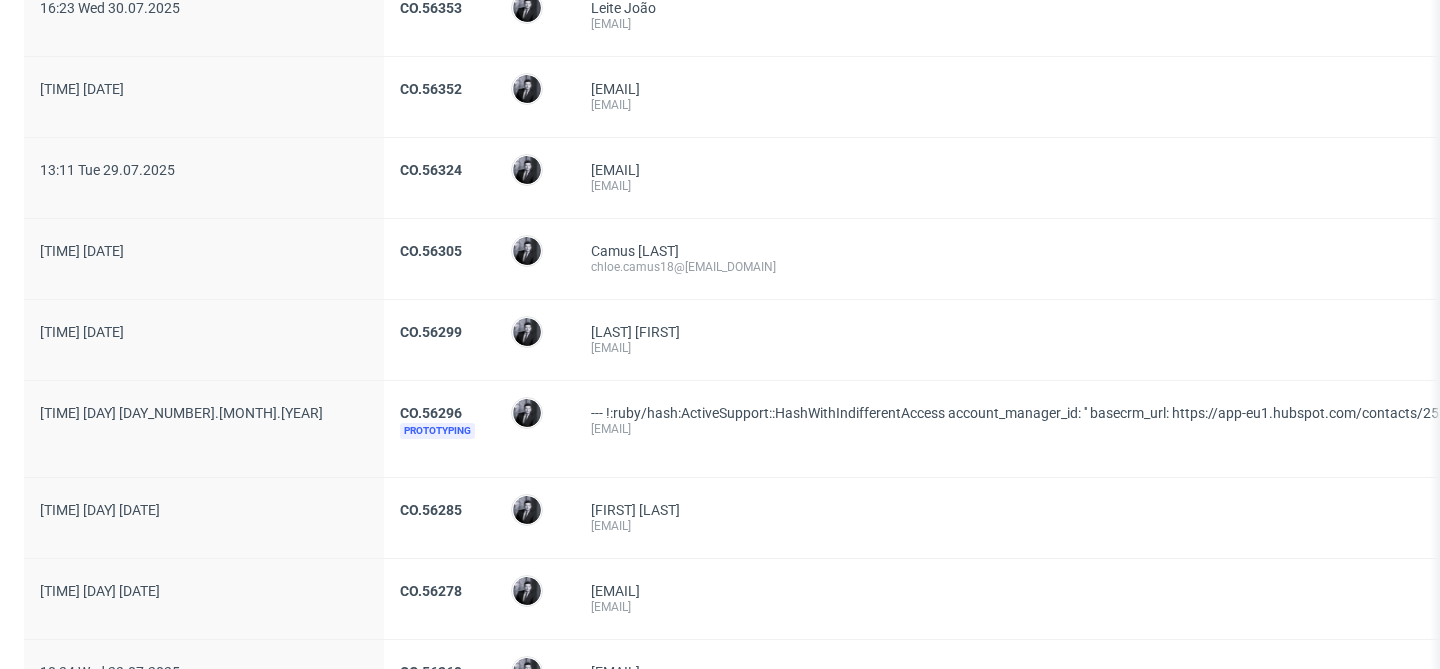 scroll, scrollTop: 410, scrollLeft: 0, axis: vertical 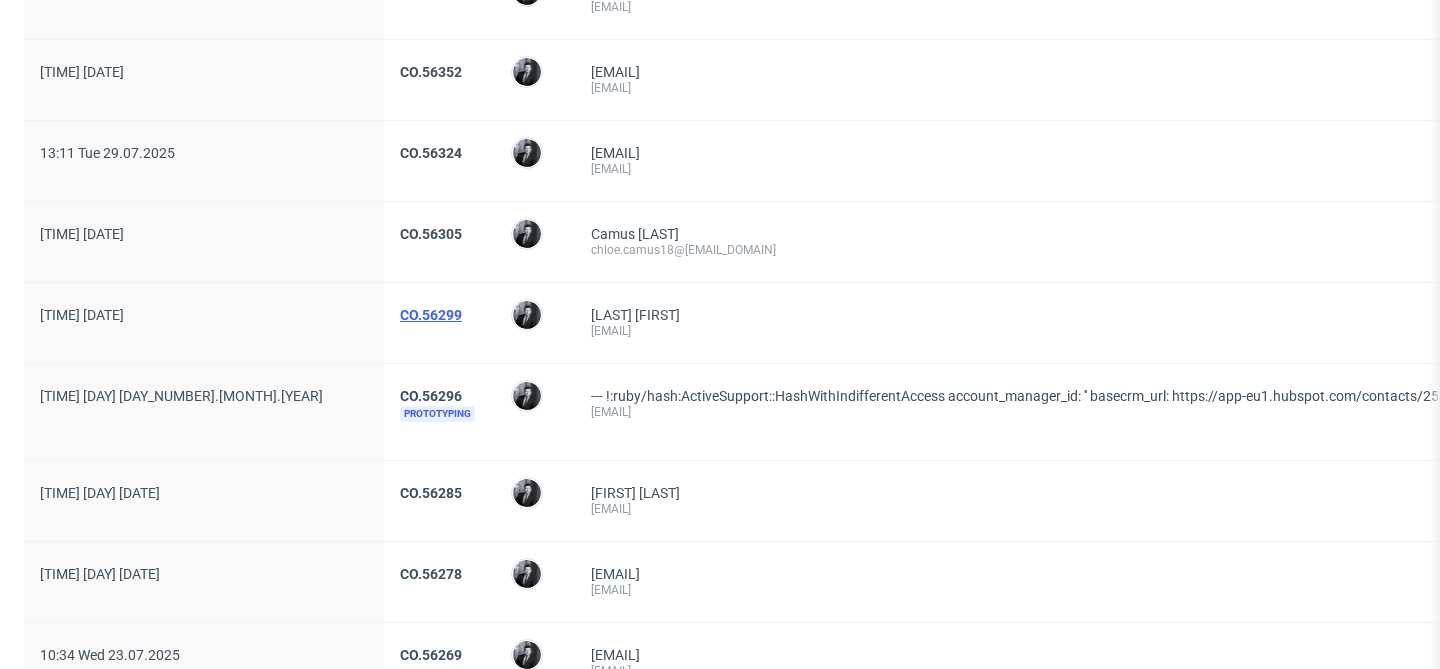 click on "CO.56299" at bounding box center [431, 315] 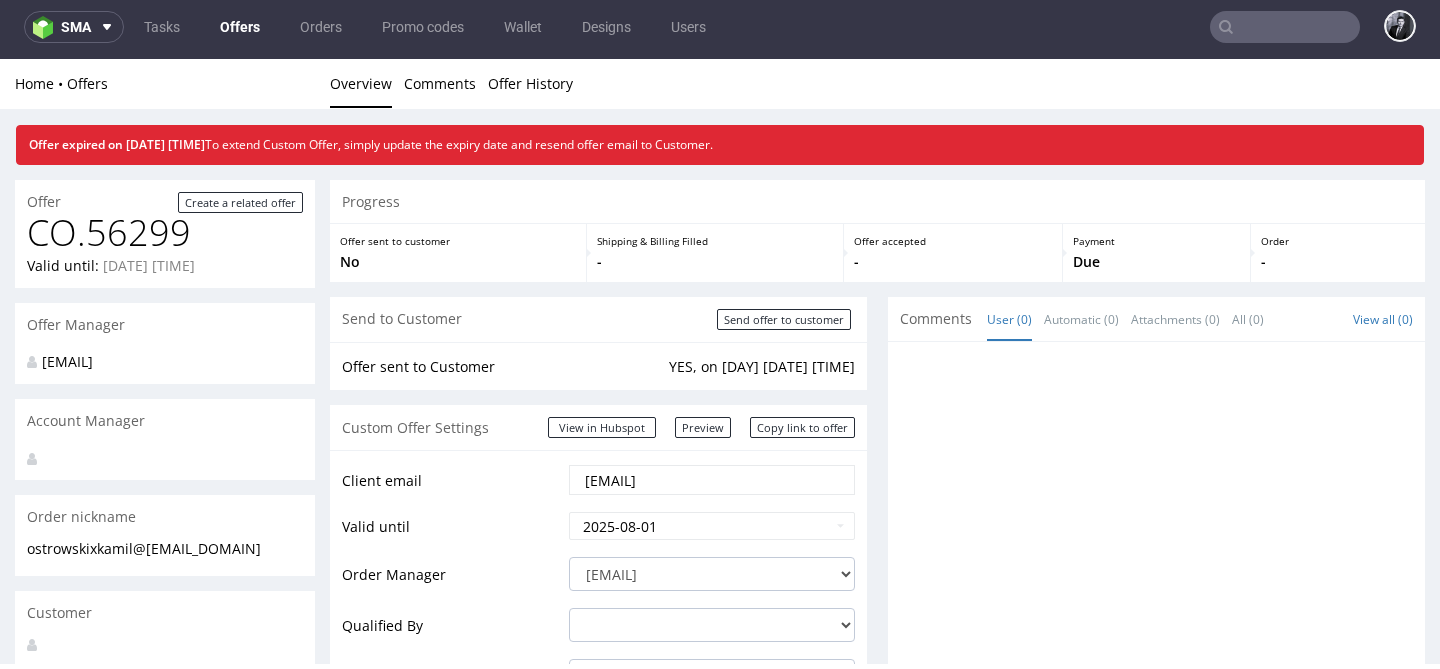 scroll, scrollTop: 5, scrollLeft: 0, axis: vertical 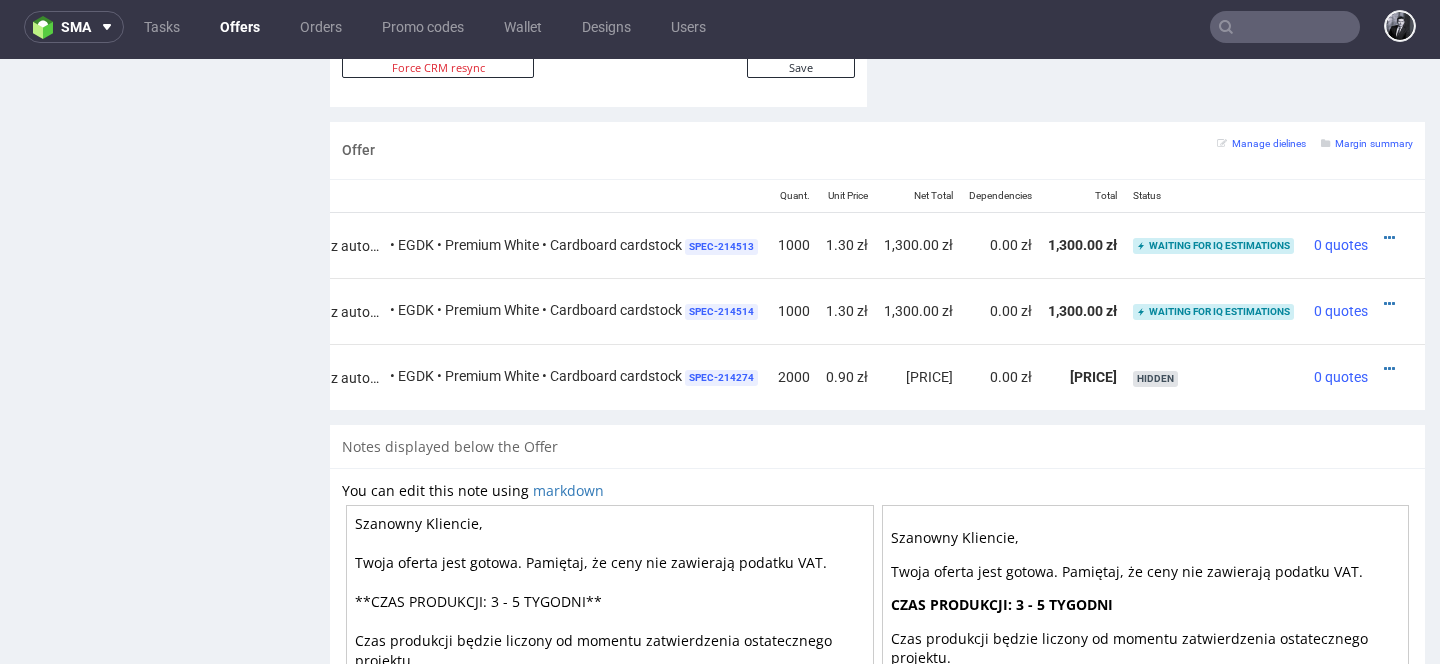 click on "Offers" at bounding box center [240, 27] 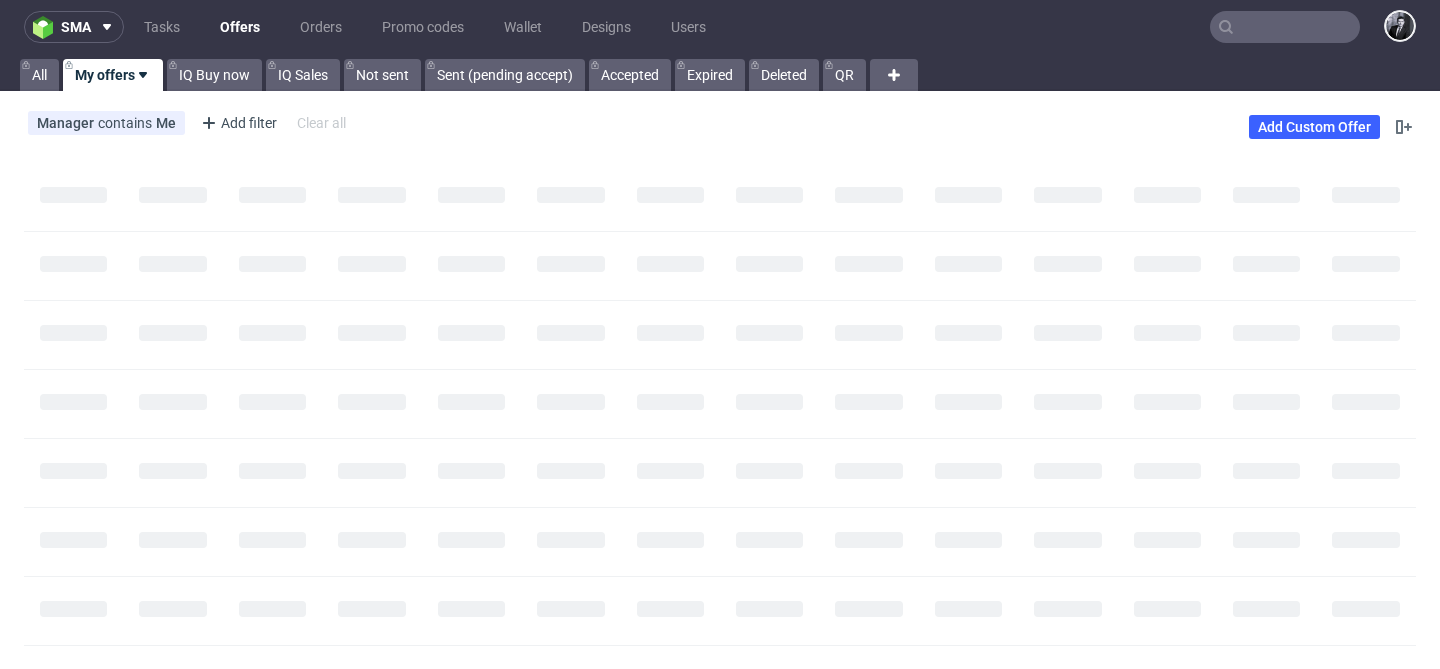 scroll, scrollTop: 0, scrollLeft: 0, axis: both 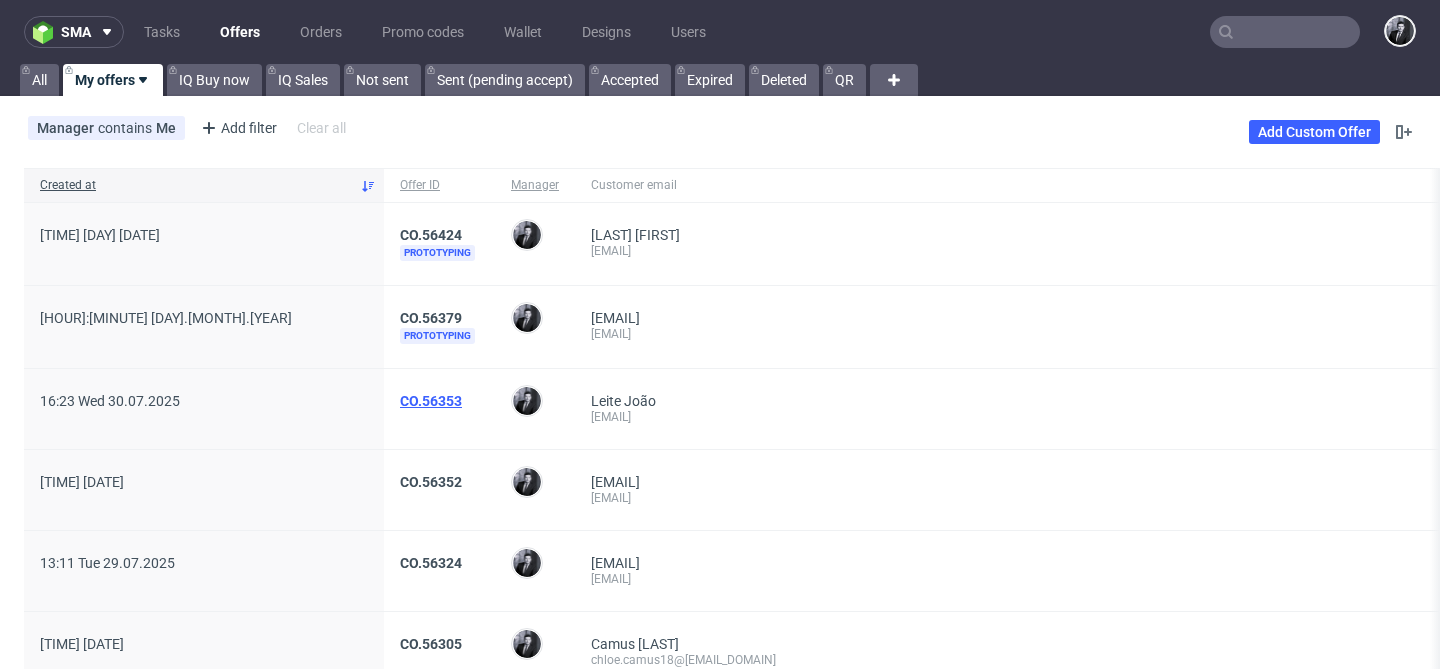 click on "CO.56353" at bounding box center [431, 401] 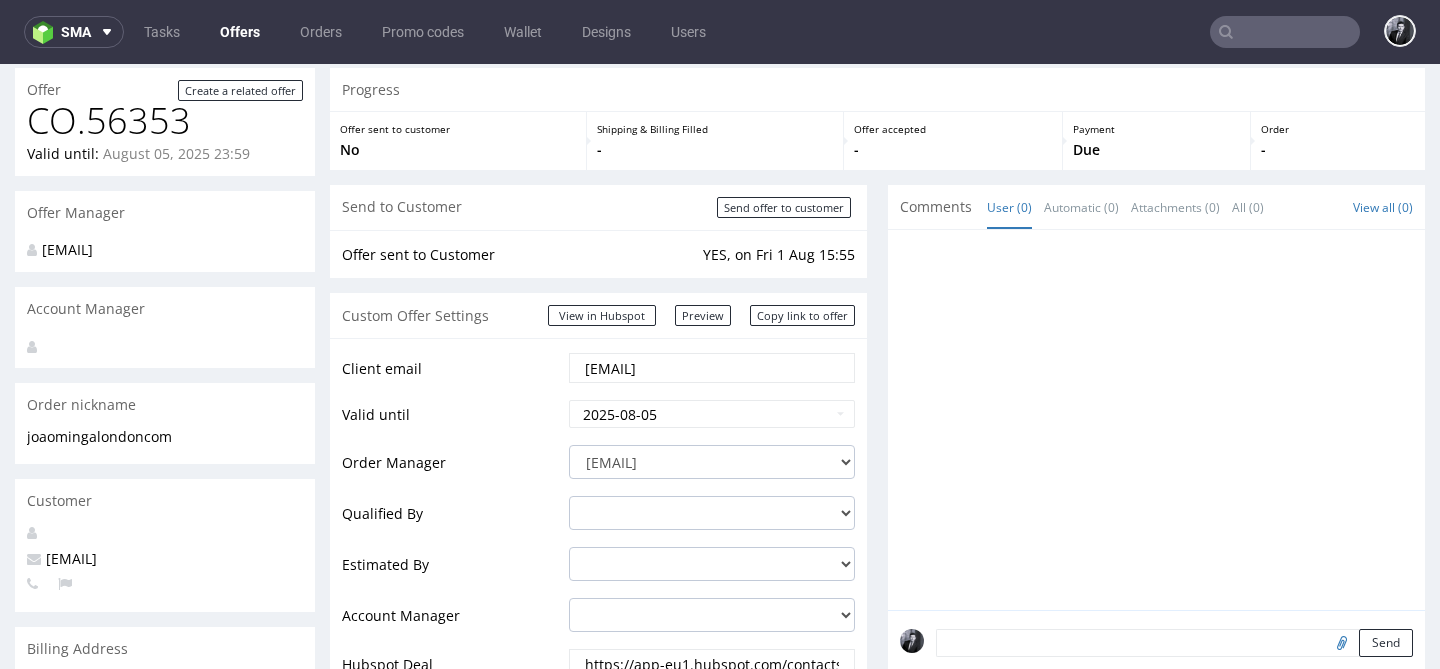 scroll, scrollTop: 124, scrollLeft: 0, axis: vertical 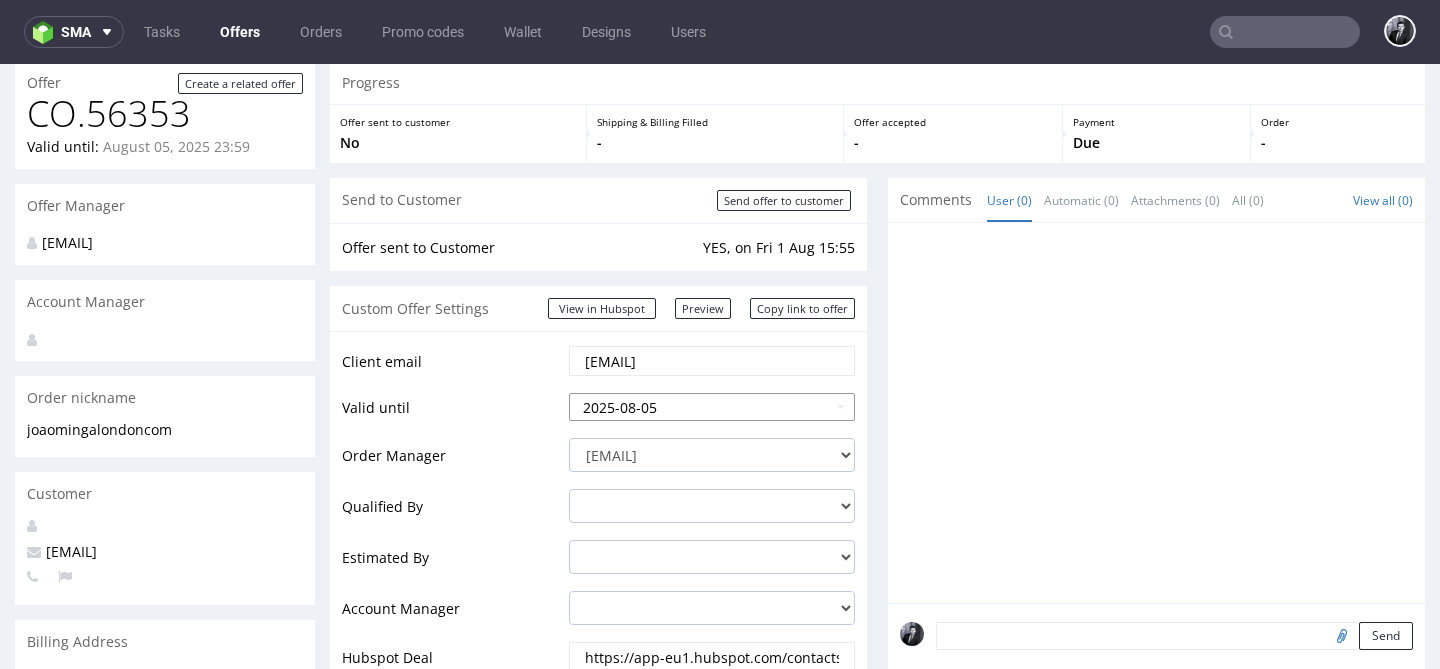 click on "2025-08-05" at bounding box center (712, 407) 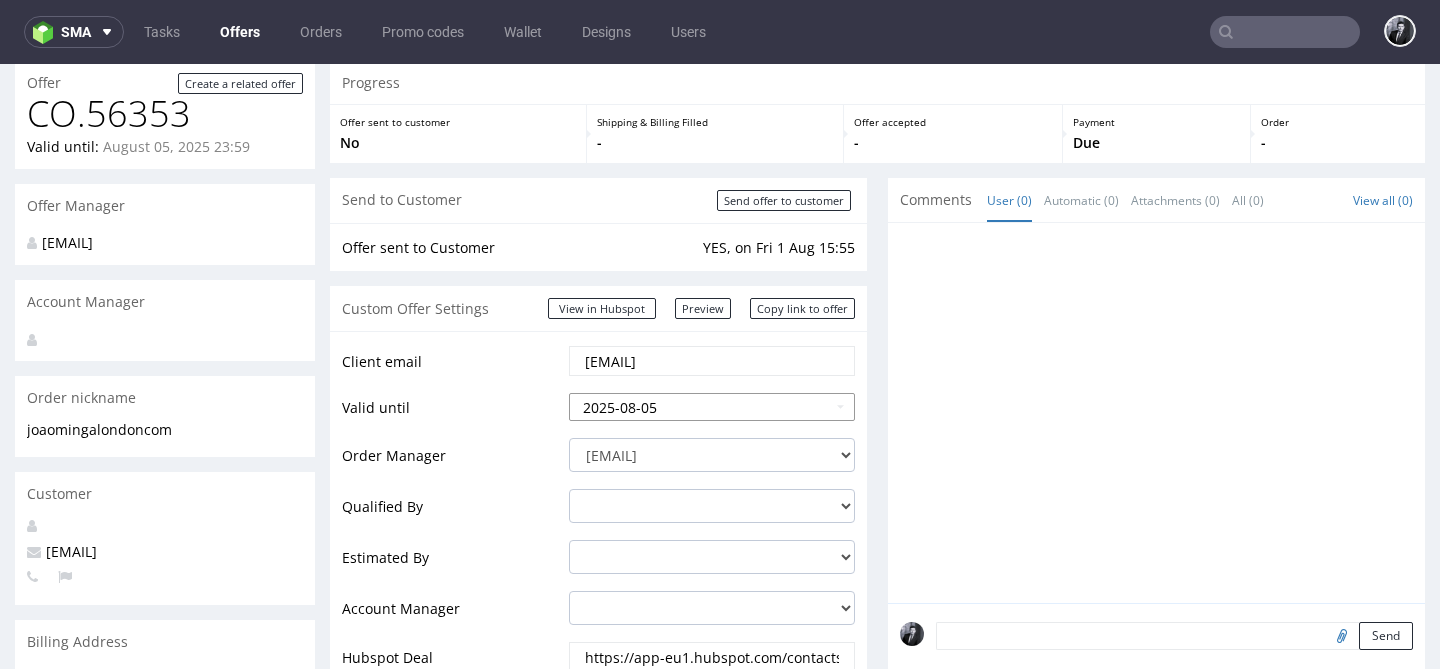 click on "2025-08-05" at bounding box center (712, 407) 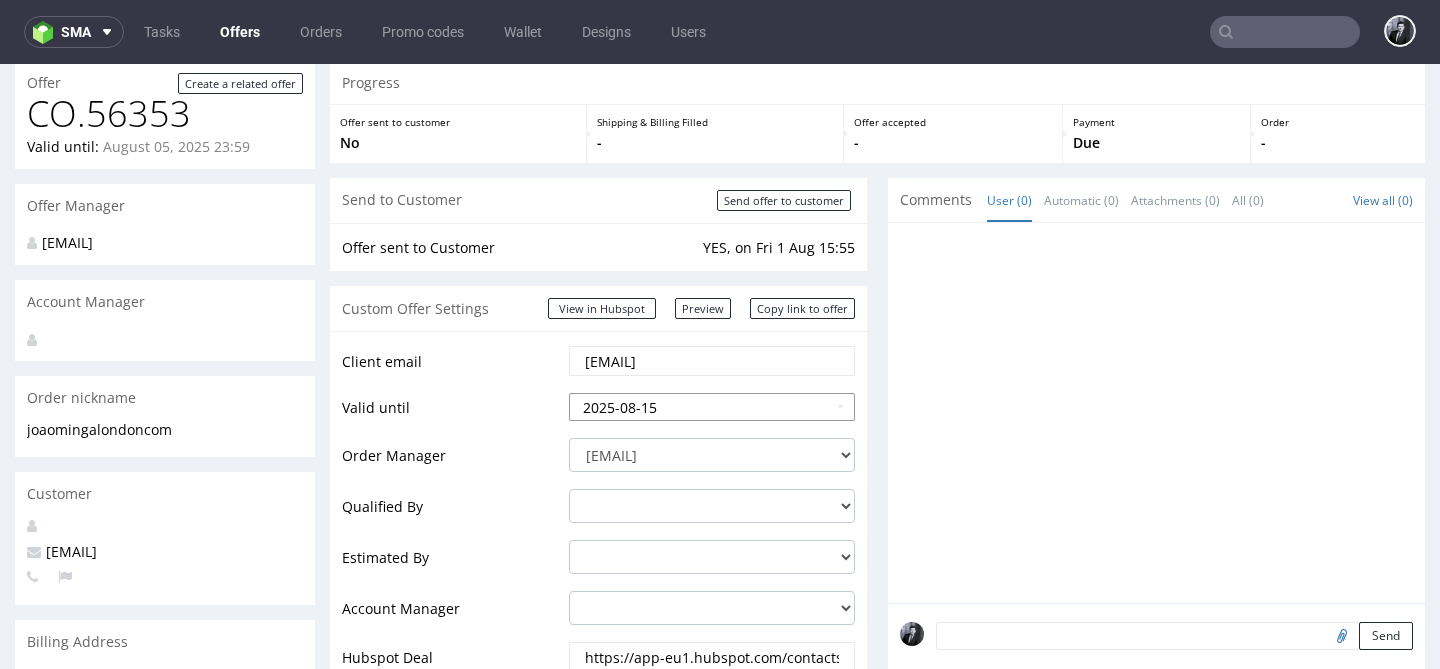 type on "2025-08-15" 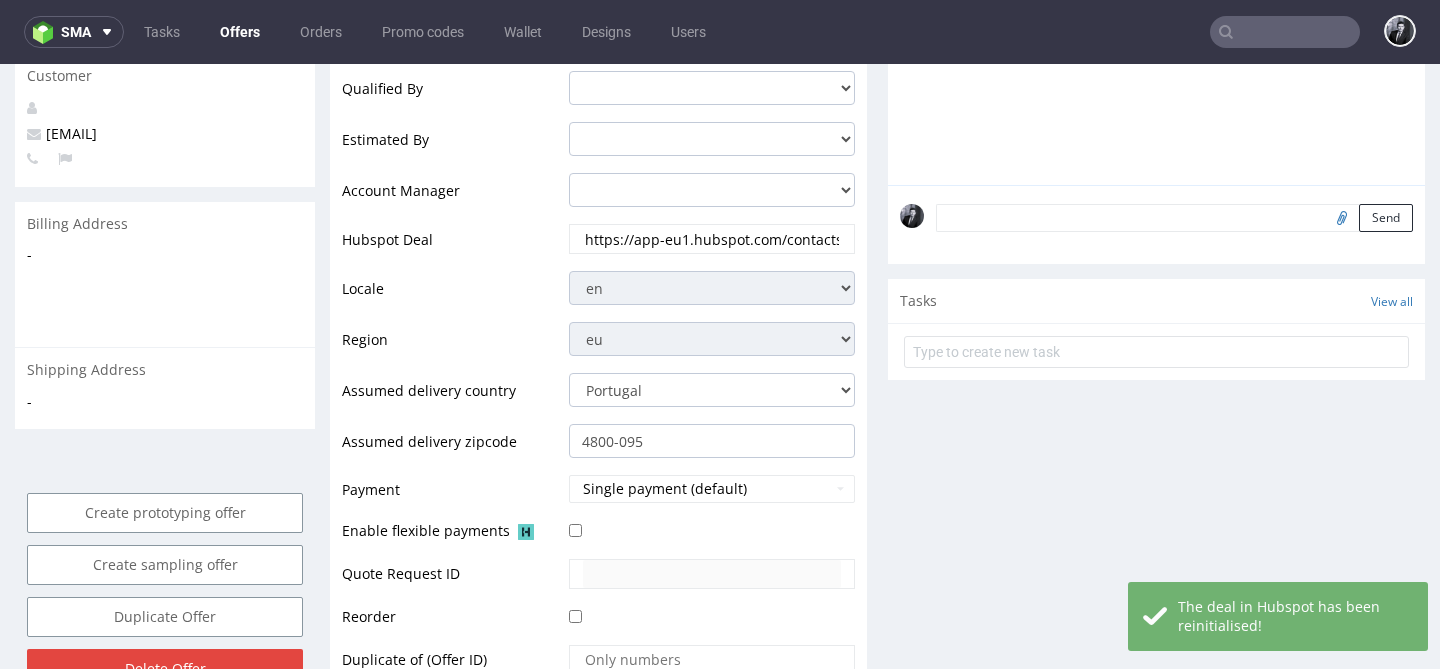 scroll, scrollTop: 691, scrollLeft: 0, axis: vertical 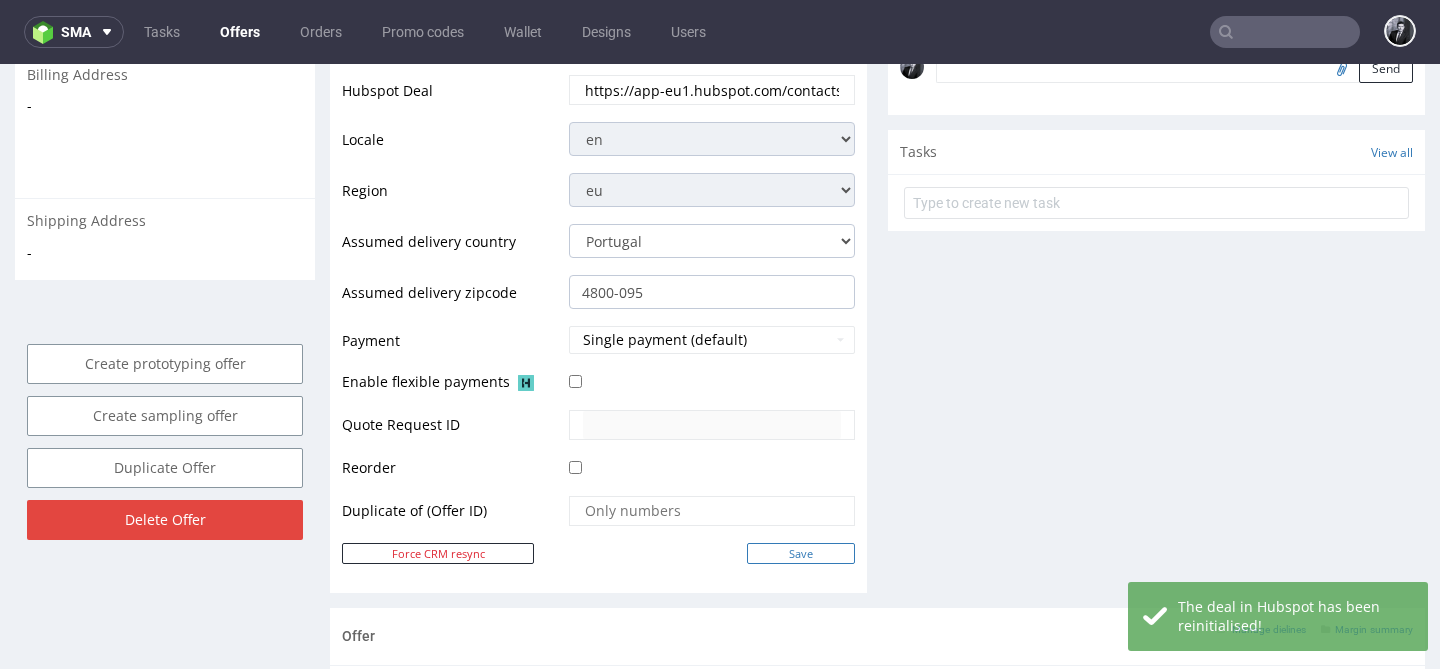 click on "Save" at bounding box center (801, 553) 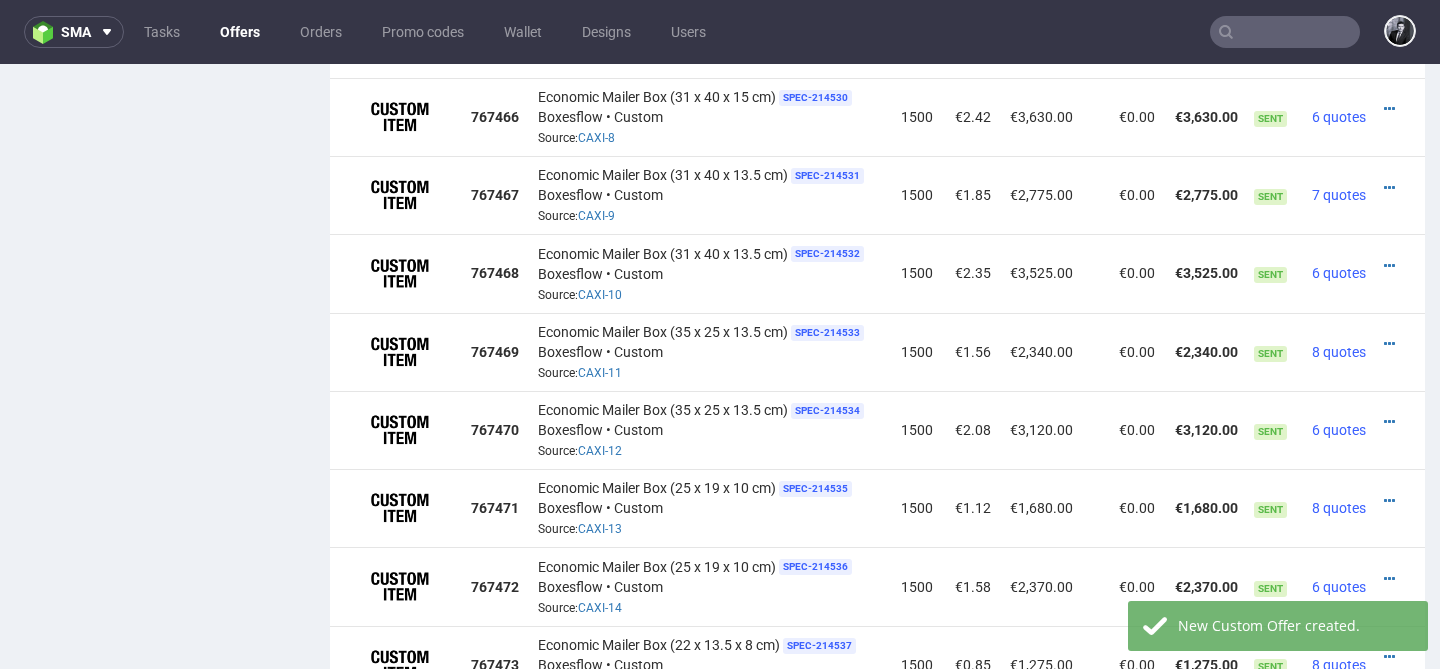 scroll, scrollTop: 2459, scrollLeft: 0, axis: vertical 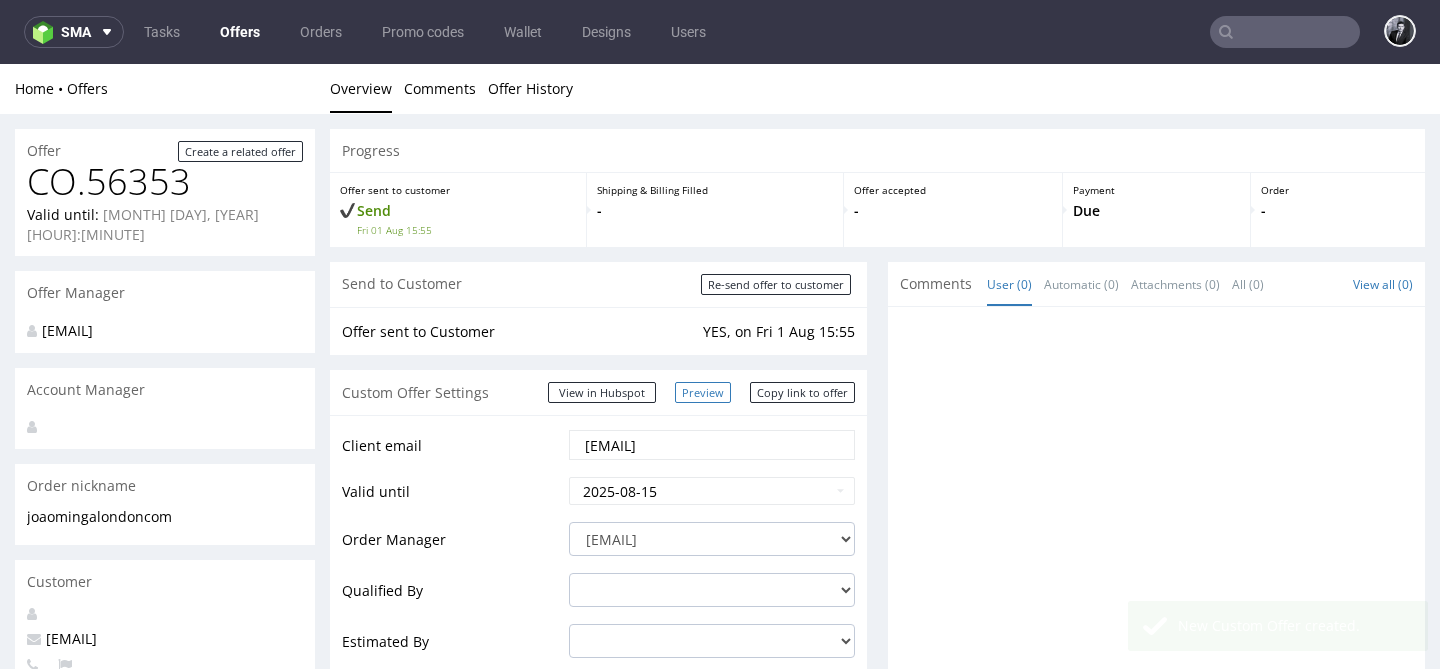 click on "Preview" at bounding box center (703, 392) 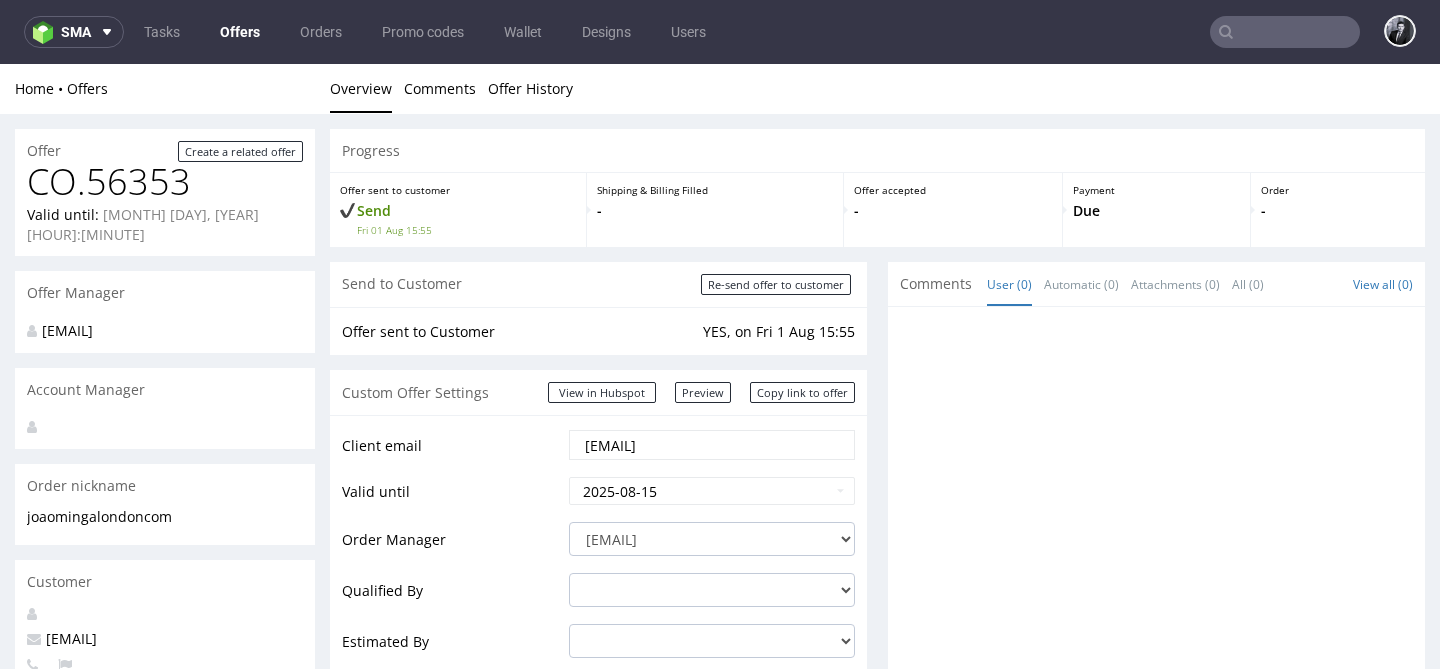 click on "sma Tasks Offers Orders Promo codes Wallet Designs Users" at bounding box center [720, 32] 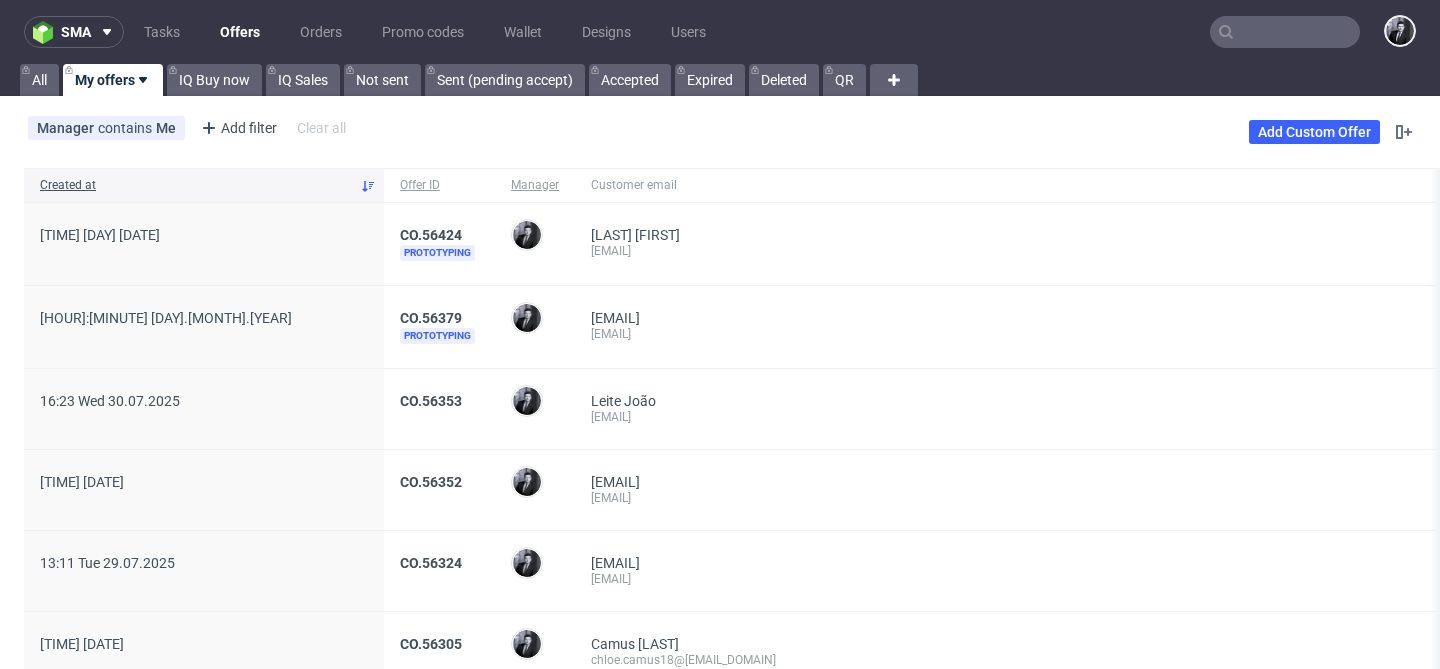 scroll, scrollTop: 57, scrollLeft: 0, axis: vertical 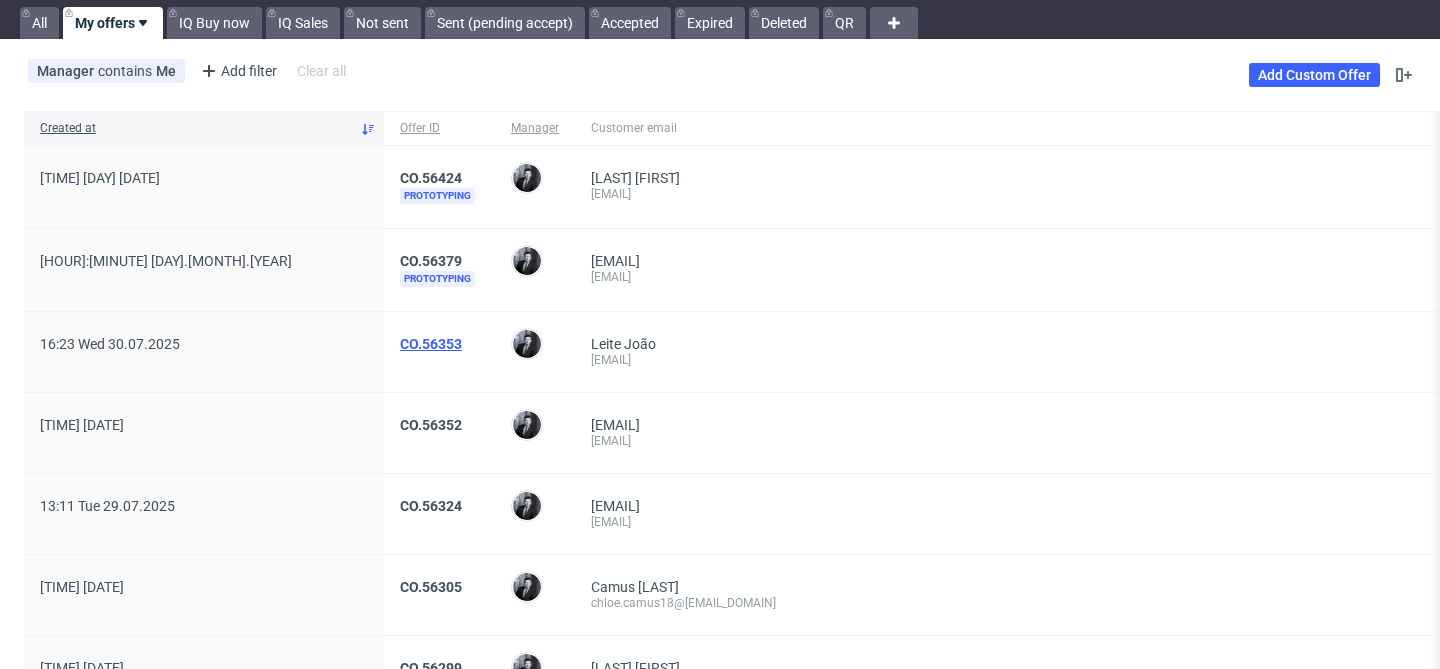 click on "CO.56353" at bounding box center (431, 344) 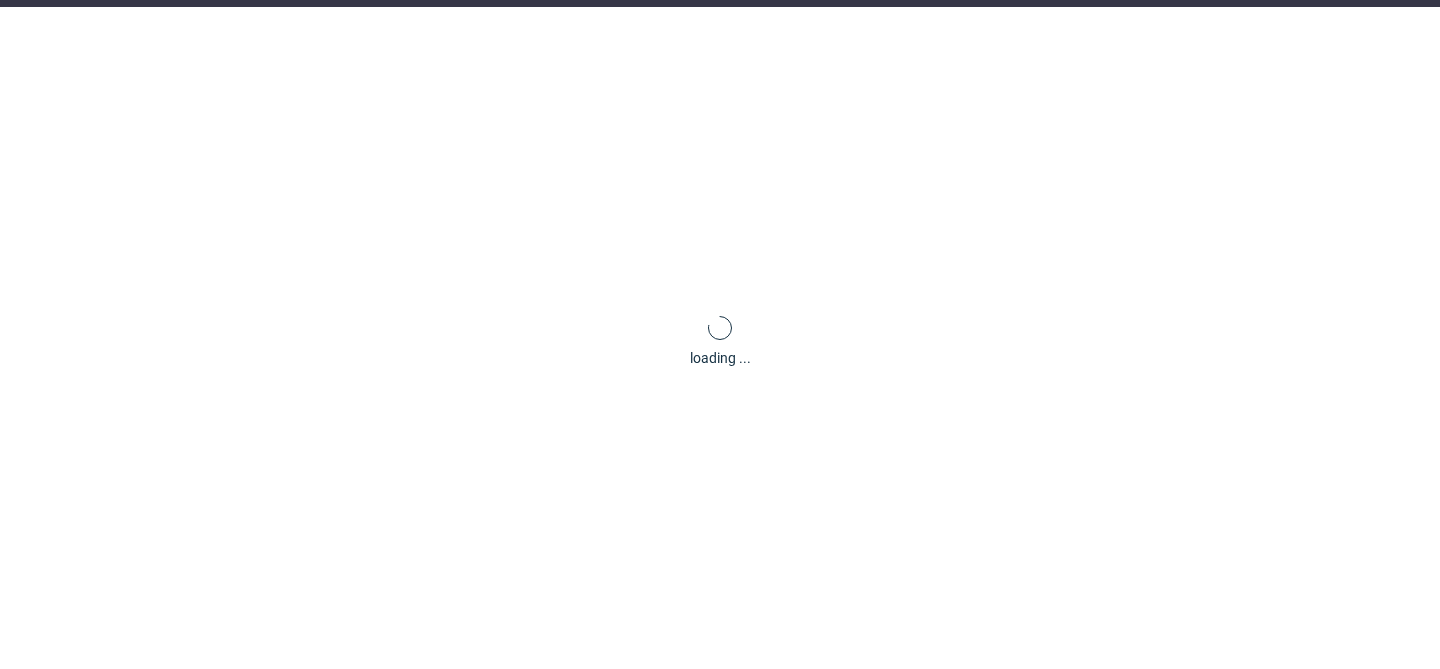 scroll, scrollTop: 5, scrollLeft: 0, axis: vertical 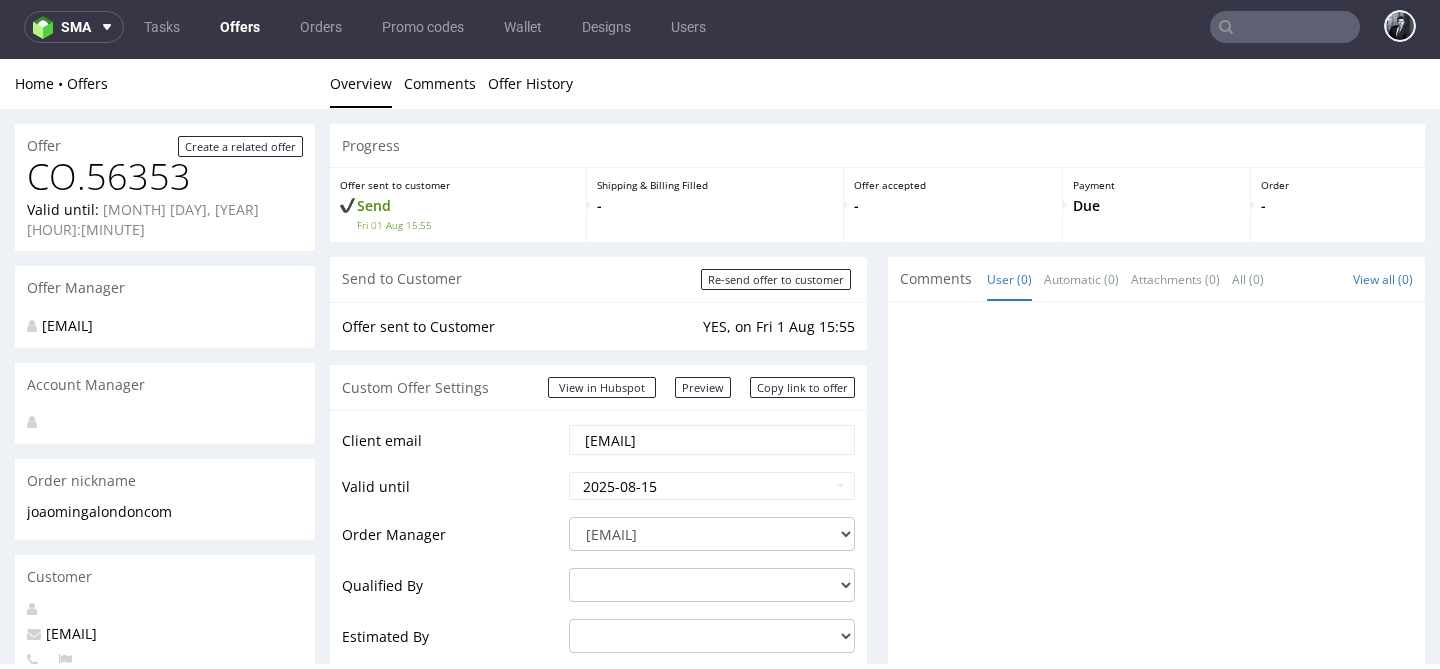 click on "Offers" at bounding box center [240, 27] 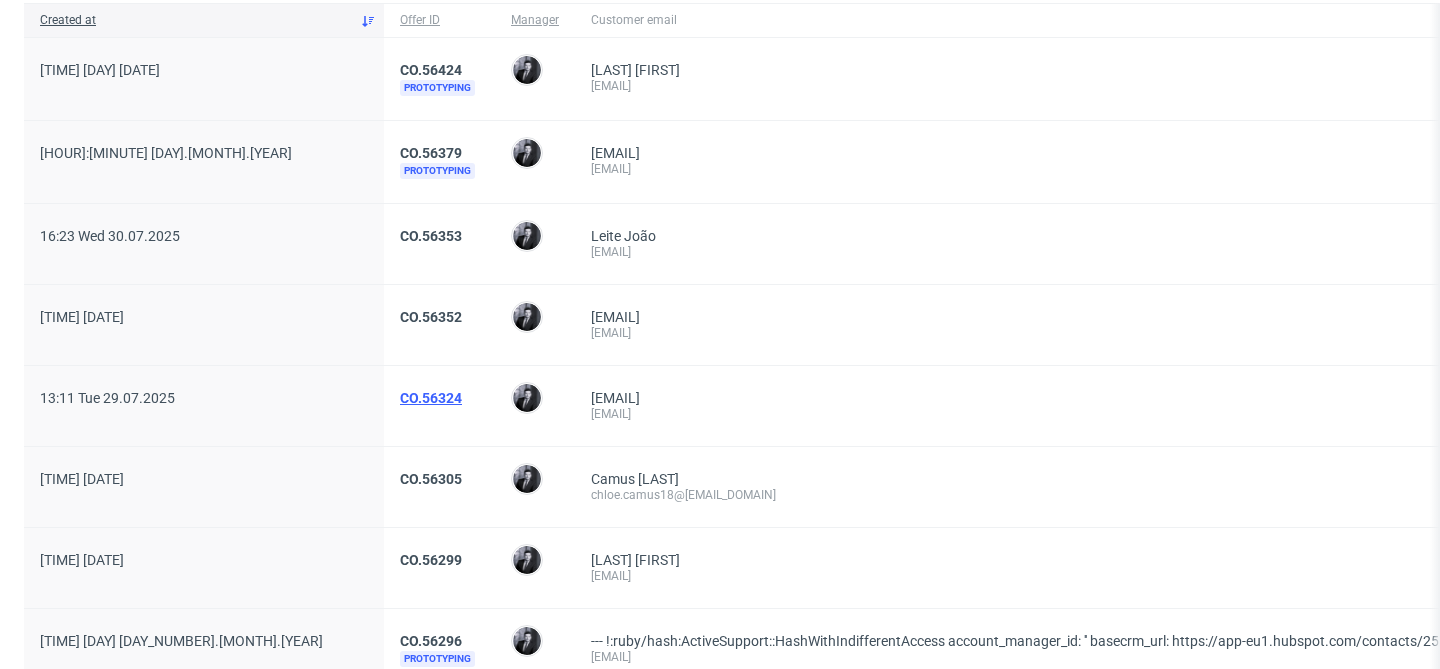 scroll, scrollTop: 102, scrollLeft: 0, axis: vertical 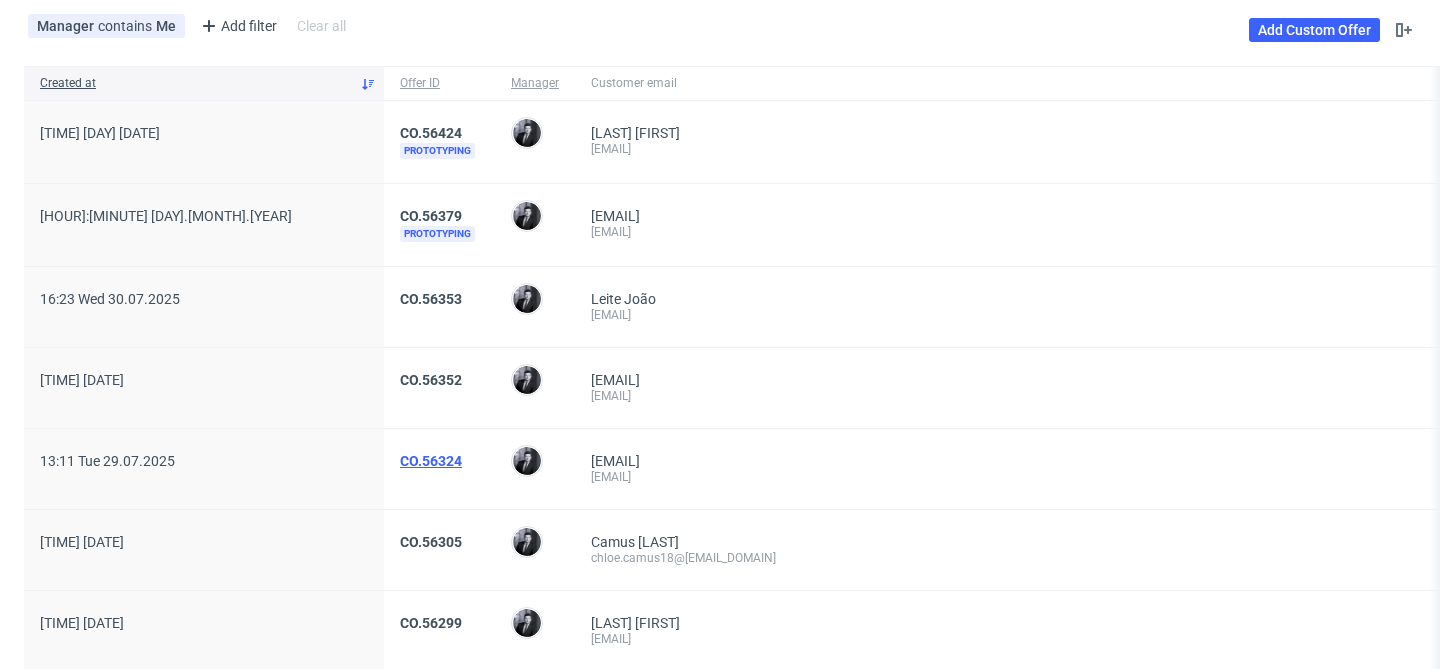 click on "CO.56324" at bounding box center (431, 461) 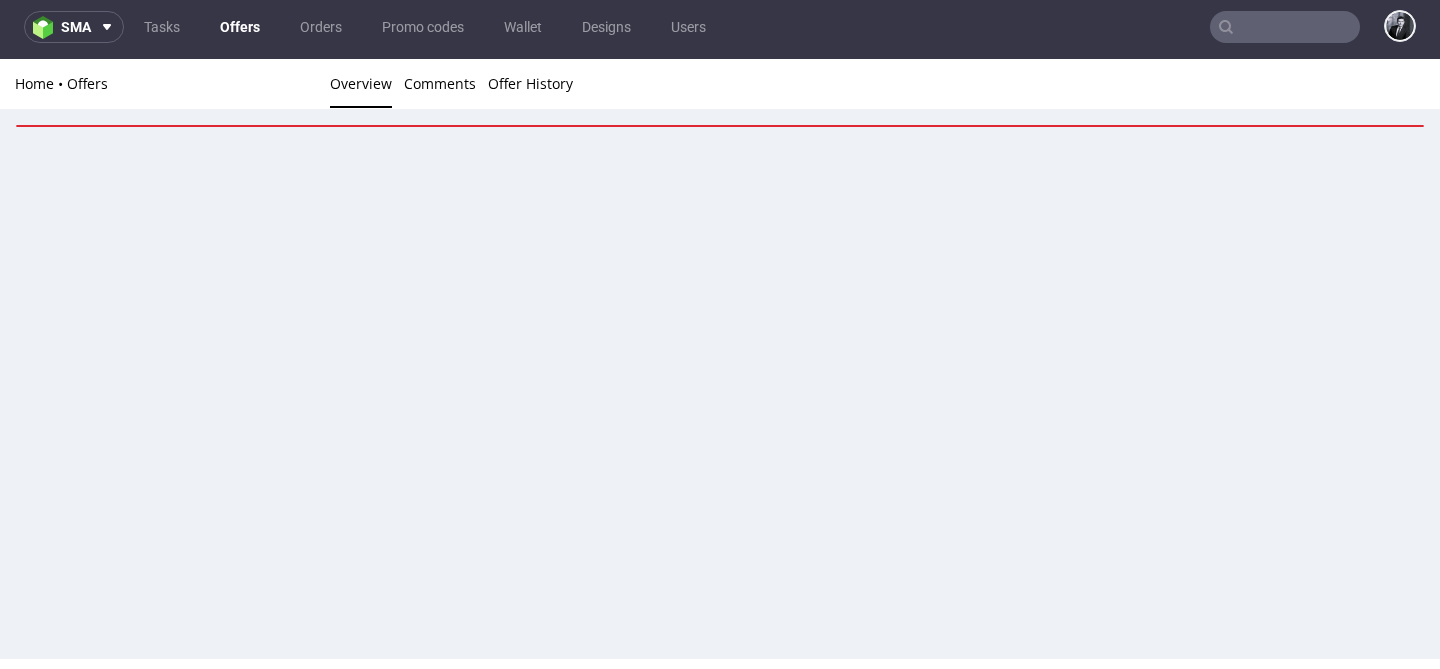 scroll, scrollTop: 5, scrollLeft: 0, axis: vertical 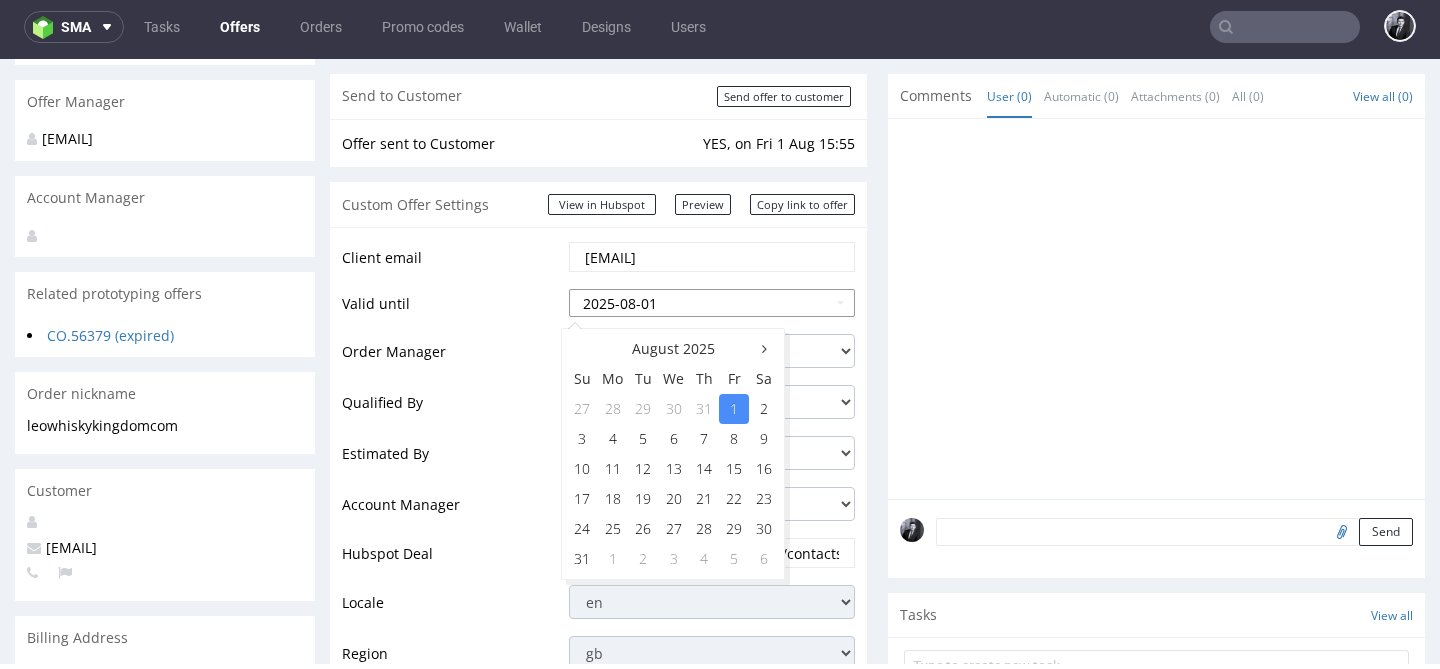 click on "2025-08-01" at bounding box center (712, 303) 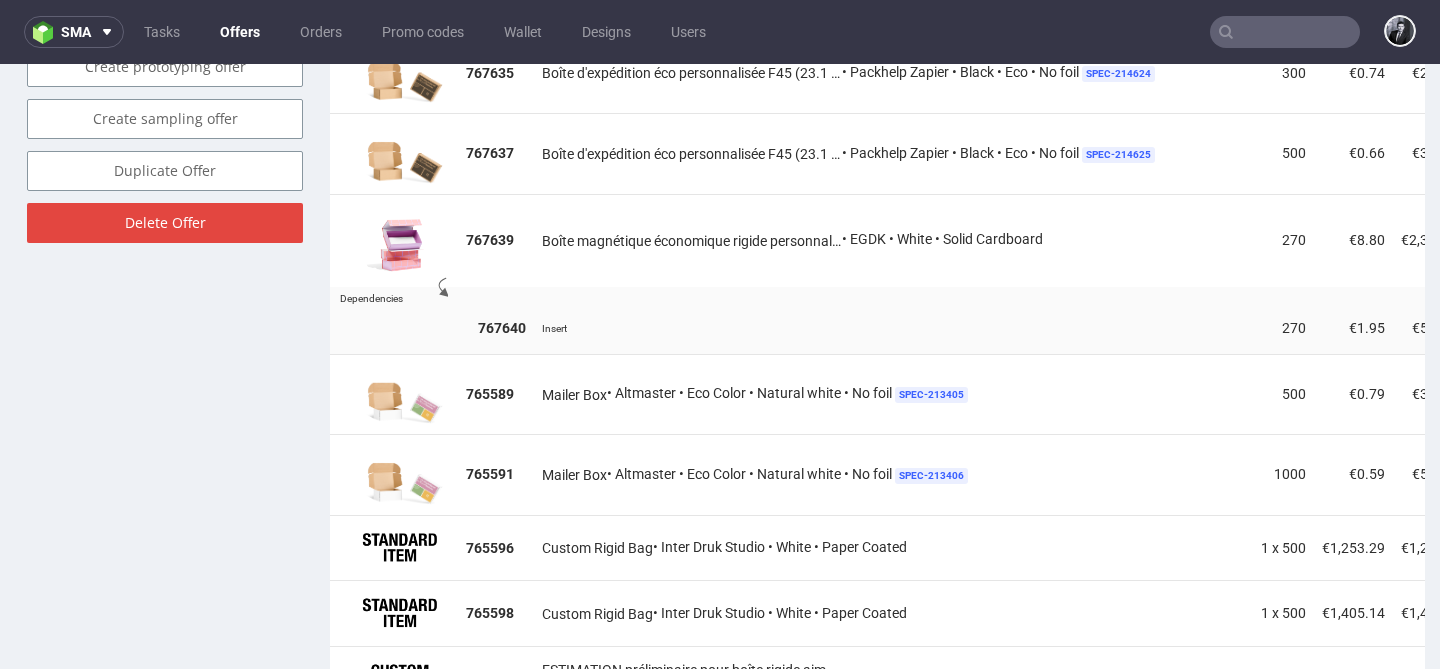 scroll, scrollTop: 1479, scrollLeft: 0, axis: vertical 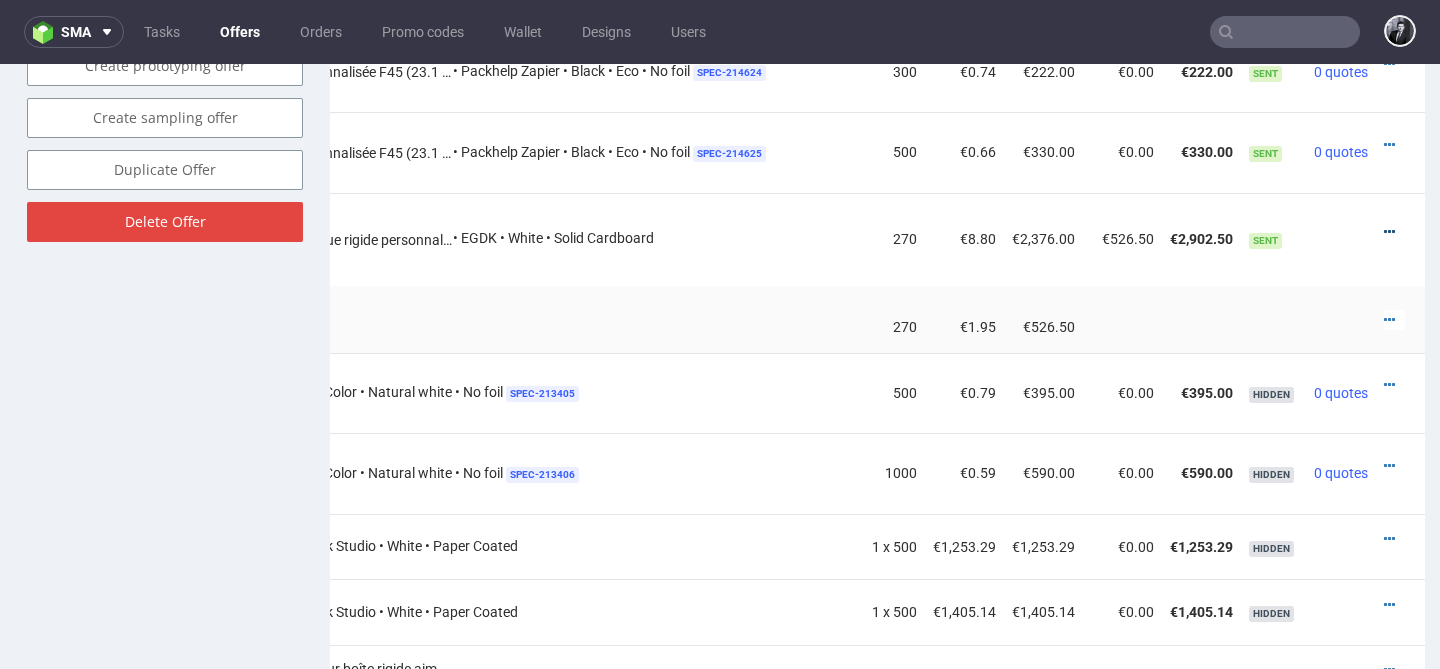 click at bounding box center [1389, 232] 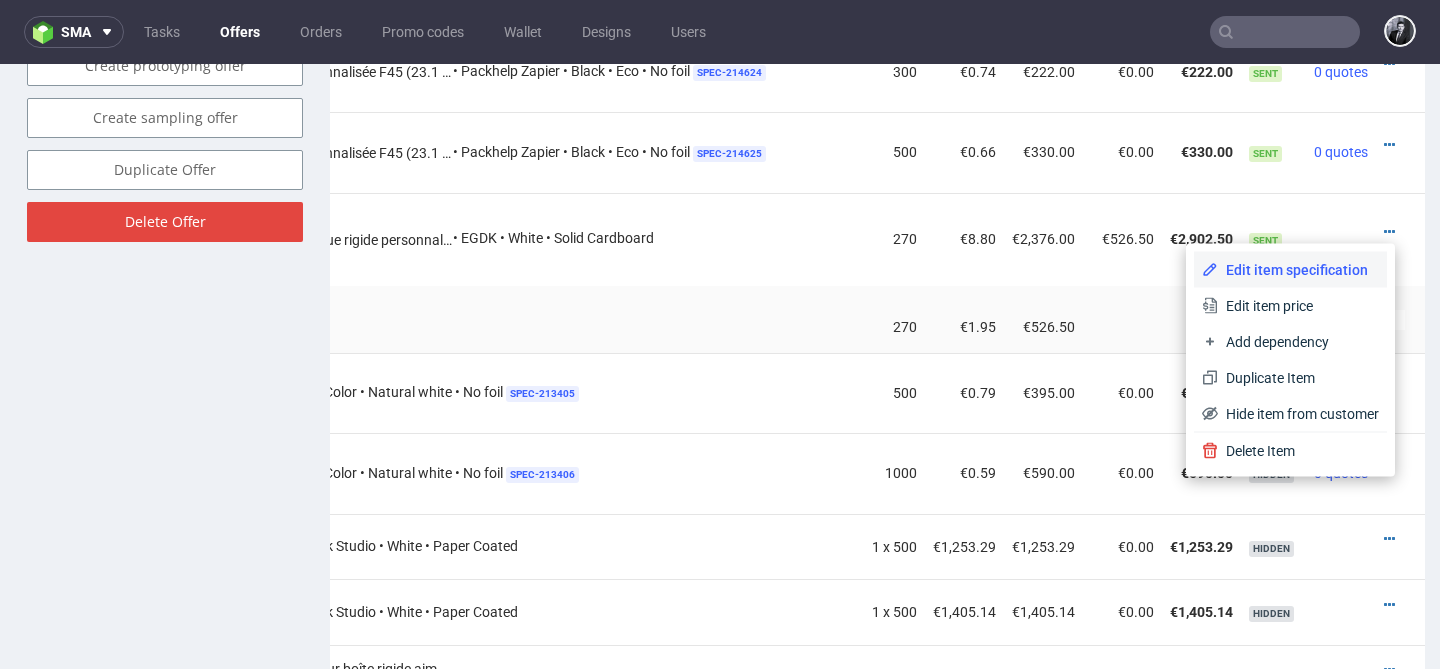 click on "Edit item specification" at bounding box center (1290, 270) 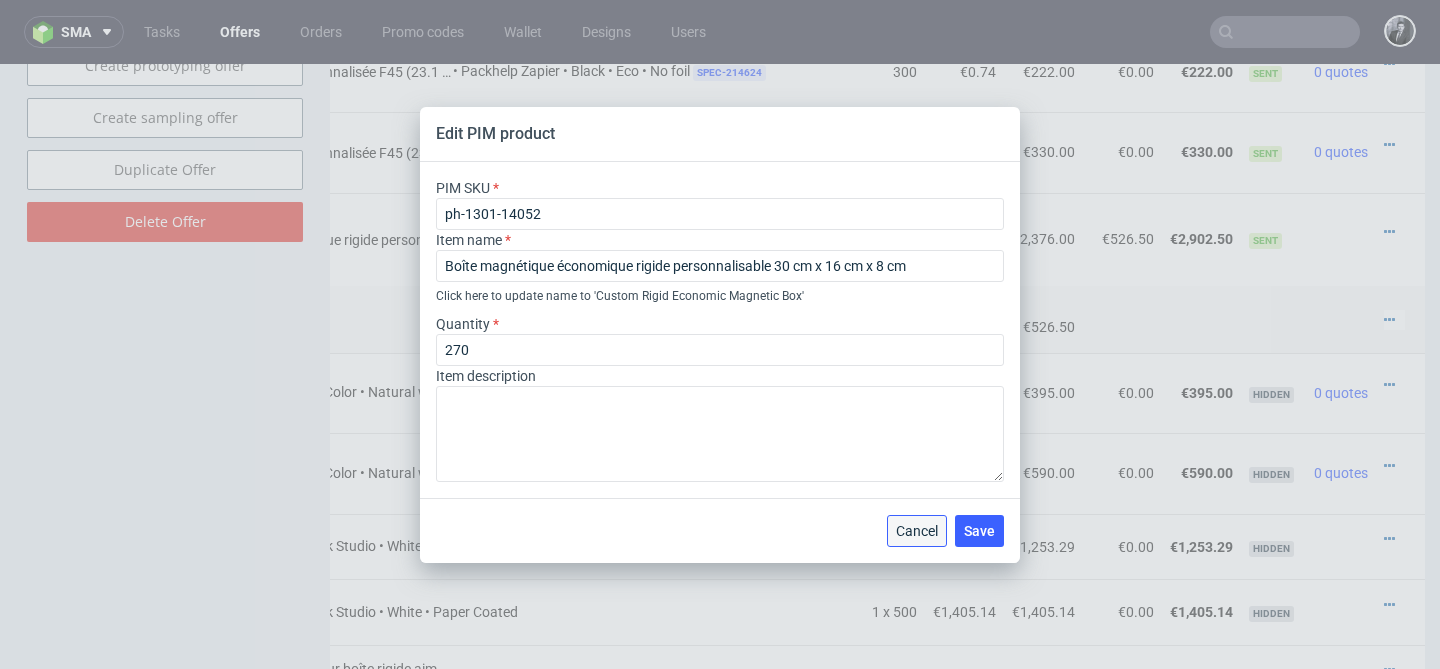 click on "Cancel" at bounding box center [917, 531] 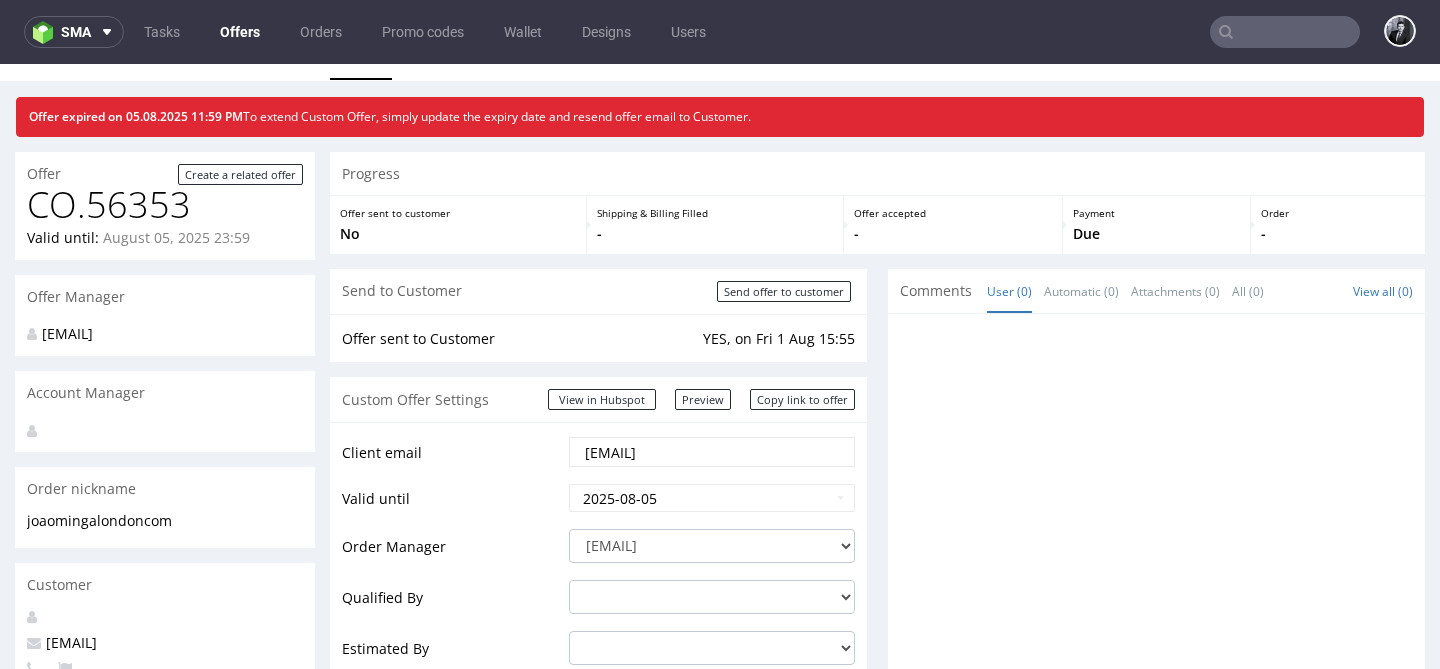 scroll, scrollTop: 29, scrollLeft: 0, axis: vertical 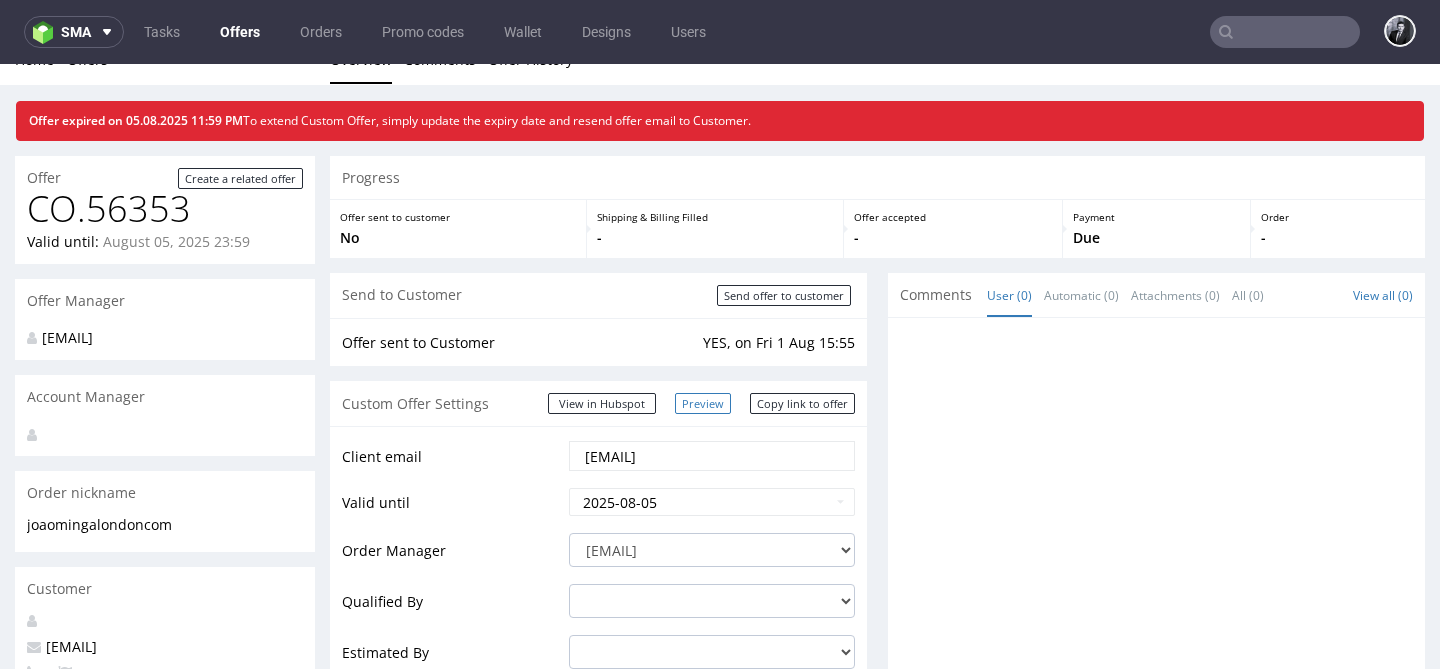click on "Preview" at bounding box center [703, 403] 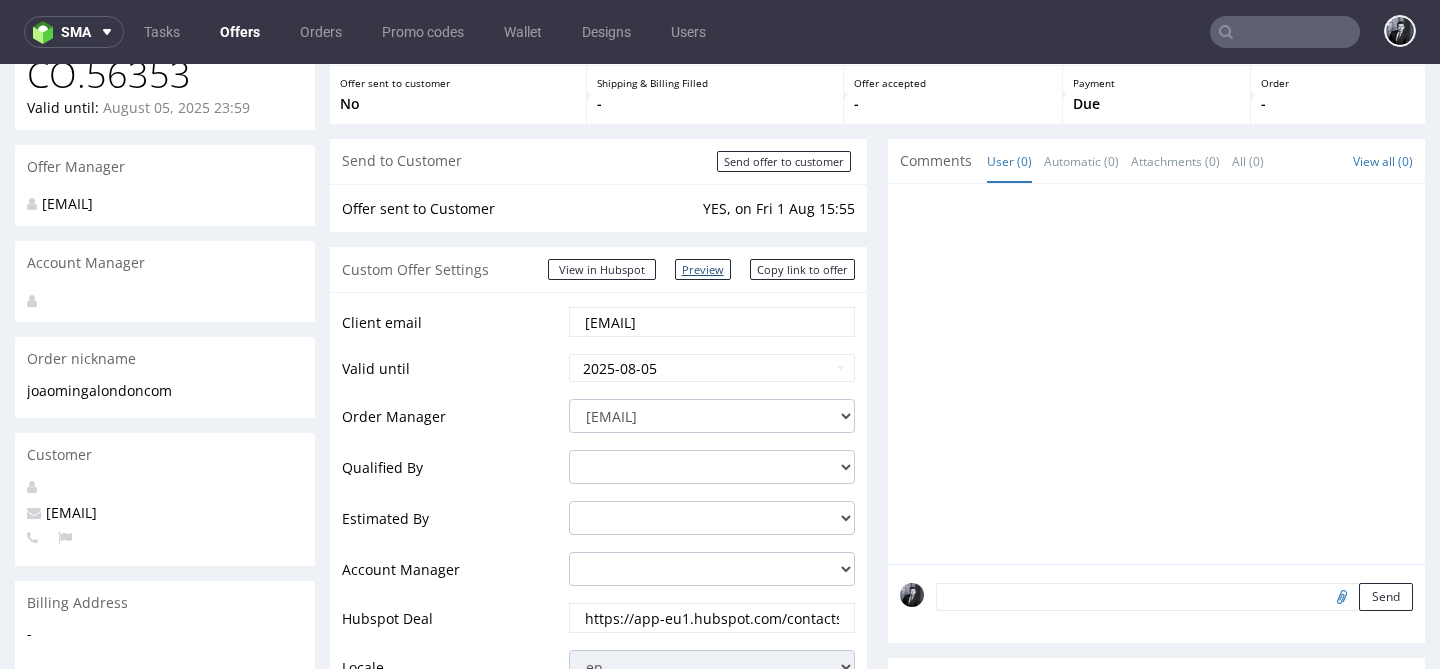 scroll, scrollTop: 0, scrollLeft: 0, axis: both 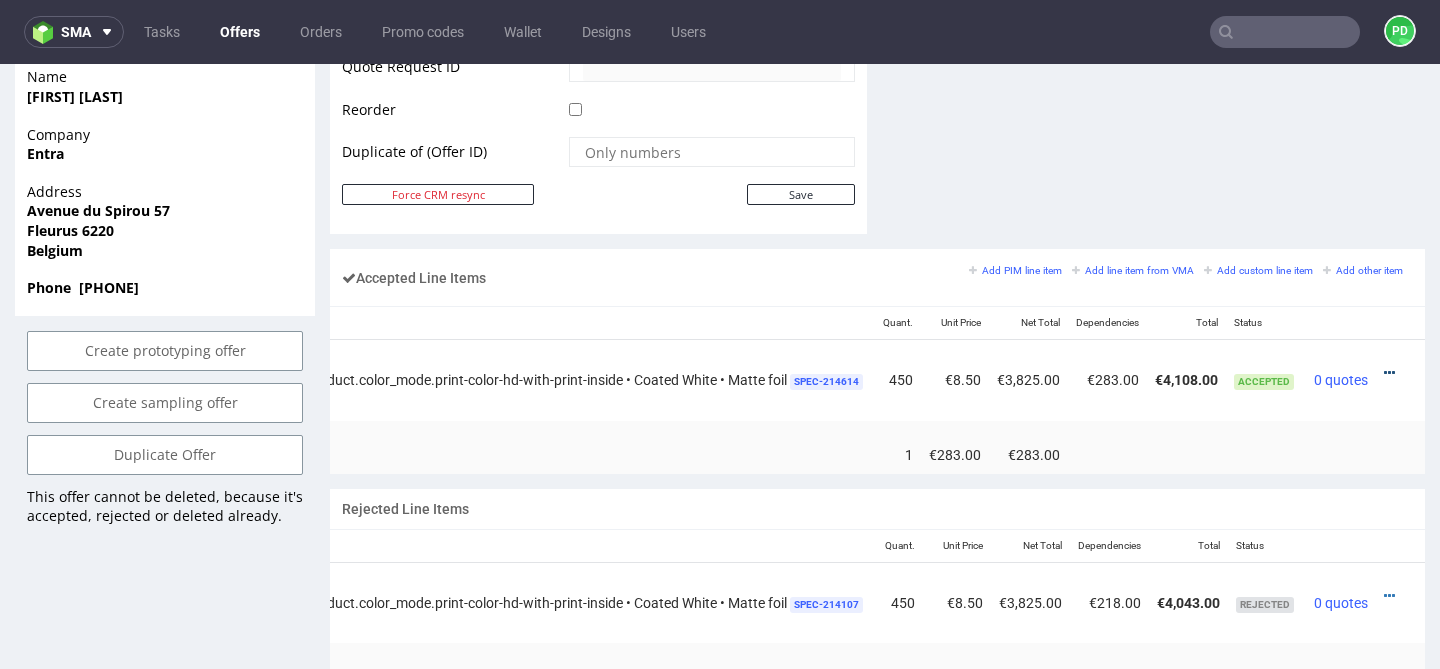 click at bounding box center [1389, 373] 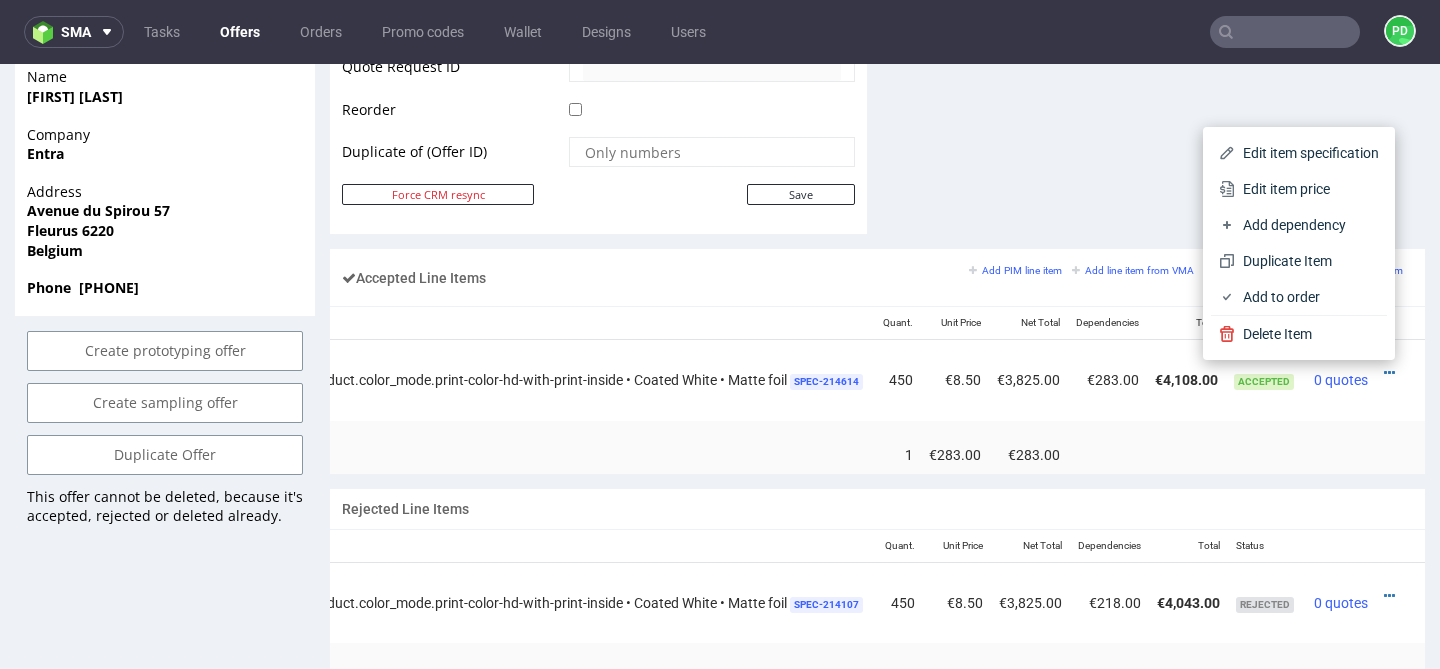 click on "Comments User (0) Automatic (0) Attachments (0) All (0) View all (0) Send Tasks View all" at bounding box center [1156, -249] 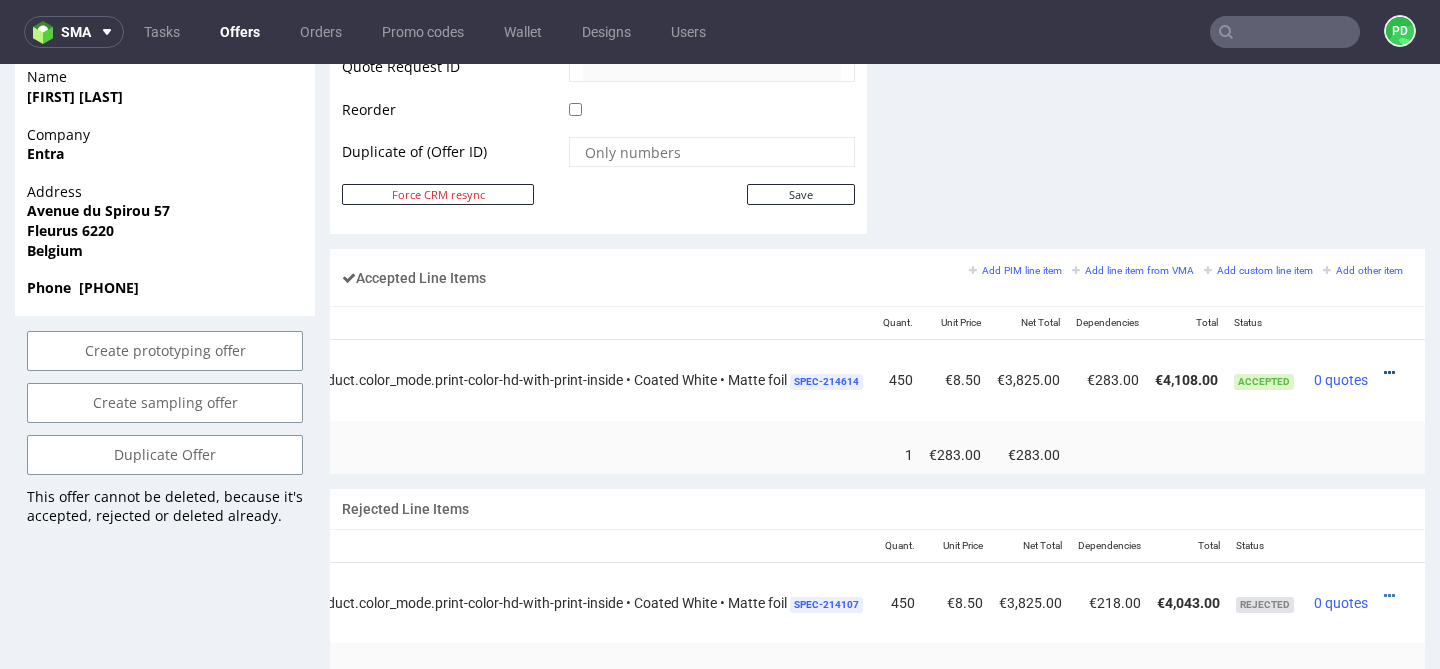 click at bounding box center [1389, 373] 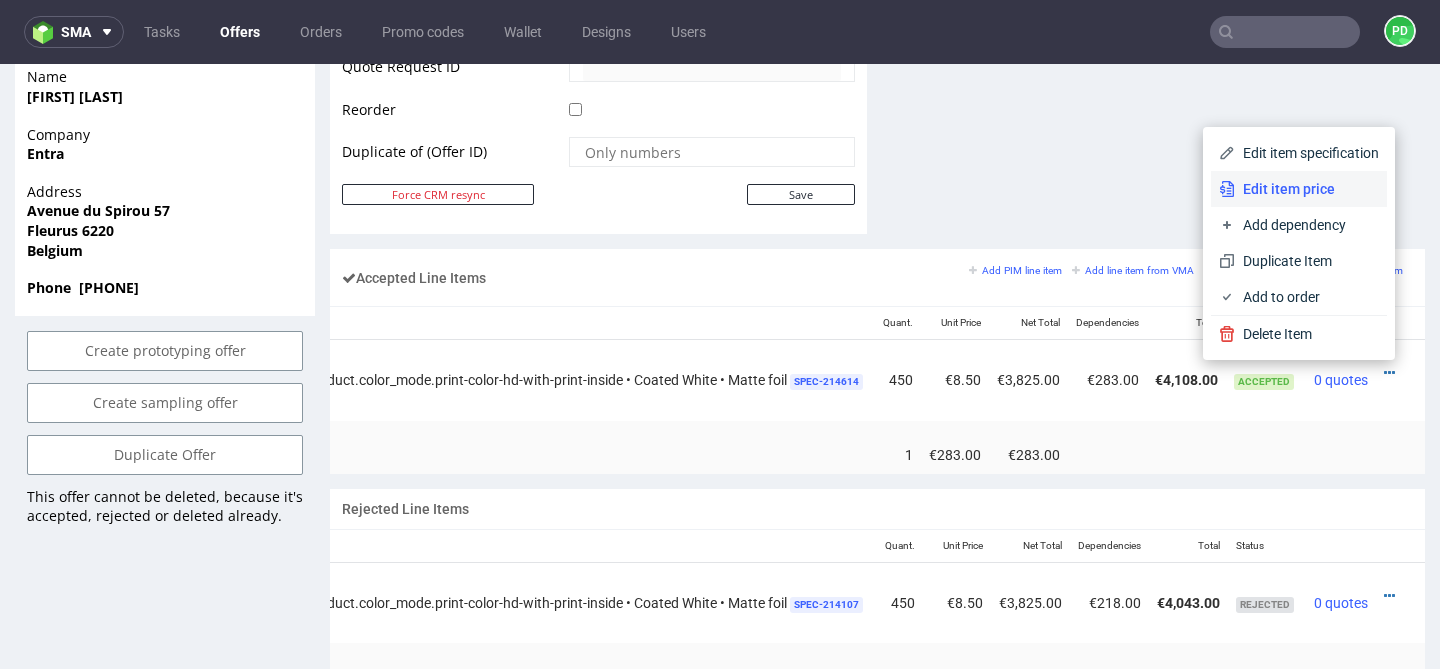 click on "Edit item price" at bounding box center [1299, 189] 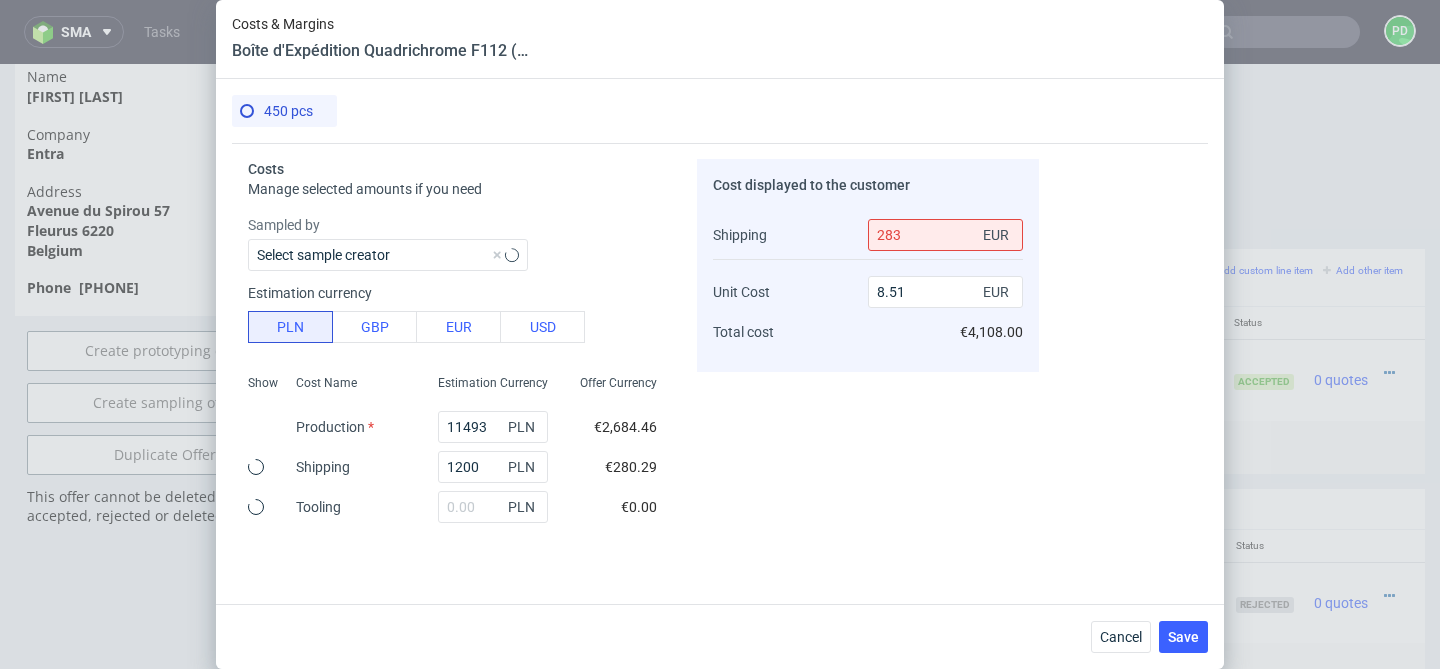 type on "8.5" 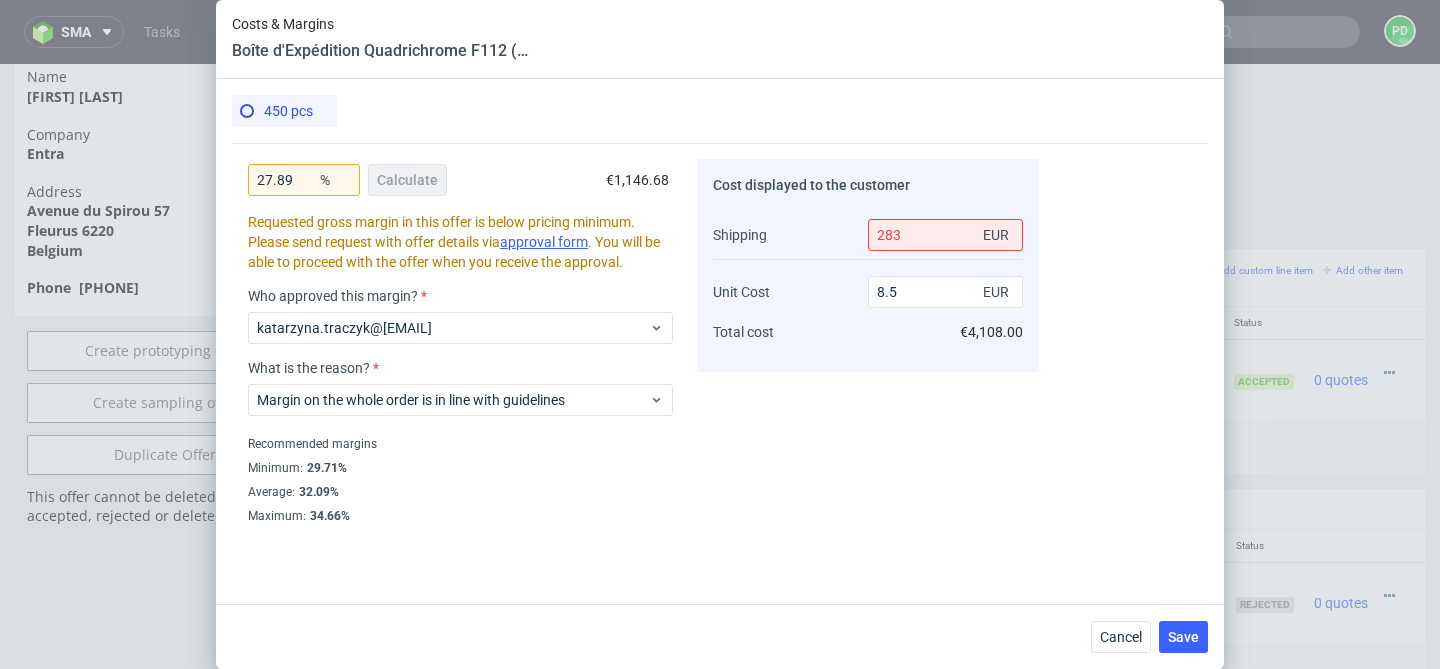 scroll, scrollTop: 490, scrollLeft: 0, axis: vertical 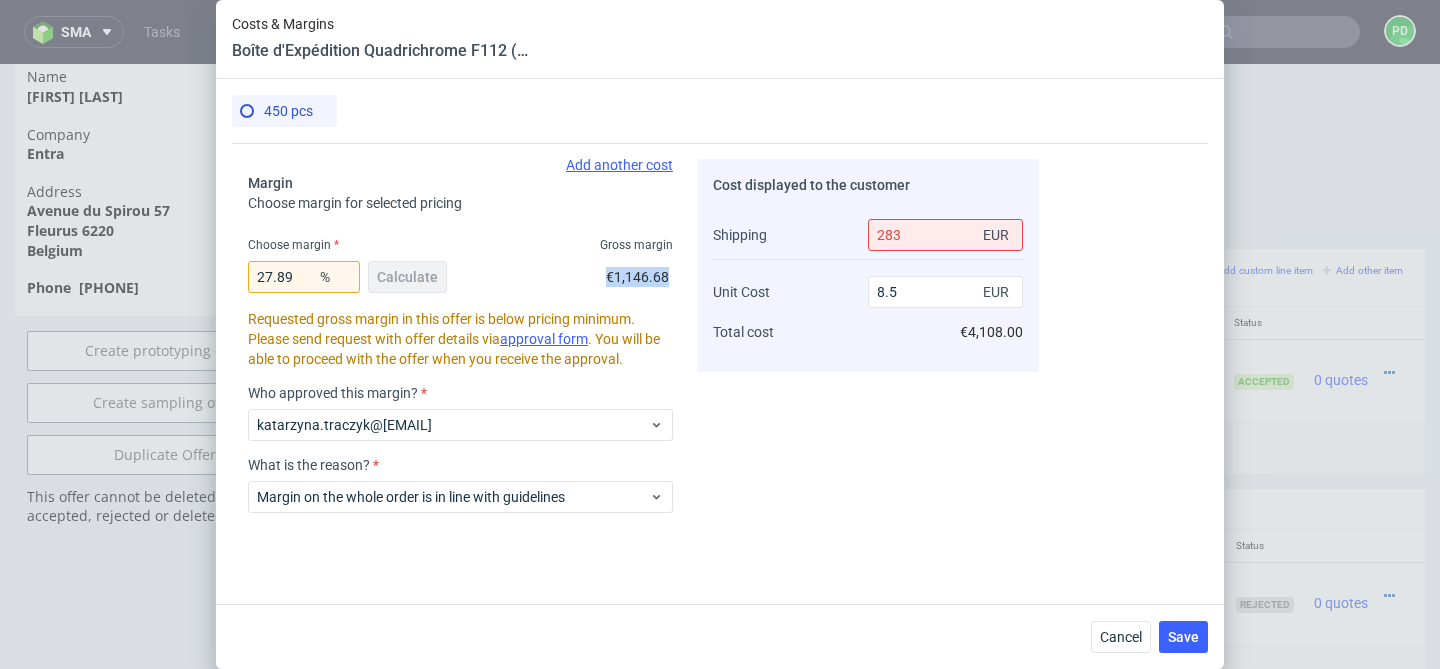 drag, startPoint x: 610, startPoint y: 278, endPoint x: 679, endPoint y: 279, distance: 69.00725 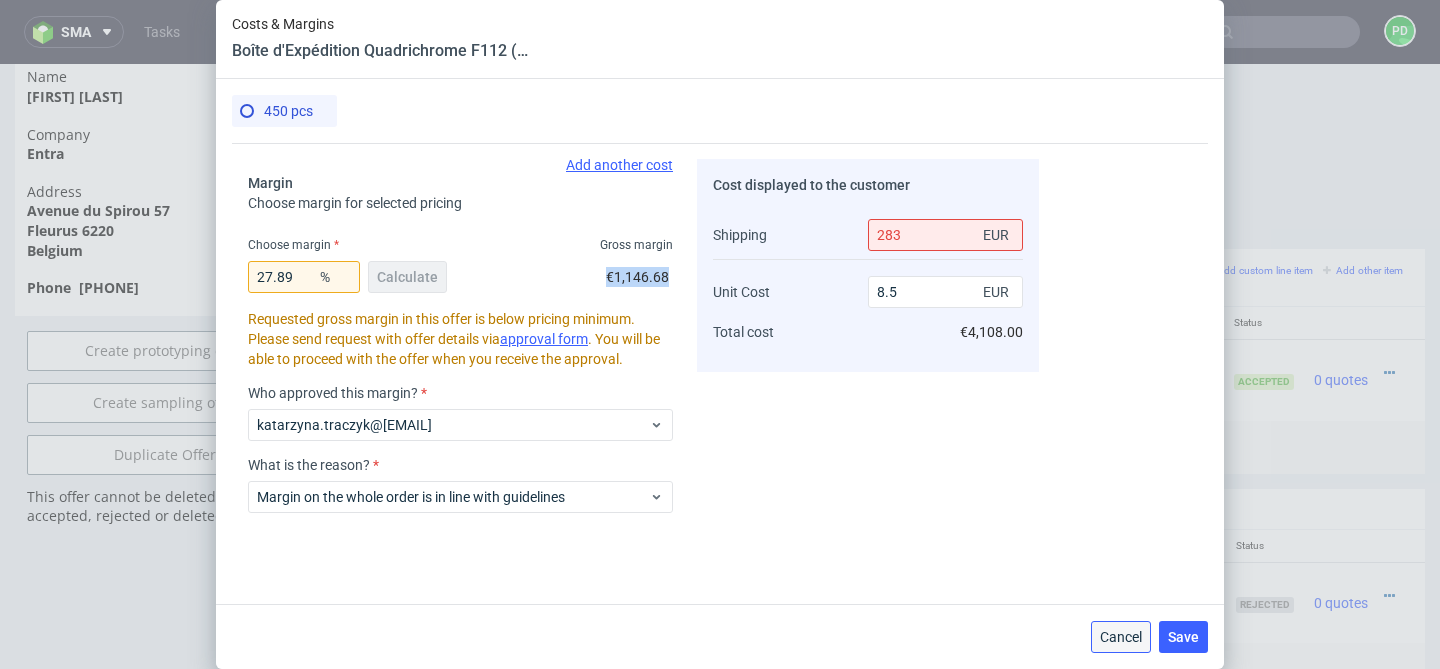 click on "Cancel" at bounding box center [1121, 637] 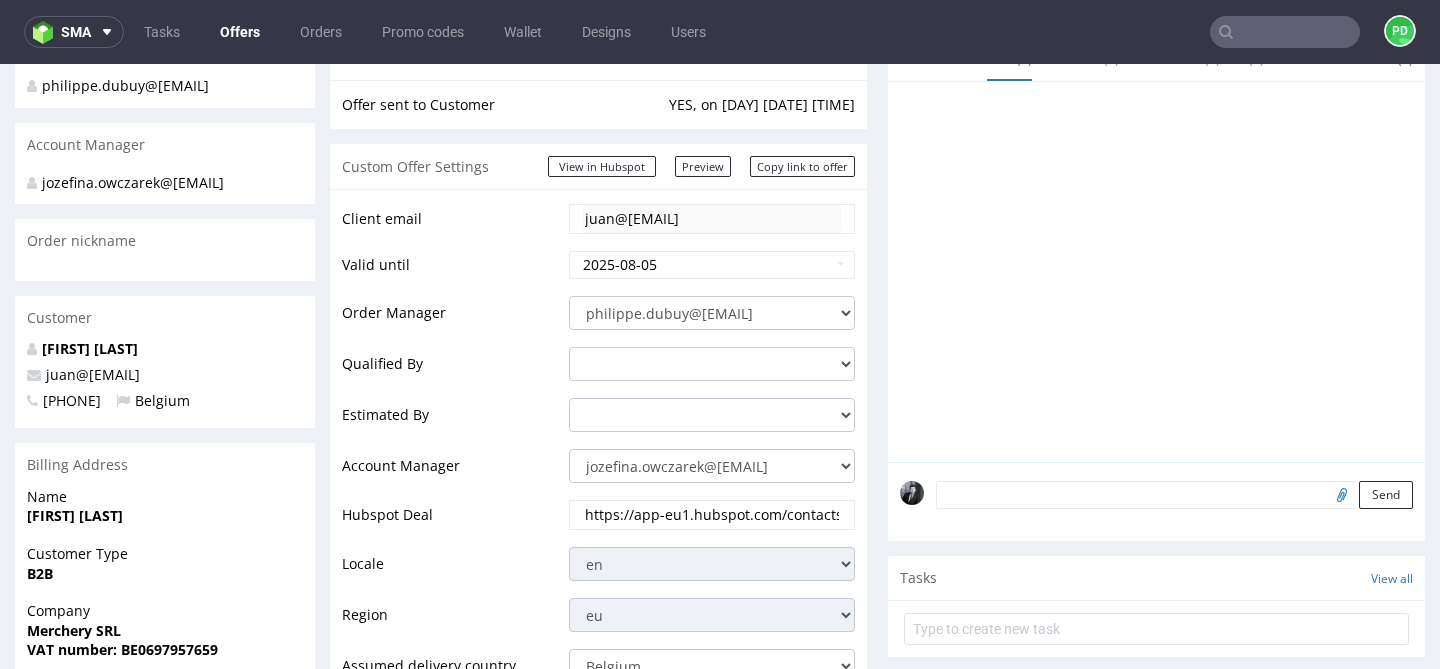 scroll, scrollTop: 0, scrollLeft: 0, axis: both 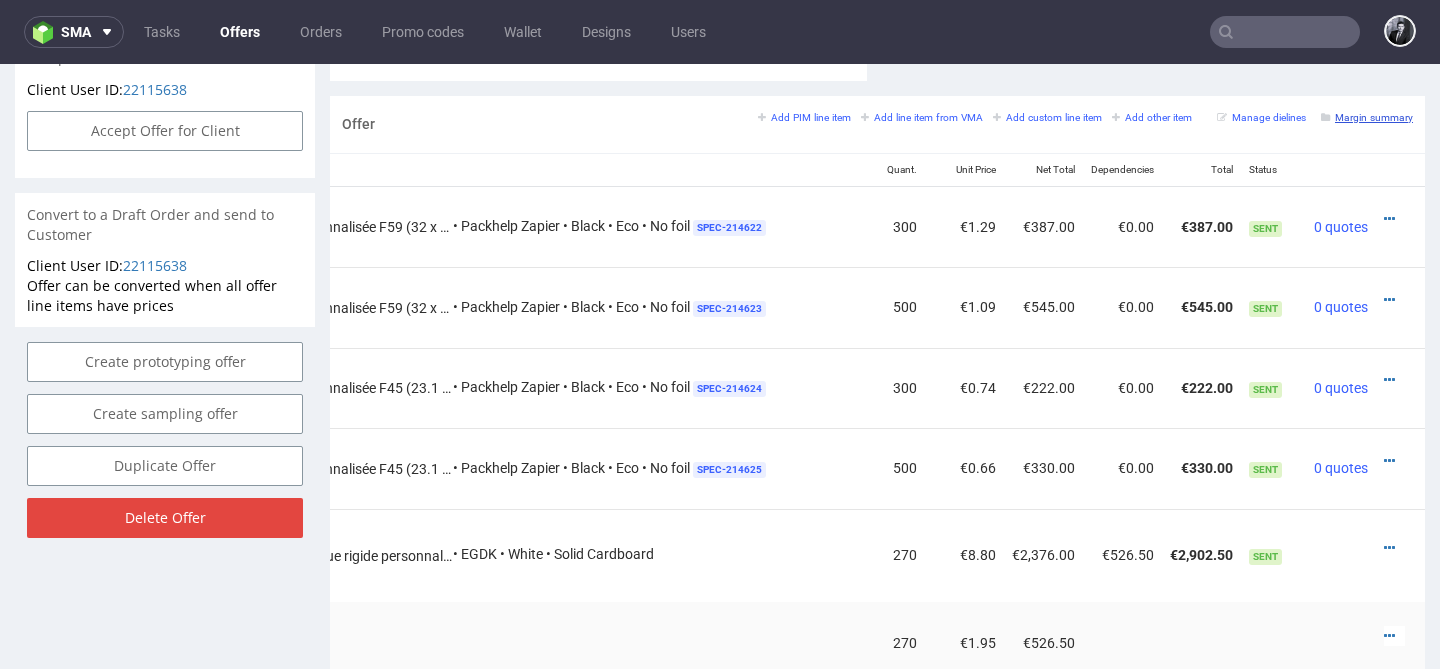 click on "Margin summary" at bounding box center [1367, 117] 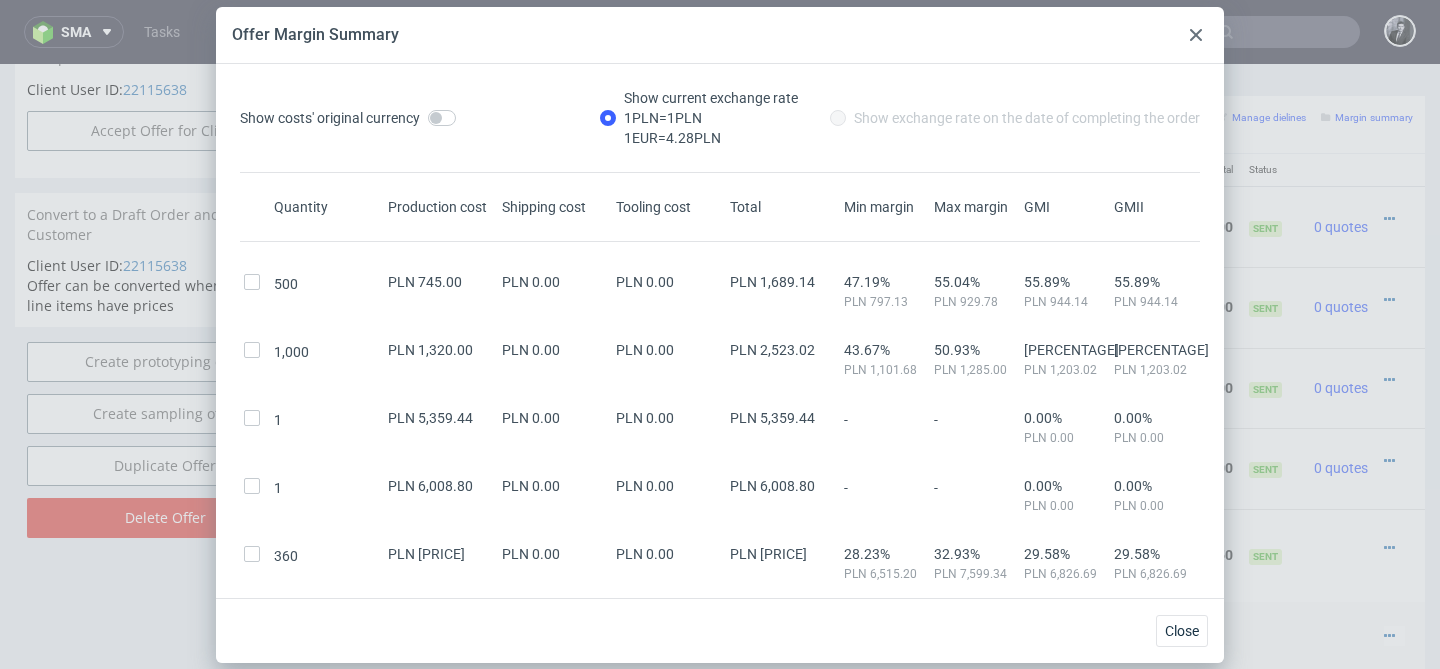 click 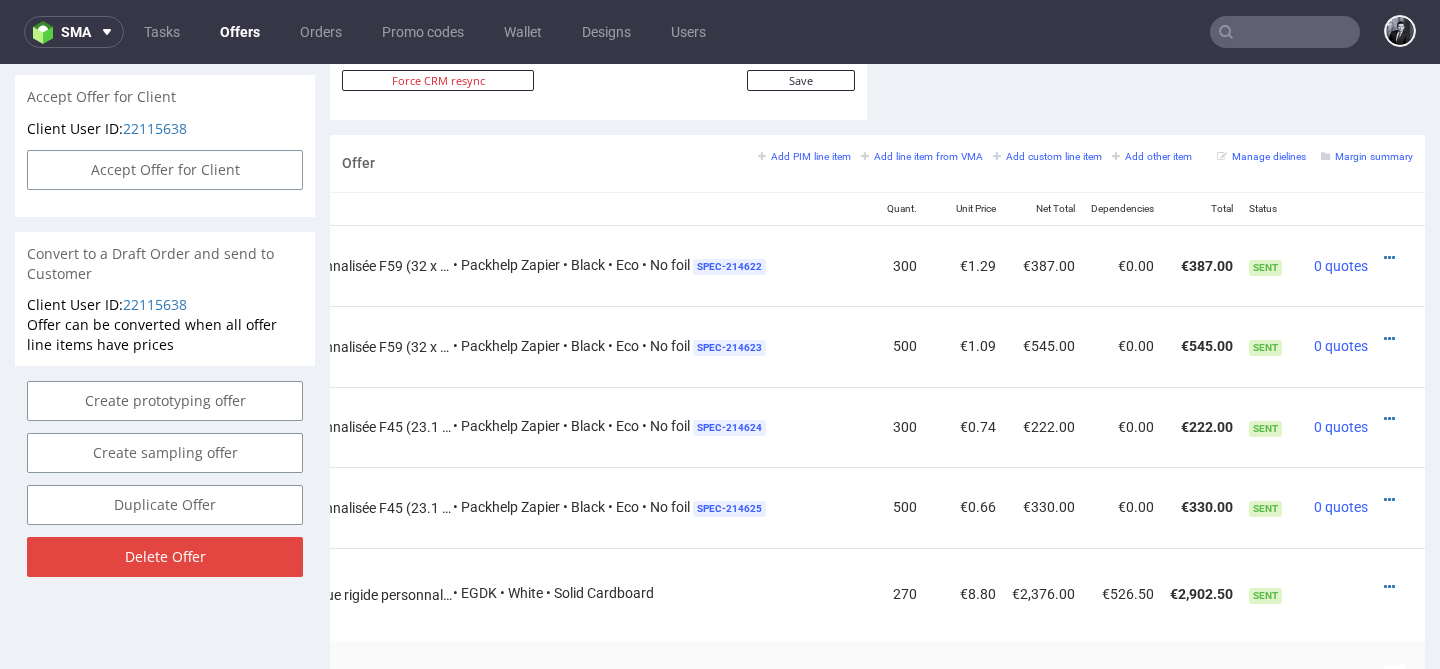 scroll, scrollTop: 1123, scrollLeft: 0, axis: vertical 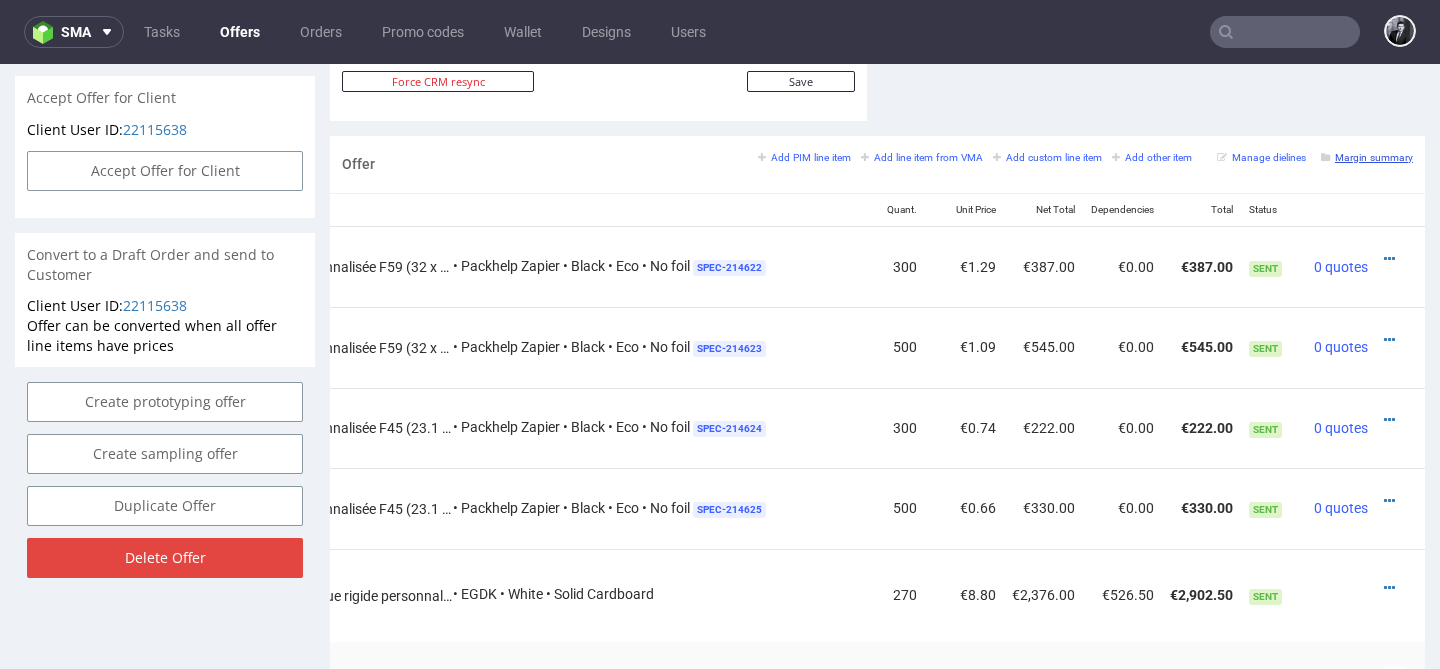click on "Margin summary" at bounding box center (1367, 157) 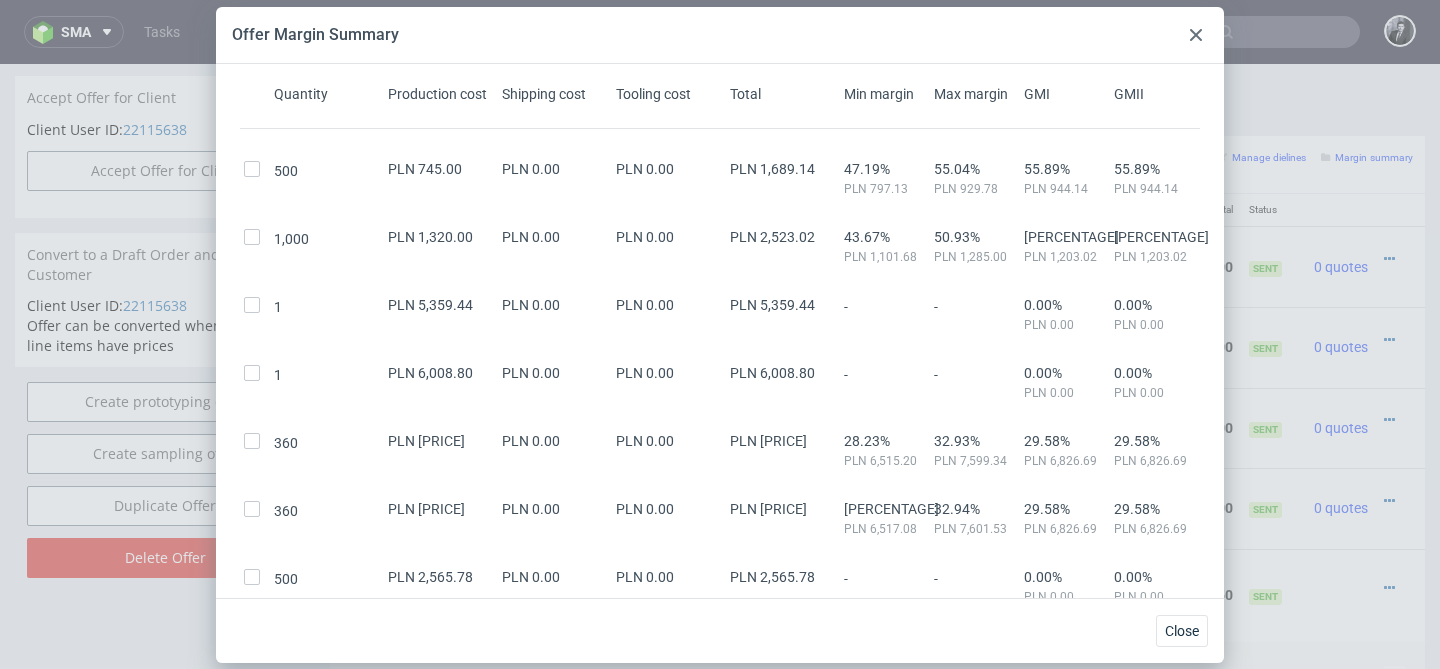 scroll, scrollTop: 114, scrollLeft: 0, axis: vertical 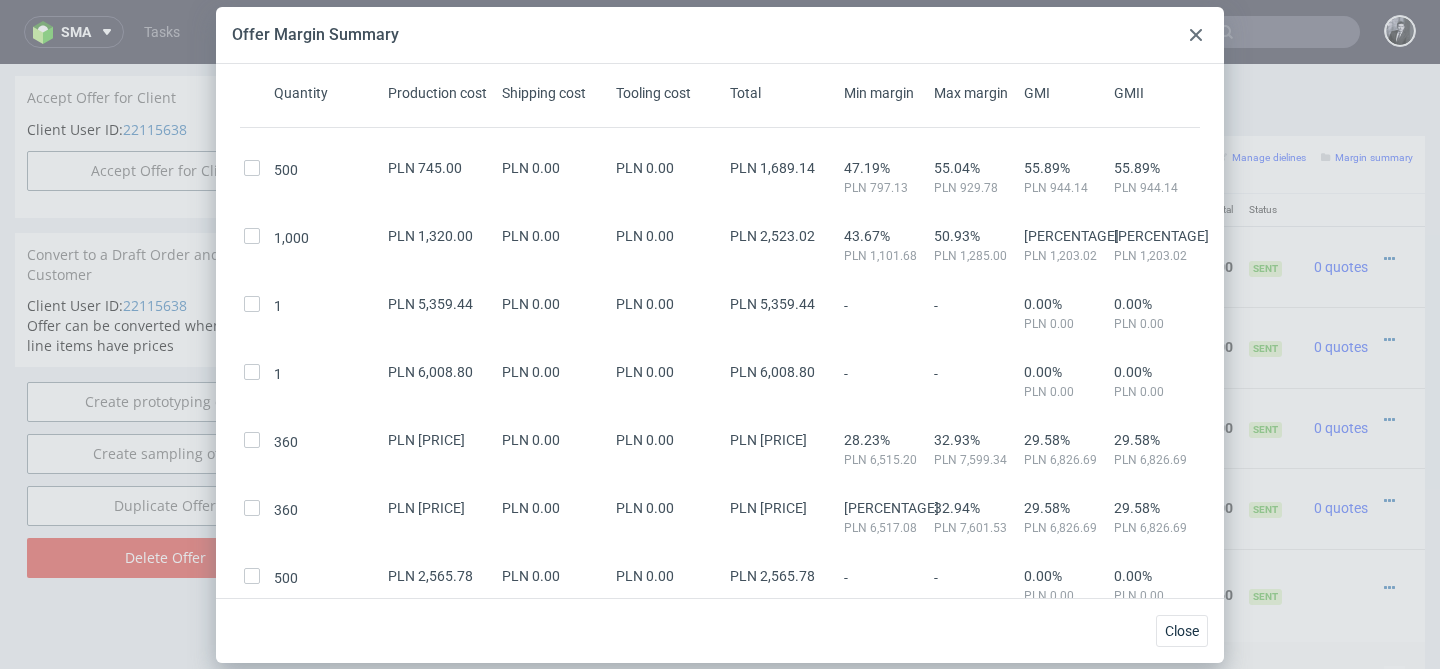 drag, startPoint x: 1048, startPoint y: 529, endPoint x: 1103, endPoint y: 529, distance: 55 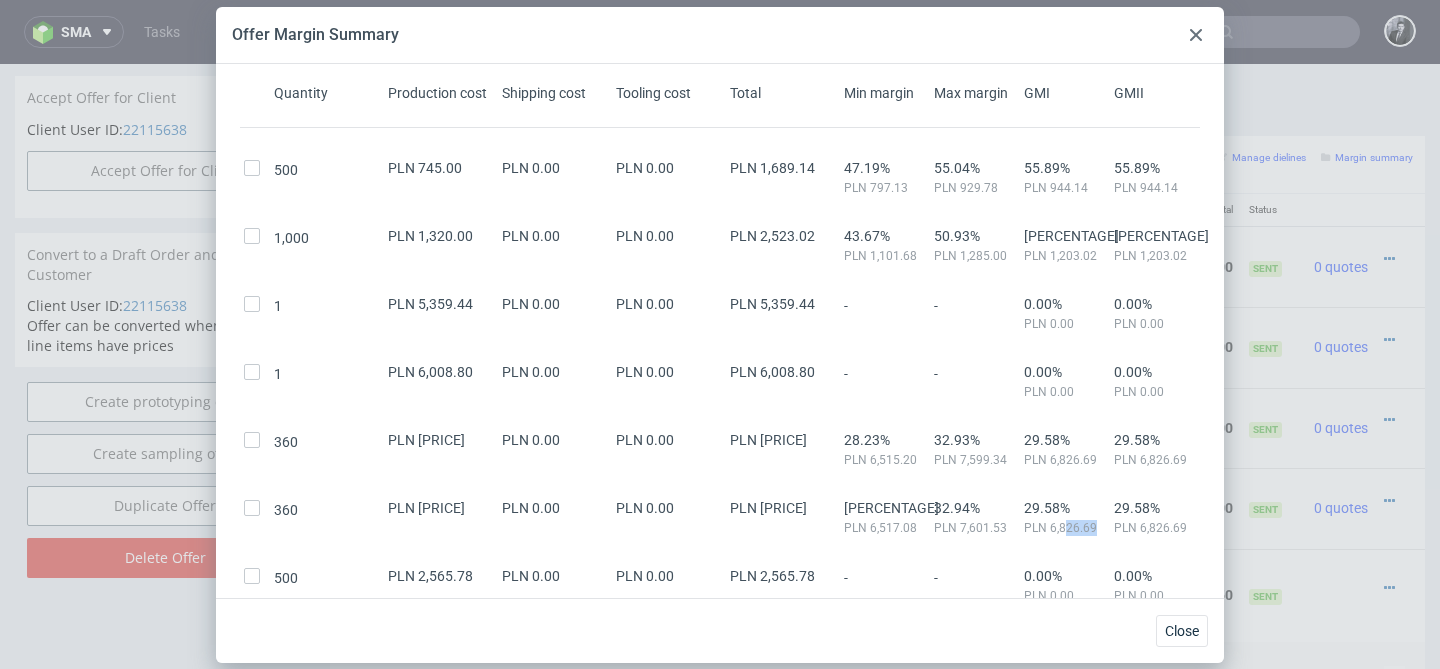 drag, startPoint x: 1103, startPoint y: 529, endPoint x: 1063, endPoint y: 529, distance: 40 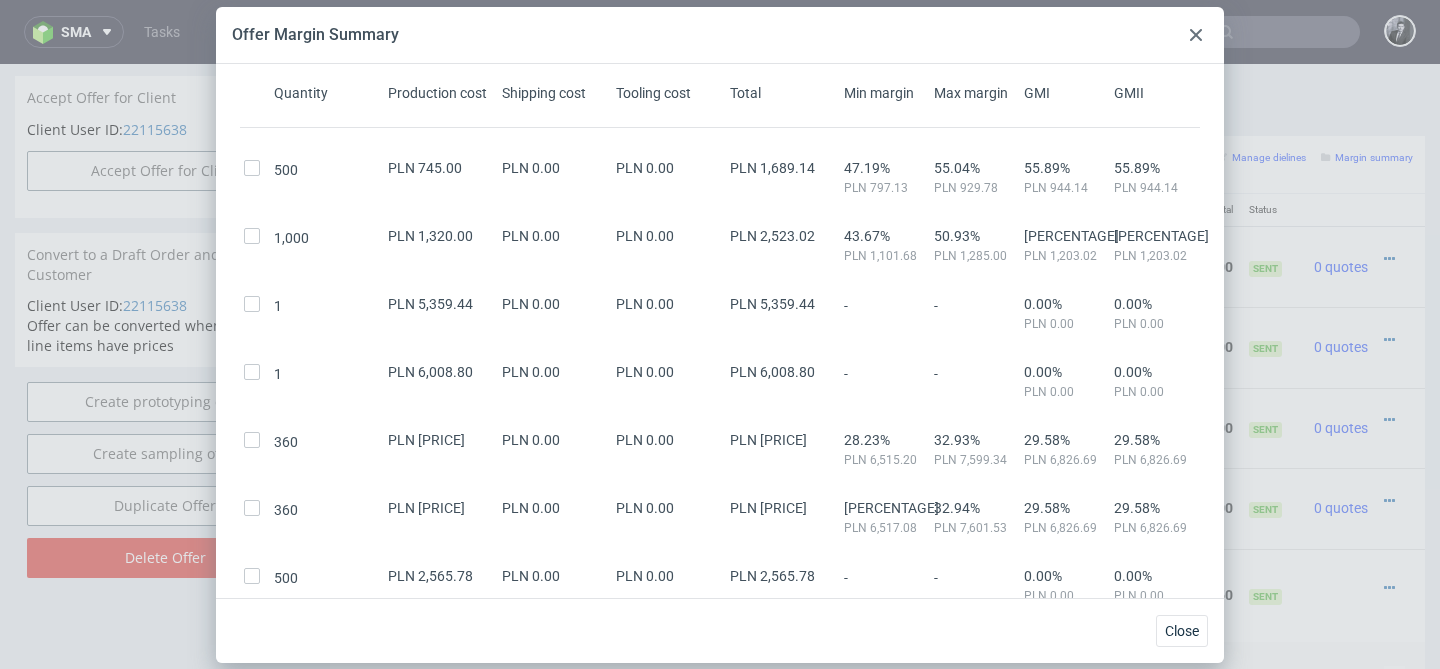 click on "PLN 6,826.69" at bounding box center [1065, 528] 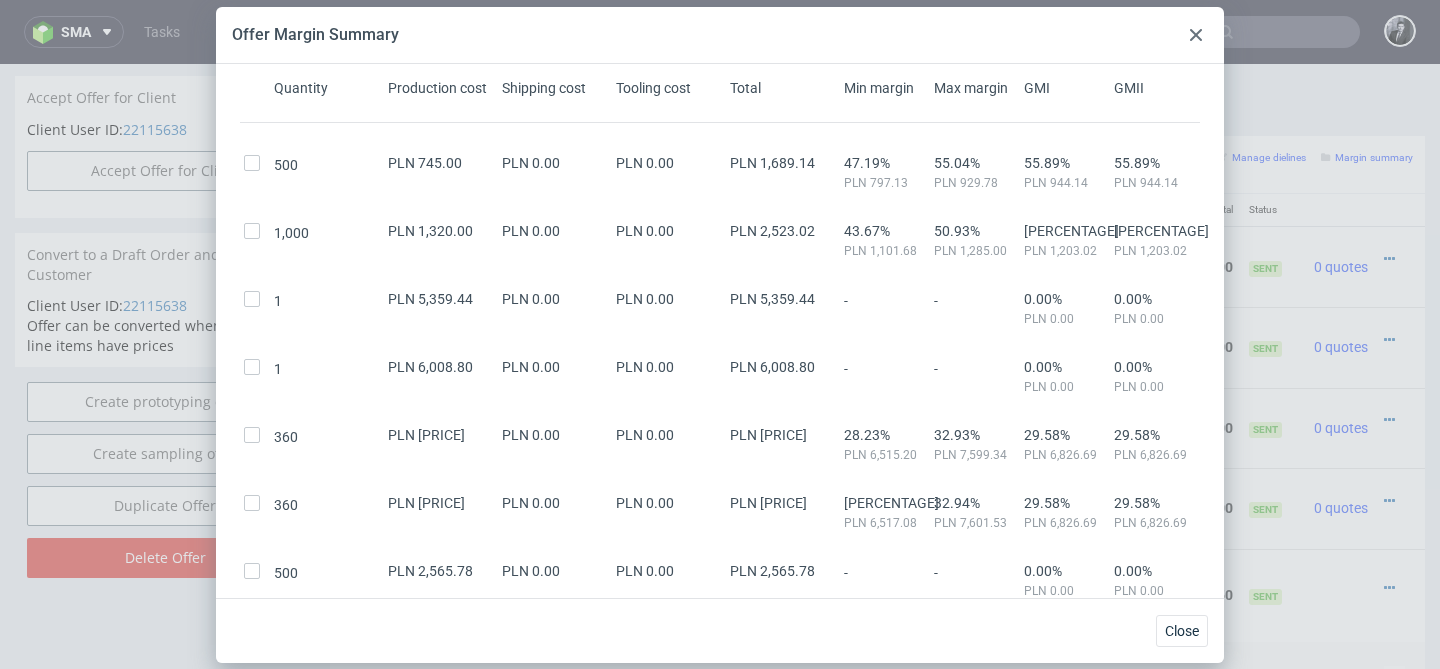 scroll, scrollTop: 0, scrollLeft: 0, axis: both 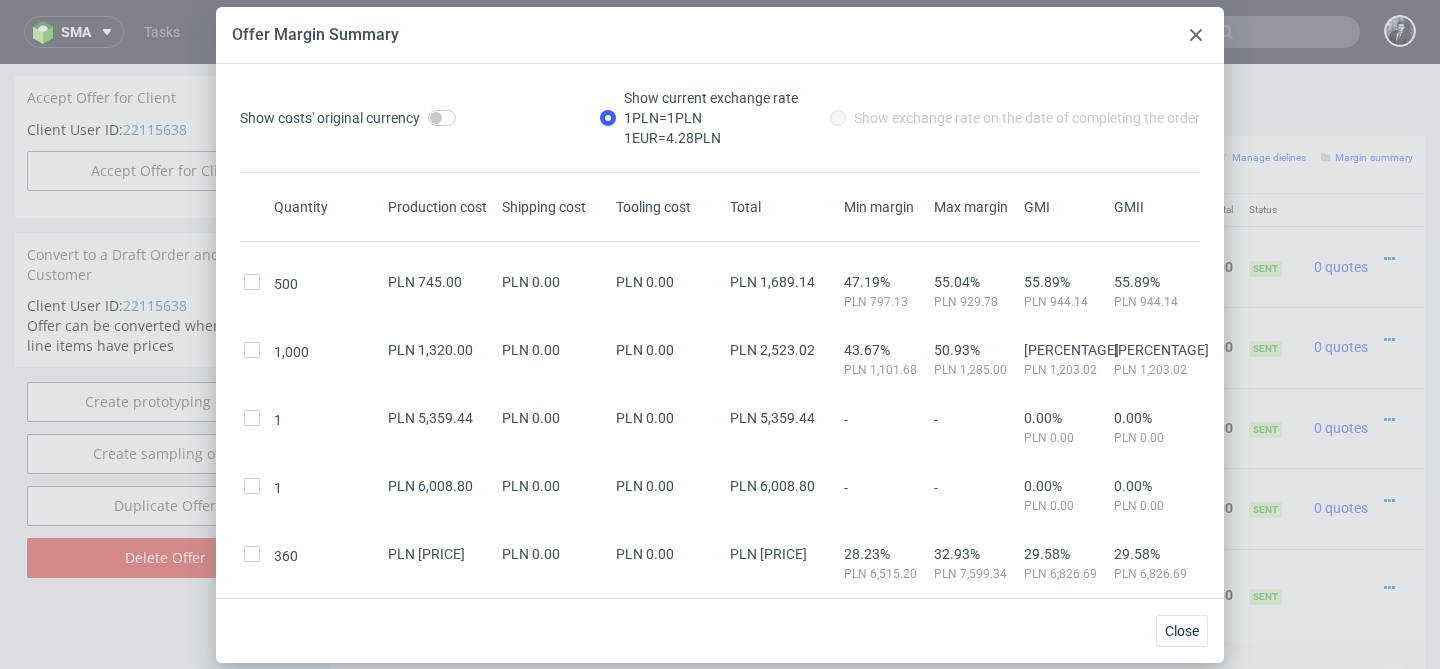 click 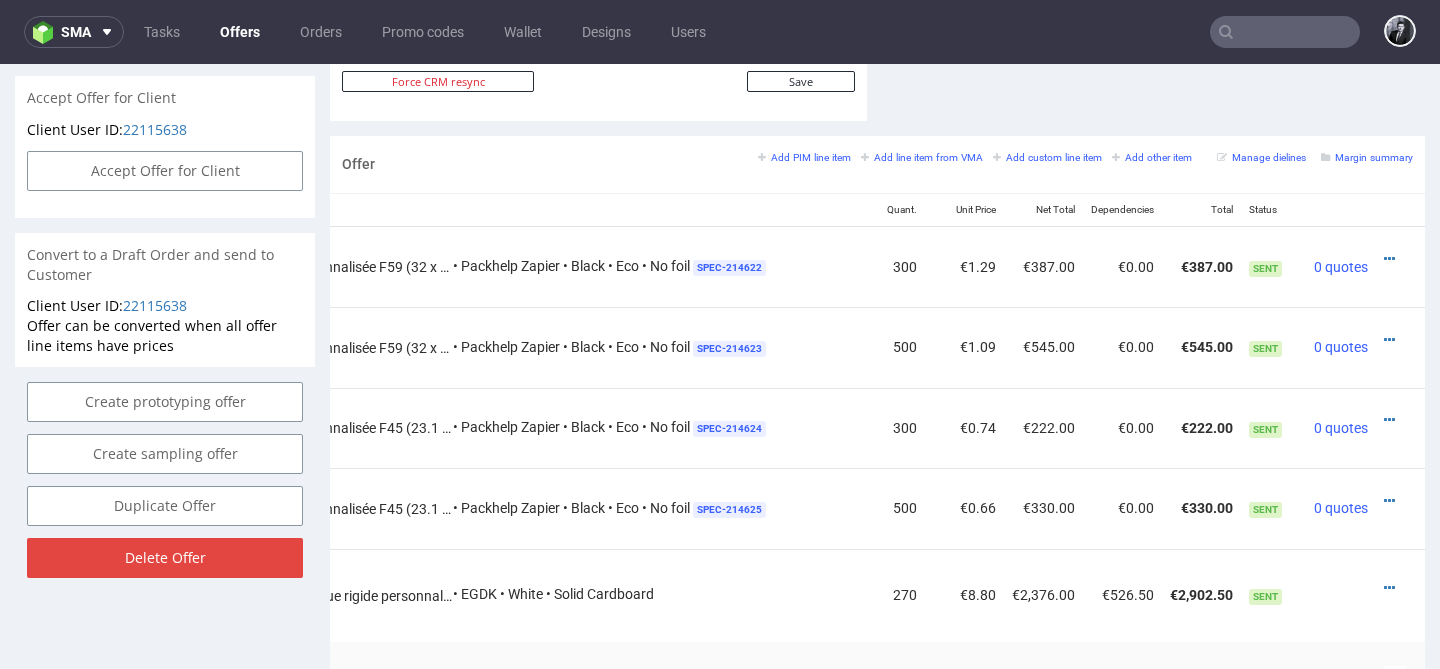 click on "Offers" at bounding box center (240, 32) 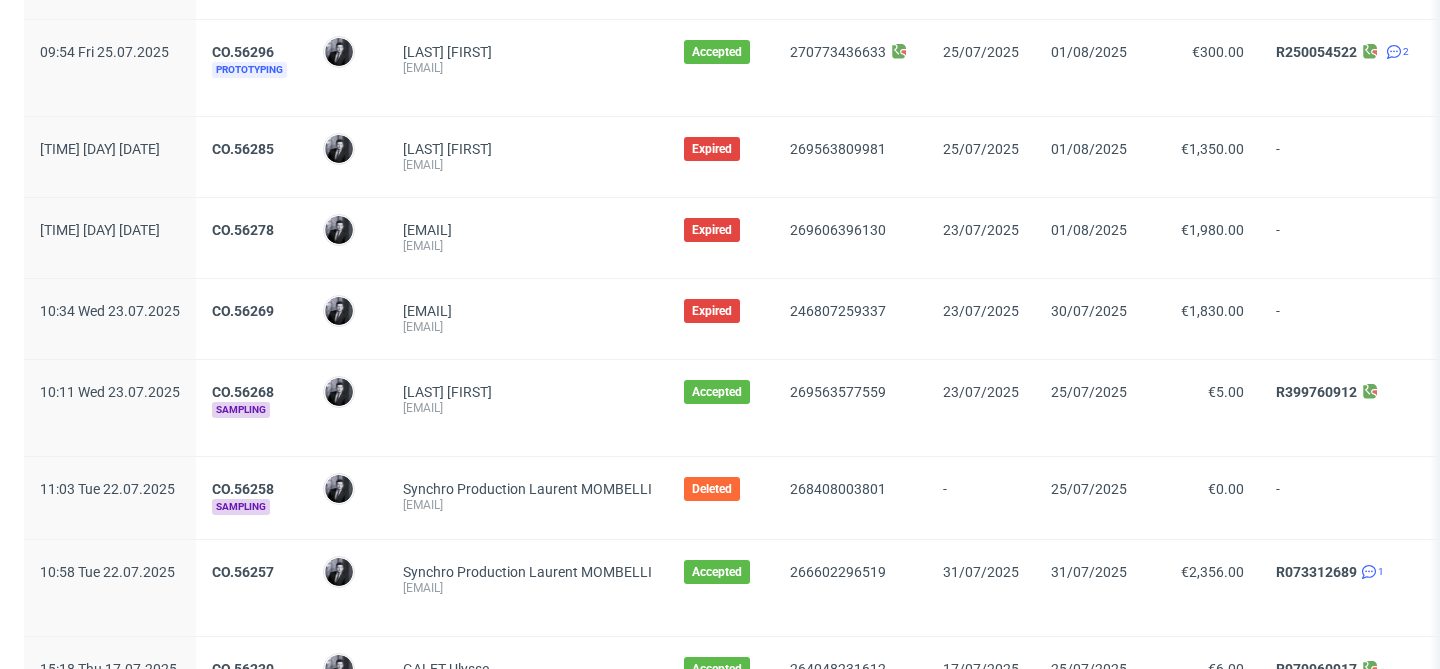 scroll, scrollTop: 755, scrollLeft: 0, axis: vertical 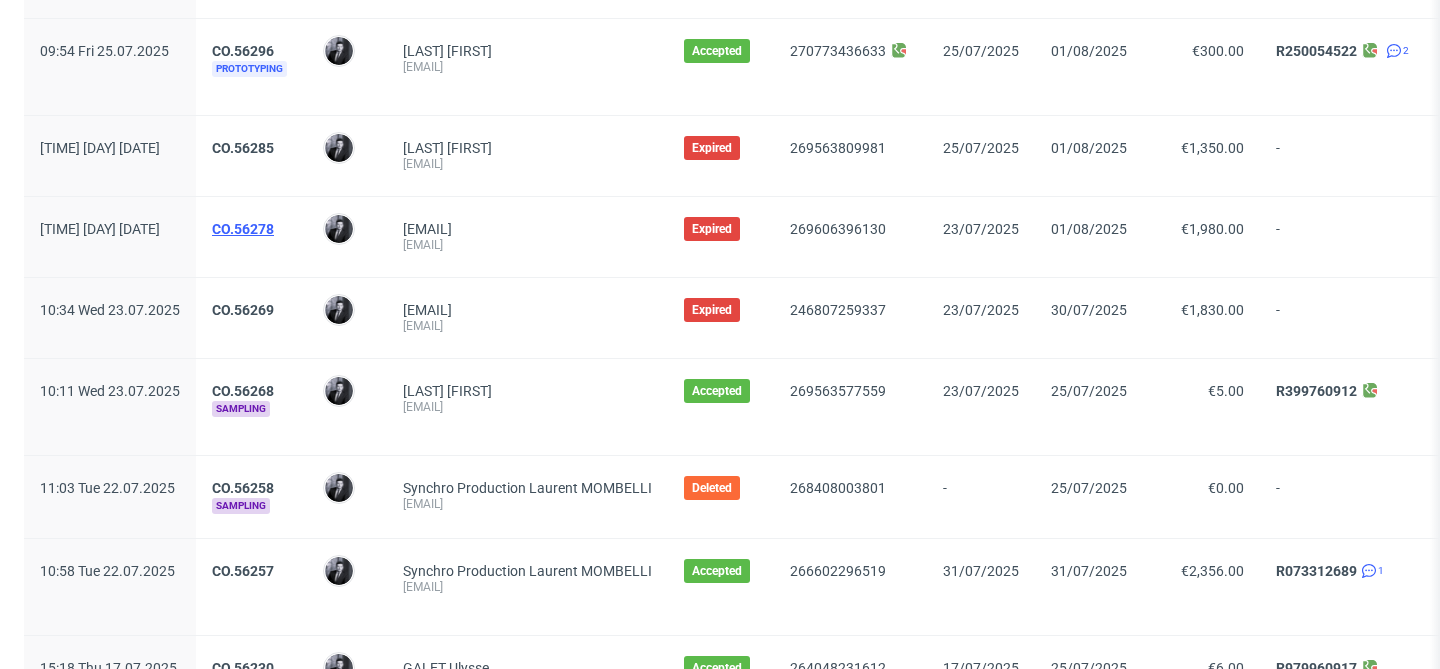 click on "CO.56278" at bounding box center [243, 229] 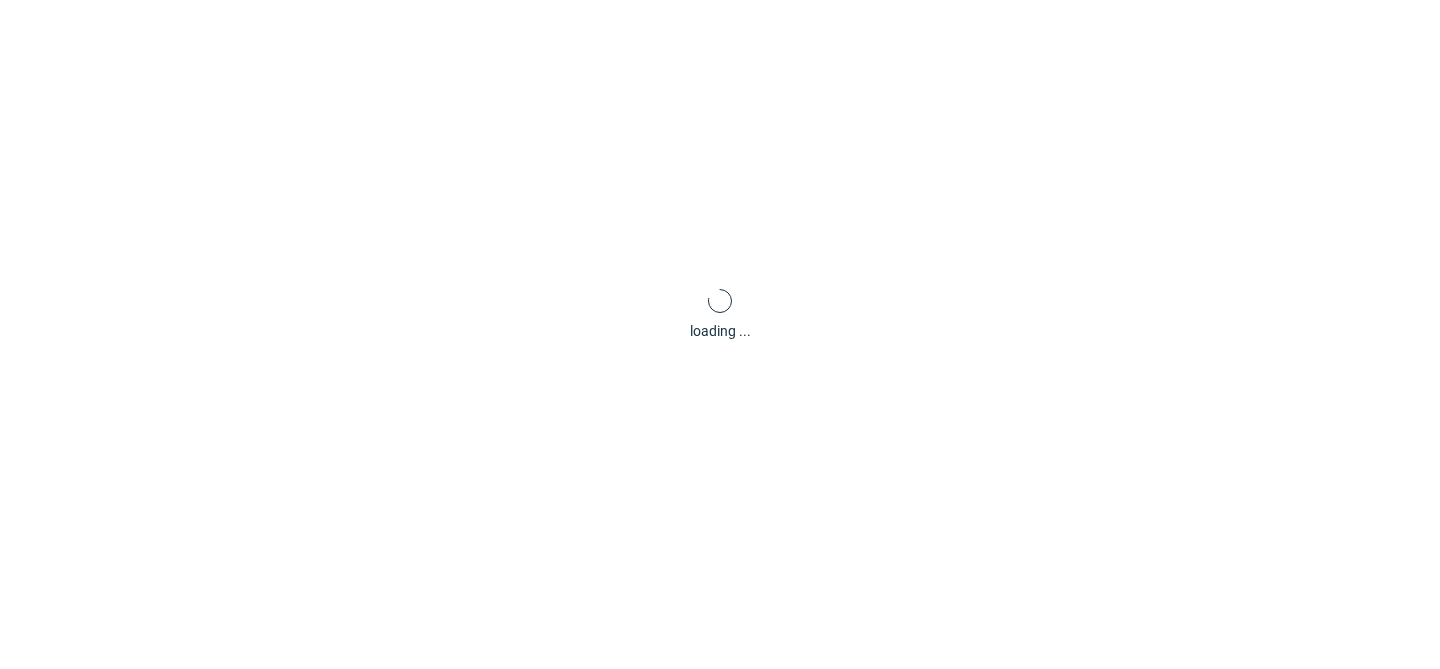 scroll, scrollTop: 84, scrollLeft: 0, axis: vertical 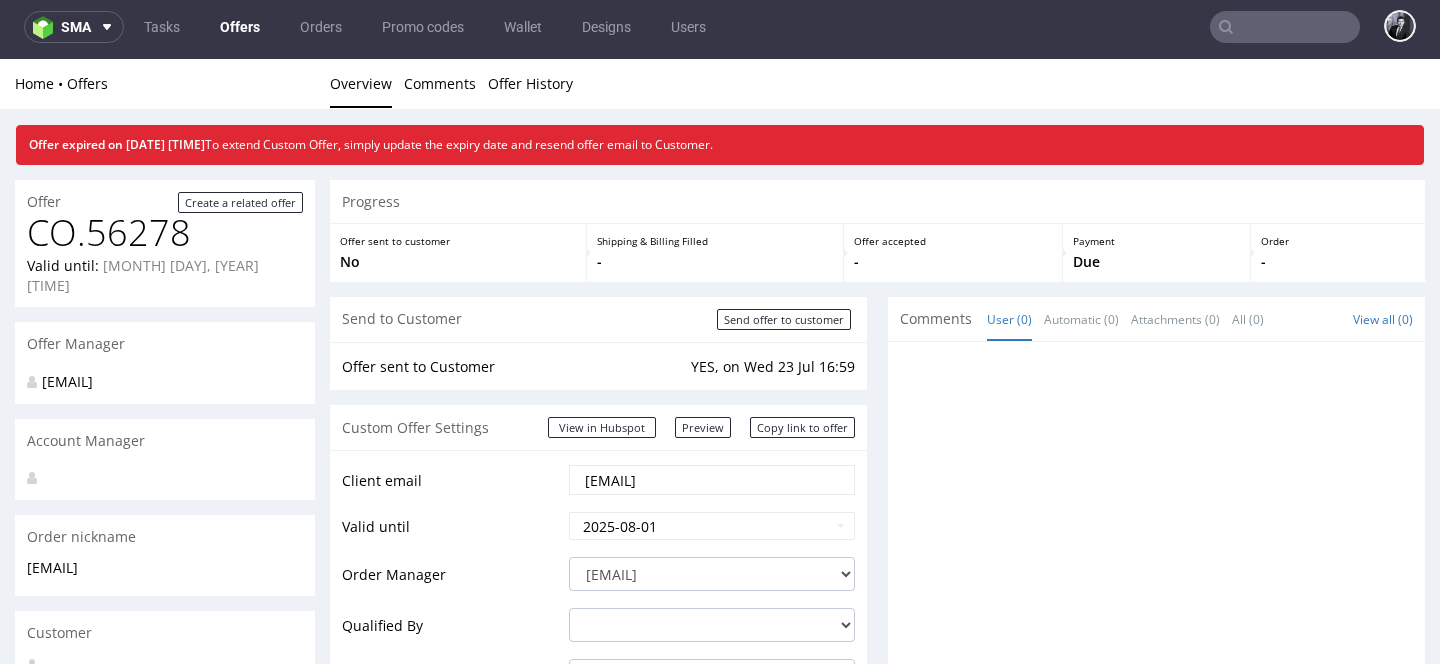 click on "Offers" at bounding box center (240, 27) 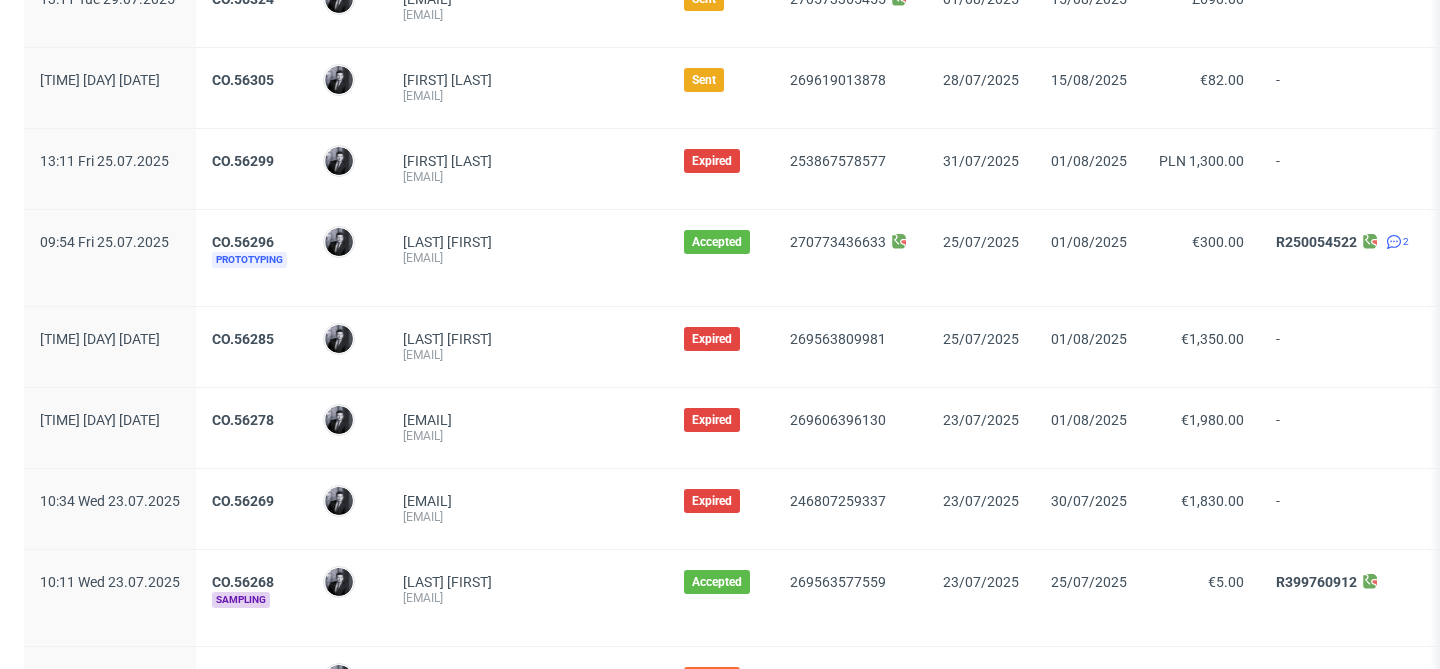 scroll, scrollTop: 563, scrollLeft: 0, axis: vertical 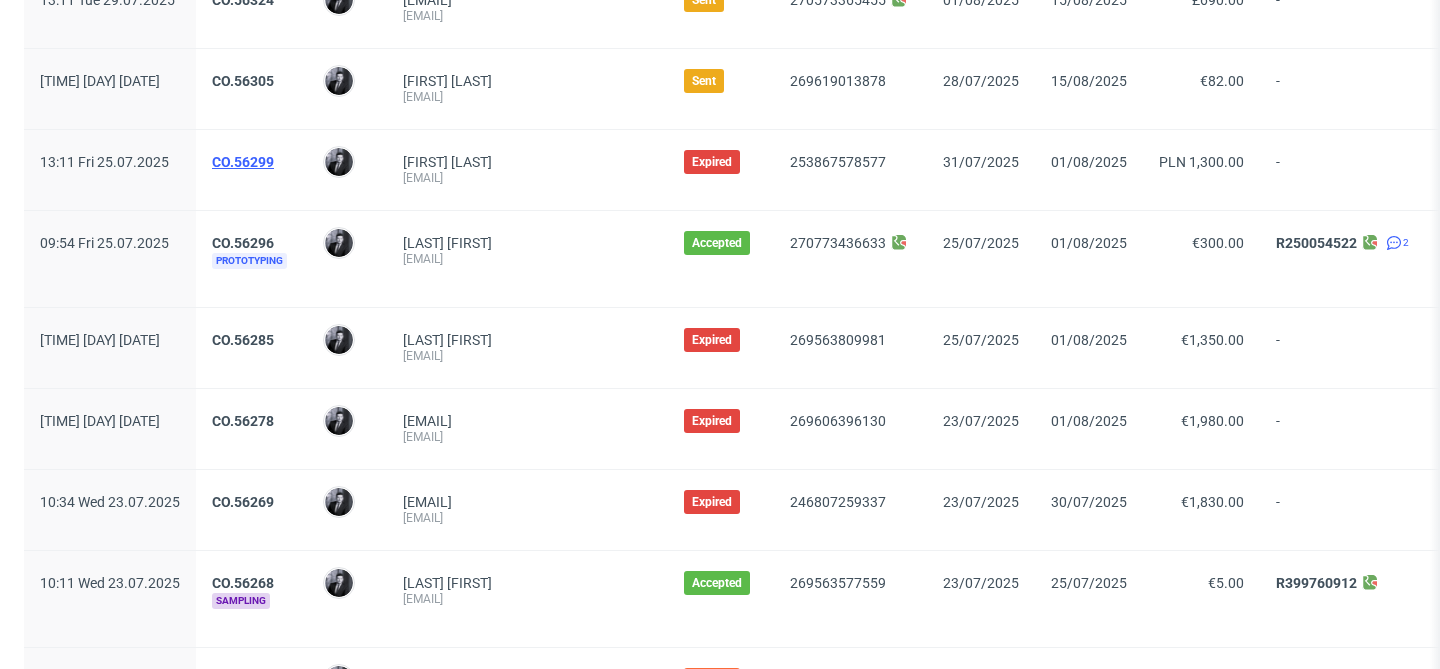 click on "CO.56299" at bounding box center (243, 162) 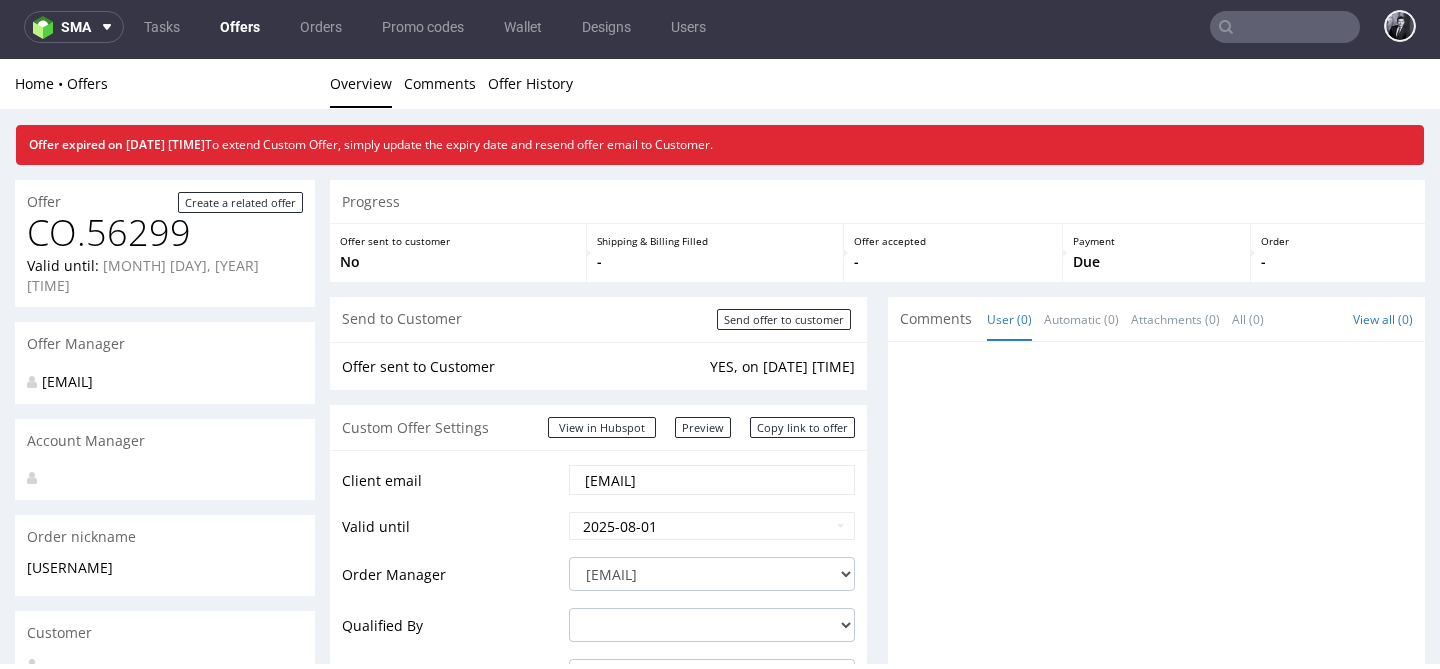 scroll, scrollTop: 5, scrollLeft: 0, axis: vertical 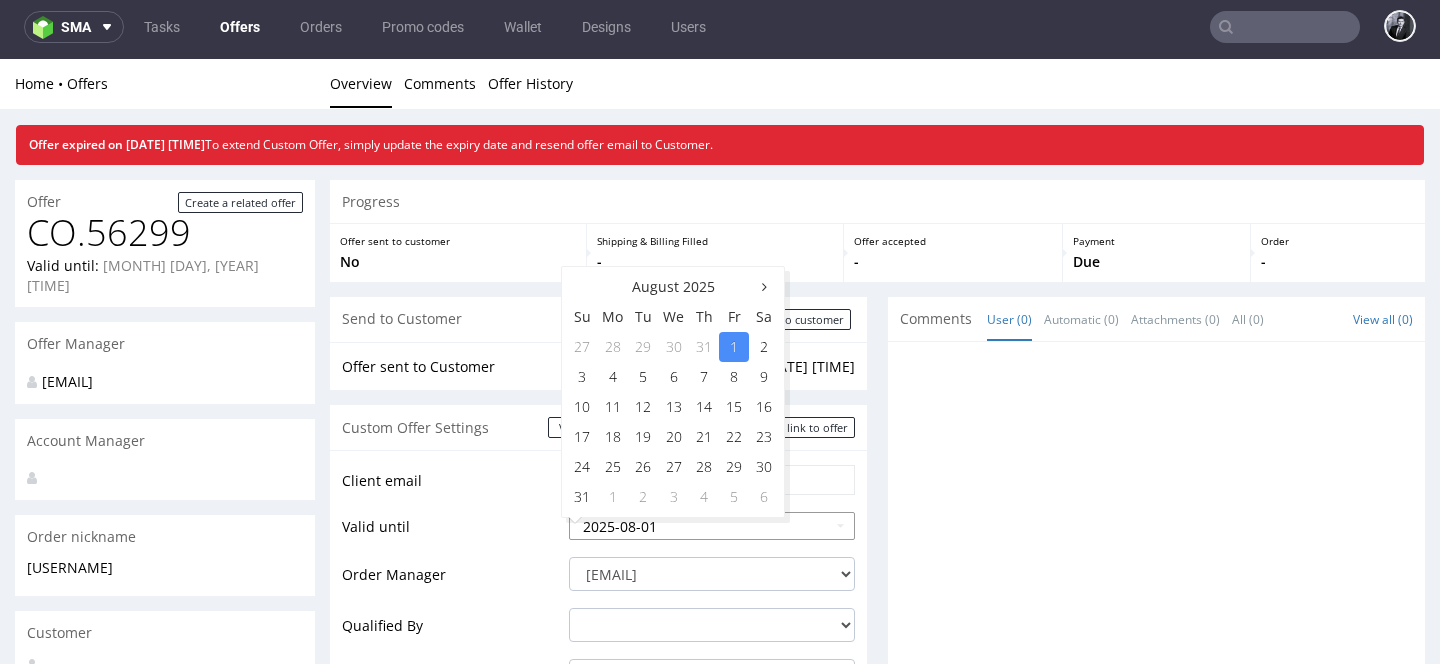 click on "2025-08-01" at bounding box center [712, 526] 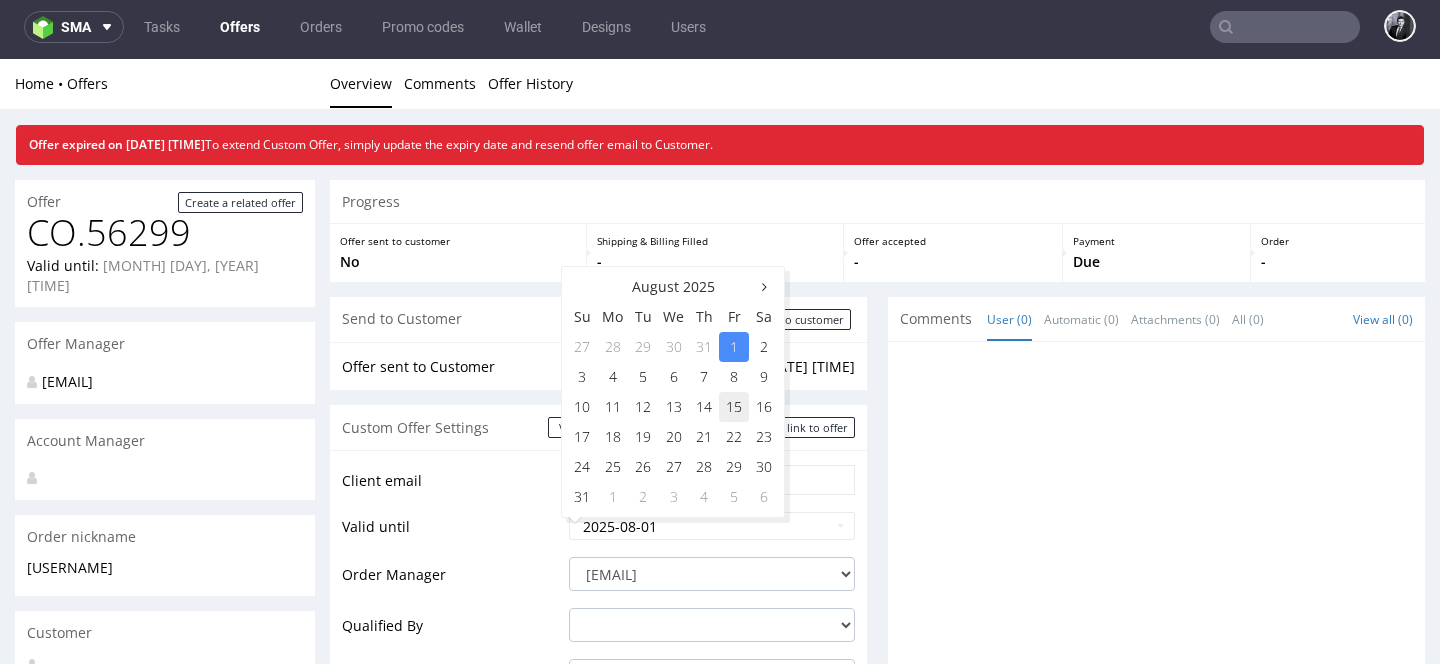 click on "15" at bounding box center (734, 407) 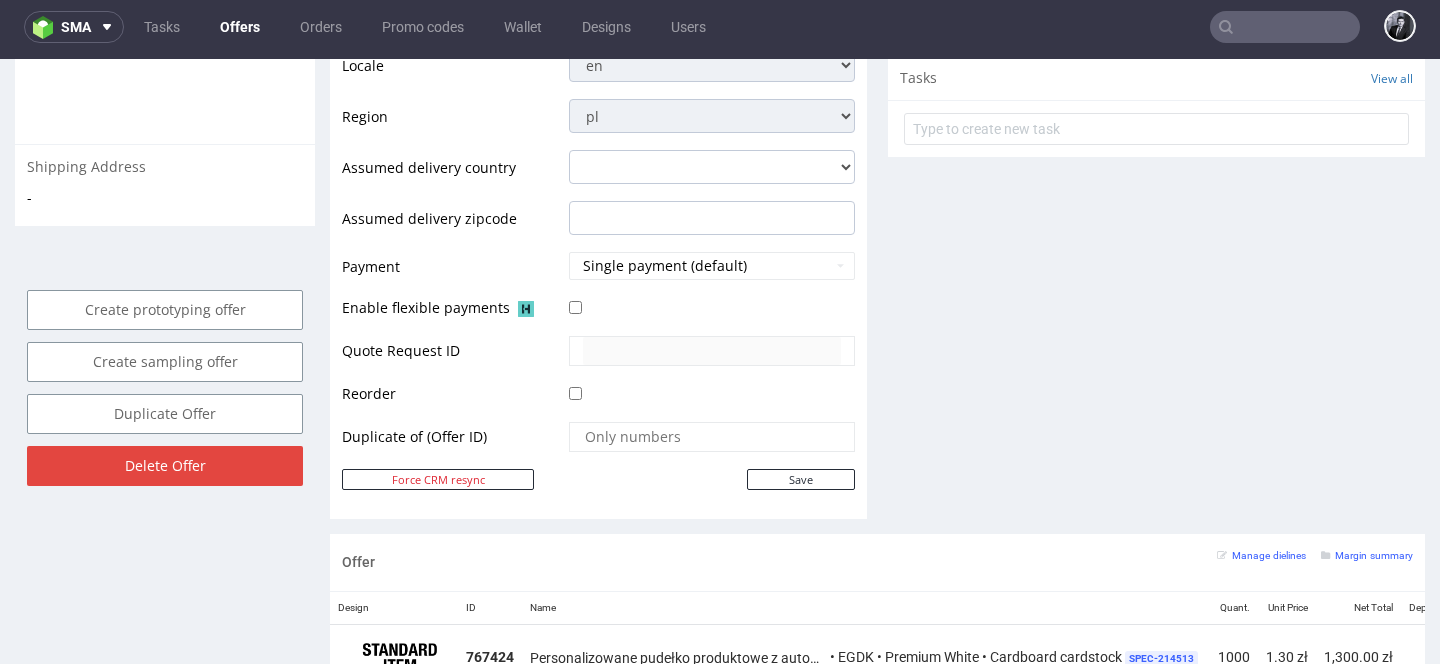 scroll, scrollTop: 815, scrollLeft: 0, axis: vertical 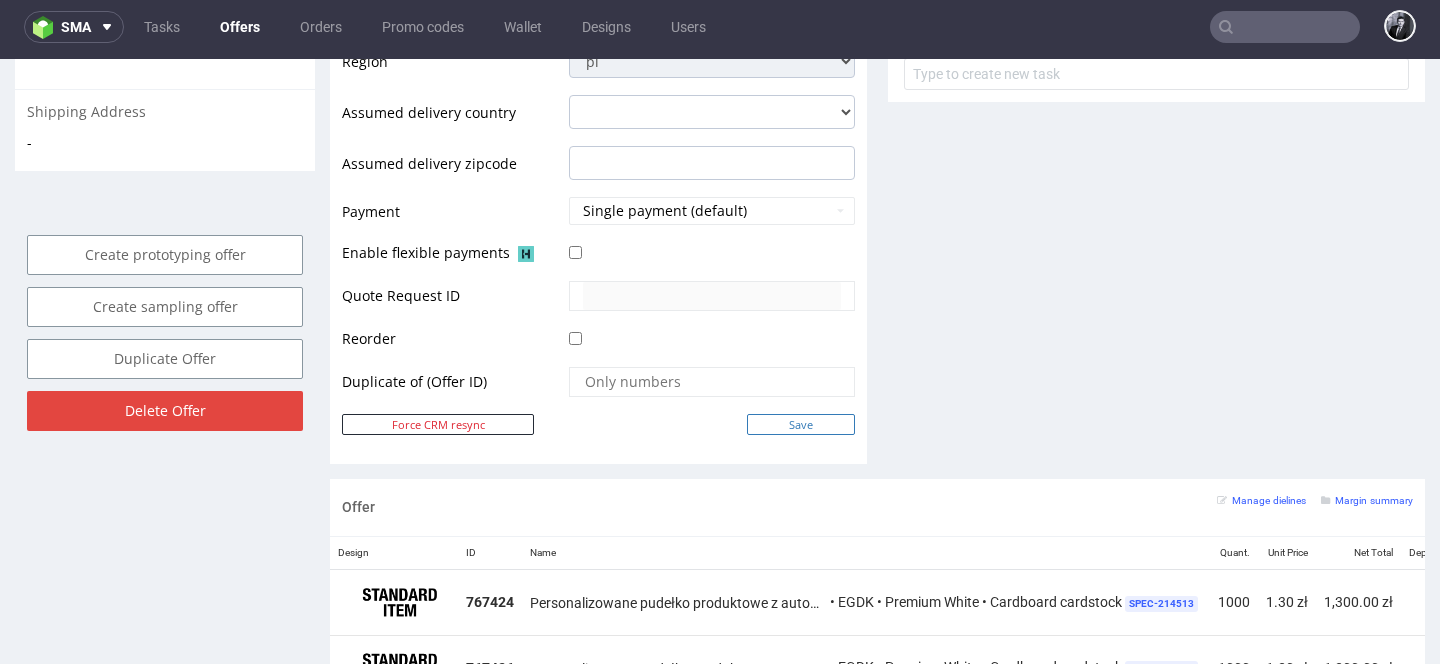click on "Save" at bounding box center (801, 424) 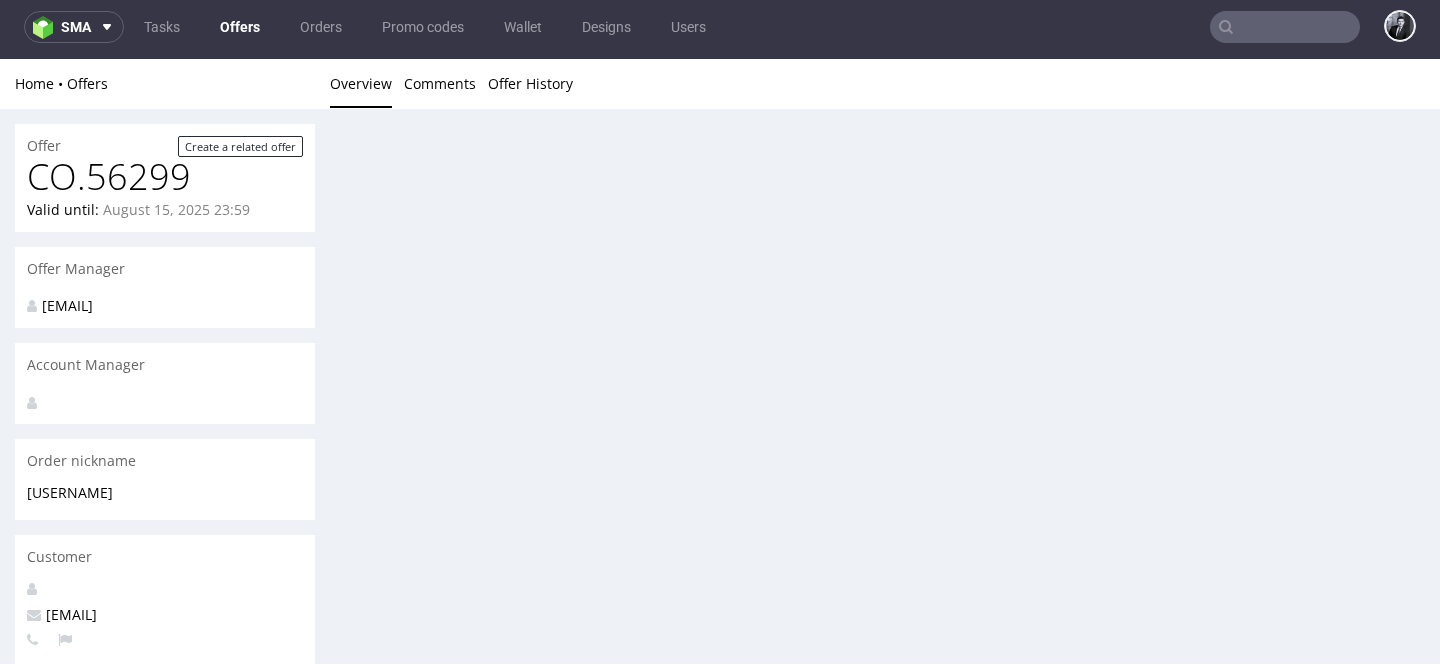 scroll, scrollTop: 0, scrollLeft: 0, axis: both 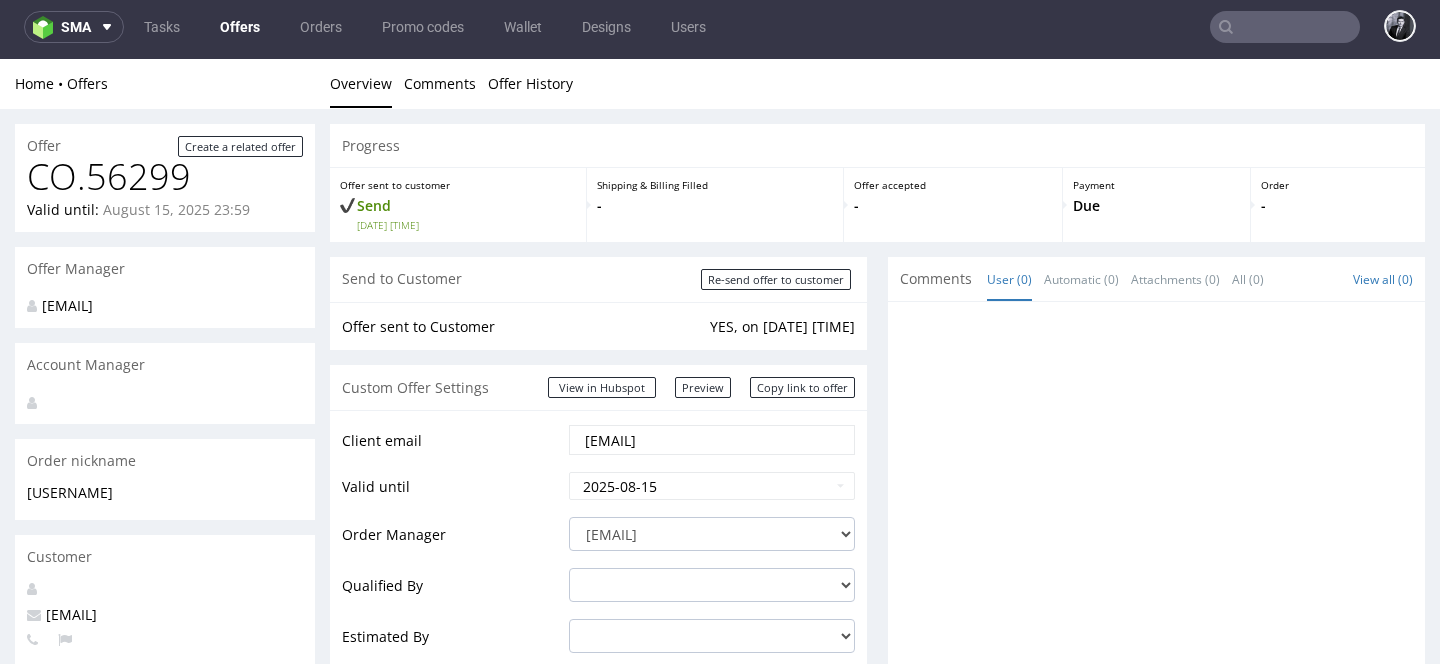 click at bounding box center (1285, 27) 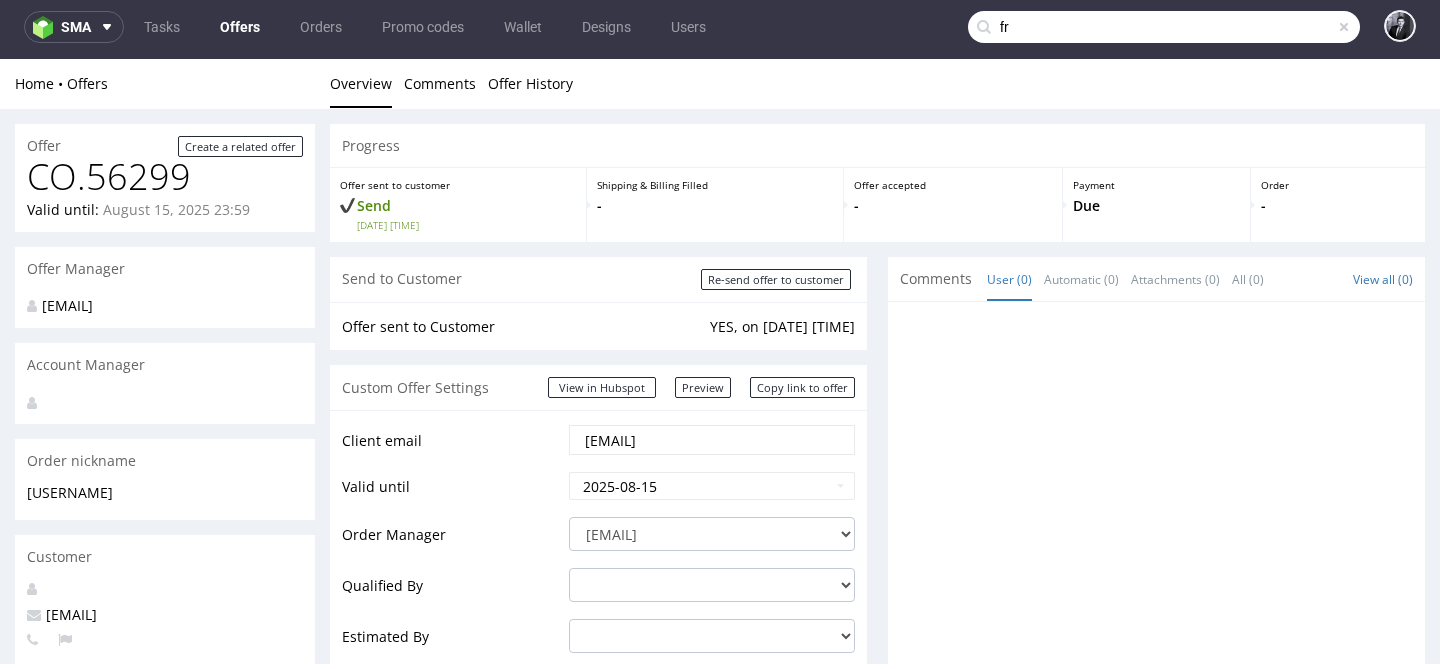 type on "f" 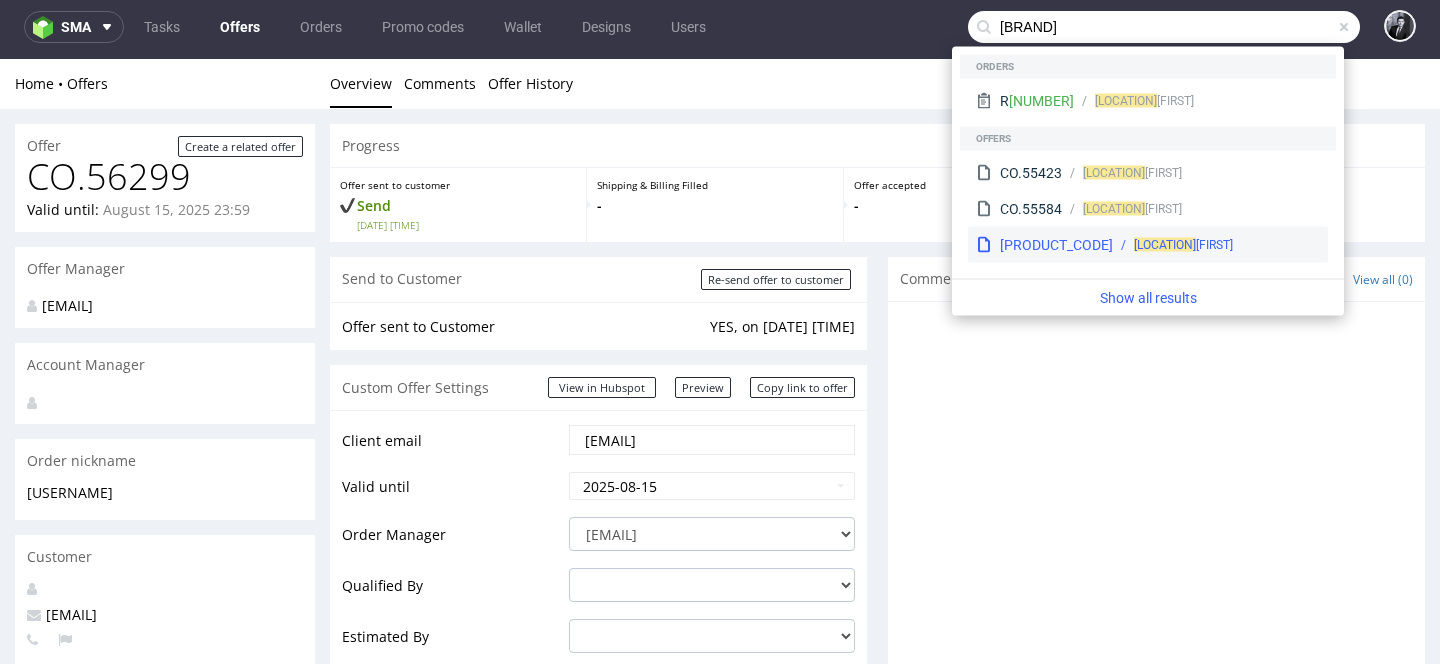 type on "meyssignac" 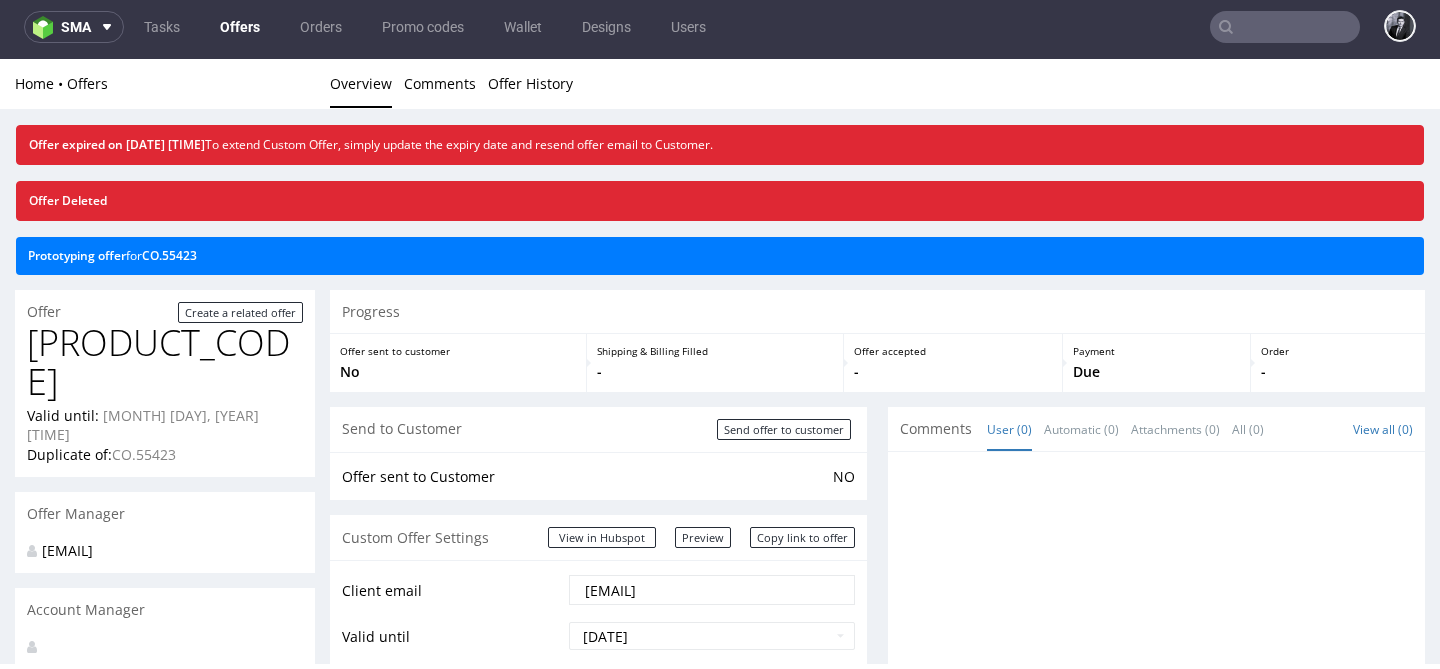 scroll, scrollTop: 0, scrollLeft: 0, axis: both 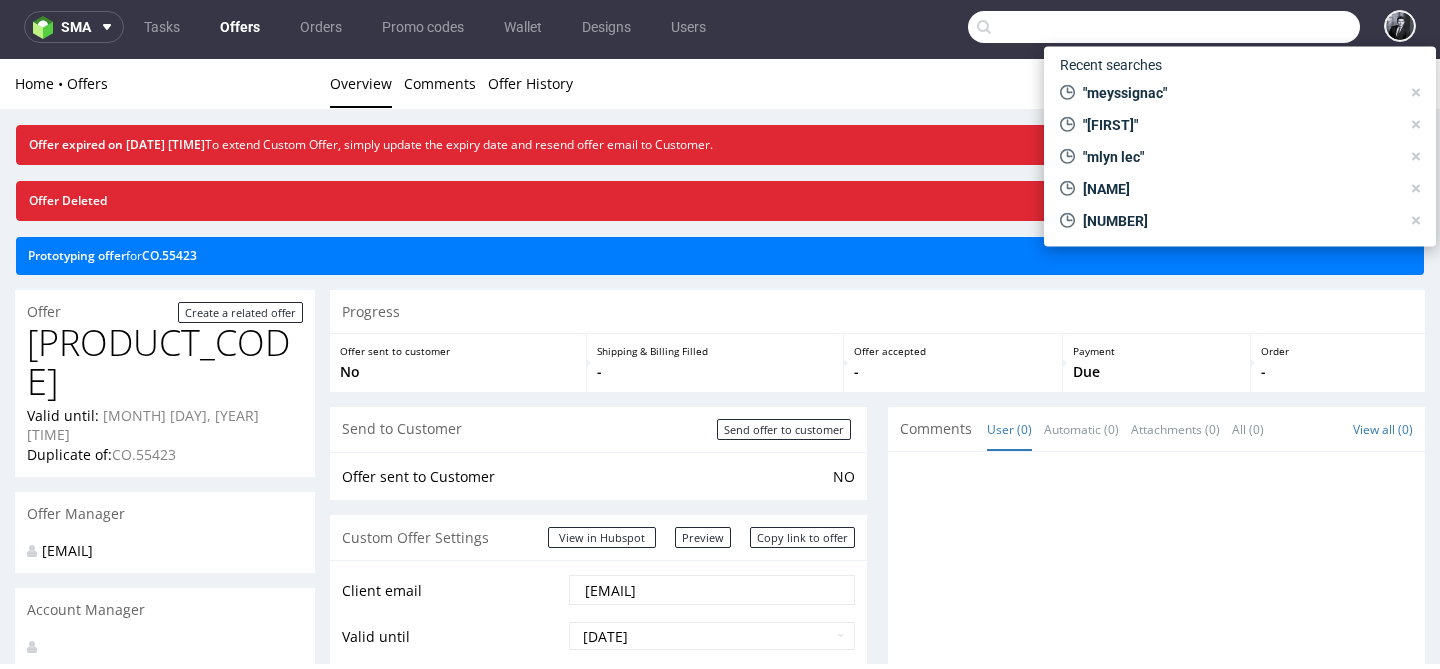 click at bounding box center (1164, 27) 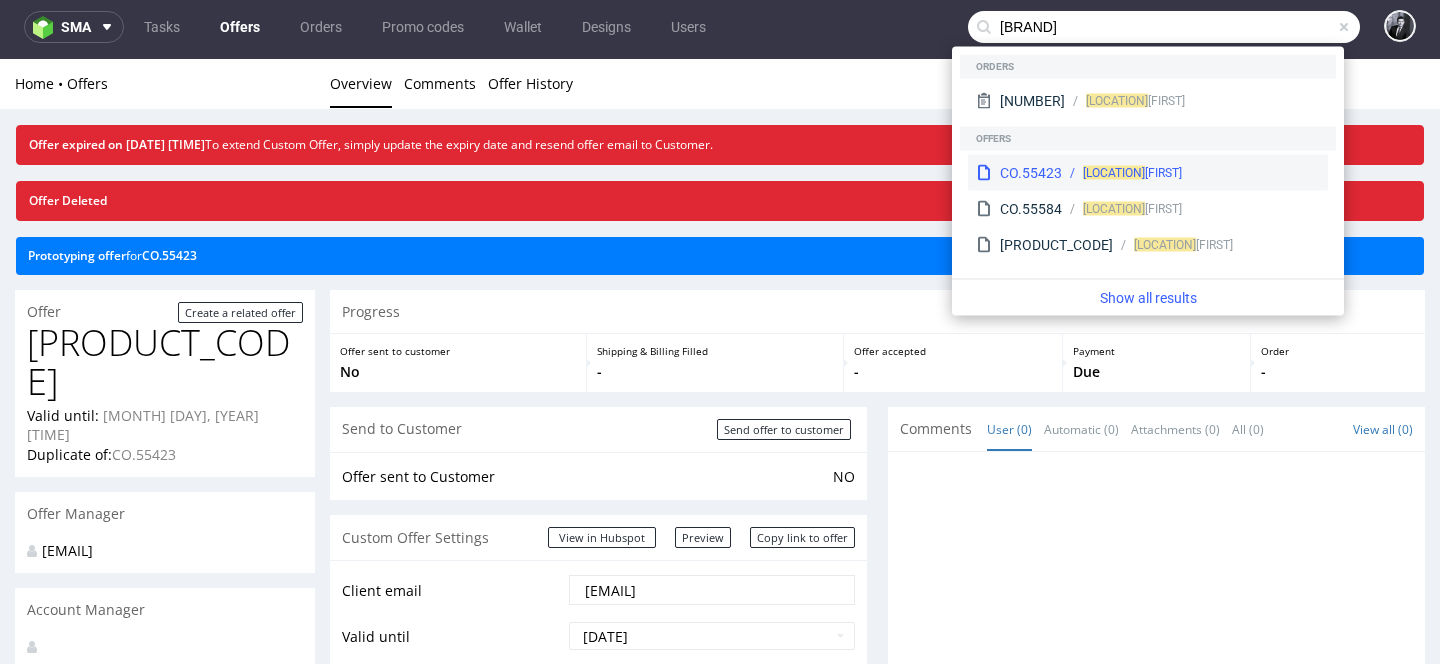 type on "meyssignac" 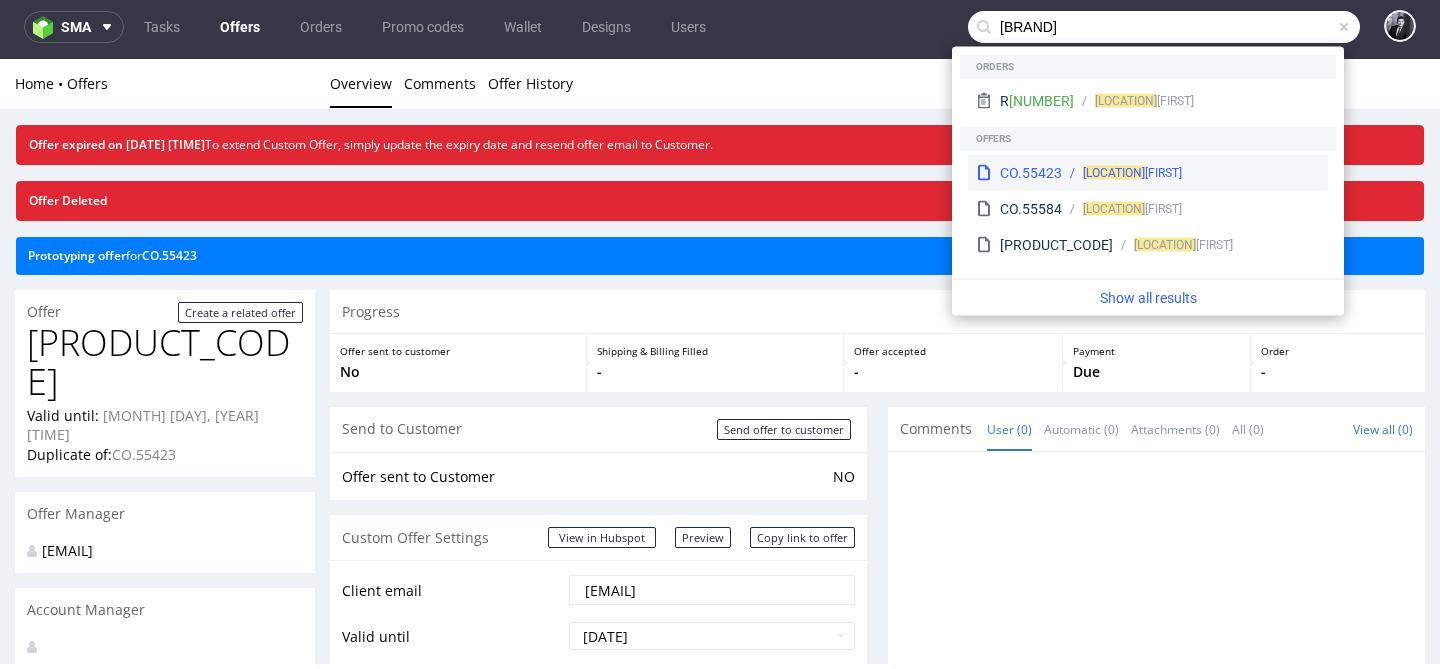click on "CO.55423 Meyssignac  Francois" at bounding box center [1148, 173] 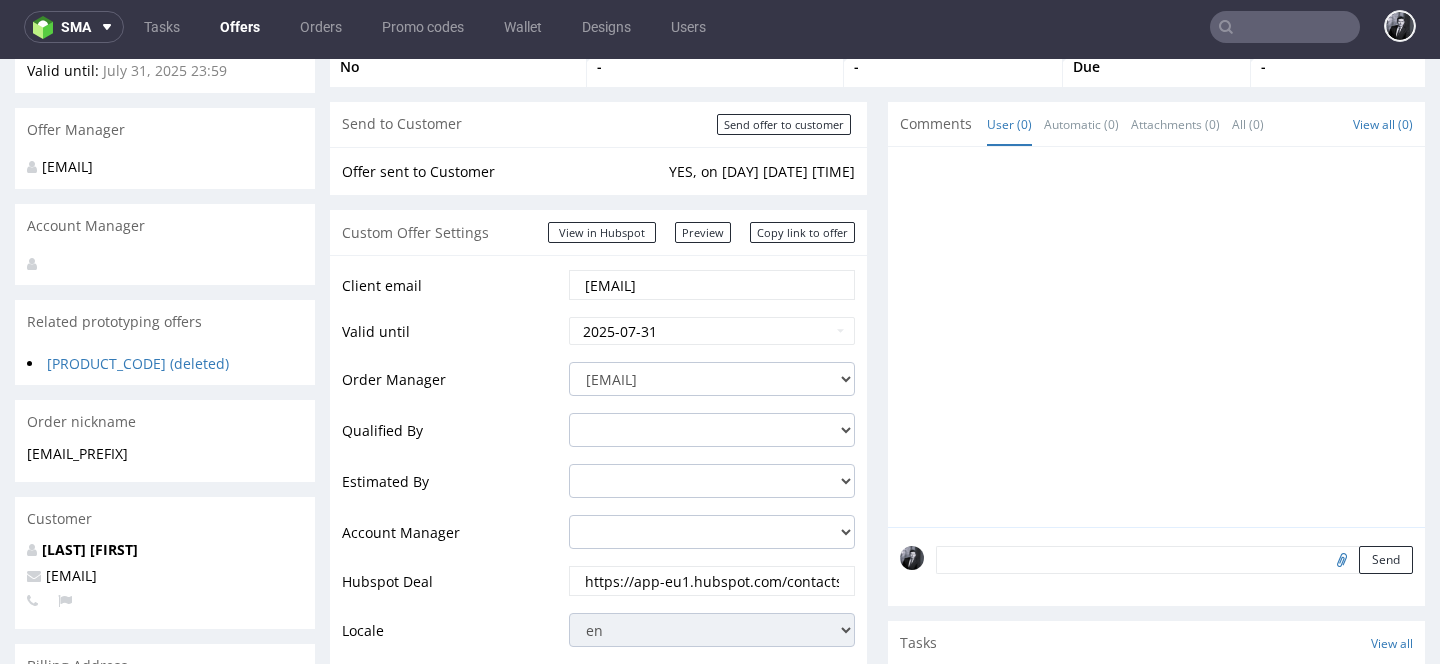 scroll, scrollTop: 193, scrollLeft: 0, axis: vertical 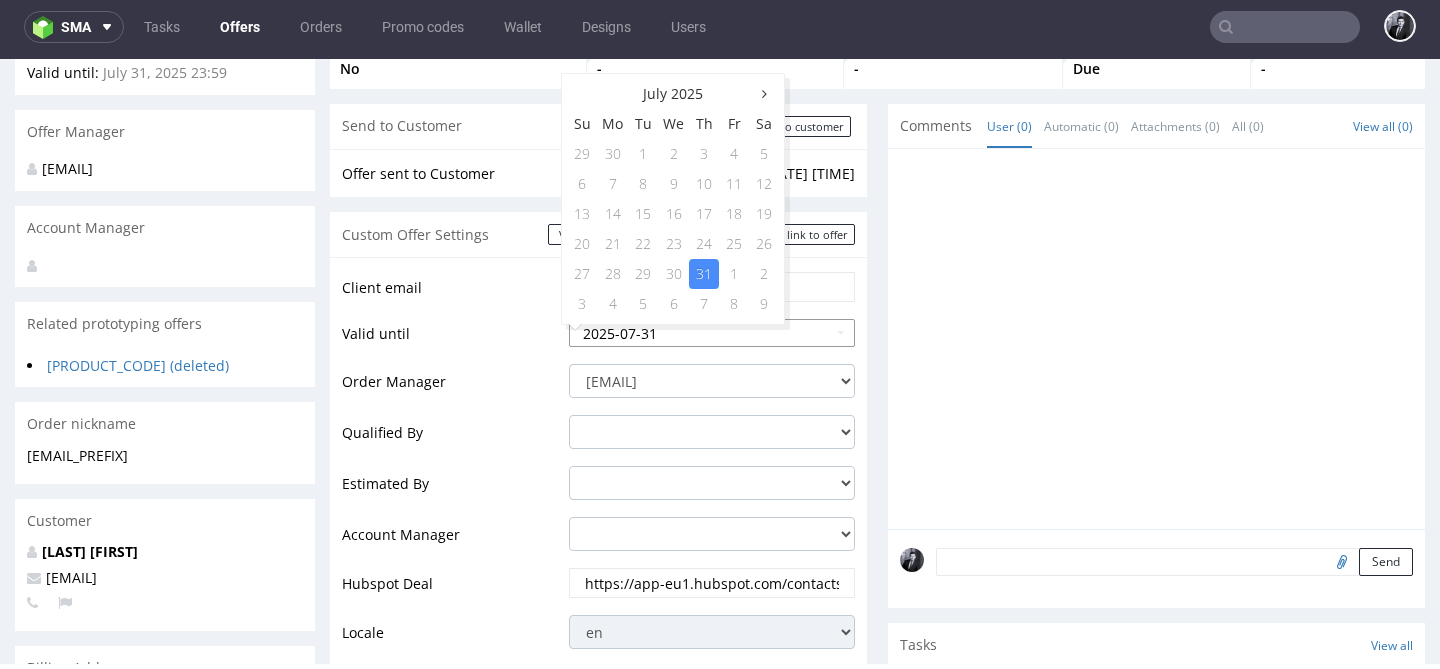 click on "2025-07-31" at bounding box center (712, 333) 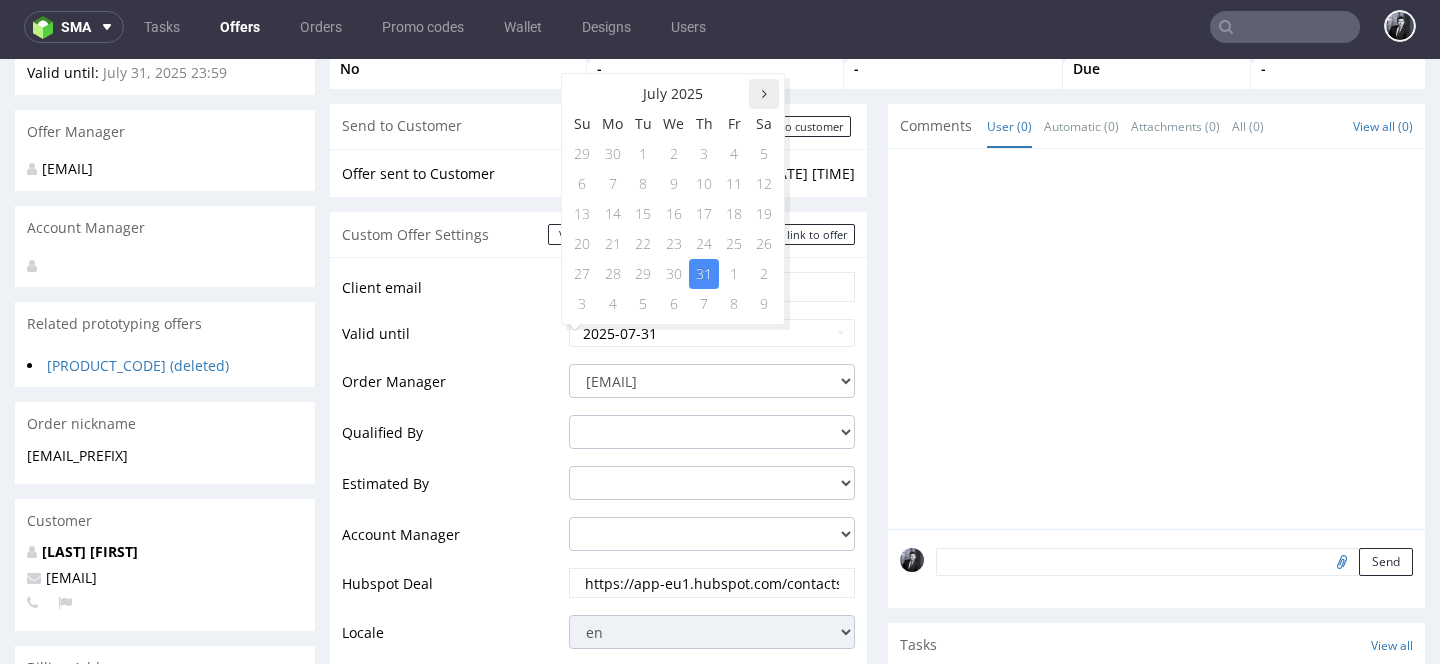 click at bounding box center [764, 94] 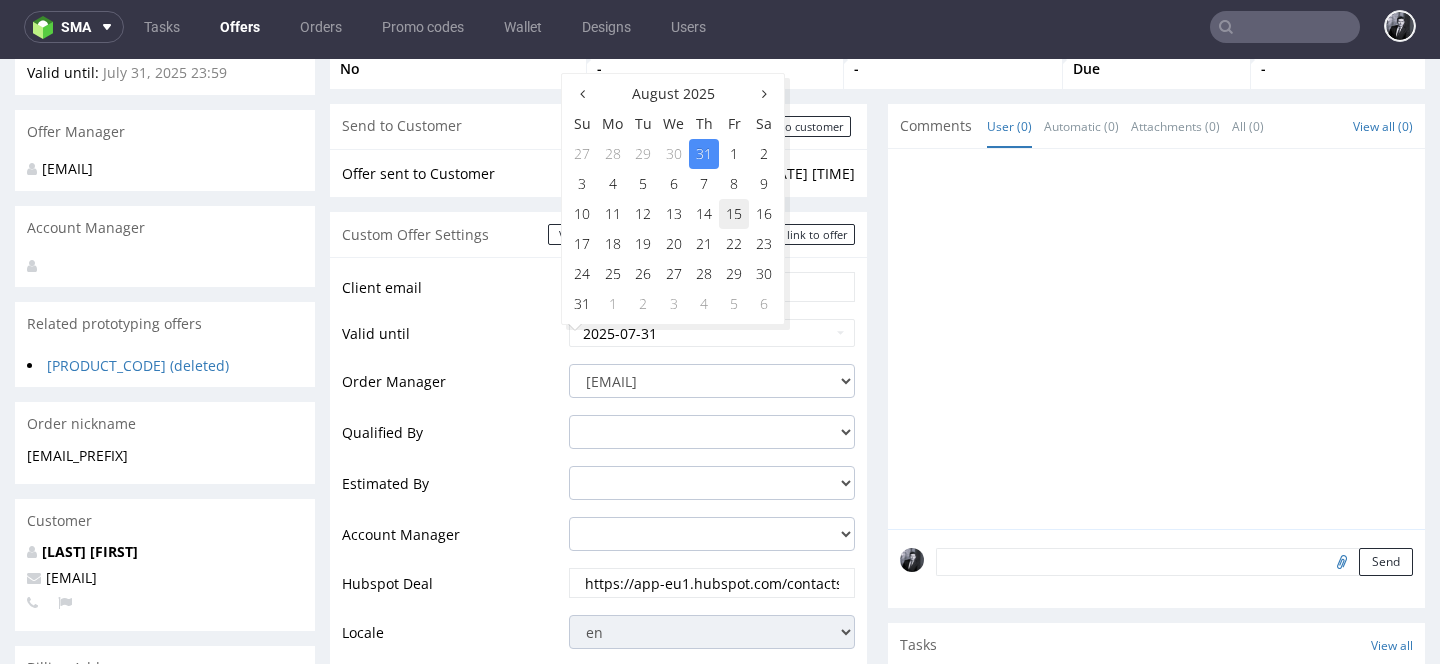 click on "15" at bounding box center (734, 214) 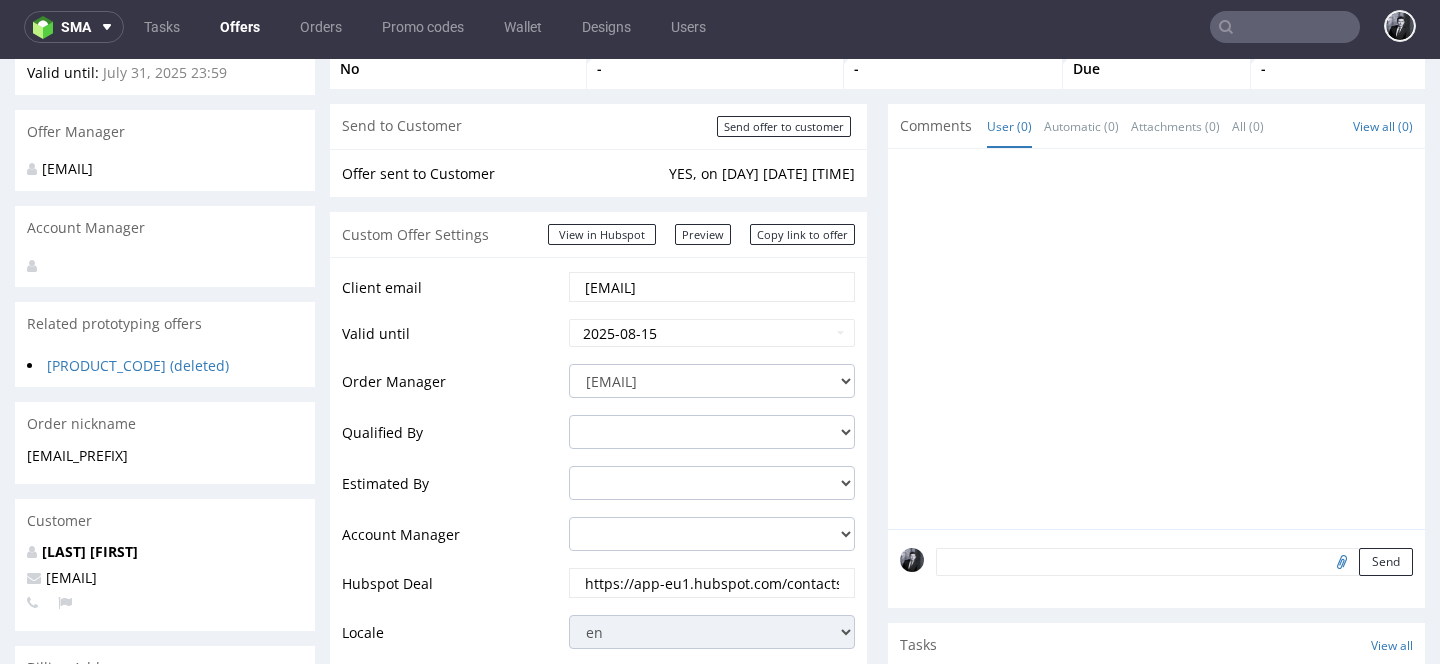 click on "Estimated By" at bounding box center (453, 489) 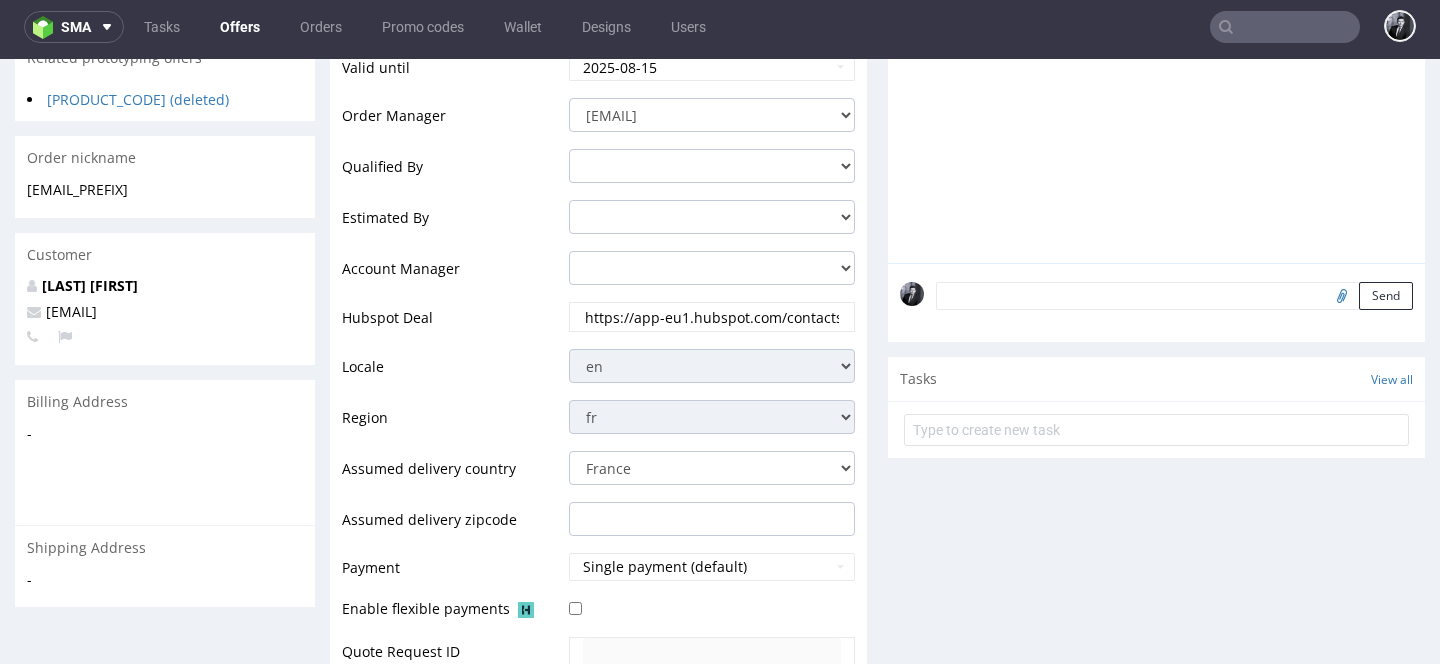 scroll, scrollTop: 630, scrollLeft: 0, axis: vertical 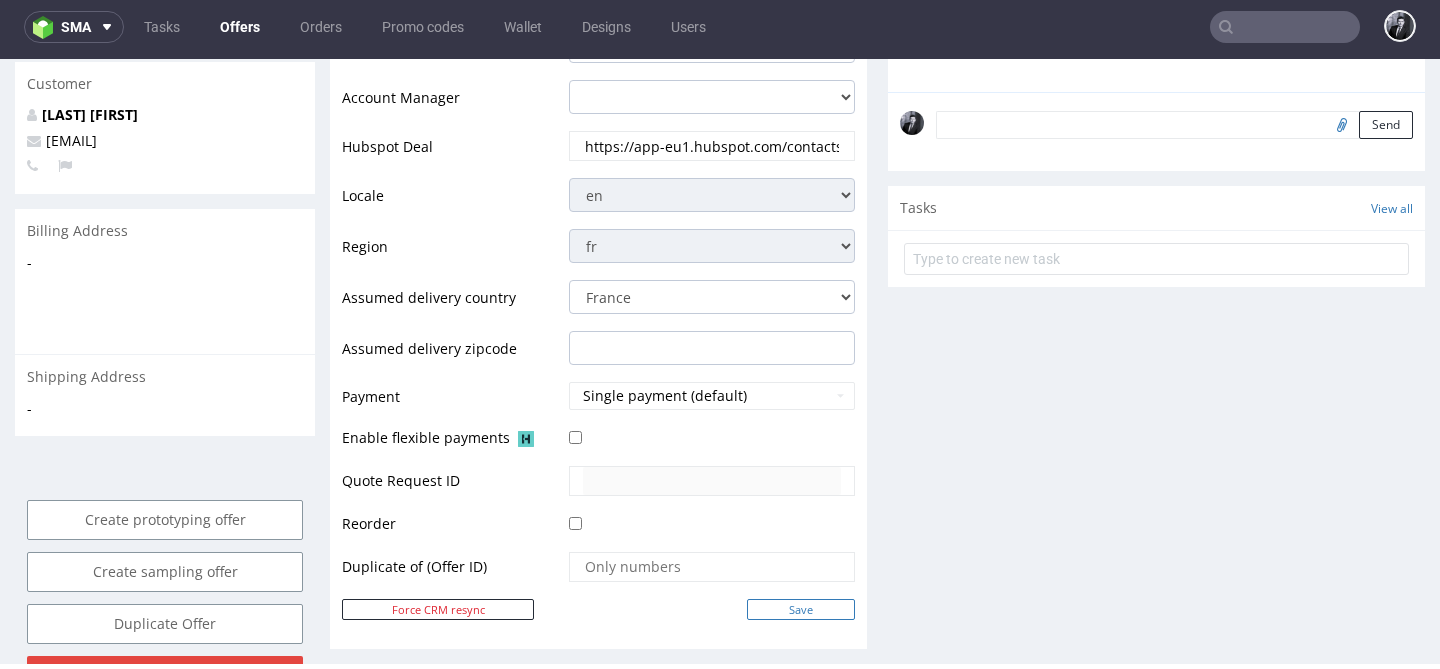 click on "Save" at bounding box center [801, 609] 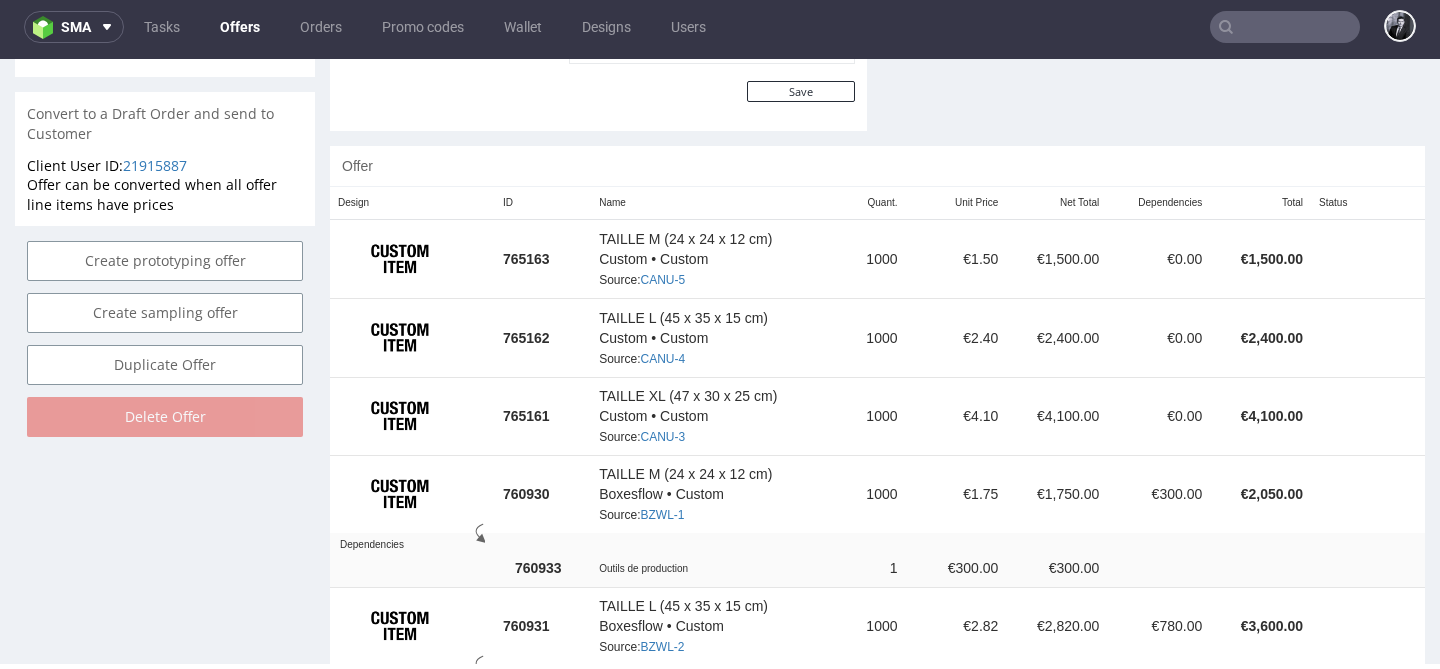 scroll, scrollTop: 1055, scrollLeft: 0, axis: vertical 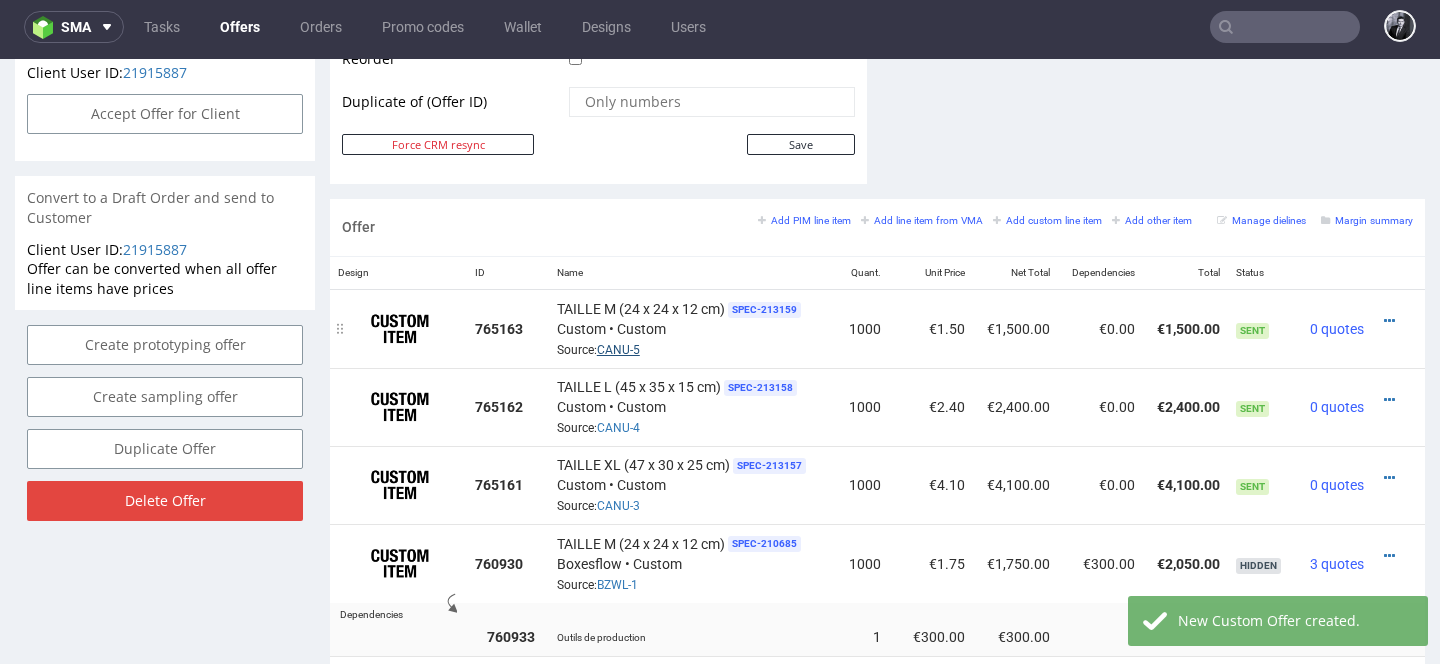 click on "CANU-5" at bounding box center (618, 350) 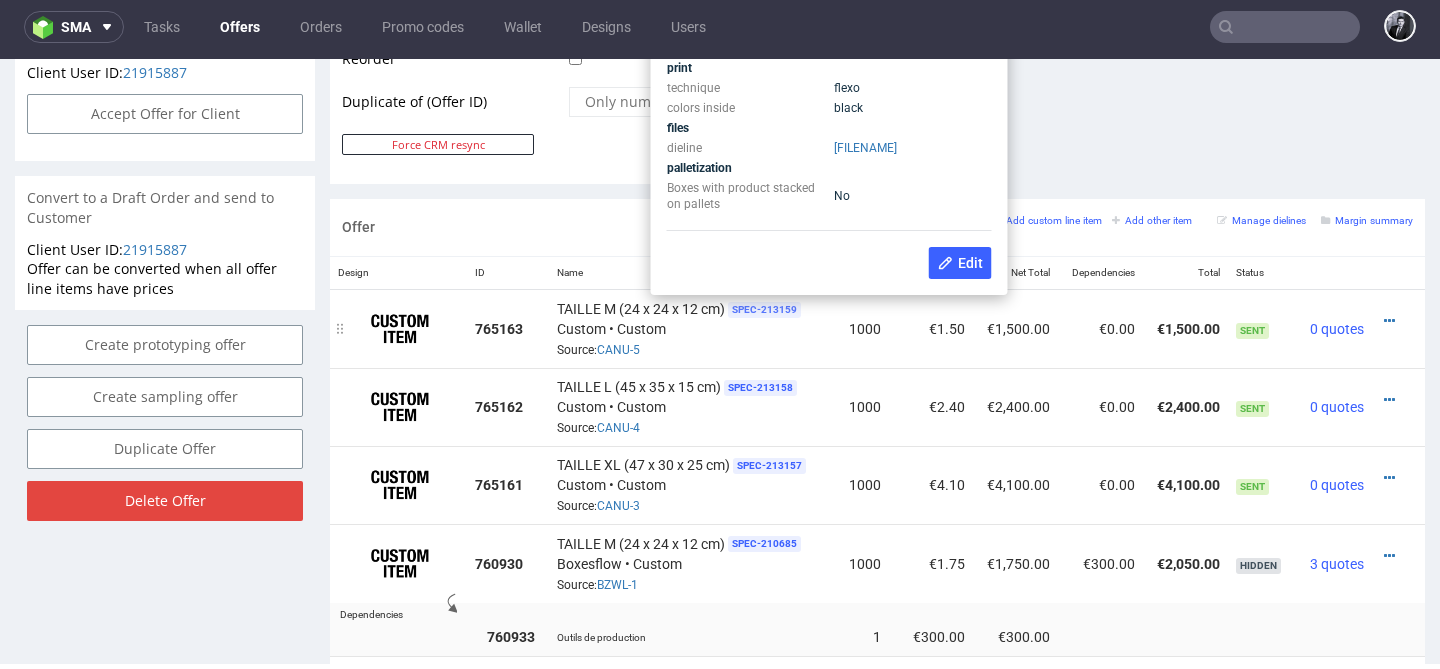 click on "SPEC- 213159" at bounding box center (764, 310) 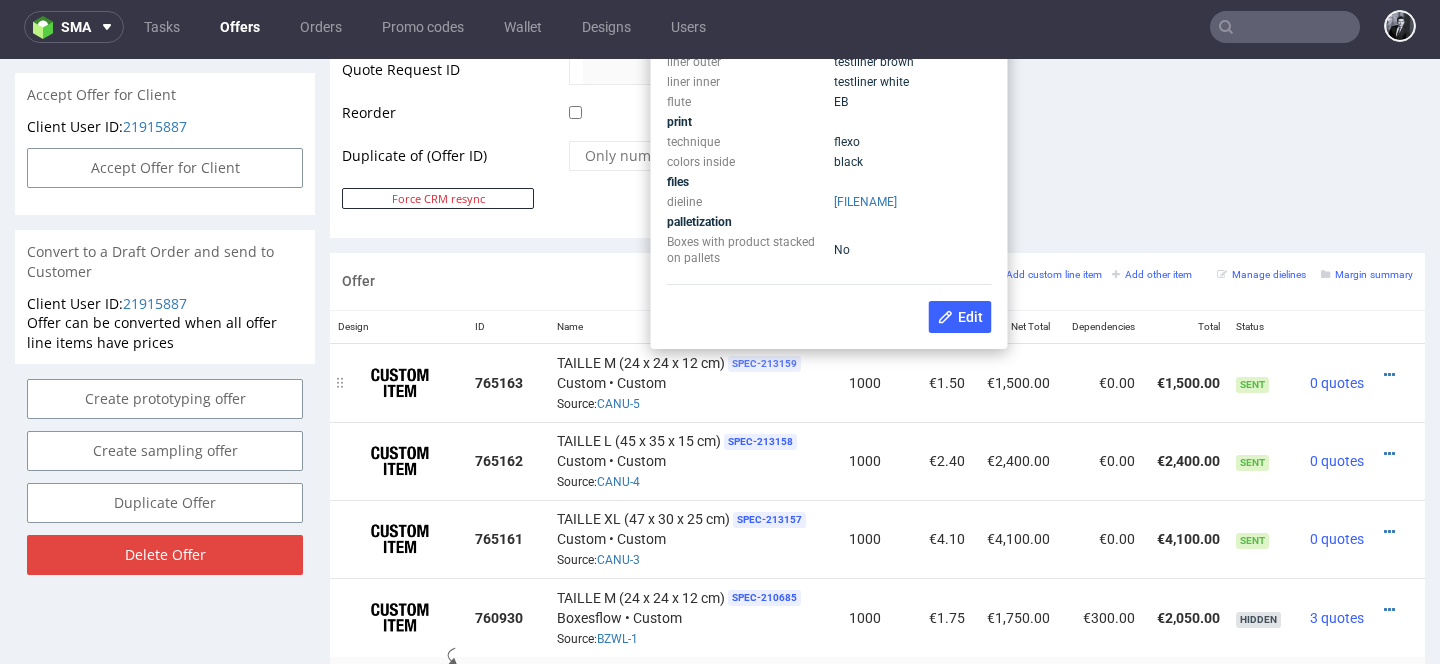 scroll, scrollTop: 986, scrollLeft: 0, axis: vertical 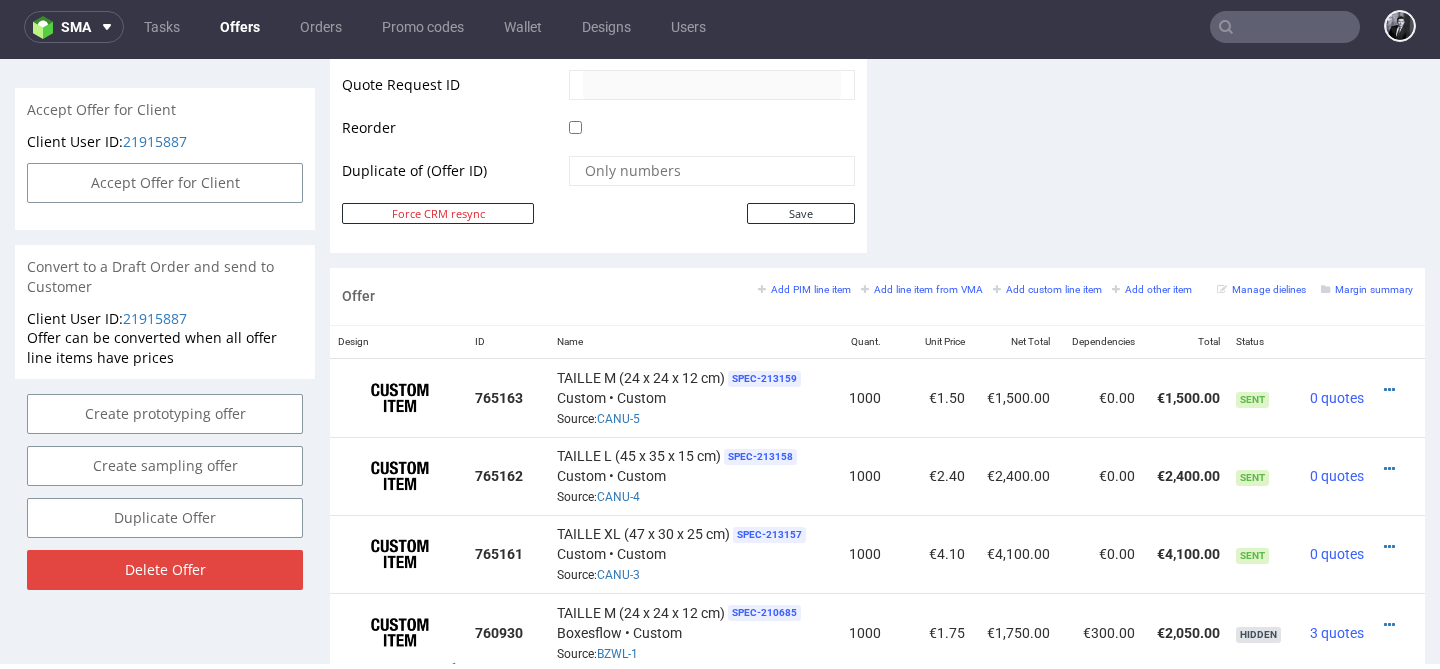 click at bounding box center (1285, 27) 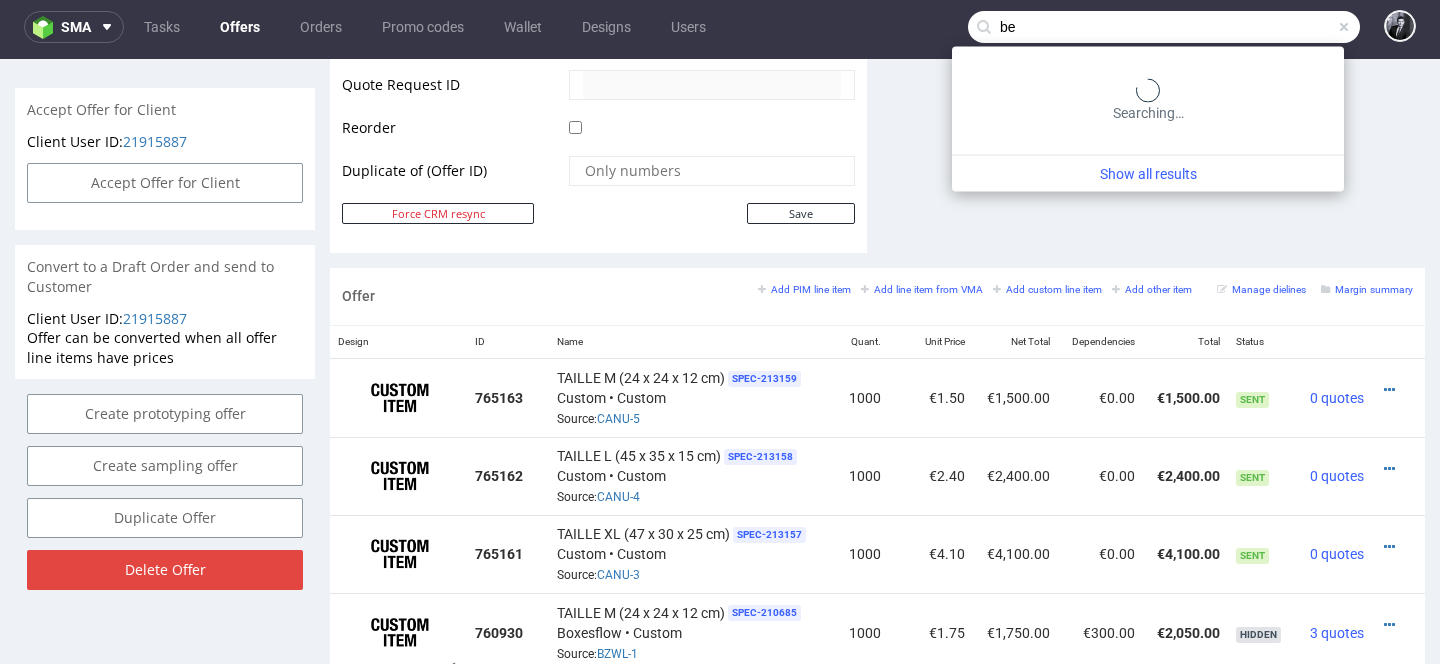 type on "b" 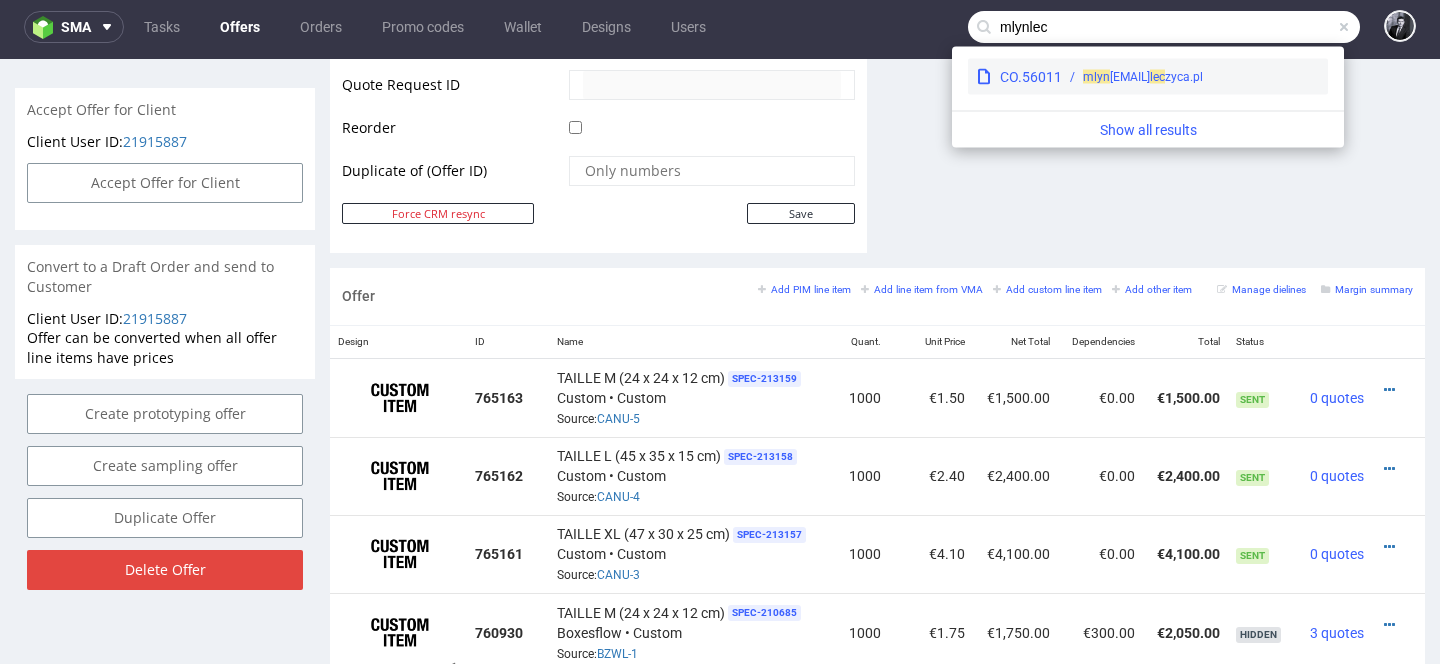 type on "mlynlec" 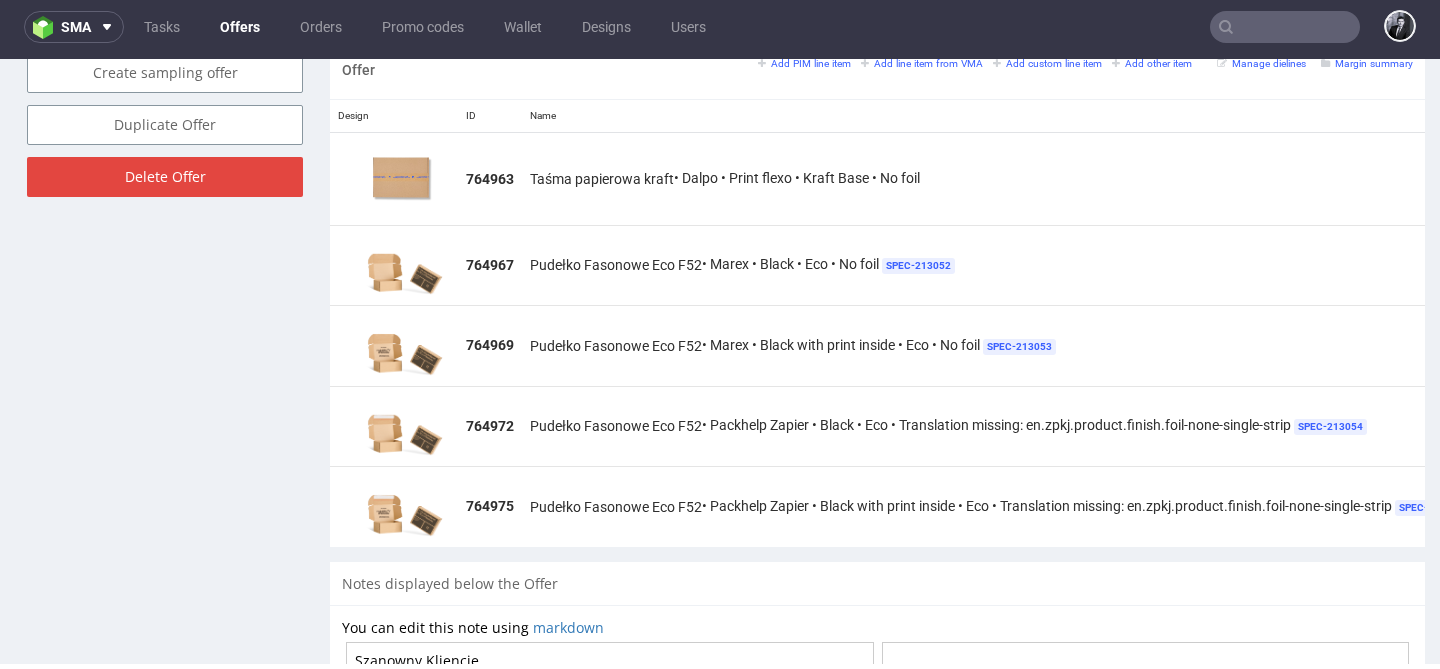scroll, scrollTop: 1213, scrollLeft: 0, axis: vertical 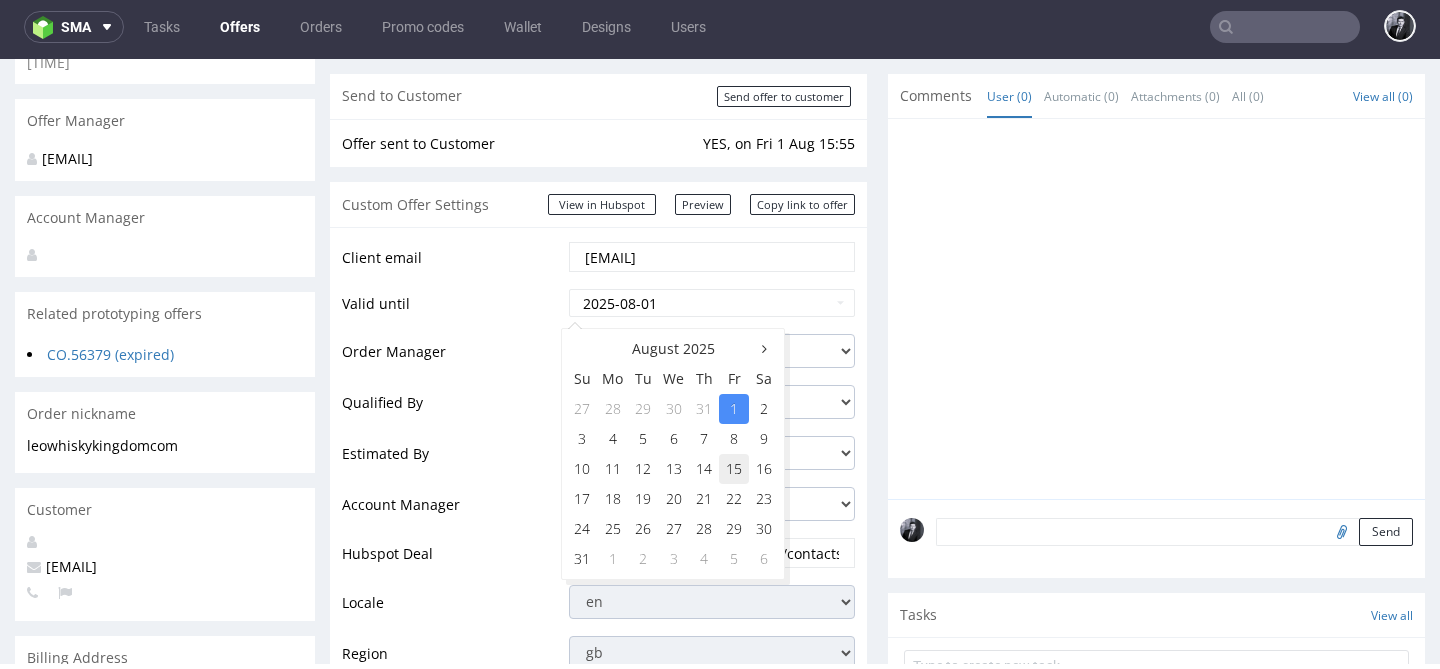 click on "15" at bounding box center [734, 469] 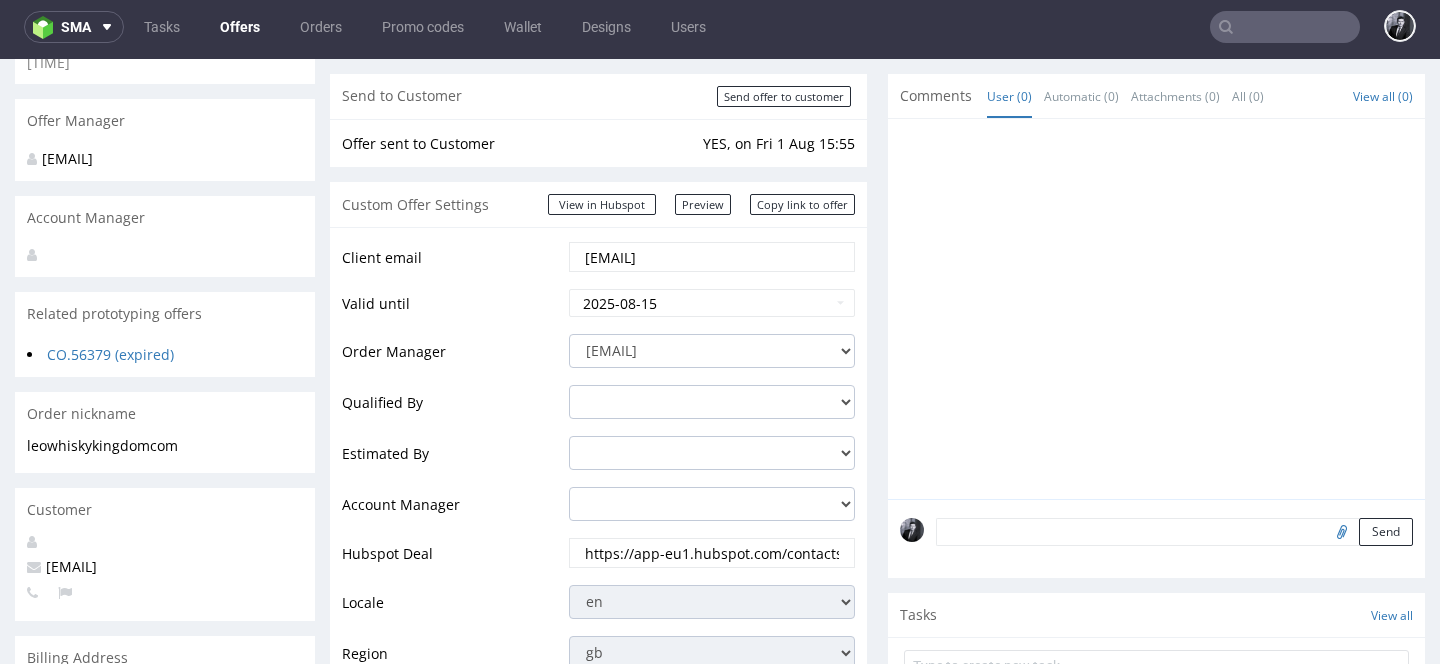 click on "Progress Offer sent to customer No Shipping & Billing Filled - Offer accepted - Payment Due Order - Send to Customer Send offer to customer Offer sent to Customer YES, on Fri 1 Aug 15:55 Custom Offer Settings View in Hubspot Preview https://packhelp.co.uk/packhelp-plus/quotes/zj_kjXSeF9700ObA-3U7vw Copy link to offer Client email [EMAIL] Order Manager [EMAIL]
[EMAIL]
[EMAIL]
[EMAIL]
[EMAIL]
[EMAIL]
[EMAIL]
[EMAIL]
[EMAIL]
[EMAIL]
[EMAIL]
[EMAIL]
[EMAIL]
[EMAIL]
[EMAIL]
[EMAIL]
[EMAIL]
[EMAIL]" at bounding box center (877, 925) 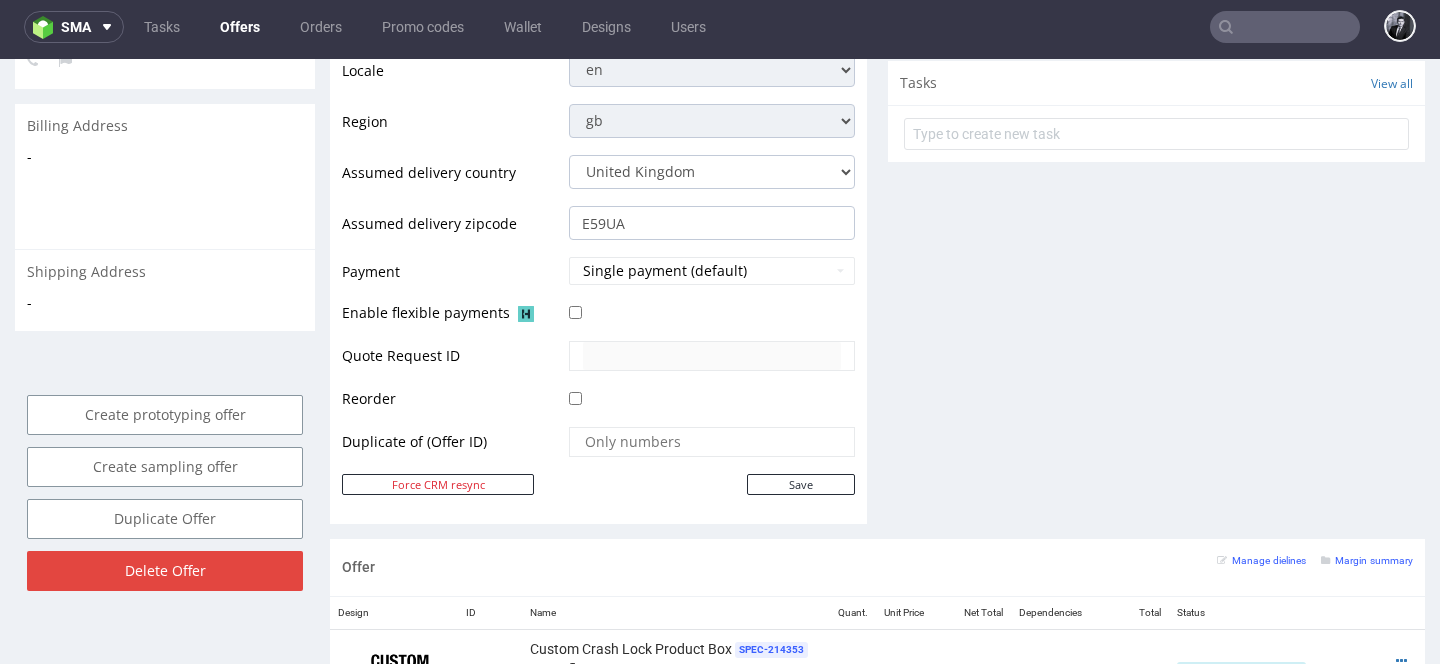 scroll, scrollTop: 929, scrollLeft: 0, axis: vertical 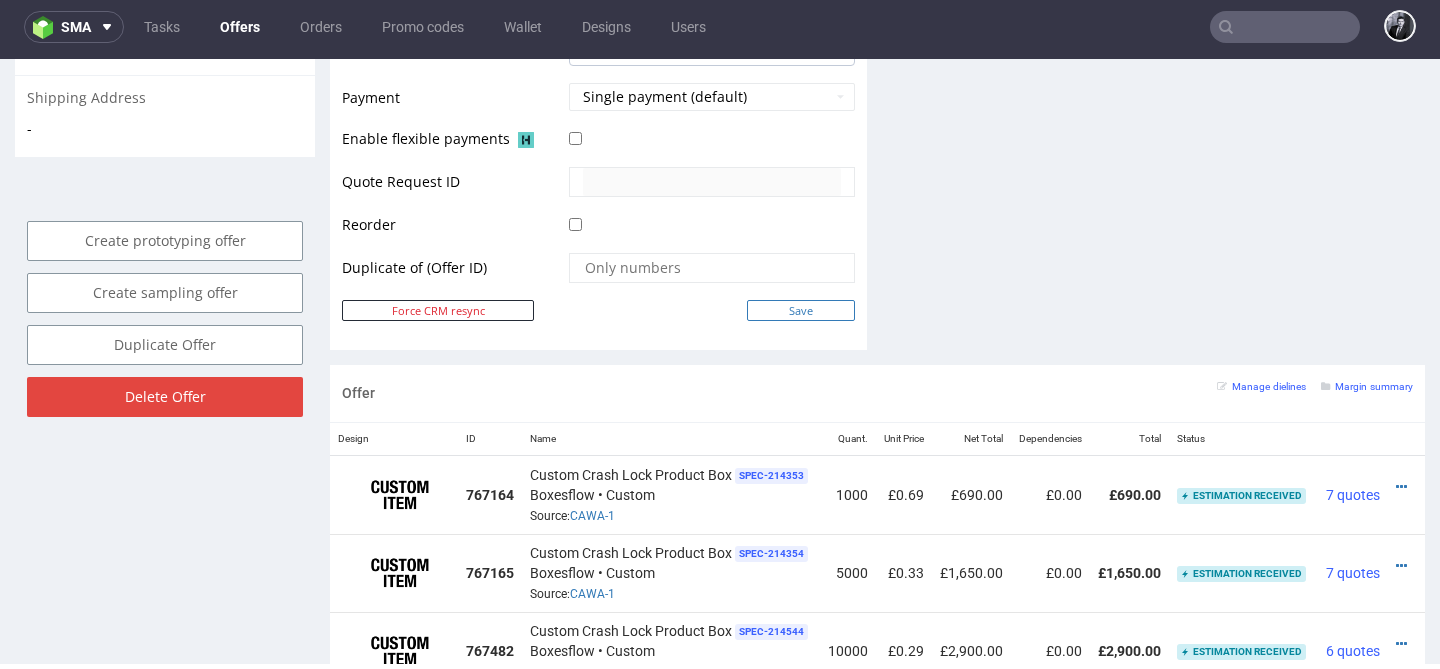 click on "Save" at bounding box center [801, 310] 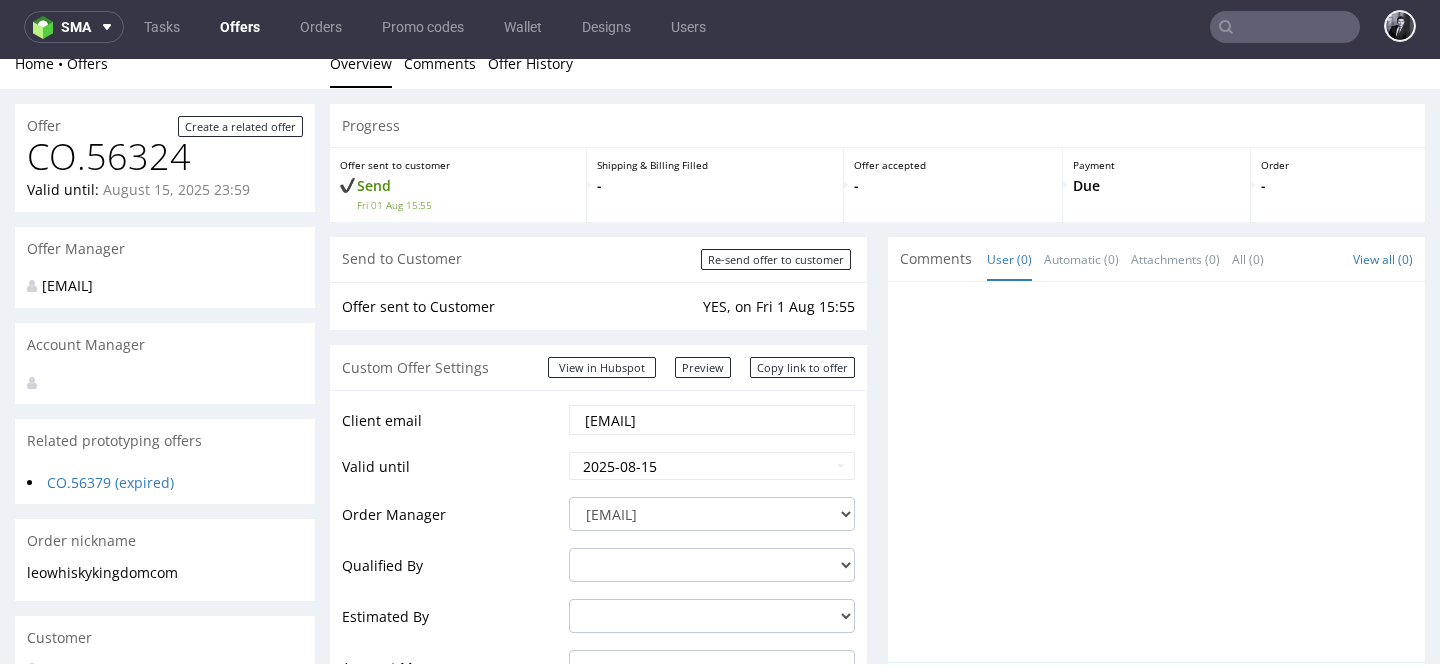 scroll, scrollTop: 0, scrollLeft: 0, axis: both 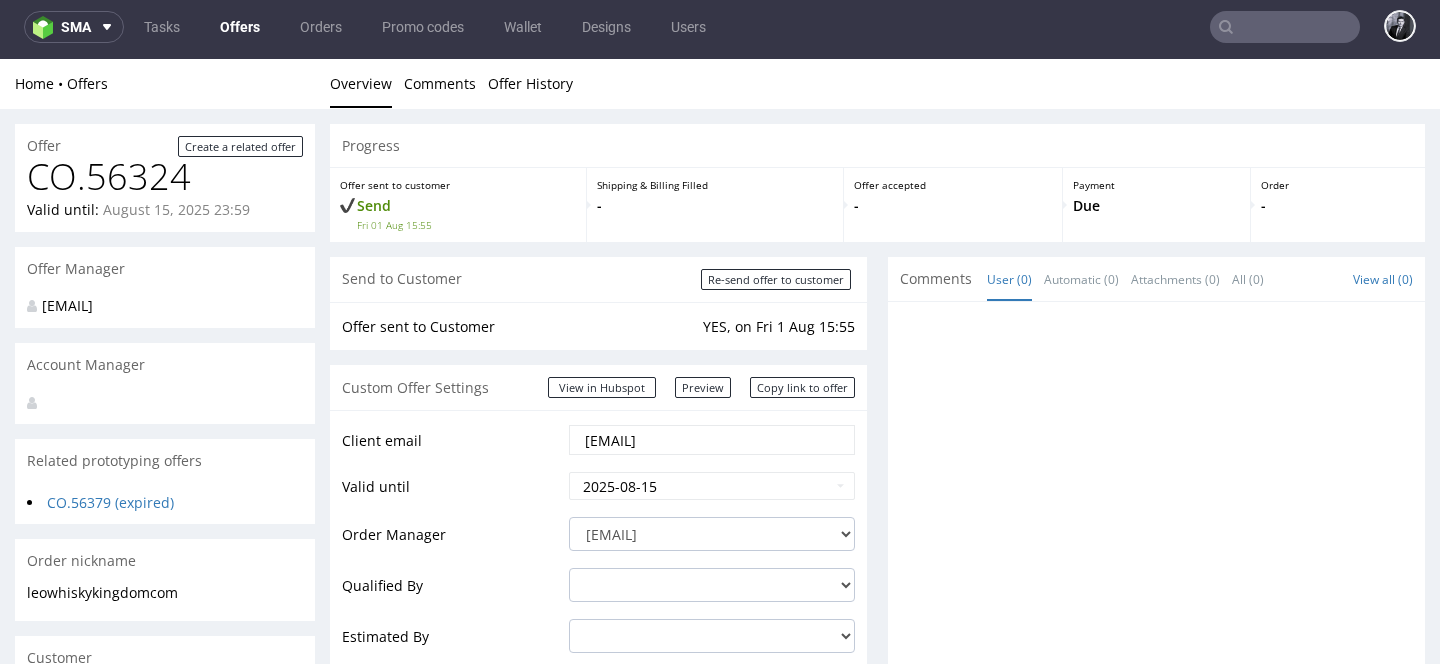click on "Offers" at bounding box center [240, 27] 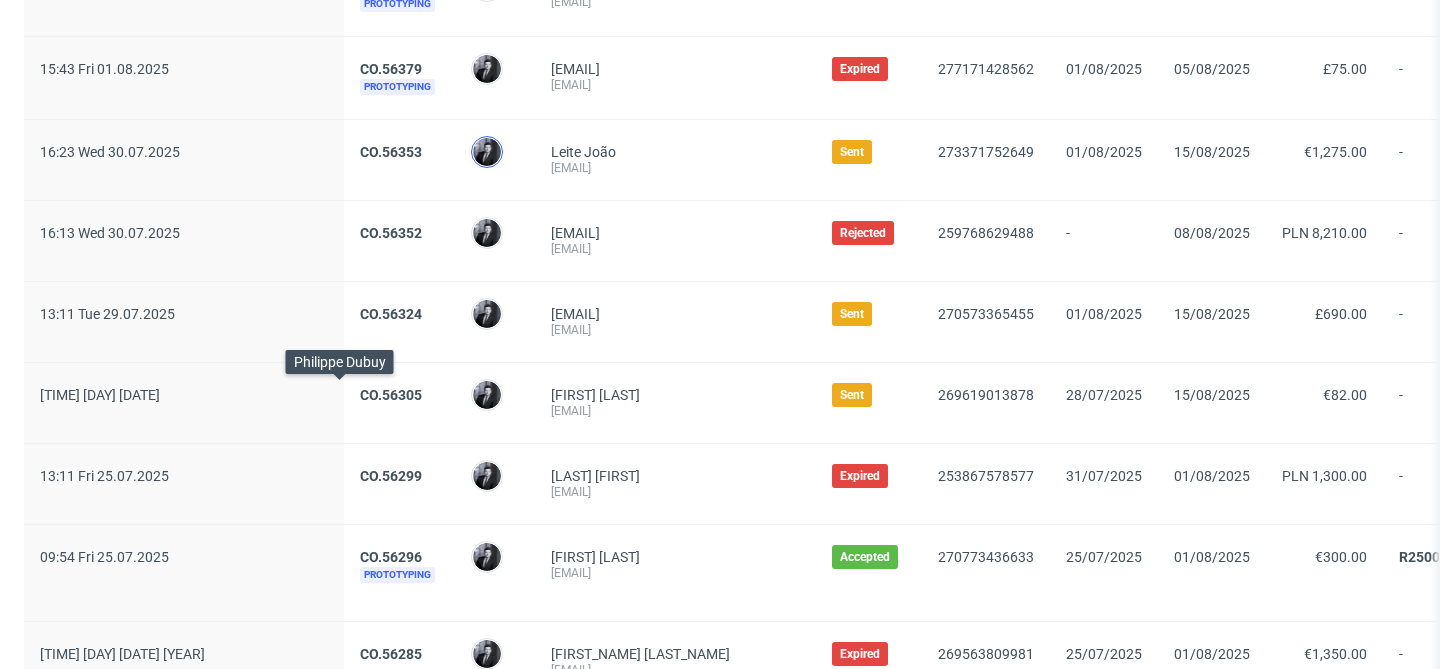 scroll, scrollTop: 389, scrollLeft: 0, axis: vertical 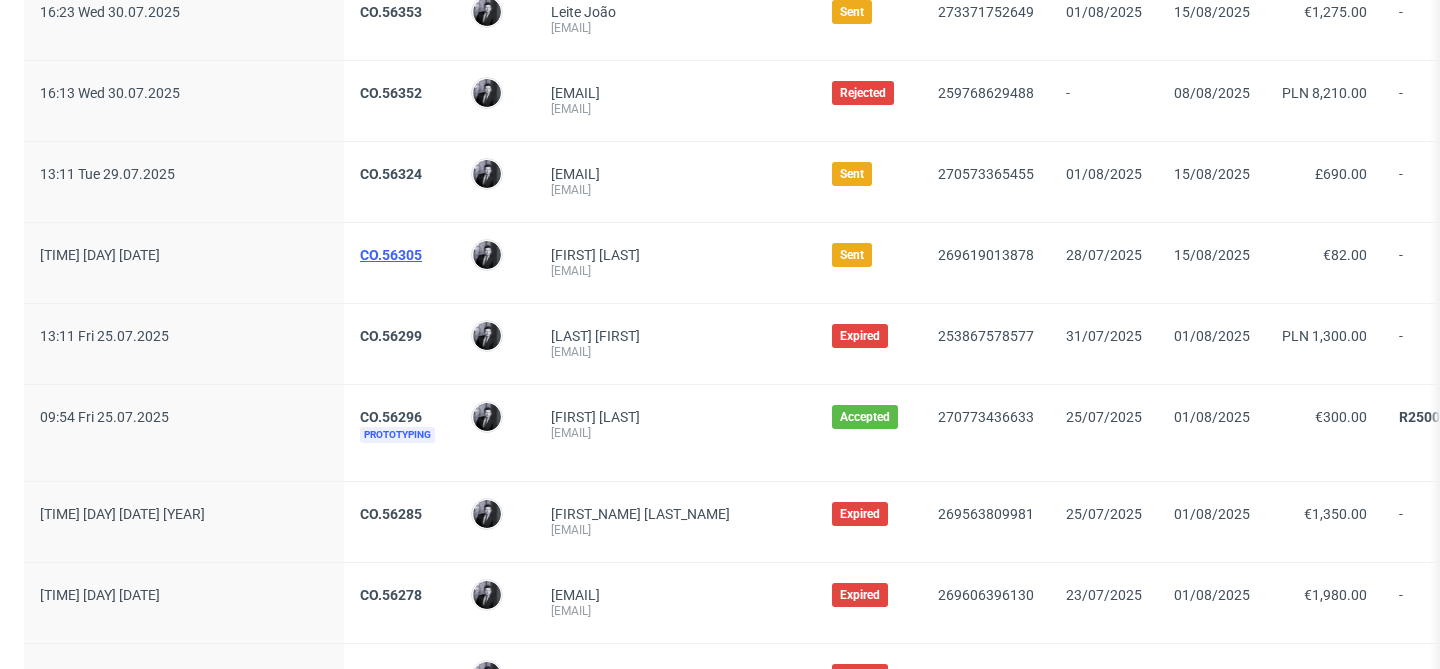 click on "CO.56305" at bounding box center [391, 255] 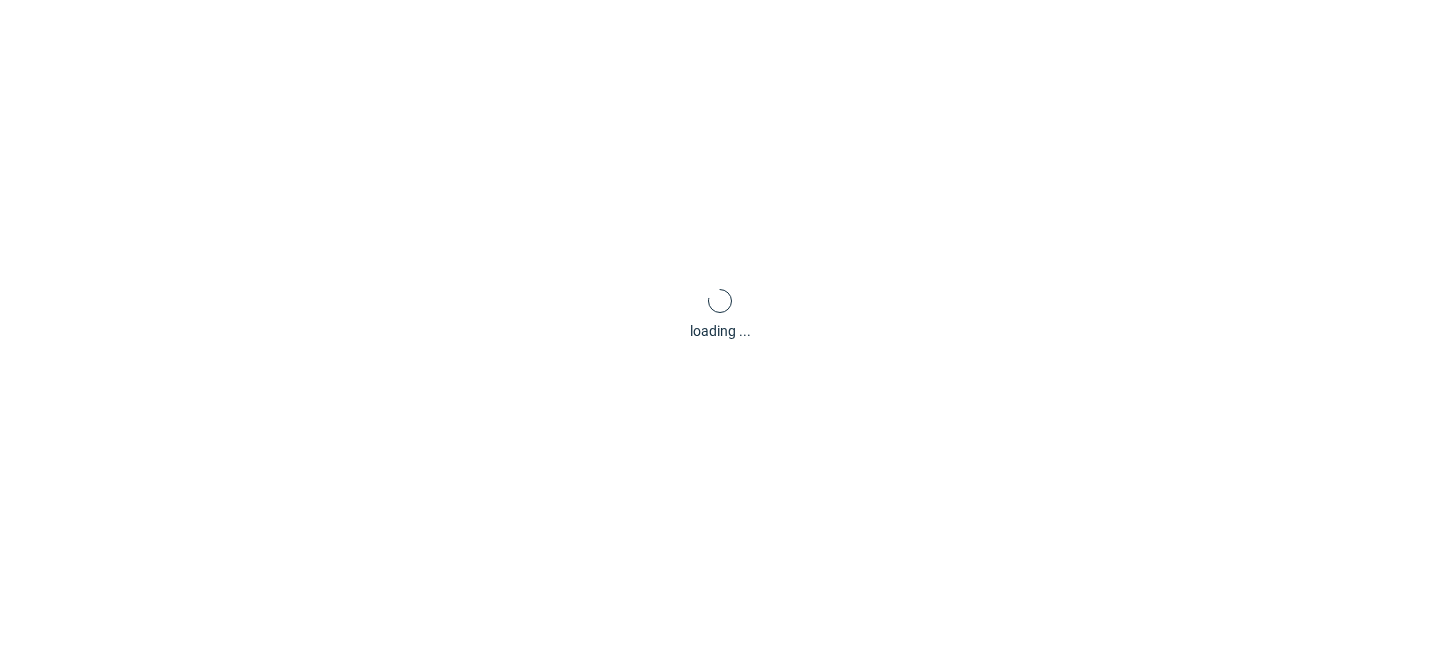 scroll, scrollTop: 84, scrollLeft: 0, axis: vertical 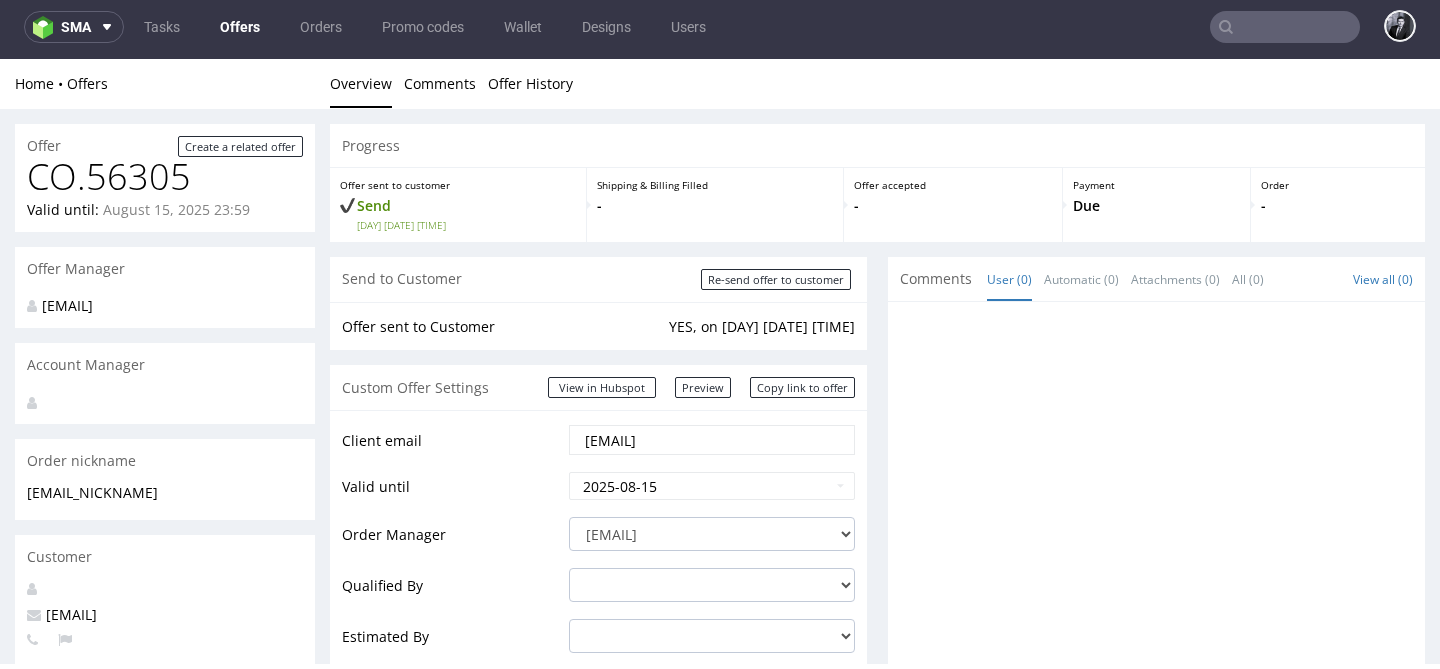 click on "Offers" at bounding box center [240, 27] 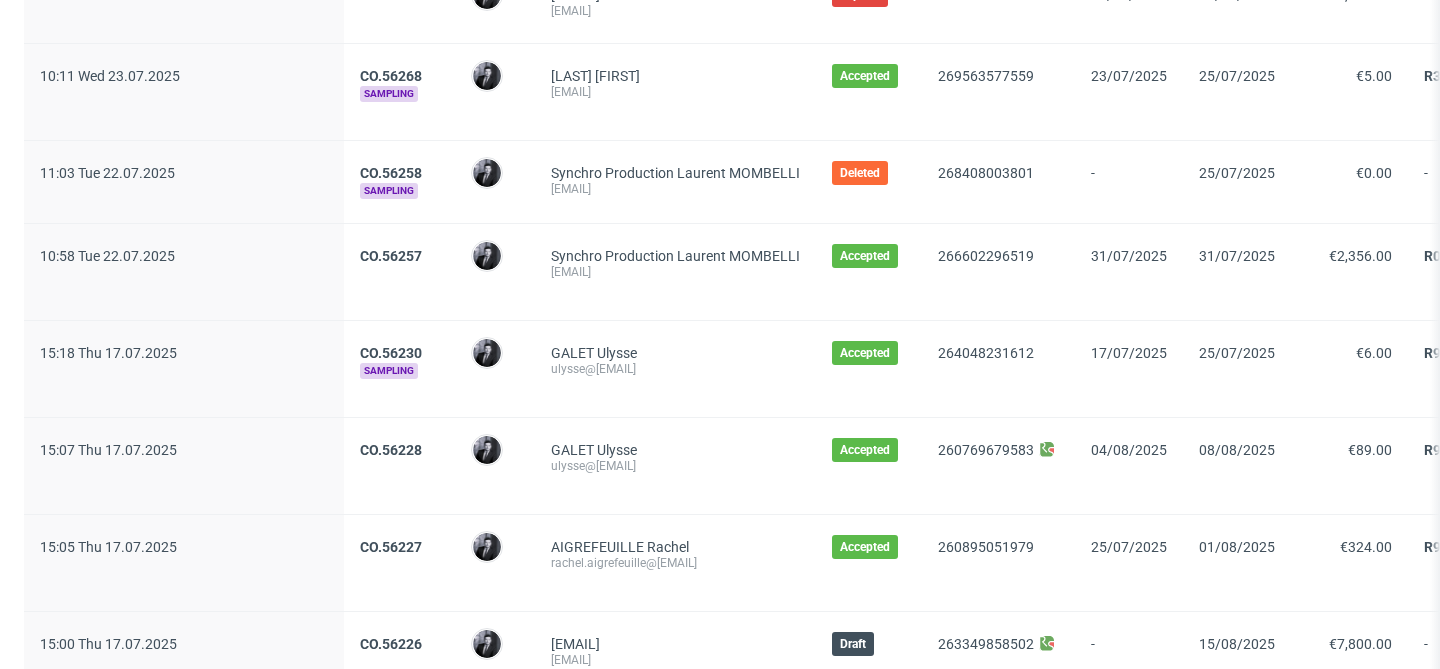 scroll, scrollTop: 1120, scrollLeft: 0, axis: vertical 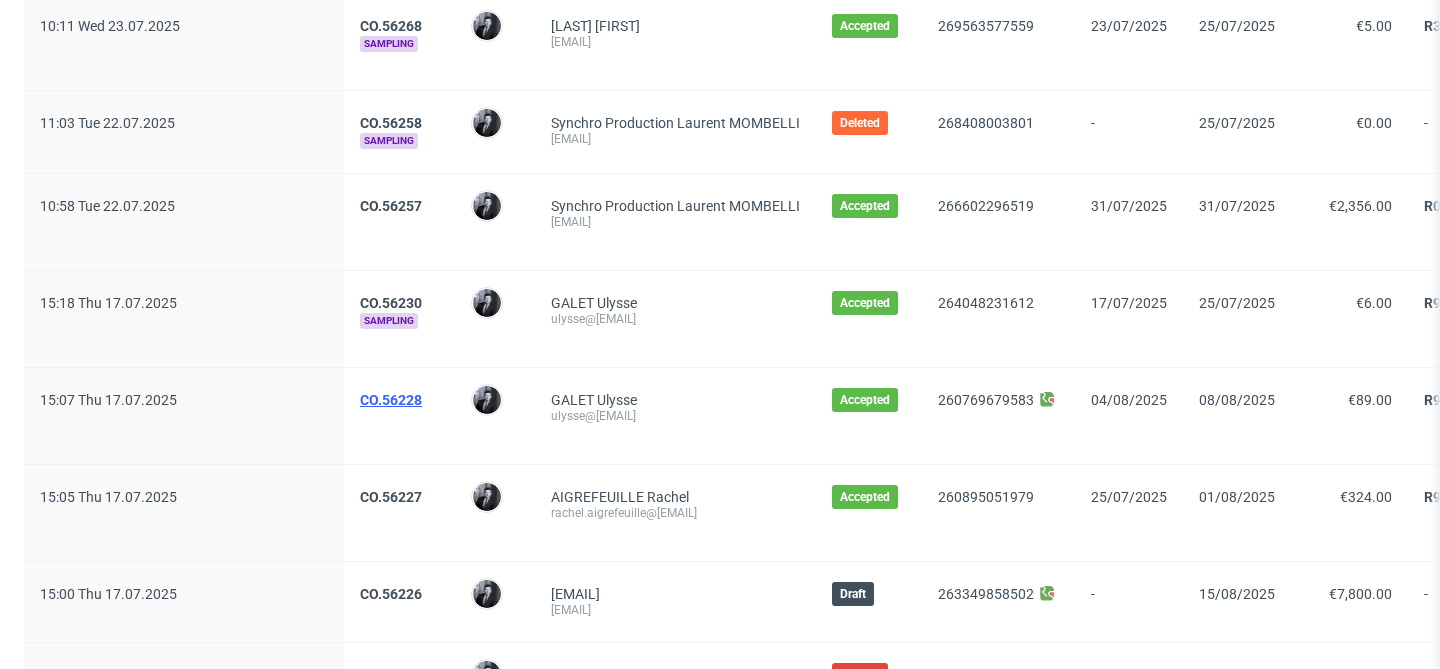 click on "CO.56228" at bounding box center [391, 400] 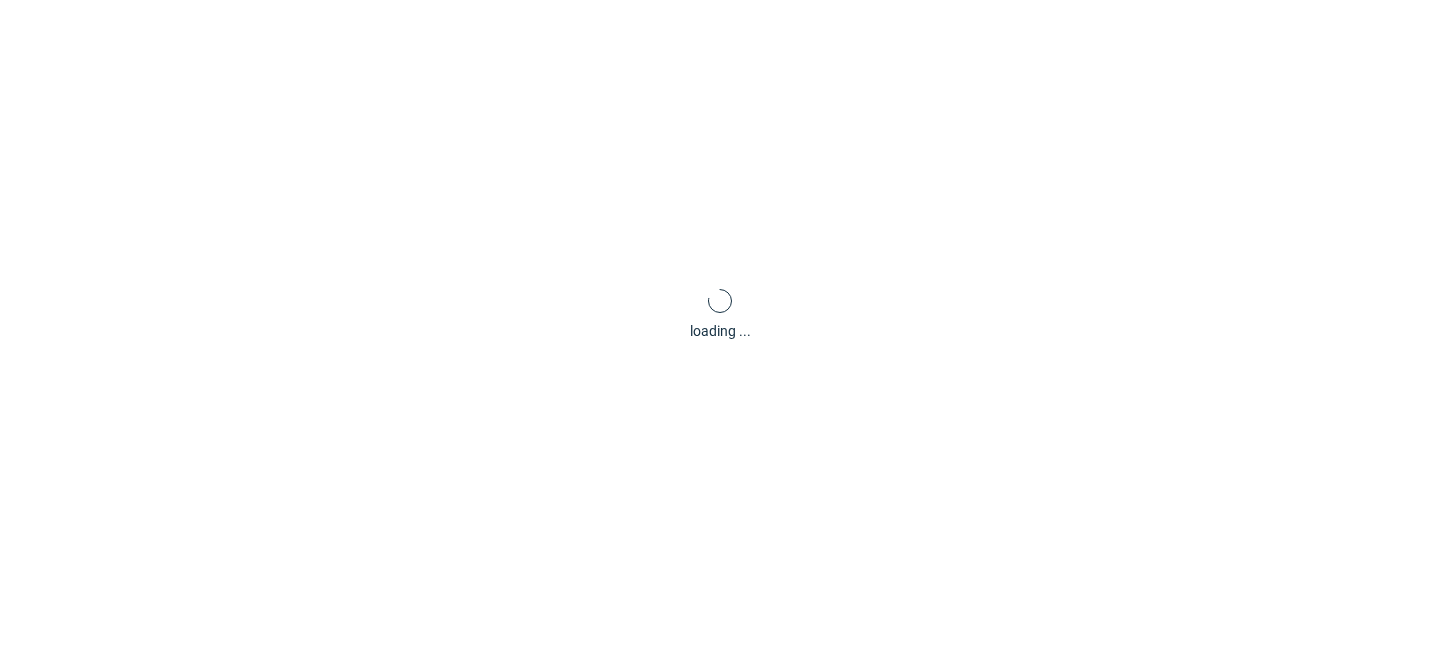 scroll, scrollTop: 84, scrollLeft: 0, axis: vertical 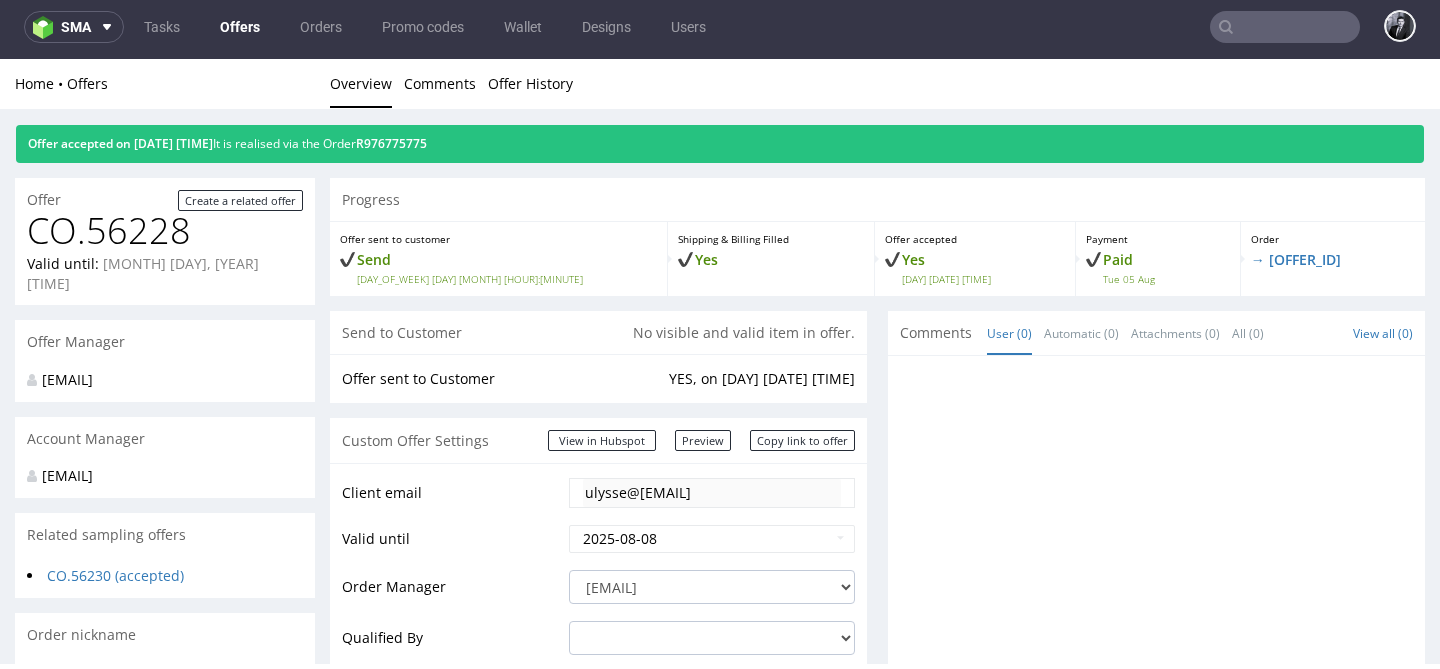 click on "Offers" at bounding box center [240, 27] 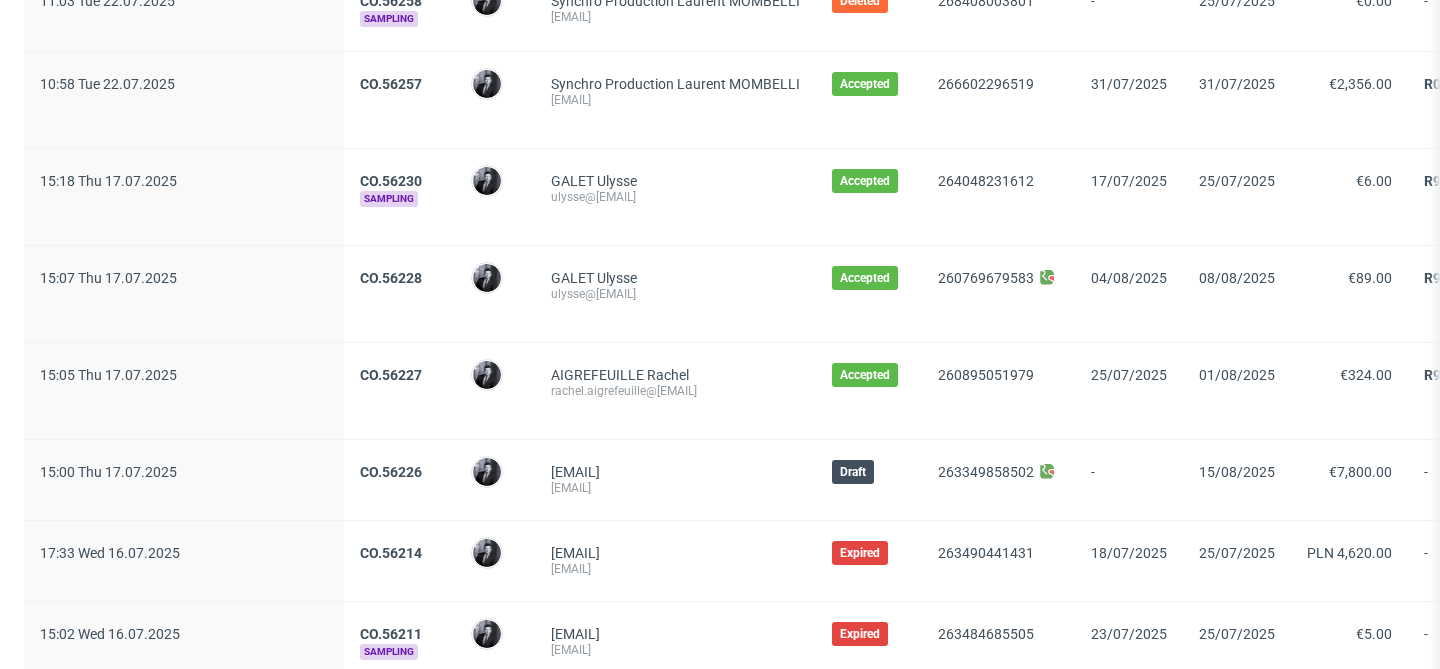 scroll, scrollTop: 1354, scrollLeft: 0, axis: vertical 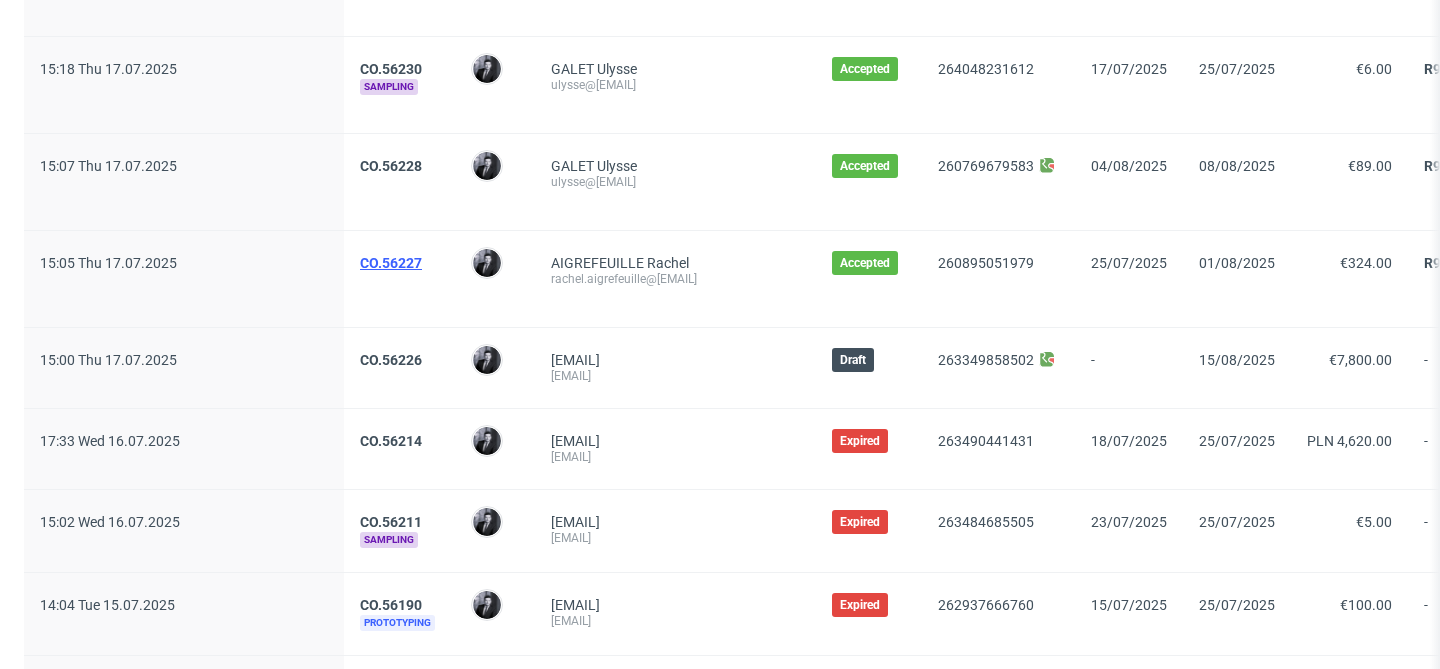 click on "CO.56227" at bounding box center [391, 263] 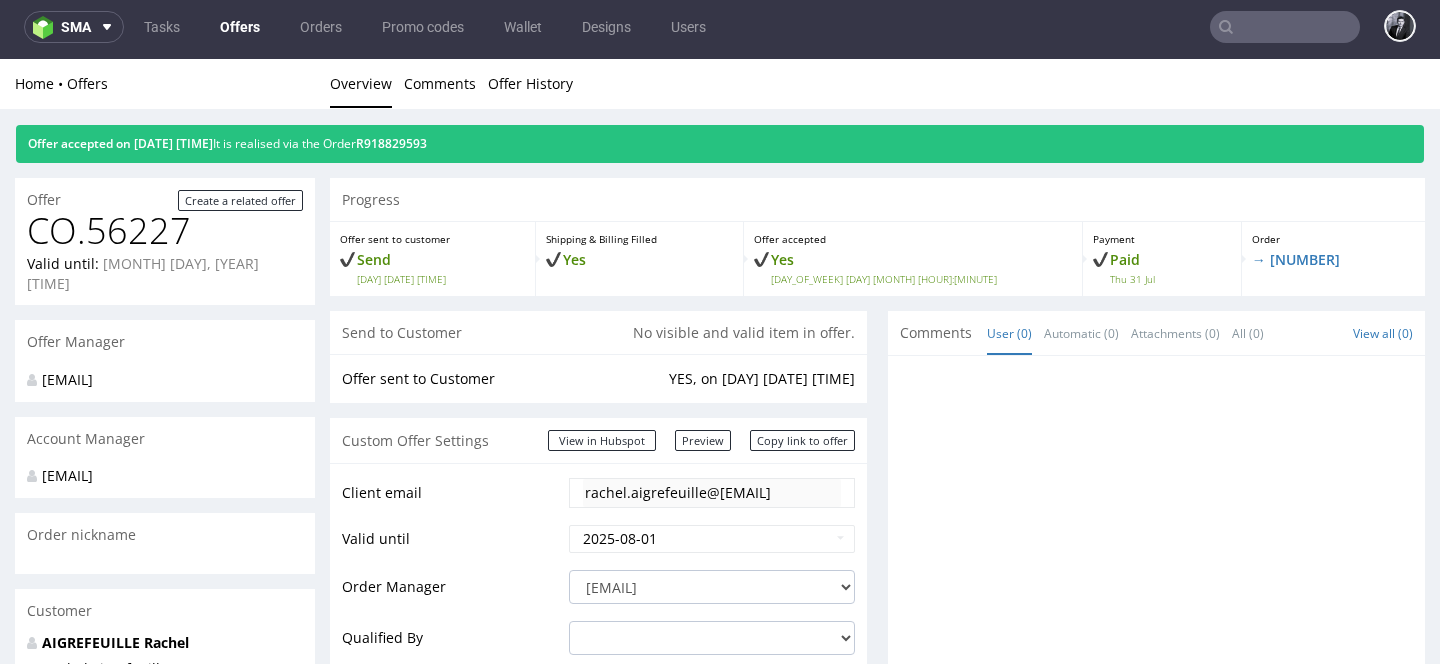 scroll, scrollTop: 5, scrollLeft: 0, axis: vertical 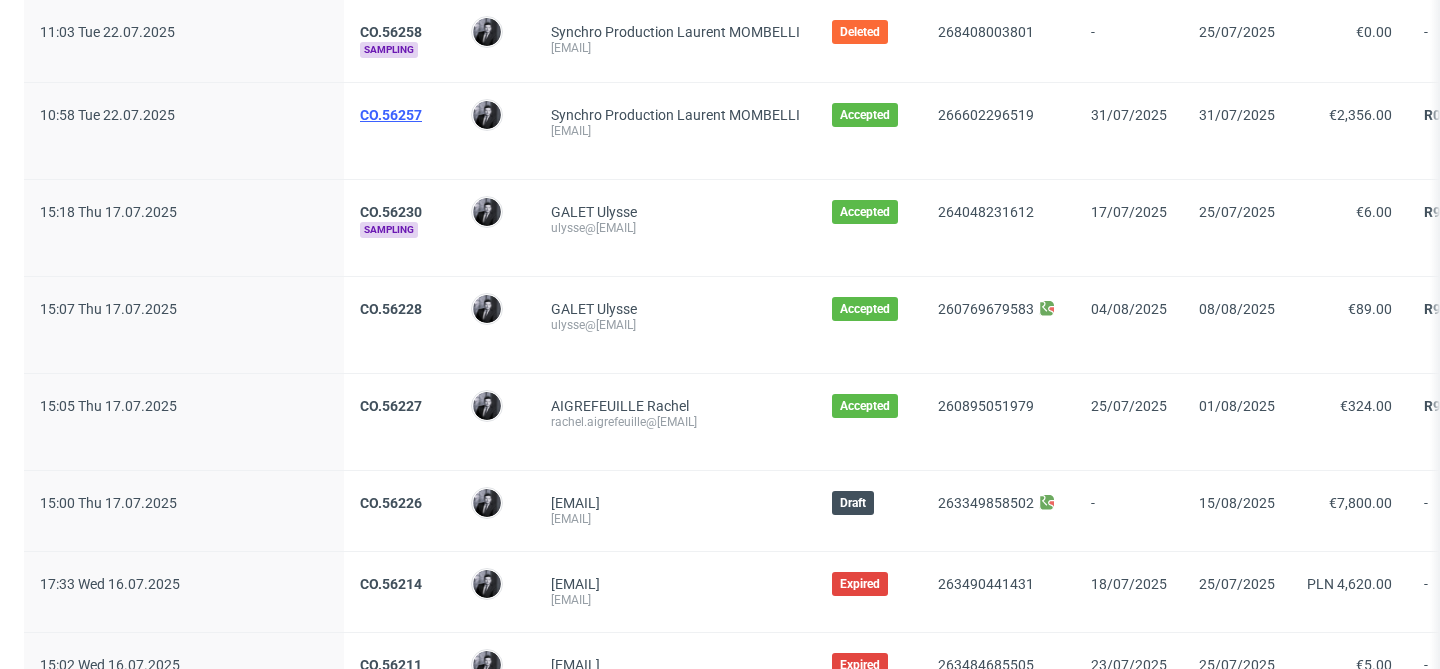 click on "CO.56257" at bounding box center [391, 115] 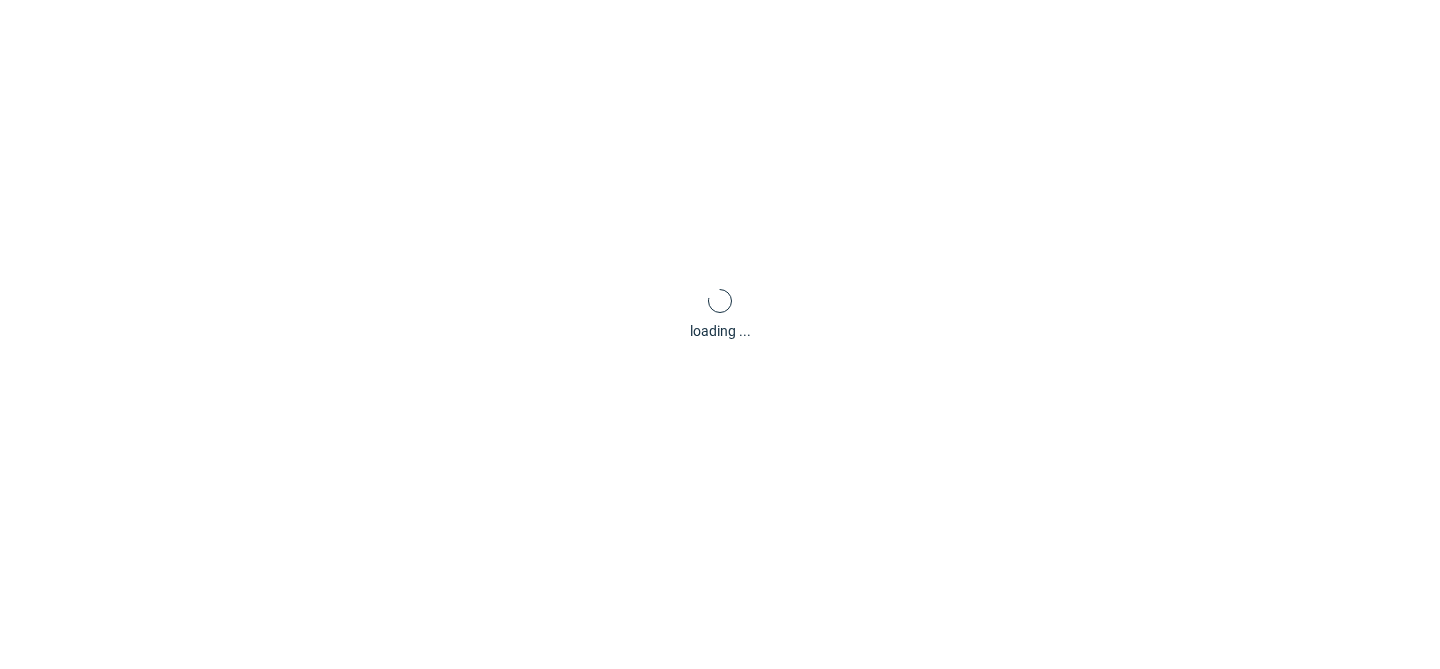 scroll, scrollTop: 84, scrollLeft: 0, axis: vertical 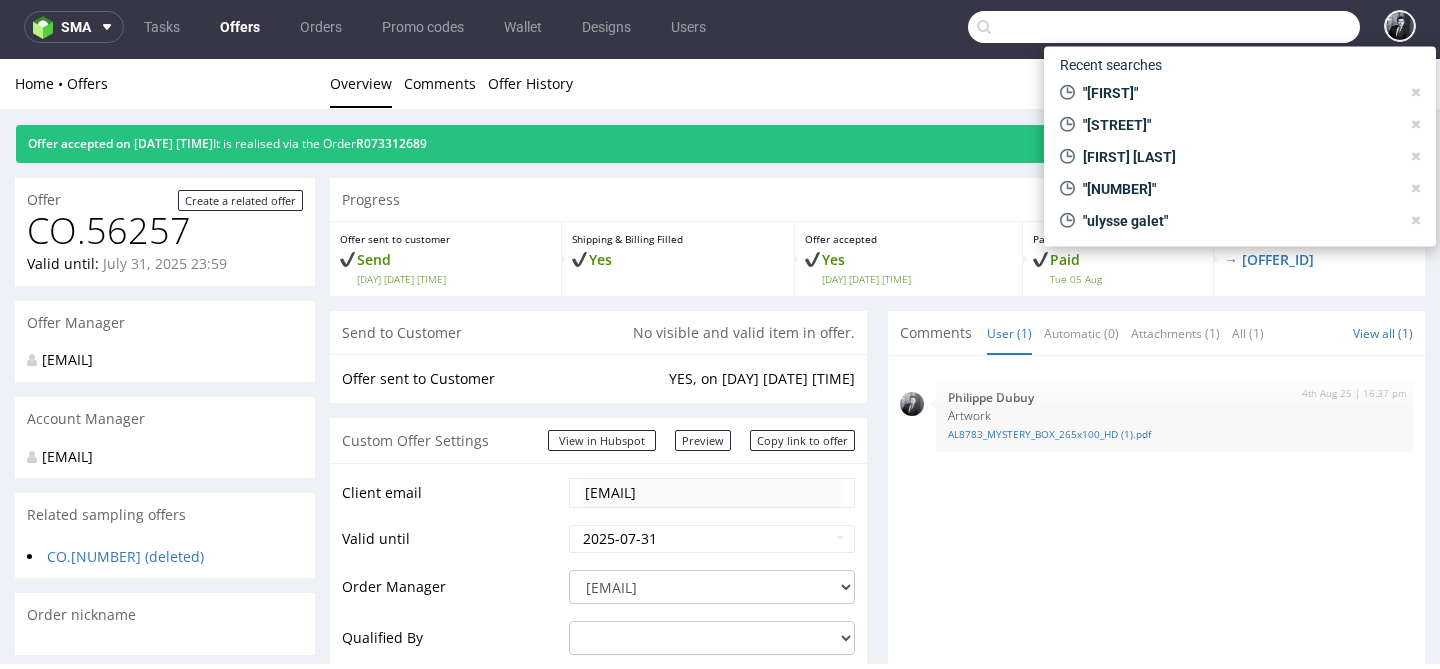 click at bounding box center (1164, 27) 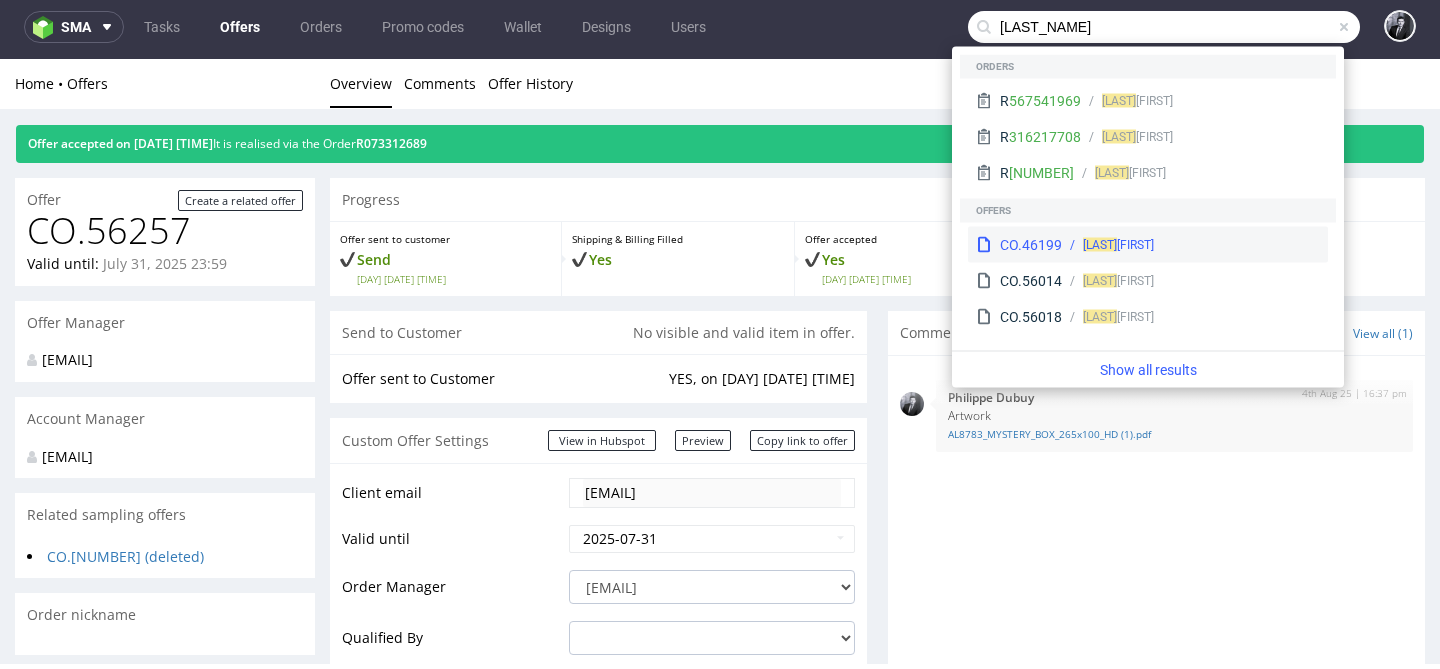 type on "[LAST_NAME]" 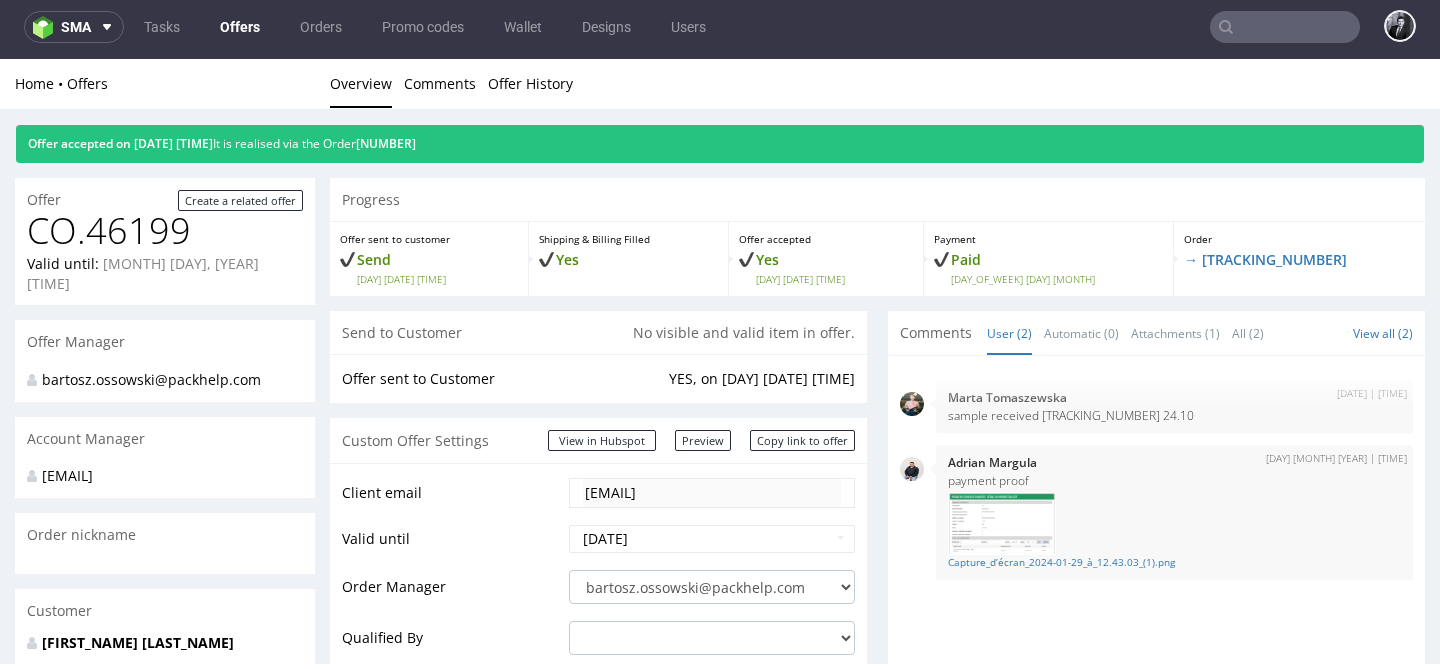 scroll, scrollTop: 0, scrollLeft: 0, axis: both 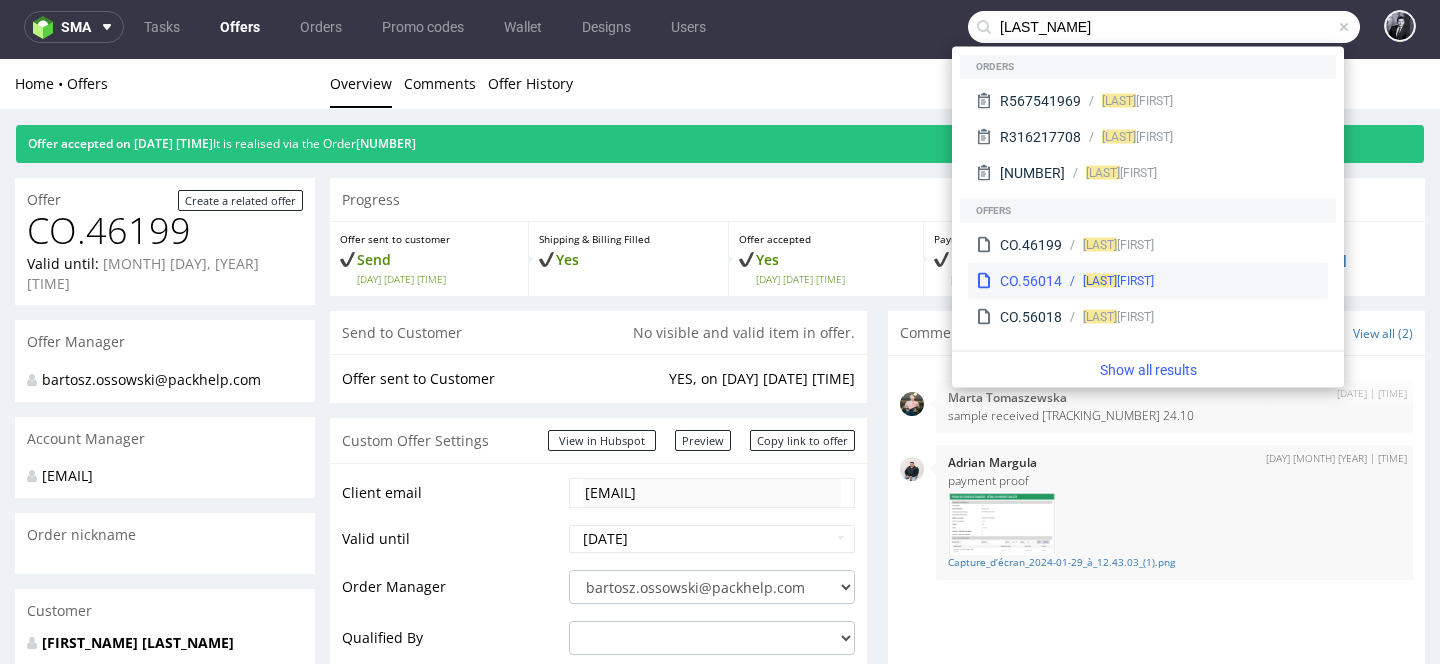 type on "[LAST_NAME]" 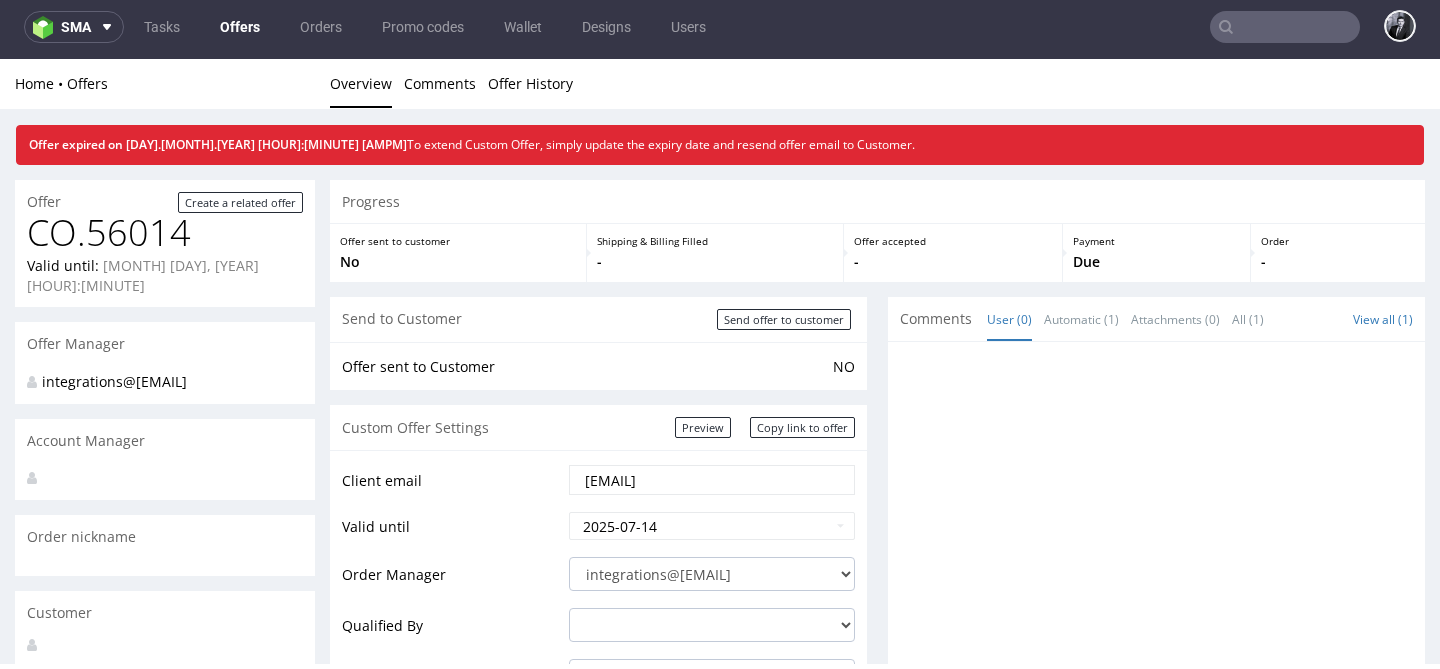 scroll, scrollTop: 0, scrollLeft: 0, axis: both 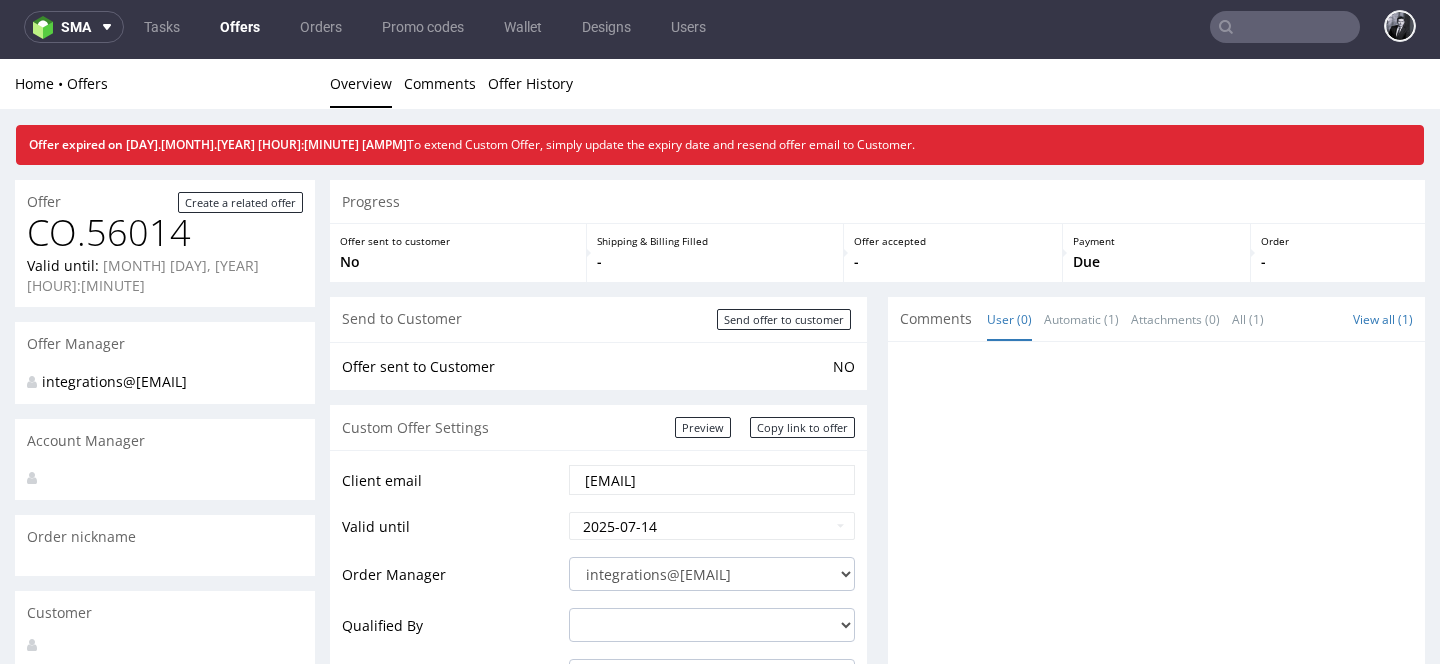 click on "sma Tasks Offers Orders Promo codes Wallet Designs Users" at bounding box center [720, 27] 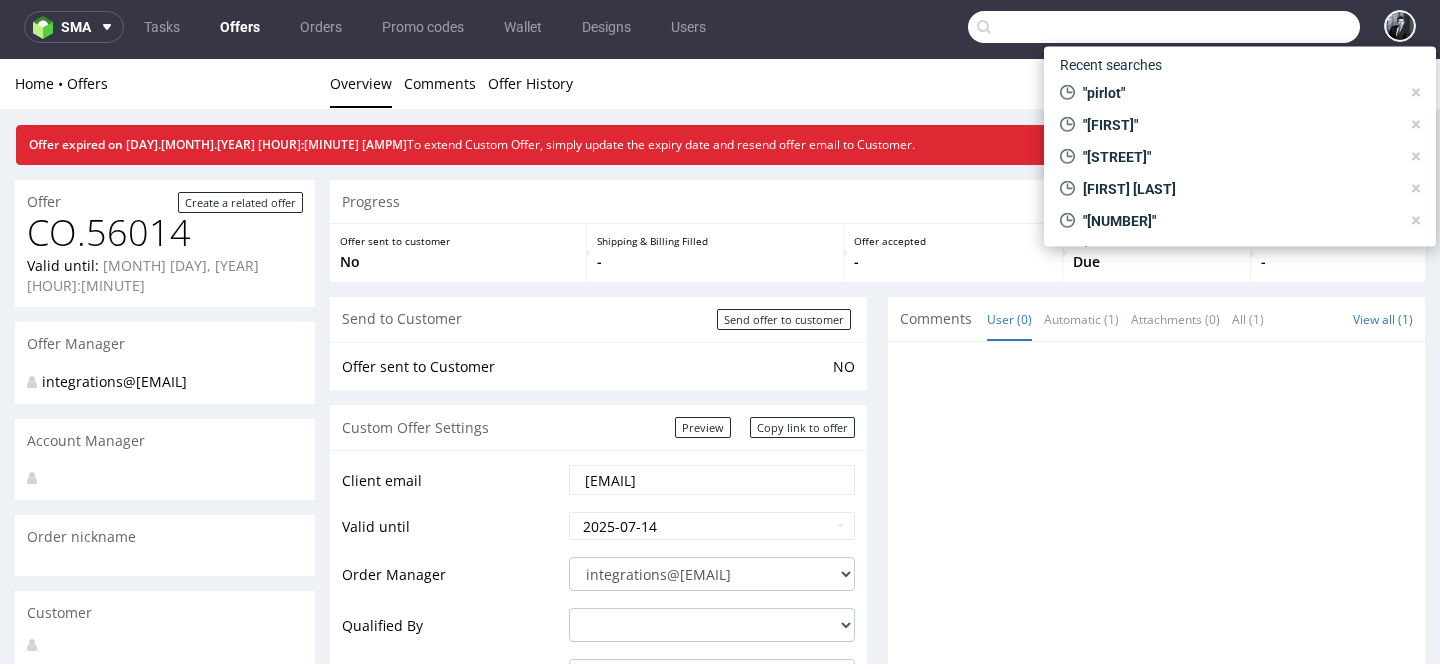 click at bounding box center (1164, 27) 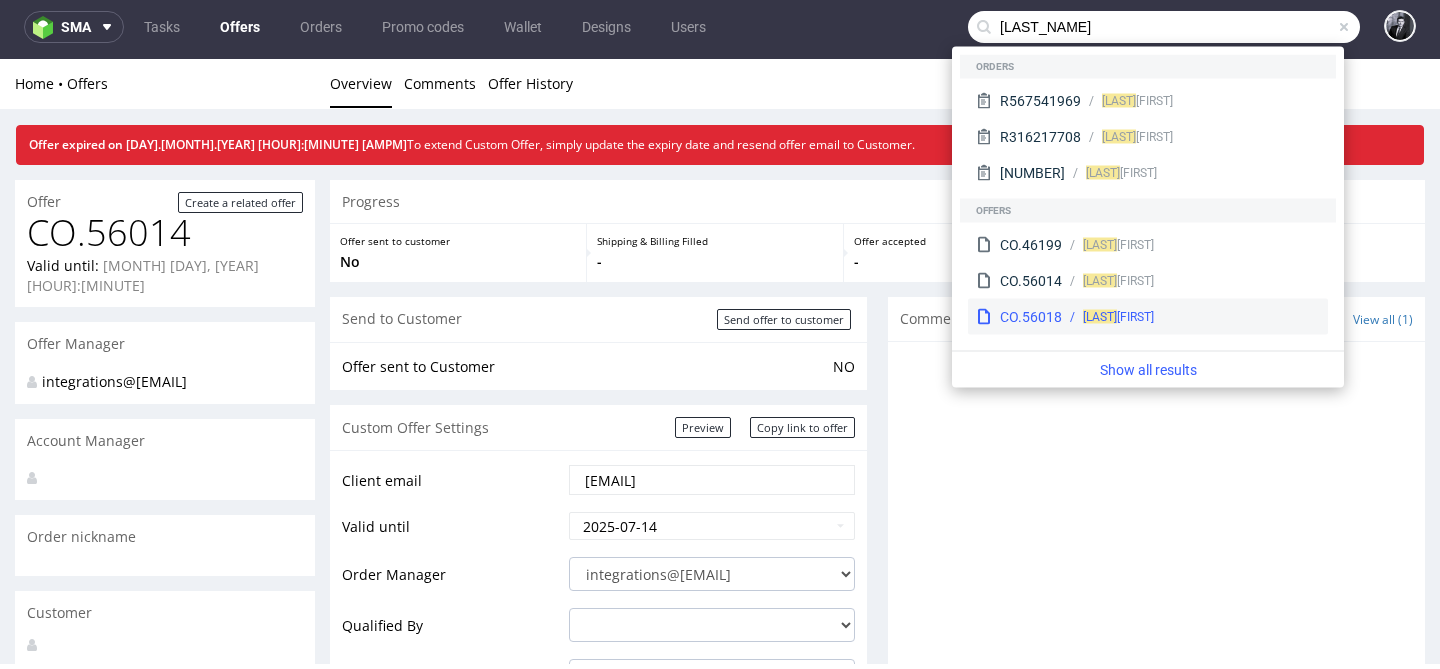 type on "[LAST_NAME]" 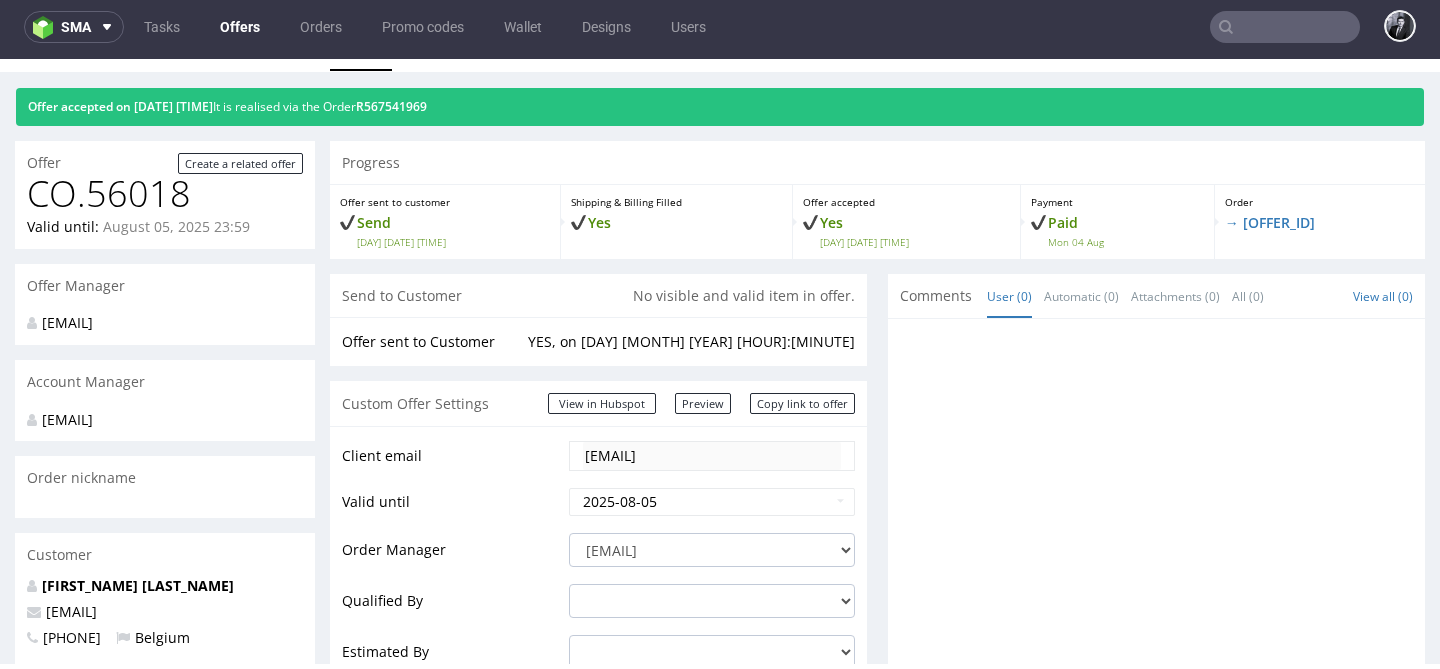 scroll, scrollTop: 1, scrollLeft: 0, axis: vertical 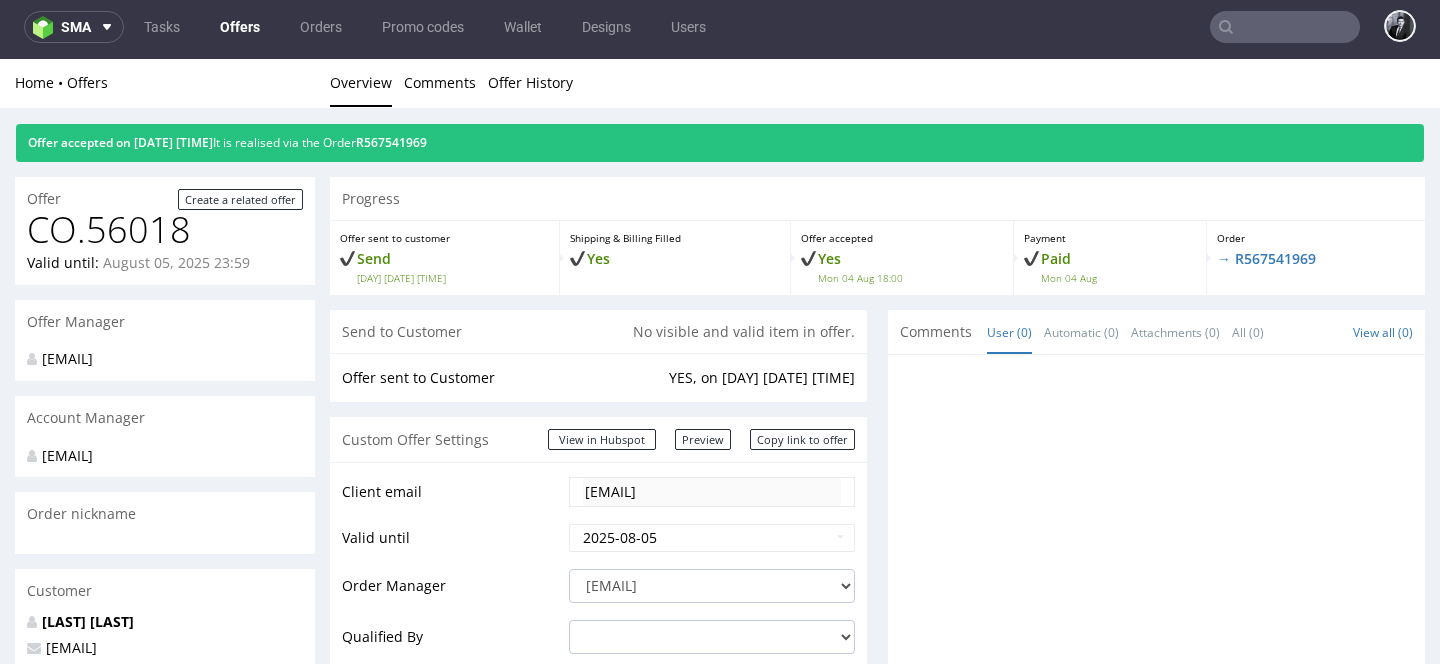 click on "Offers" at bounding box center (240, 27) 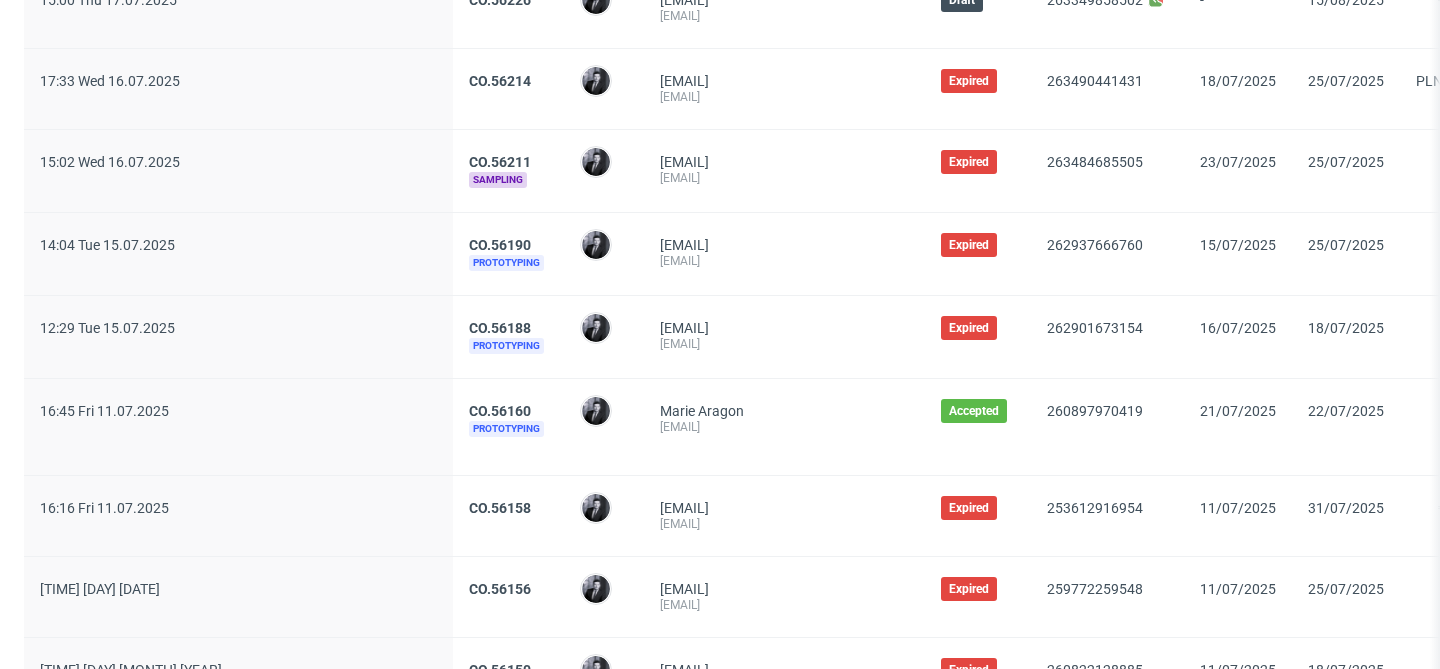 scroll, scrollTop: 1715, scrollLeft: 0, axis: vertical 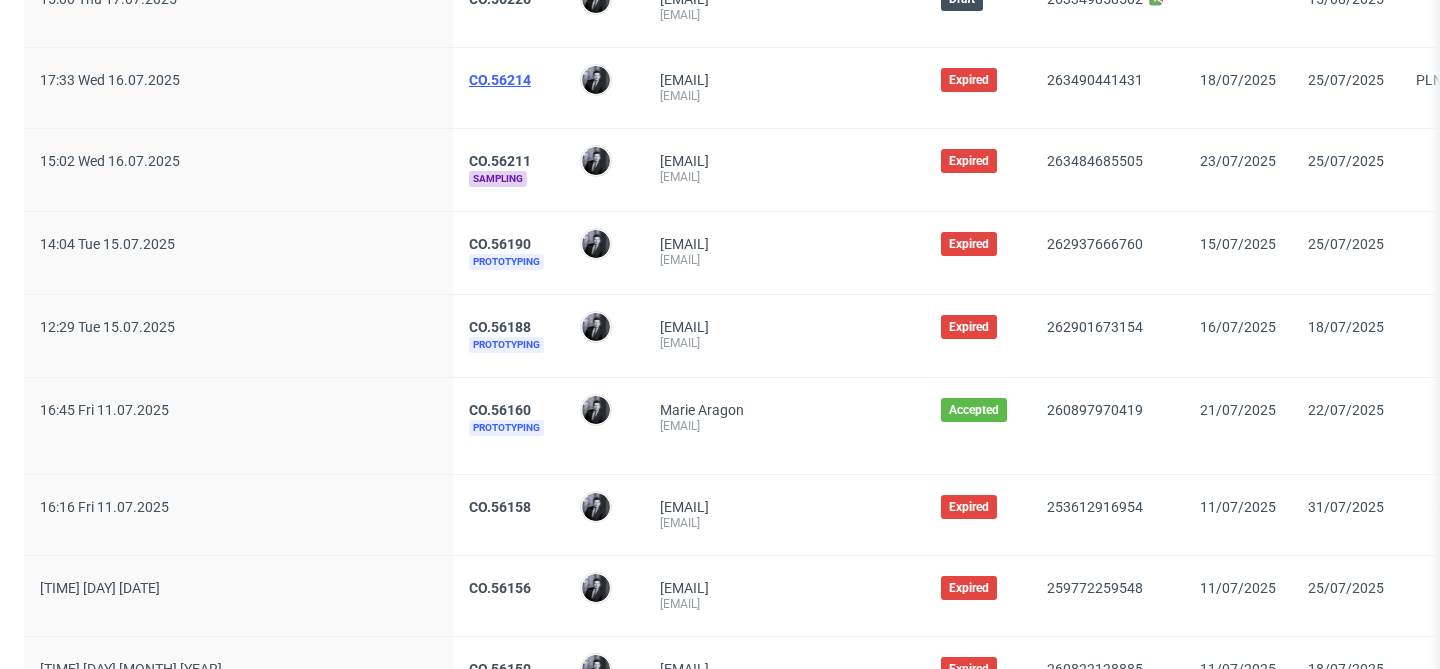 click on "CO.56214" at bounding box center [500, 80] 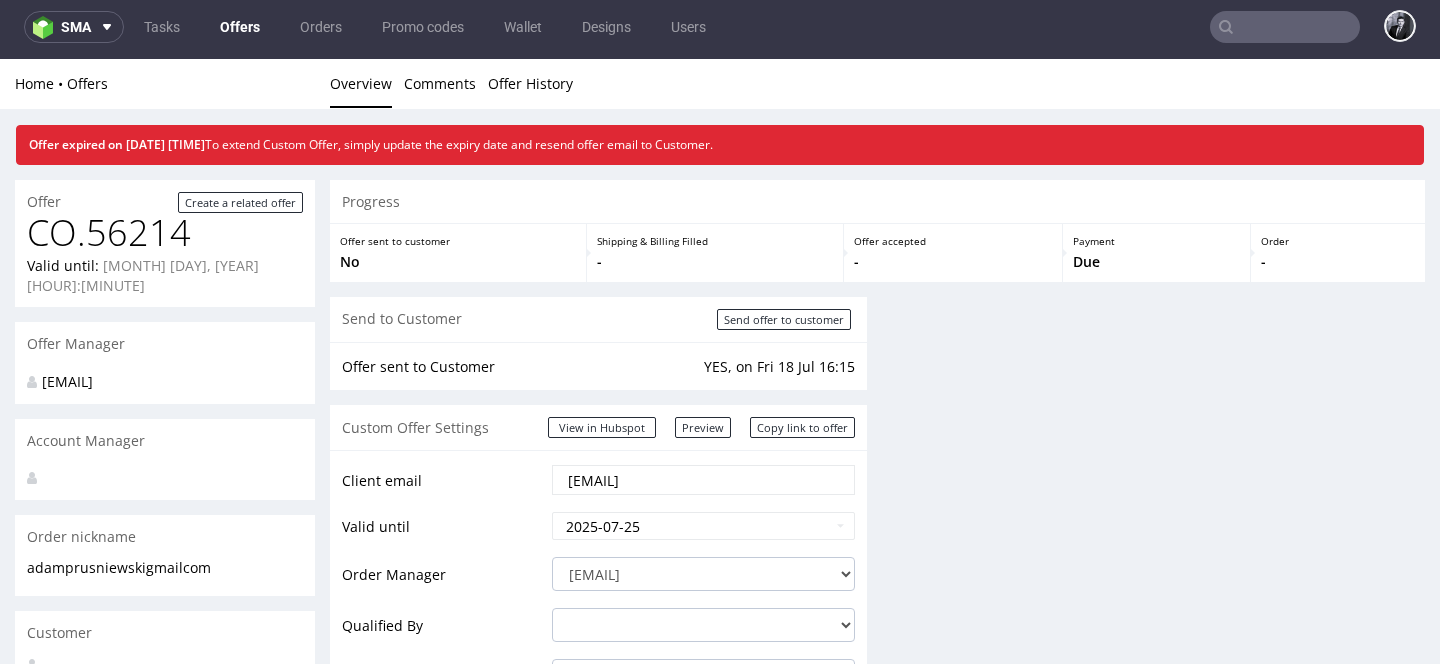 scroll, scrollTop: 0, scrollLeft: 0, axis: both 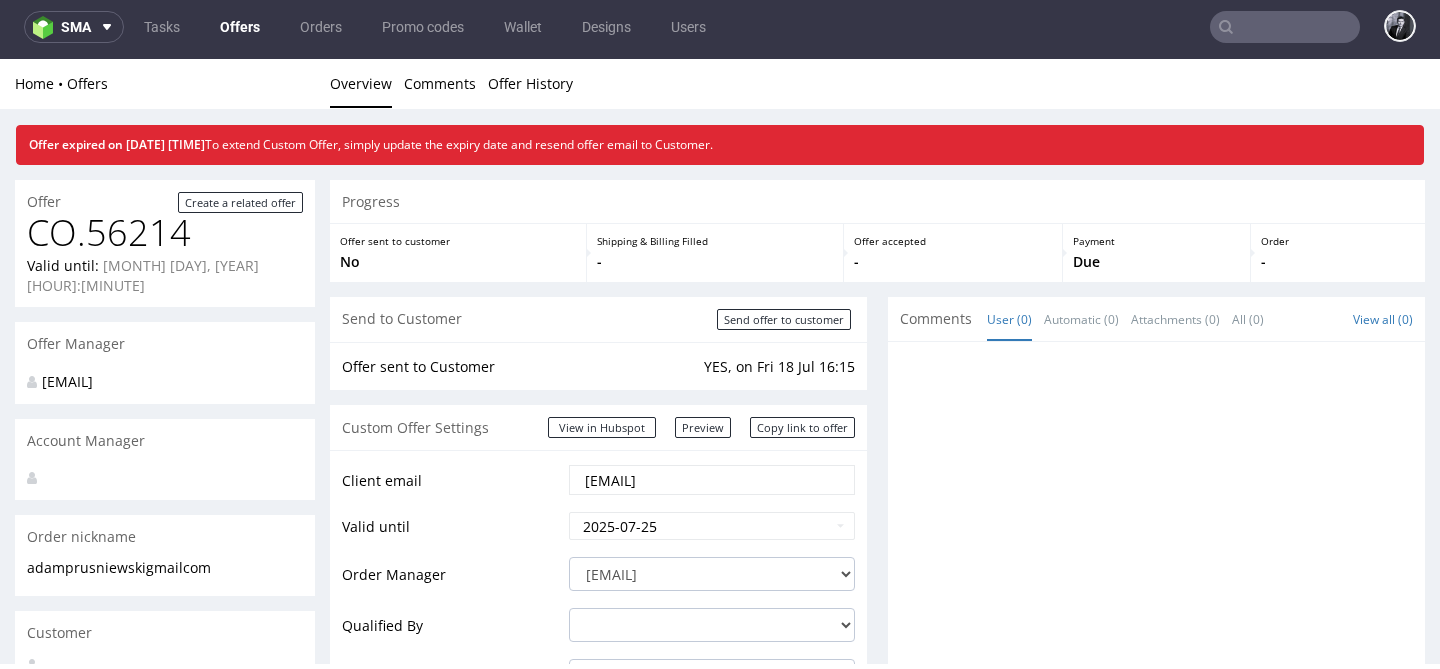click on "Offers" at bounding box center (240, 27) 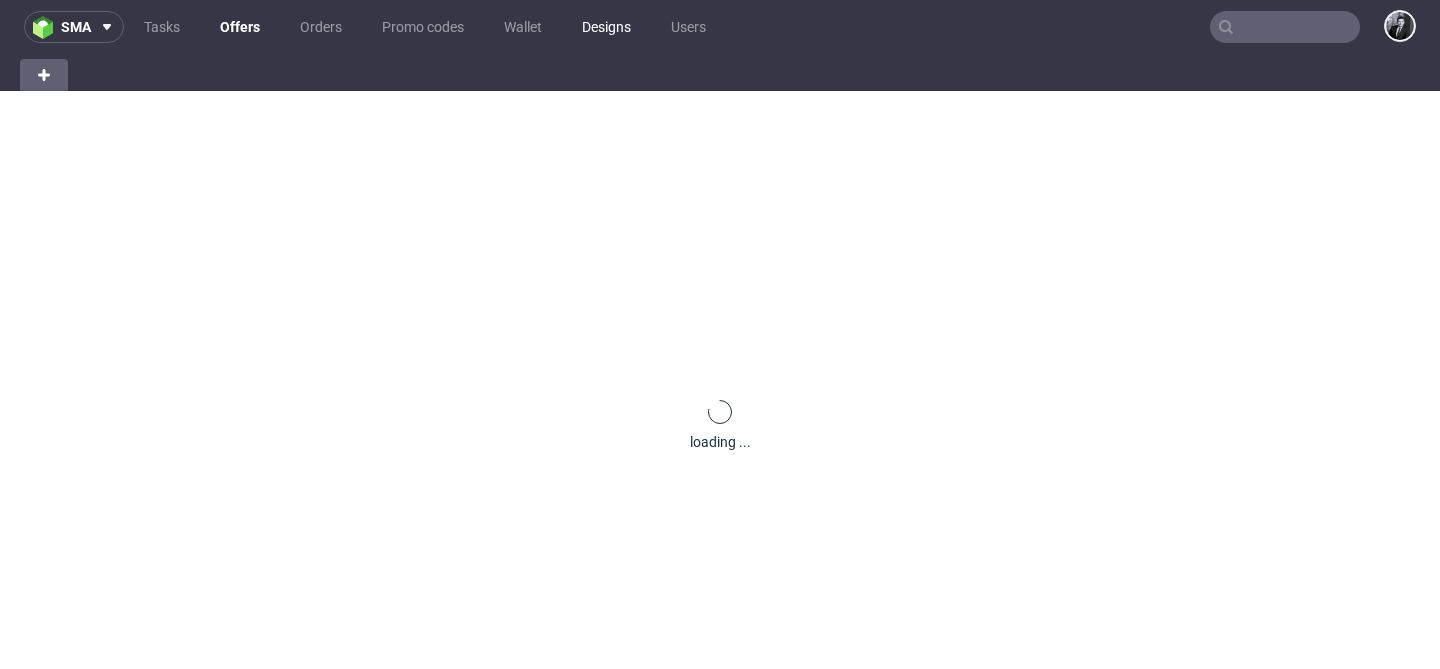 scroll, scrollTop: 0, scrollLeft: 0, axis: both 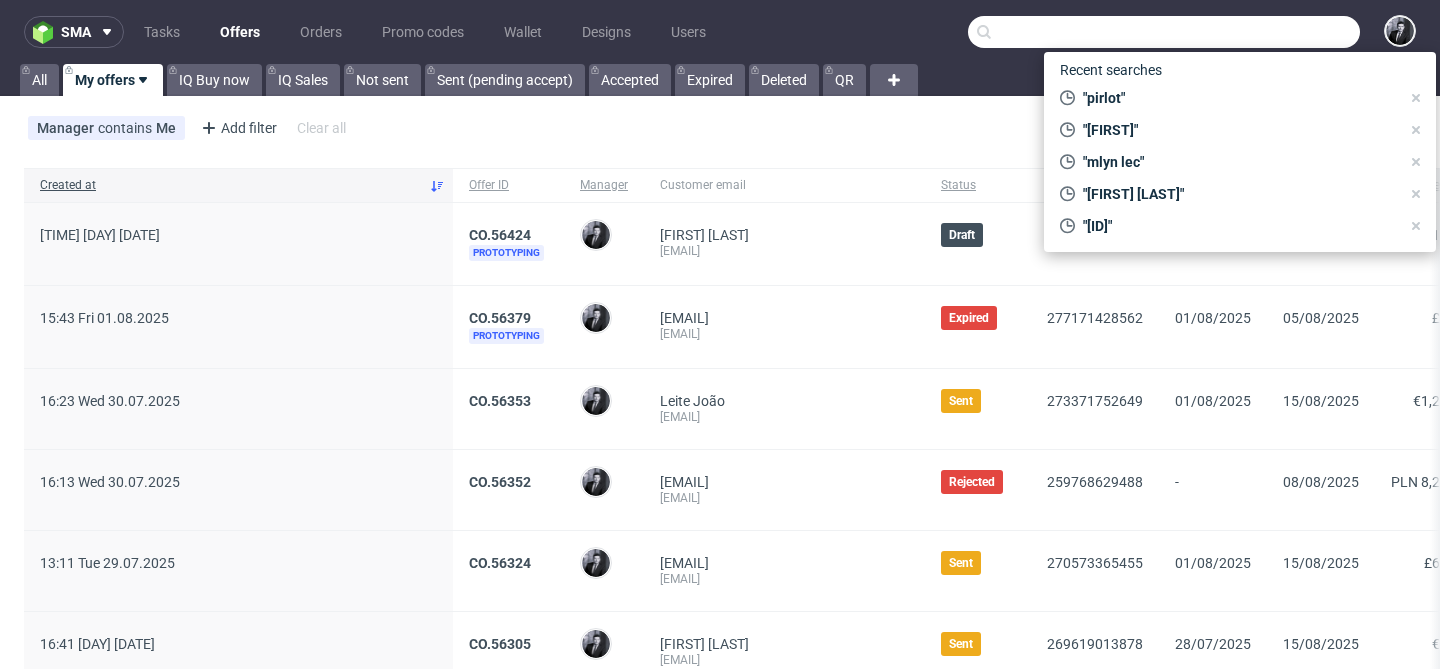 click at bounding box center [1164, 32] 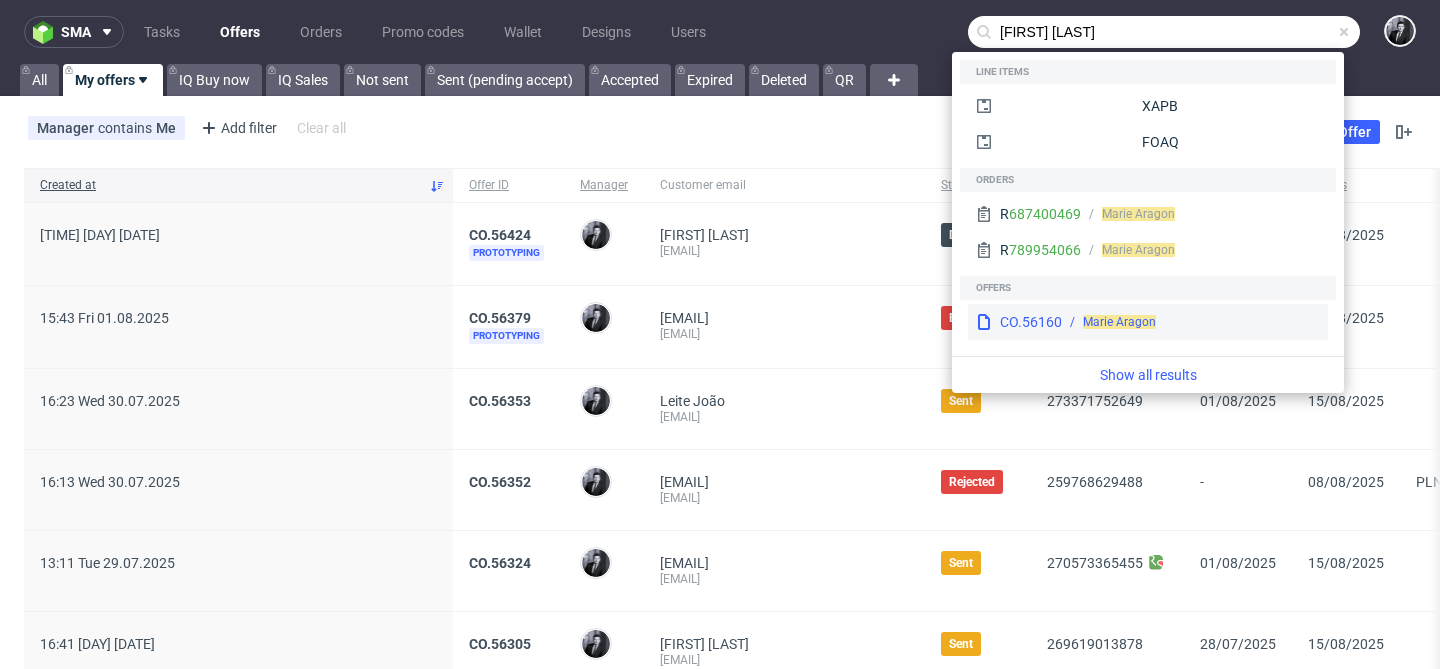 type on "marie aragon" 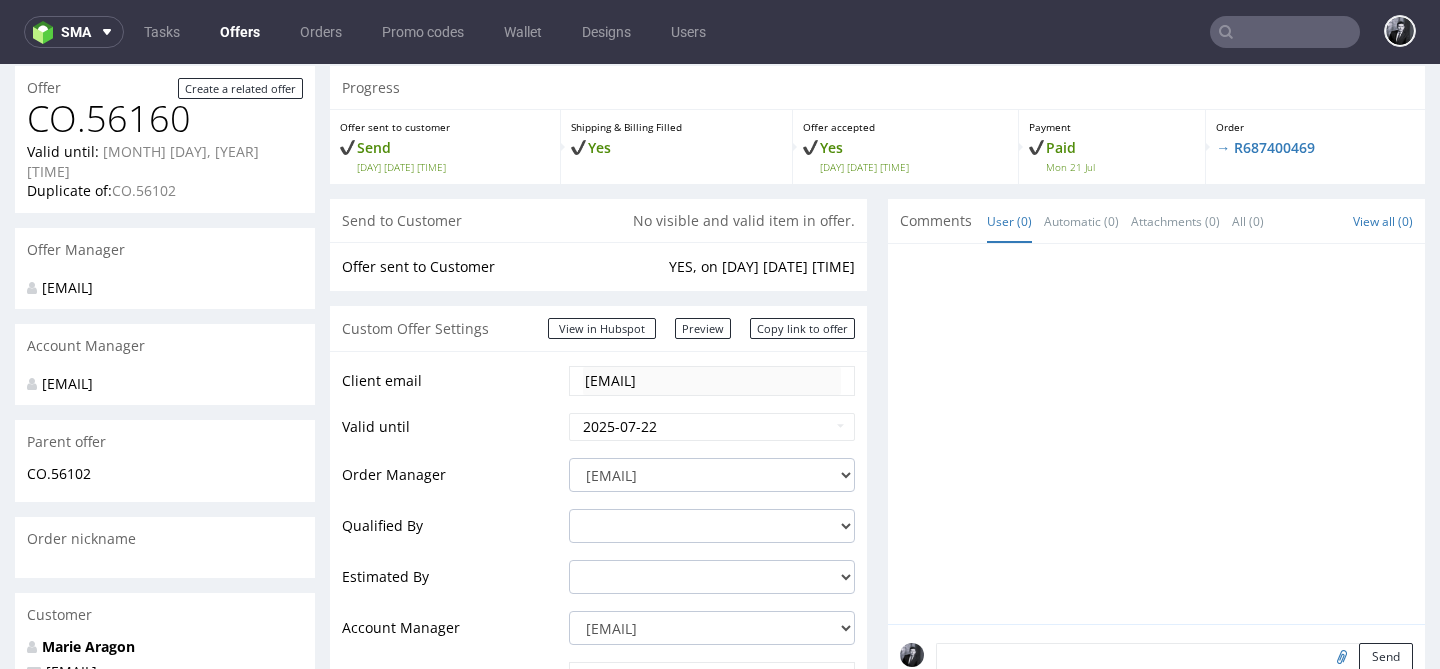 scroll, scrollTop: 227, scrollLeft: 0, axis: vertical 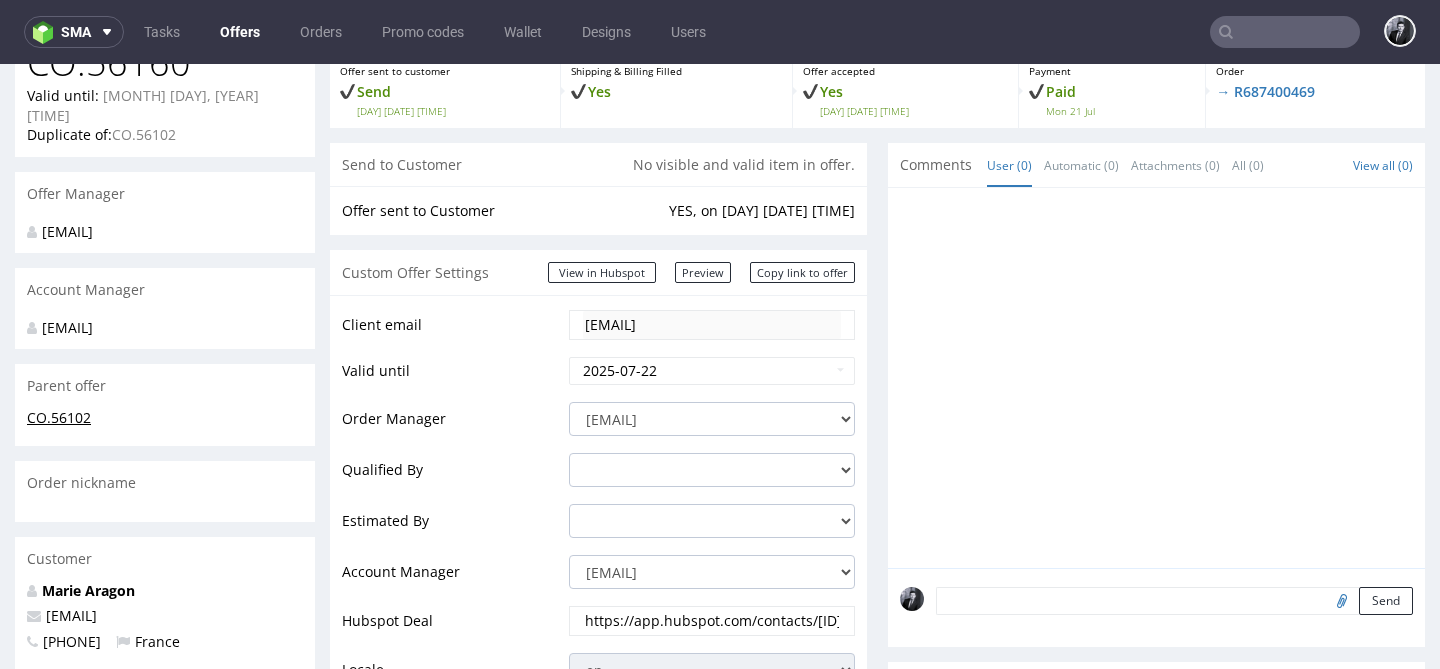 click on "CO.56102" at bounding box center [59, 417] 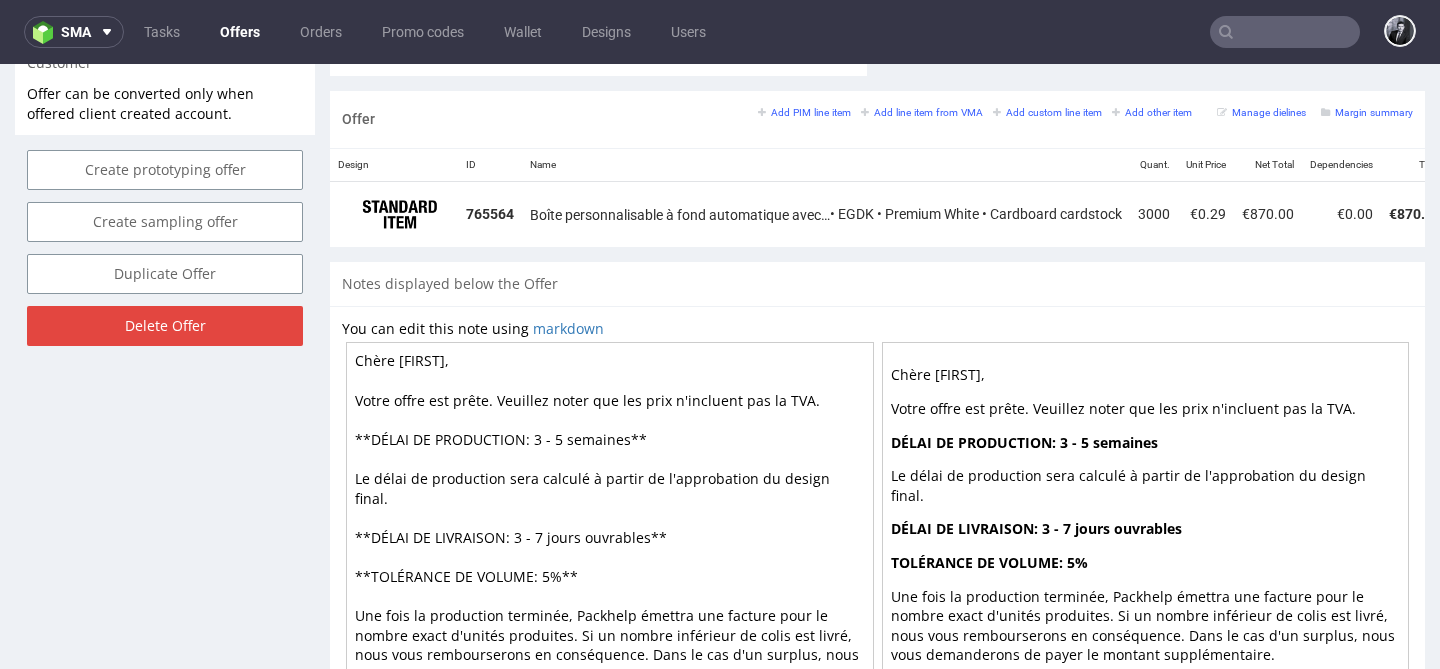 scroll, scrollTop: 1191, scrollLeft: 0, axis: vertical 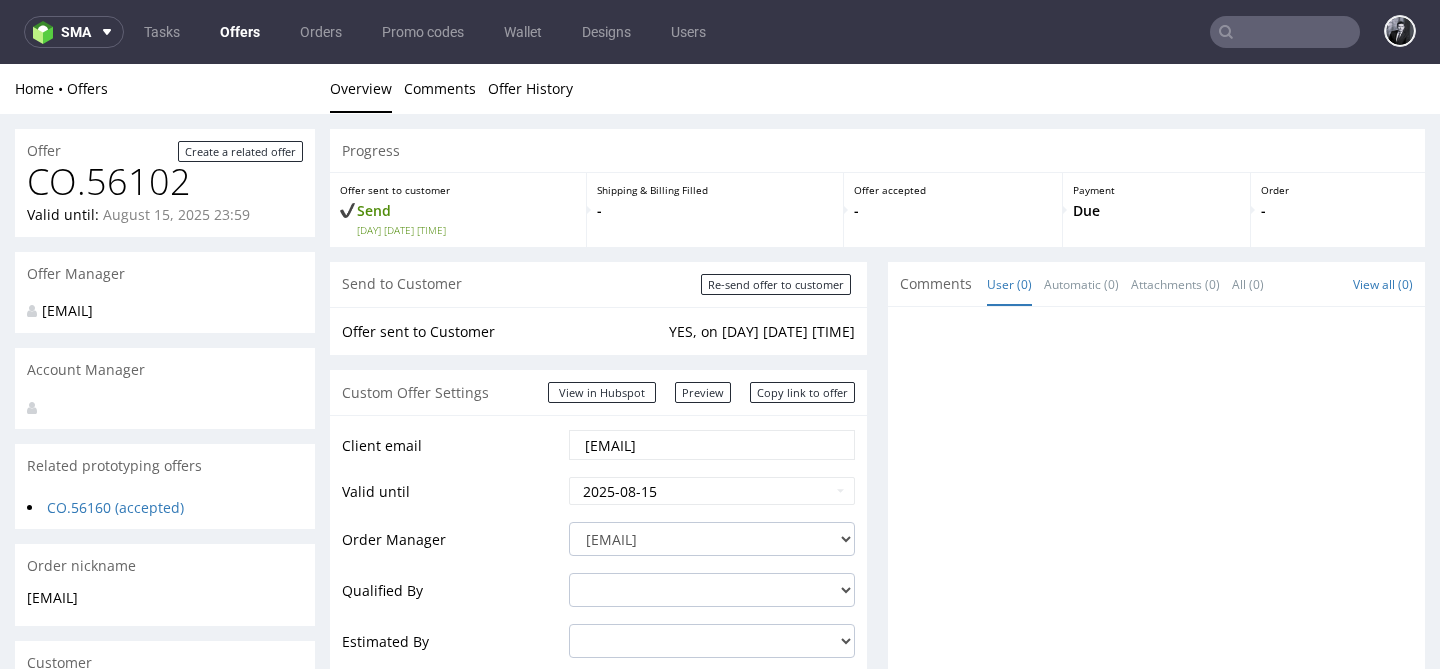 click at bounding box center [1285, 32] 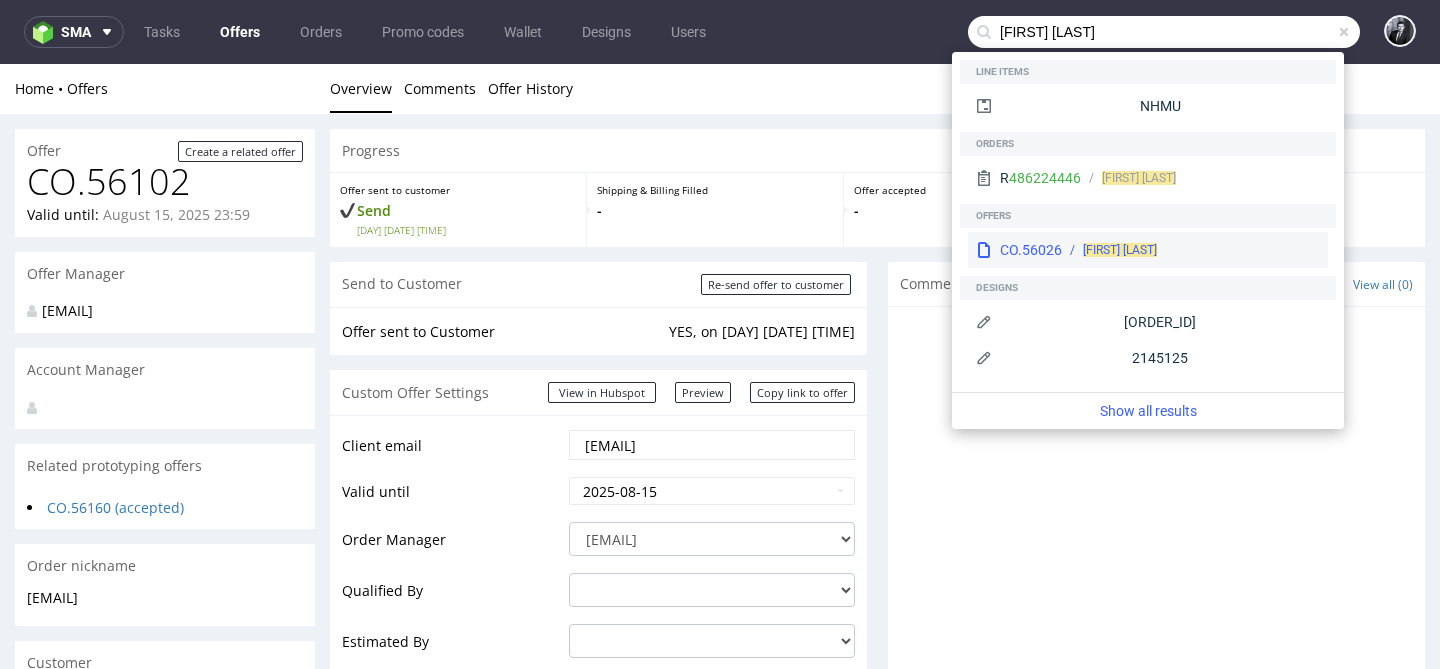 type on "antoine lambert" 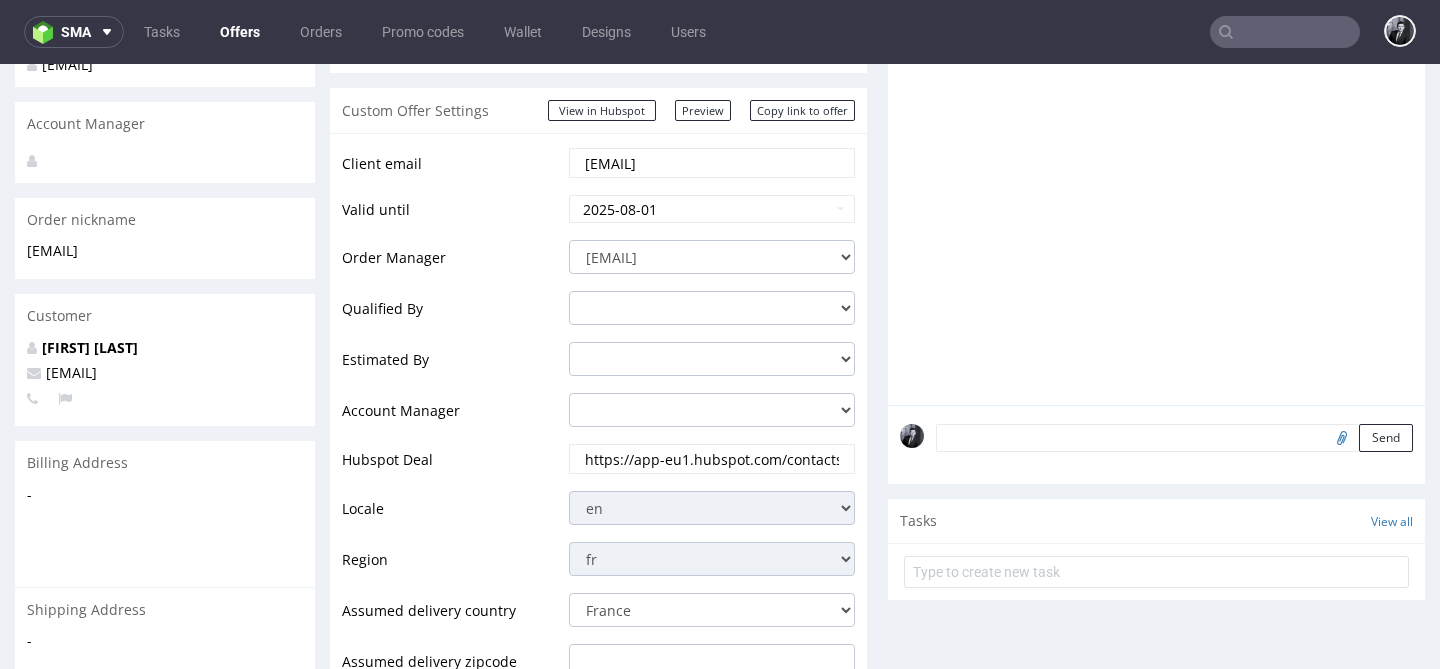 scroll, scrollTop: 291, scrollLeft: 0, axis: vertical 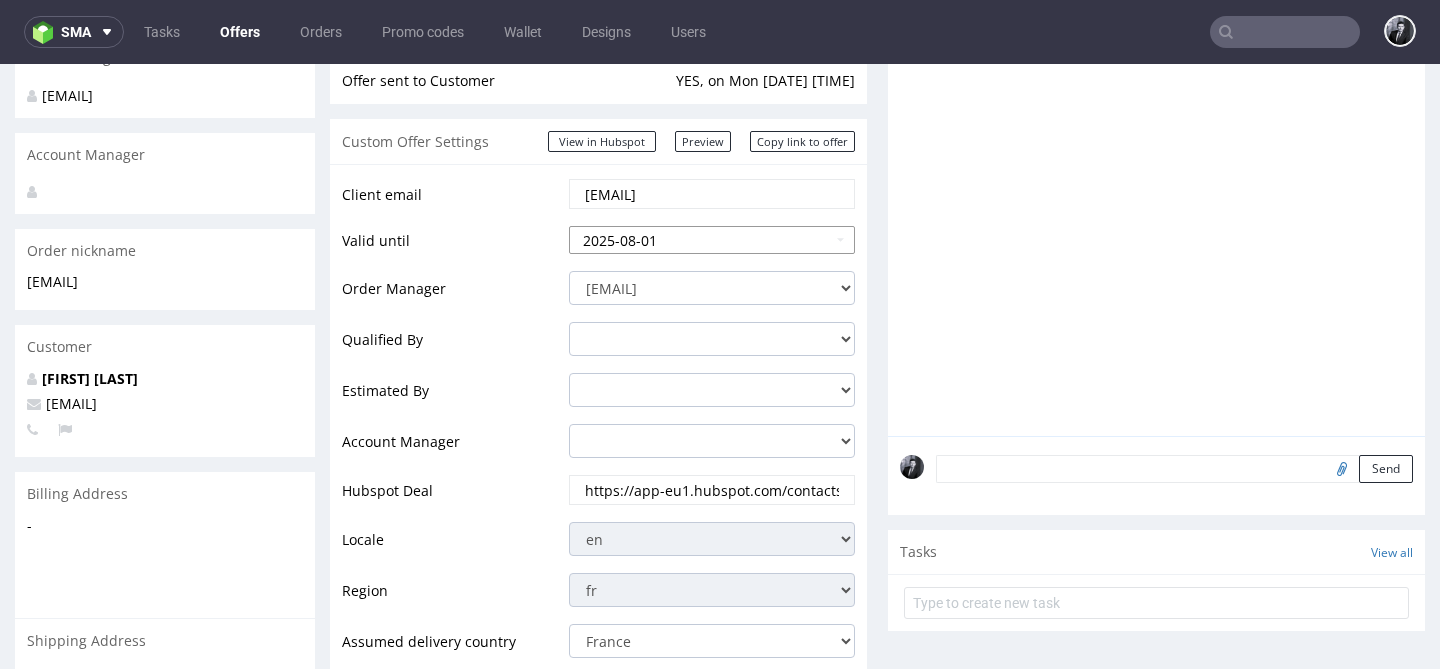 click on "2025-08-01" at bounding box center [712, 240] 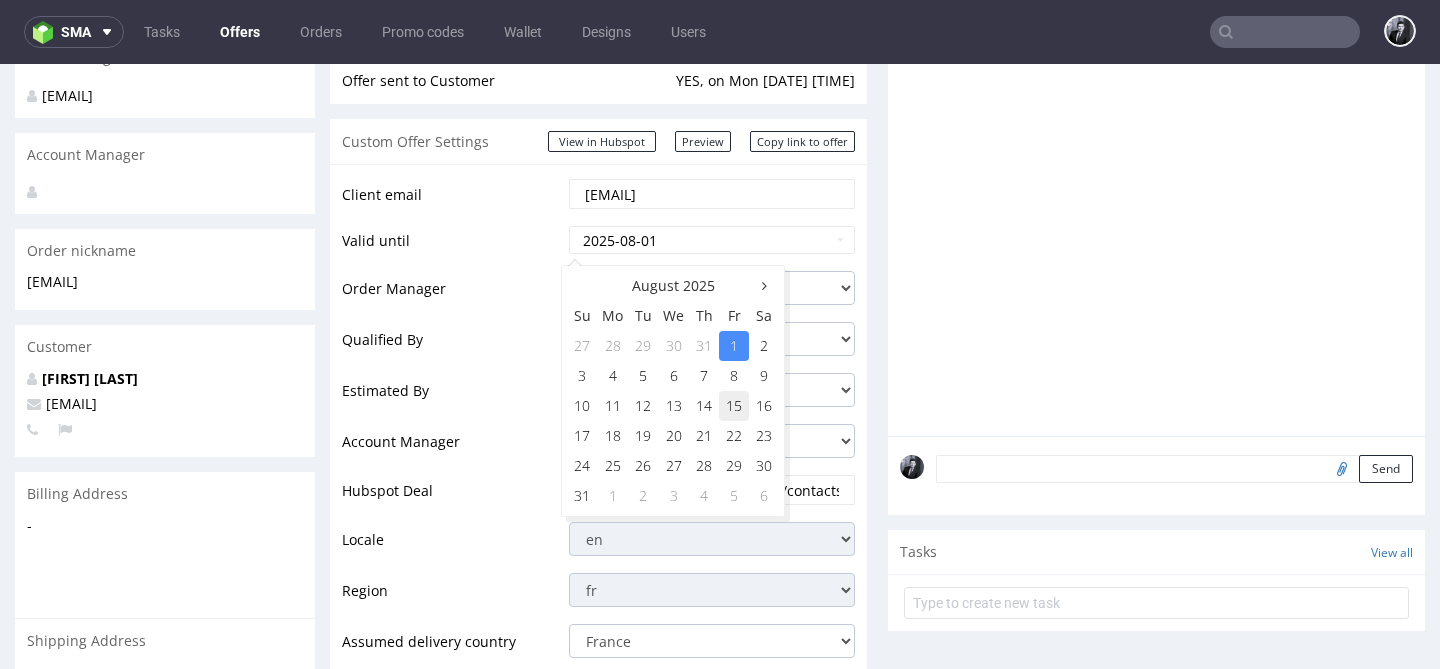 click on "15" at bounding box center (734, 406) 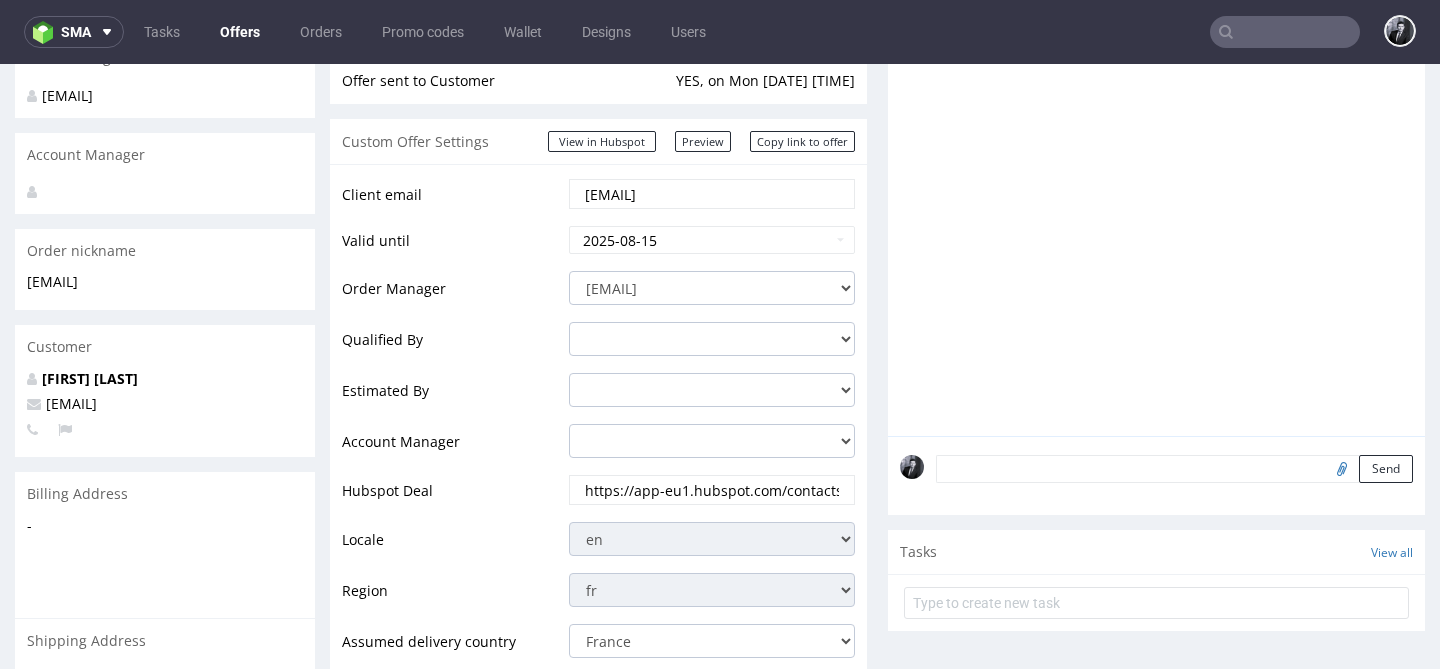 click on "Client email antoine.lambert@darwin-microfluidics.com Valid until 2025-08-15 Order Manager philippe.dubuy@packhelp.com
adrian.grudzien@packhelp.com
adrian.margula@packhelp.com
aleksandra.owczarek@packhelp.com
alex.lemee@packhelp.com
angelina.marc@packhelp.com
anna.lopatowska@packhelp.com
anna.rzadkowska@packhelp.com
antonina.plotek@packhelp.com
bartosz.ossowski@packhelp.com
bogna.krystian@packhelp.com
cristina.martinez@packhelp.com
daniel.portillo@packhelp.com
dawid.urbanowicz@packhelp.com
dominika.herszel@packhelp.com
eliza.filip@packhelp.com
iga.proszynska@packhelp.com
jakub.kuleta@packhelp.com
jakub.pawlikowicz@packhelp.com
jozefina.owczarek@packhelp.com
katarzyna.drabczyk@packhelp.com
katarzyna.kornasiewicz@packhelp.com
katarzyna.traczyk@packhelp.com
kinga.bielecka@packhelp.com
lukasz.turczynski@packhelp.com
maciej.wozniczko@packhelp.com
magdalena.zeniuk@packhelp.com
maksymilian.swiderski@packhelp.com
marcin.pasko@packhelp.com" at bounding box center [598, 578] 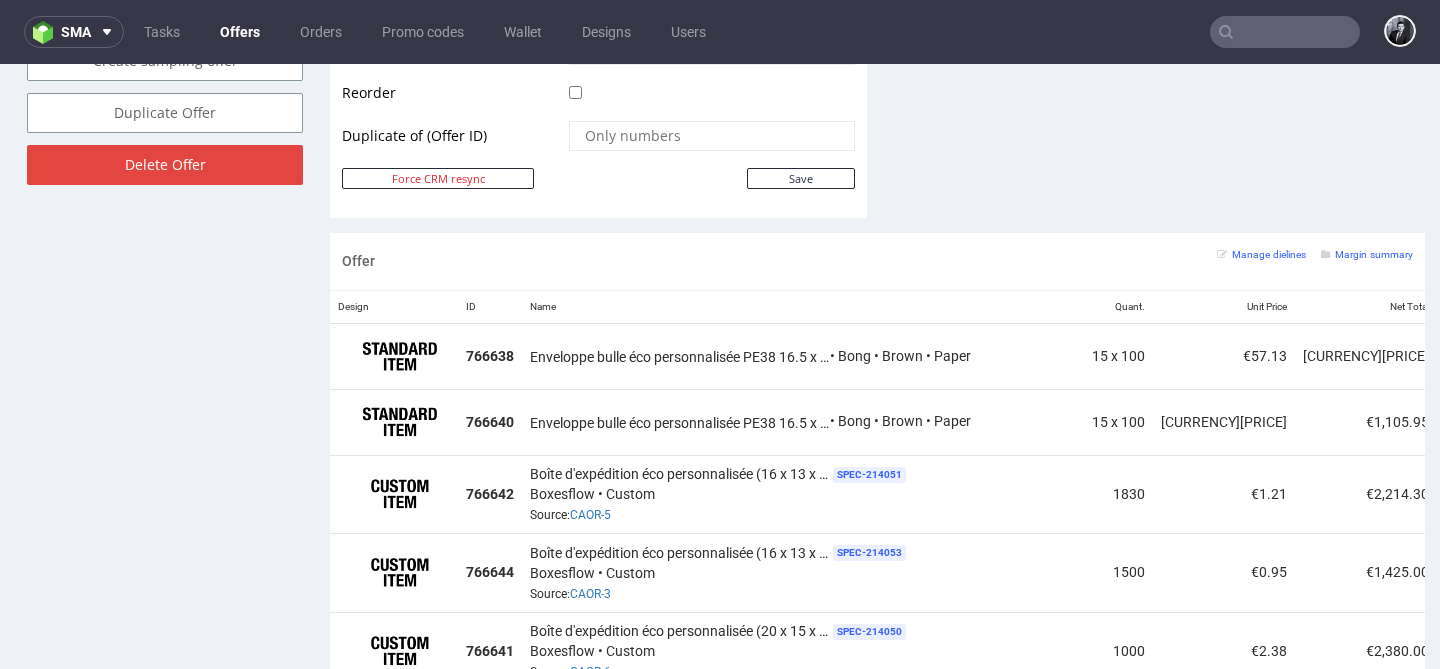 scroll, scrollTop: 1064, scrollLeft: 0, axis: vertical 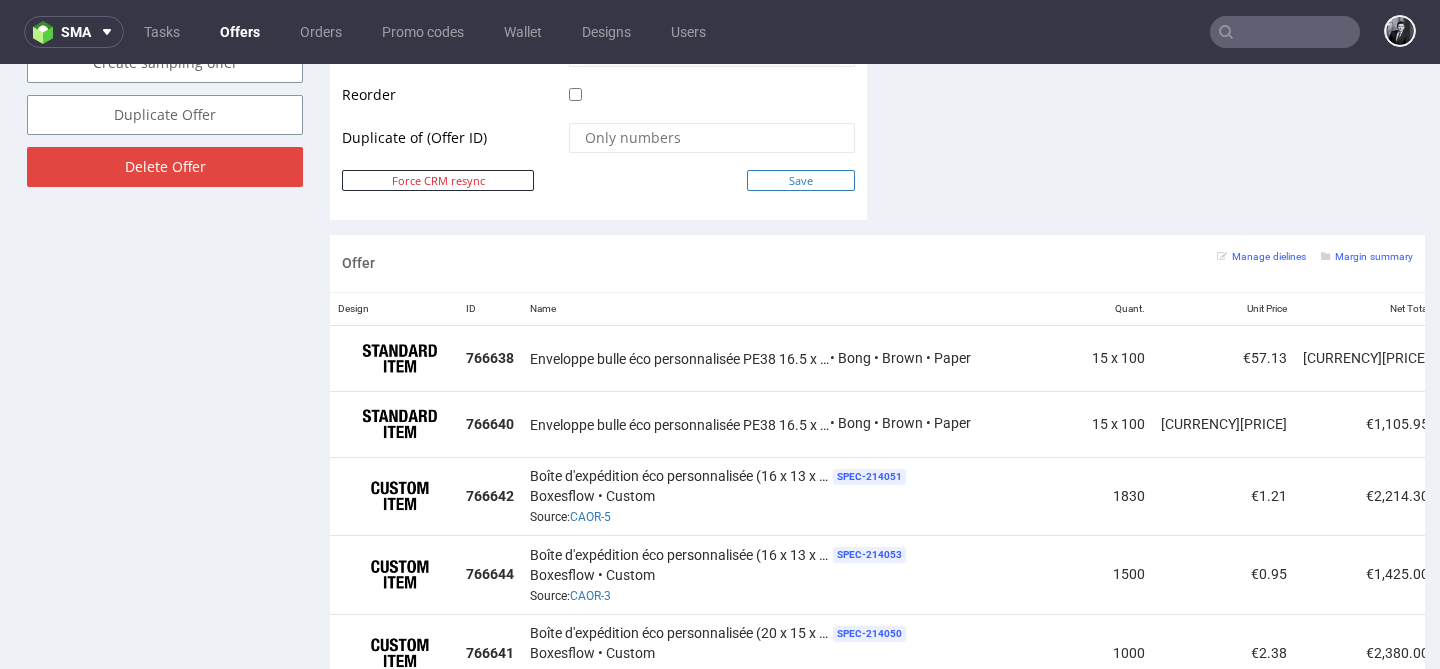 click on "Save" at bounding box center [801, 180] 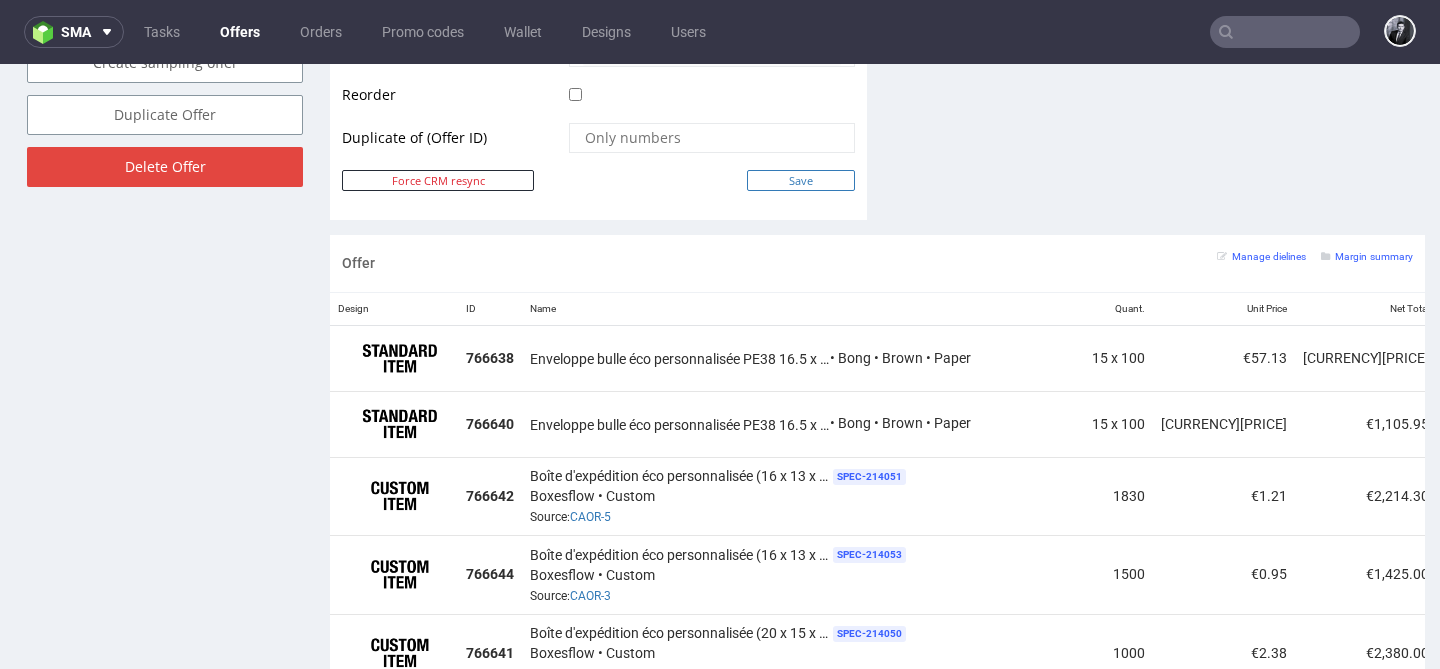 type on "In progress..." 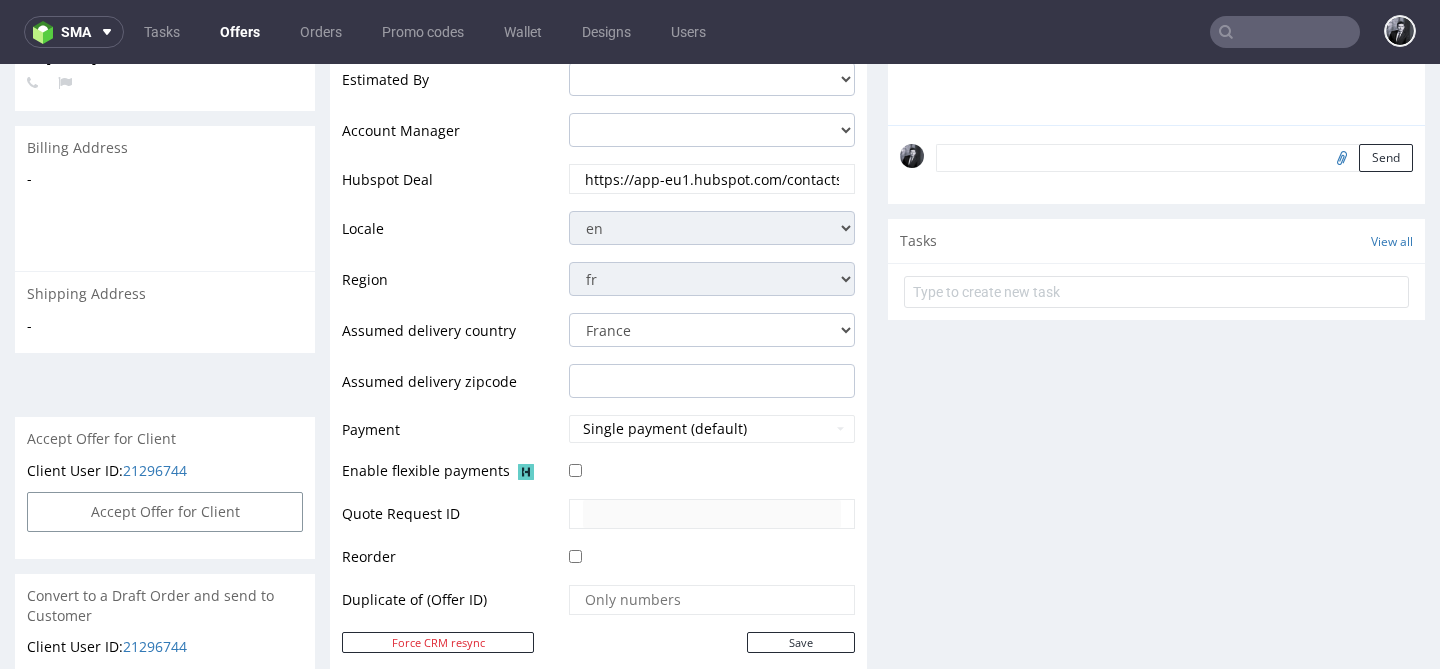 scroll, scrollTop: 0, scrollLeft: 0, axis: both 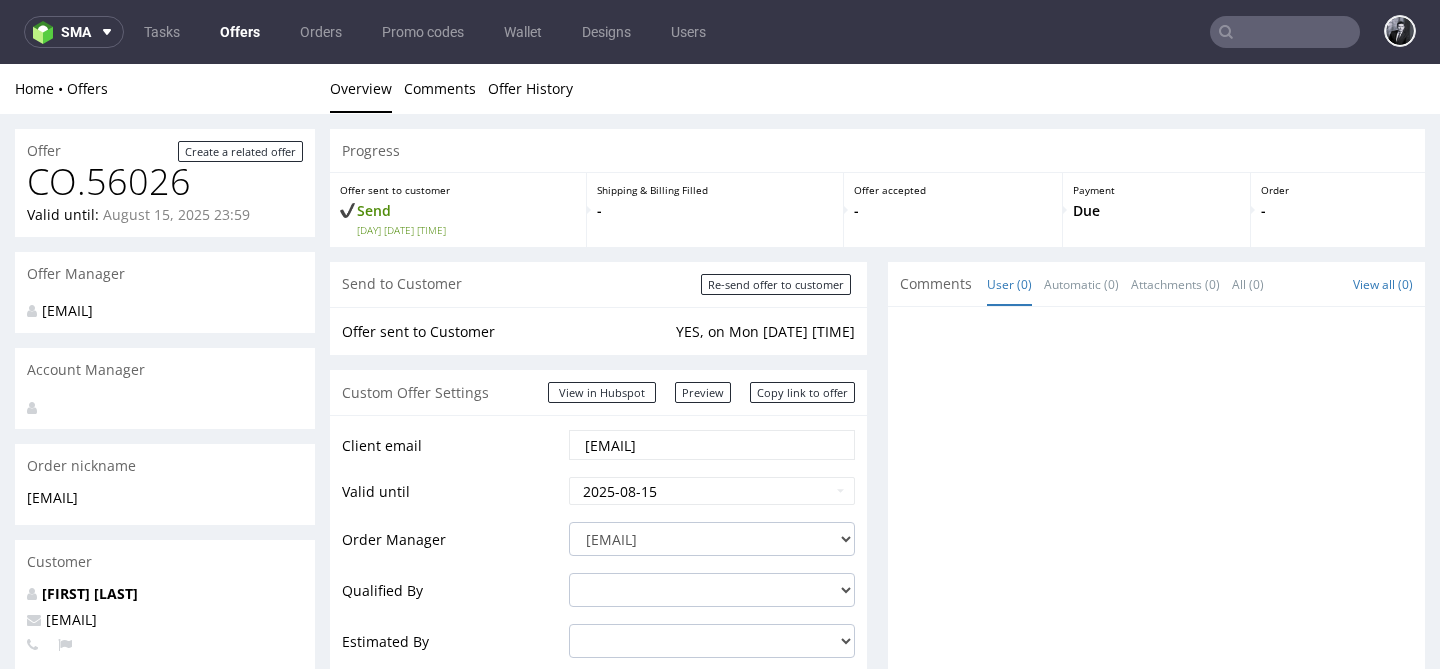 click on "Offers" at bounding box center [240, 32] 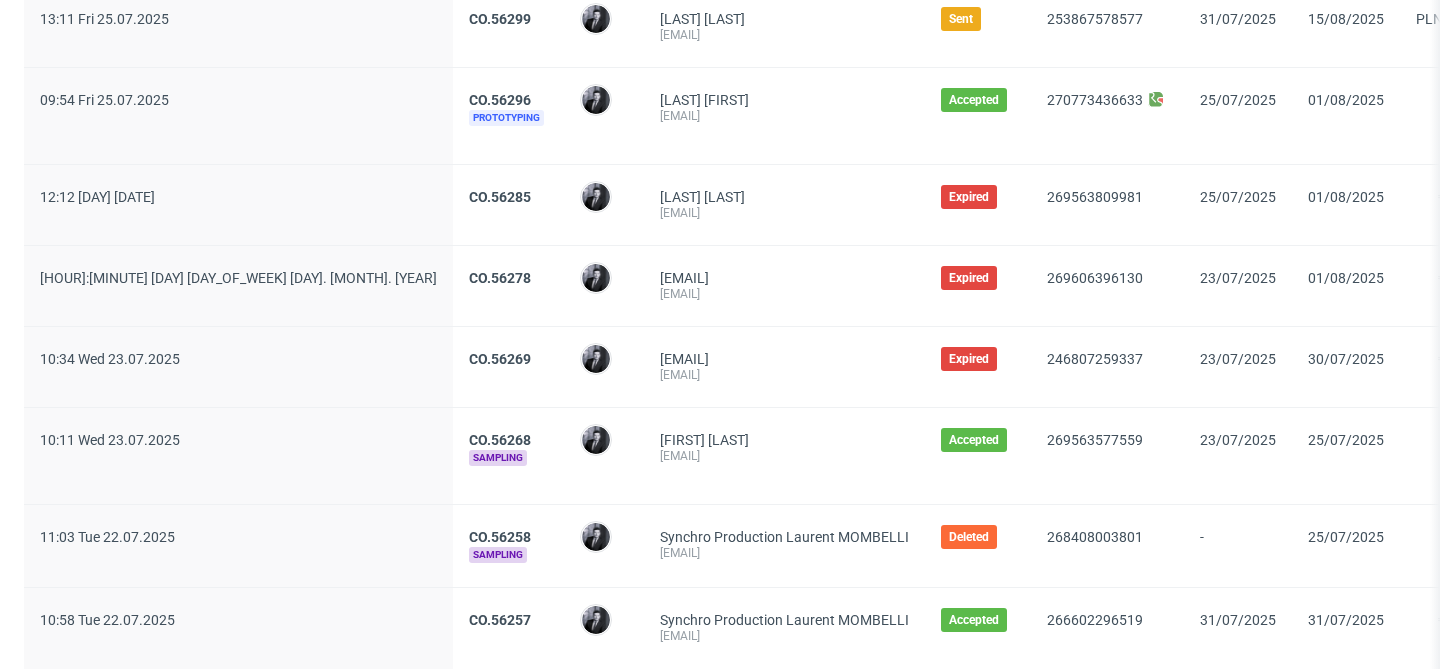 scroll, scrollTop: 715, scrollLeft: 0, axis: vertical 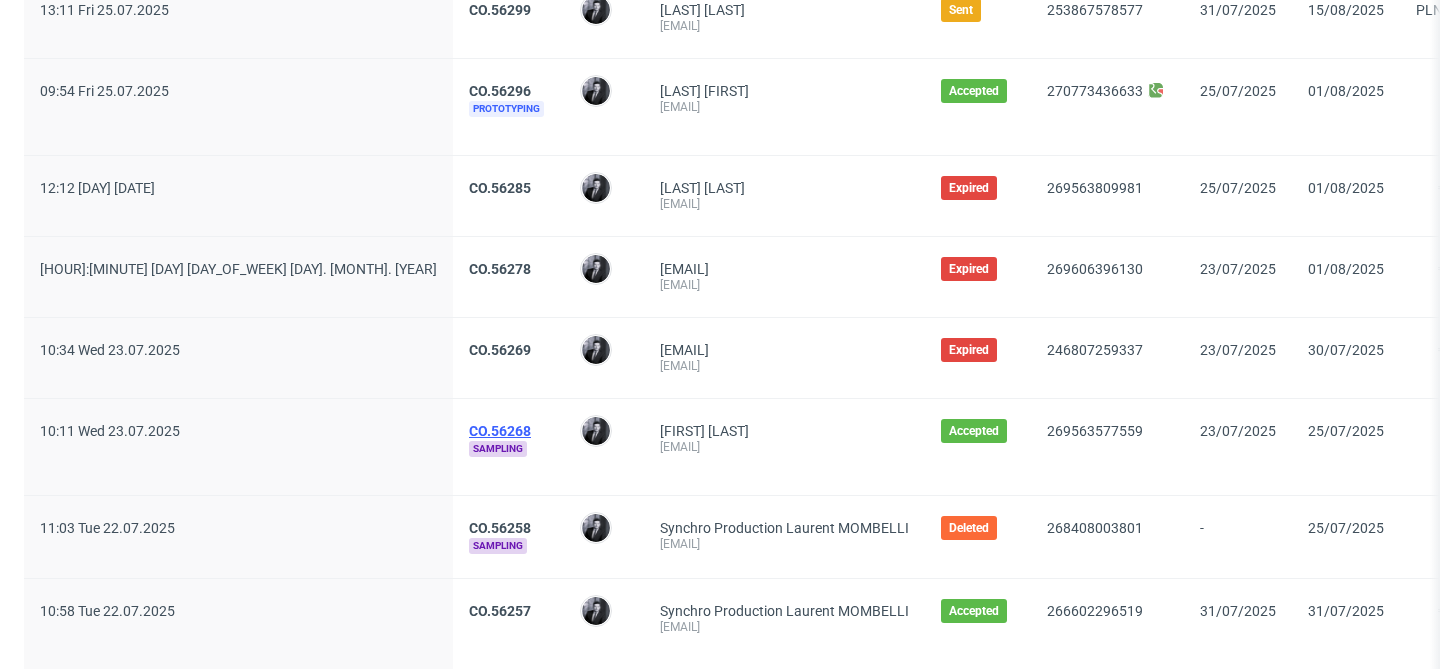 click on "CO.56268" at bounding box center (500, 431) 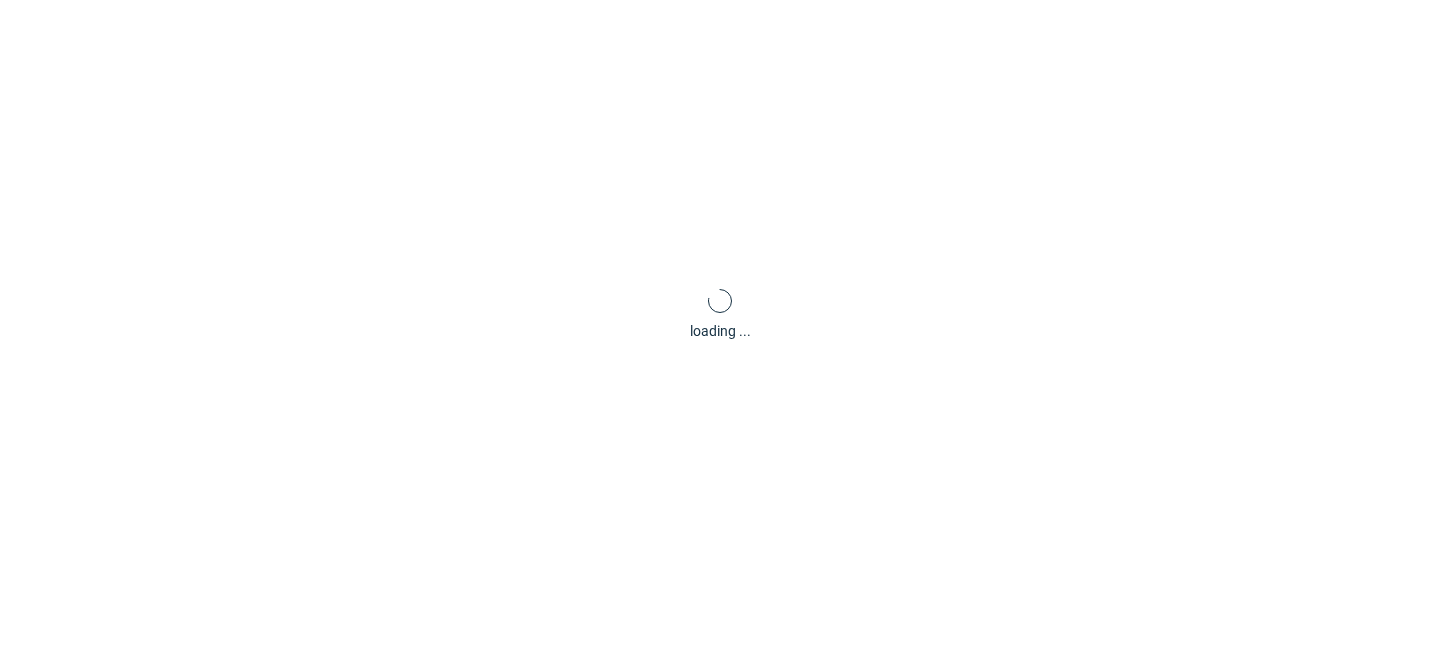 scroll, scrollTop: 5, scrollLeft: 0, axis: vertical 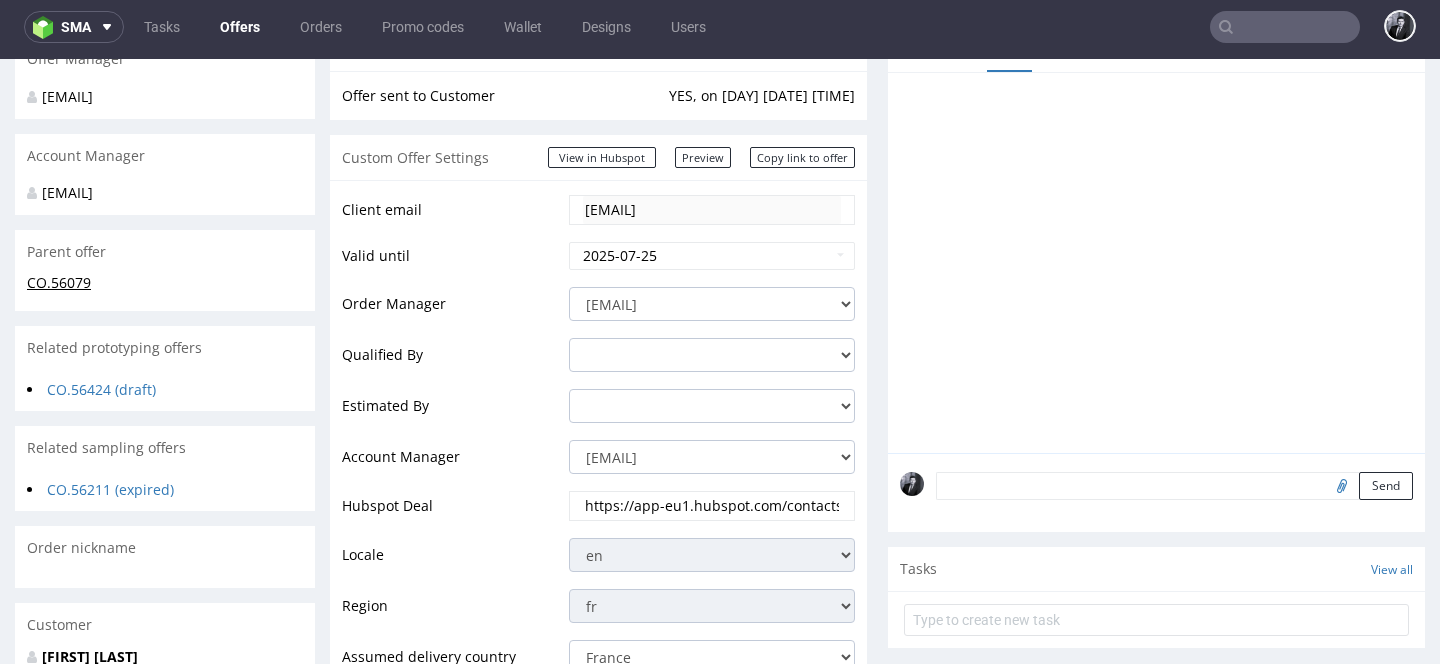click on "CO.56079" at bounding box center (59, 282) 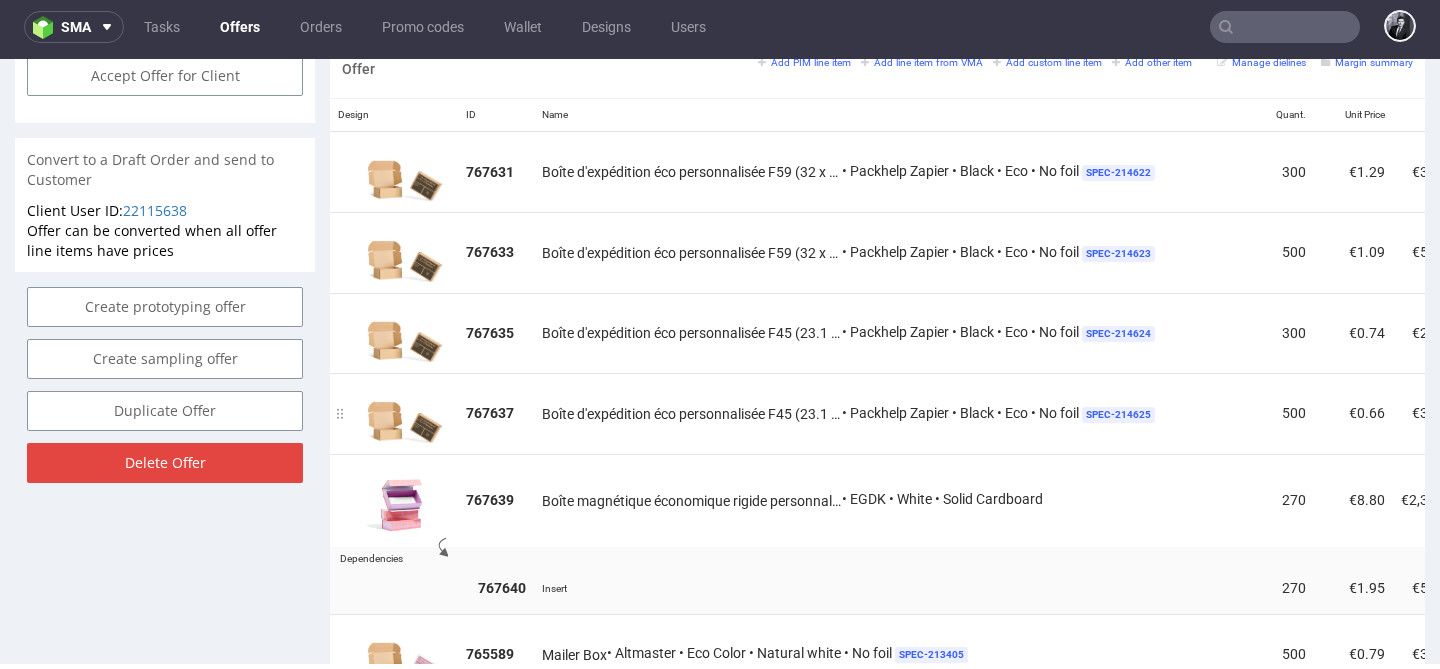 scroll, scrollTop: 1198, scrollLeft: 0, axis: vertical 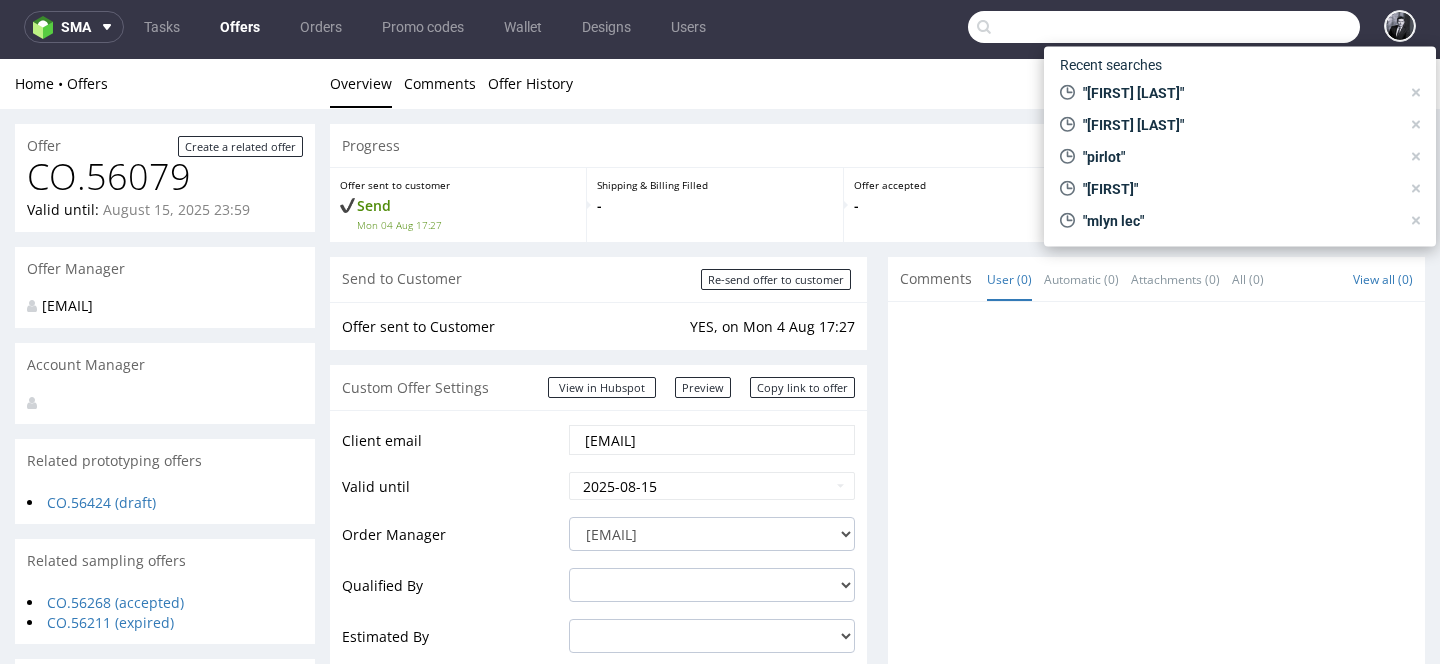 click at bounding box center [1164, 27] 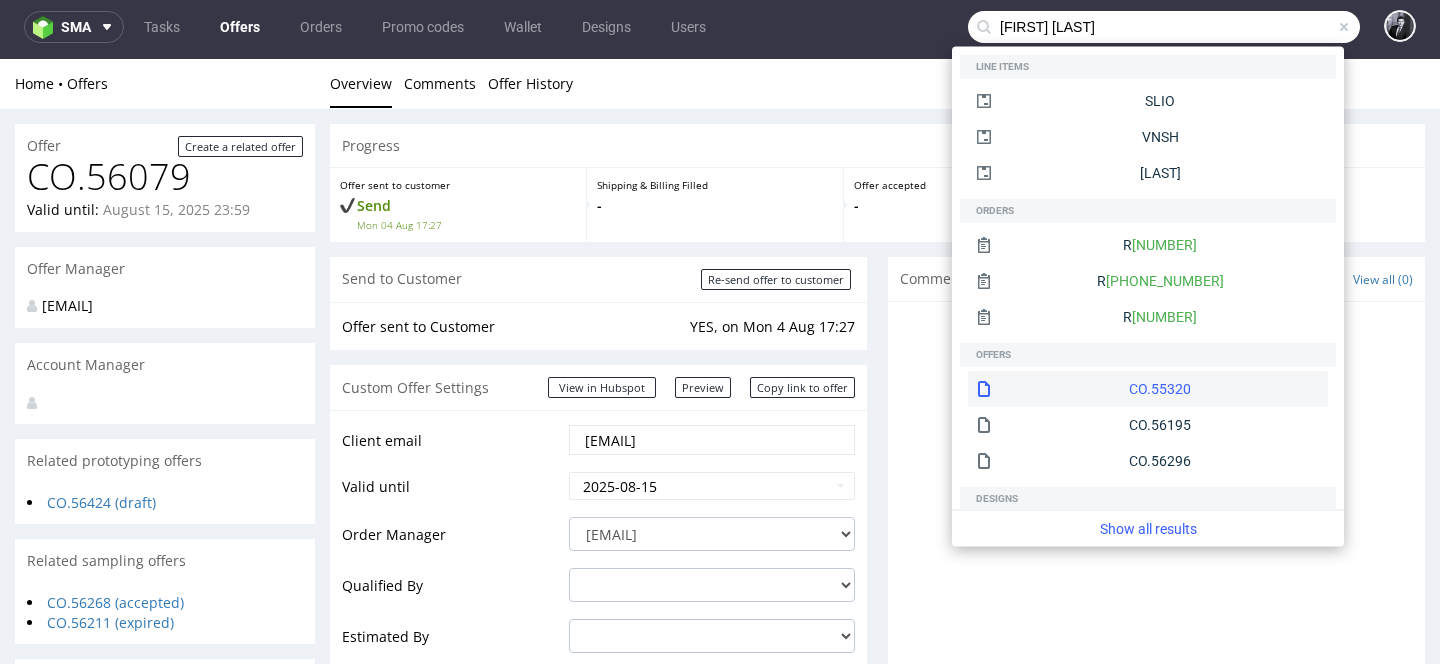 scroll, scrollTop: 129, scrollLeft: 0, axis: vertical 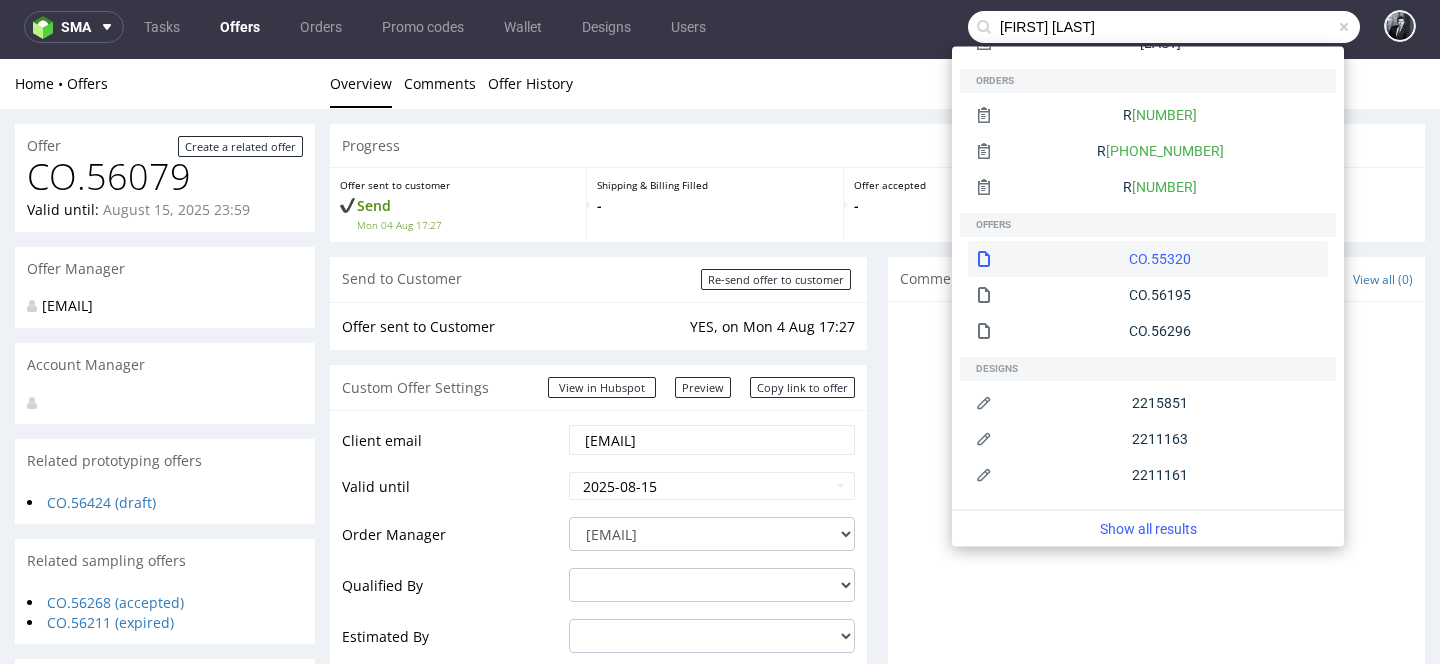 type on "felix le goff" 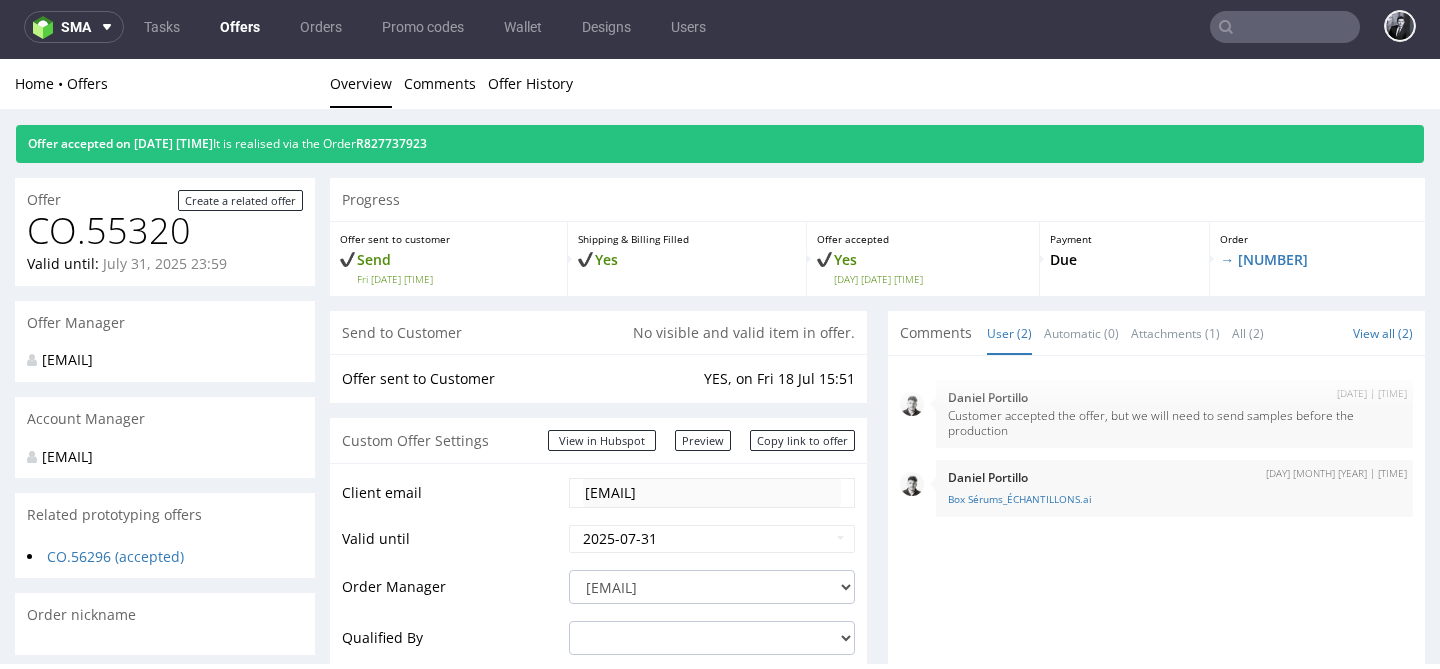 scroll, scrollTop: 0, scrollLeft: 0, axis: both 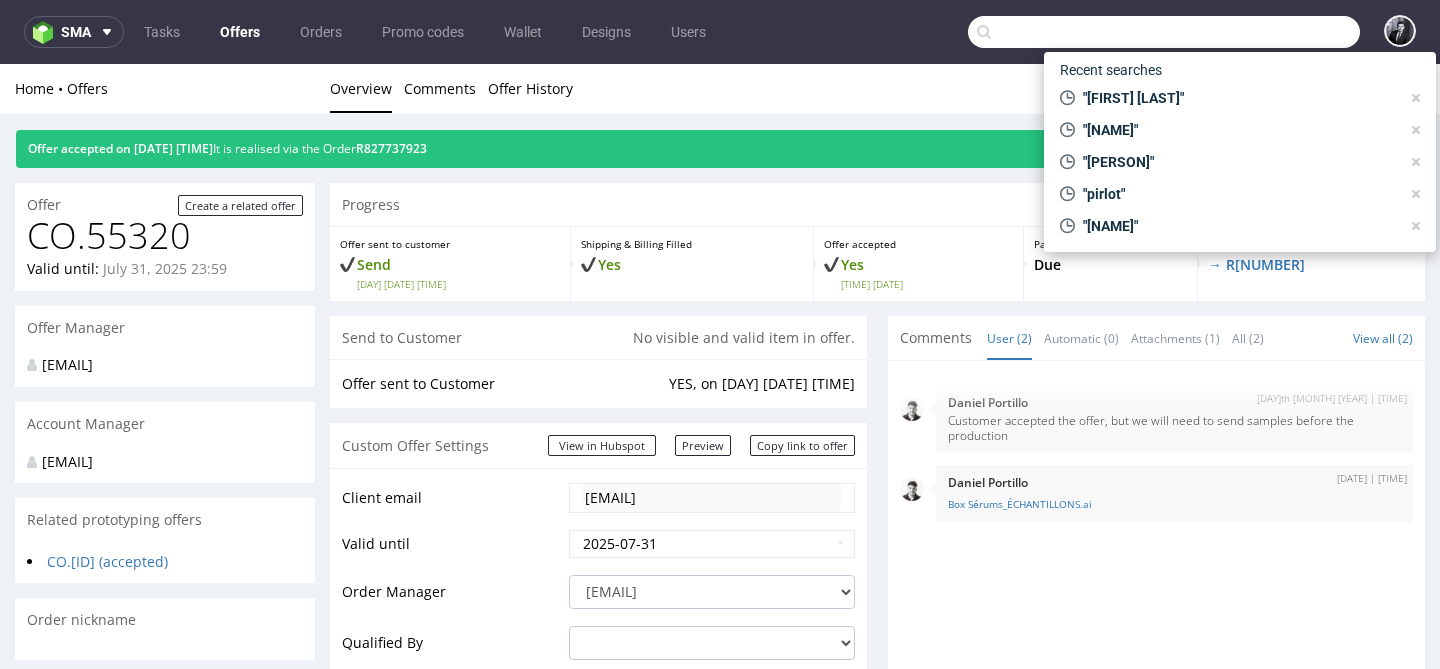 click at bounding box center (1164, 32) 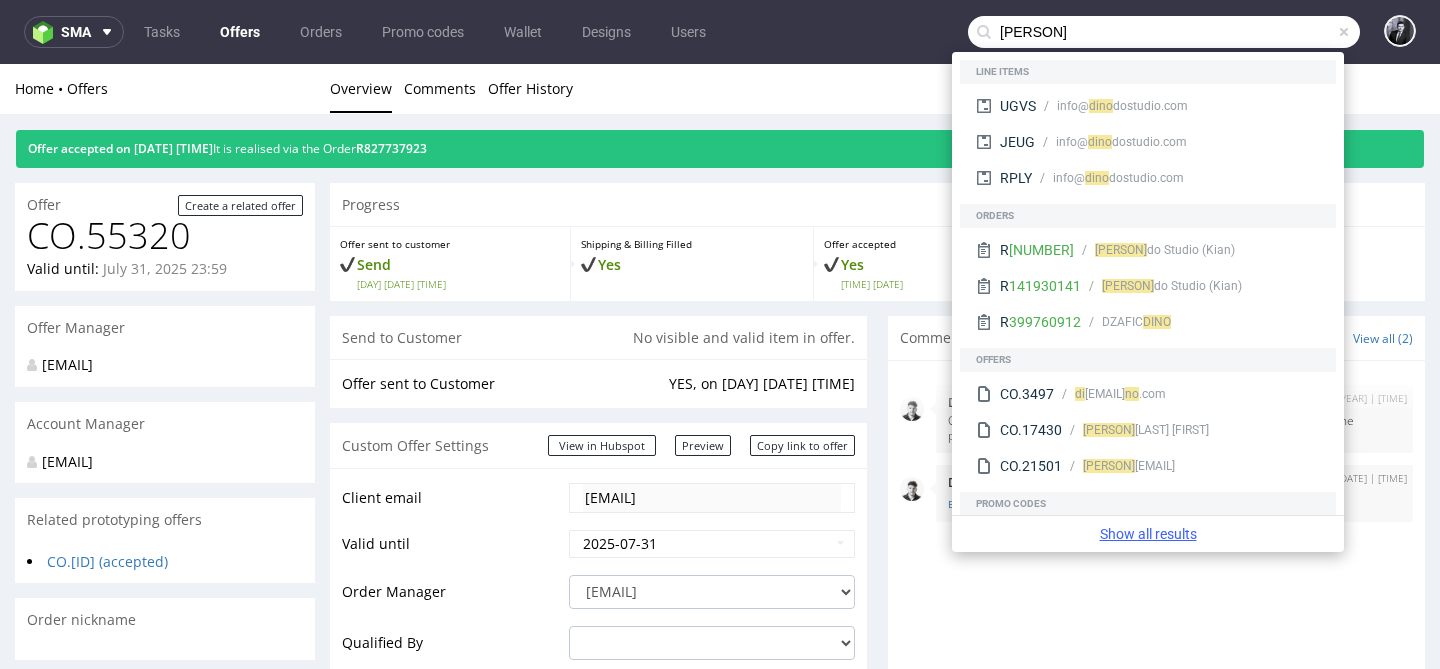type on "[PERSON]" 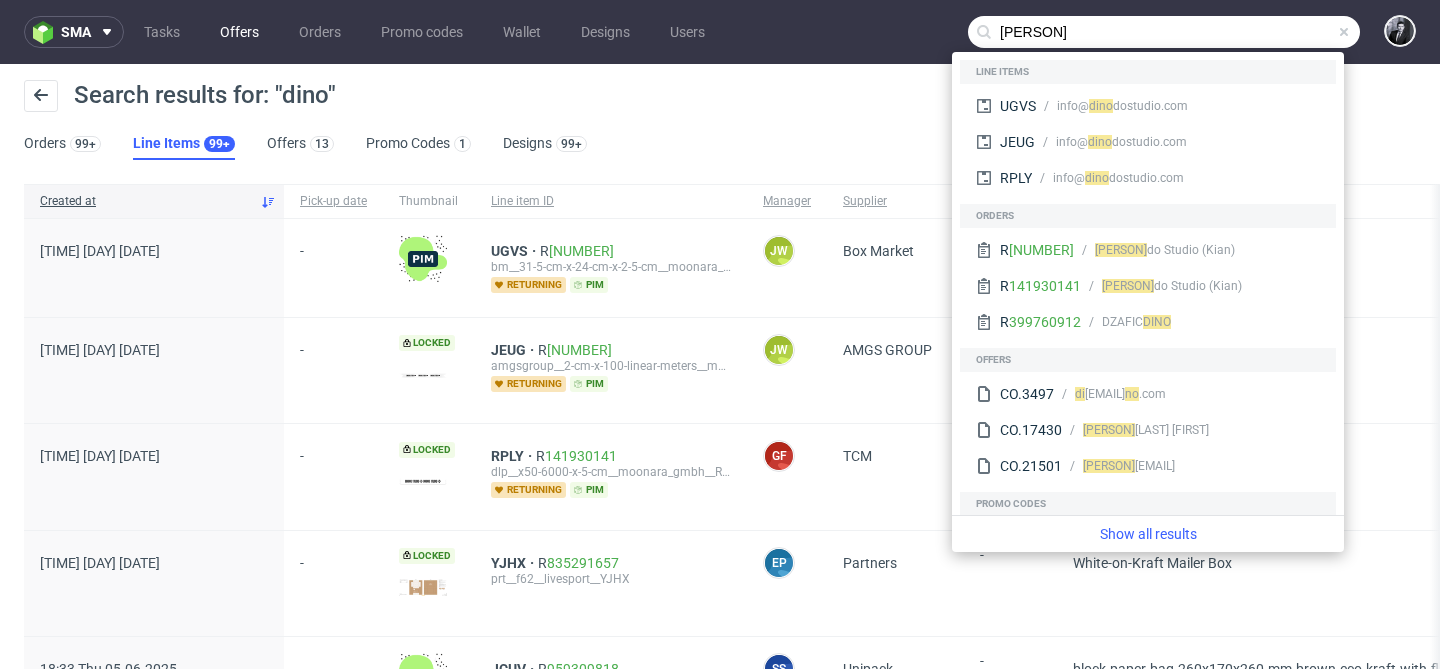 click on "Offers" at bounding box center [239, 32] 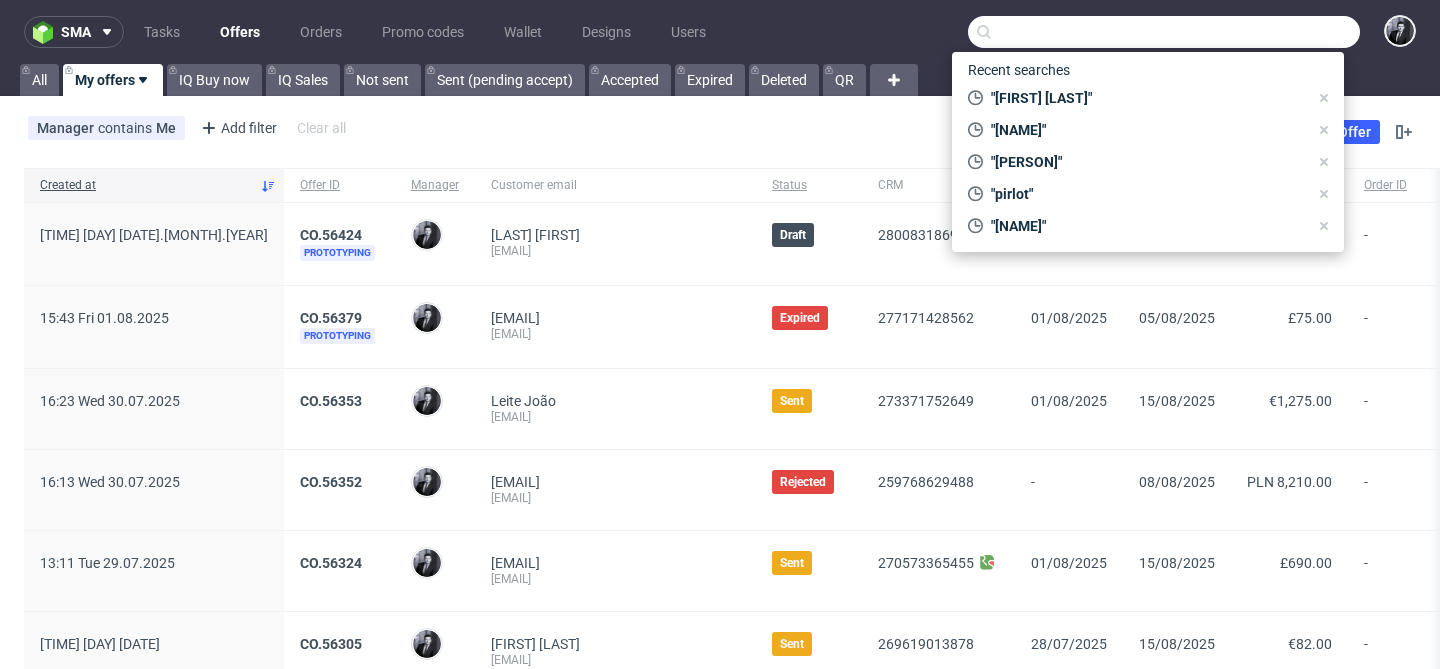 click on "Created at Offer ID Manager Customer email Status CRM Sent on Expires Offer value Order ID Actions Payment type Shipping address Billing address 10:55 Wed 06.08.2025 CO.56424 Prototyping [NAME] [EMAIL] Draft 280083186910 - 08/08/2025 €100.00 - Offer preview - - - 15:43 Fri 01.08.2025 CO.56379 Prototyping [NAME] [EMAIL] [EMAIL] Expired 277171428562 01/08/2025 05/08/2025 £75.00 - Offer preview - - - 16:23 Wed 30.07.2025 CO.56353 [NAME] [NAME] [EMAIL] Sent 273371752649 01/08/2025 15/08/2025 €1,275.00 - Offer preview - - - 16:13 Wed 30.07.2025 CO.56352 [NAME] [EMAIL] [EMAIL] Rejected 259768629488 - 08/08/2025 PLN 8,210.00 - Offer preview - - - 13:11 Tue 29.07.2025 CO.56324 [NAME] [EMAIL] [EMAIL] Sent 270573365455 01/08/2025 15/08/2025 £690.00 - Offer preview - - - 16:41 Fri 25.07.2025 CO.56305 [NAME] Sent - -" at bounding box center (720, 1499) 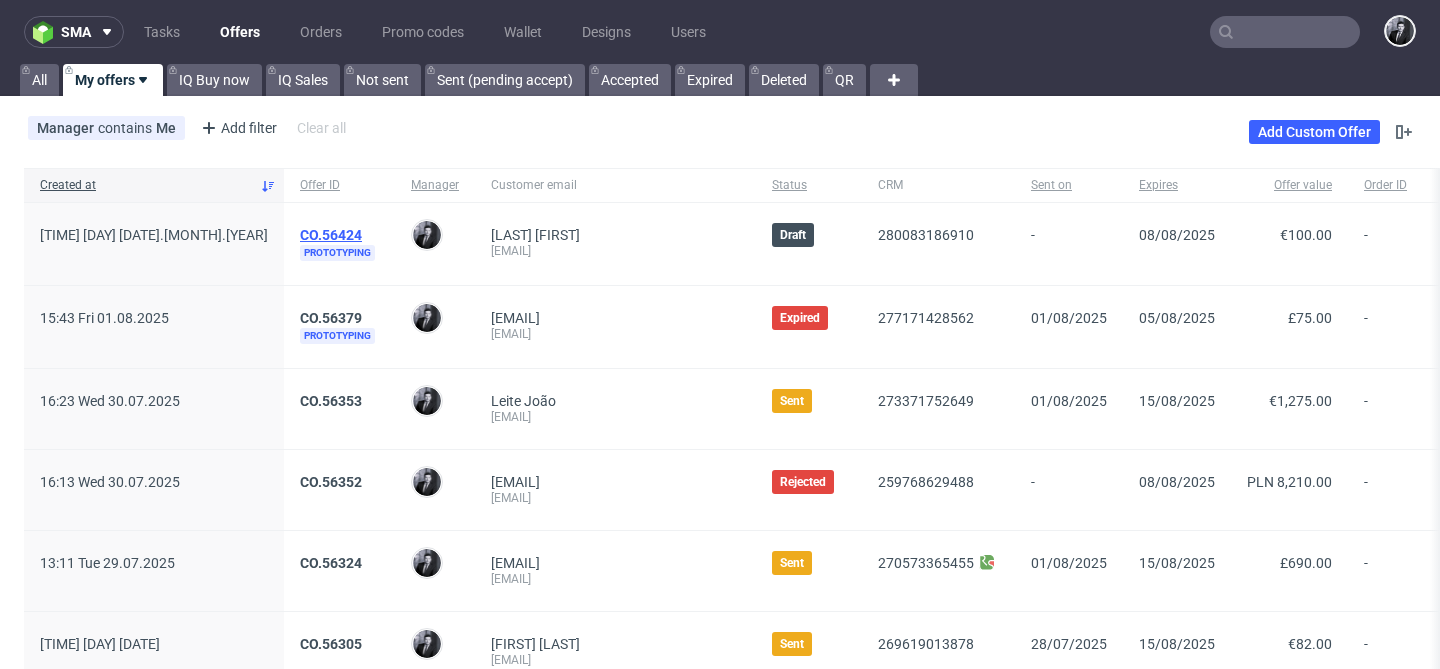 click on "CO.56424" at bounding box center (331, 235) 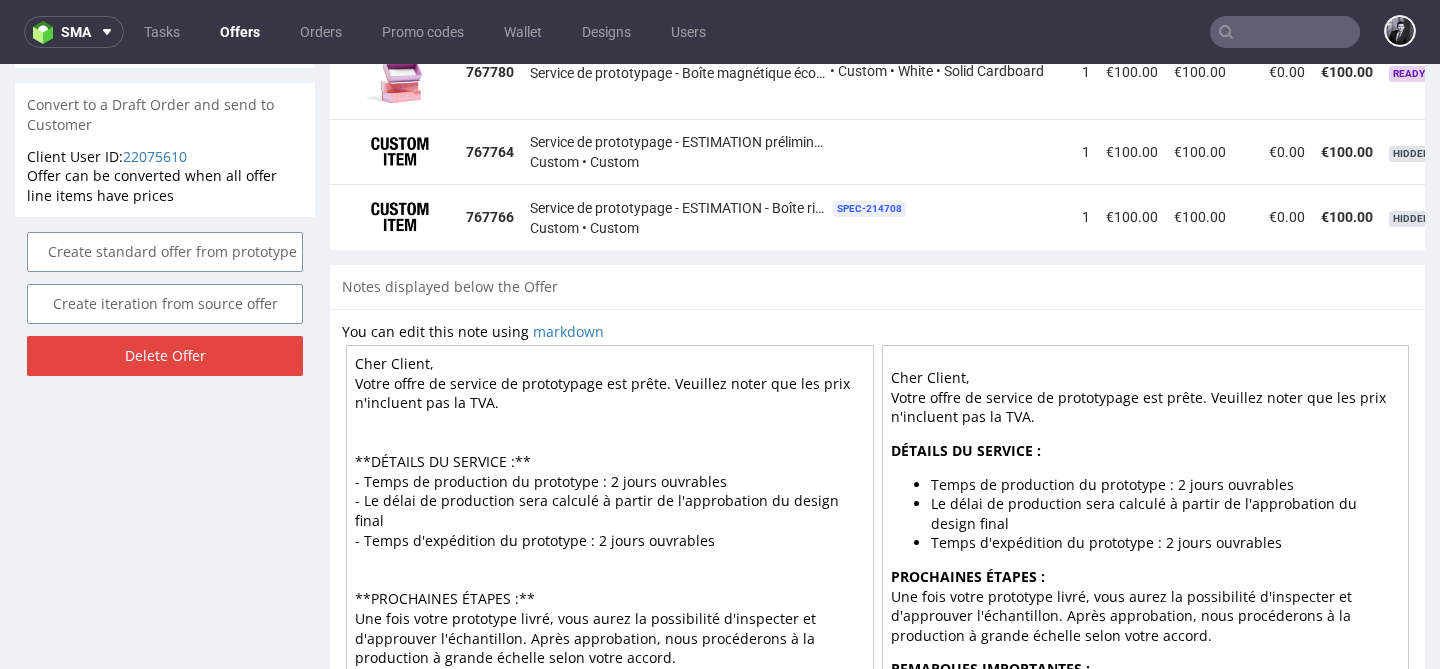 scroll, scrollTop: 1378, scrollLeft: 0, axis: vertical 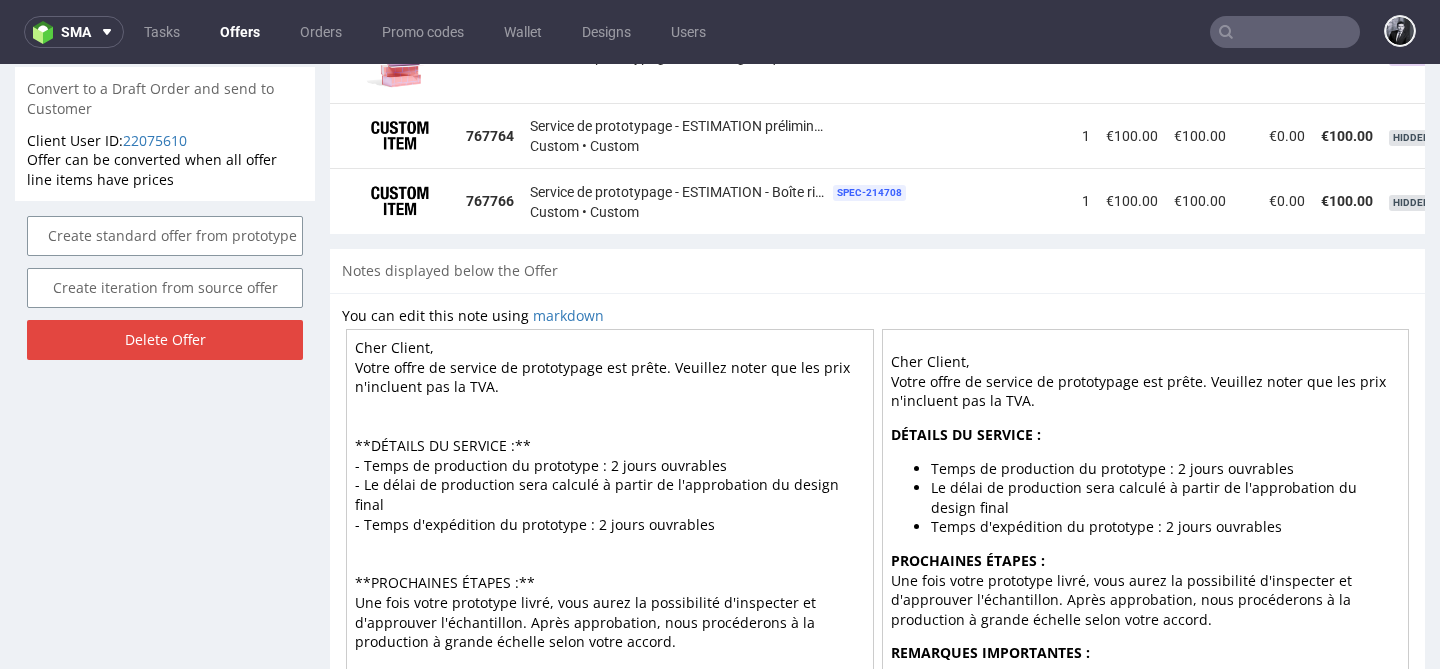 click on "Cher Client,
Votre offre de service de prototypage est prête. Veuillez noter que les prix n'incluent pas la TVA.
**DÉTAILS DU SERVICE :**
- Temps de production du prototype : 2 jours ouvrables
- Le délai de production sera calculé à partir de l'approbation du design final
- Temps d'expédition du prototype : 2 jours ouvrables
**PROCHAINES ÉTAPES :**
Une fois votre prototype livré, vous aurez la possibilité d'inspecter et d'approuver l'échantillon. Après approbation, nous procéderons à la production à grande échelle selon votre accord.
**REMARQUES IMPORTANTES :**
- Les prototypes sont produits en unités uniques et peuvent présenter de légères variations par rapport à la production à grande échelle en raison de processus de fabrication différents
- Des ajustements ou des modifications peuvent être discutés et mis en œuvre avant le début de la production complète" at bounding box center (610, 504) 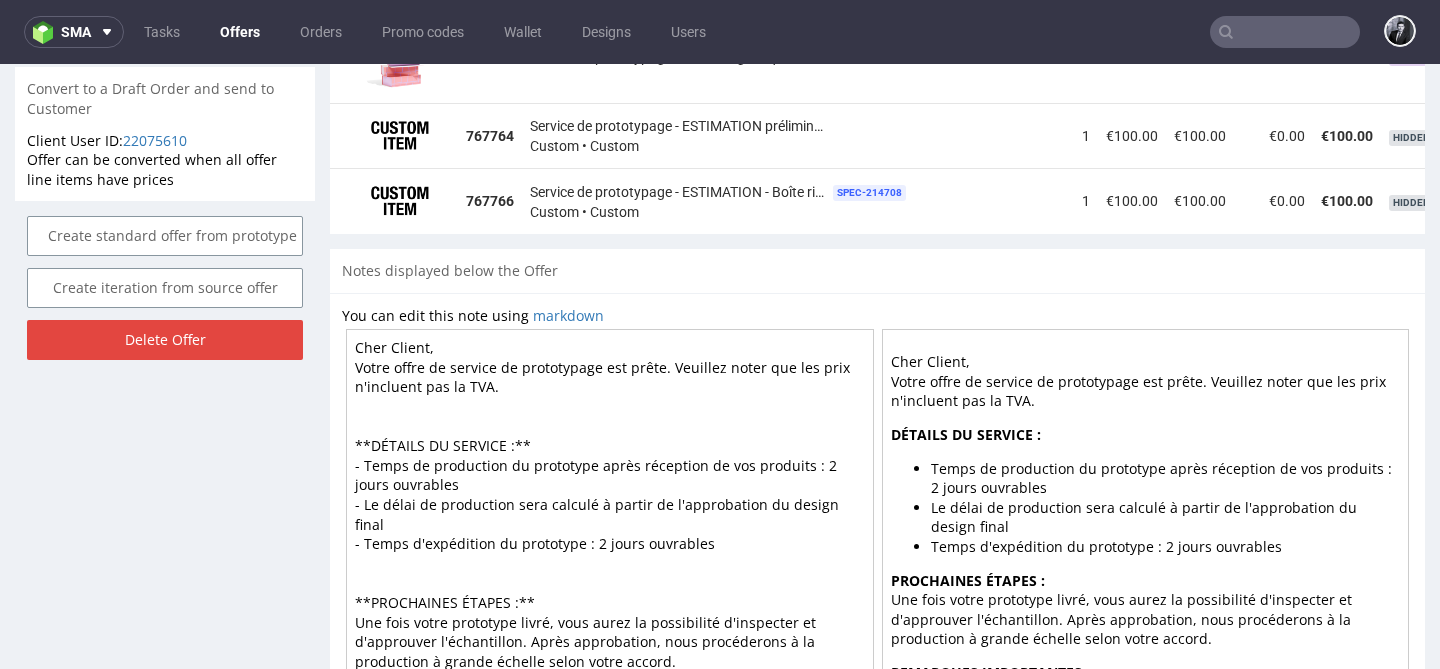 click on "Cher Client,
Votre offre de service de prototypage est prête. Veuillez noter que les prix n'incluent pas la TVA.
**DÉTAILS DU SERVICE :**
- Temps de production du prototype après réception de vos produits : 2 jours ouvrables
- Le délai de production sera calculé à partir de l'approbation du design final
- Temps d'expédition du prototype : 2 jours ouvrables
**PROCHAINES ÉTAPES :**
Une fois votre prototype livré, vous aurez la possibilité d'inspecter et d'approuver l'échantillon. Après approbation, nous procéderons à la production à grande échelle selon votre accord.
**REMARQUES IMPORTANTES :**
- Les prototypes sont produits en unités uniques et peuvent présenter de légères variations par rapport à la production à grande échelle en raison de processus de fabrication différents
- Des ajustements ou des modifications peuvent être discutés et mis en œuvre avant le début de la production complète" at bounding box center (610, 504) 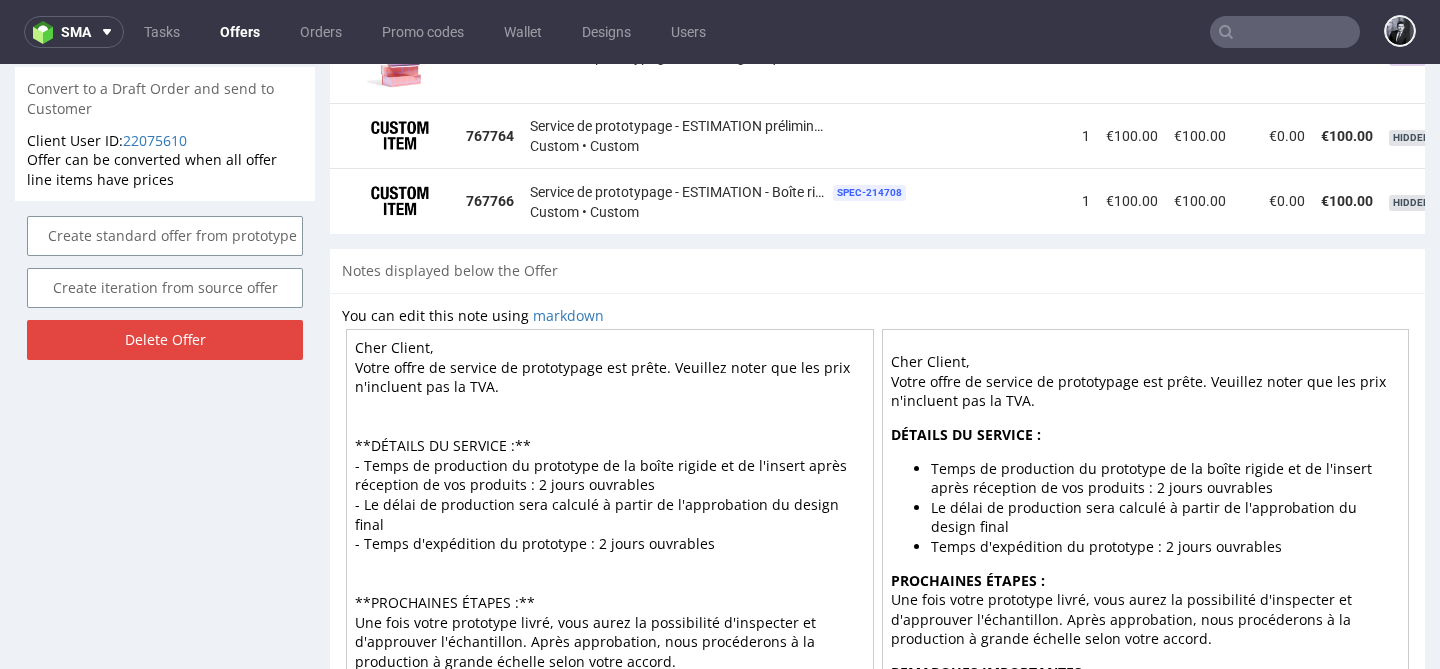 click on "Cher Client,
Votre offre de service de prototypage est prête. Veuillez noter que les prix n'incluent pas la TVA.
**DÉTAILS DU SERVICE :**
- Temps de production du prototype de la boîte rigide et de l'insert après réception de vos produits : 2 jours ouvrables
- Le délai de production sera calculé à partir de l'approbation du design final
- Temps d'expédition du prototype : 2 jours ouvrables
**PROCHAINES ÉTAPES :**
Une fois votre prototype livré, vous aurez la possibilité d'inspecter et d'approuver l'échantillon. Après approbation, nous procéderons à la production à grande échelle selon votre accord.
**REMARQUES IMPORTANTES :**
- Les prototypes sont produits en unités uniques et peuvent présenter de légères variations par rapport à la production à grande échelle en raison de processus de fabrication différents
- Des ajustements ou des modifications peuvent être discutés et mis en œuvre avant le début de la production complète" at bounding box center [610, 504] 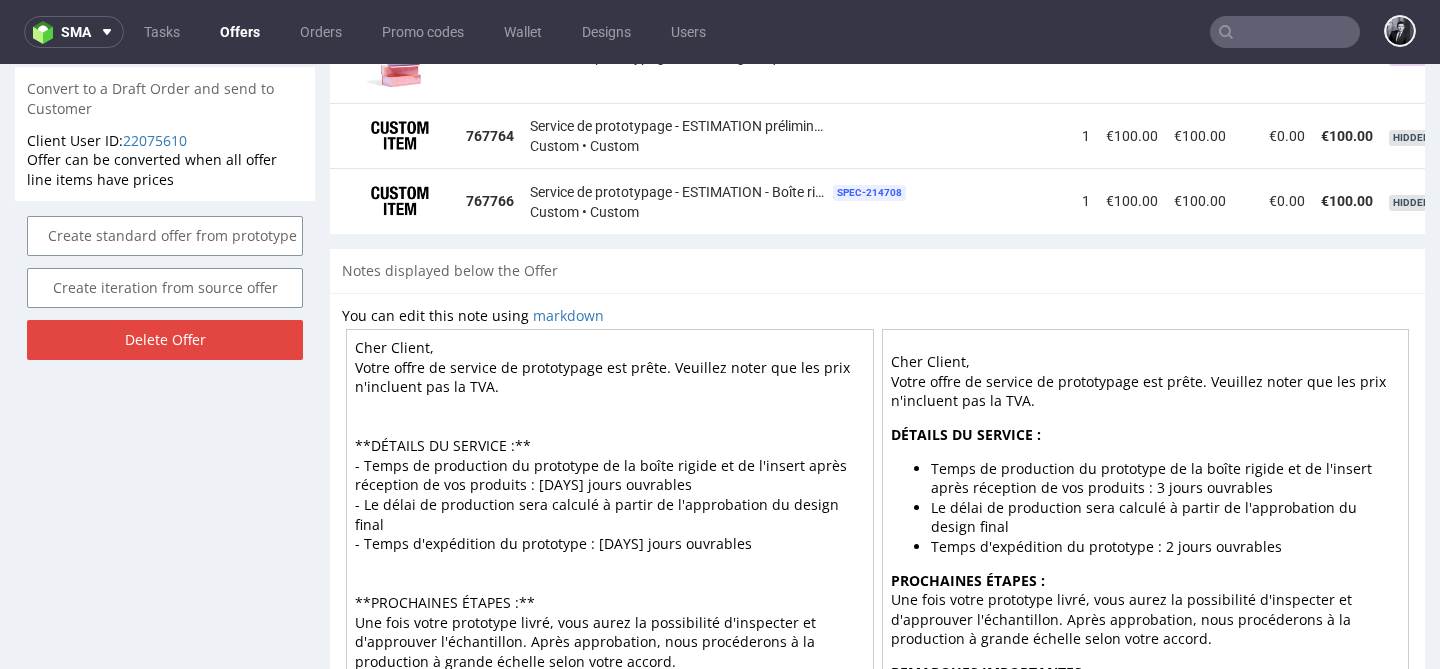 drag, startPoint x: 851, startPoint y: 506, endPoint x: 350, endPoint y: 502, distance: 501.01596 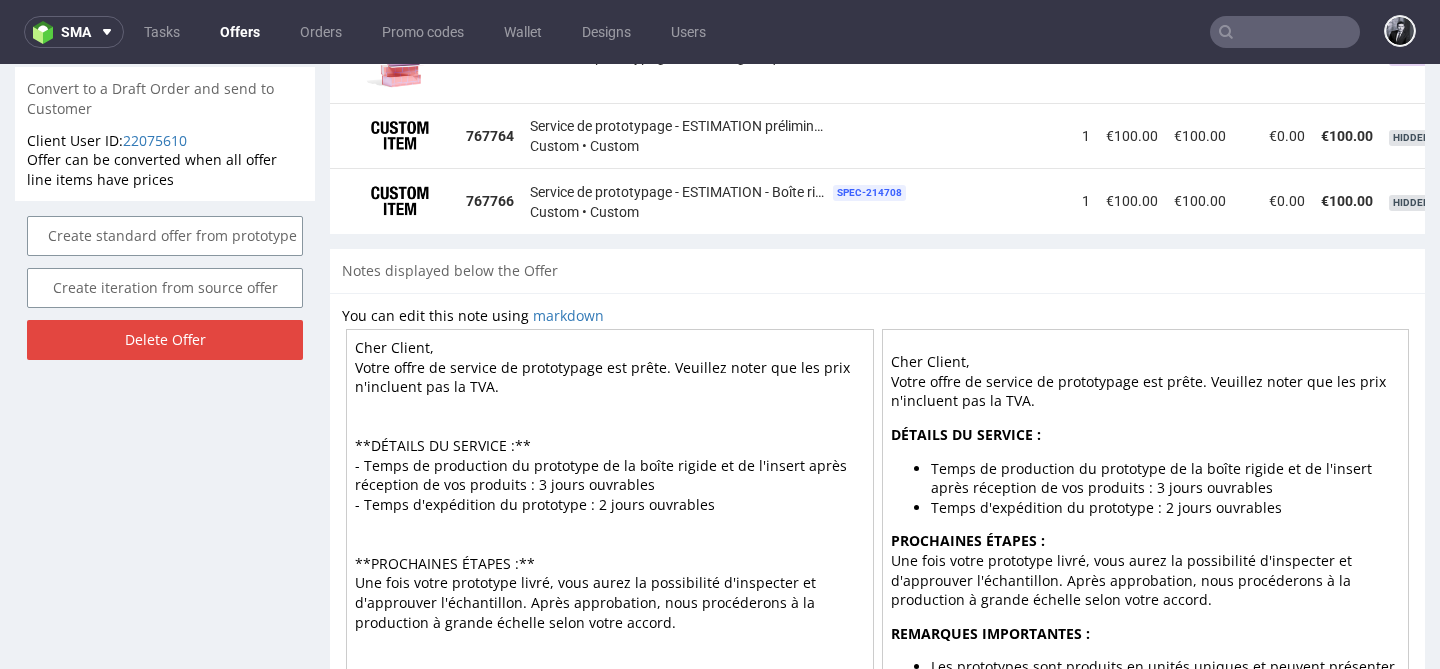 drag, startPoint x: 499, startPoint y: 465, endPoint x: 432, endPoint y: 465, distance: 67 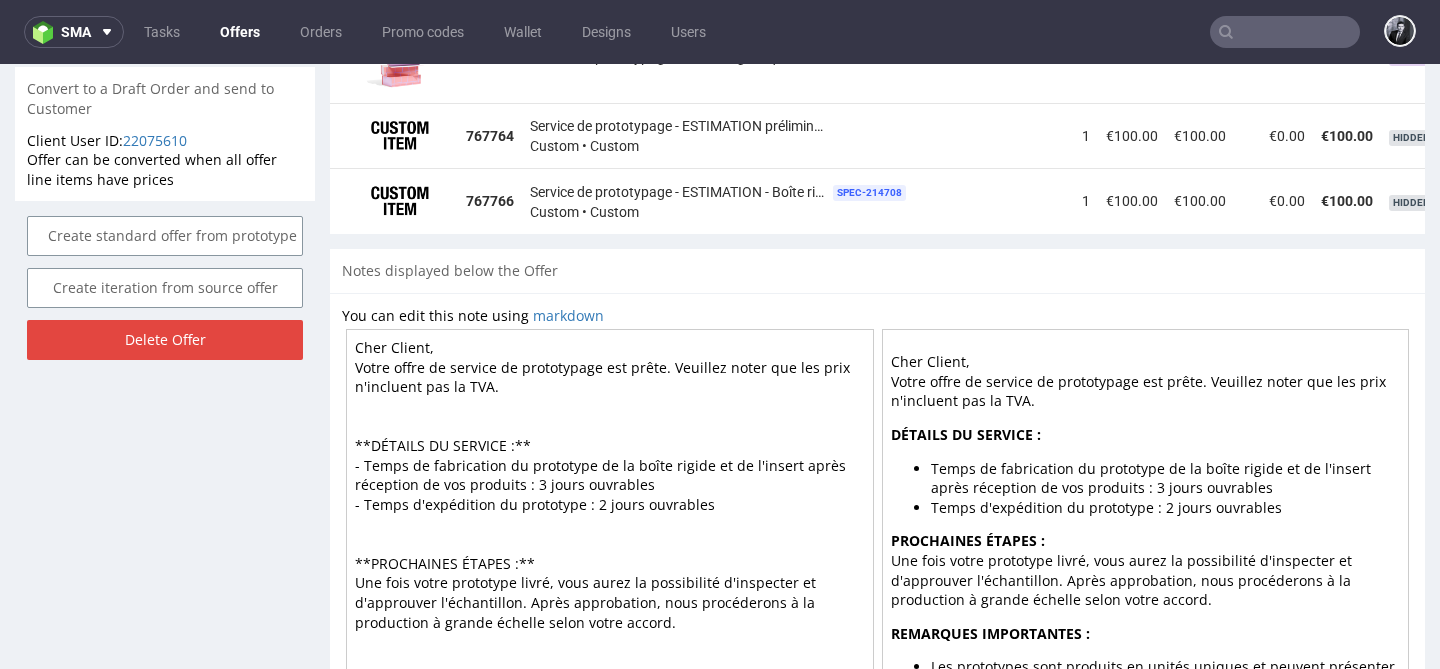 click on "Cher Client,
Votre offre de service de prototypage est prête. Veuillez noter que les prix n'incluent pas la TVA.
**DÉTAILS DU SERVICE :**
- Temps de fabrication du prototype de la boîte rigide et de l'insert après réception de vos produits : 3 jours ouvrables
- Temps d'expédition du prototype : 2 jours ouvrables
**PROCHAINES ÉTAPES :**
Une fois votre prototype livré, vous aurez la possibilité d'inspecter et d'approuver l'échantillon. Après approbation, nous procéderons à la production à grande échelle selon votre accord.
**REMARQUES IMPORTANTES :**
- Les prototypes sont produits en unités uniques et peuvent présenter de légères variations par rapport à la production à grande échelle en raison de processus de fabrication différents
- Des ajustements ou des modifications peuvent être discutés et mis en œuvre avant le début de la production complète" at bounding box center [610, 504] 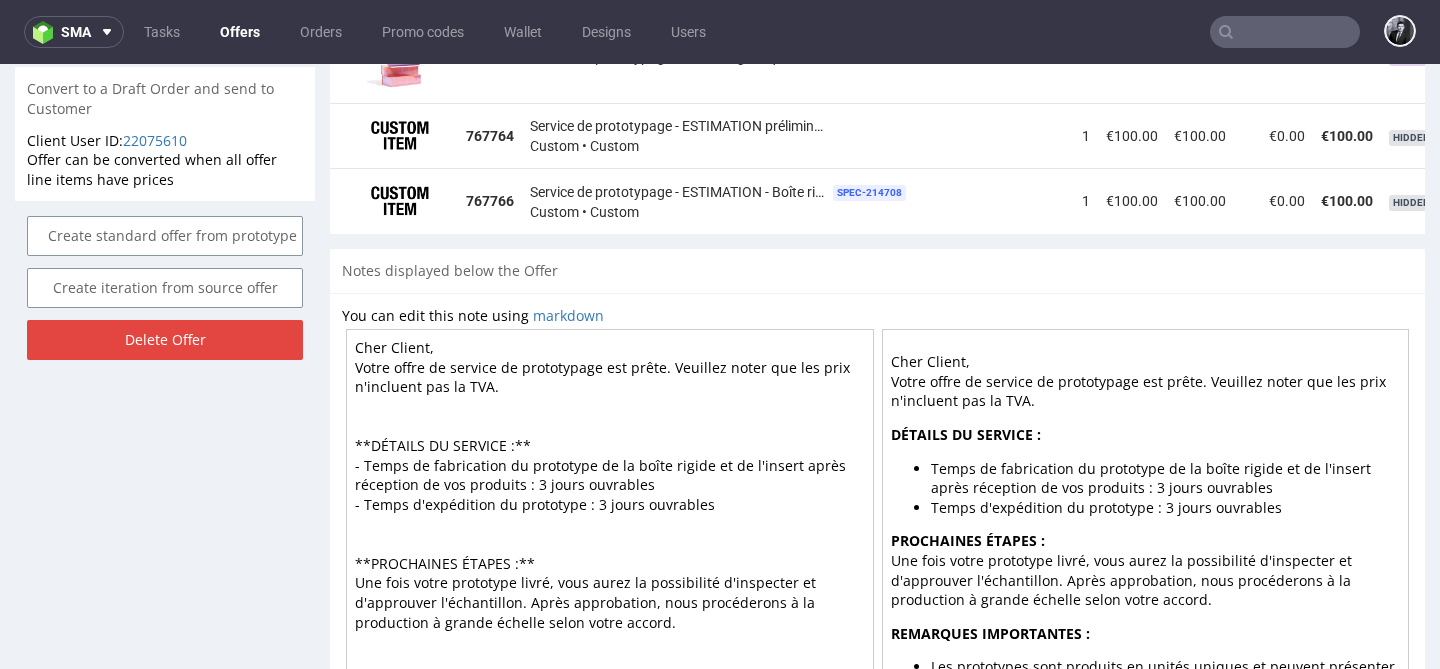 click on "Cher Client,
Votre offre de service de prototypage est prête. Veuillez noter que les prix n'incluent pas la TVA.
**DÉTAILS DU SERVICE :**
- Temps de fabrication du prototype de la boîte rigide et de l'insert après réception de vos produits : 3 jours ouvrables
- Temps d'expédition du prototype : 3 jours ouvrables
**PROCHAINES ÉTAPES :**
Une fois votre prototype livré, vous aurez la possibilité d'inspecter et d'approuver l'échantillon. Après approbation, nous procéderons à la production à grande échelle selon votre accord.
**REMARQUES IMPORTANTES :**
- Les prototypes sont produits en unités uniques et peuvent présenter de légères variations par rapport à la production à grande échelle en raison de processus de fabrication différents
- Des ajustements ou des modifications peuvent être discutés et mis en œuvre avant le début de la production complète" at bounding box center (610, 504) 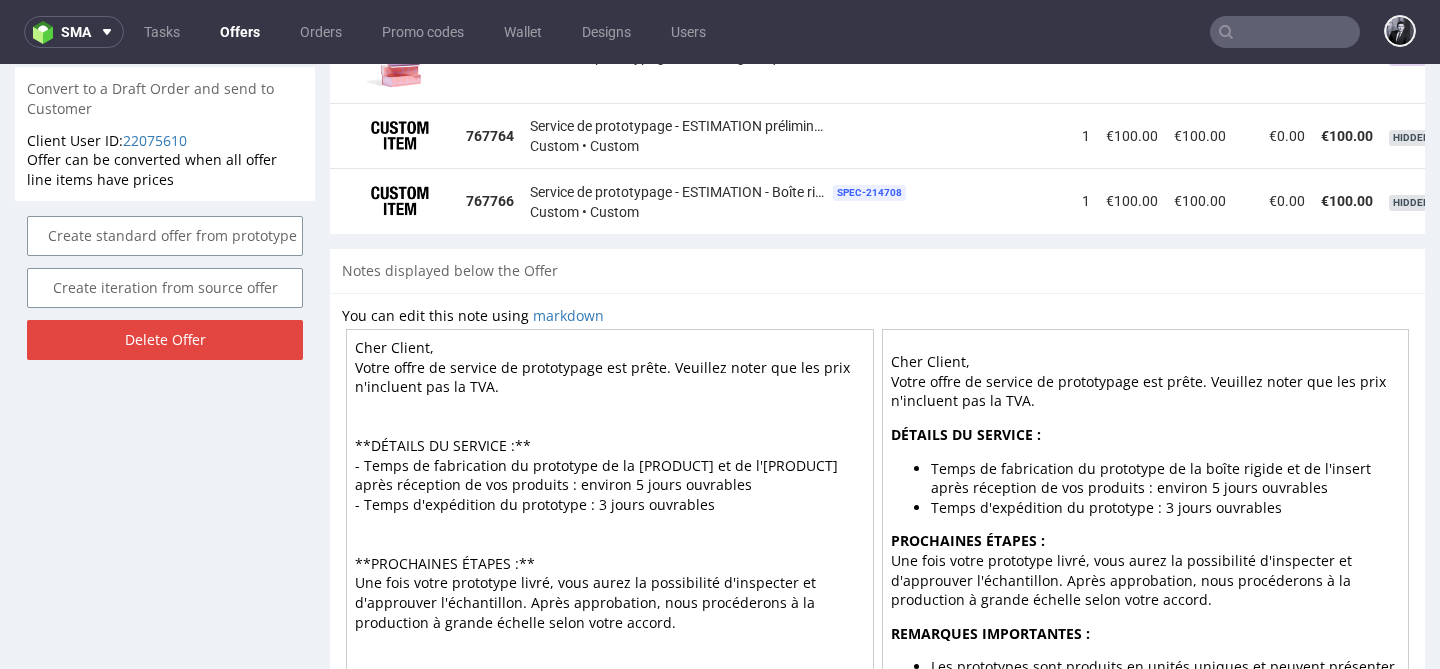 click on "Cher Client,
Votre offre de service de prototypage est prête. Veuillez noter que les prix n'incluent pas la TVA.
**DÉTAILS DU SERVICE :**
- Temps de fabrication du prototype de la [PRODUCT] et de l'[PRODUCT] après réception de vos produits : environ 5 jours ouvrables
- Temps d'expédition du prototype : 3 jours ouvrables
**PROCHAINES ÉTAPES :**
Une fois votre prototype livré, vous aurez la possibilité d'inspecter et d'approuver l'échantillon. Après approbation, nous procéderons à la production à grande échelle selon votre accord.
**REMARQUES IMPORTANTES :**
- Les prototypes sont produits en unités uniques et peuvent présenter de légères variations par rapport à la production à grande échelle en raison de processus de fabrication différents
- Des ajustements ou des modifications peuvent être discutés et mis en œuvre avant le début de la production complète" at bounding box center [610, 504] 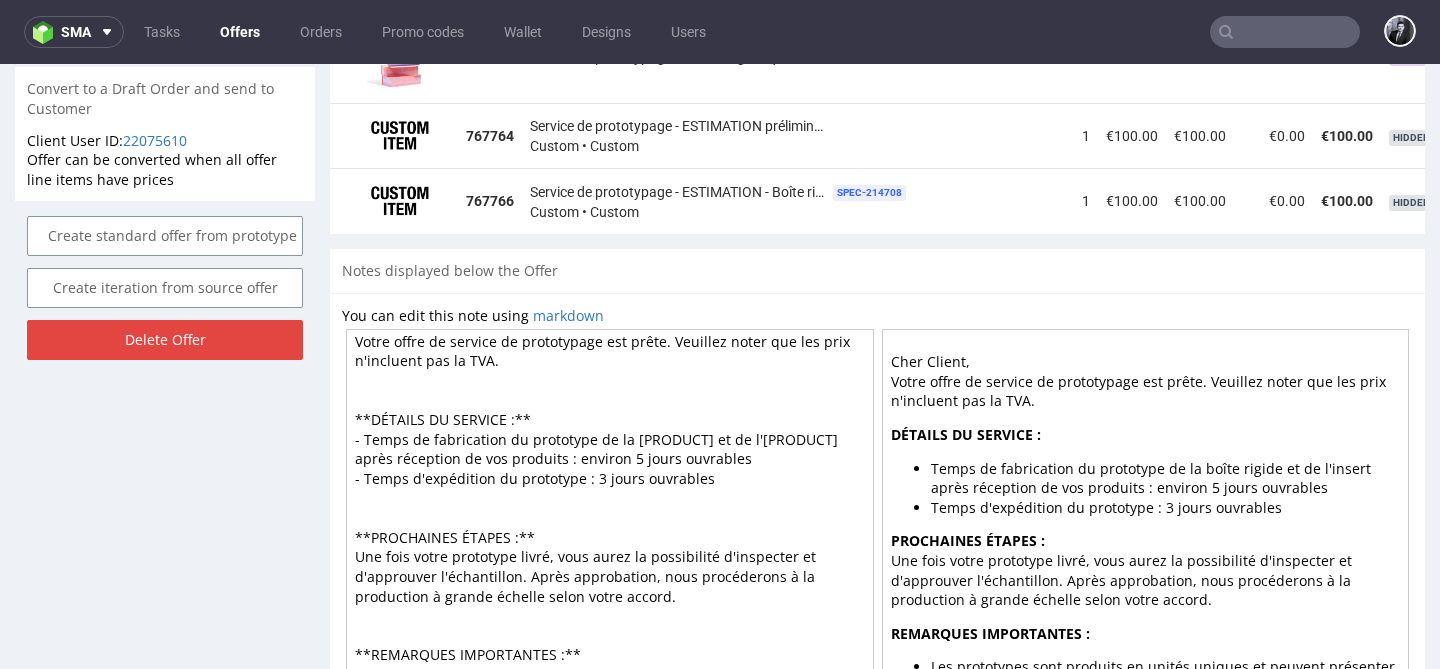 scroll, scrollTop: 28, scrollLeft: 0, axis: vertical 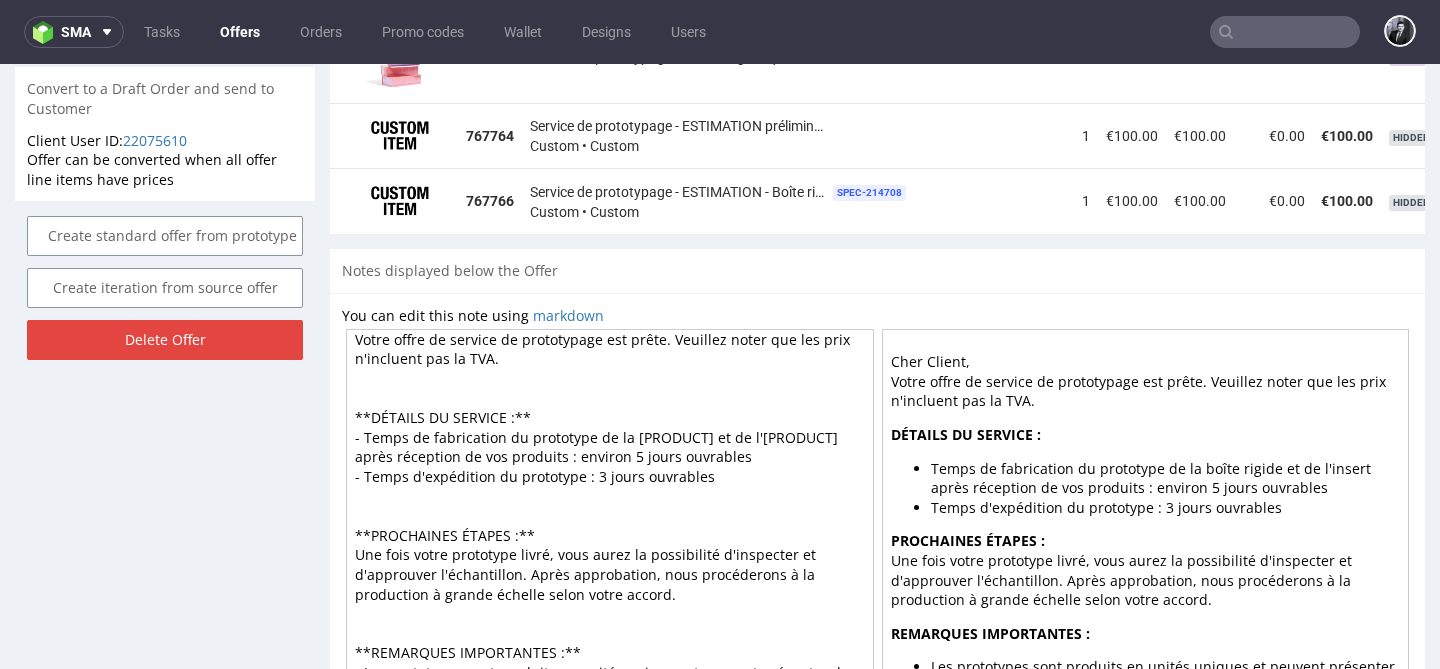click on "Cher Client,
Votre offre de service de prototypage est prête. Veuillez noter que les prix n'incluent pas la TVA.
**DÉTAILS DU SERVICE :**
- Temps de fabrication du prototype de la [PRODUCT] et de l'[PRODUCT] après réception de vos produits : environ 5 jours ouvrables
- Temps d'expédition du prototype : 3 jours ouvrables
**PROCHAINES ÉTAPES :**
Une fois votre prototype livré, vous aurez la possibilité d'inspecter et d'approuver l'échantillon. Après approbation, nous procéderons à la production à grande échelle selon votre accord.
**REMARQUES IMPORTANTES :**
- Les prototypes sont produits en unités uniques et peuvent présenter de légères variations par rapport à la production à grande échelle en raison de processus de fabrication différents
- Des ajustements ou des modifications peuvent être discutés et mis en œuvre avant le début de la production complète" at bounding box center (610, 504) 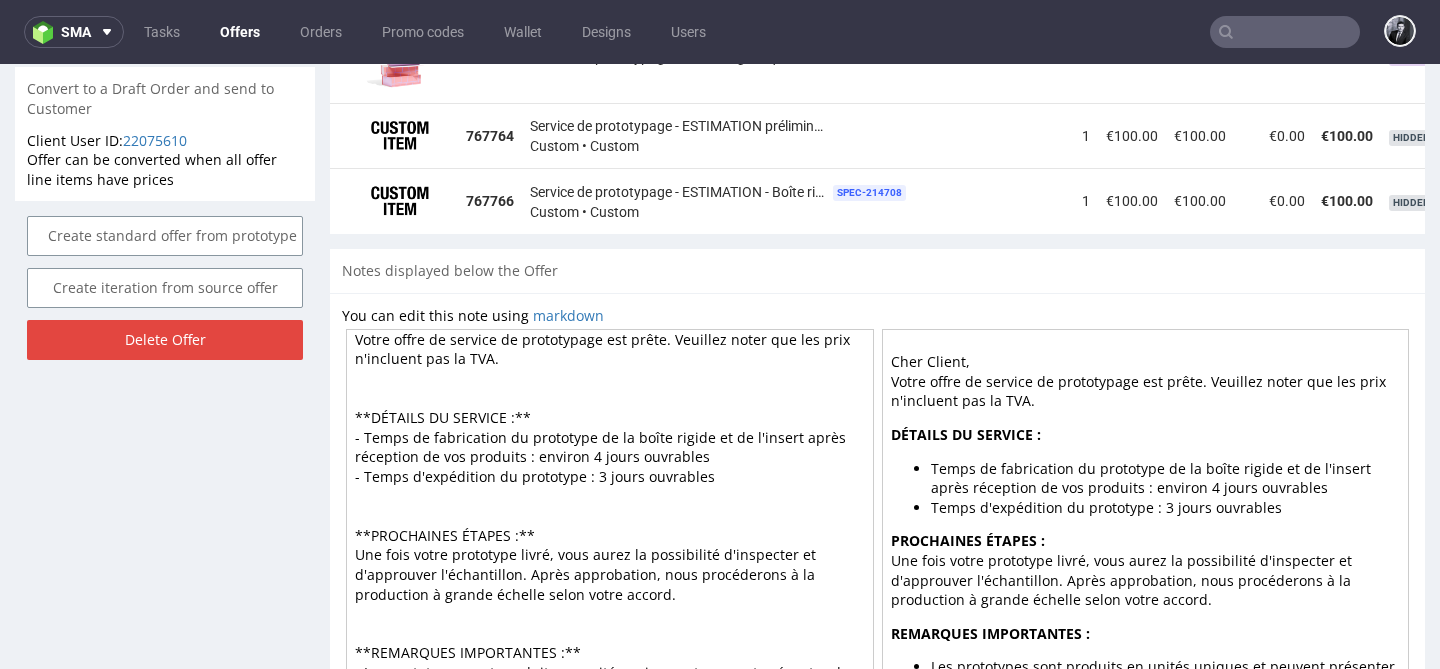 click on "Cher Client,
Votre offre de service de prototypage est prête. Veuillez noter que les prix n'incluent pas la TVA.
**DÉTAILS DU SERVICE :**
- Temps de fabrication du prototype de la boîte rigide et de l'insert après réception de vos produits : environ 4 jours ouvrables
- Temps d'expédition du prototype : 3 jours ouvrables
**PROCHAINES ÉTAPES :**
Une fois votre prototype livré, vous aurez la possibilité d'inspecter et d'approuver l'échantillon. Après approbation, nous procéderons à la production à grande échelle selon votre accord.
**REMARQUES IMPORTANTES :**
- Les prototypes sont produits en unités uniques et peuvent présenter de légères variations par rapport à la production à grande échelle en raison de processus de fabrication différents
- Des ajustements ou des modifications peuvent être discutés et mis en œuvre avant le début de la production complète" at bounding box center (610, 504) 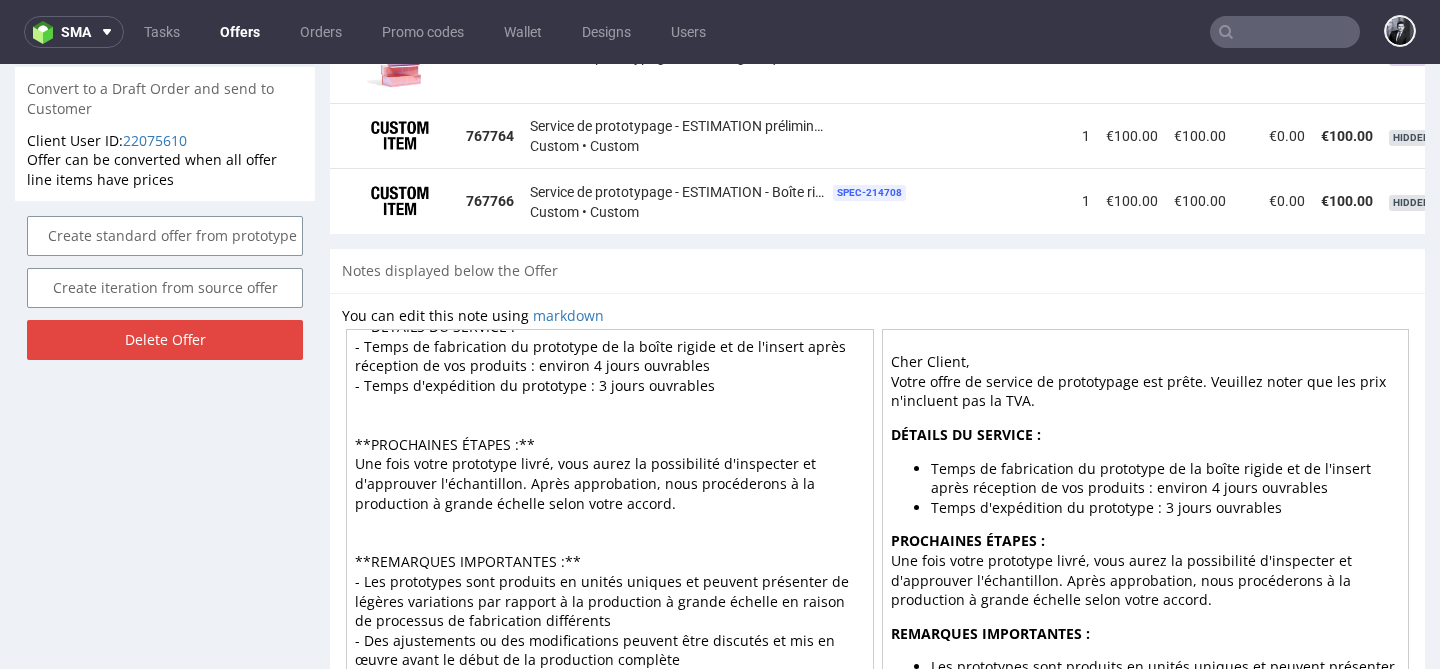 click on "Cher Client,
Votre offre de service de prototypage est prête. Veuillez noter que les prix n'incluent pas la TVA.
**DÉTAILS DU SERVICE :**
- Temps de fabrication du prototype de la boîte rigide et de l'insert après réception de vos produits : environ 4 jours ouvrables
- Temps d'expédition du prototype : 3 jours ouvrables
**PROCHAINES ÉTAPES :**
Une fois votre prototype livré, vous aurez la possibilité d'inspecter et d'approuver l'échantillon. Après approbation, nous procéderons à la production à grande échelle selon votre accord.
**REMARQUES IMPORTANTES :**
- Les prototypes sont produits en unités uniques et peuvent présenter de légères variations par rapport à la production à grande échelle en raison de processus de fabrication différents
- Des ajustements ou des modifications peuvent être discutés et mis en œuvre avant le début de la production complète" at bounding box center [610, 504] 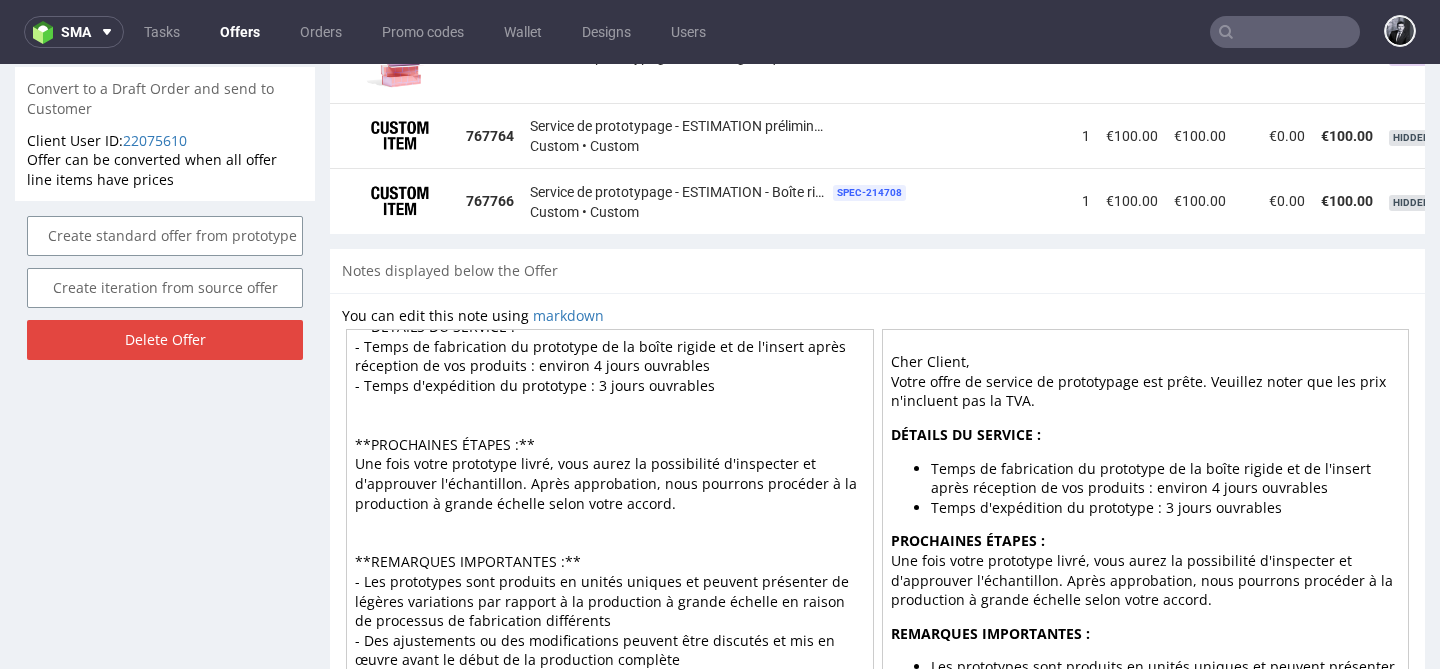 scroll, scrollTop: 138, scrollLeft: 0, axis: vertical 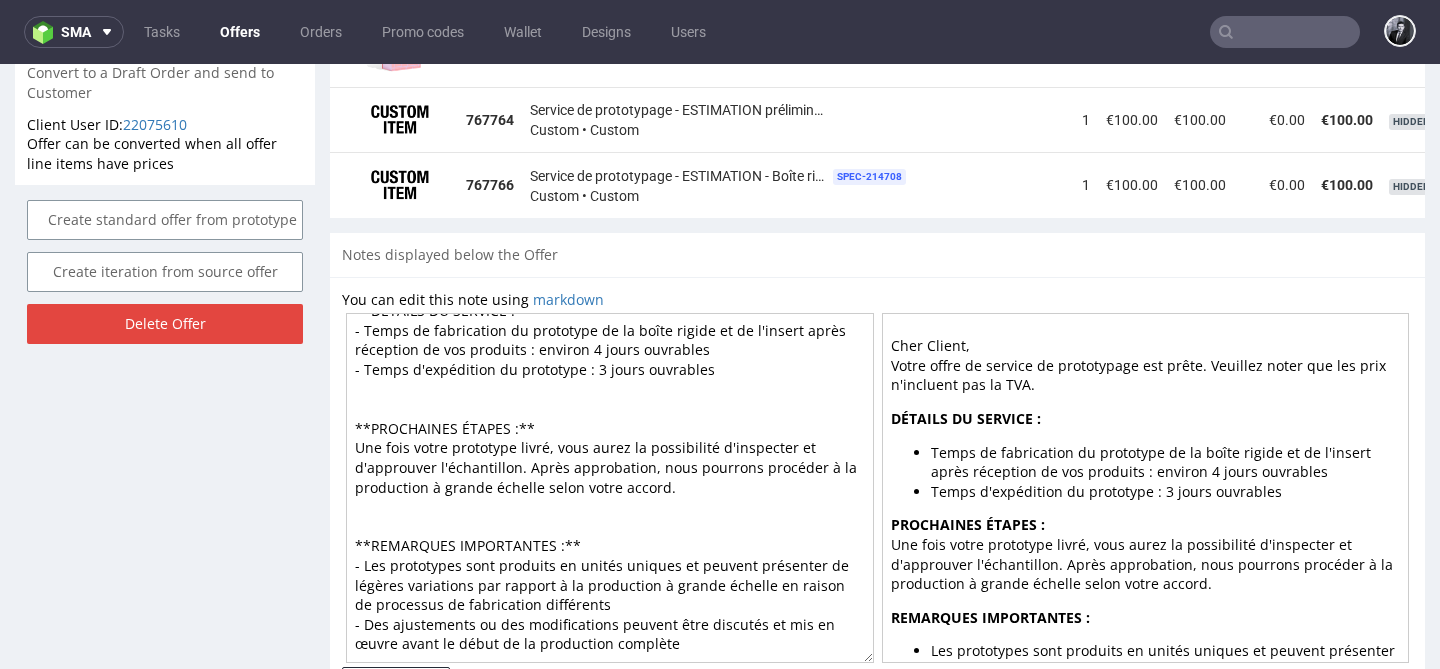 click on "Cher Client,
Votre offre de service de prototypage est prête. Veuillez noter que les prix n'incluent pas la TVA.
**DÉTAILS DU SERVICE :**
- Temps de fabrication du prototype de la boîte rigide et de l'insert après réception de vos produits : environ 4 jours ouvrables
- Temps d'expédition du prototype : 3 jours ouvrables
**PROCHAINES ÉTAPES :**
Une fois votre prototype livré, vous aurez la possibilité d'inspecter et d'approuver l'échantillon. Après approbation, nous pourrons procéder à la production à grande échelle selon votre accord.
**REMARQUES IMPORTANTES :**
- Les prototypes sont produits en unités uniques et peuvent présenter de légères variations par rapport à la production à grande échelle en raison de processus de fabrication différents
- Des ajustements ou des modifications peuvent être discutés et mis en œuvre avant le début de la production complète" at bounding box center (610, 488) 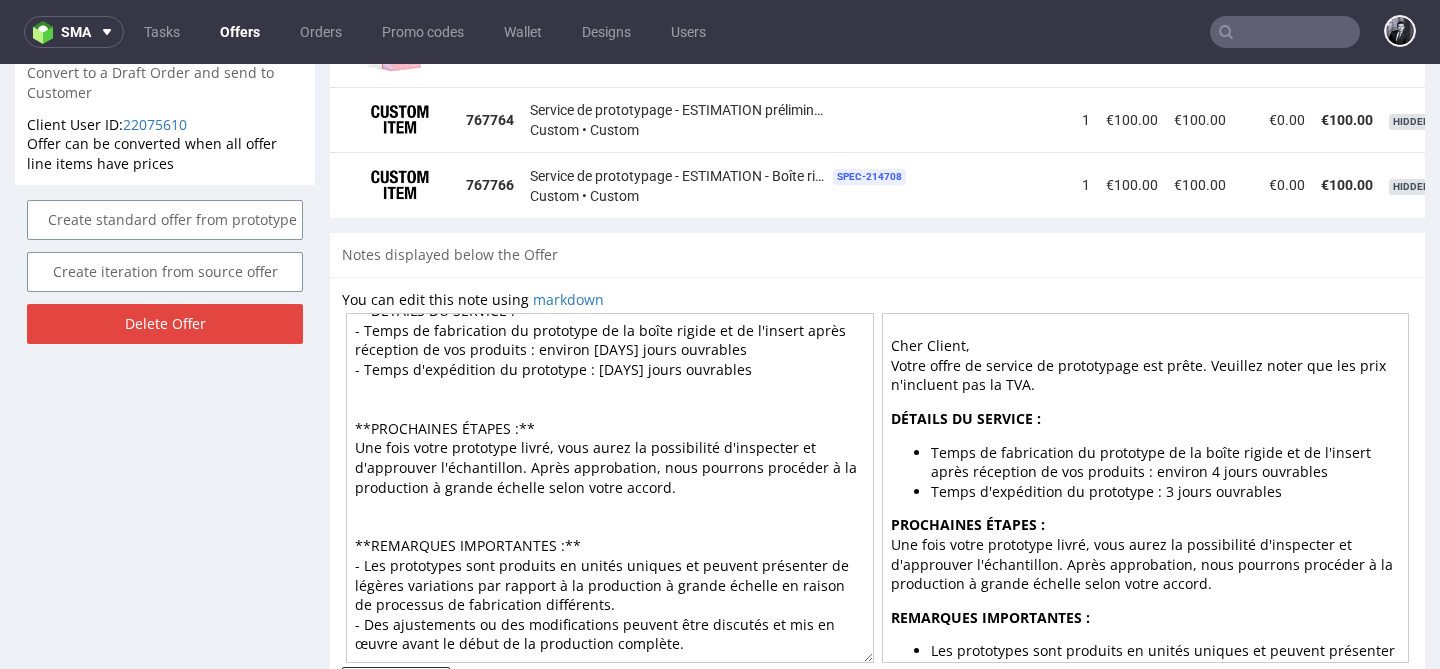 click on "Cher Client,
Votre offre de service de prototypage est prête. Veuillez noter que les prix n'incluent pas la TVA.
**DÉTAILS DU SERVICE :**
- Temps de fabrication du prototype de la boîte rigide et de l'insert après réception de vos produits : environ [DAYS] jours ouvrables
- Temps d'expédition du prototype : [DAYS] jours ouvrables
**PROCHAINES ÉTAPES :**
Une fois votre prototype livré, vous aurez la possibilité d'inspecter et d'approuver l'échantillon. Après approbation, nous pourrons procéder à la production à grande échelle selon votre accord.
**REMARQUES IMPORTANTES :**
- Les prototypes sont produits en unités uniques et peuvent présenter de légères variations par rapport à la production à grande échelle en raison de processus de fabrication différents.
- Des ajustements ou des modifications peuvent être discutés et mis en œuvre avant le début de la production complète." at bounding box center [610, 488] 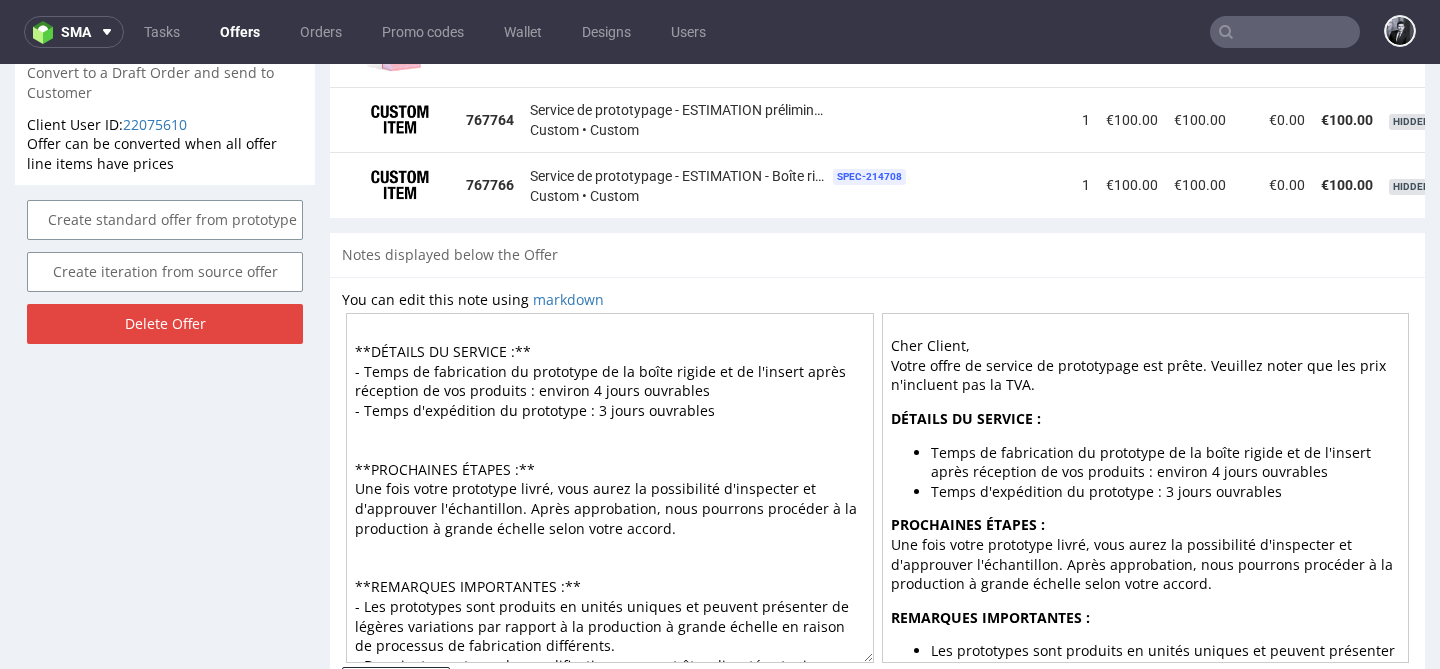 scroll, scrollTop: 0, scrollLeft: 0, axis: both 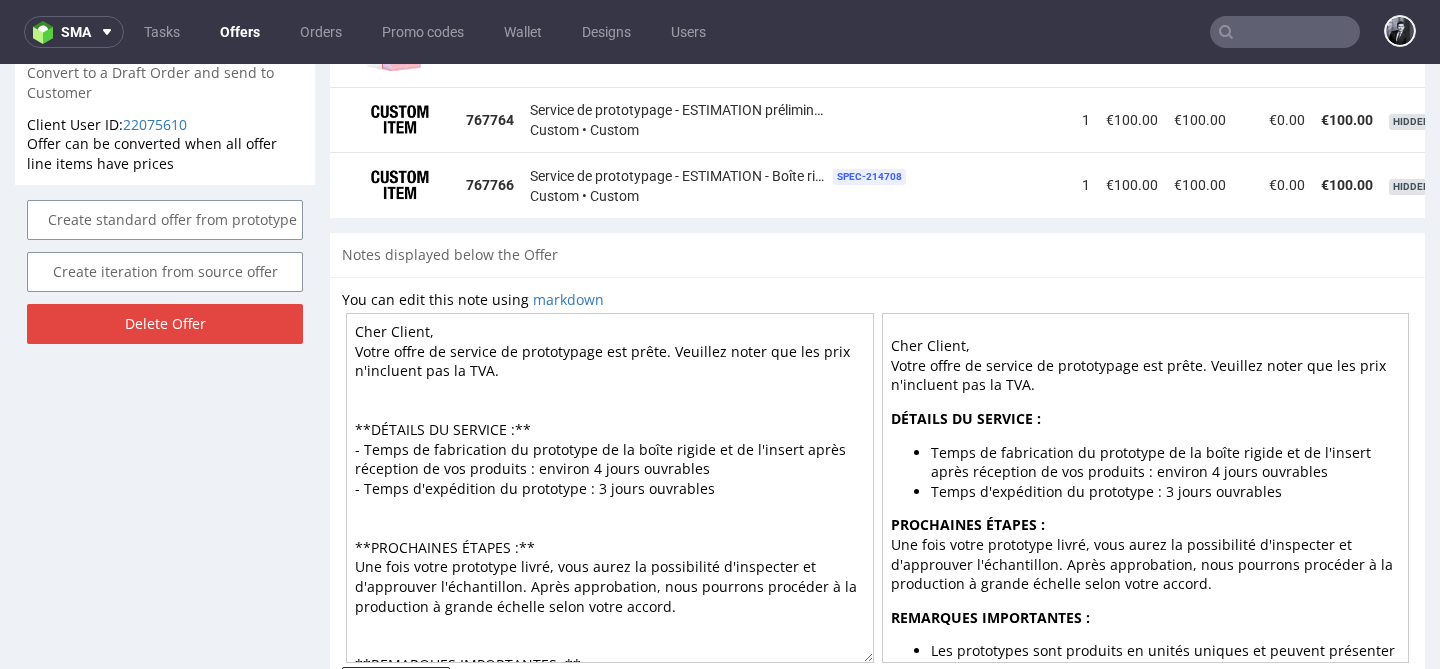 click on "Cher Client,
Votre offre de service de prototypage est prête. Veuillez noter que les prix n'incluent pas la TVA.
**DÉTAILS DU SERVICE :**
- Temps de fabrication du prototype de la boîte rigide et de l'insert après réception de vos produits : environ 4 jours ouvrables
- Temps d'expédition du prototype : 3 jours ouvrables
**PROCHAINES ÉTAPES :**
Une fois votre prototype livré, vous aurez la possibilité d'inspecter et d'approuver l'échantillon. Après approbation, nous pourrons procéder à la production à grande échelle selon votre accord.
**REMARQUES IMPORTANTES :**
- Les prototypes sont produits en unités uniques et peuvent présenter de légères variations par rapport à la production à grande échelle en raison de processus de fabrication différents.
- Des ajustements ou des modifications peuvent être discutés et mis en œuvre avant le début de la production complète." at bounding box center [610, 488] 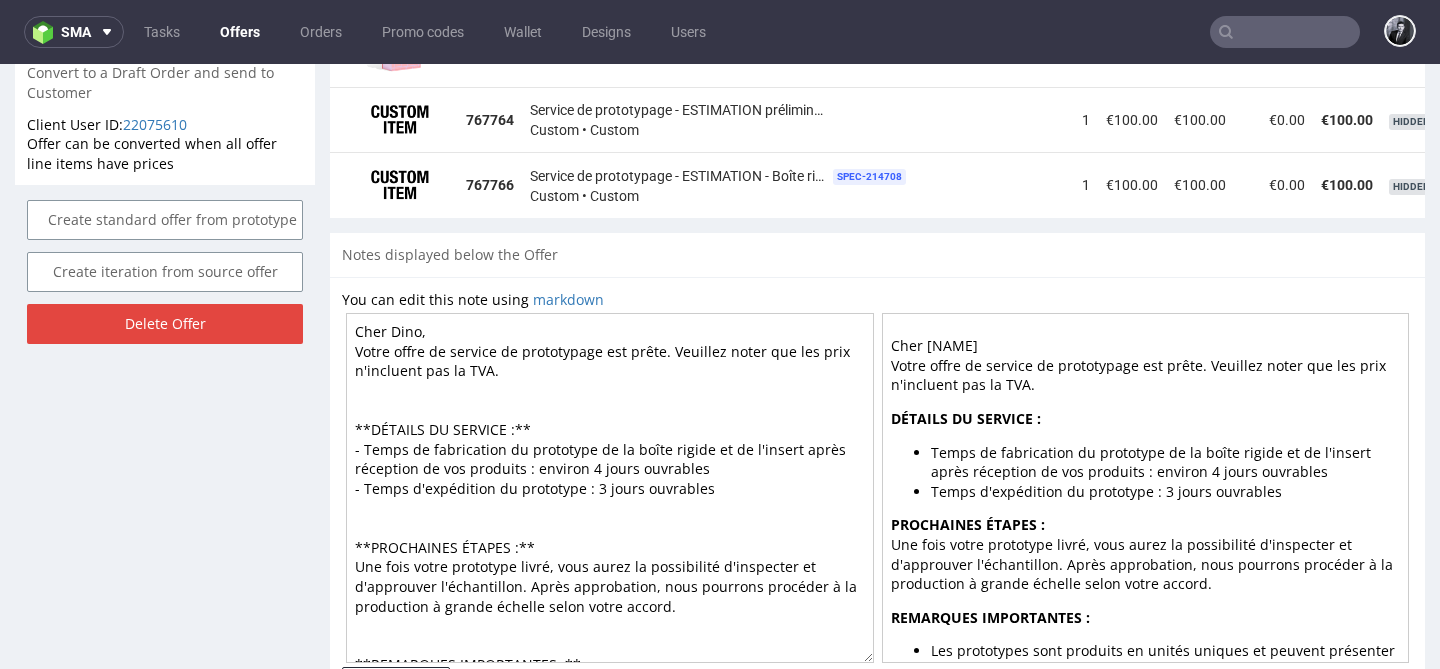 click on "Cher Dino,
Votre offre de service de prototypage est prête. Veuillez noter que les prix n'incluent pas la TVA.
**DÉTAILS DU SERVICE :**
- Temps de fabrication du prototype de la boîte rigide et de l'insert après réception de vos produits : environ 4 jours ouvrables
- Temps d'expédition du prototype : 3 jours ouvrables
**PROCHAINES ÉTAPES :**
Une fois votre prototype livré, vous aurez la possibilité d'inspecter et d'approuver l'échantillon. Après approbation, nous pourrons procéder à la production à grande échelle selon votre accord.
**REMARQUES IMPORTANTES :**
- Les prototypes sont produits en unités uniques et peuvent présenter de légères variations par rapport à la production à grande échelle en raison de processus de fabrication différents.
- Des ajustements ou des modifications peuvent être discutés et mis en œuvre avant le début de la production complète." at bounding box center (610, 488) 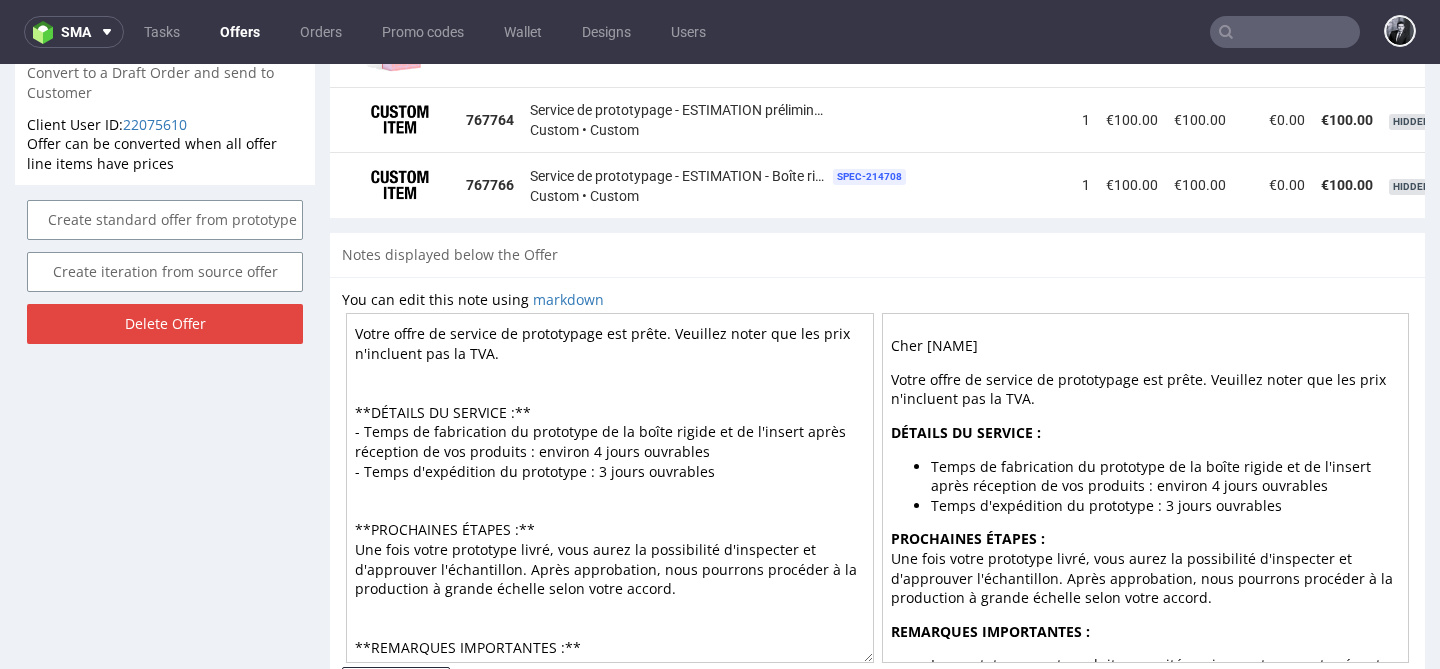 scroll, scrollTop: 46, scrollLeft: 0, axis: vertical 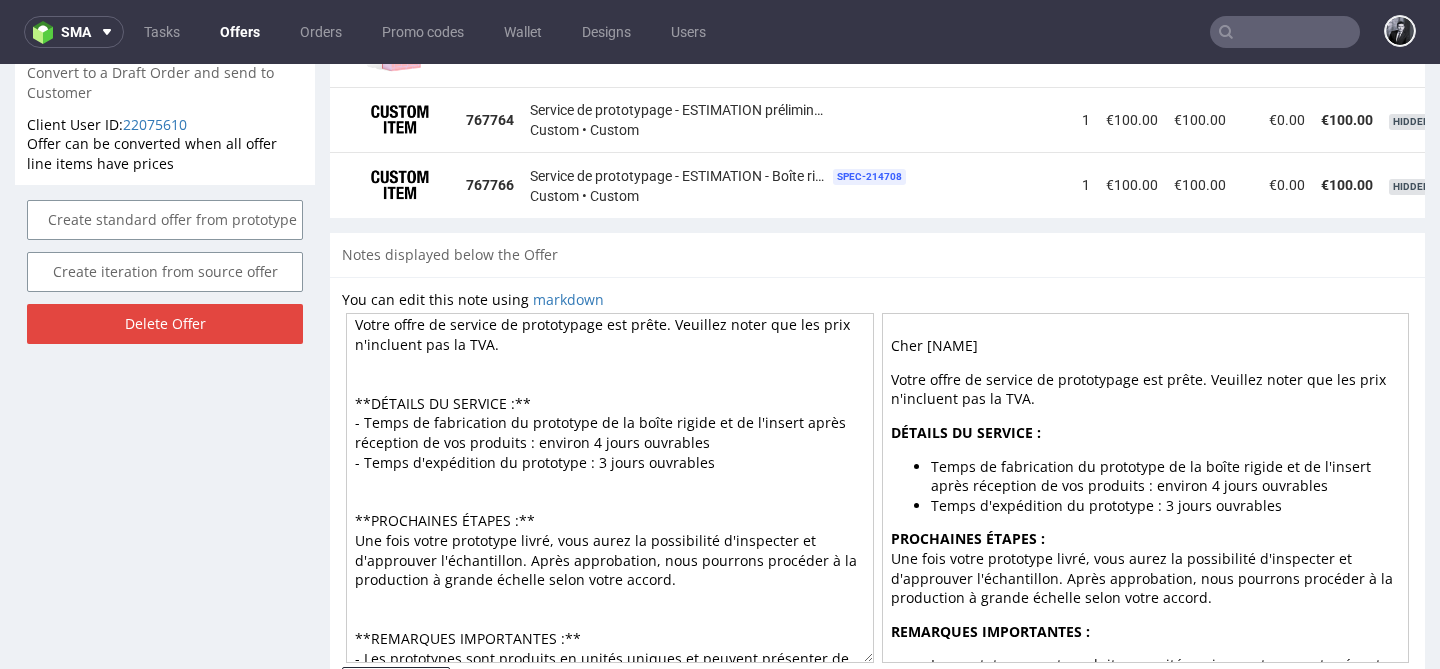 click on "Cher Dino,
Votre offre de service de prototypage est prête. Veuillez noter que les prix n'incluent pas la TVA.
**DÉTAILS DU SERVICE :**
- Temps de fabrication du prototype de la boîte rigide et de l'insert après réception de vos produits : environ 4 jours ouvrables
- Temps d'expédition du prototype : 3 jours ouvrables
**PROCHAINES ÉTAPES :**
Une fois votre prototype livré, vous aurez la possibilité d'inspecter et d'approuver l'échantillon. Après approbation, nous pourrons procéder à la production à grande échelle selon votre accord.
**REMARQUES IMPORTANTES :**
- Les prototypes sont produits en unités uniques et peuvent présenter de légères variations par rapport à la production à grande échelle en raison de processus de fabrication différents.
- Des ajustements ou des modifications peuvent être discutés et mis en œuvre avant le début de la production complète." at bounding box center (610, 488) 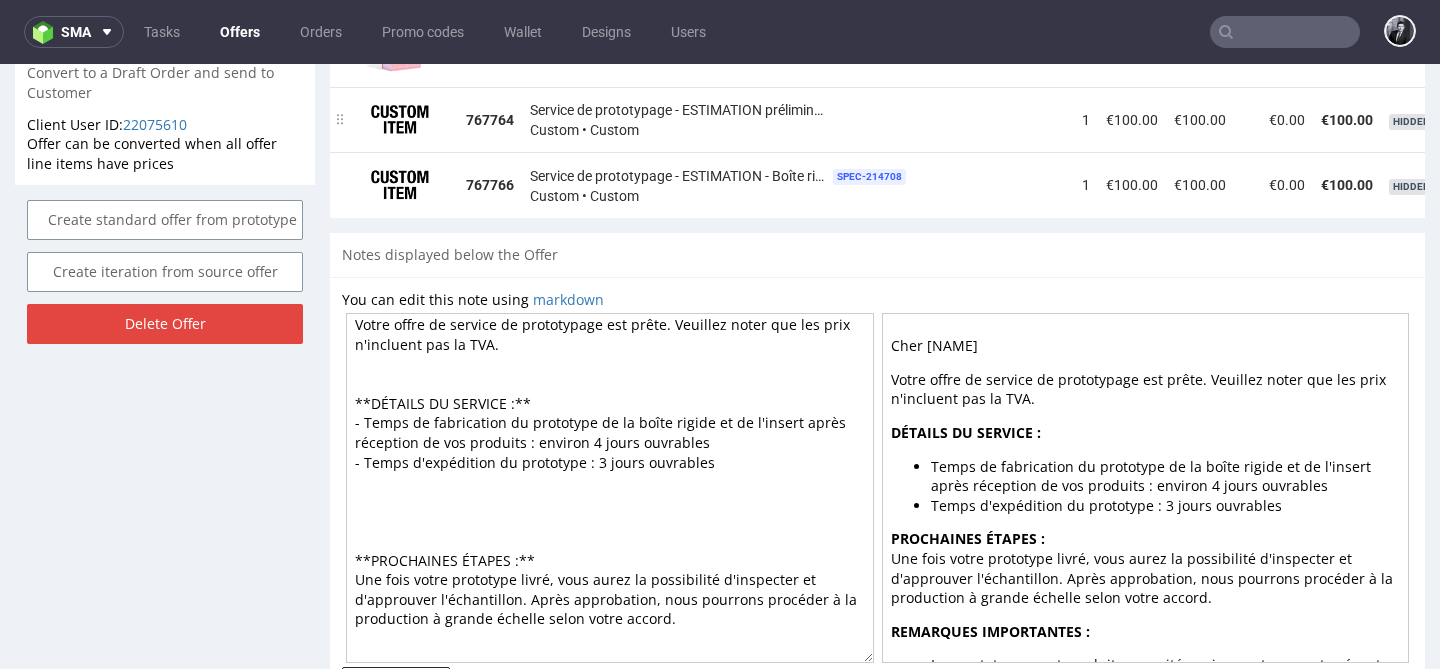 paste on "Le service de prototypage comprend :
• Une épreuve numérique (BAT) pour visualiser la conception (découpe au format PDF et visualisation 3D)
• Une maquette physique réalisée selon vos spécifications (taille et matériau)
• Une série de révisions incluse, au cas où des ajustements seraient nécessaires pour garantir que le prototype final corresponde à vos attentes.
Le prototype est livré sous 5 jours ouvrés. Le coût de ce service est de 100 €, montant entièrement déduit de votre première commande." 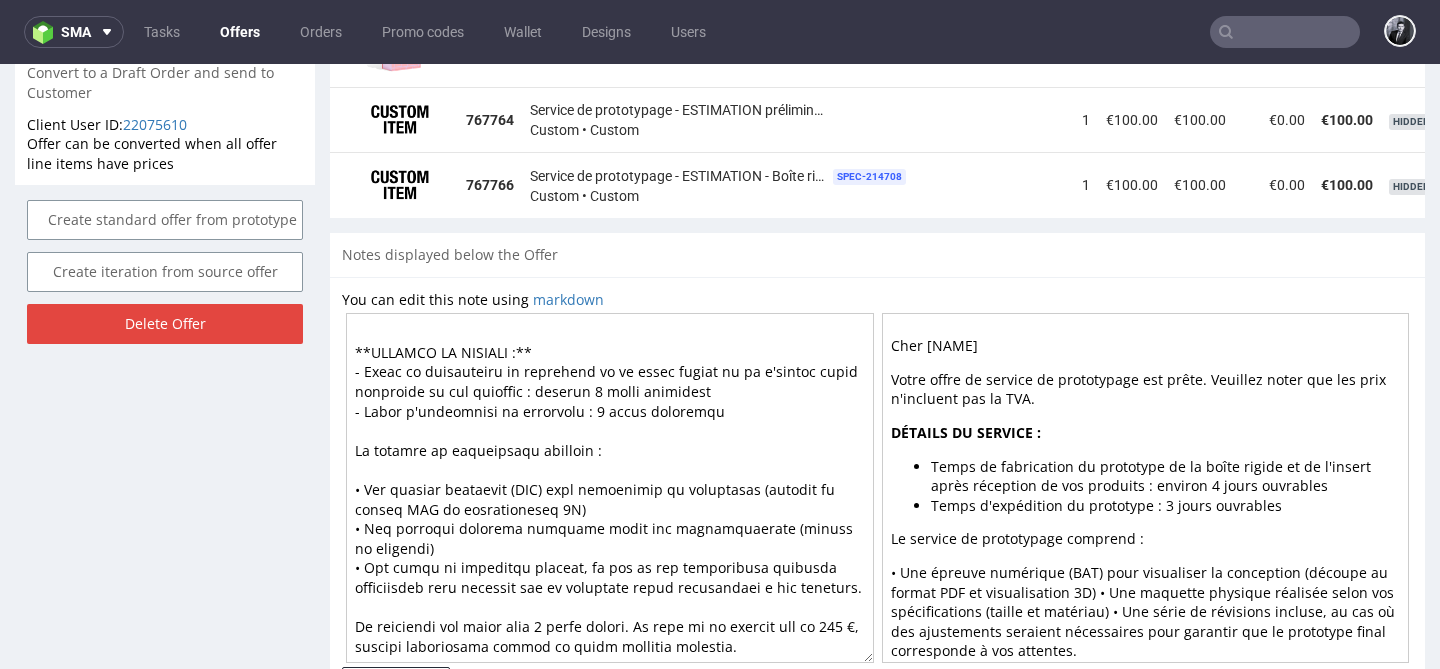 scroll, scrollTop: 104, scrollLeft: 0, axis: vertical 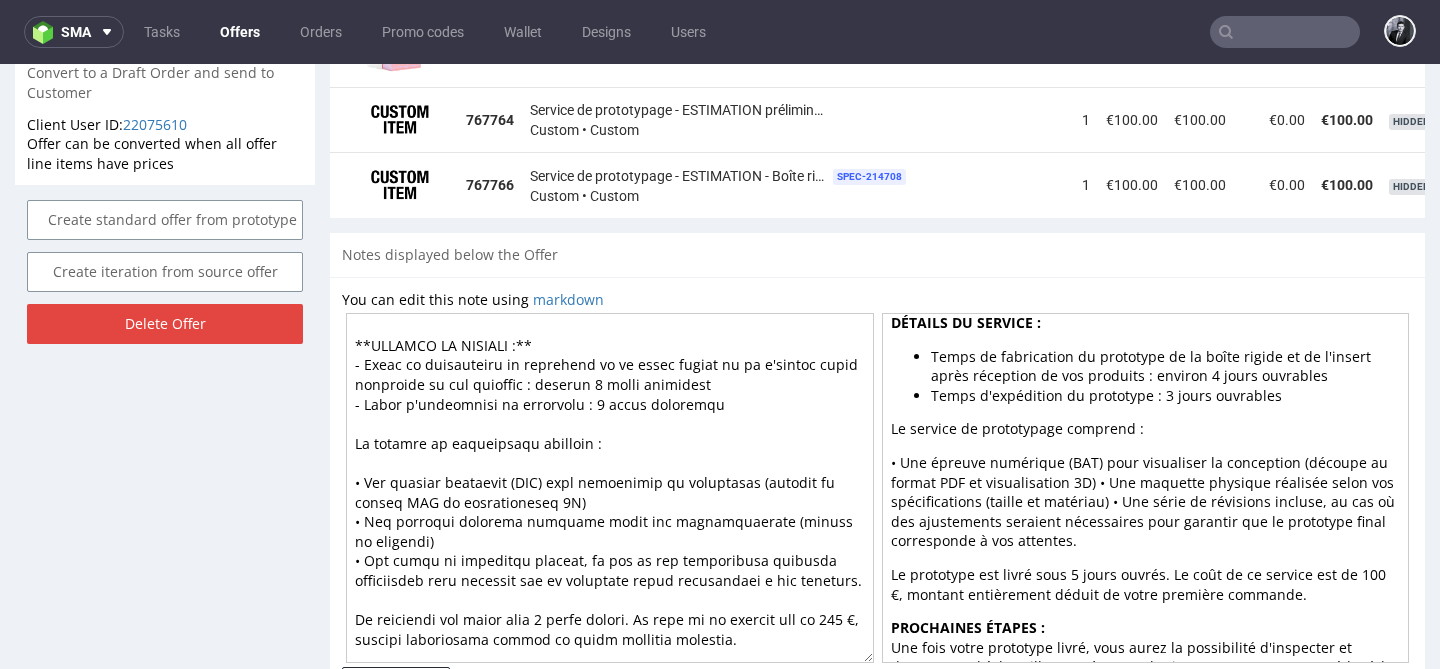 click at bounding box center (610, 488) 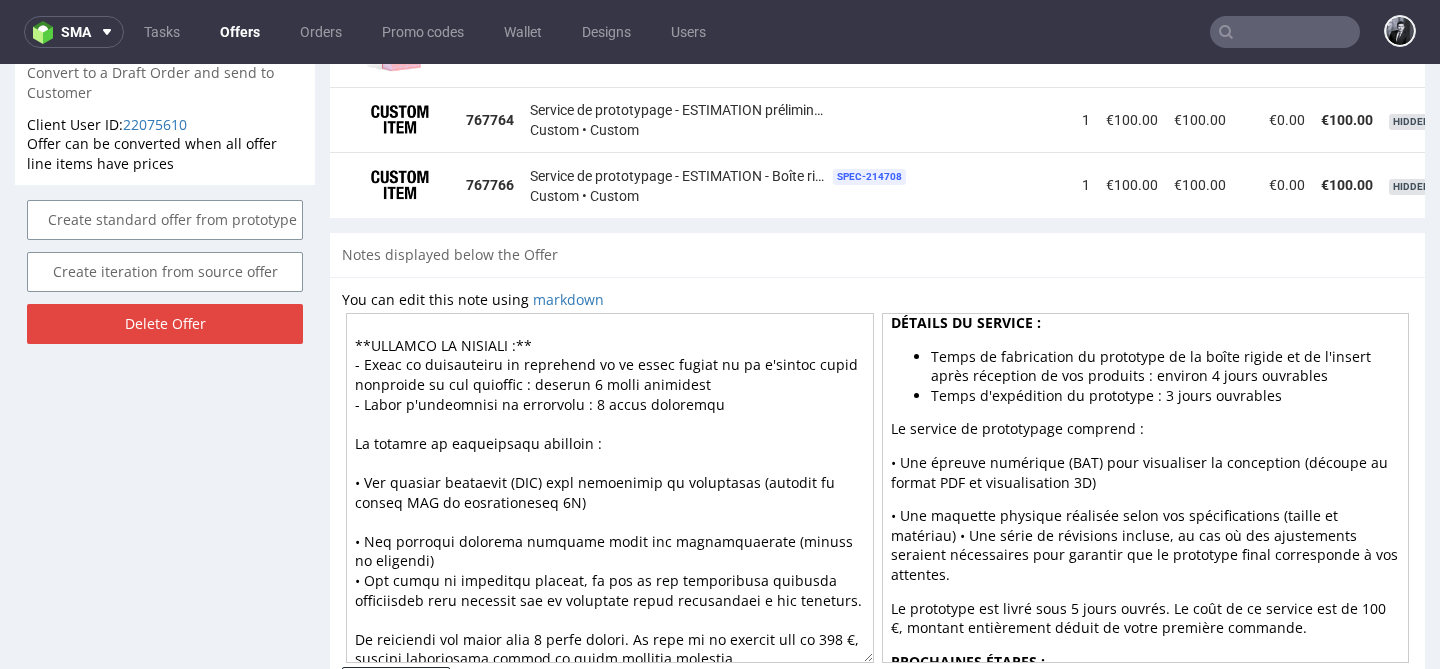 click at bounding box center [610, 488] 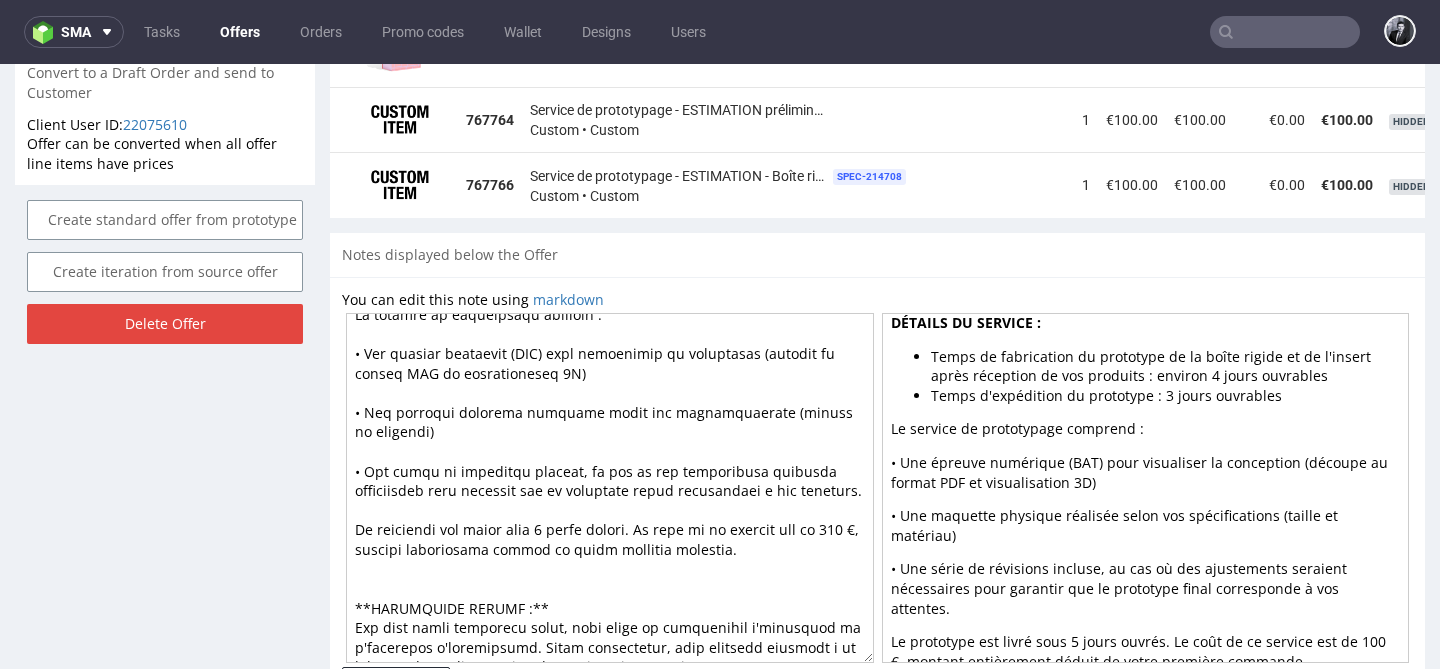 scroll, scrollTop: 234, scrollLeft: 0, axis: vertical 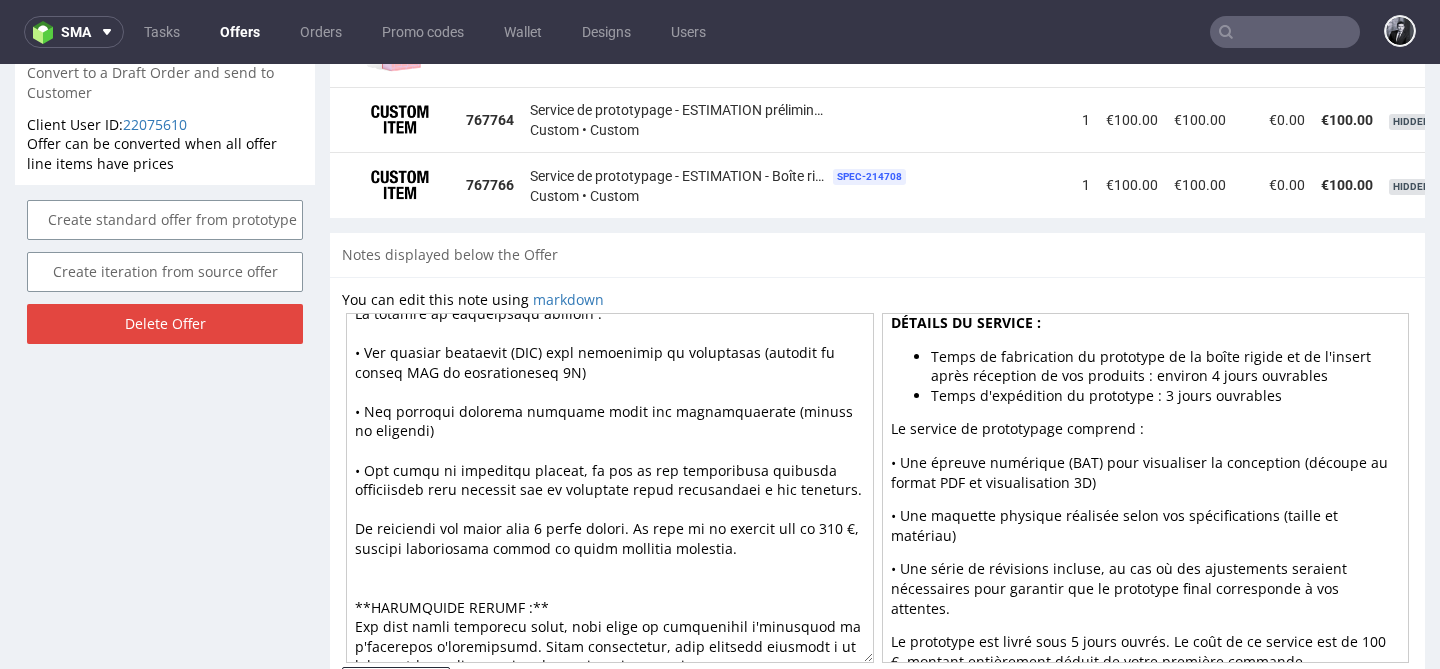 drag, startPoint x: 626, startPoint y: 508, endPoint x: 356, endPoint y: 501, distance: 270.09073 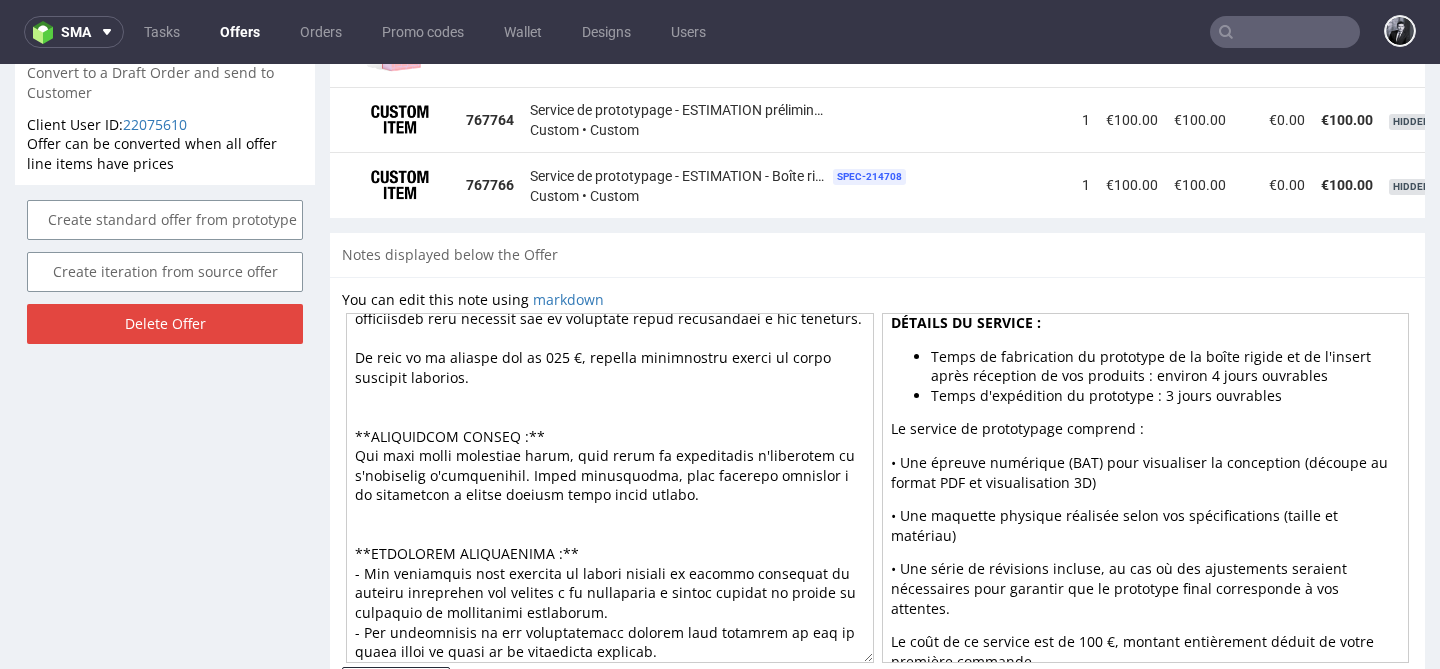 scroll, scrollTop: 412, scrollLeft: 0, axis: vertical 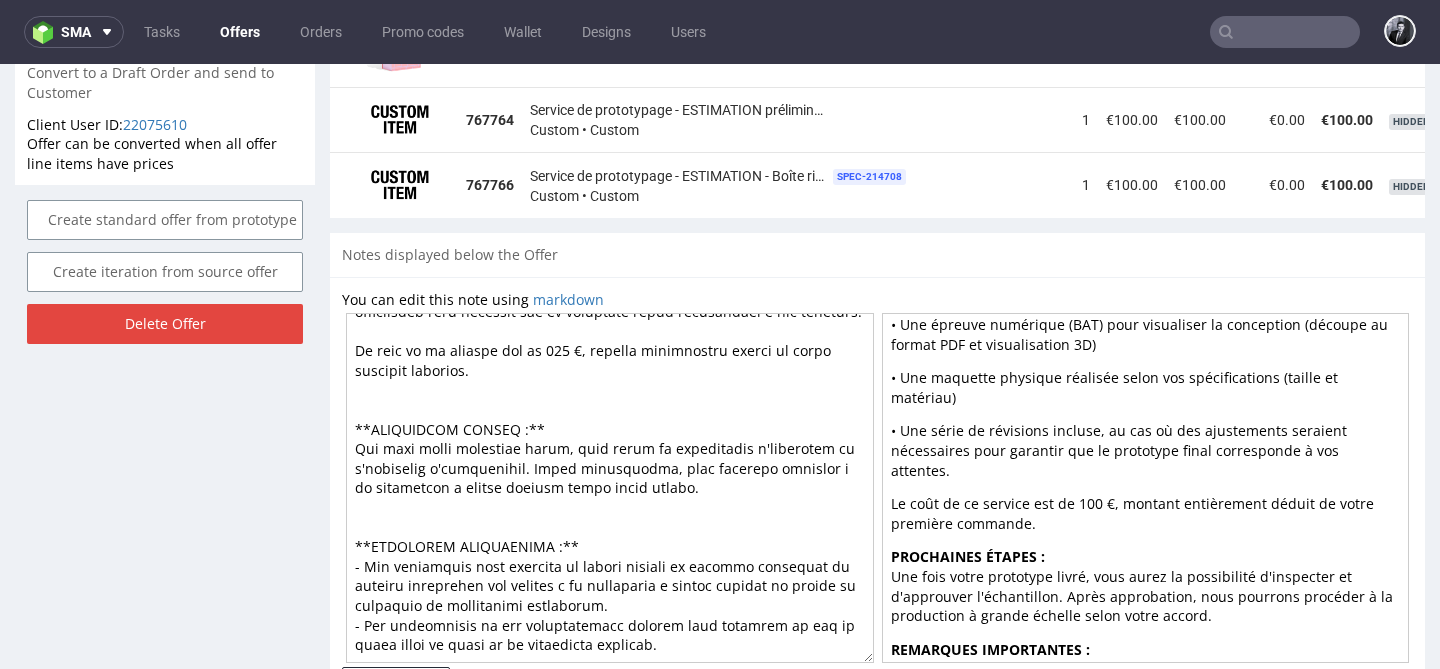 click at bounding box center (610, 488) 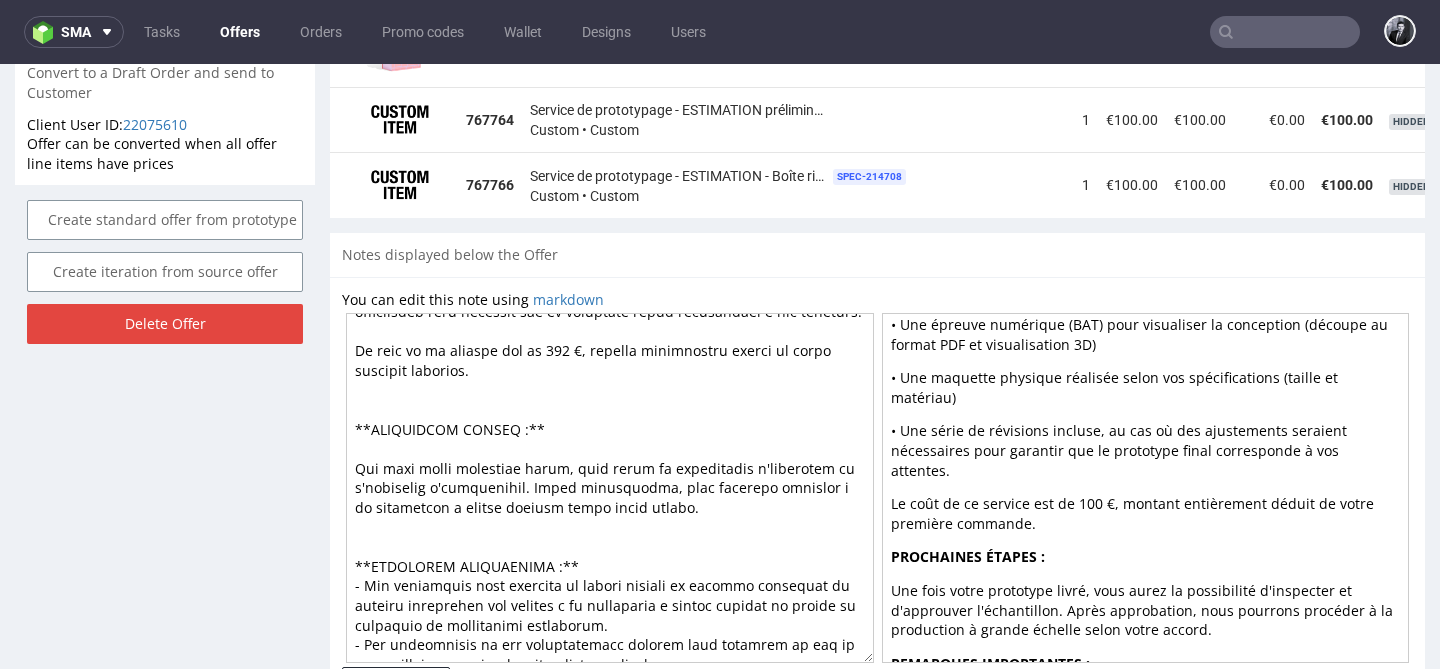 click at bounding box center (610, 488) 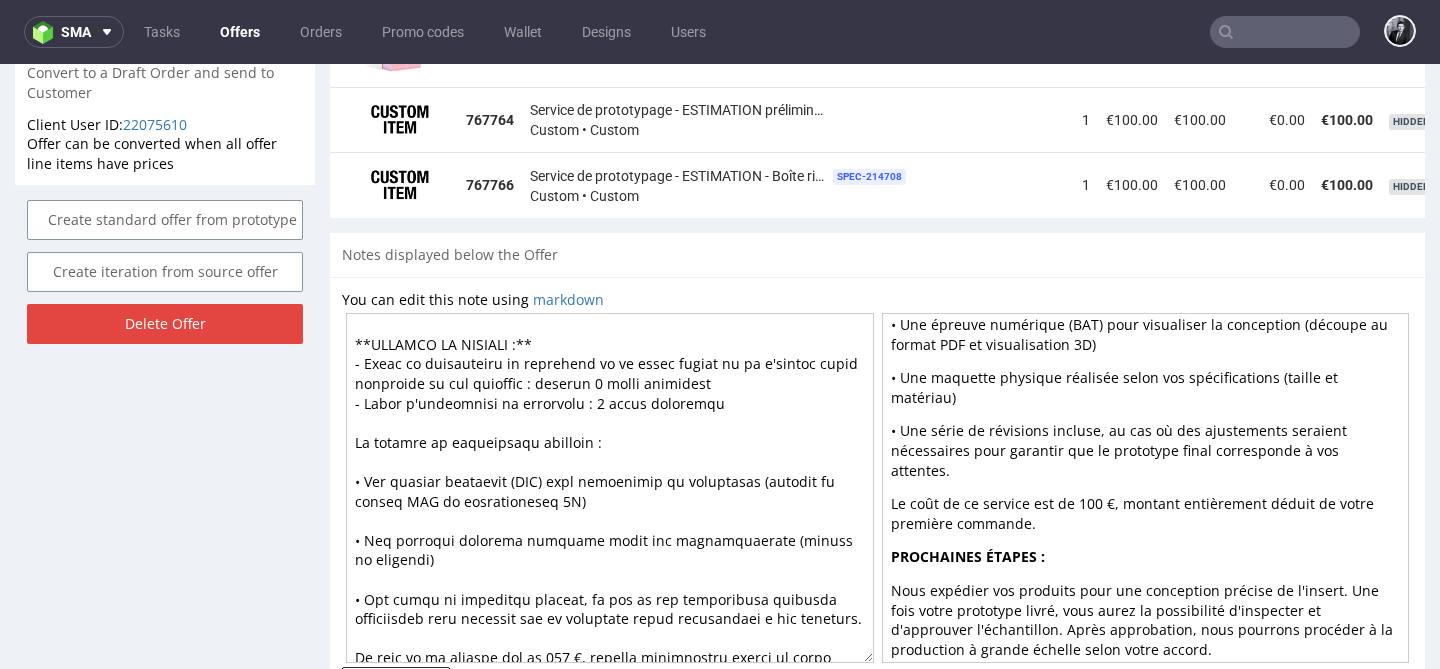 scroll, scrollTop: 164, scrollLeft: 0, axis: vertical 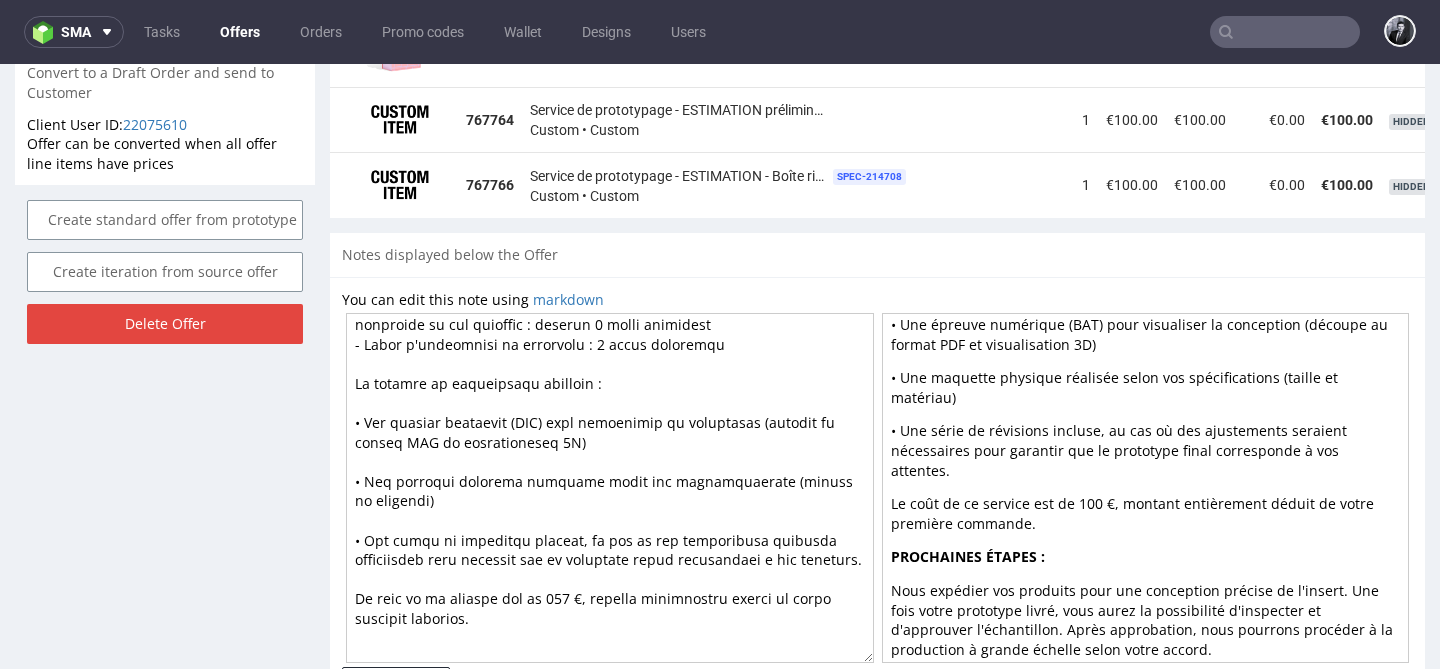 click at bounding box center (610, 488) 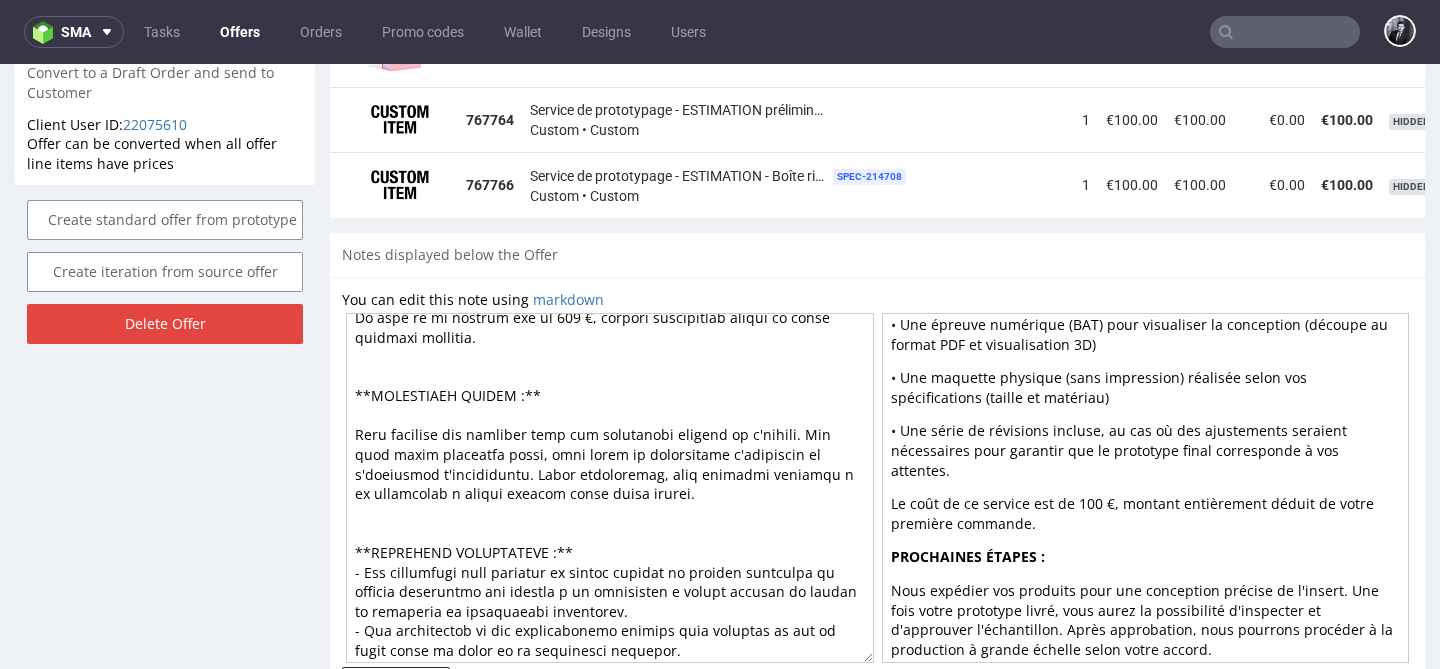 scroll, scrollTop: 471, scrollLeft: 0, axis: vertical 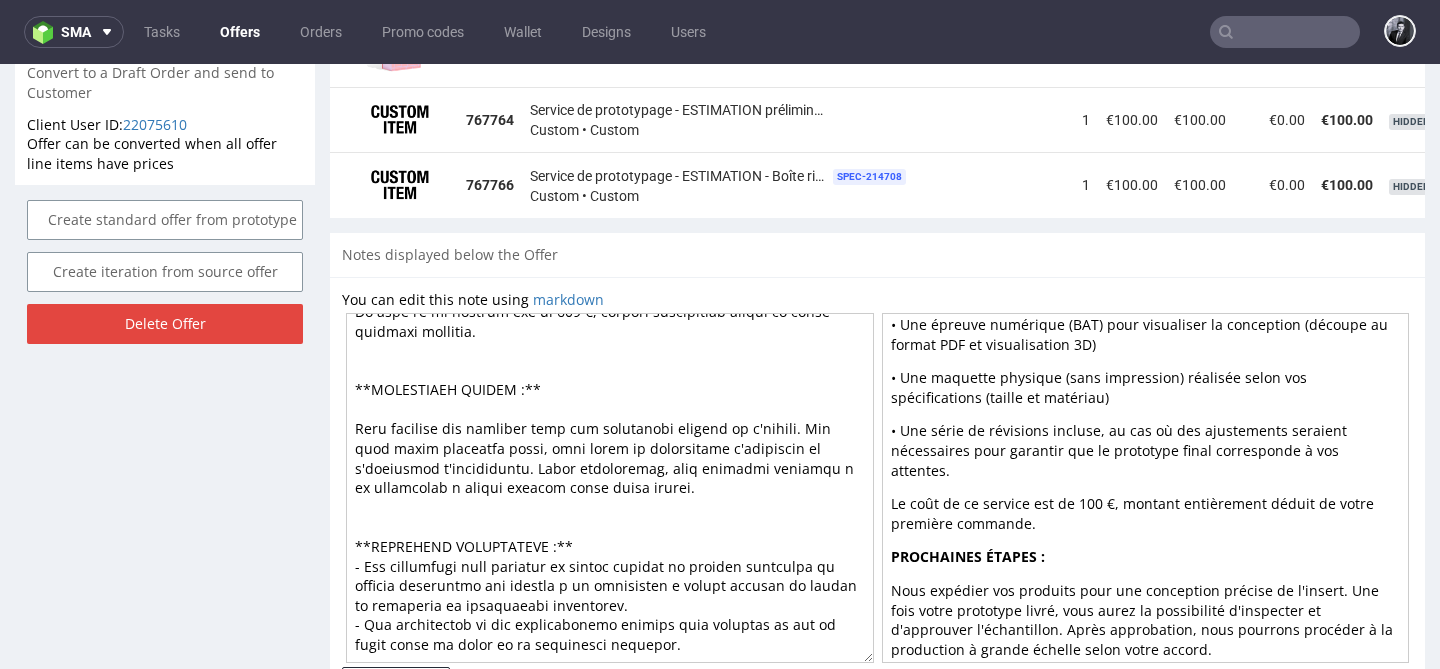 click at bounding box center [610, 488] 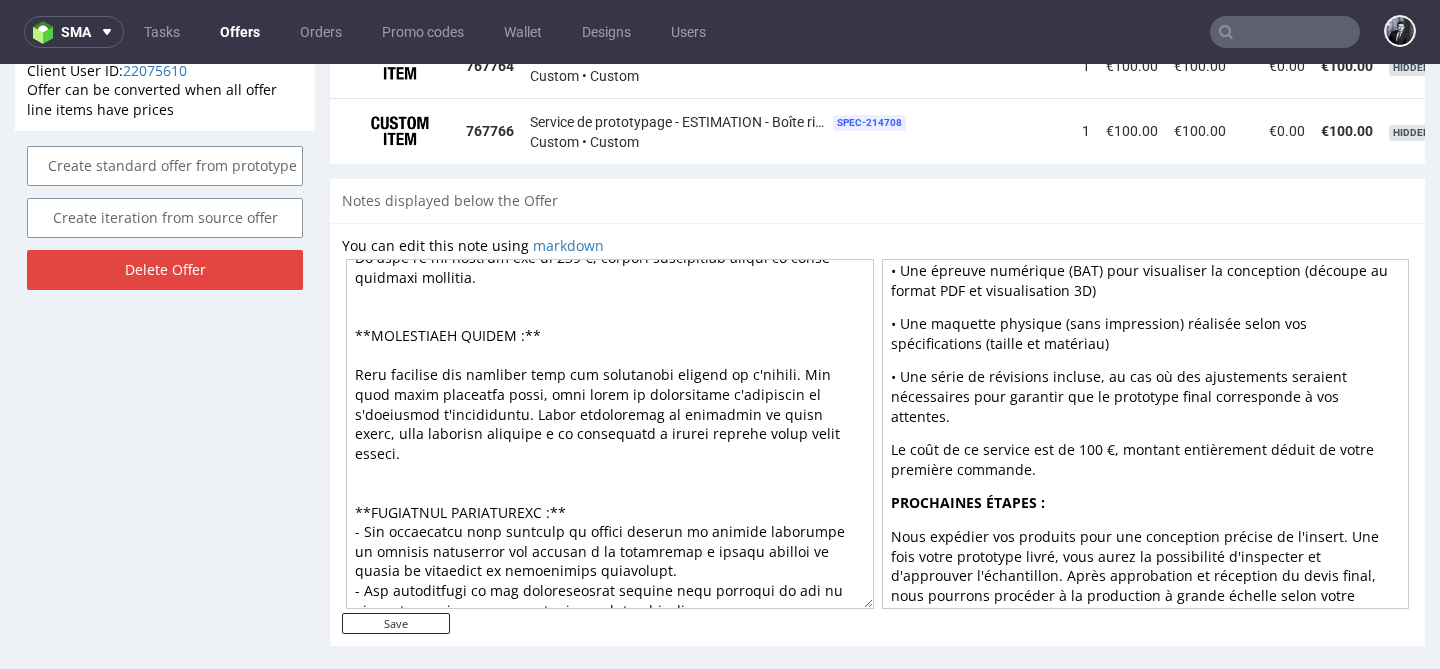 scroll, scrollTop: 1458, scrollLeft: 0, axis: vertical 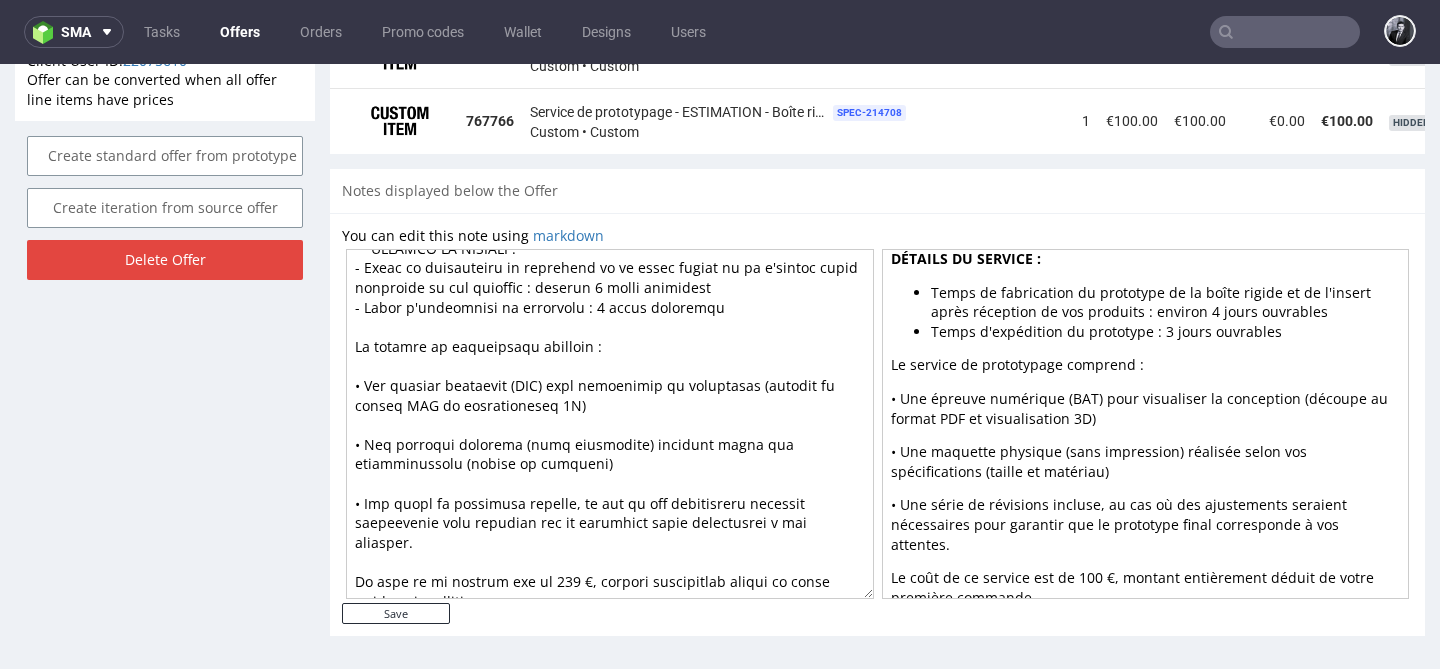 click at bounding box center (610, 424) 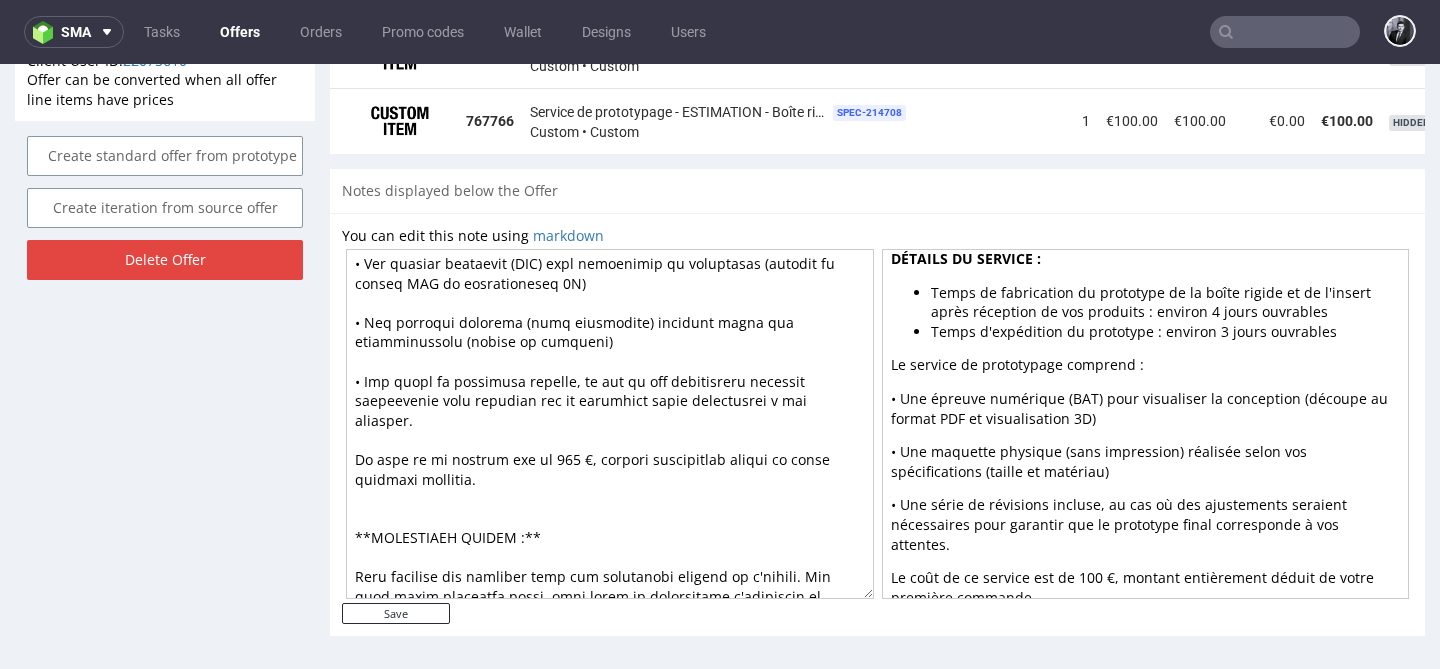 scroll, scrollTop: 284, scrollLeft: 0, axis: vertical 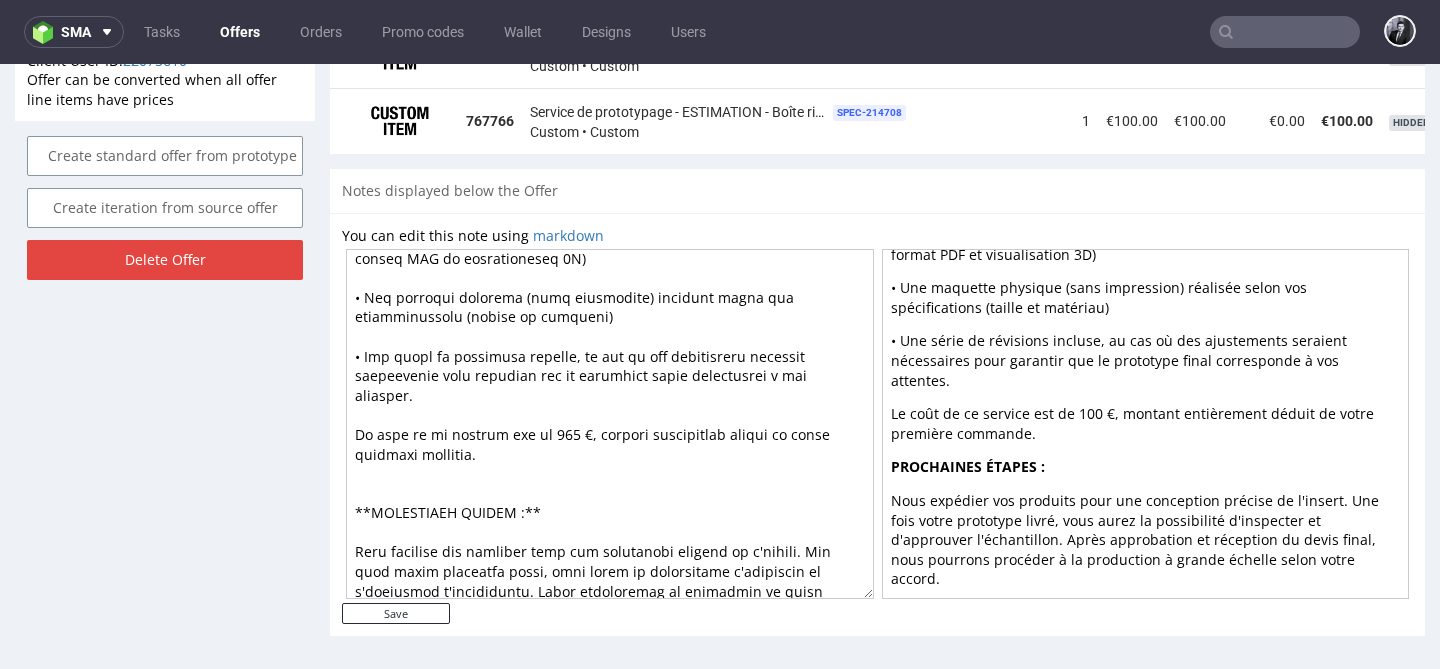 click at bounding box center [610, 424] 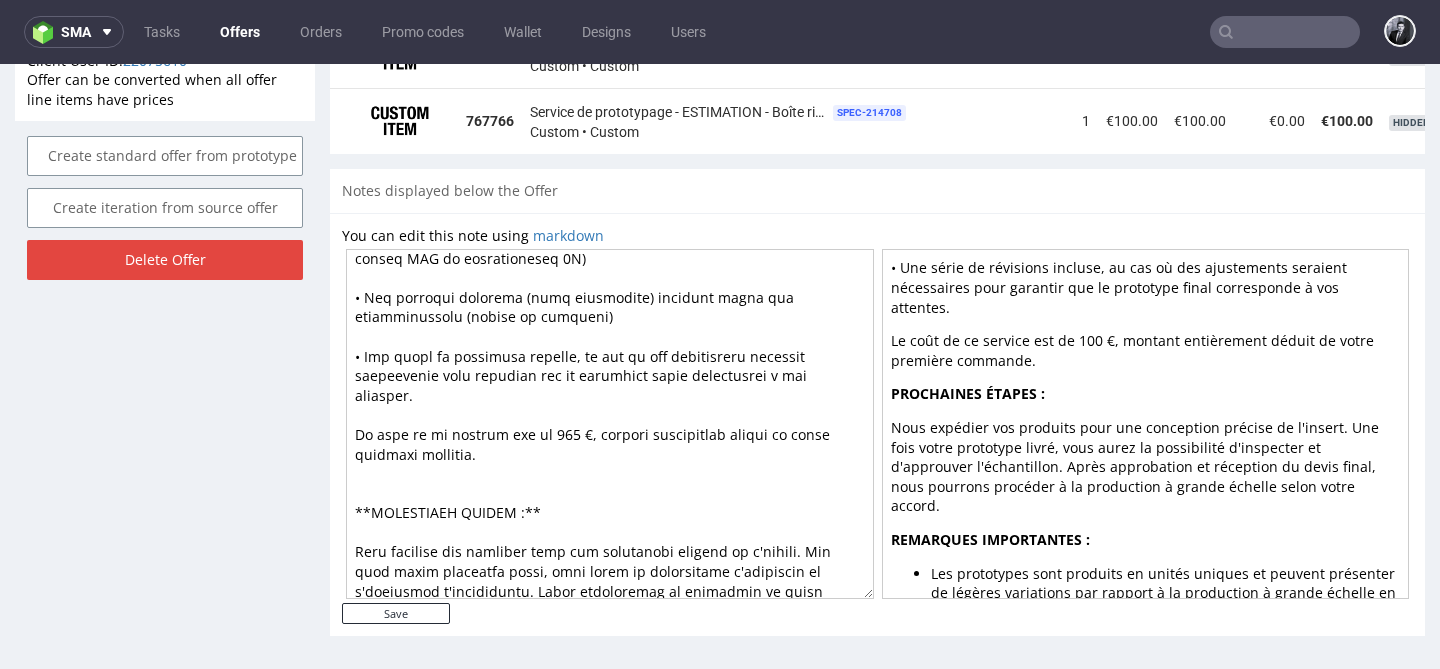 scroll, scrollTop: 393, scrollLeft: 0, axis: vertical 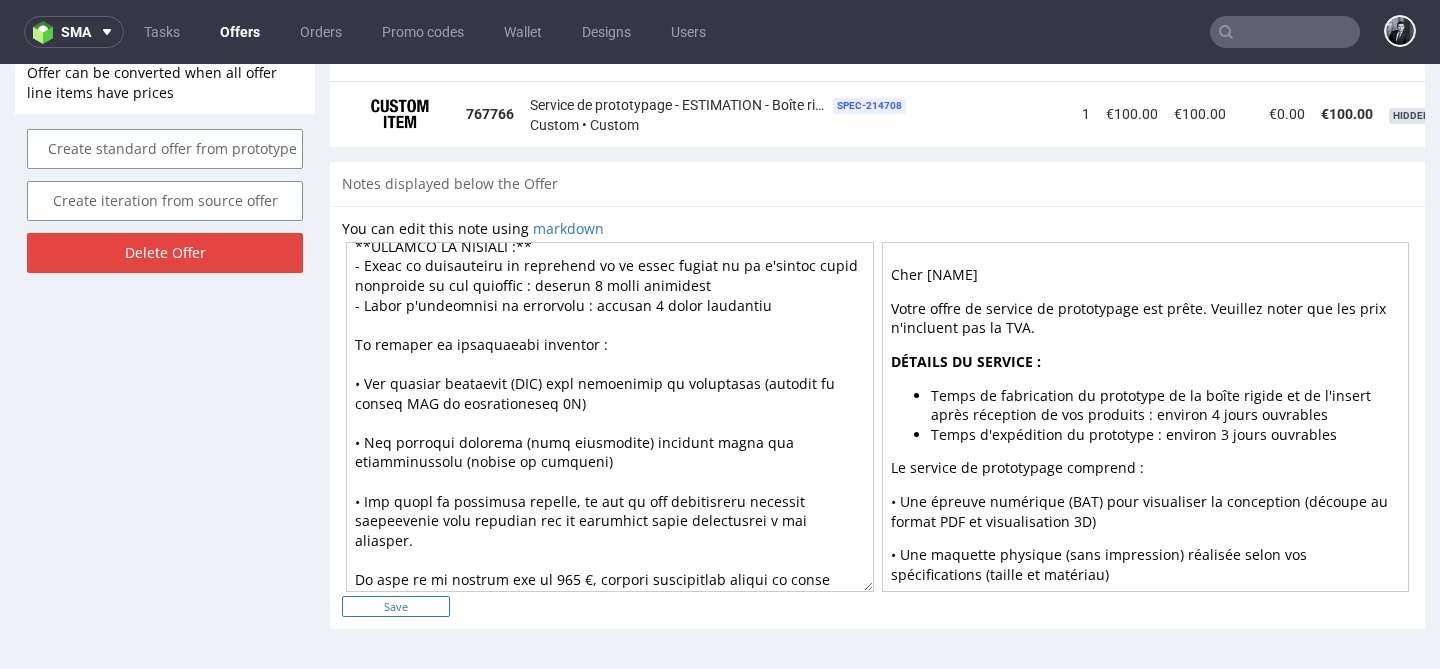 type on "Cher Dino,
Votre offre de service de prototypage est prête. Veuillez noter que les prix n'incluent pas la TVA.
**DÉTAILS DU SERVICE :**
- Temps de fabrication du prototype de la boîte rigide et de l'insert après réception de vos produits : environ 4 jours ouvrables
- Temps d'expédition du prototype : environ 3 jours ouvrables
Le service de prototypage comprend :
• Une épreuve numérique (BAT) pour visualiser la conception (découpe au format PDF et visualisation 3D)
• Une maquette physique (sans impression) réalisée selon vos spécifications (taille et matériau)
• Une série de révisions incluse, au cas où des ajustements seraient nécessaires pour garantir que le prototype final corresponde à vos attentes.
Le coût de ce service est de 100 €, montant entièrement déduit de votre première commande.
**PROCHAINES ÉTAPES :**
Nous expédier vos produits pour une conception précise de l'insert. Une fois votre prototype livré, vous aurez la possibilité d'inspecter et d'approuver l'échantillon. Ap..." 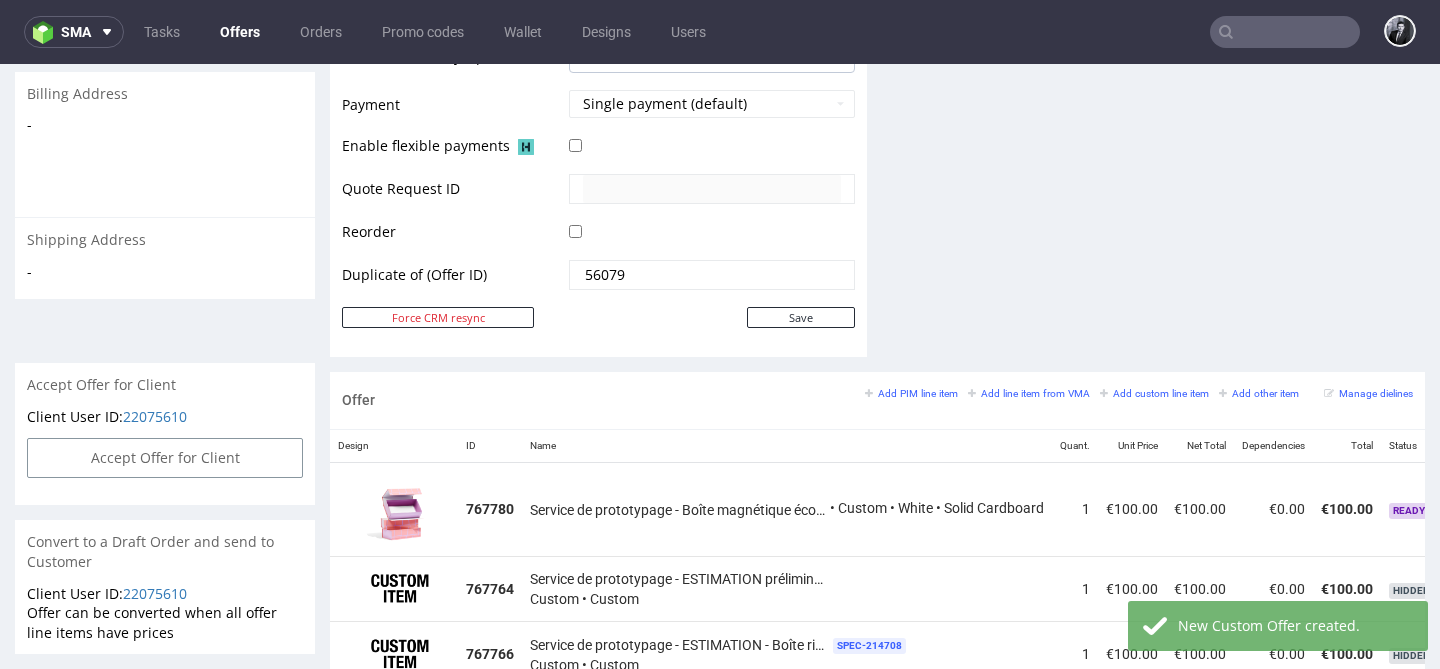 scroll, scrollTop: 924, scrollLeft: 0, axis: vertical 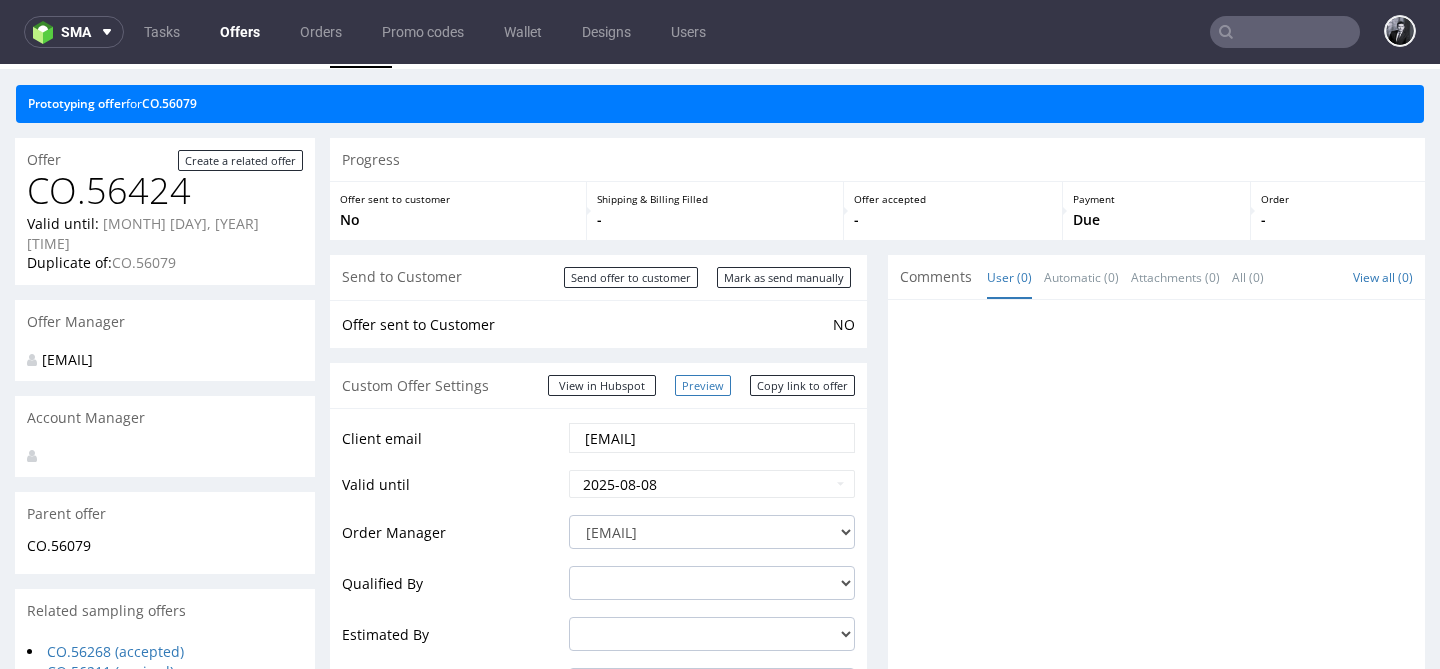 click on "Preview" at bounding box center [703, 385] 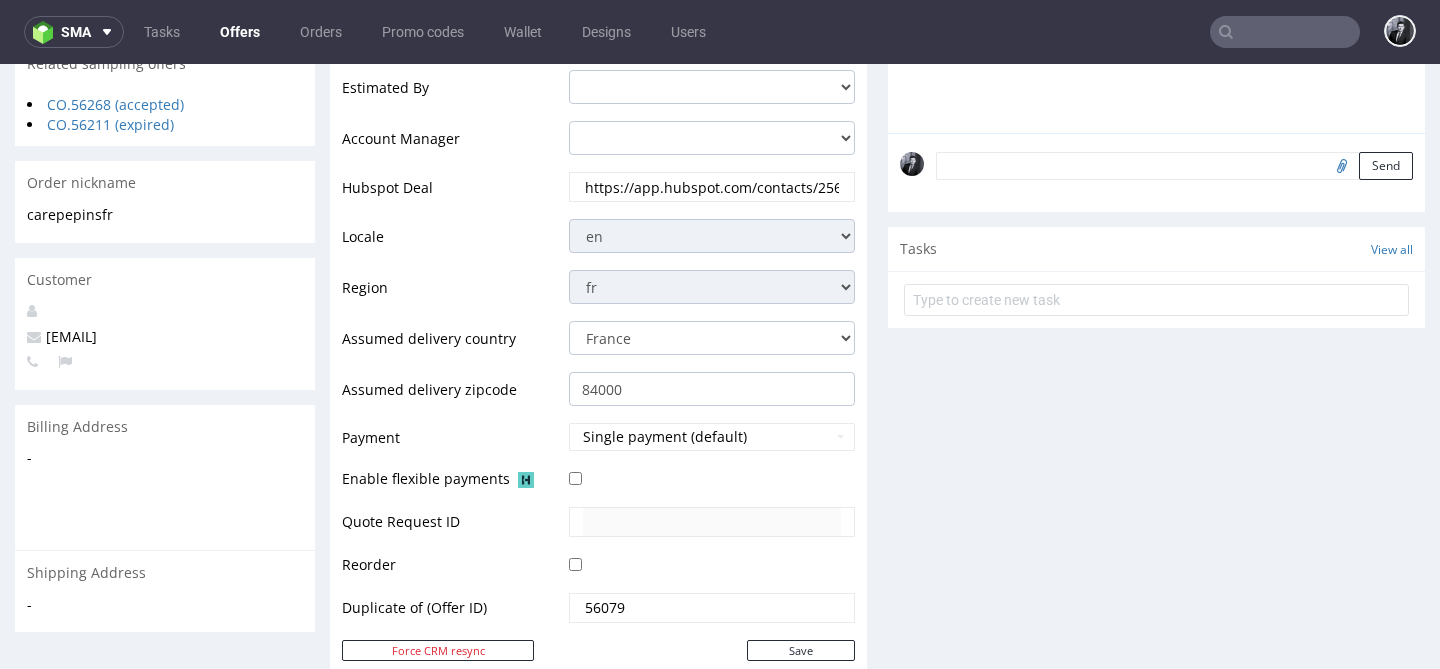 scroll, scrollTop: 0, scrollLeft: 0, axis: both 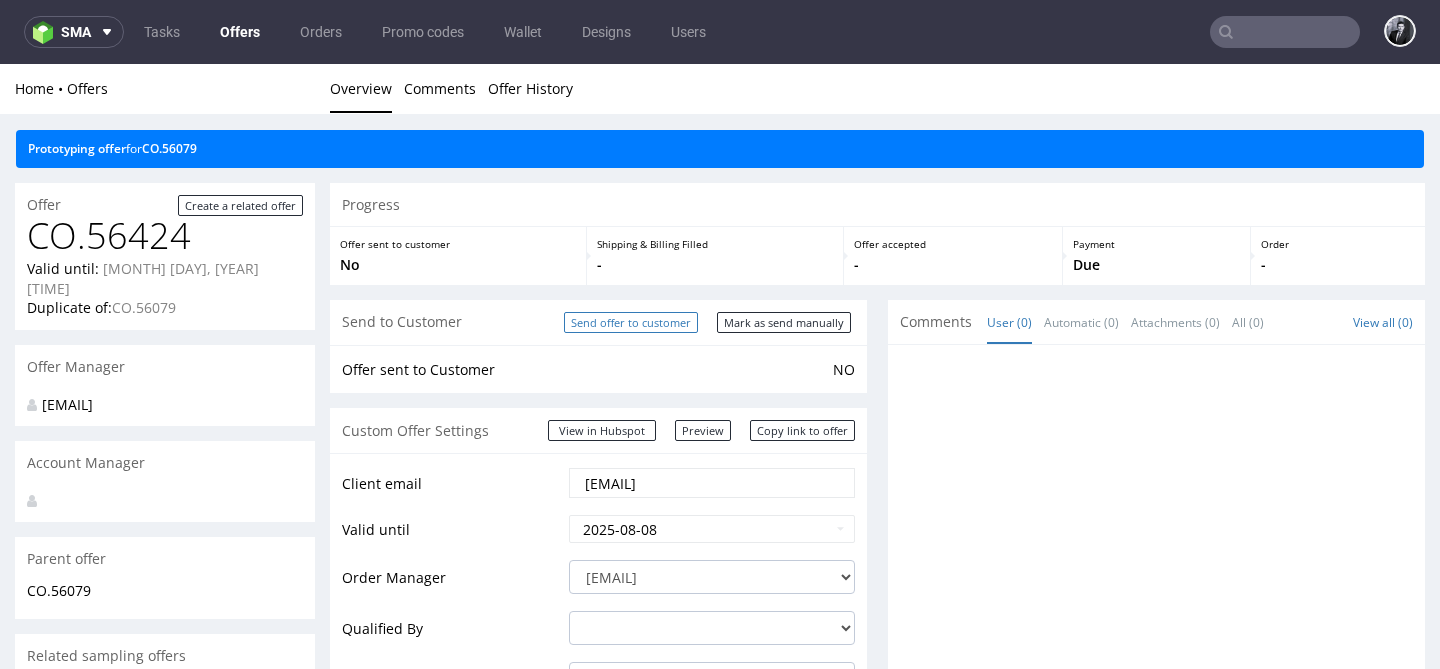 click on "Send offer to customer" at bounding box center (631, 322) 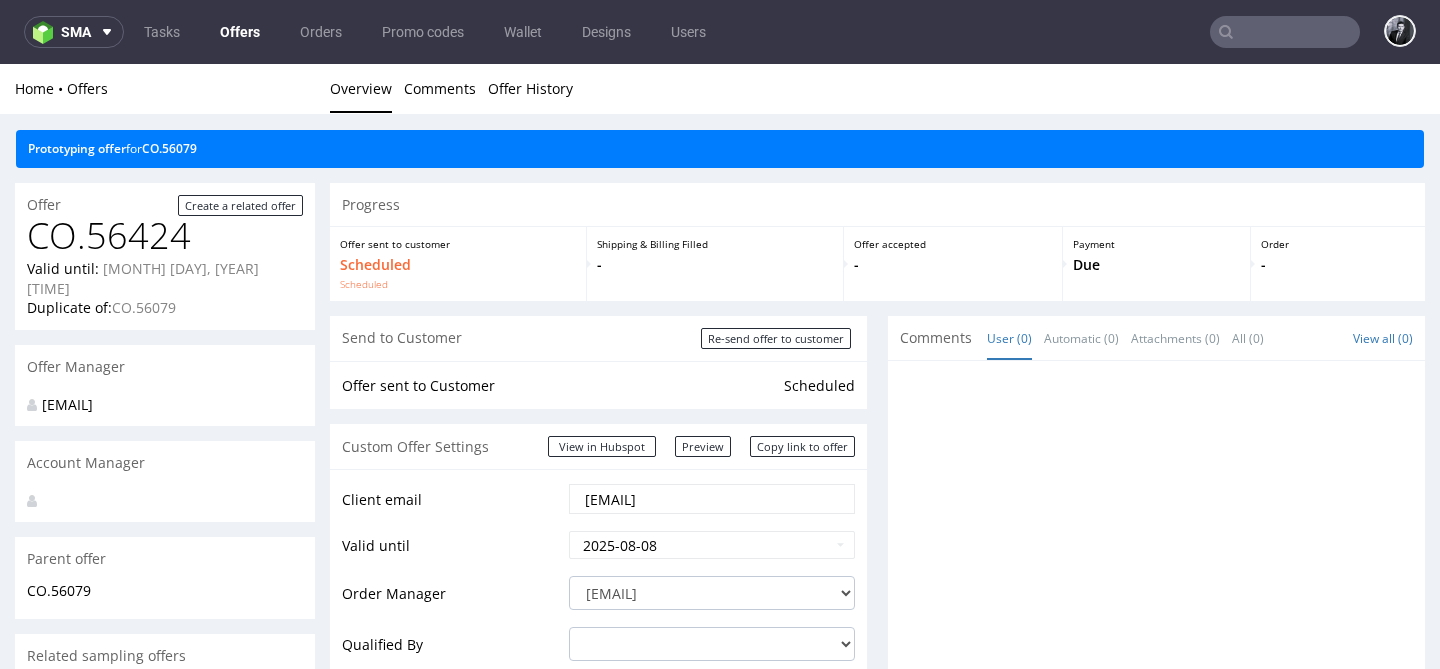 scroll, scrollTop: 0, scrollLeft: 0, axis: both 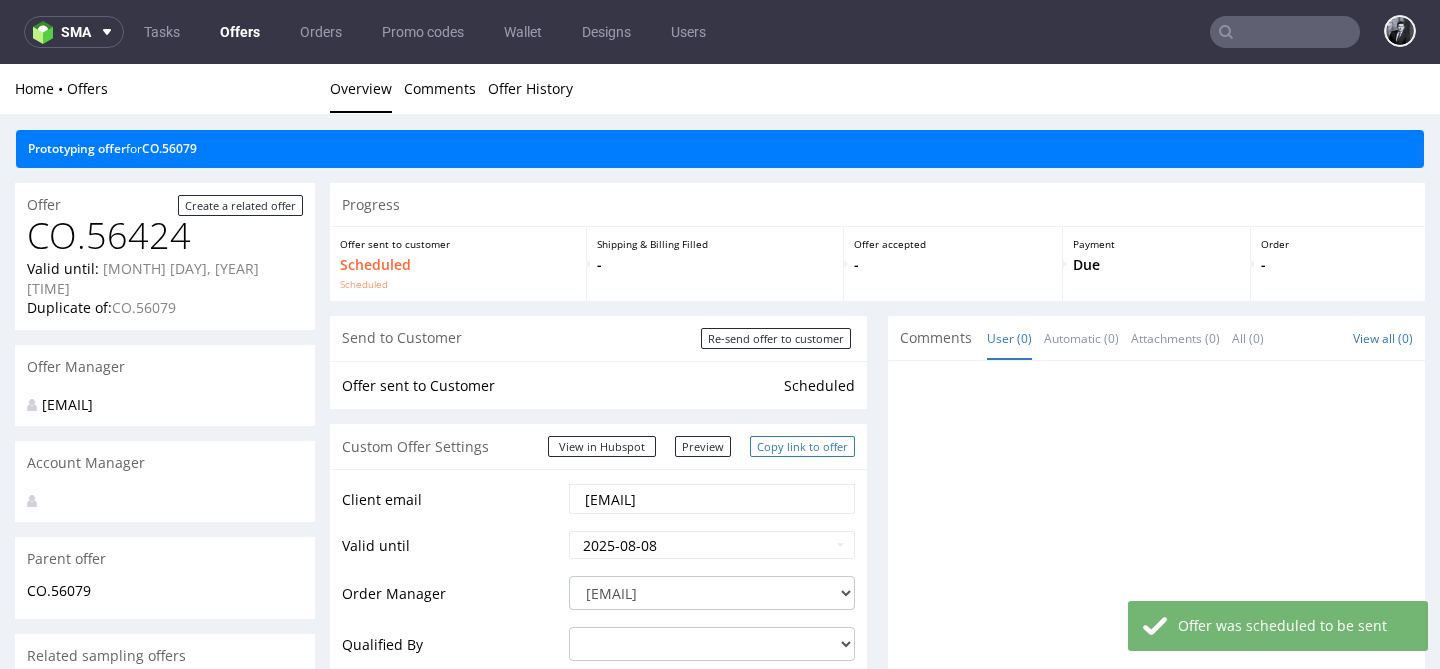 click on "Copy link to offer" at bounding box center [802, 446] 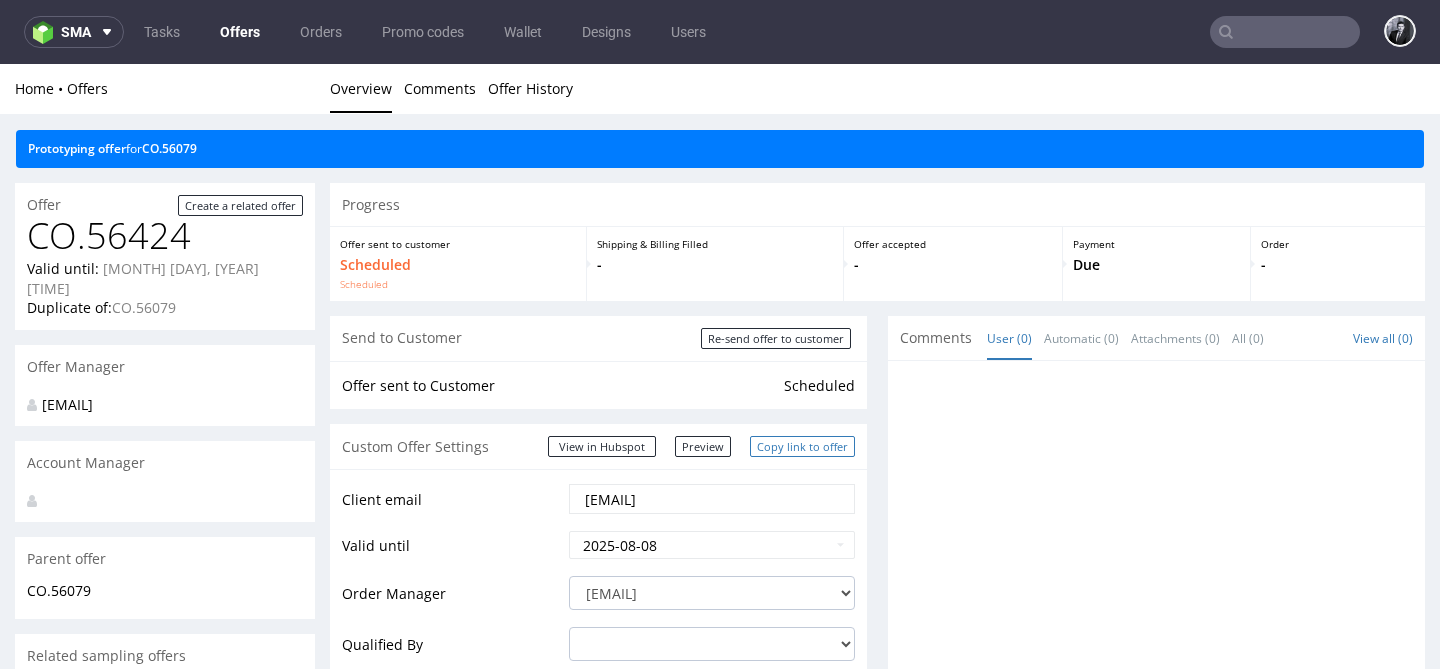 click on "Copy link to offer" at bounding box center (802, 446) 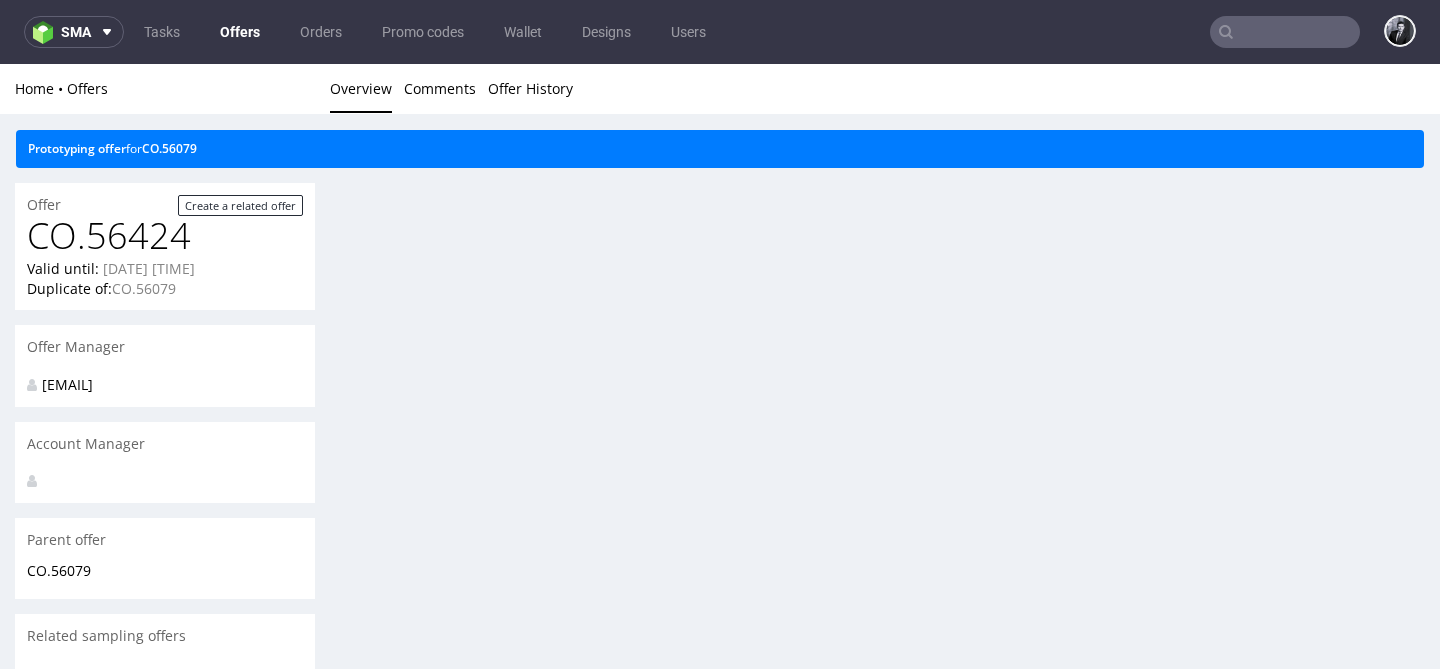 scroll, scrollTop: 0, scrollLeft: 0, axis: both 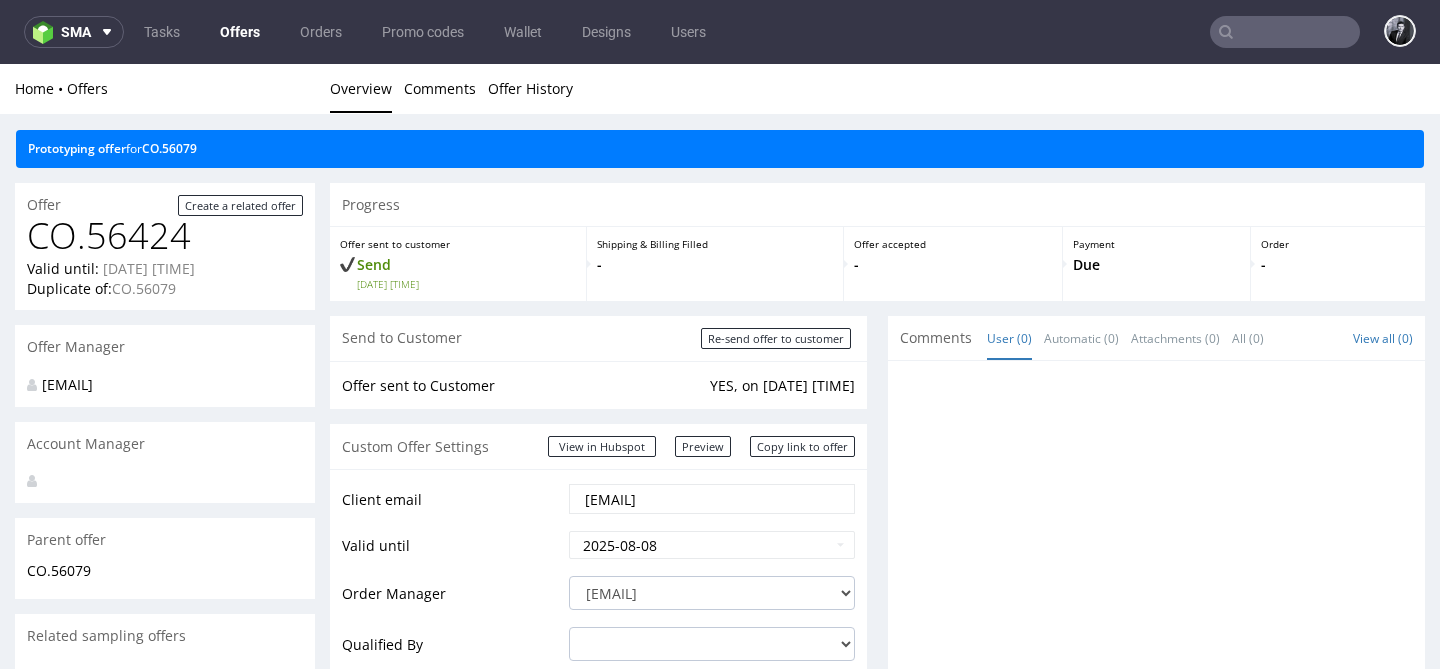 click on "Offers" at bounding box center (240, 32) 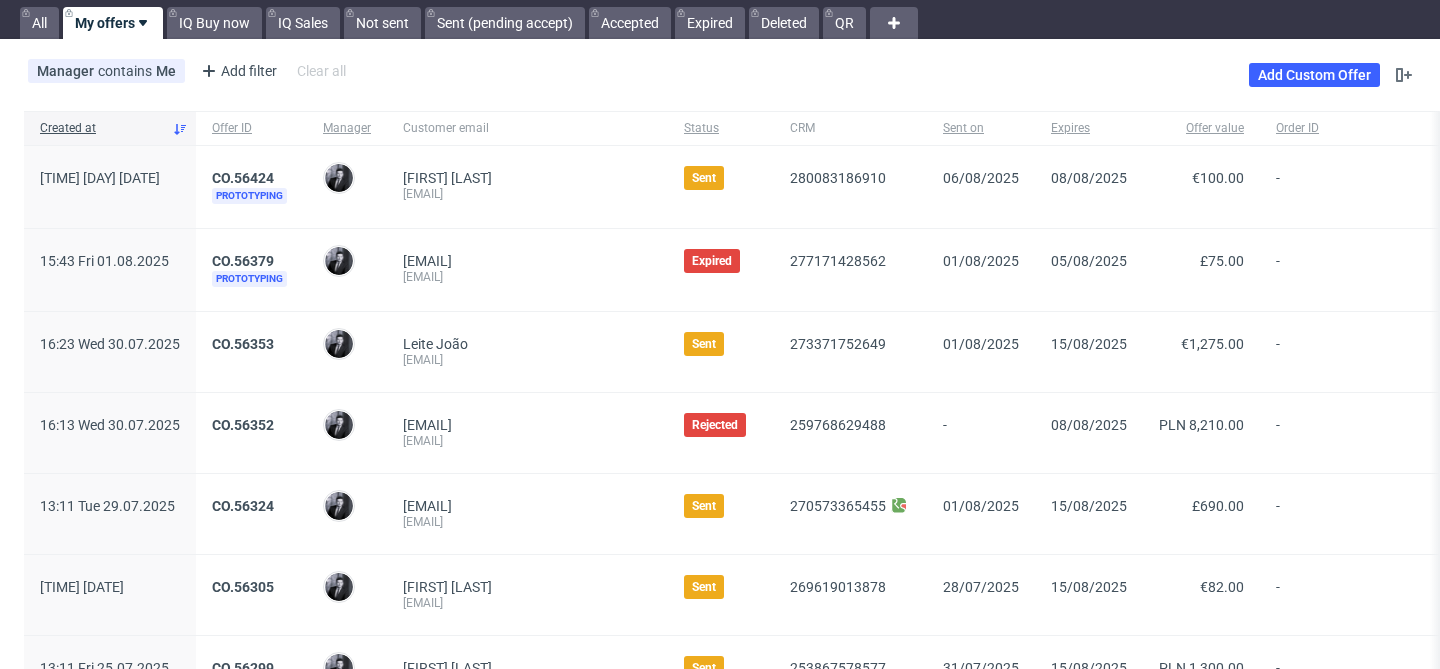 scroll, scrollTop: 36, scrollLeft: 0, axis: vertical 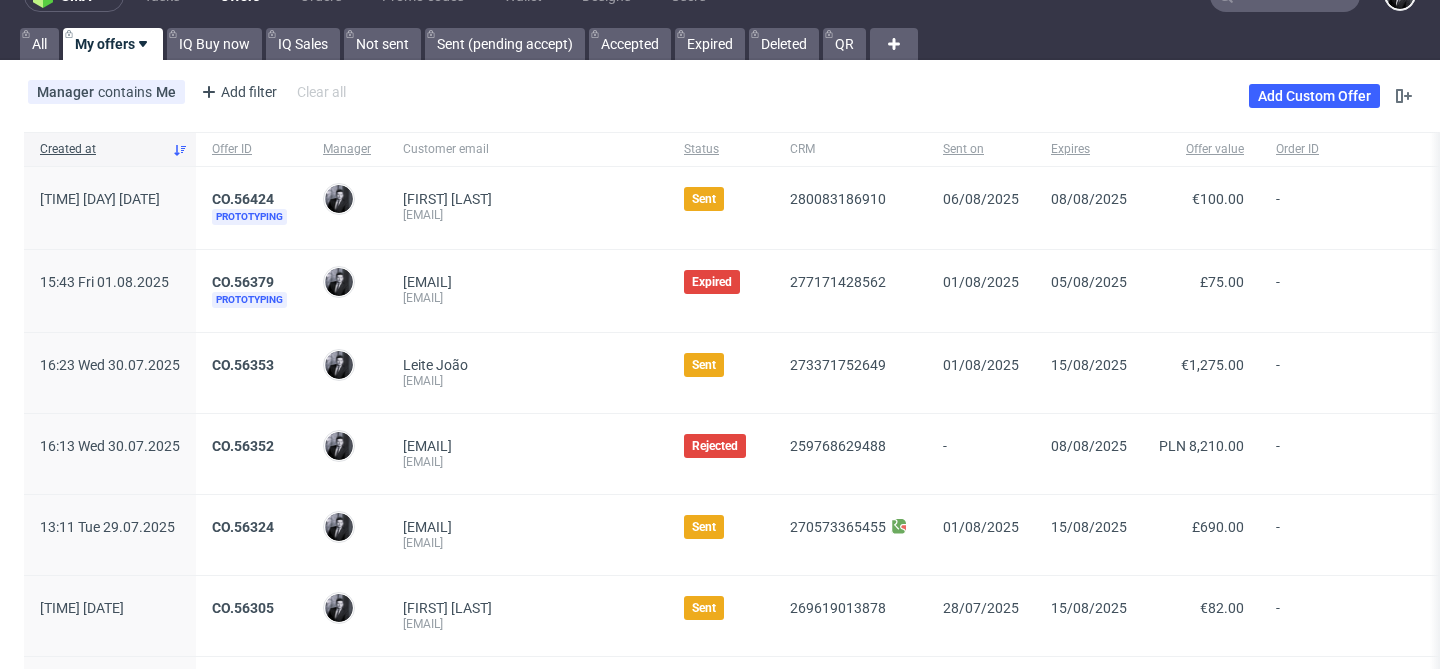 click on "Manager contains Me Add filter Hide filters Clear all Add Custom Offer" at bounding box center [720, 96] 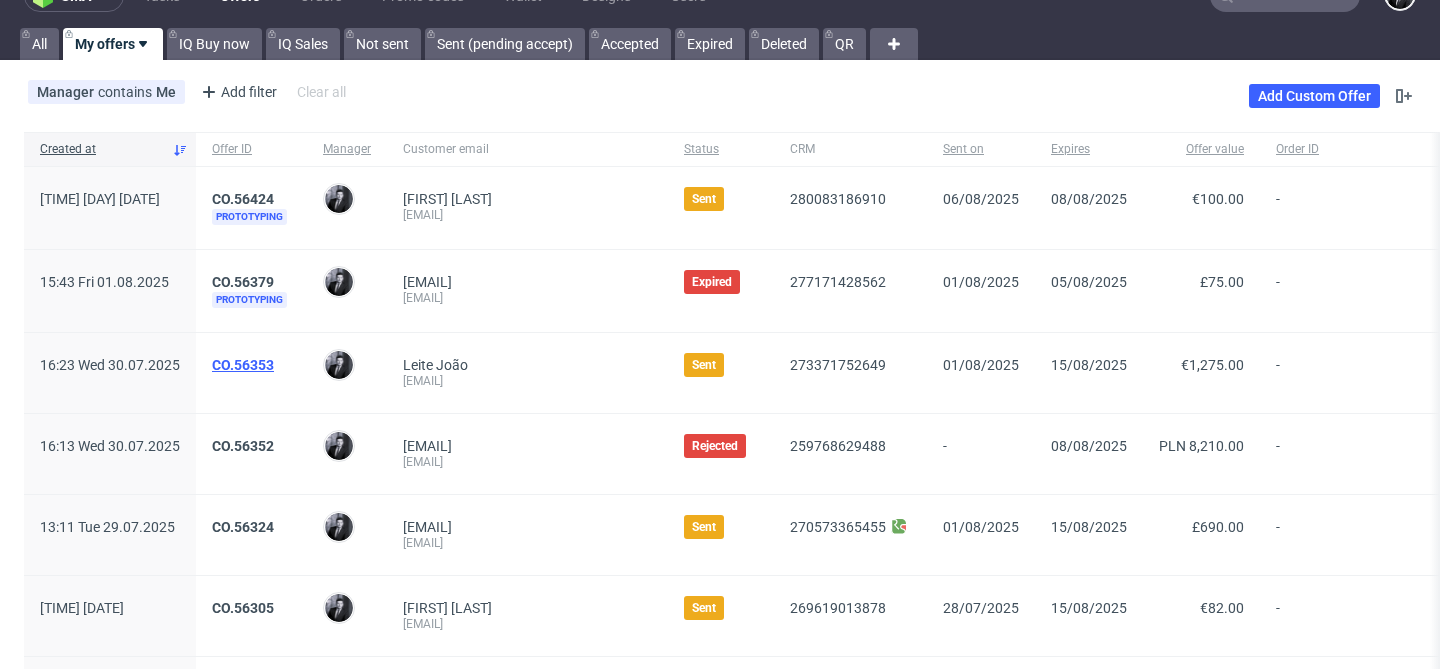 click on "CO.56353" at bounding box center [243, 365] 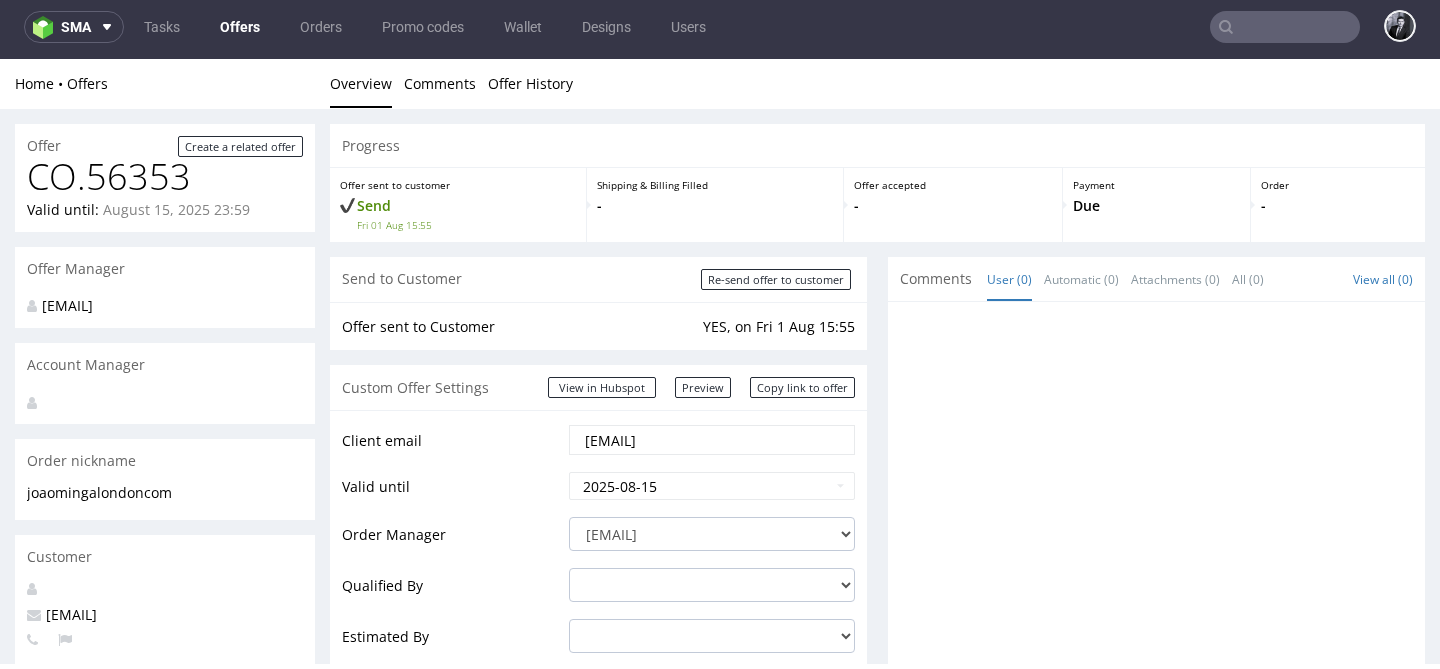 scroll, scrollTop: 5, scrollLeft: 0, axis: vertical 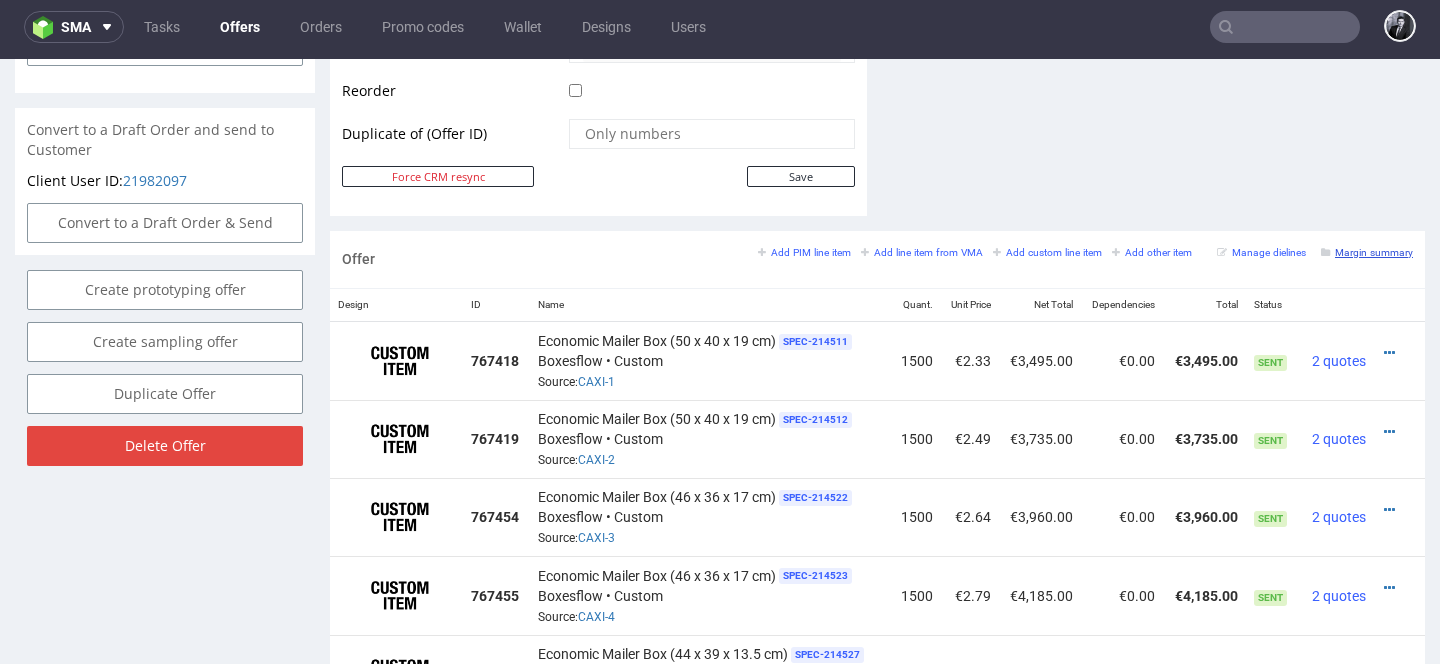 click on "Margin summary" at bounding box center [1367, 252] 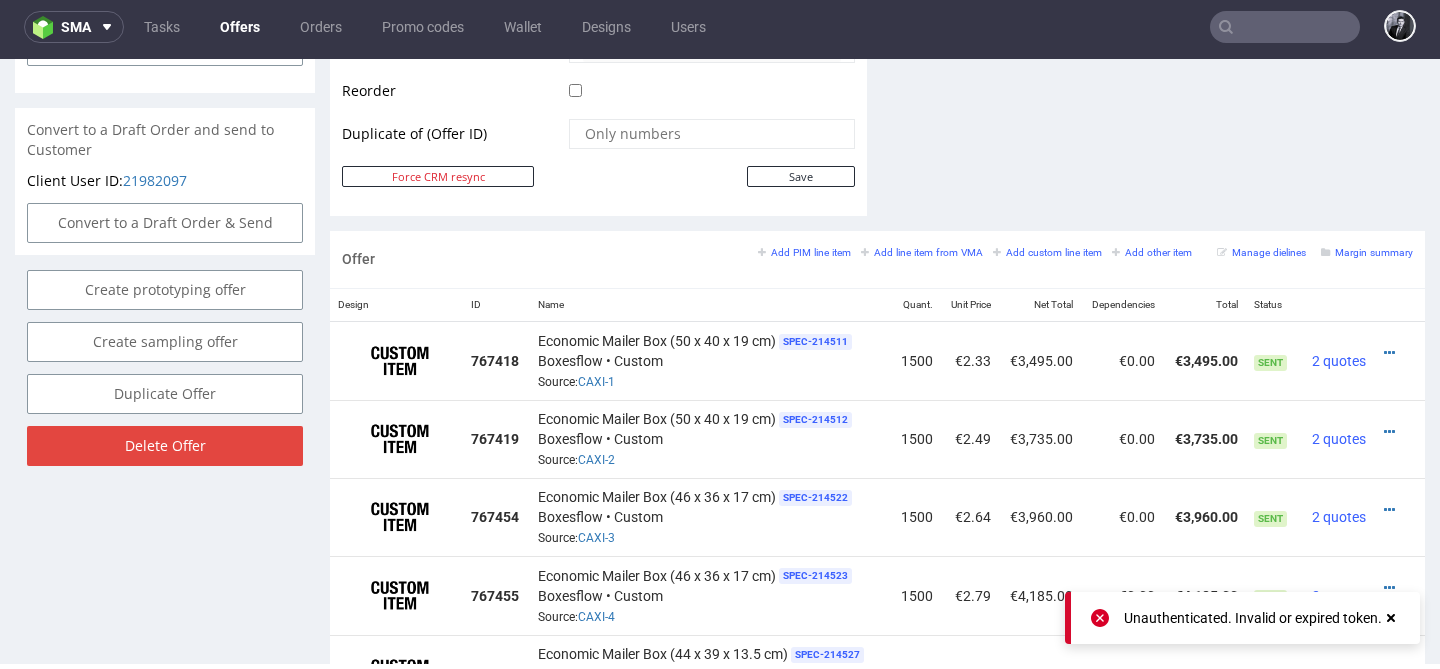 click 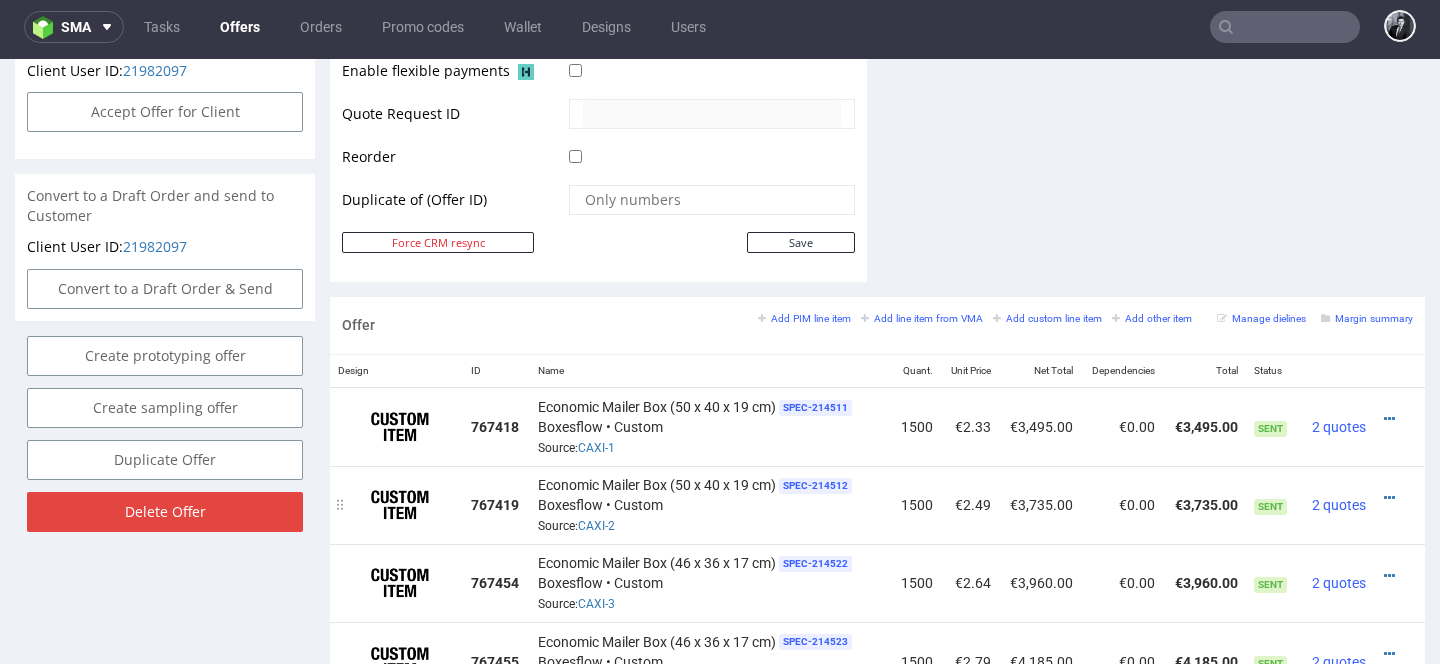 scroll, scrollTop: 956, scrollLeft: 0, axis: vertical 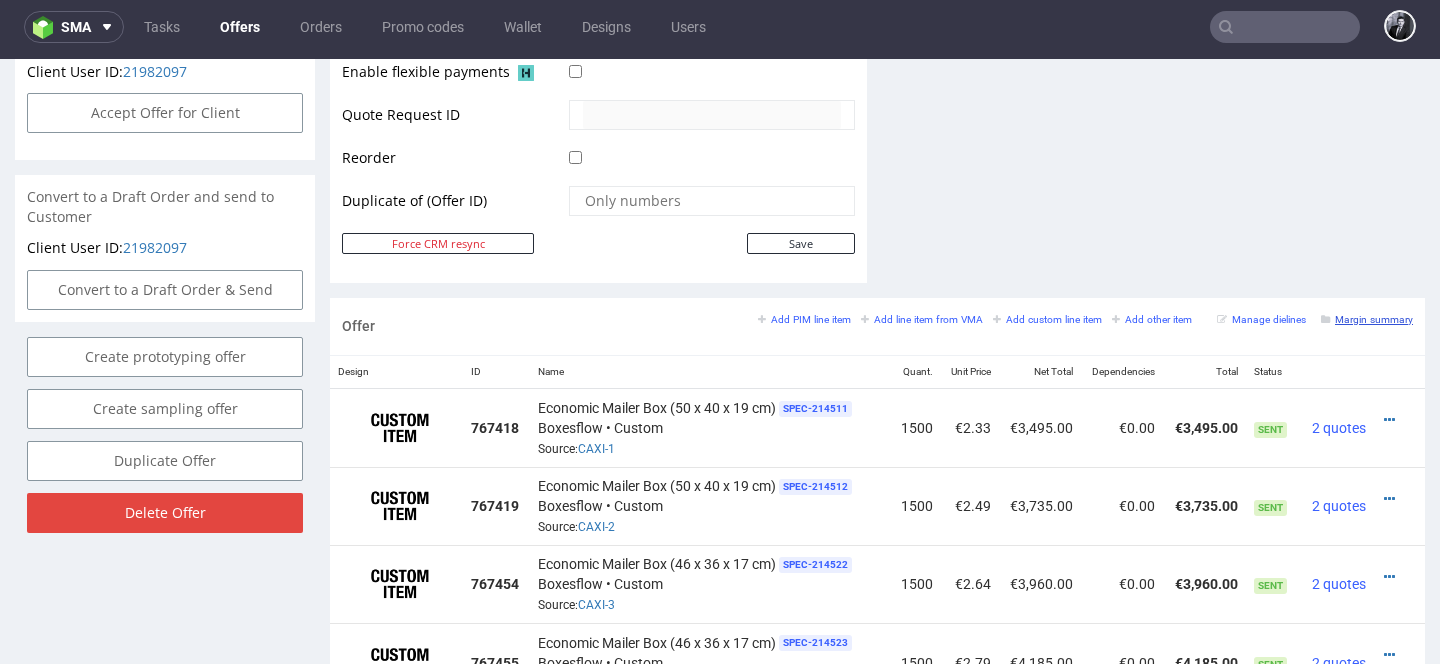 click on "Margin summary" at bounding box center [1367, 319] 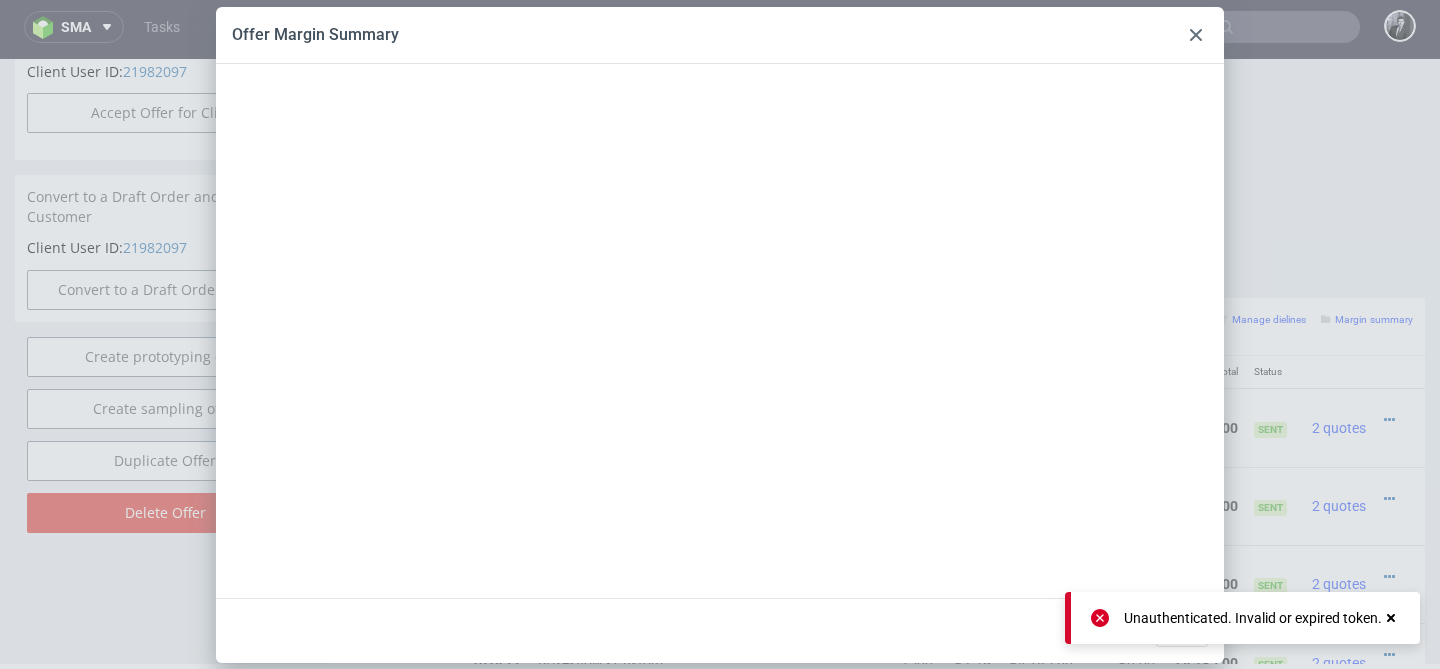 click 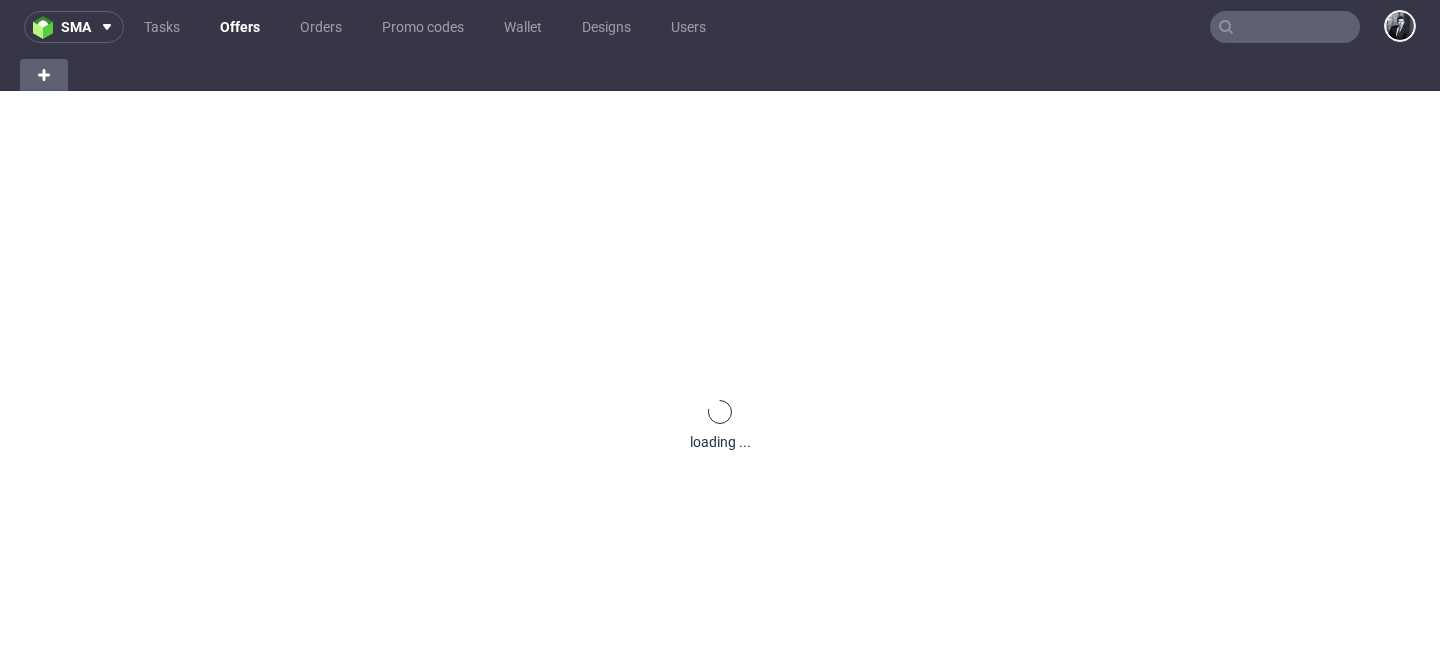 scroll, scrollTop: 36, scrollLeft: 0, axis: vertical 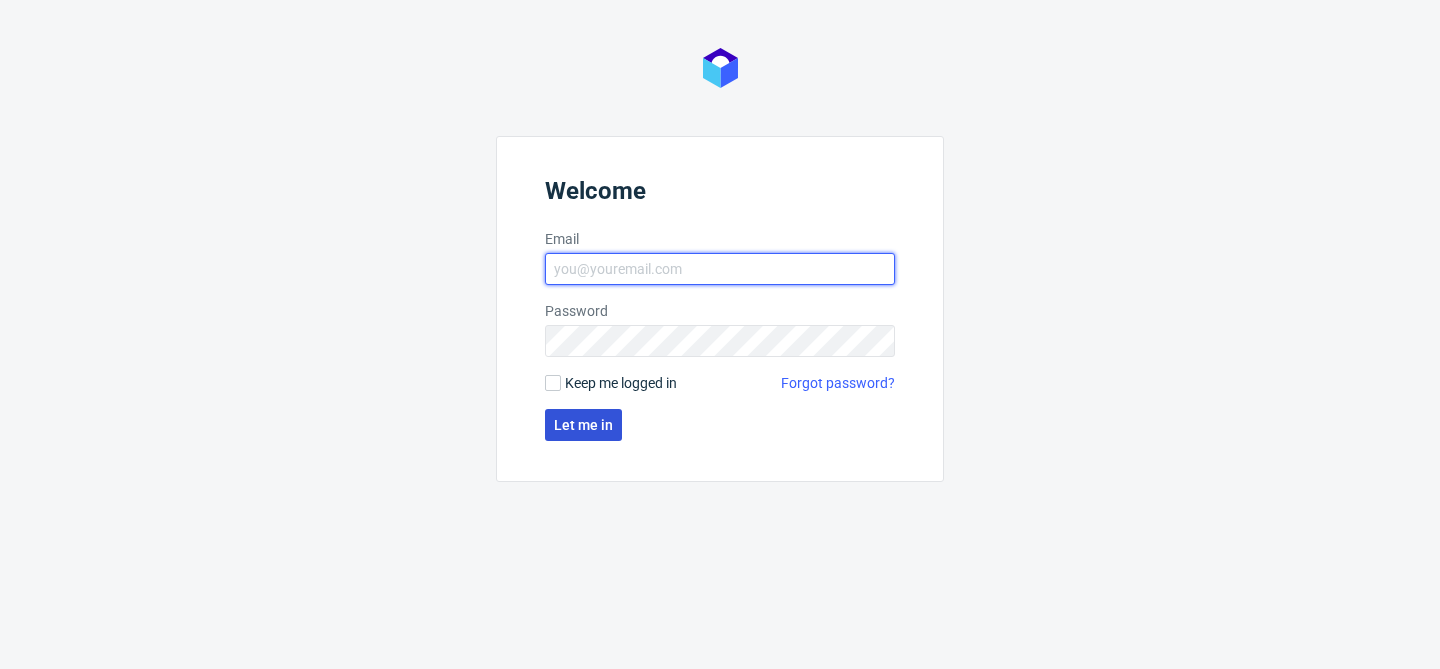 type on "philippe.dubuy@[EMAIL]" 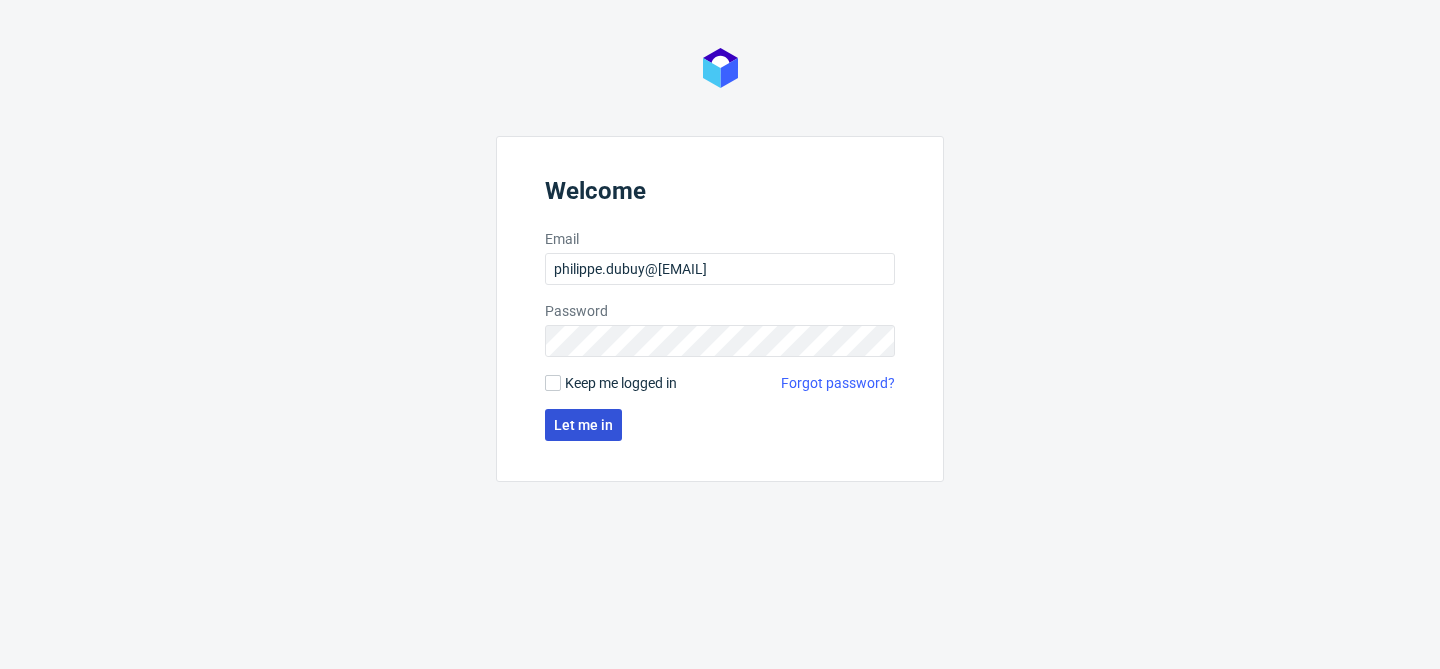 click on "Let me in" at bounding box center (583, 425) 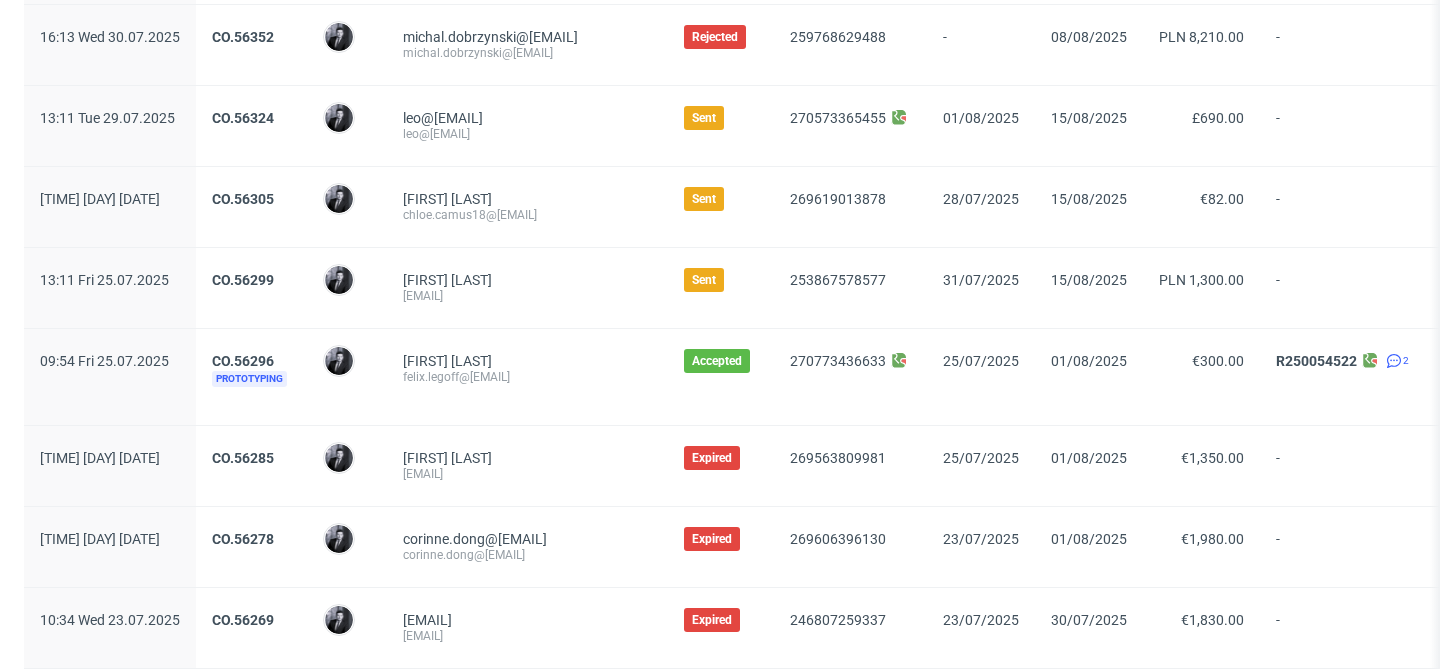 scroll, scrollTop: 463, scrollLeft: 0, axis: vertical 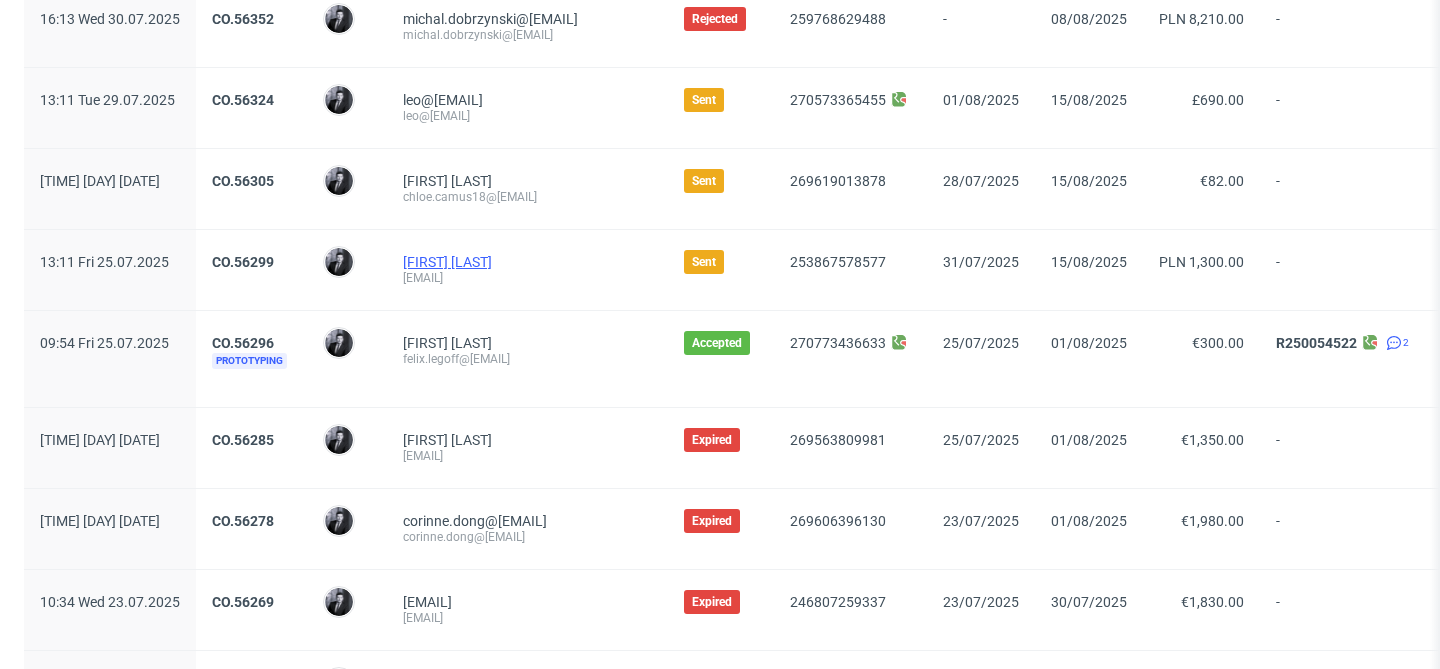 click on "[FIRST] [LAST]" at bounding box center [447, 262] 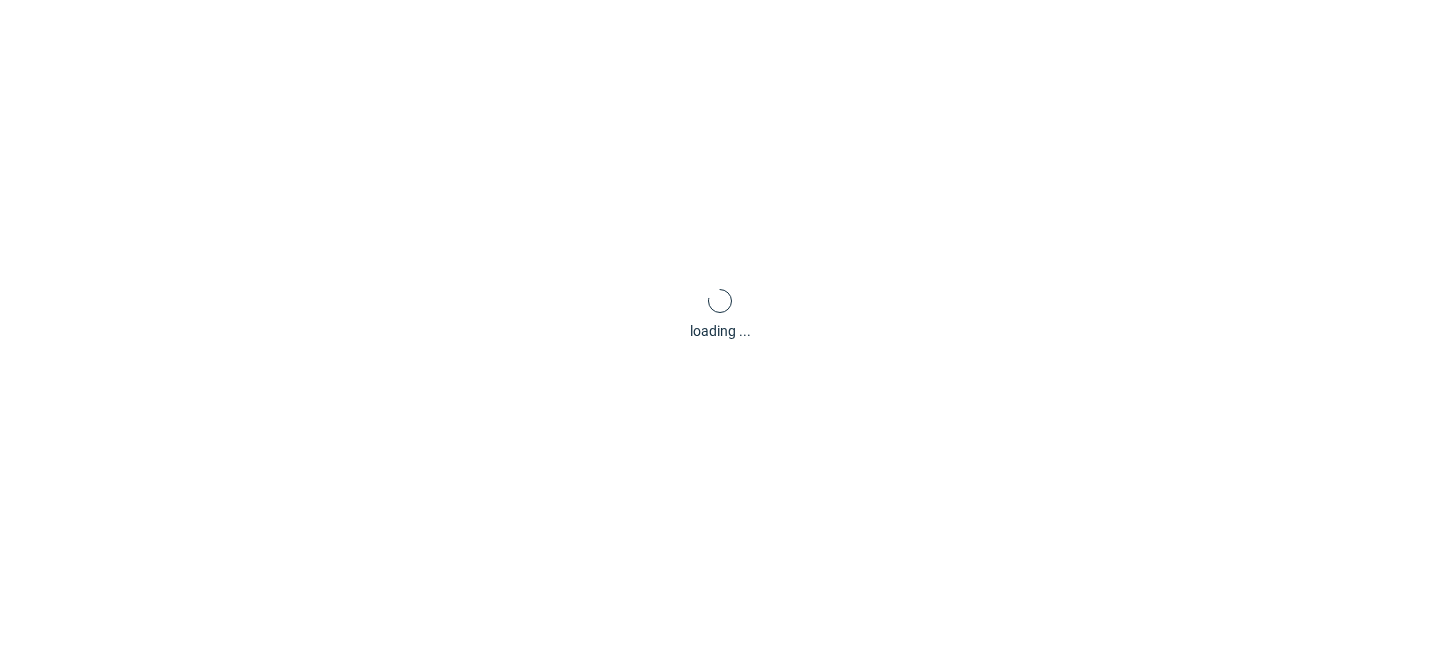 scroll, scrollTop: 0, scrollLeft: 0, axis: both 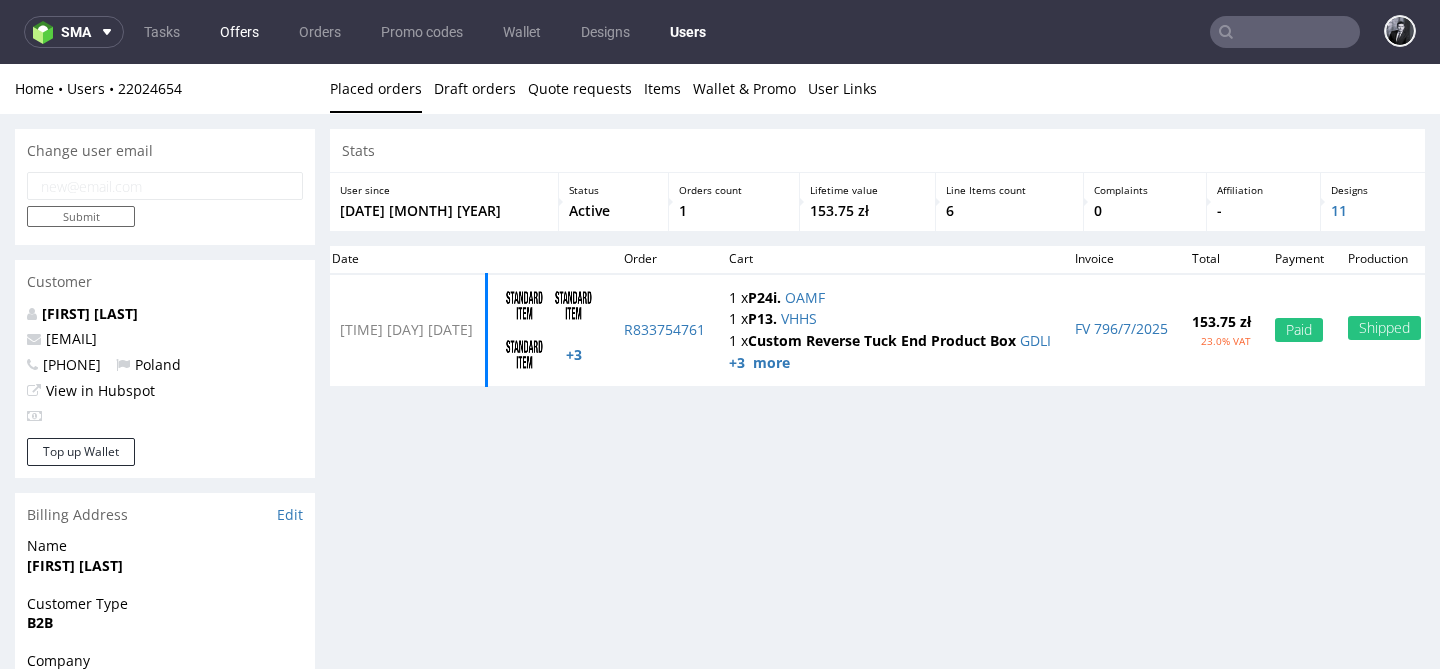 click on "Offers" at bounding box center (239, 32) 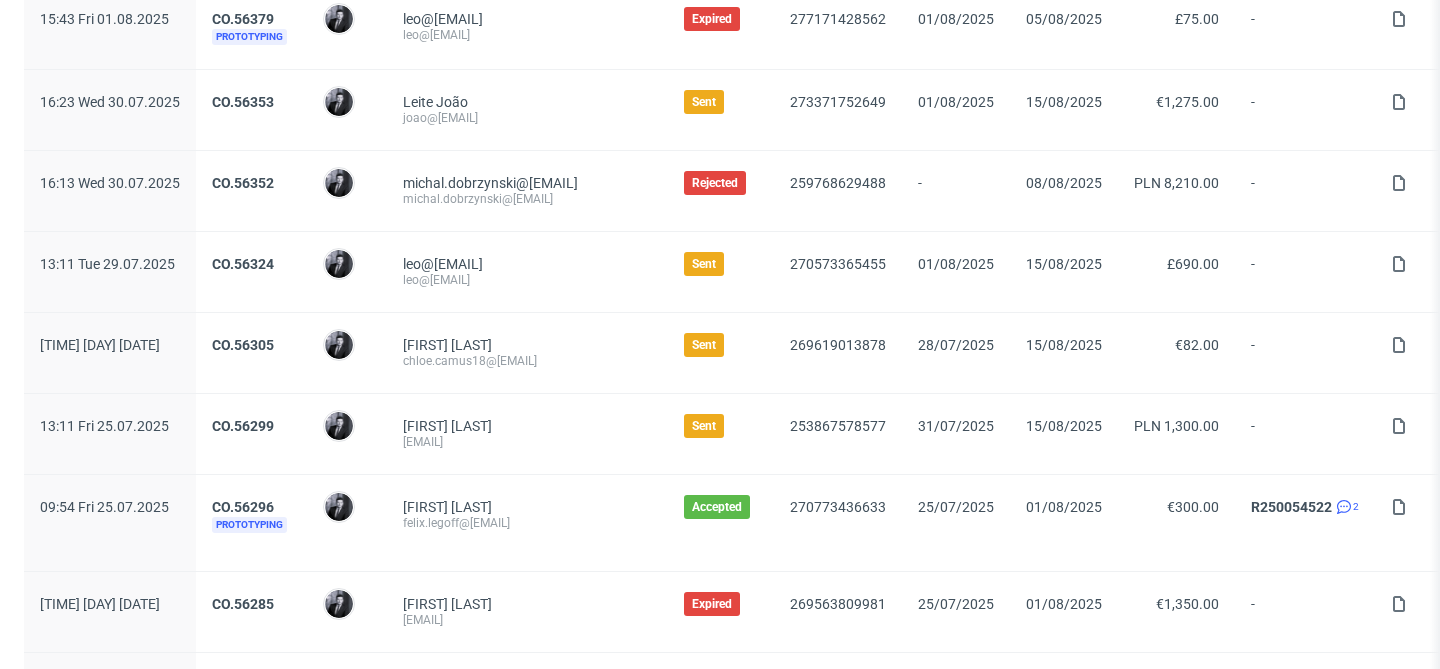 scroll, scrollTop: 298, scrollLeft: 0, axis: vertical 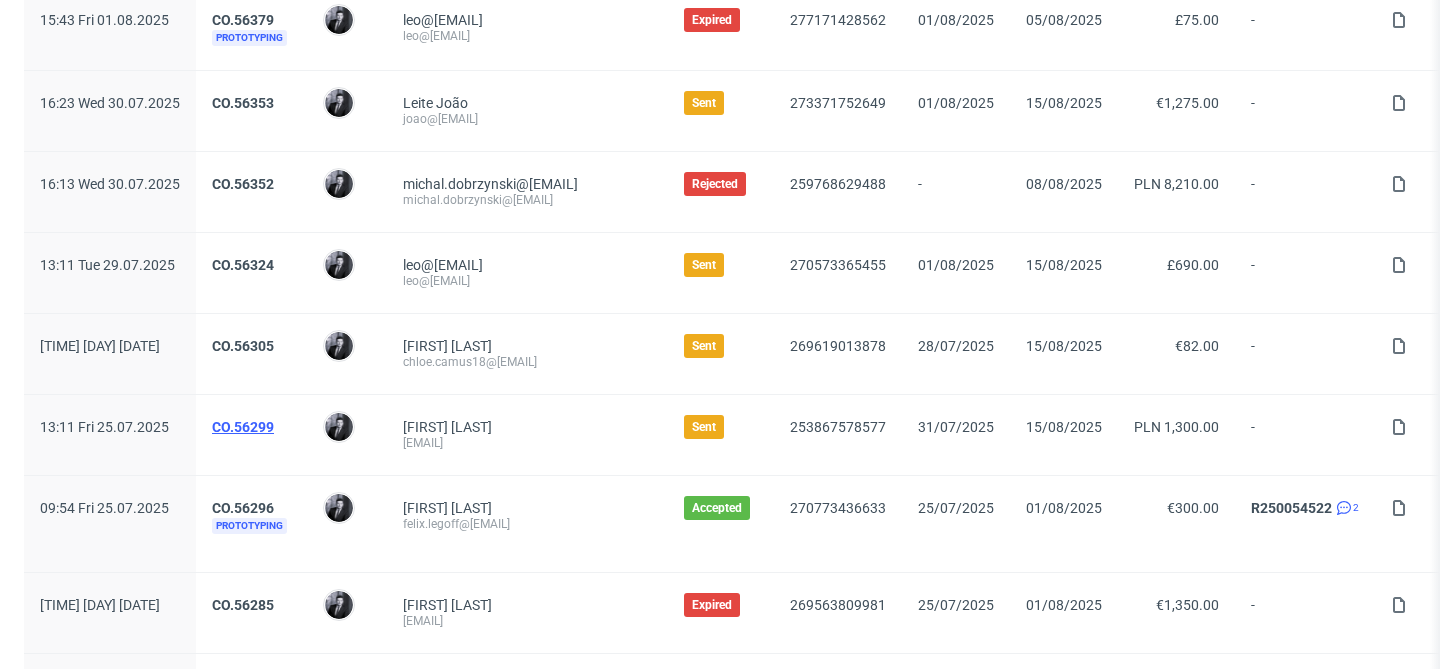 click on "CO.56299" at bounding box center (243, 427) 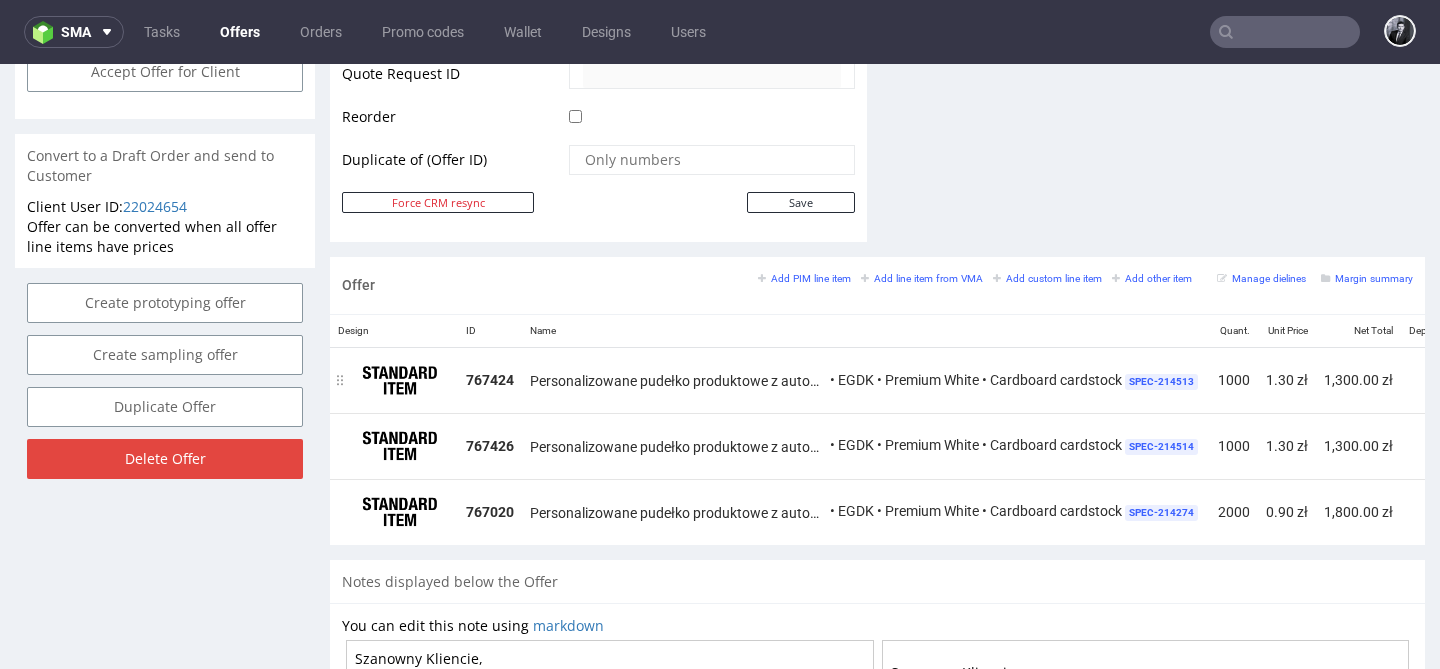 scroll, scrollTop: 1009, scrollLeft: 0, axis: vertical 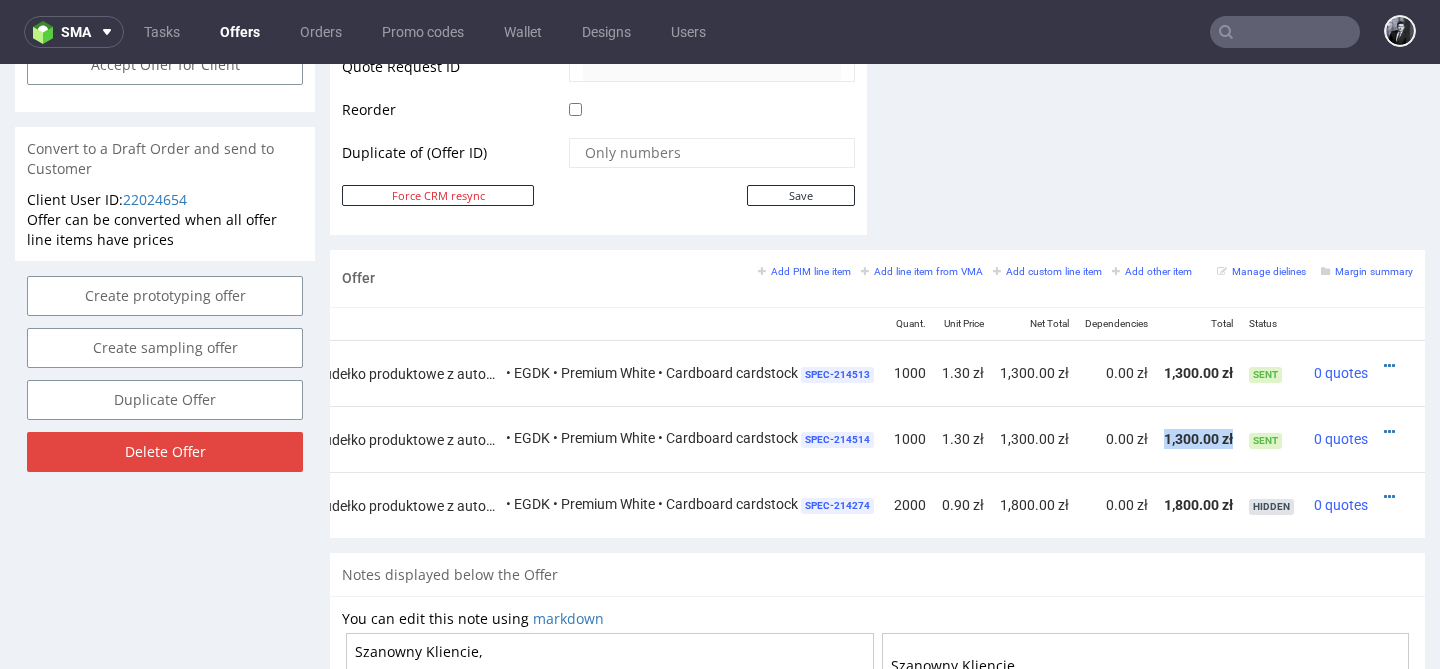 drag, startPoint x: 1218, startPoint y: 439, endPoint x: 1148, endPoint y: 438, distance: 70.00714 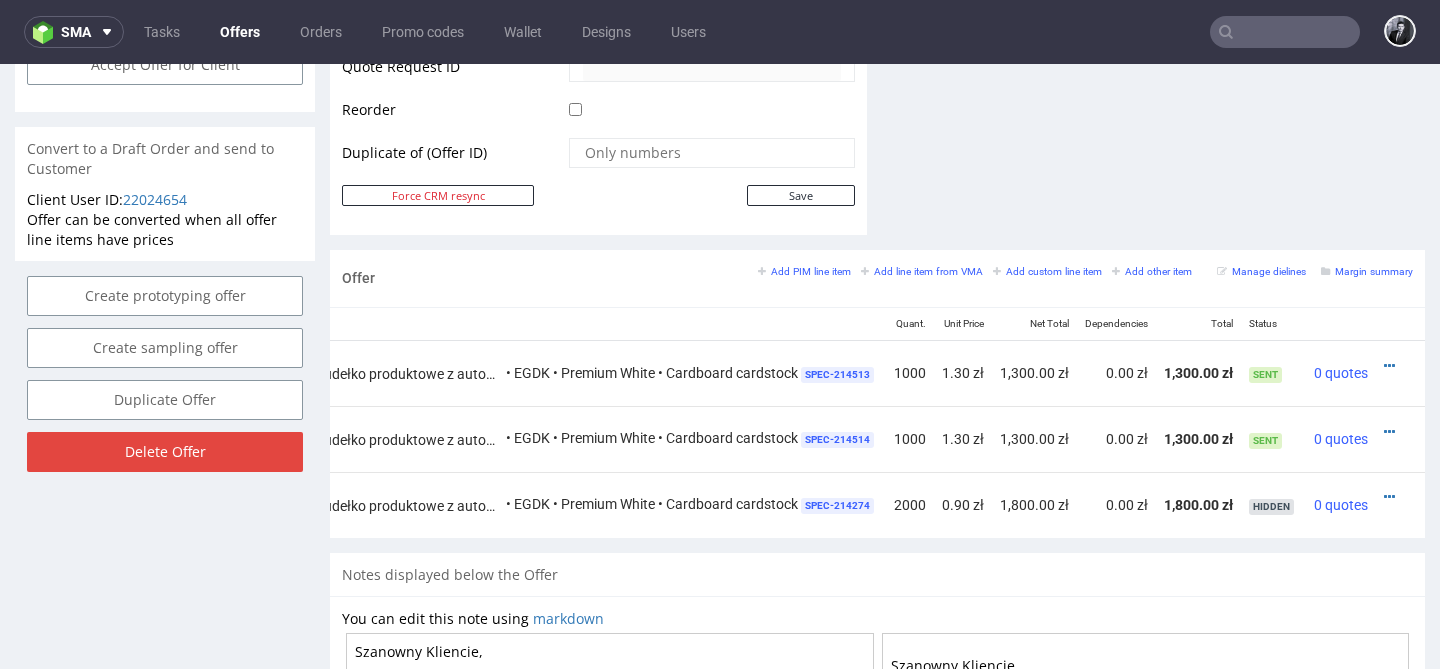 click on "1,300.00 zł" at bounding box center (1198, 439) 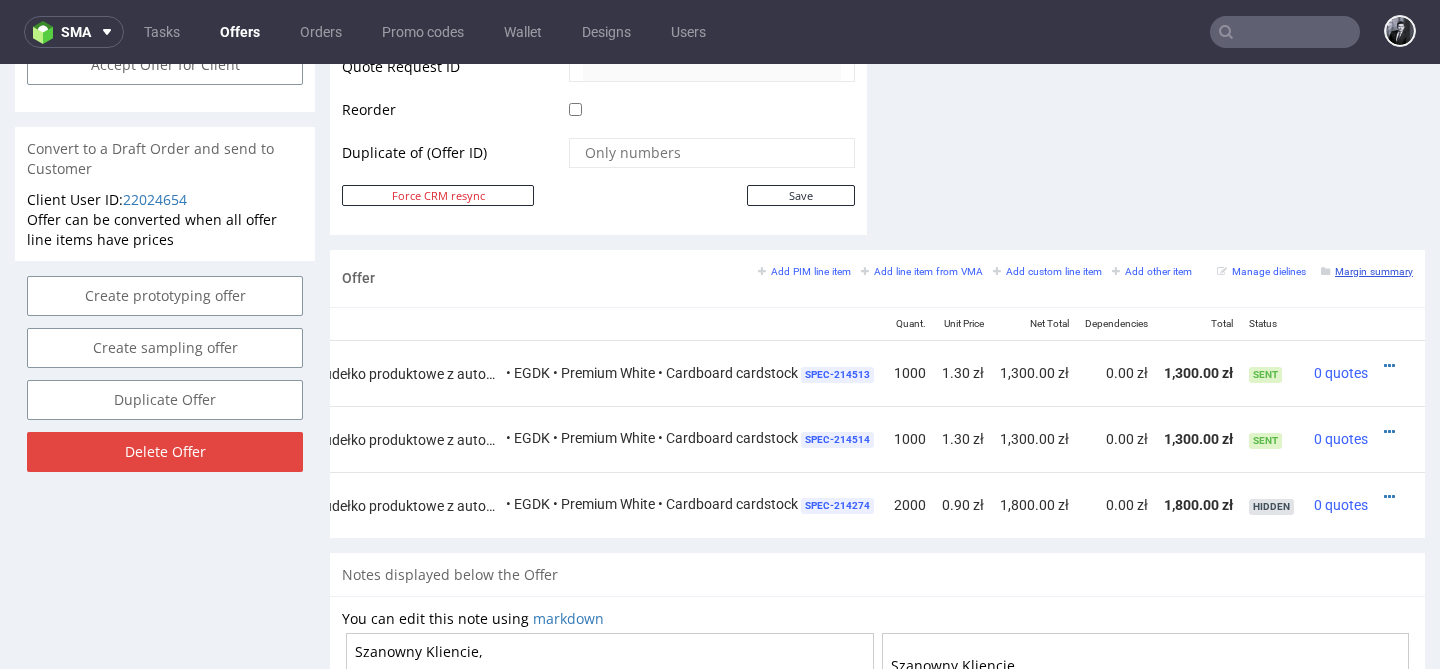 click on "Margin summary" at bounding box center (1367, 271) 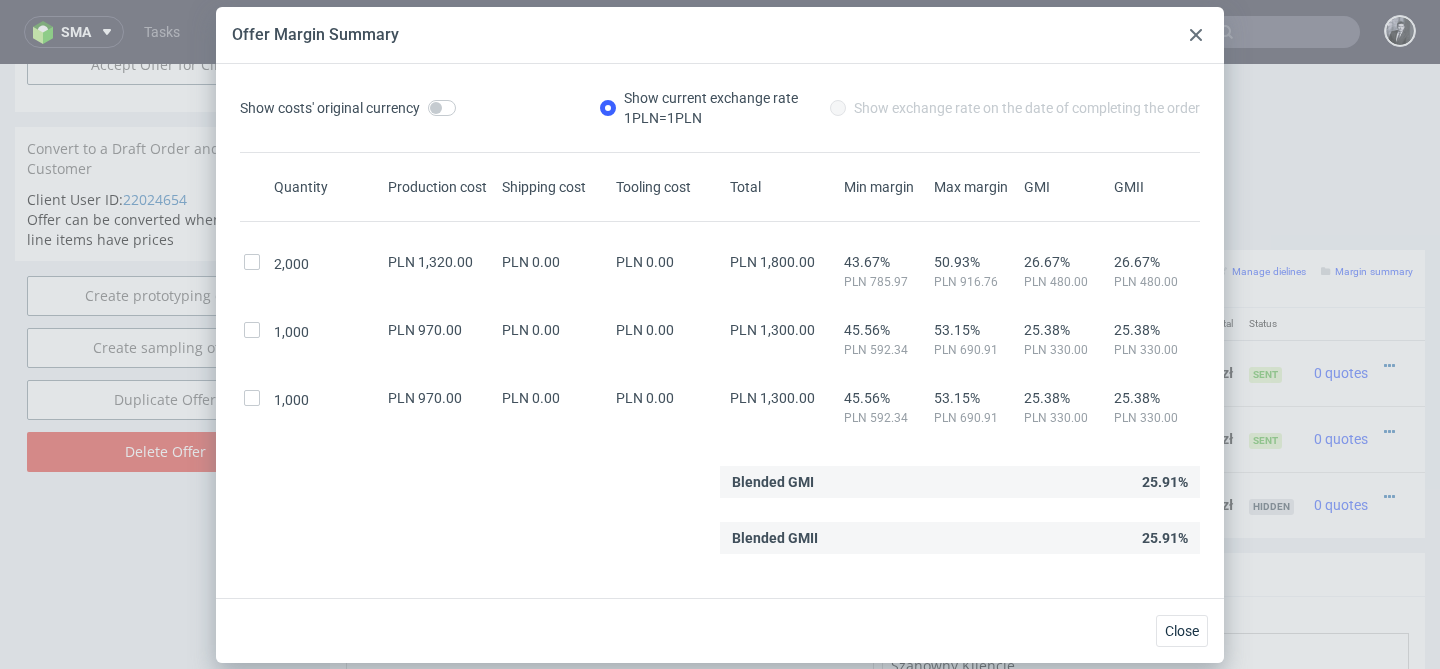 click at bounding box center (1196, 35) 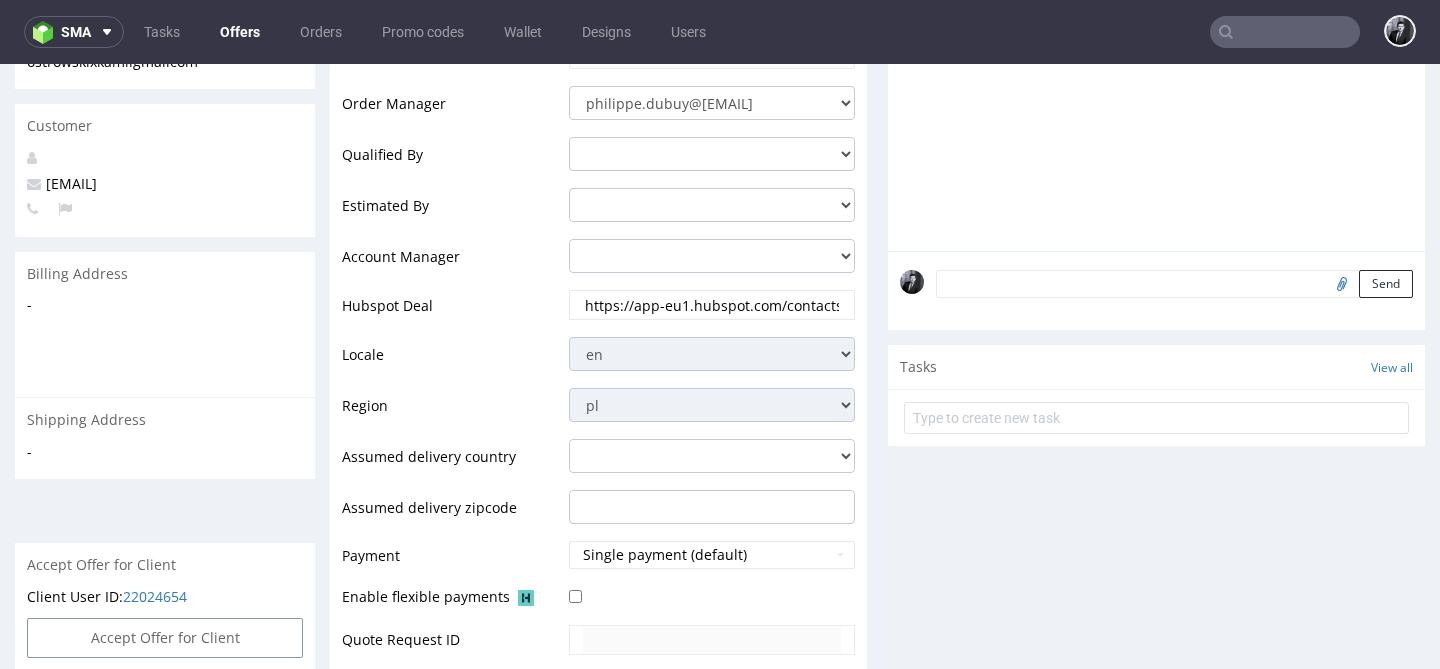 scroll, scrollTop: 342, scrollLeft: 0, axis: vertical 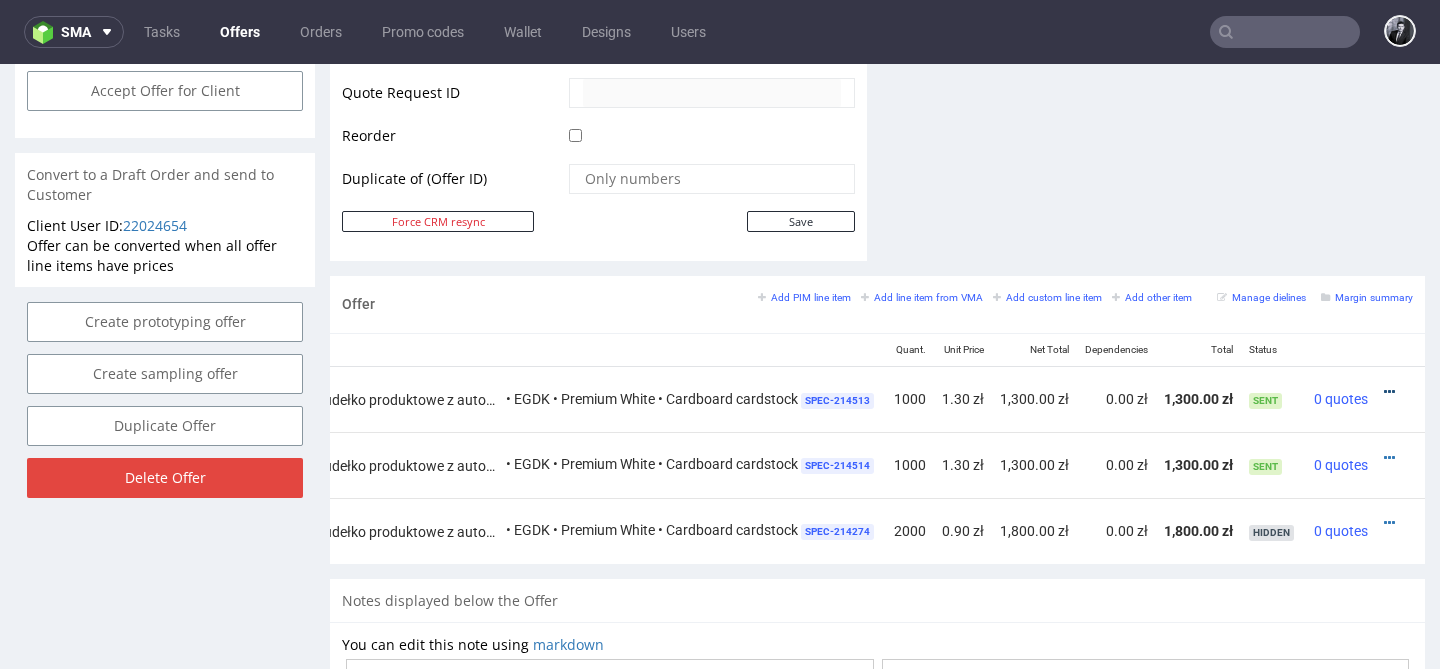 click at bounding box center (1389, 392) 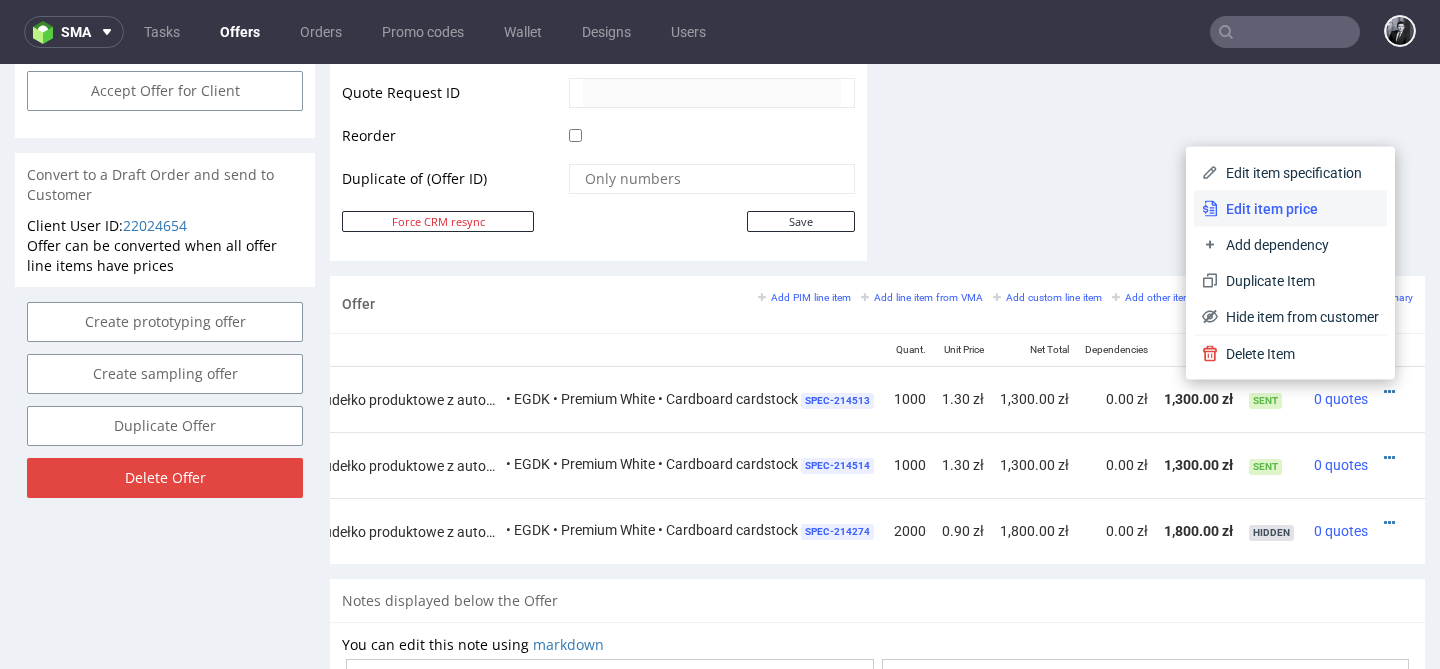 click on "Edit item price" at bounding box center (1298, 209) 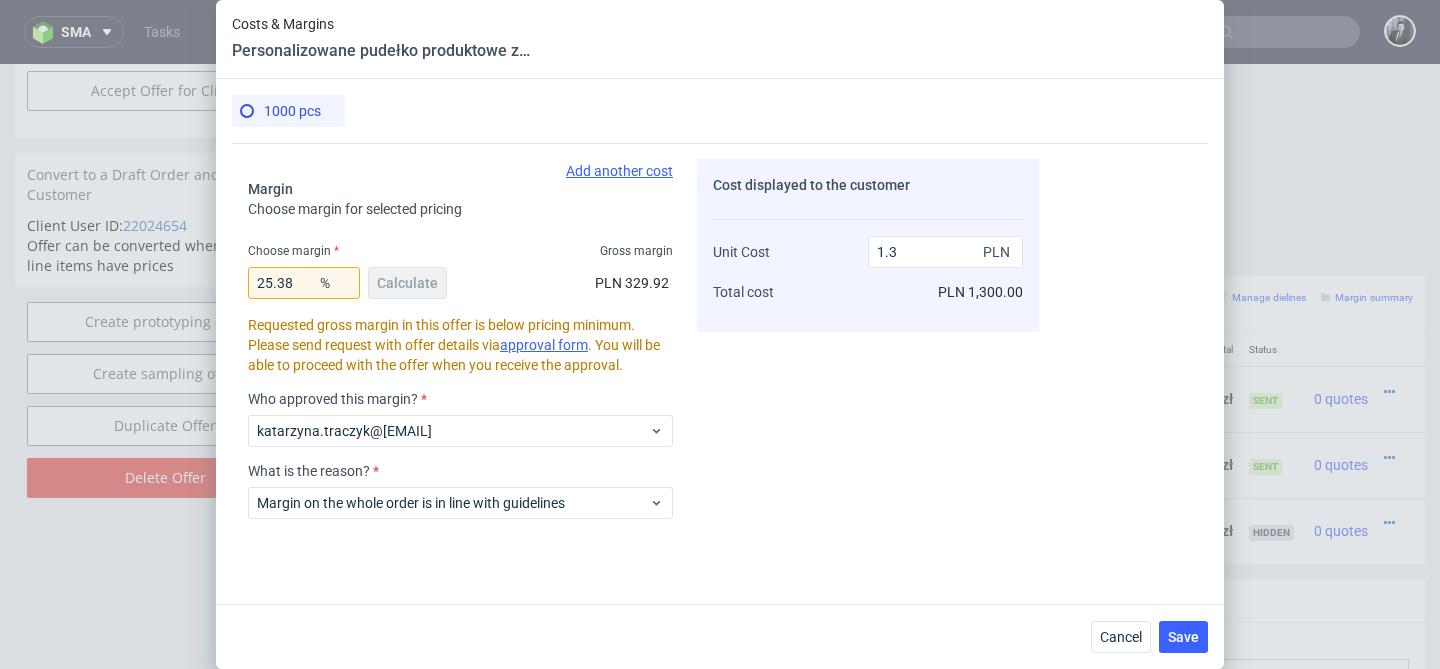 scroll, scrollTop: 486, scrollLeft: 0, axis: vertical 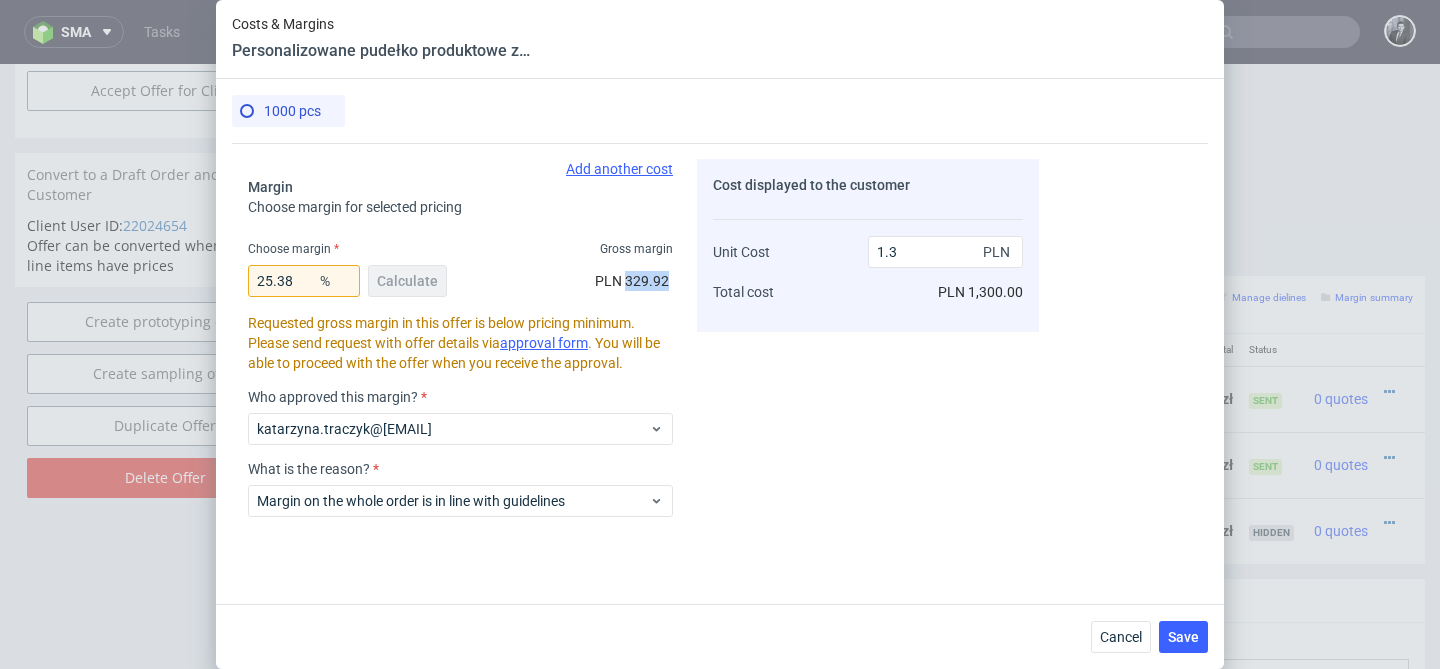 drag, startPoint x: 625, startPoint y: 283, endPoint x: 666, endPoint y: 284, distance: 41.01219 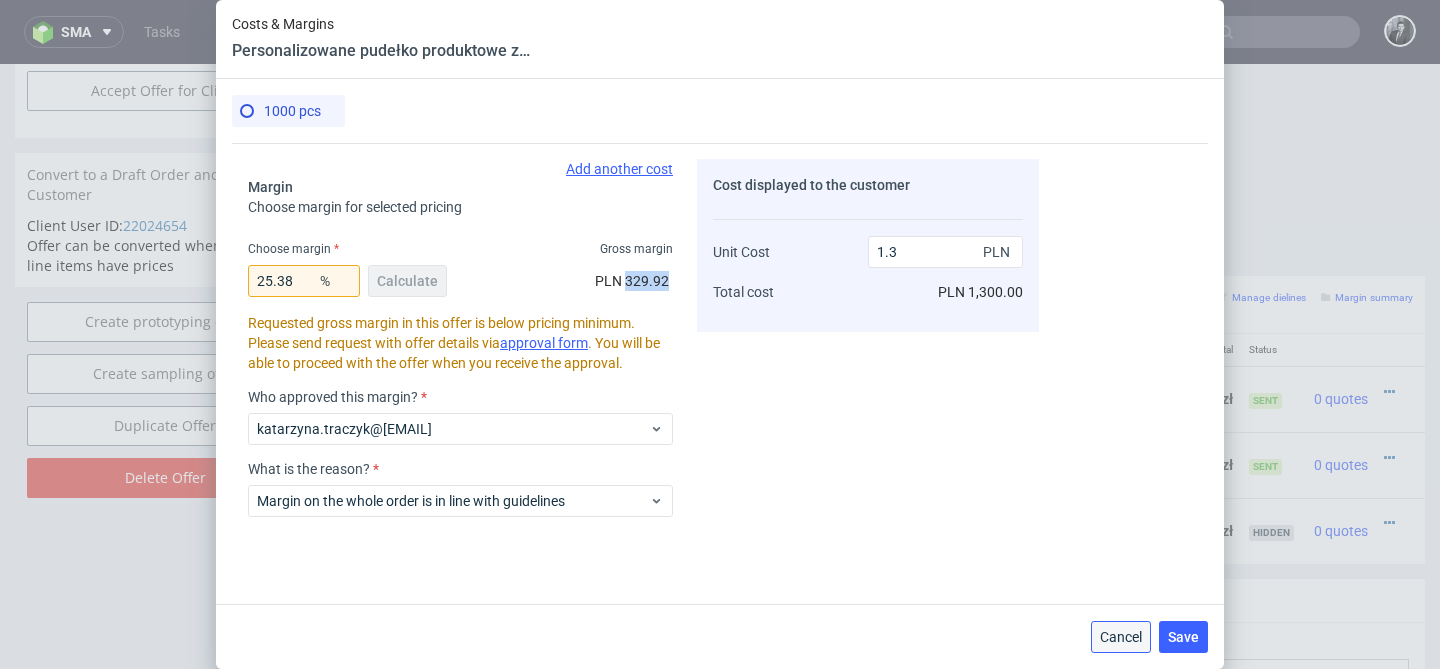 click on "Cancel" at bounding box center (1121, 637) 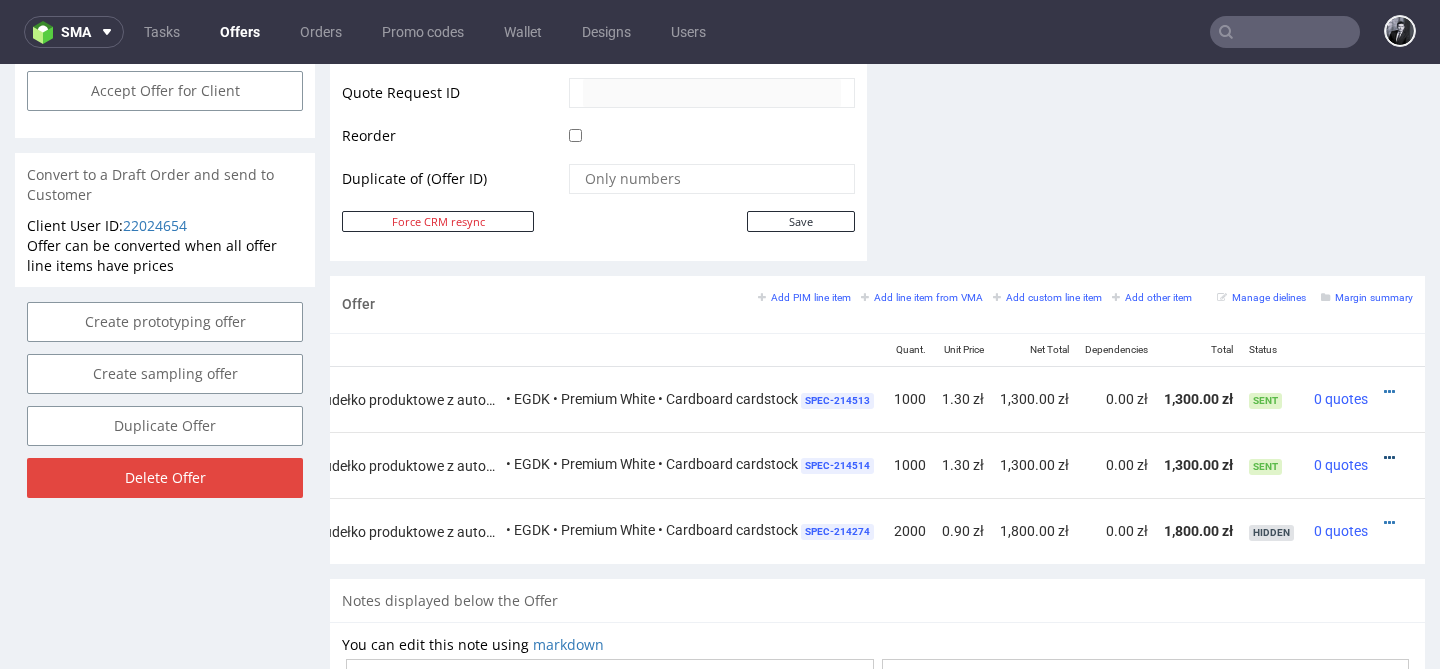 click at bounding box center (1389, 458) 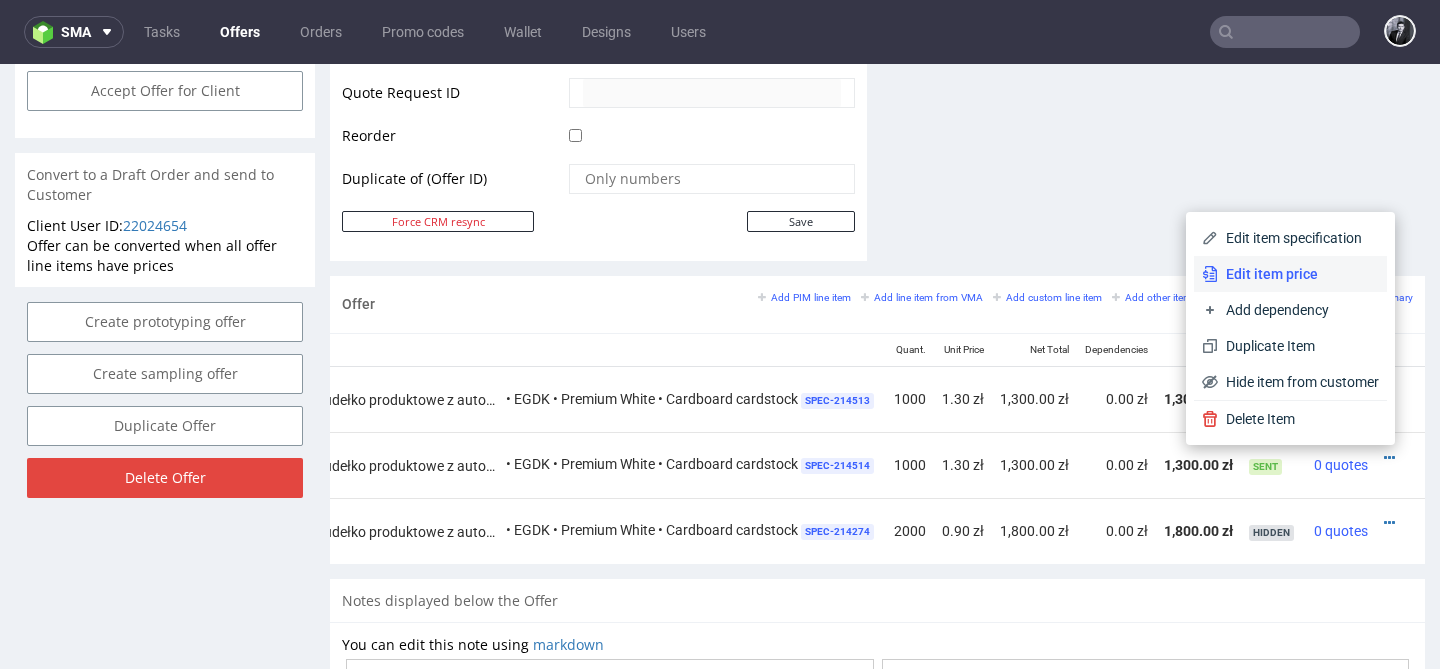 click on "Edit item price" at bounding box center (1298, 274) 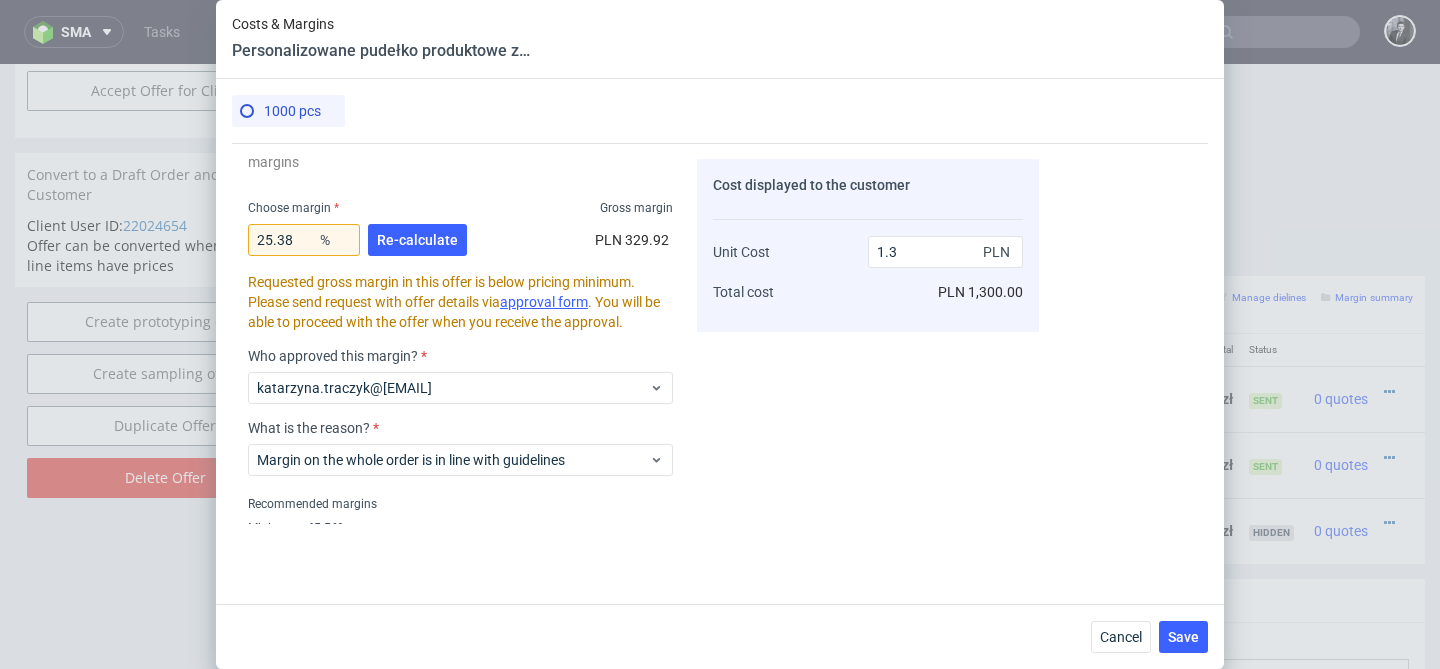 scroll, scrollTop: 584, scrollLeft: 0, axis: vertical 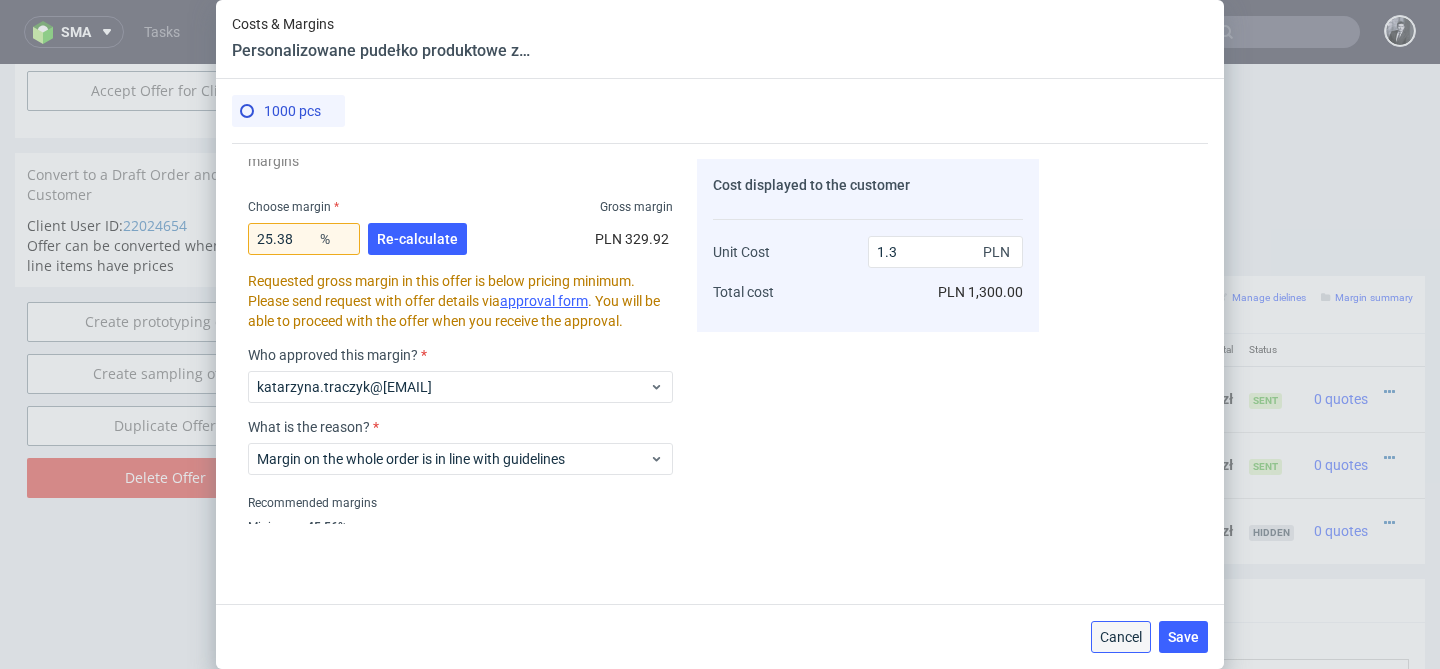 click on "Cancel" at bounding box center (1121, 637) 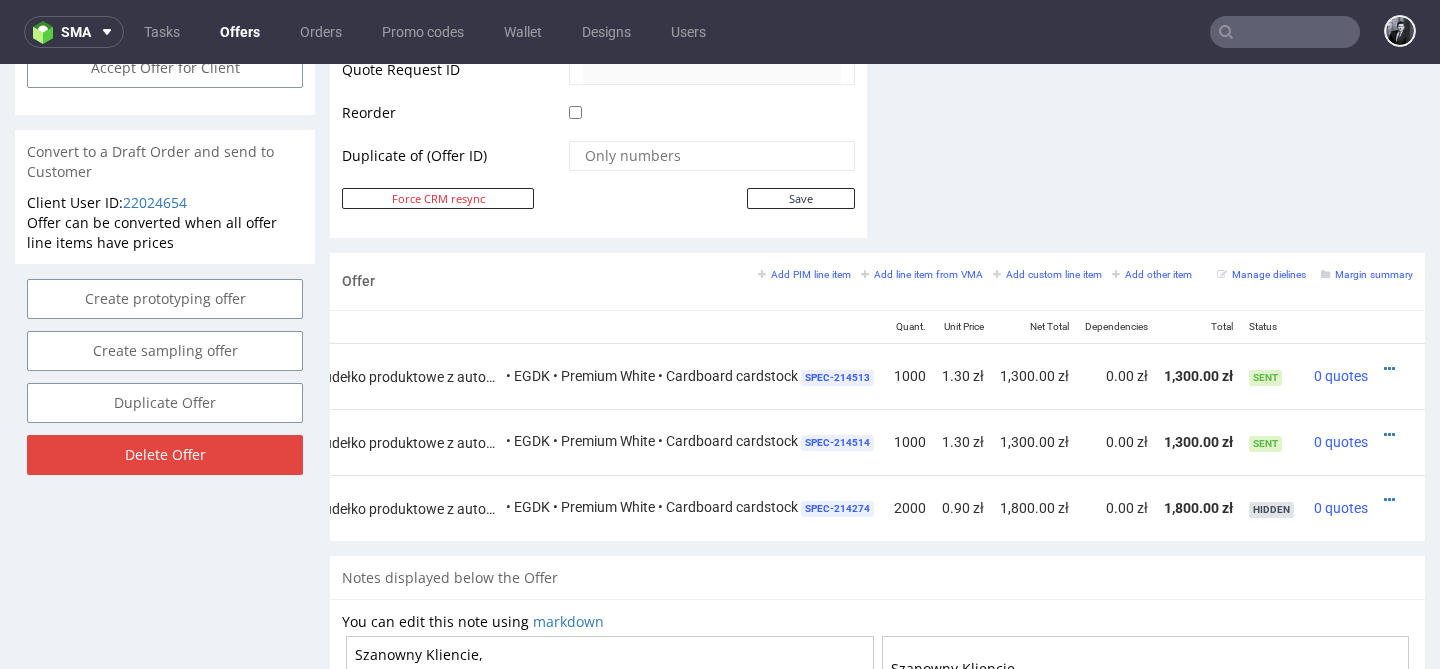 scroll, scrollTop: 1008, scrollLeft: 0, axis: vertical 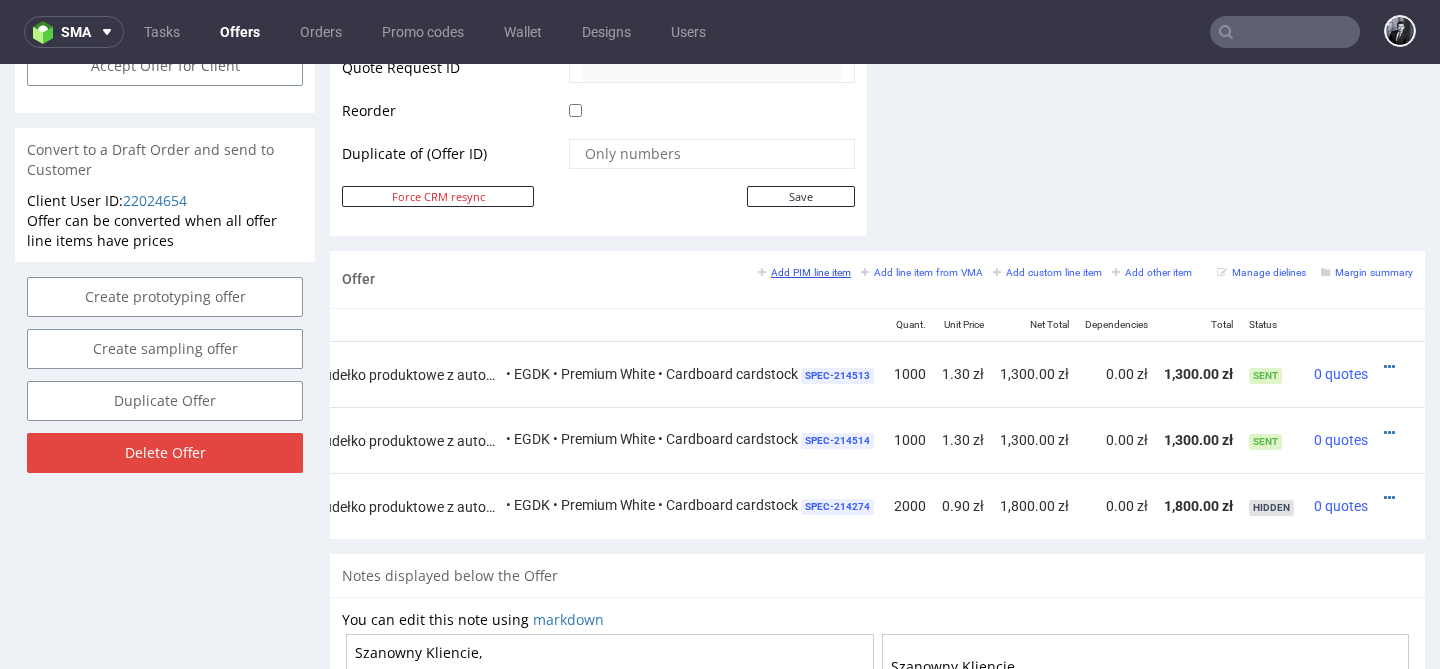 click on "Add PIM line item" at bounding box center [804, 272] 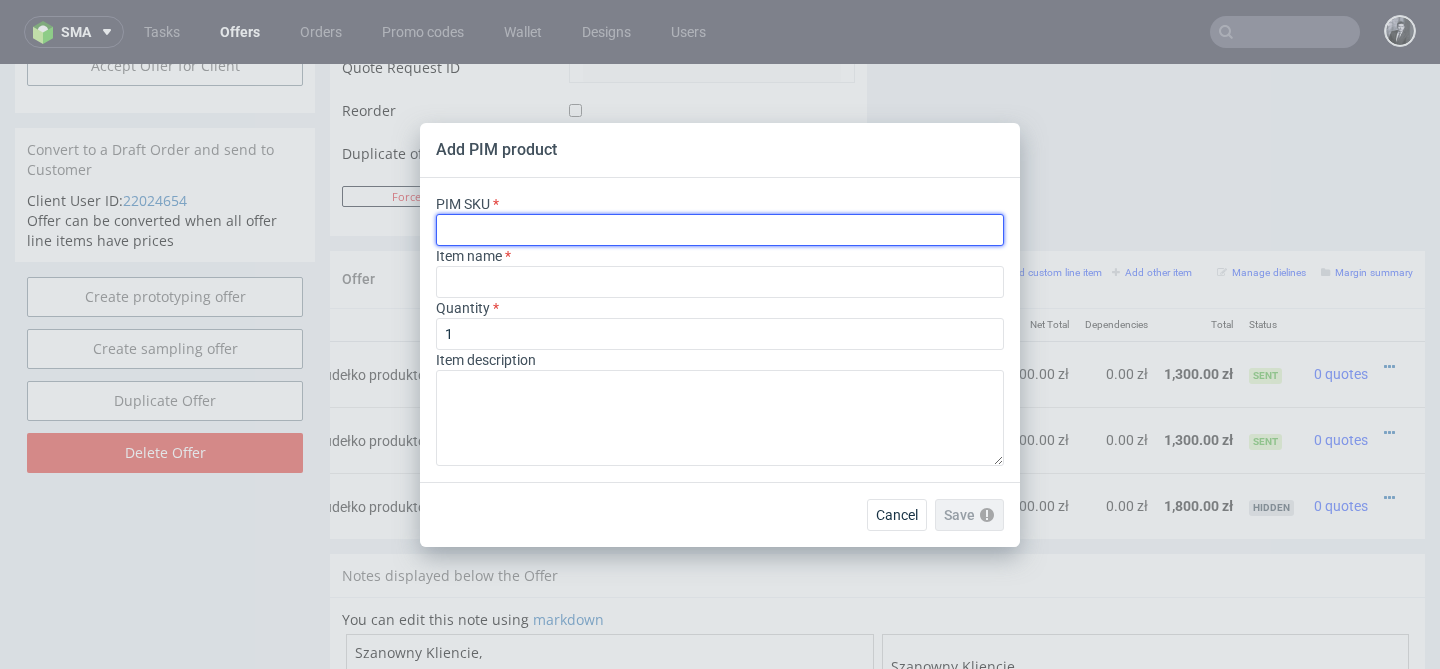 click at bounding box center (720, 230) 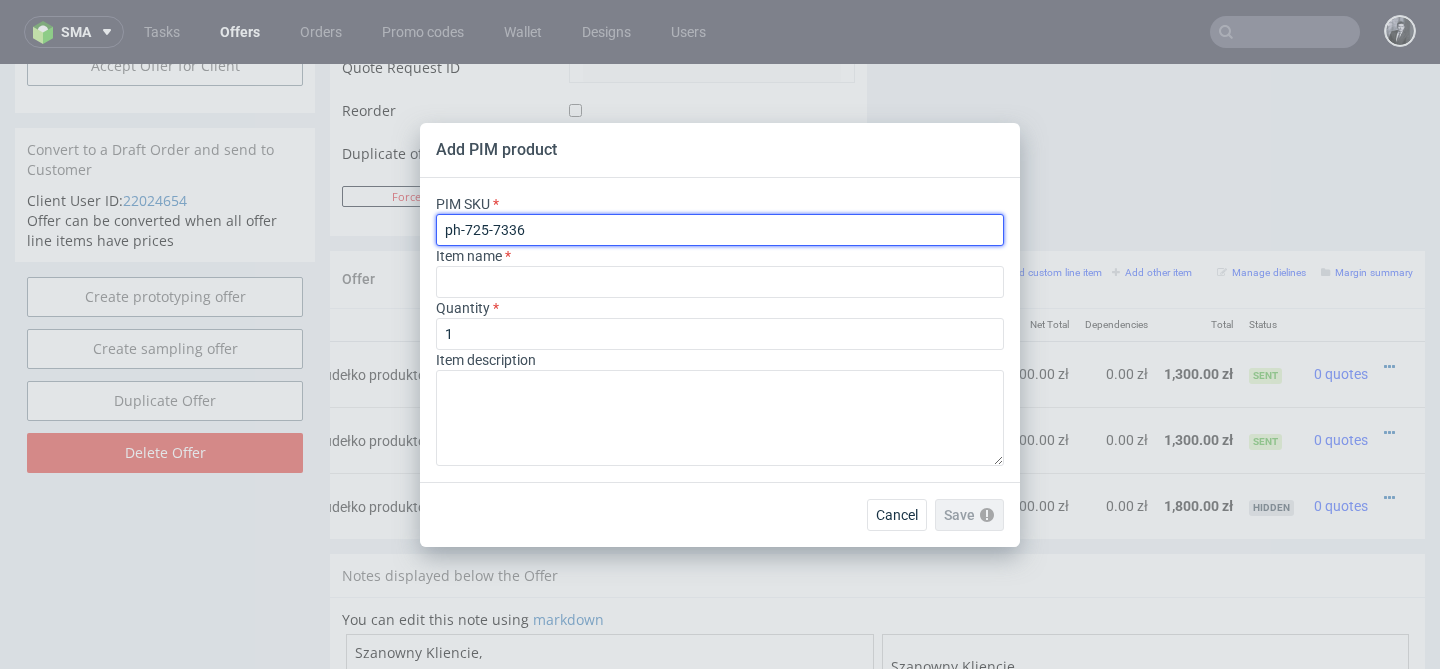type on "Custom Reverse Tuck End Product Box" 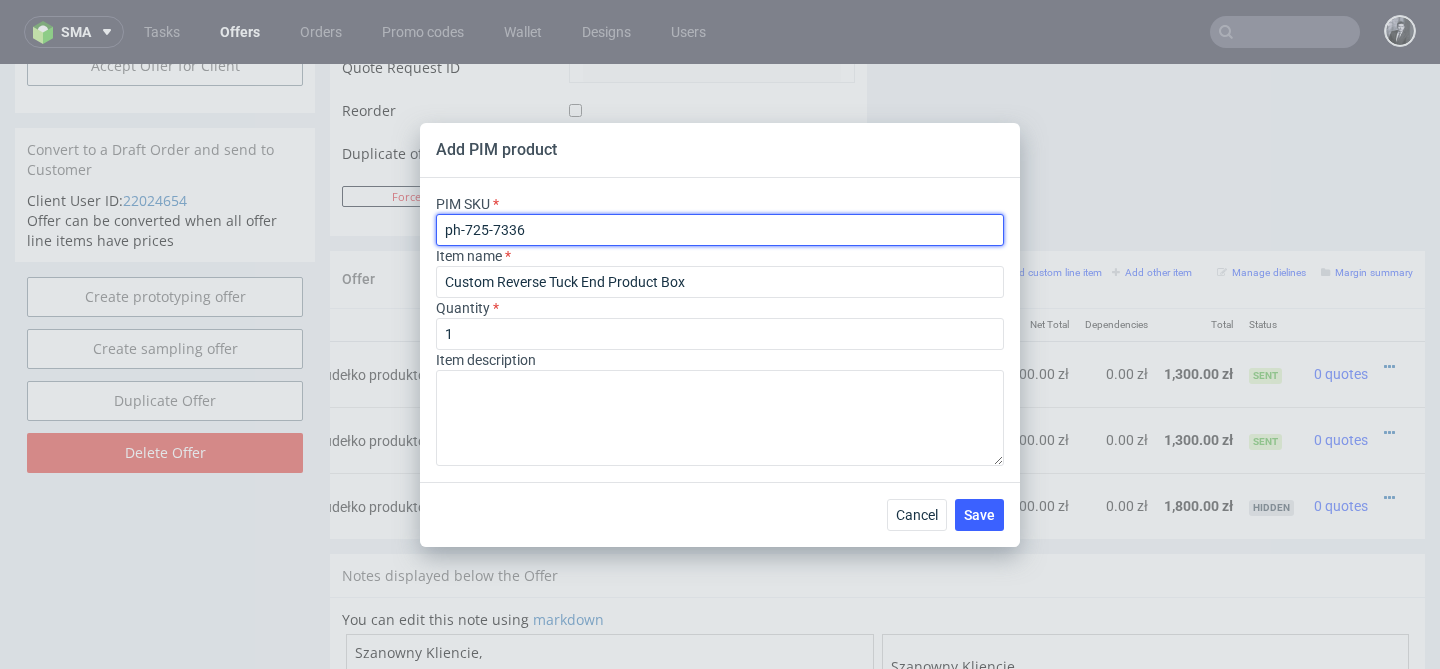 type on "ph-725-7336" 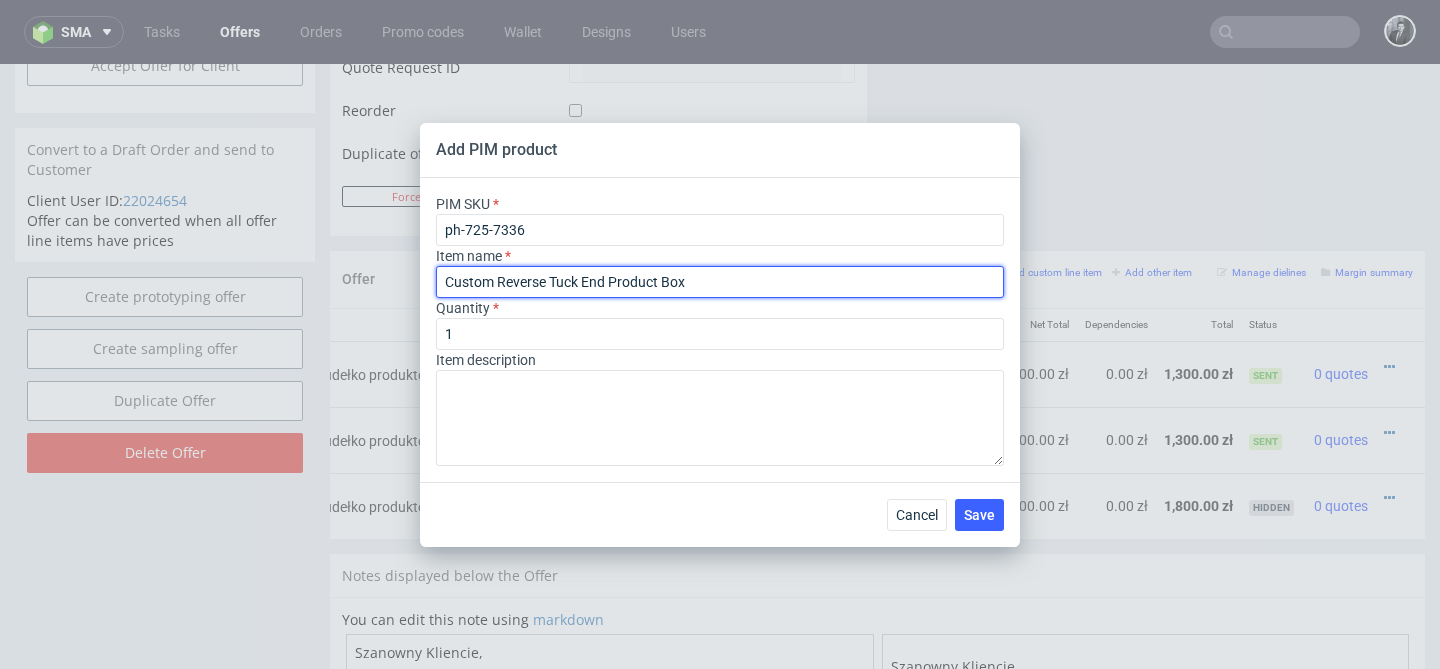 drag, startPoint x: 718, startPoint y: 281, endPoint x: 317, endPoint y: 271, distance: 401.12466 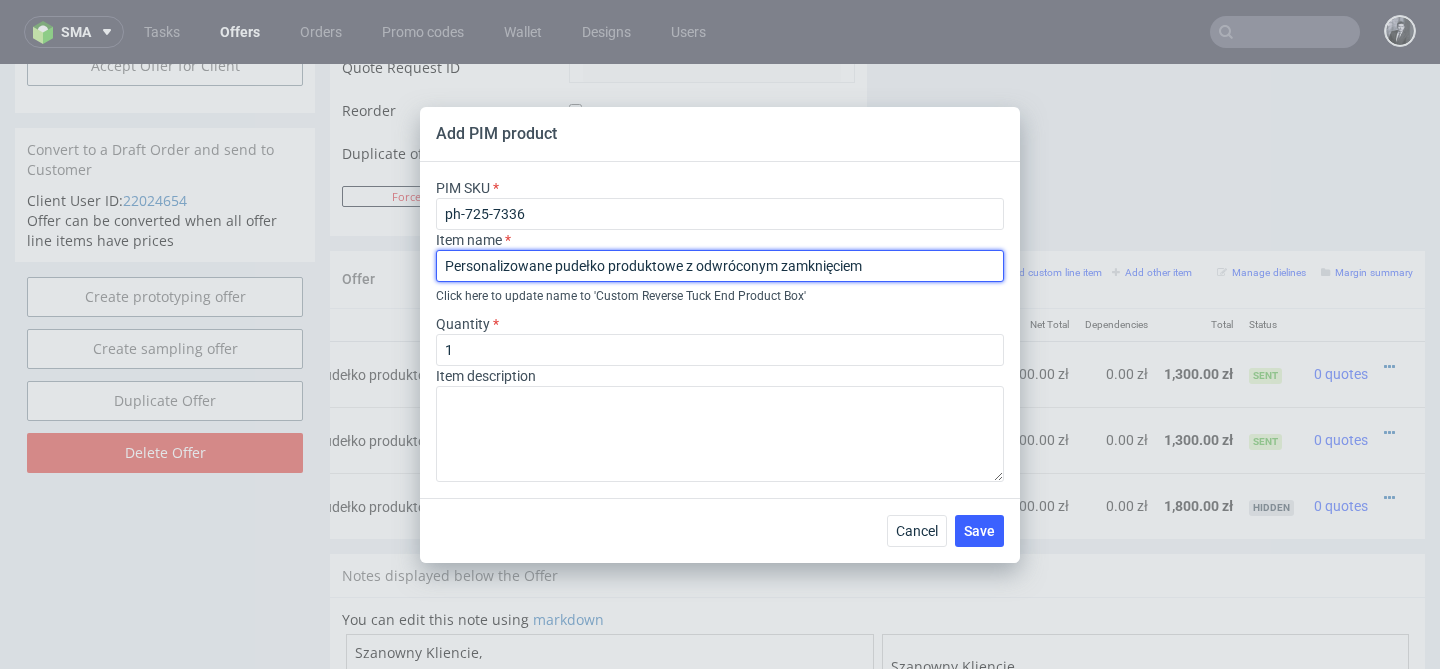 paste on "R24ii (5 cm x 5 cm x 14 cm)" 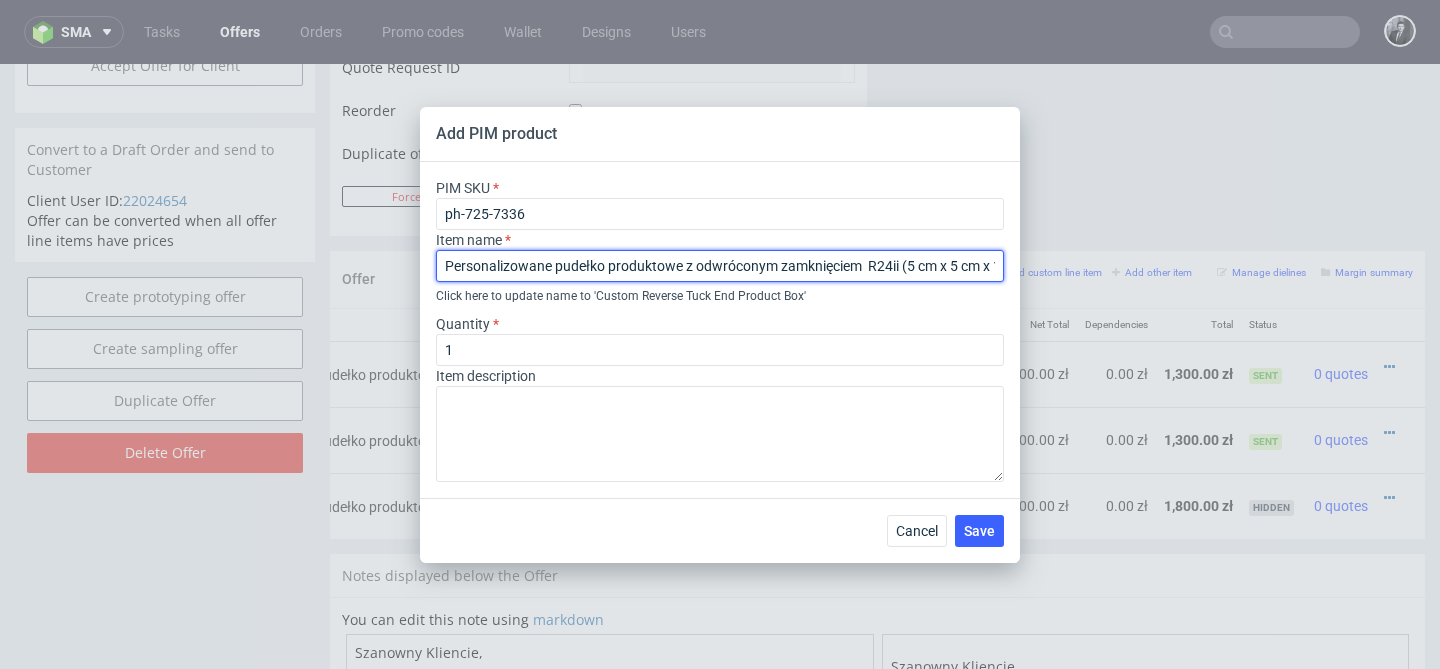 scroll, scrollTop: 0, scrollLeft: 47, axis: horizontal 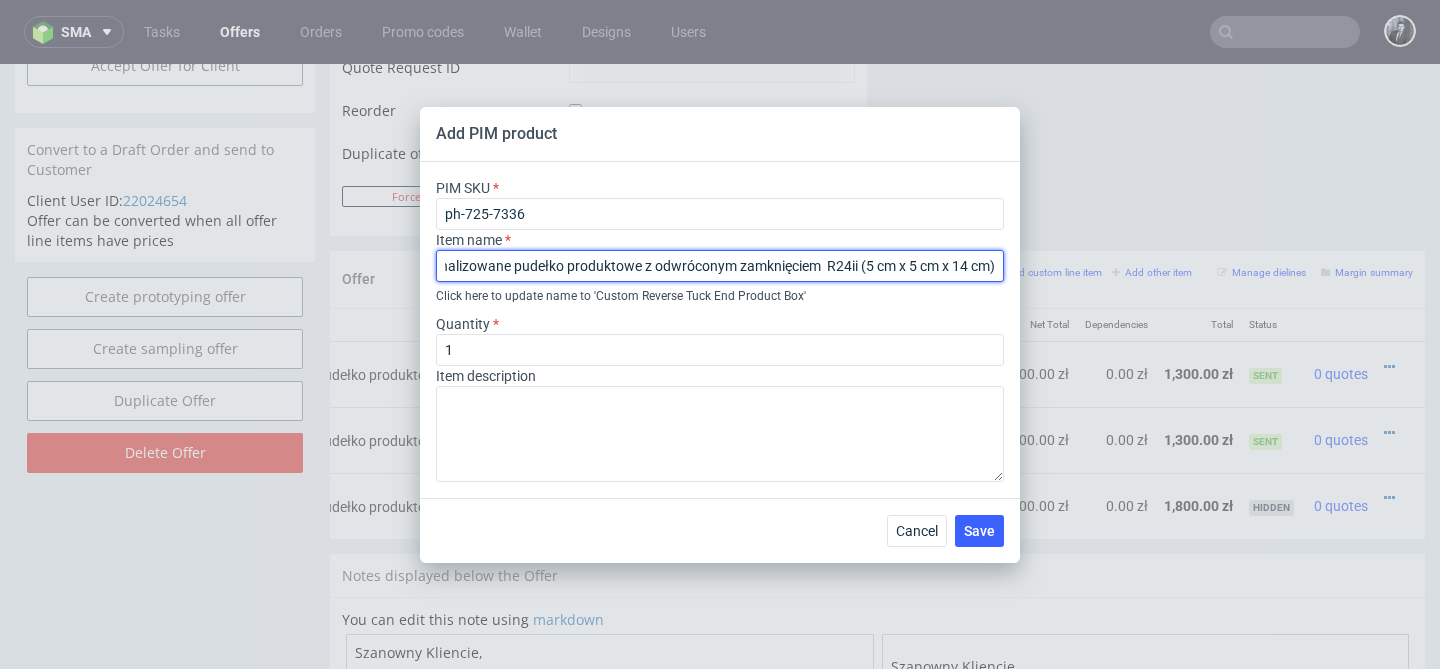 click on "Personalizowane pudełko produktowe z odwróconym zamknięciem  R24ii (5 cm x 5 cm x 14 cm)" at bounding box center [720, 266] 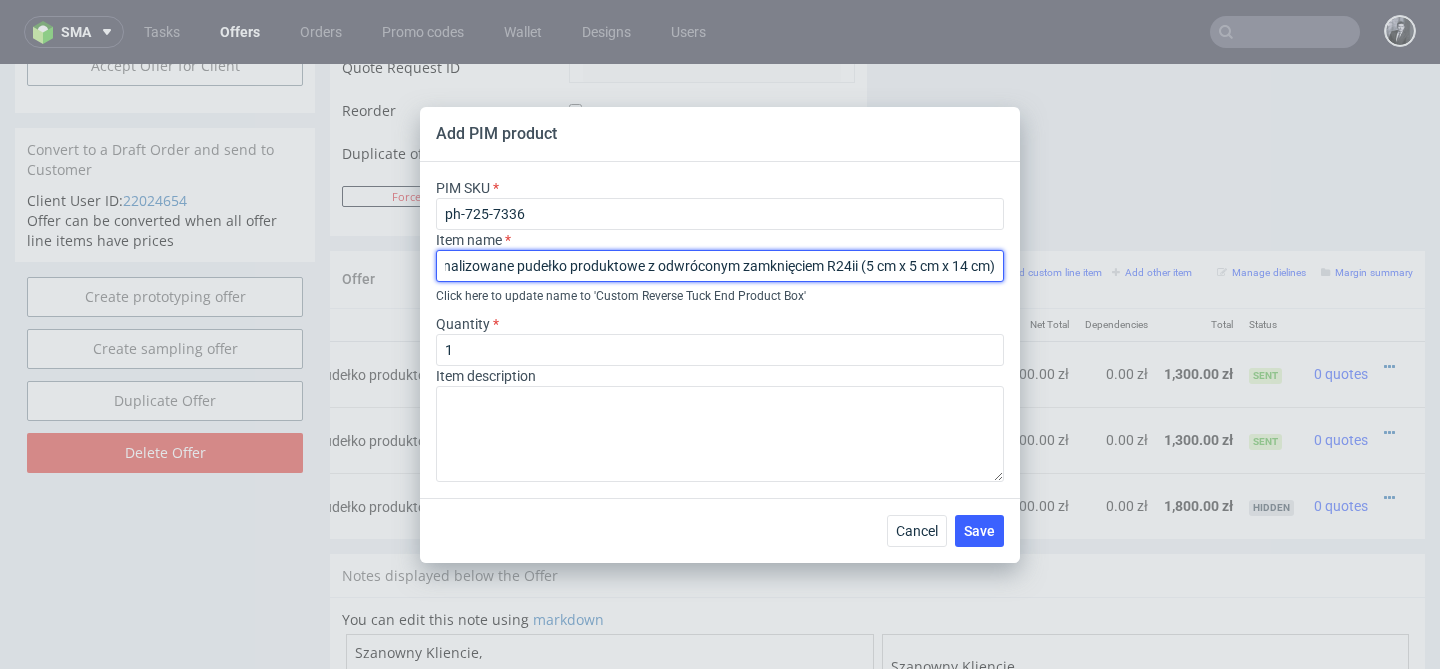 scroll, scrollTop: 0, scrollLeft: 44, axis: horizontal 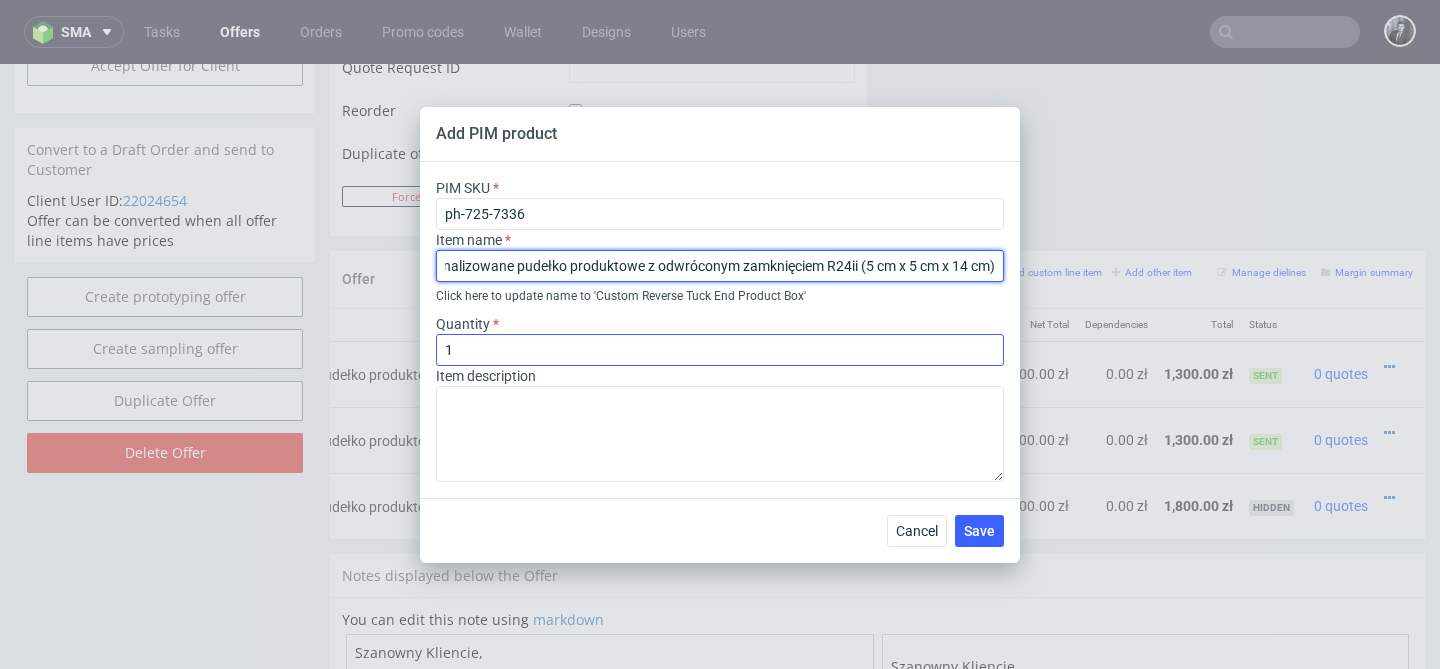 type on "Personalizowane pudełko produktowe z odwróconym zamknięciem R24ii (5 cm x 5 cm x 14 cm)" 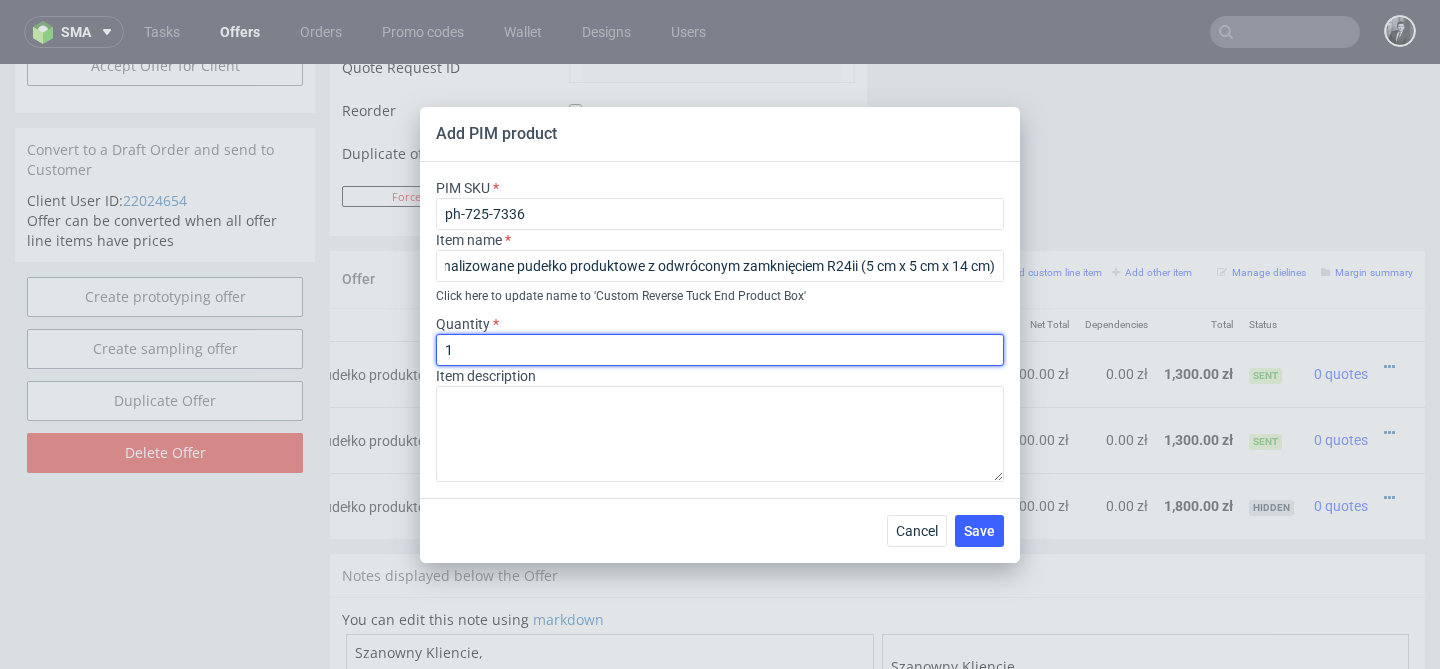 click on "1" at bounding box center [720, 350] 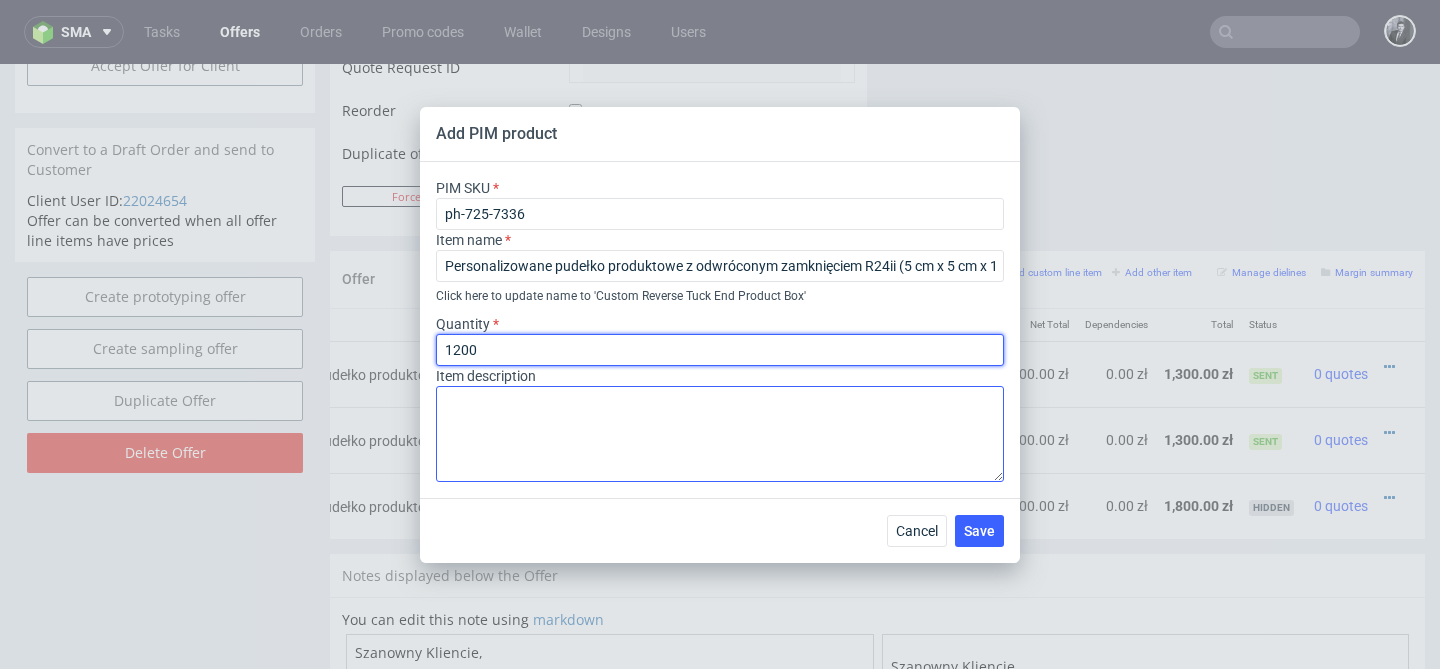 type on "1200" 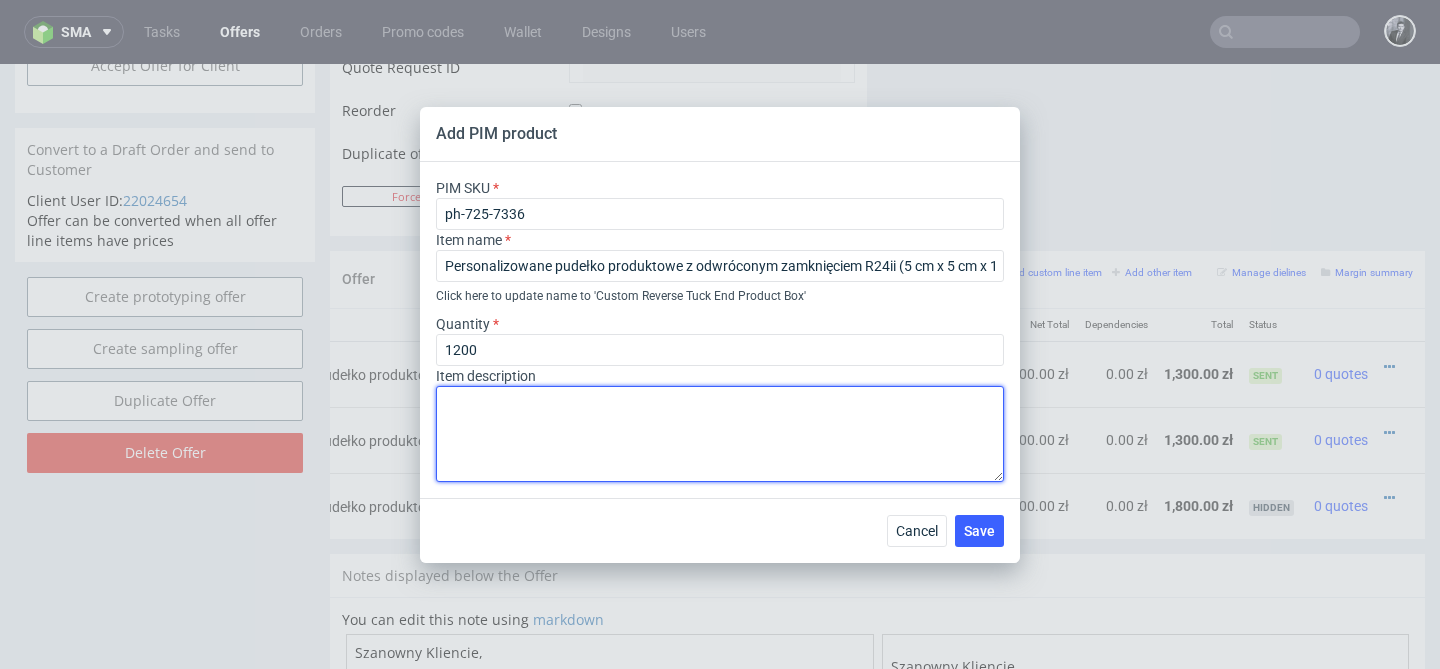 click at bounding box center (720, 434) 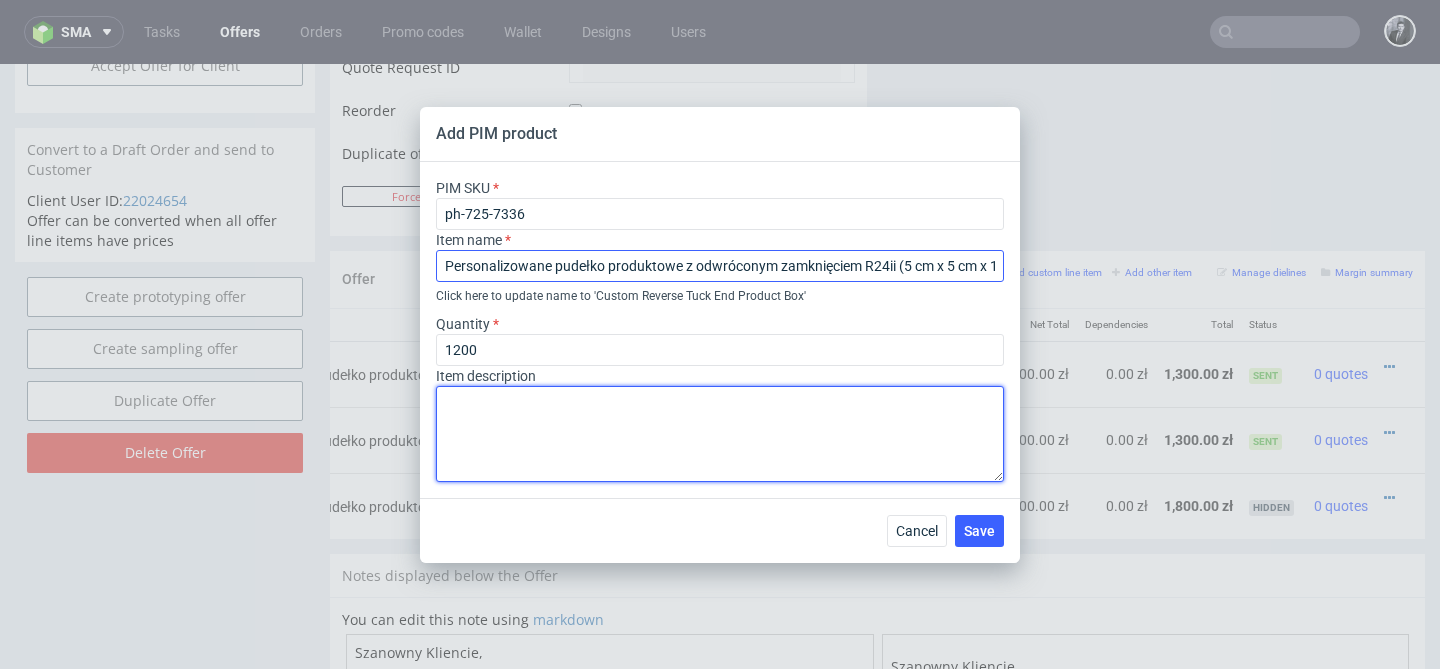 paste on "Materiał
Gruby karton
Kolor materiału
Premium White
Wykończenie
Połysk
Nadruk
Na zewnątrz
Surowiec
GC1 300gsm" 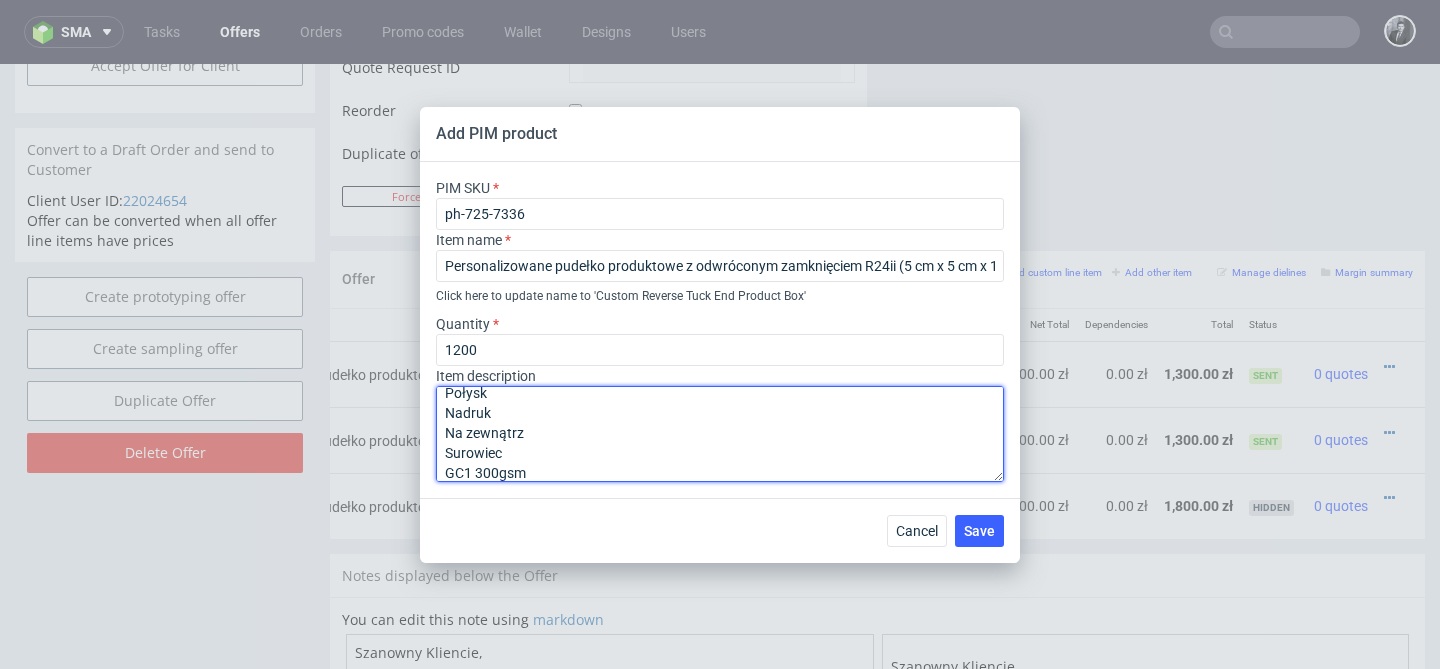 scroll, scrollTop: 0, scrollLeft: 0, axis: both 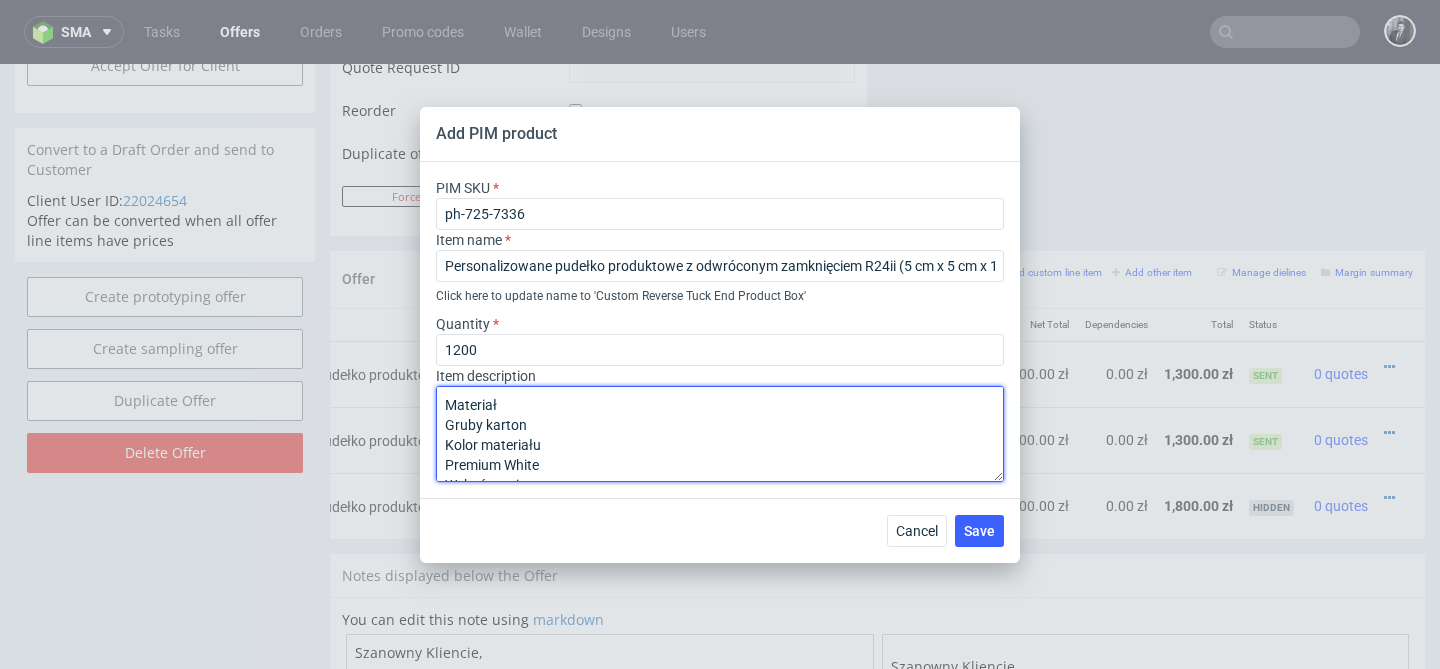 click on "Materiał
Gruby karton
Kolor materiału
Premium White
Wykończenie
Połysk
Nadruk
Na zewnątrz
Surowiec
GC1 300gsm" at bounding box center (720, 434) 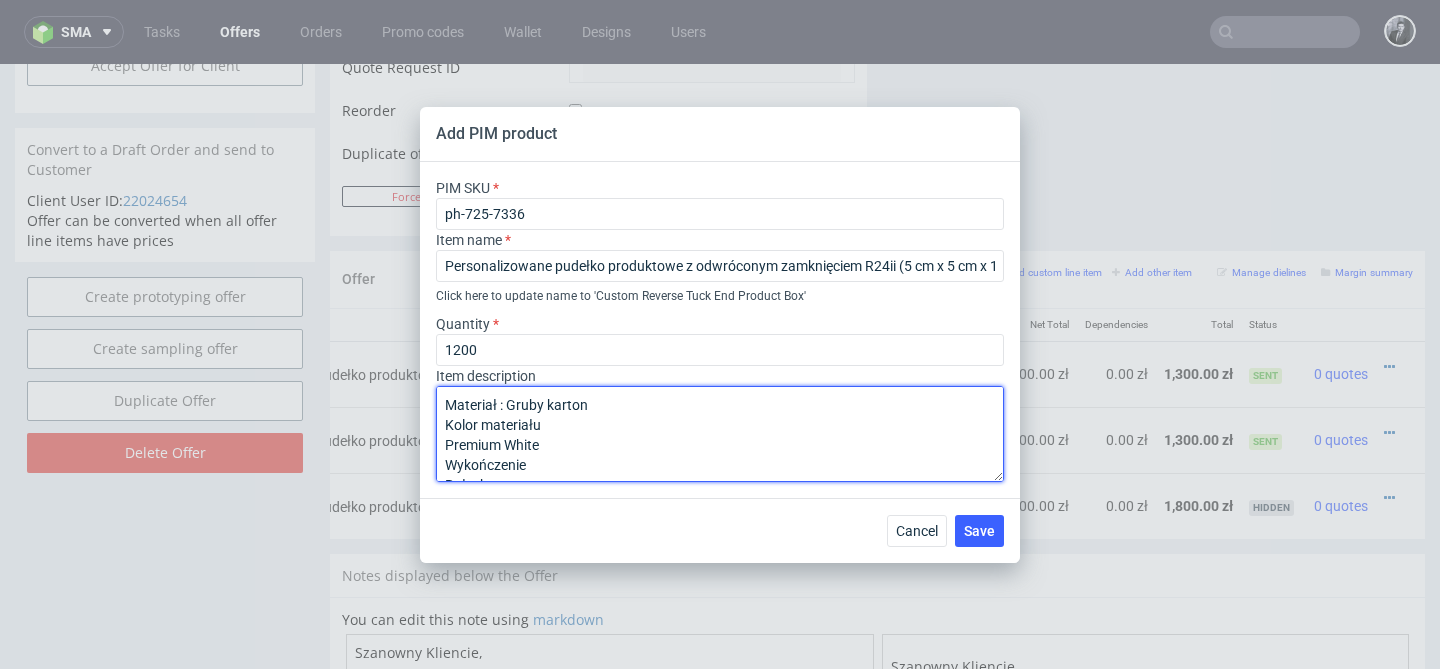 click on "Materiał : Gruby karton
Kolor materiału
Premium White
Wykończenie
Połysk
Nadruk
Na zewnątrz
Surowiec
GC1 300gsm" at bounding box center [720, 434] 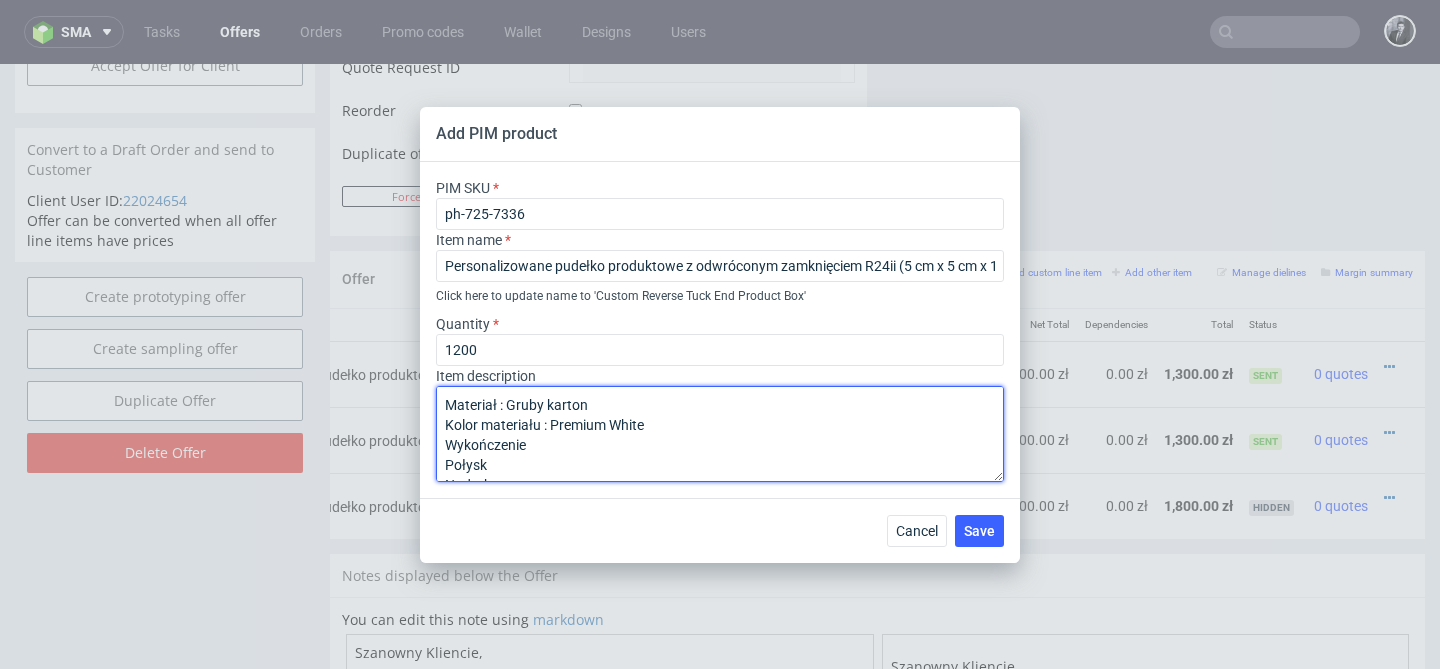 click on "Materiał : Gruby karton
Kolor materiału : Premium White
Wykończenie
Połysk
Nadruk
Na zewnątrz
Surowiec
GC1 300gsm" at bounding box center [720, 434] 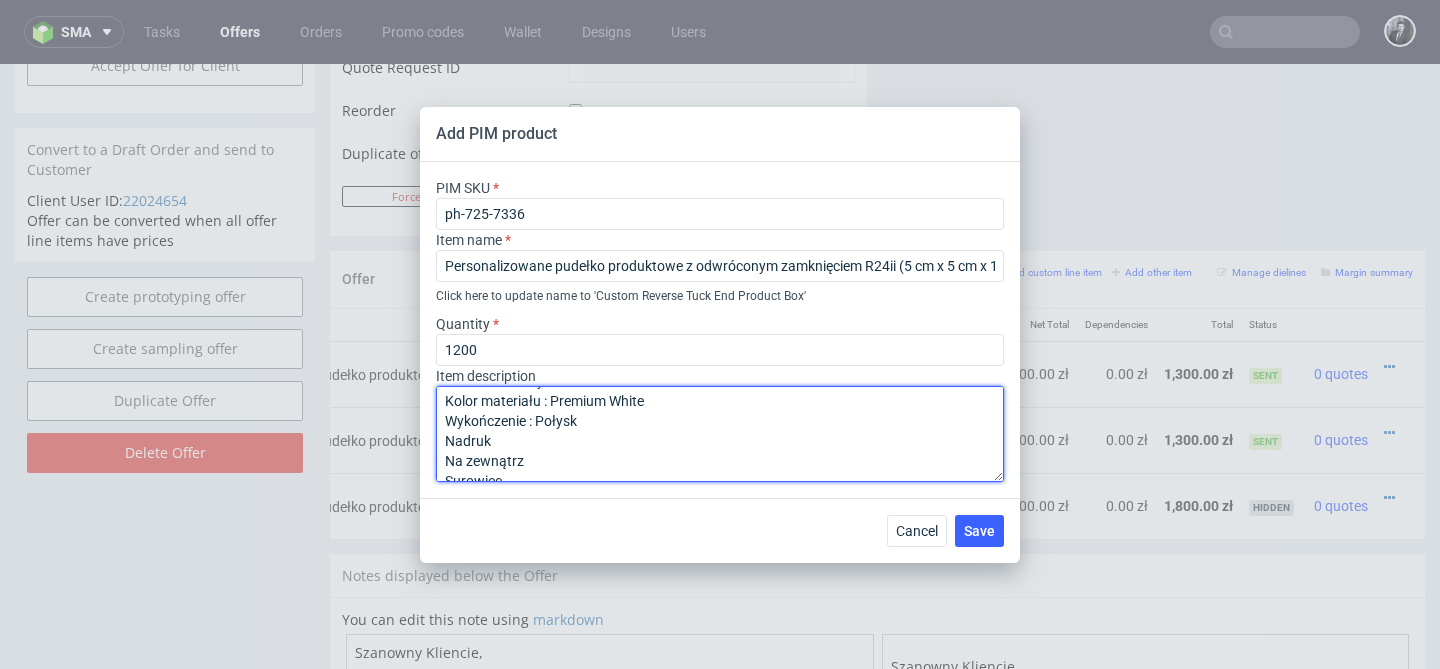 scroll, scrollTop: 36, scrollLeft: 0, axis: vertical 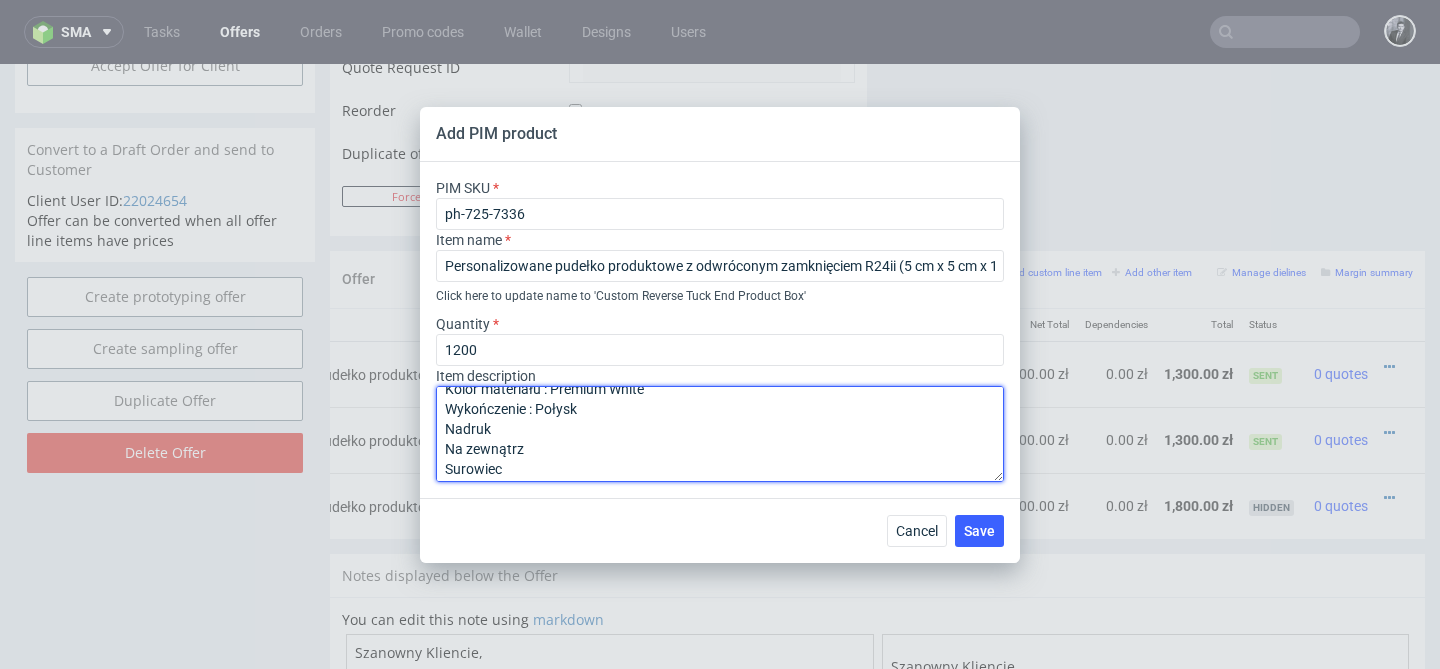 click on "Materiał : Gruby karton
Kolor materiału : Premium White
Wykończenie : Połysk
Nadruk
Na zewnątrz
Surowiec
GC1 300gsm" at bounding box center [720, 434] 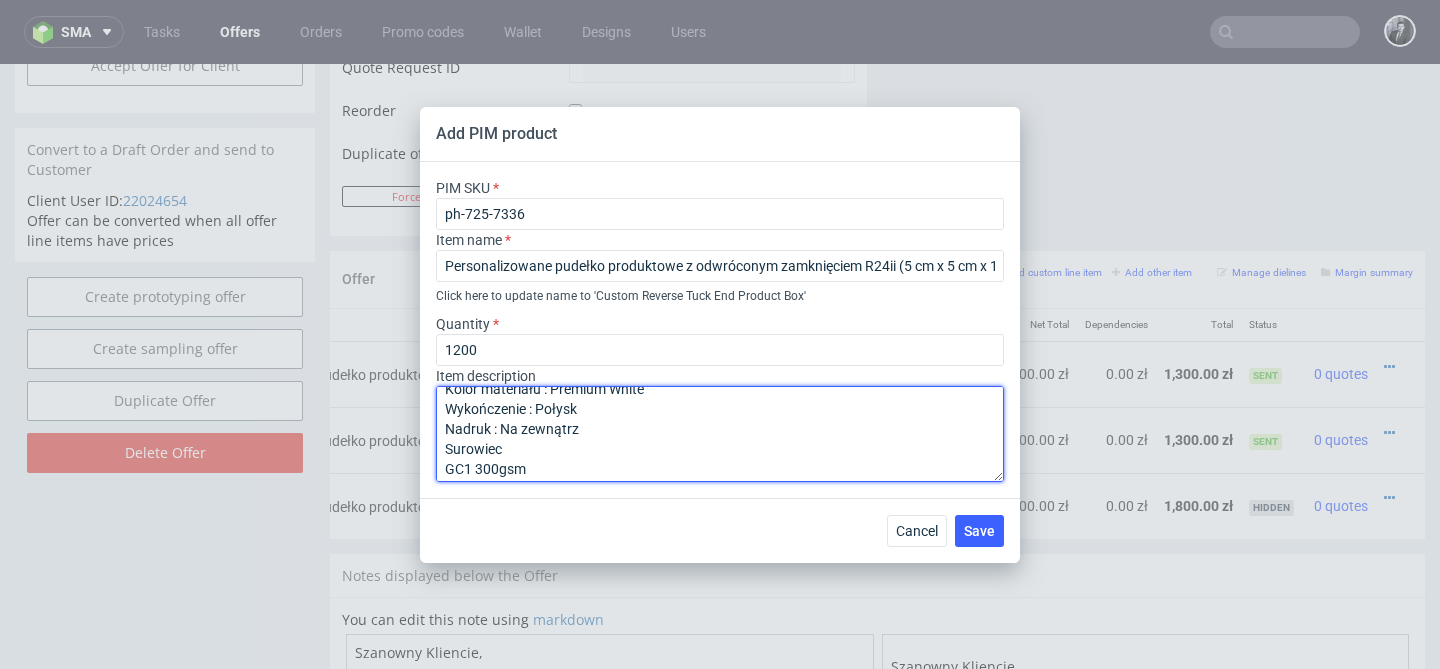 click on "Materiał : Gruby karton
Kolor materiału : Premium White
Wykończenie : Połysk
Nadruk : Na zewnątrz
Surowiec
GC1 300gsm" at bounding box center [720, 434] 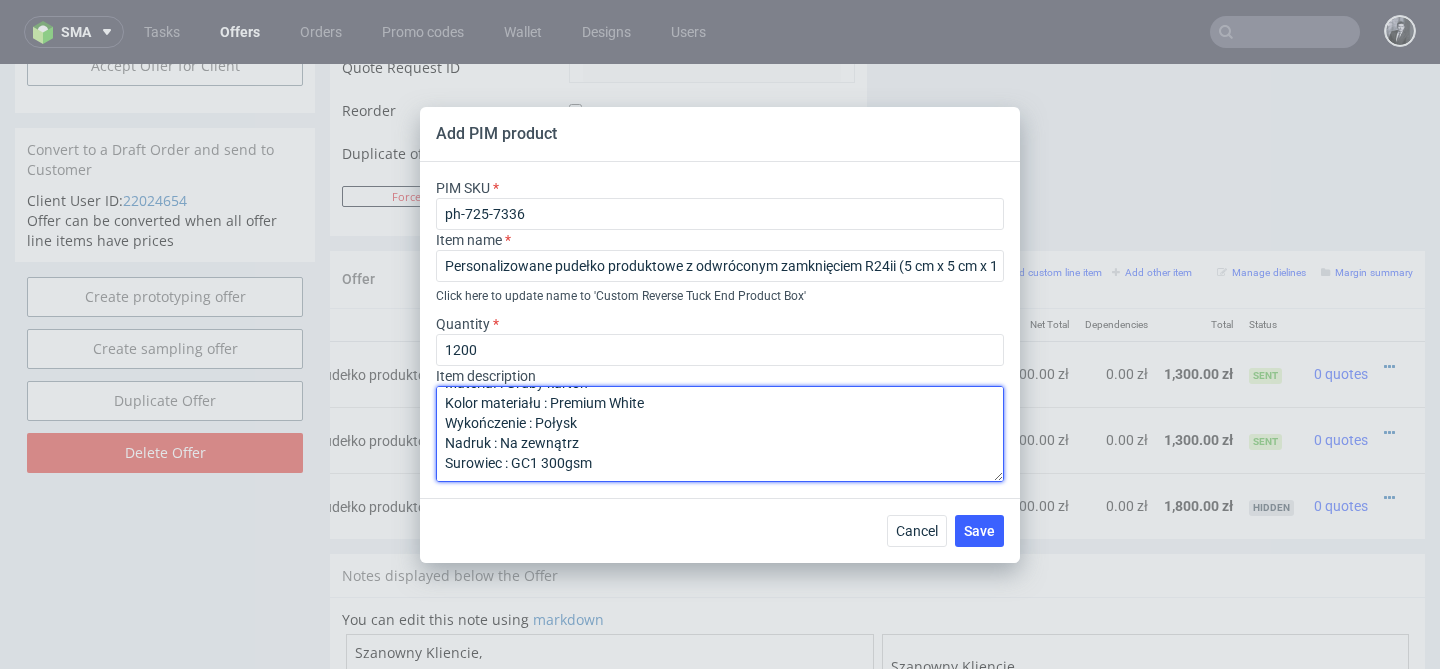 scroll, scrollTop: 0, scrollLeft: 0, axis: both 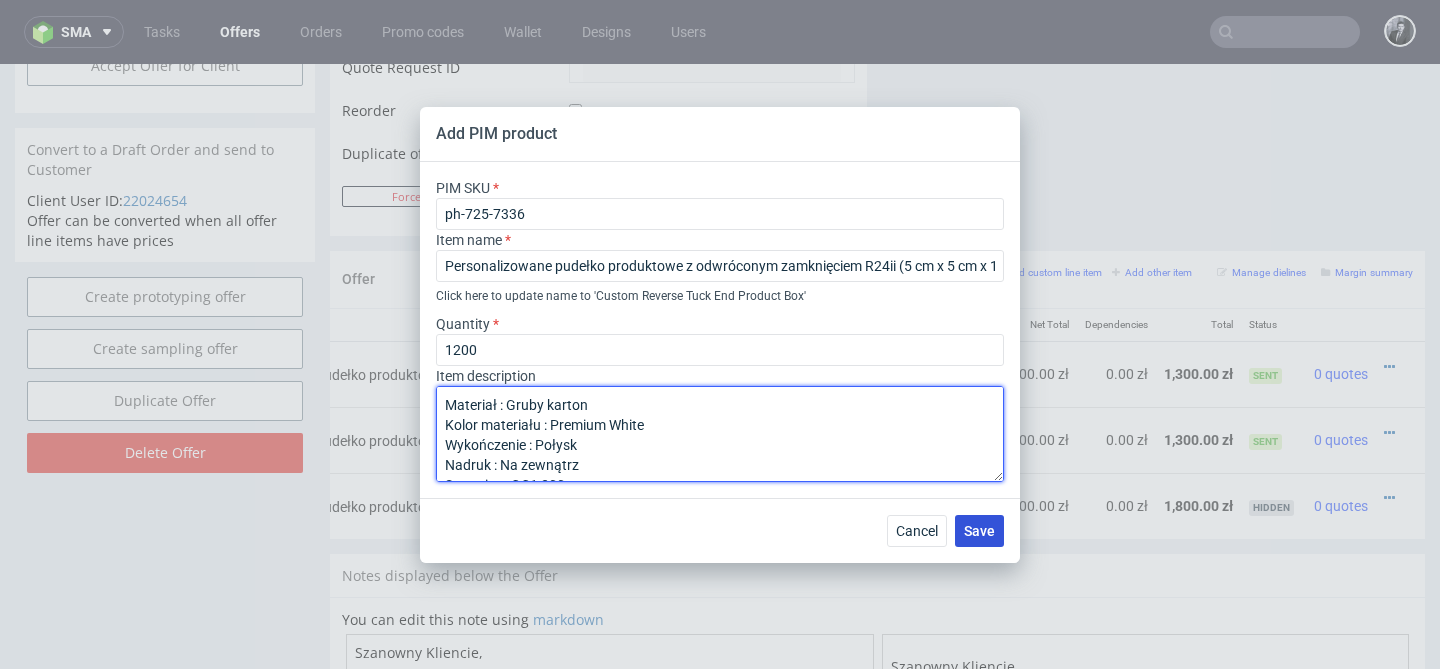 type on "Materiał : Gruby karton
Kolor materiału : Premium White
Wykończenie : Połysk
Nadruk : Na zewnątrz
Surowiec : GC1 300gsm" 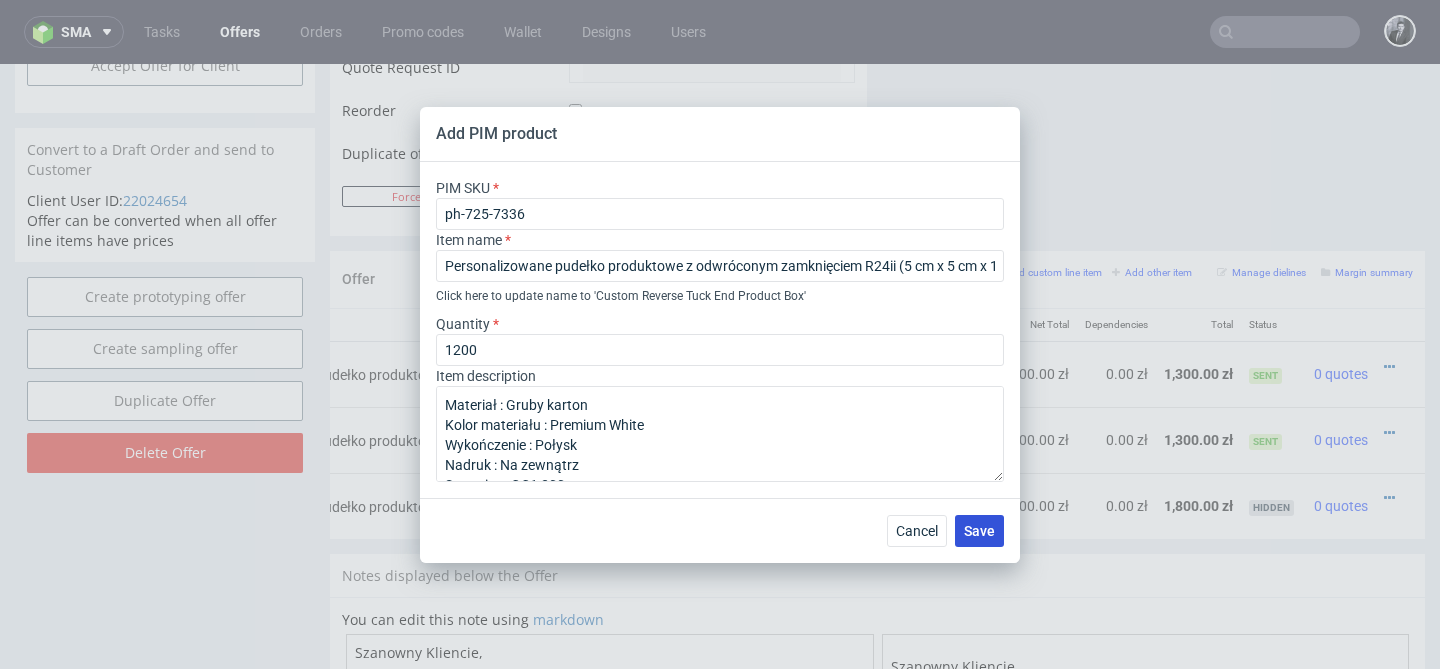 click on "Save" at bounding box center [979, 531] 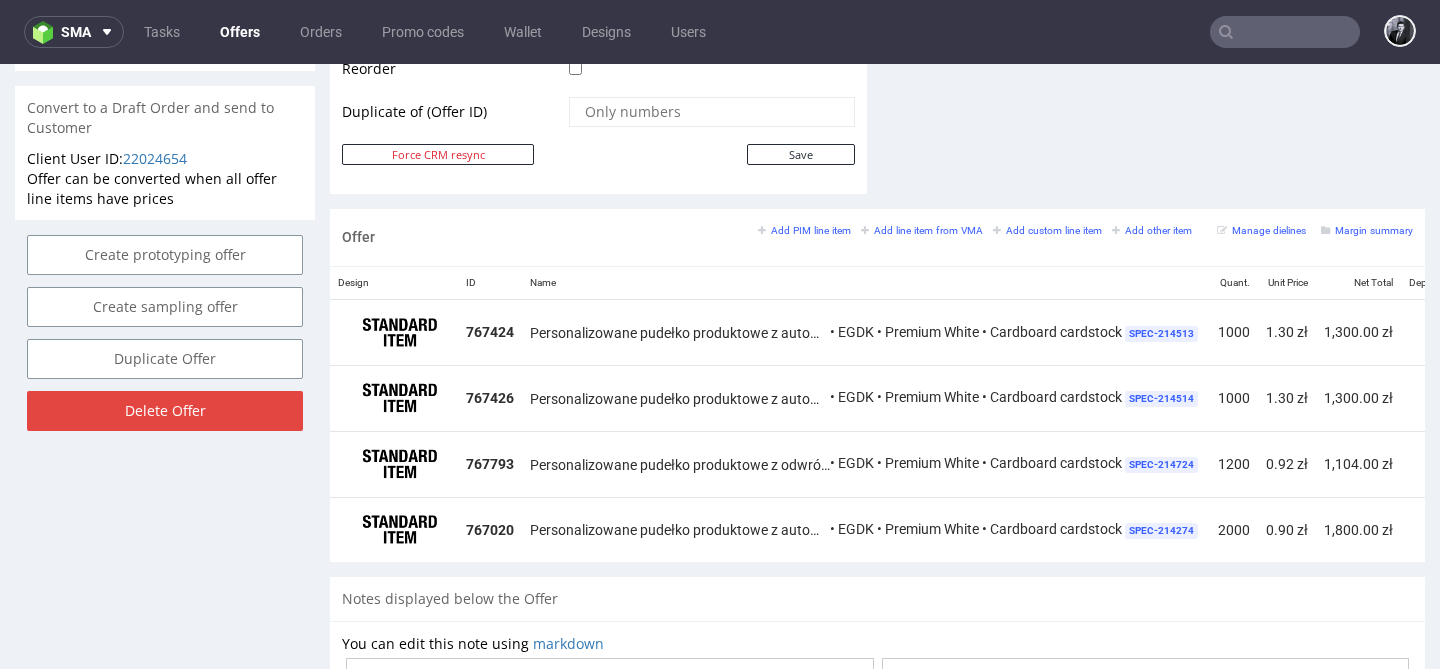 scroll, scrollTop: 1056, scrollLeft: 0, axis: vertical 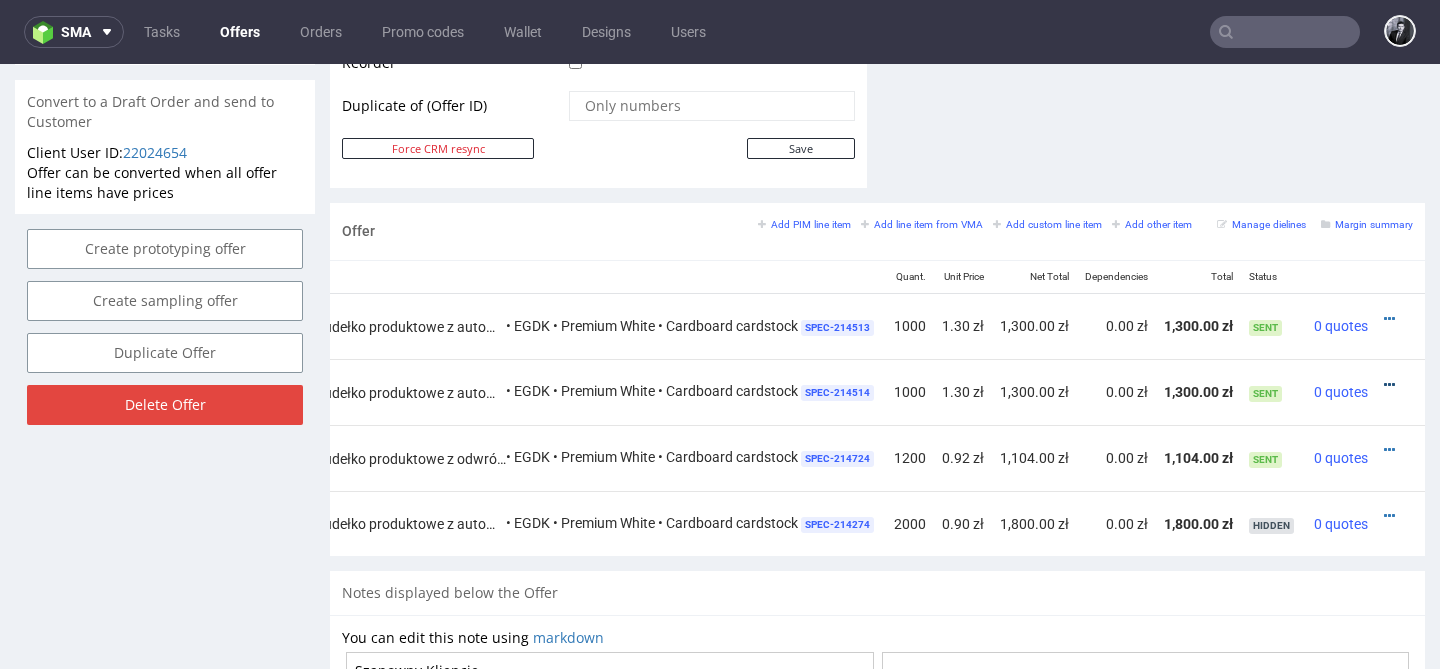 click at bounding box center [1389, 385] 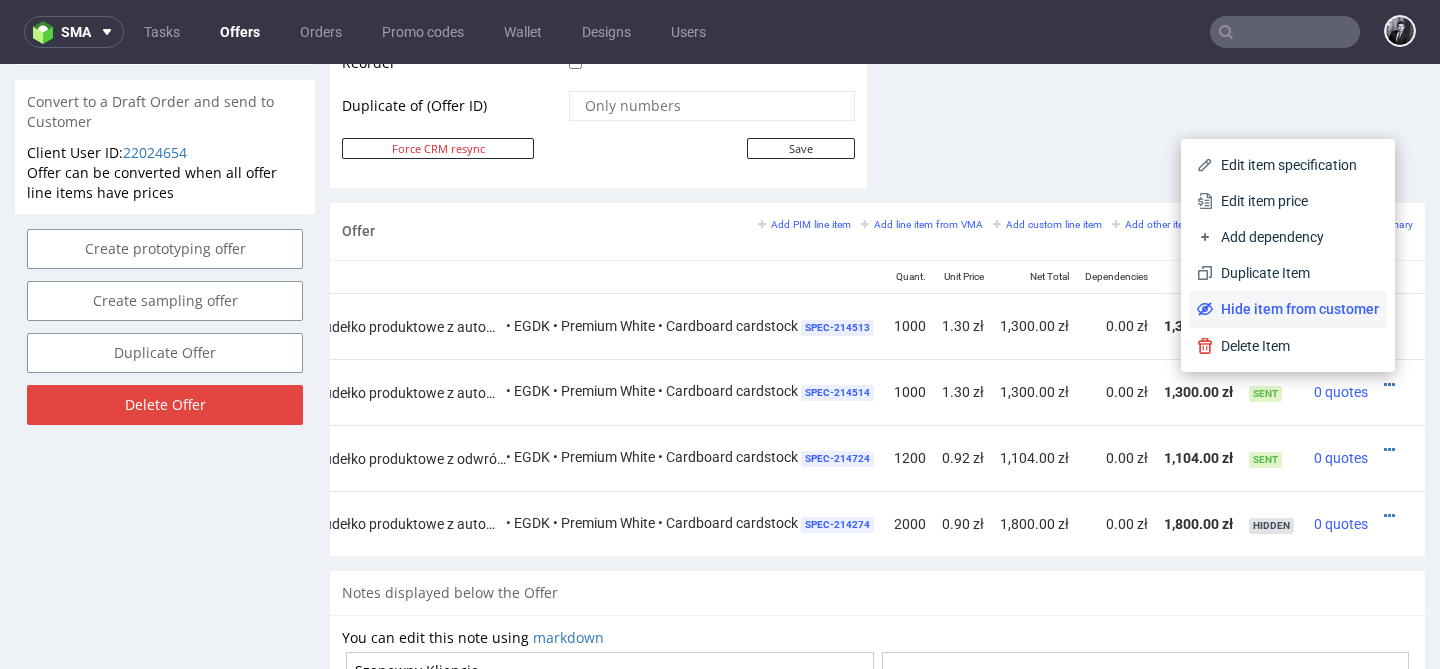 click on "Hide item from customer" at bounding box center [1296, 309] 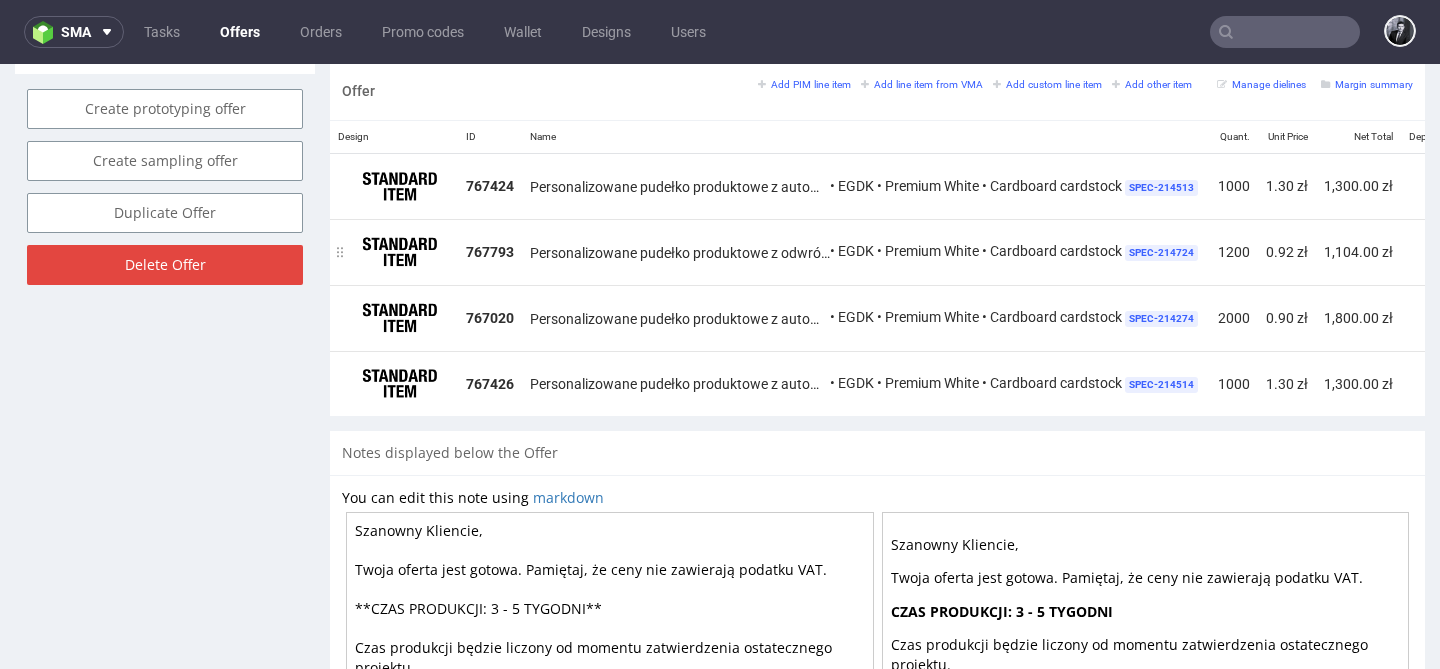 scroll, scrollTop: 1132, scrollLeft: 0, axis: vertical 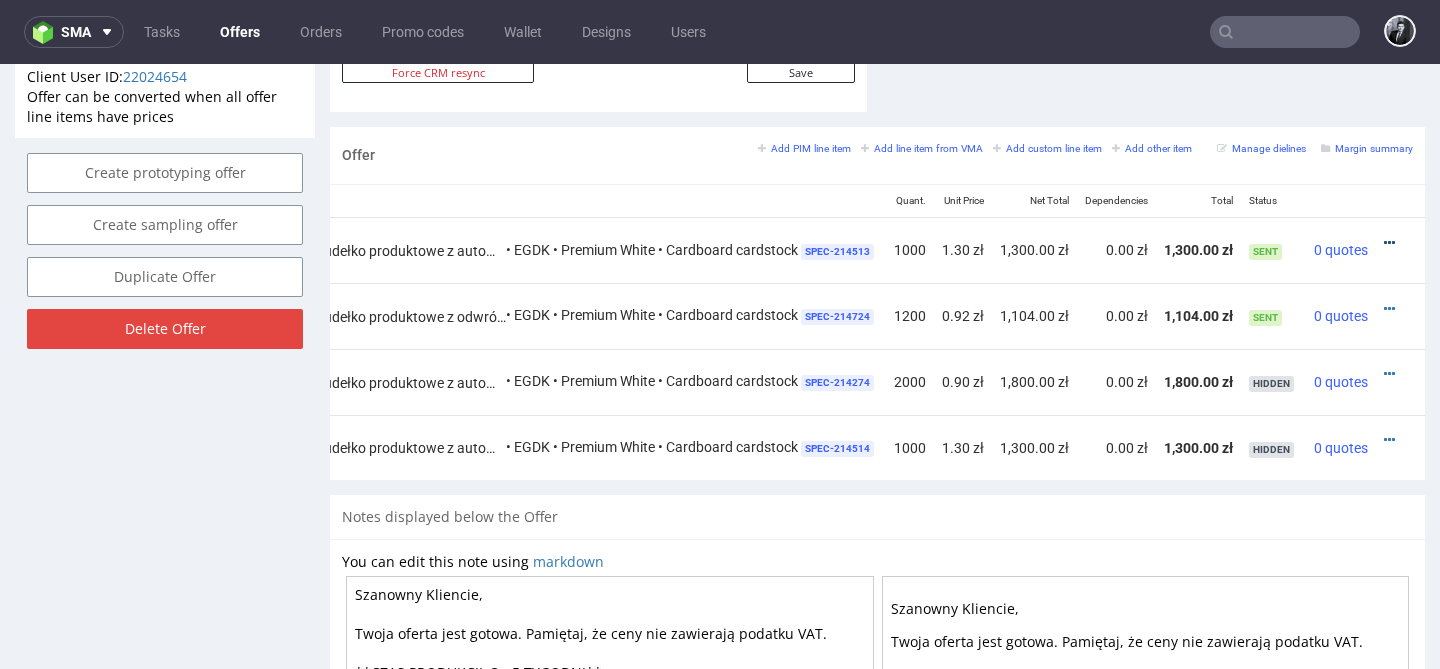 click at bounding box center [1389, 243] 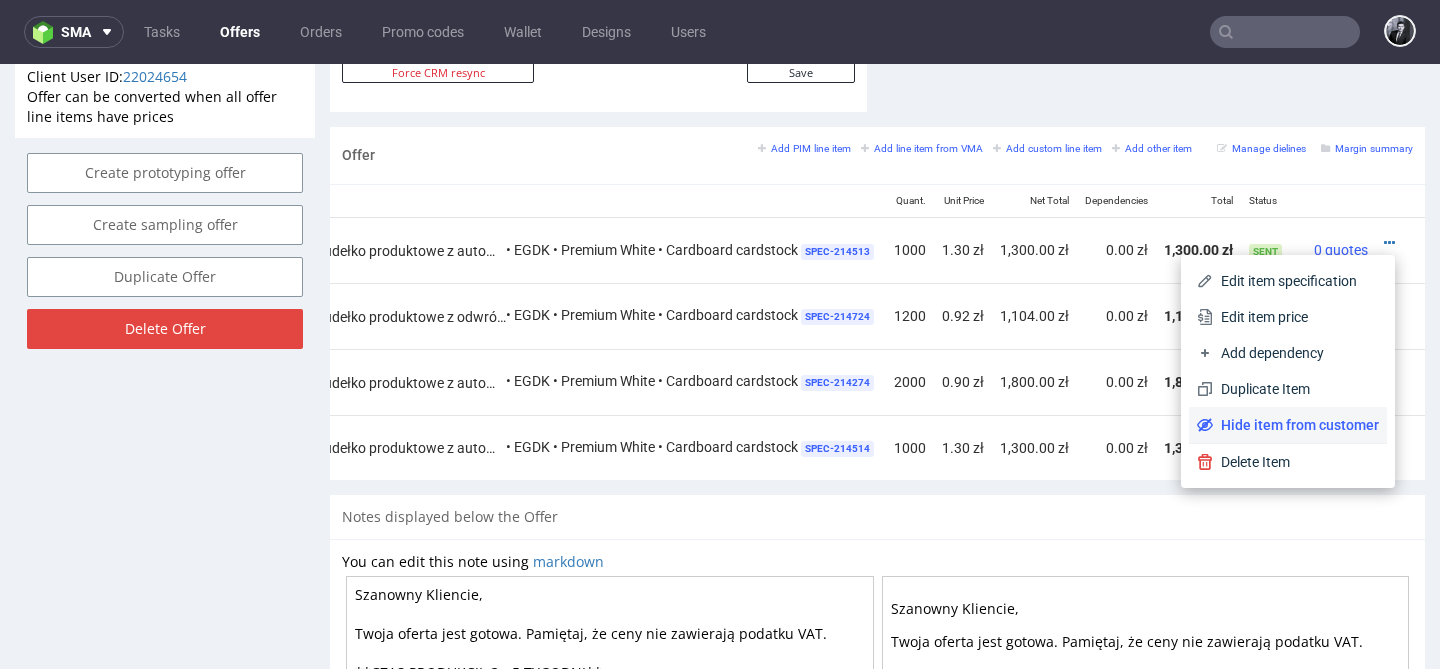 click on "Hide item from customer" at bounding box center [1296, 425] 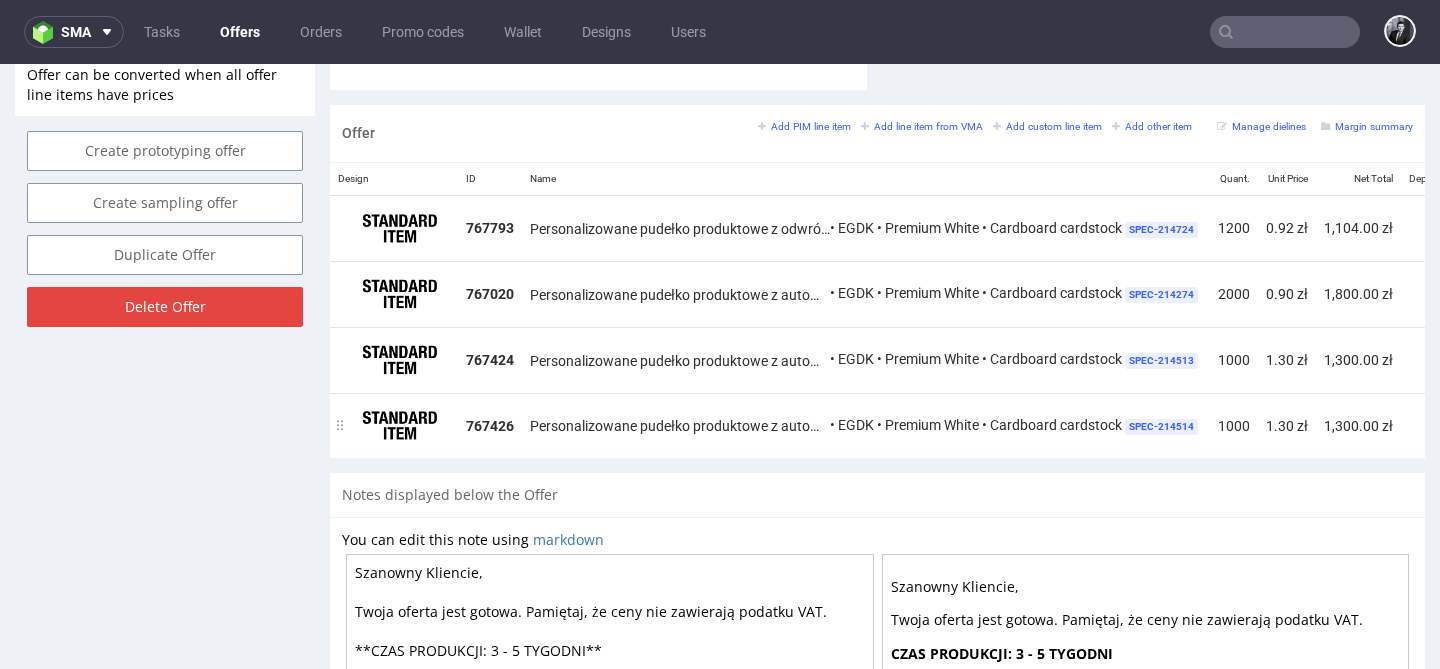 scroll, scrollTop: 1155, scrollLeft: 0, axis: vertical 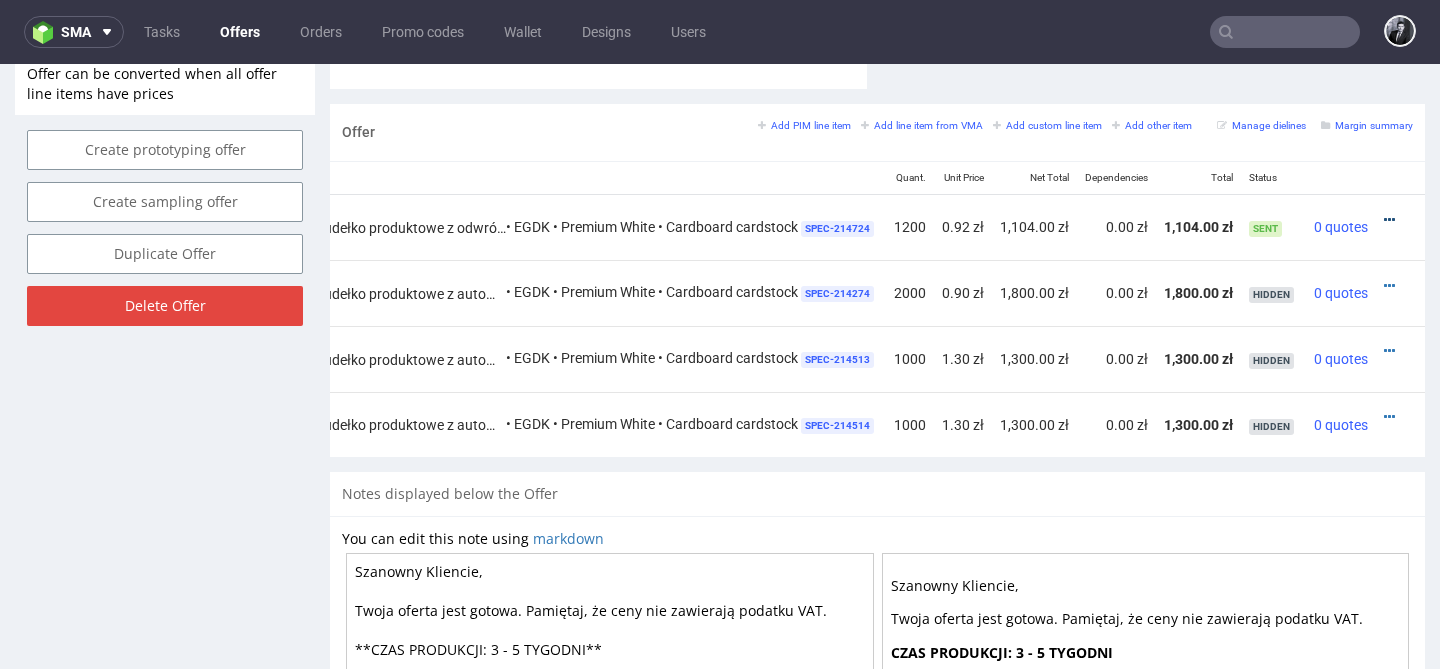 click at bounding box center [1389, 220] 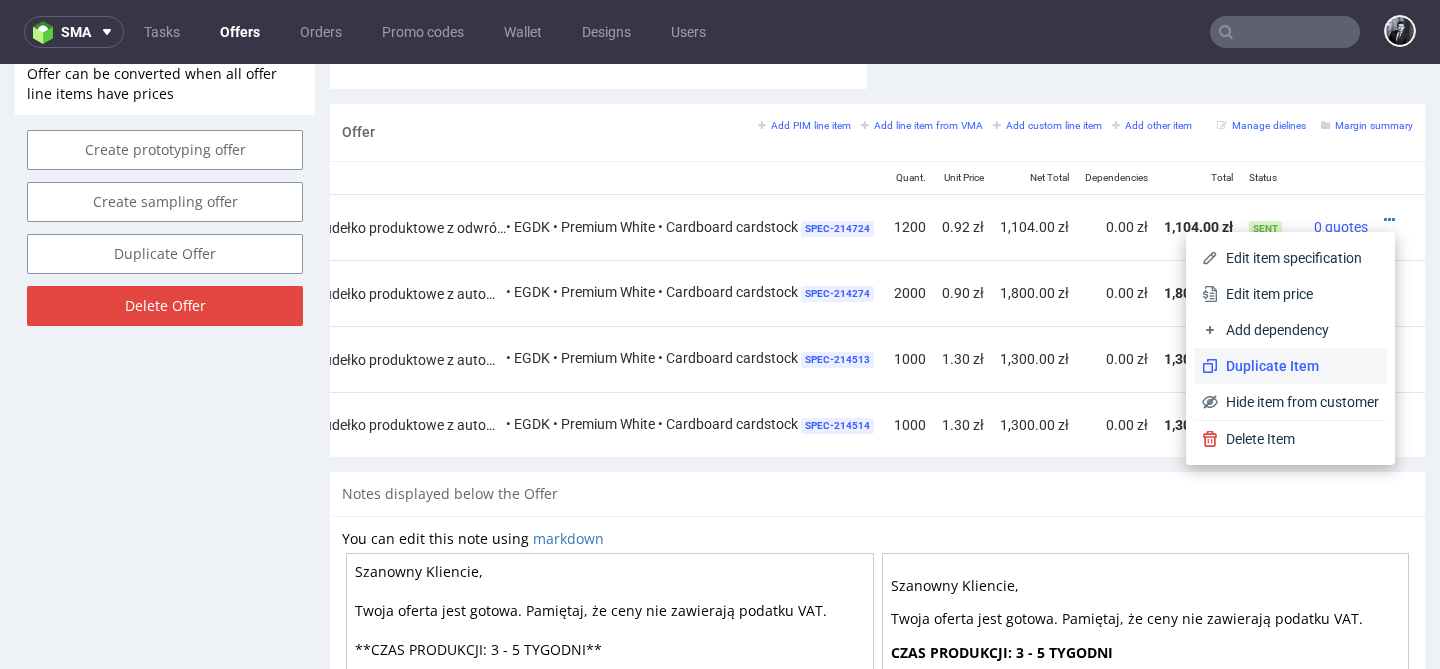 click on "Duplicate Item" at bounding box center (1298, 366) 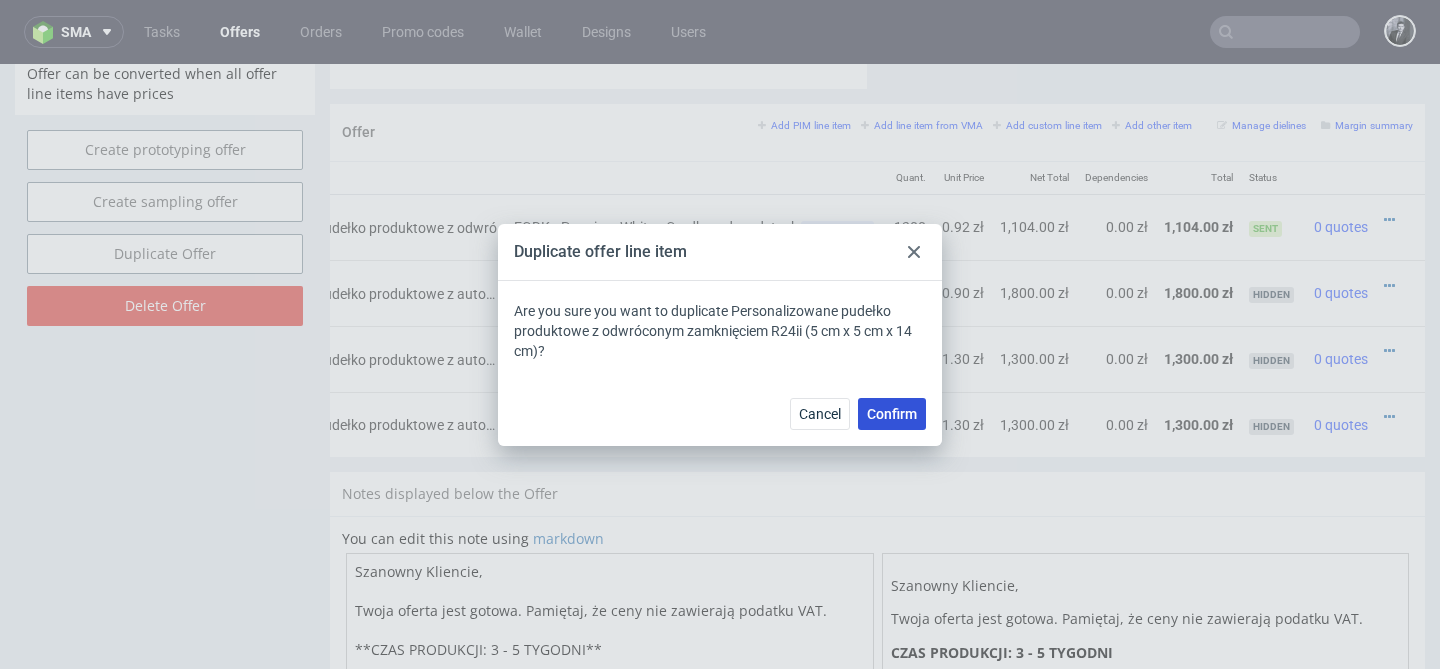 click on "Confirm" at bounding box center (892, 414) 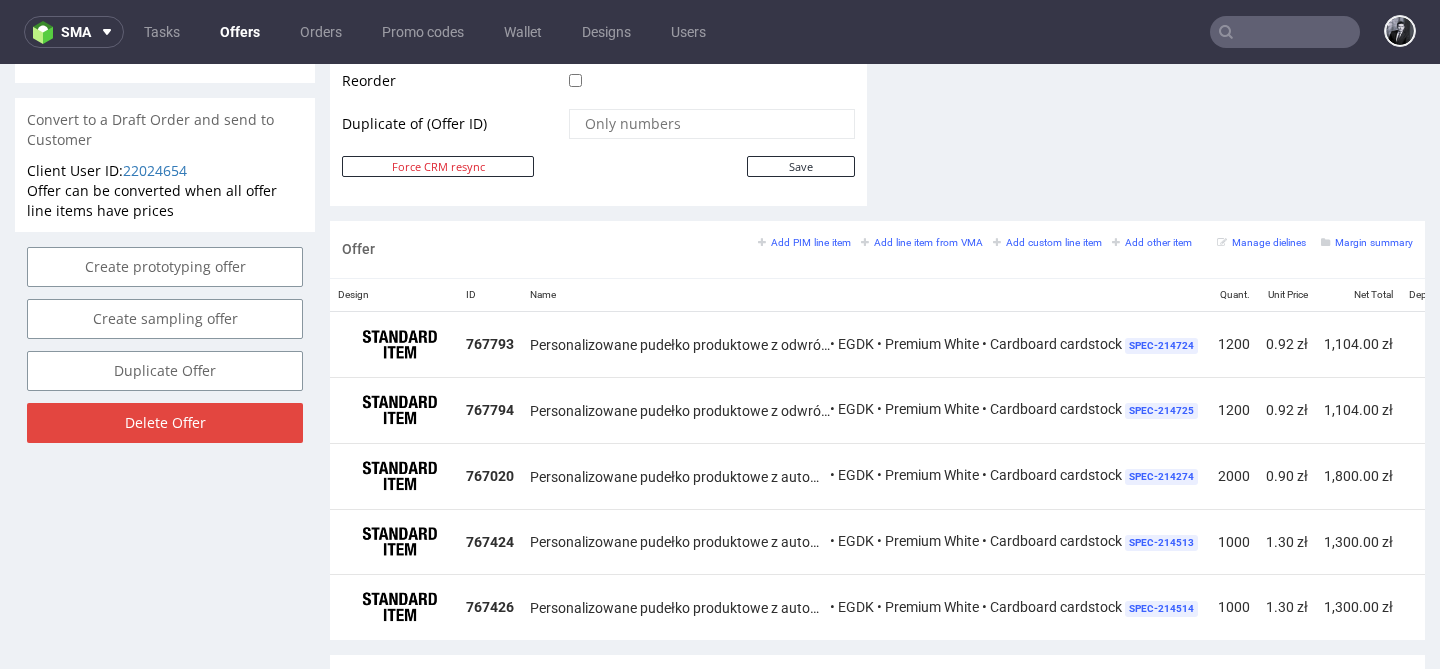 scroll, scrollTop: 1040, scrollLeft: 0, axis: vertical 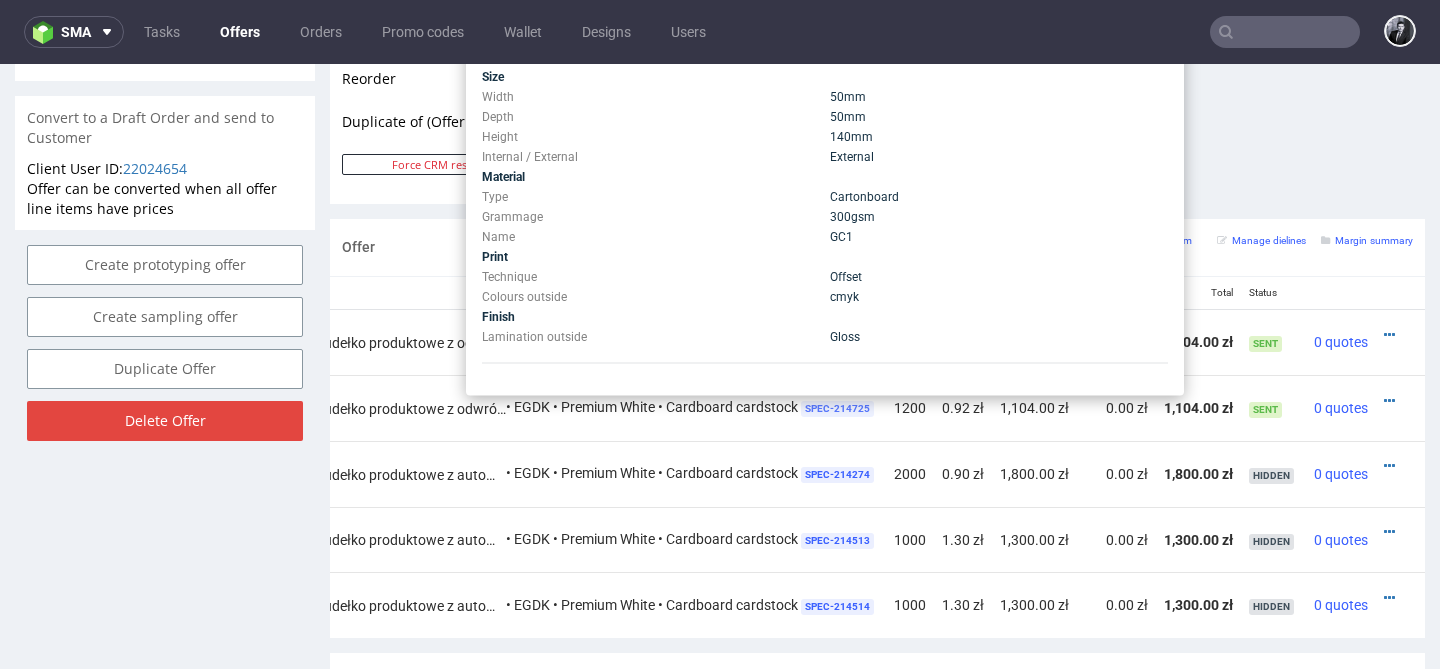 click on "SPEC- 214725" at bounding box center (837, 409) 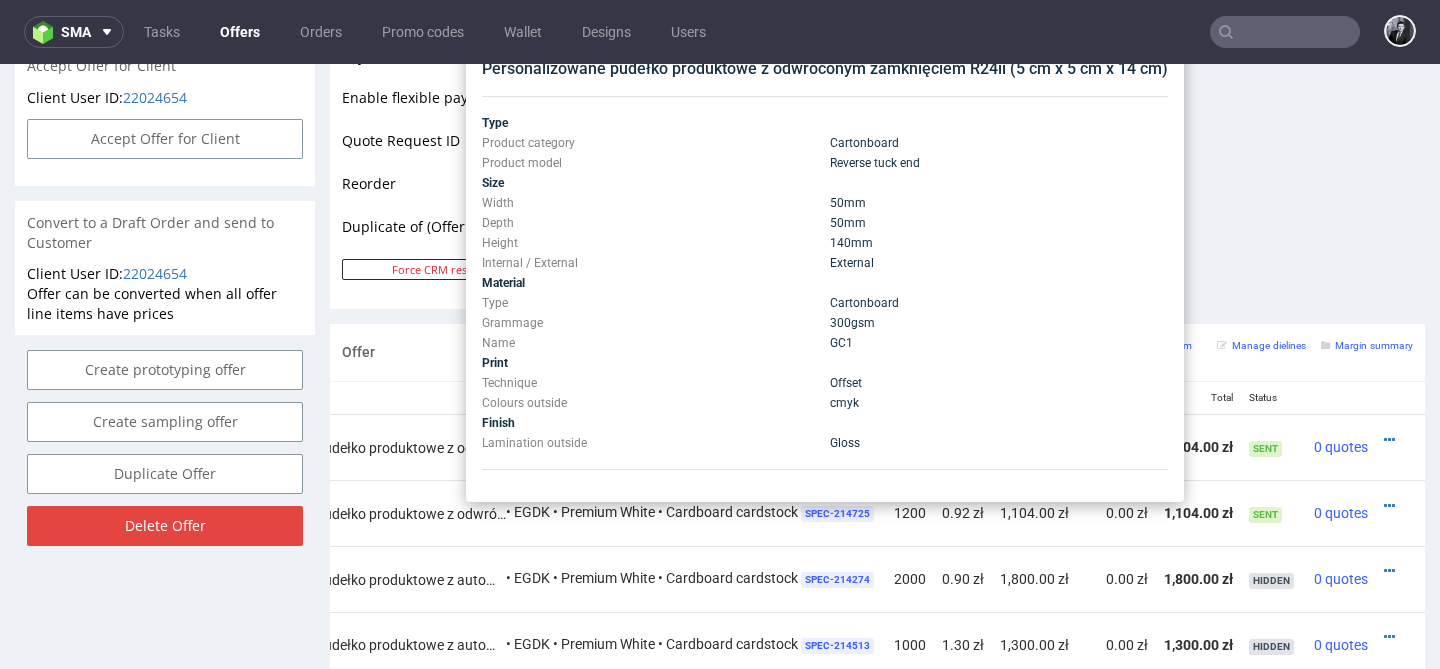 scroll, scrollTop: 907, scrollLeft: 0, axis: vertical 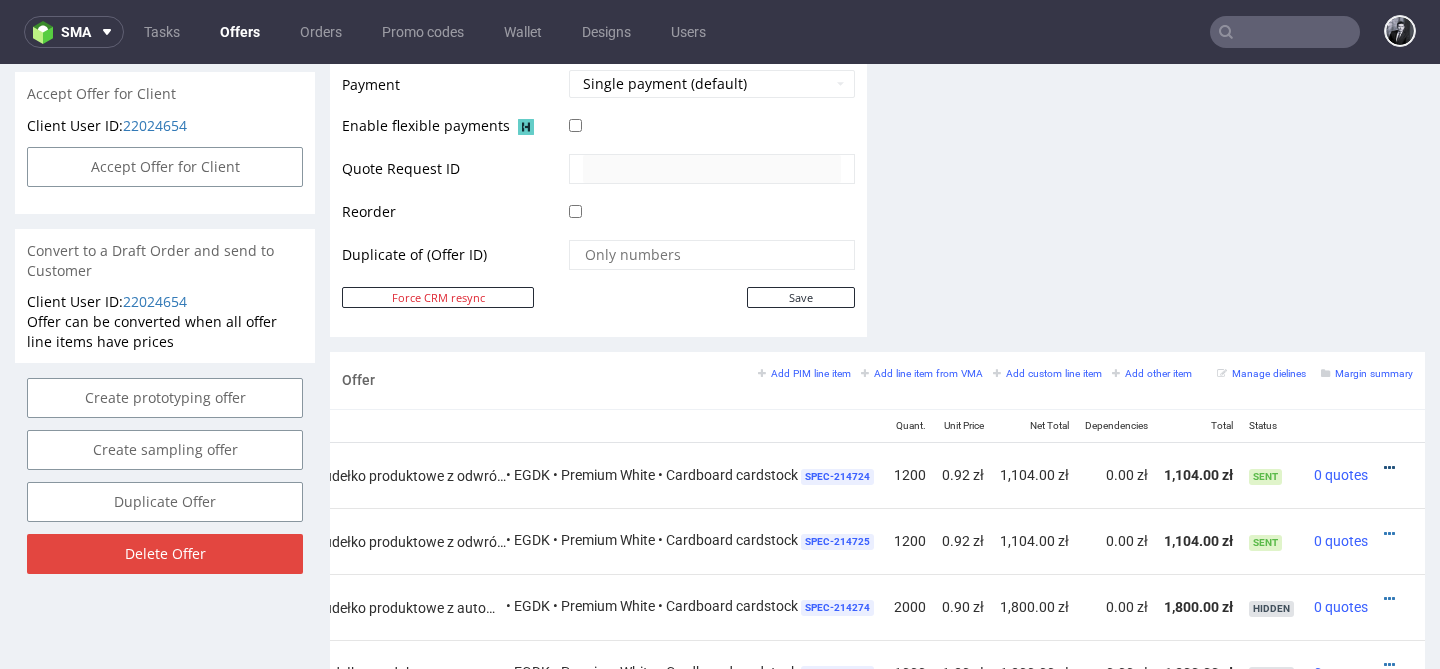 click at bounding box center [1389, 468] 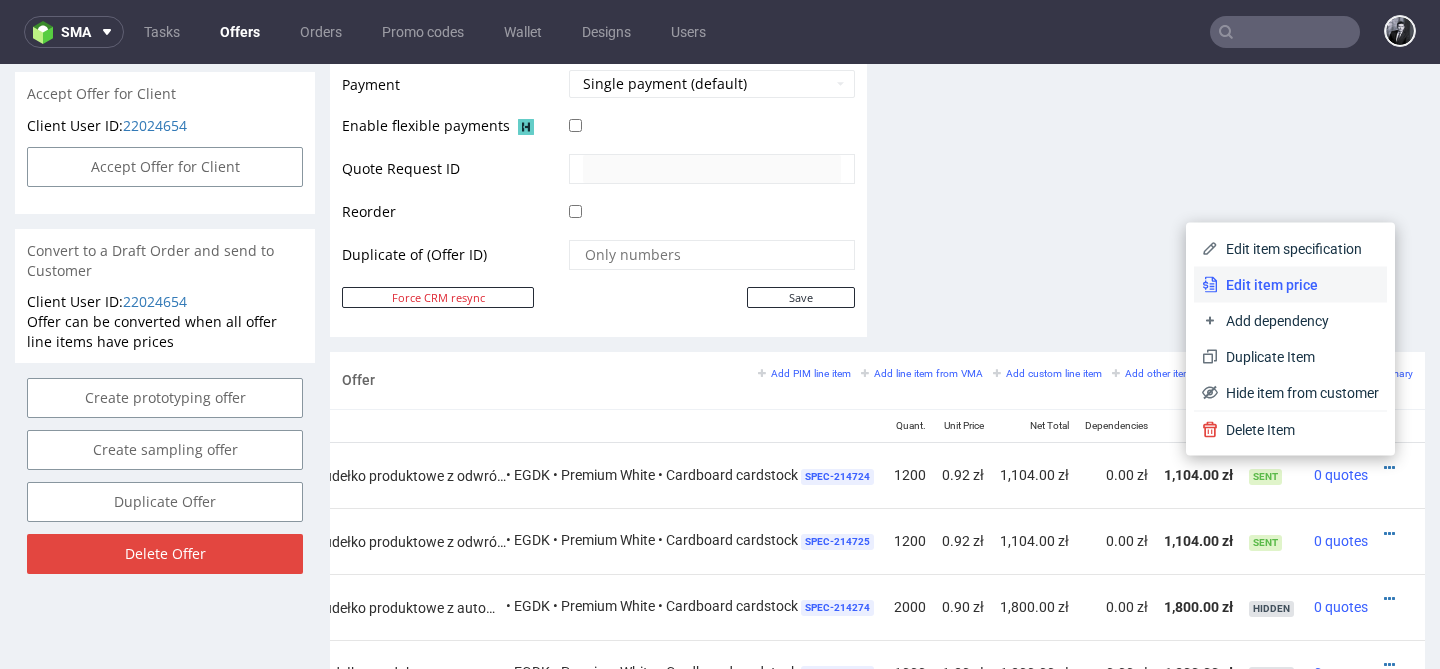 click on "Edit item price" at bounding box center [1298, 285] 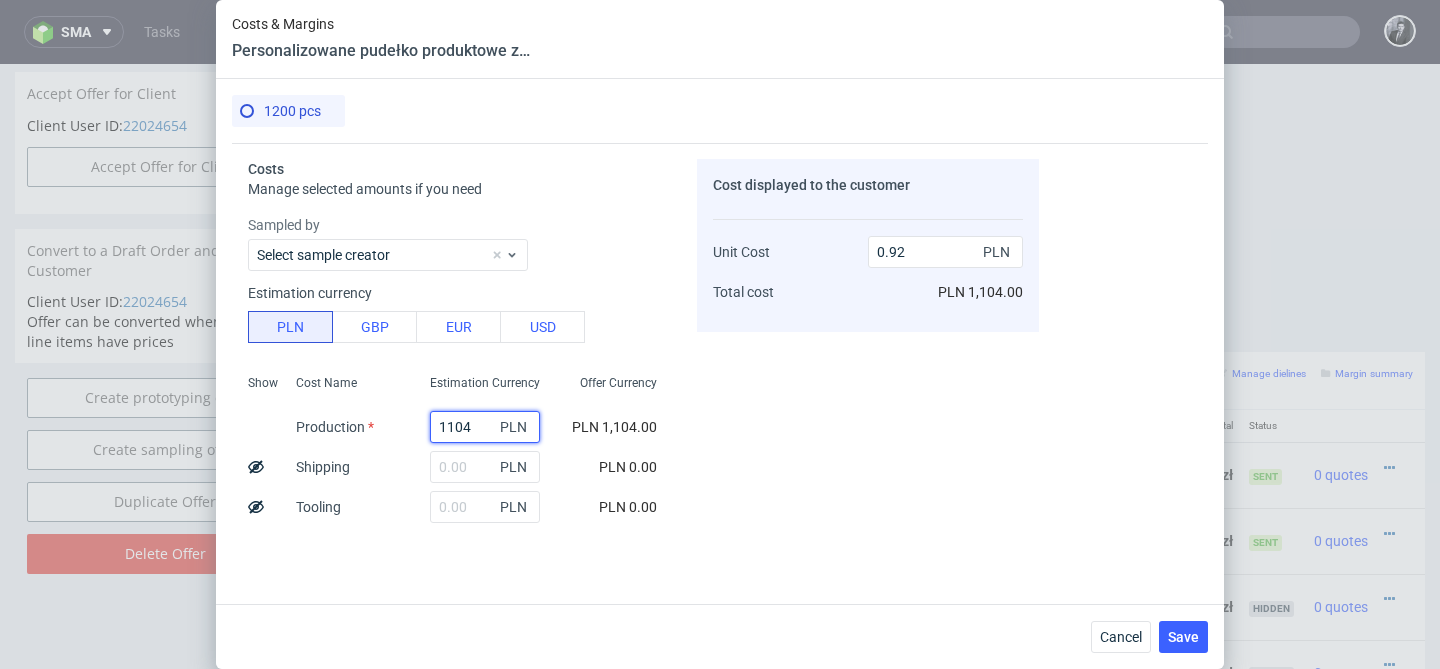 drag, startPoint x: 490, startPoint y: 427, endPoint x: 405, endPoint y: 427, distance: 85 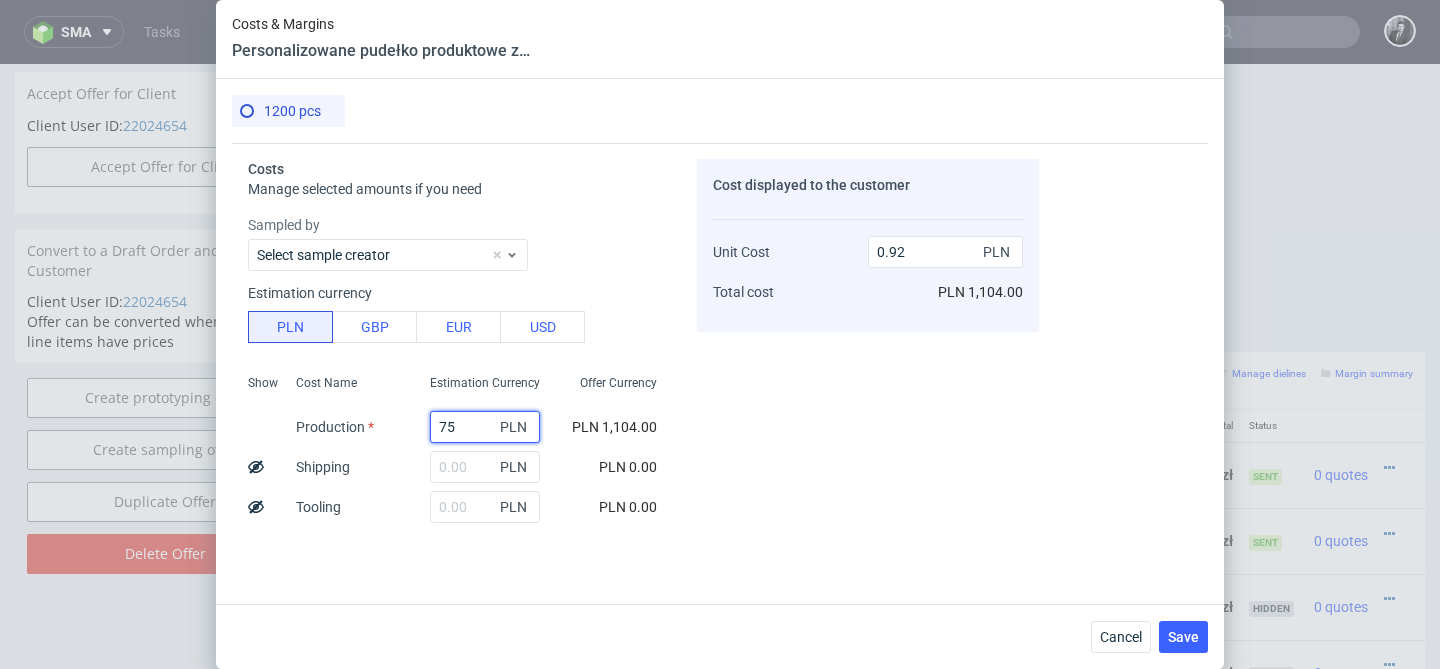 type on "756" 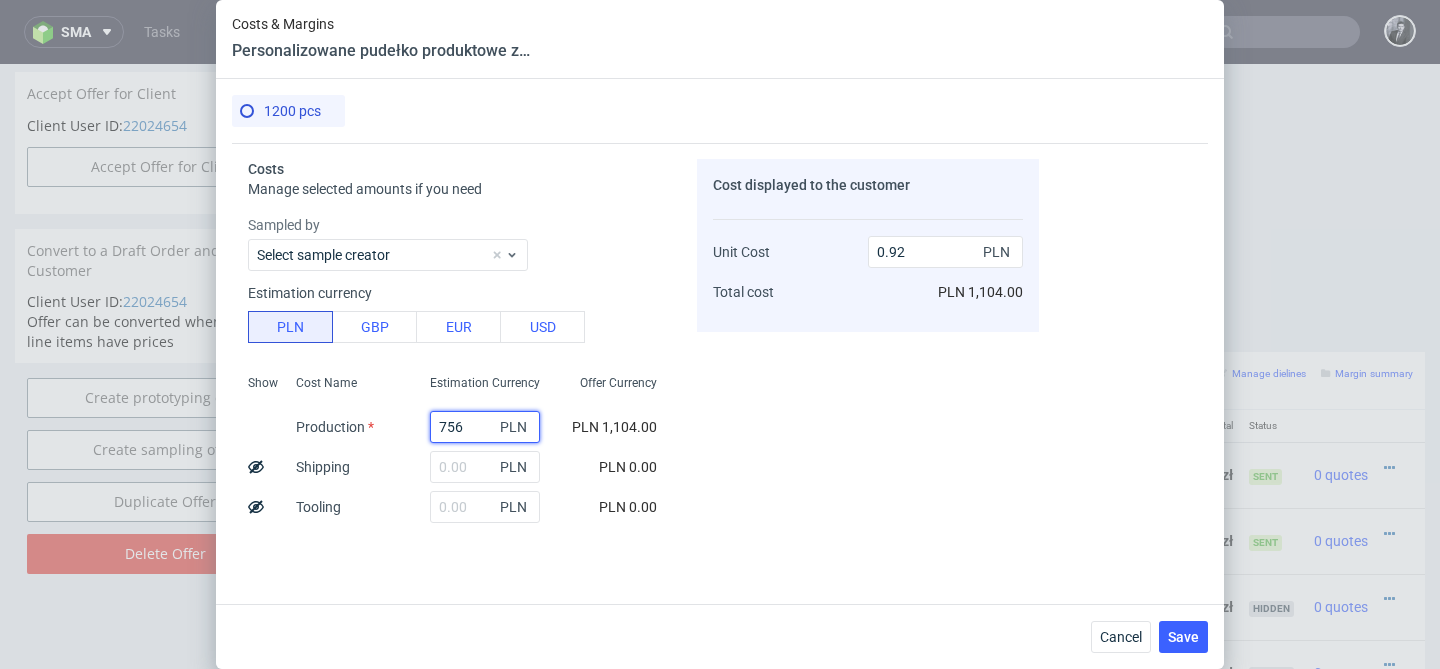 type on "0.63" 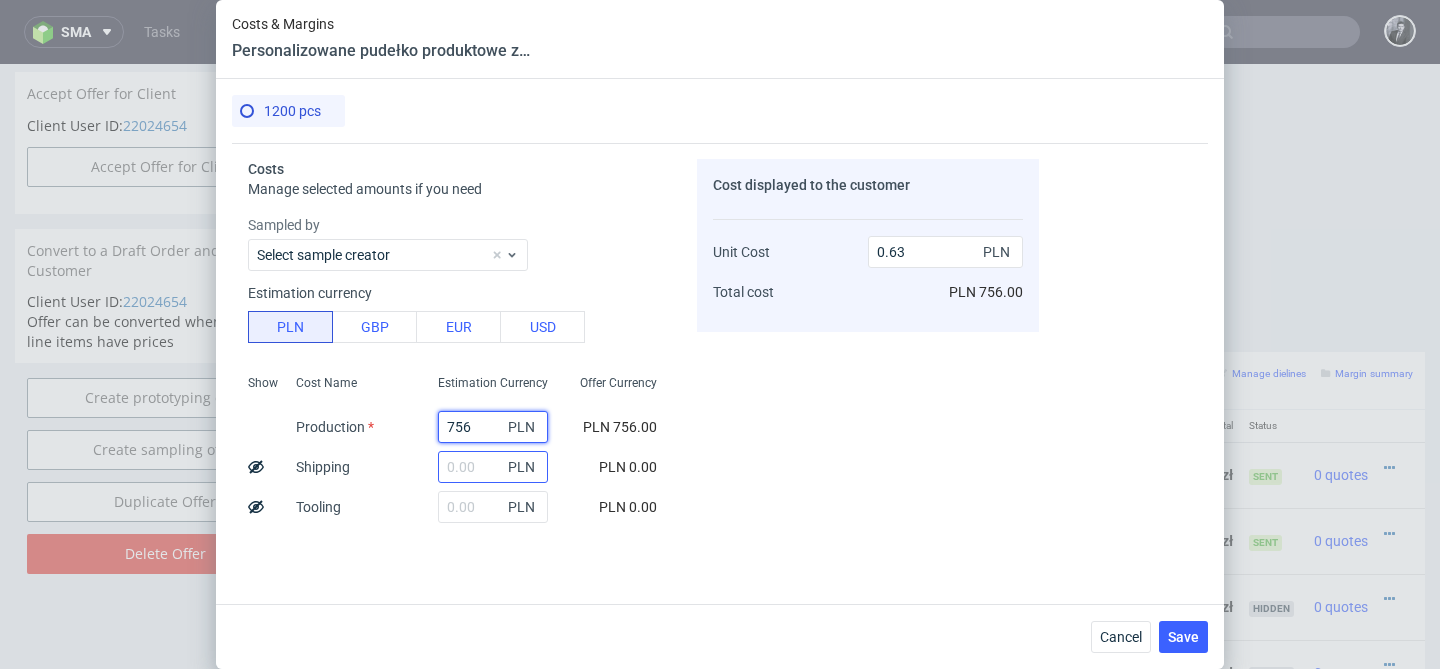 type on "756" 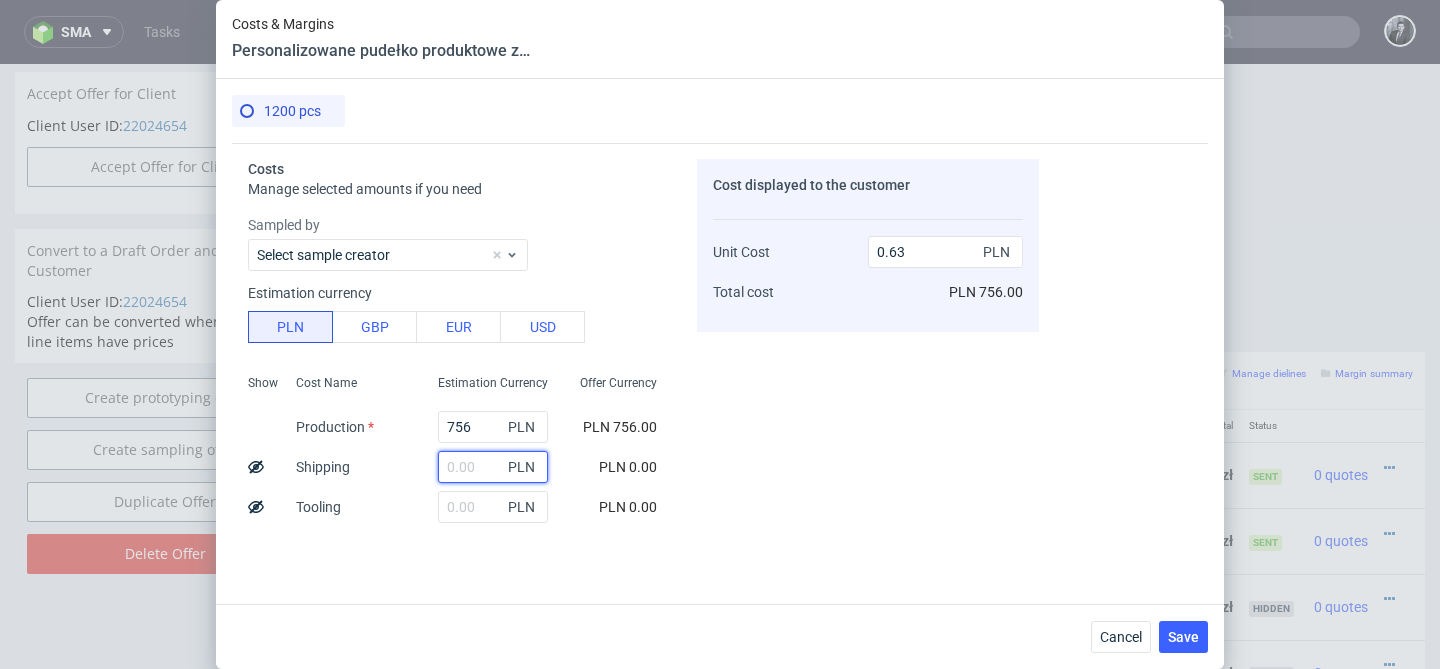 click at bounding box center (493, 467) 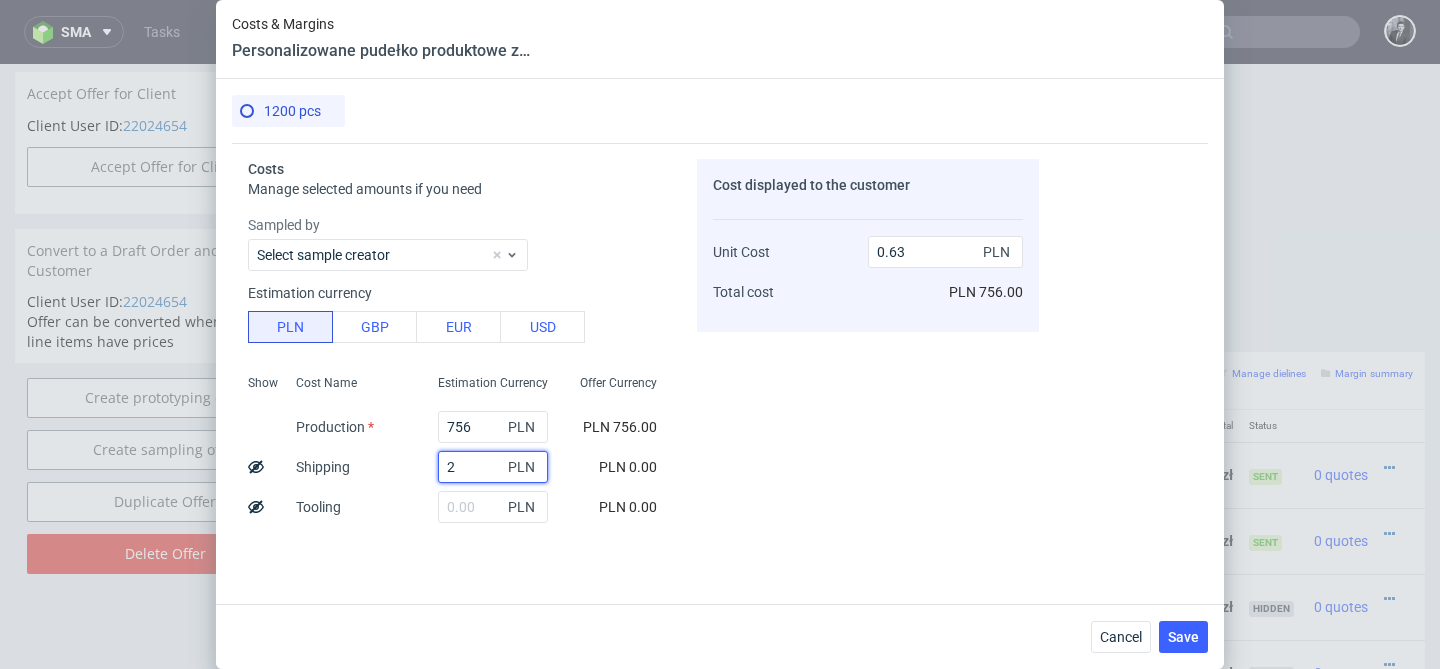 type on "24" 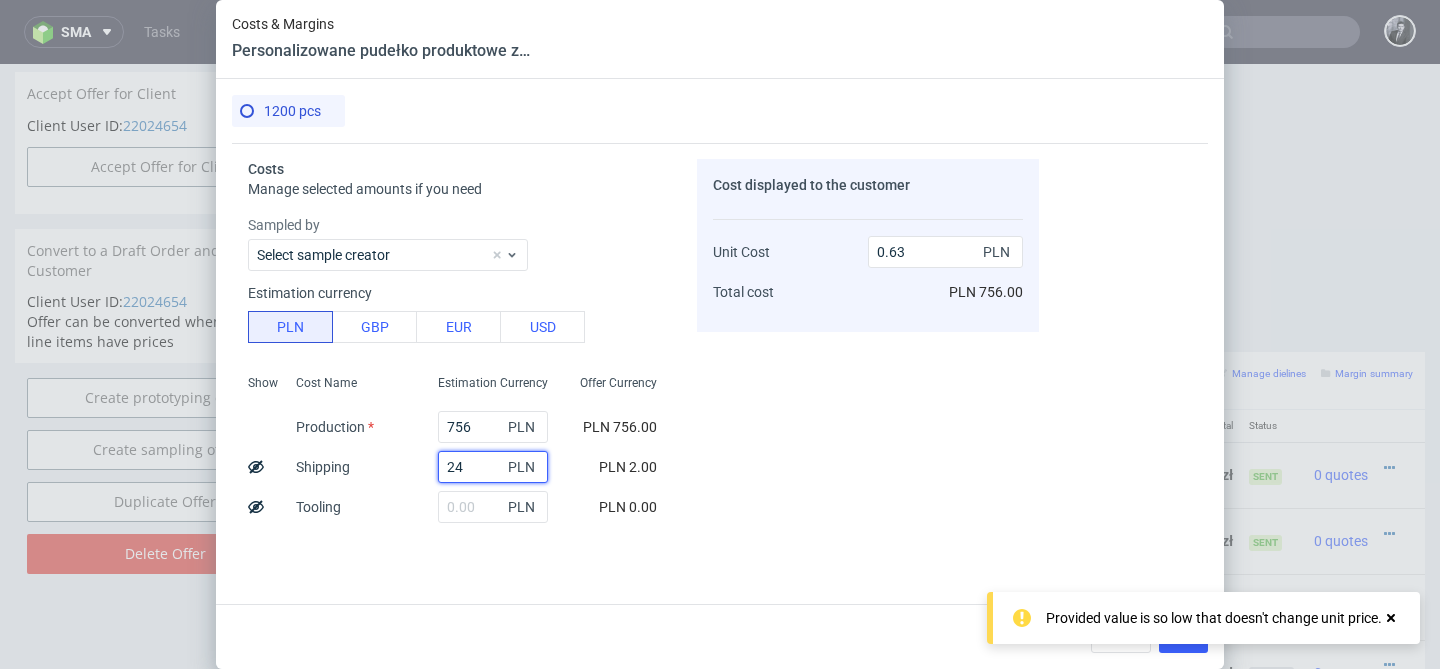 type on "0.65" 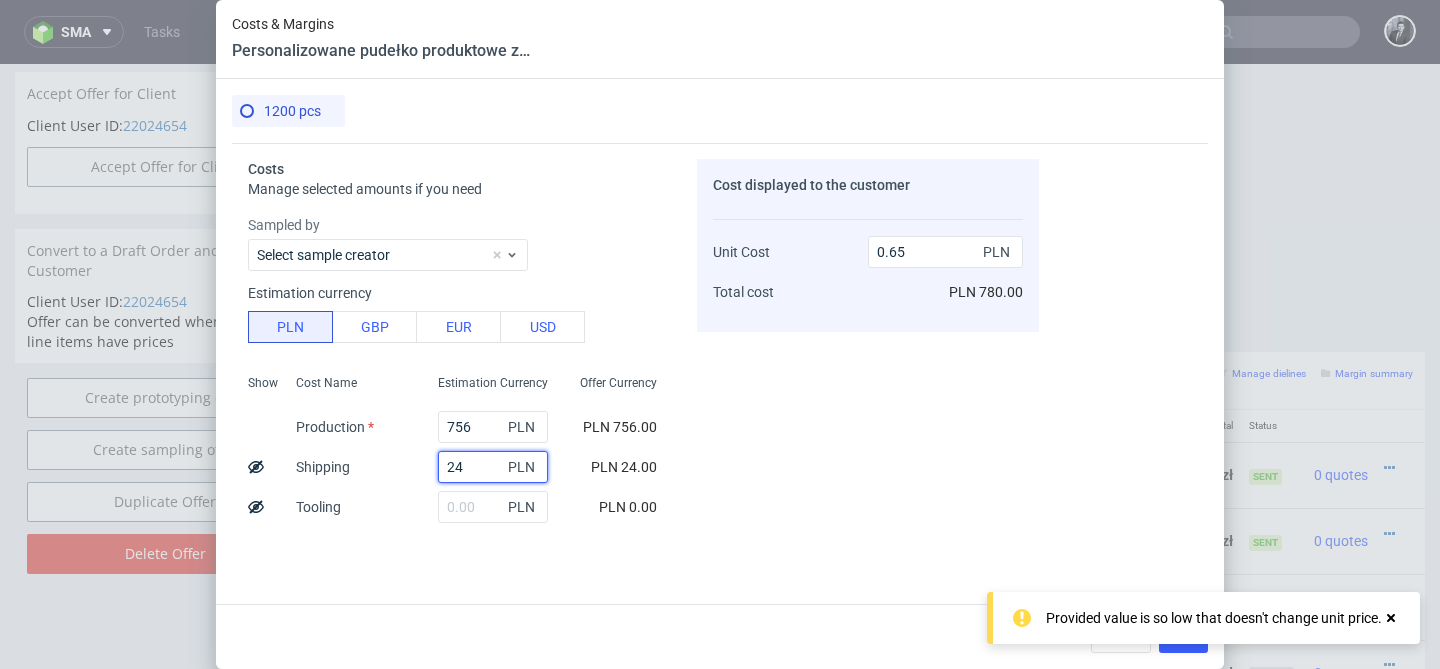 type on "24" 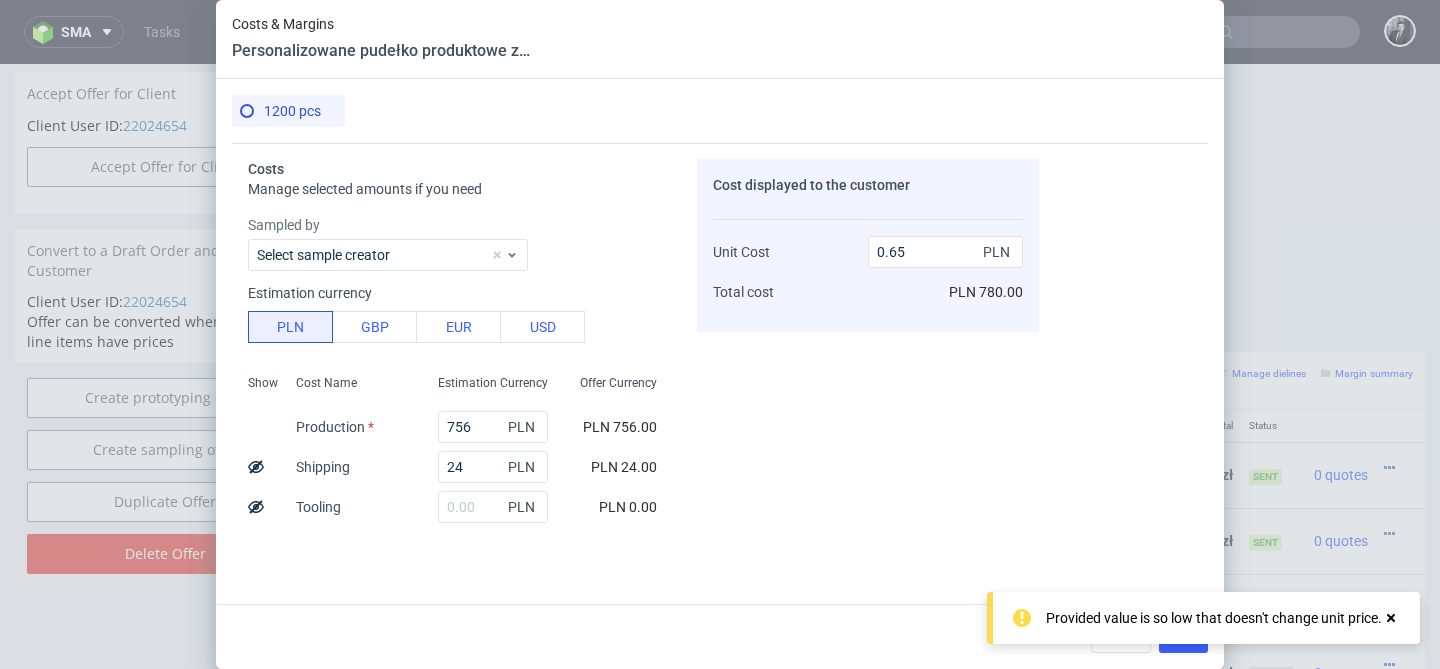 click on "Offer Currency" at bounding box center [618, 389] 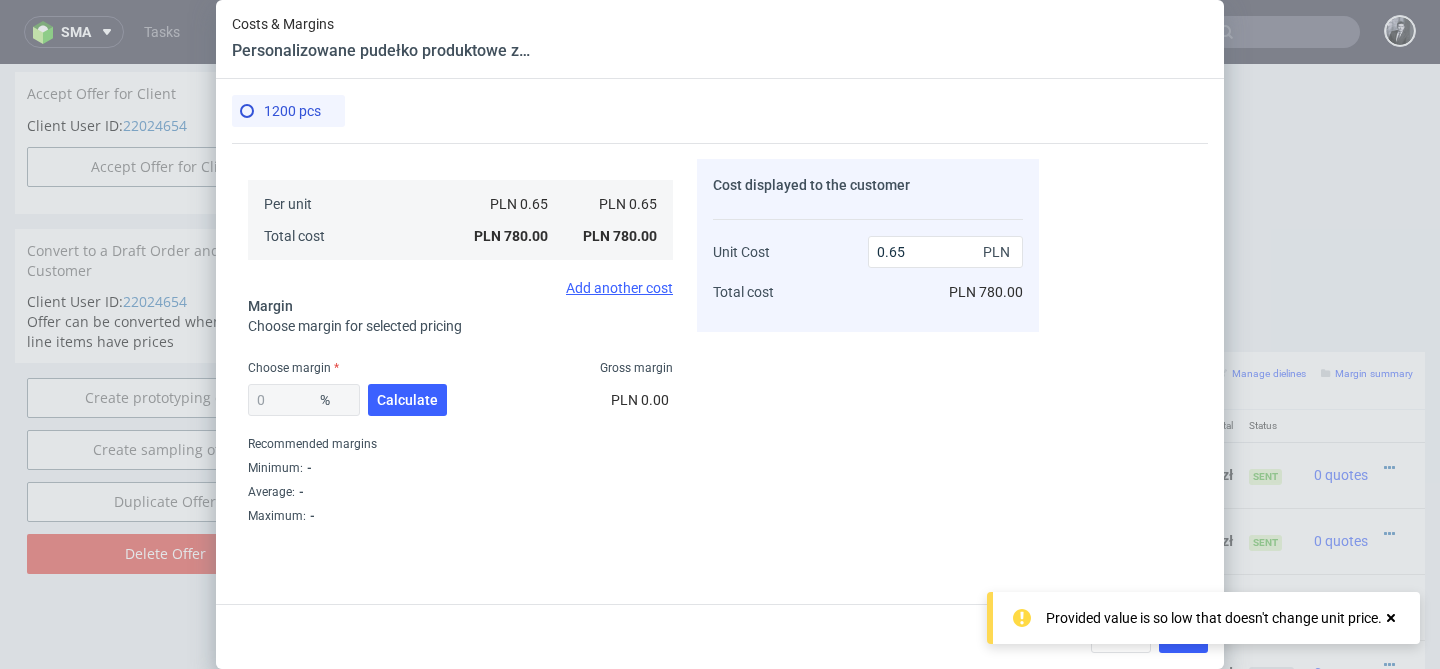 scroll, scrollTop: 366, scrollLeft: 0, axis: vertical 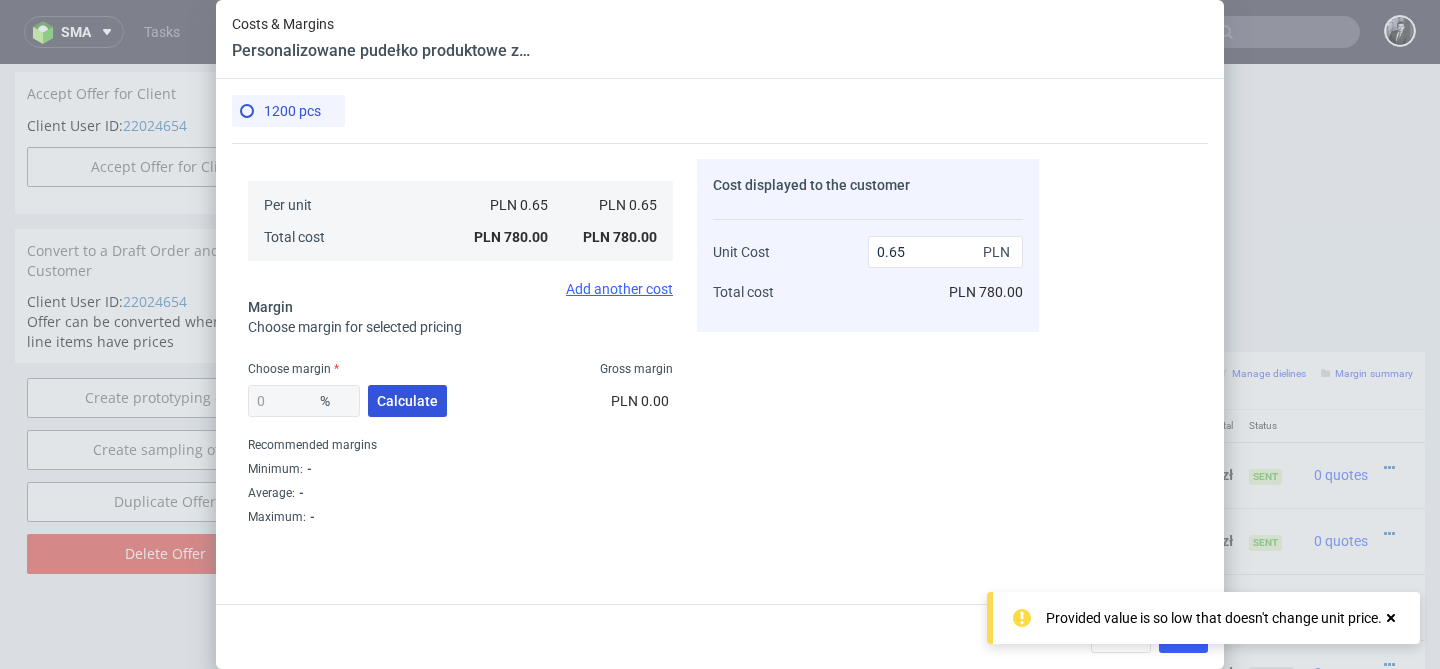 click on "Calculate" at bounding box center [407, 401] 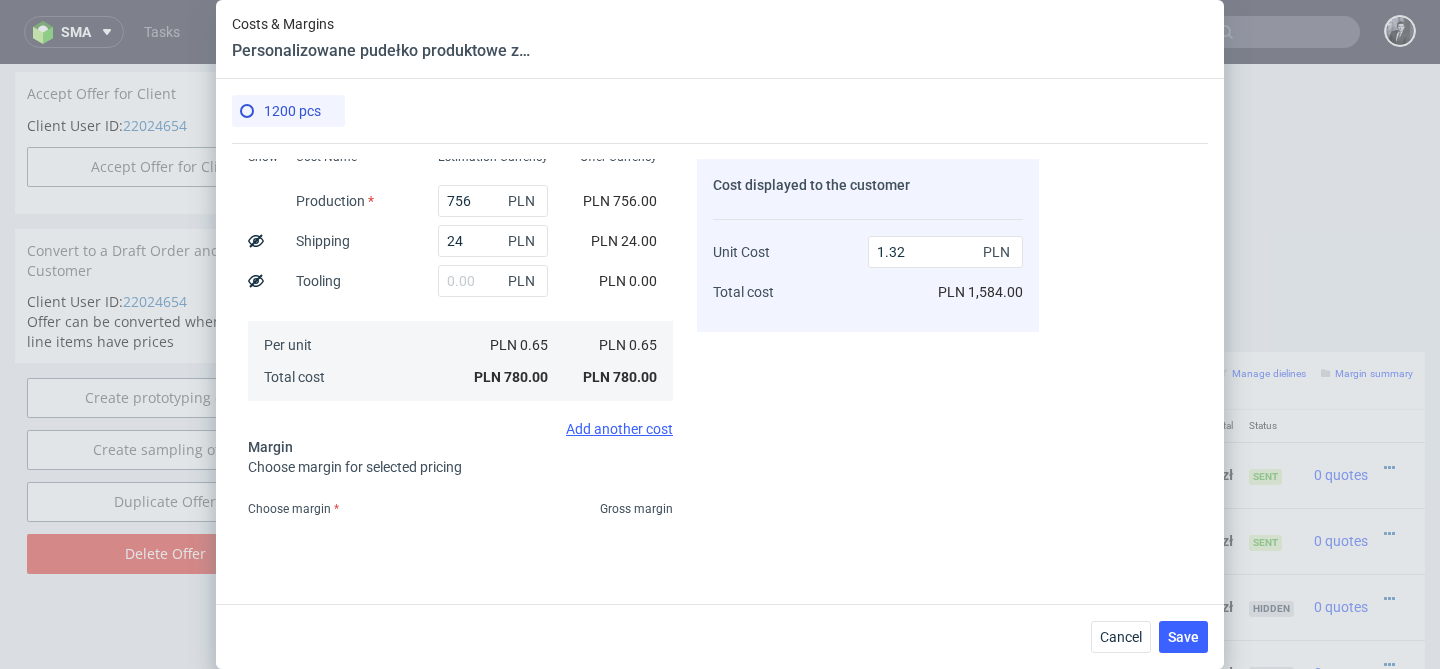 scroll, scrollTop: 367, scrollLeft: 0, axis: vertical 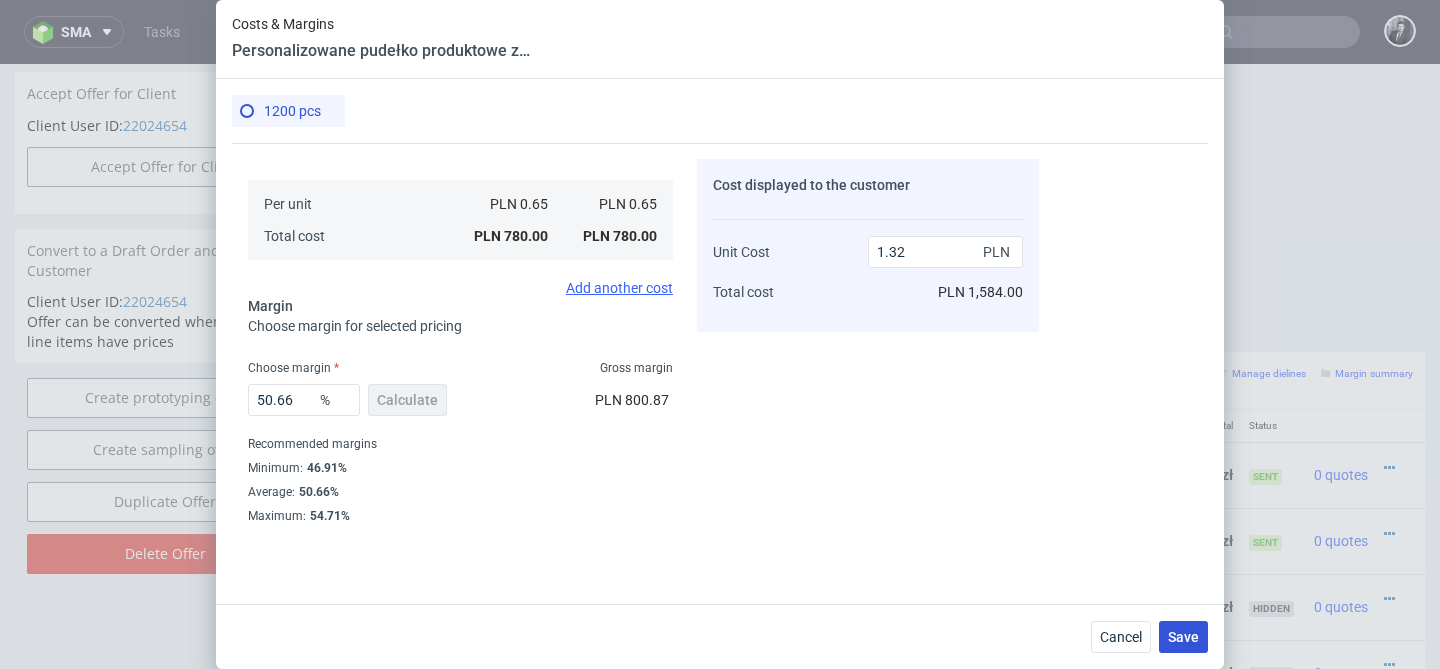 click on "Save" at bounding box center [1183, 637] 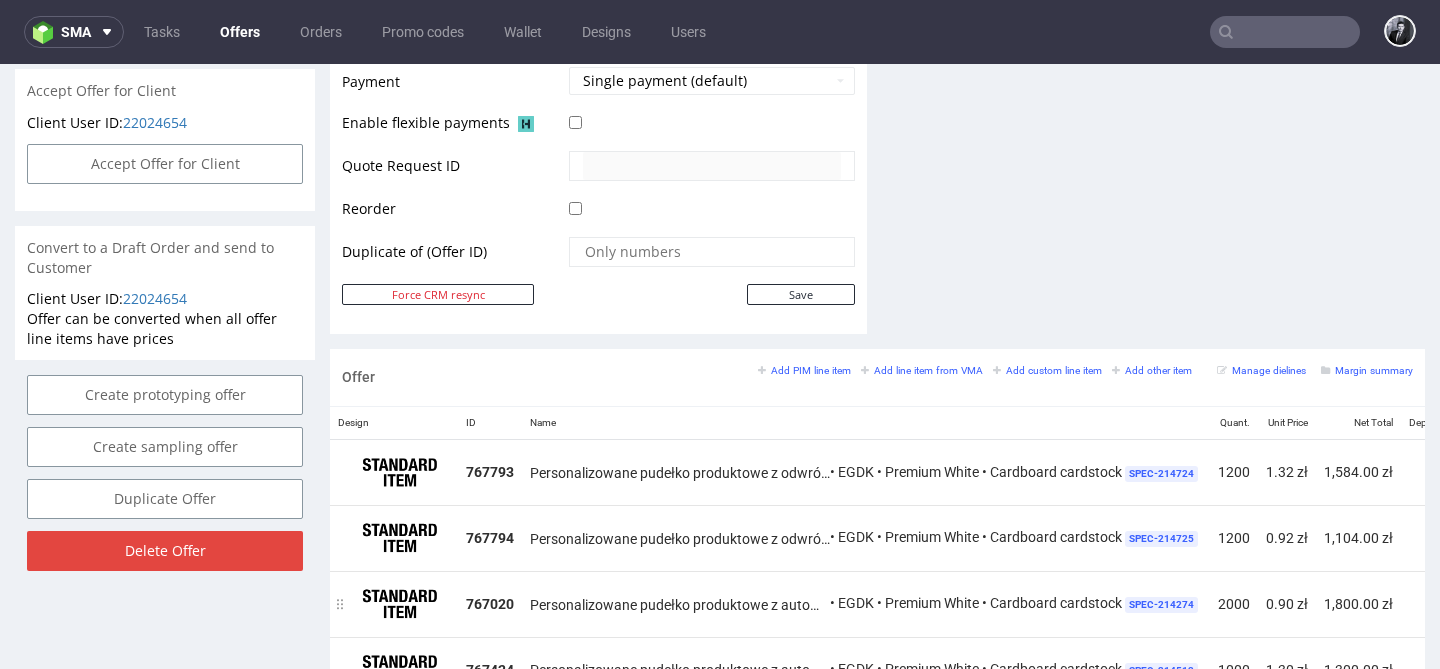 scroll, scrollTop: 912, scrollLeft: 0, axis: vertical 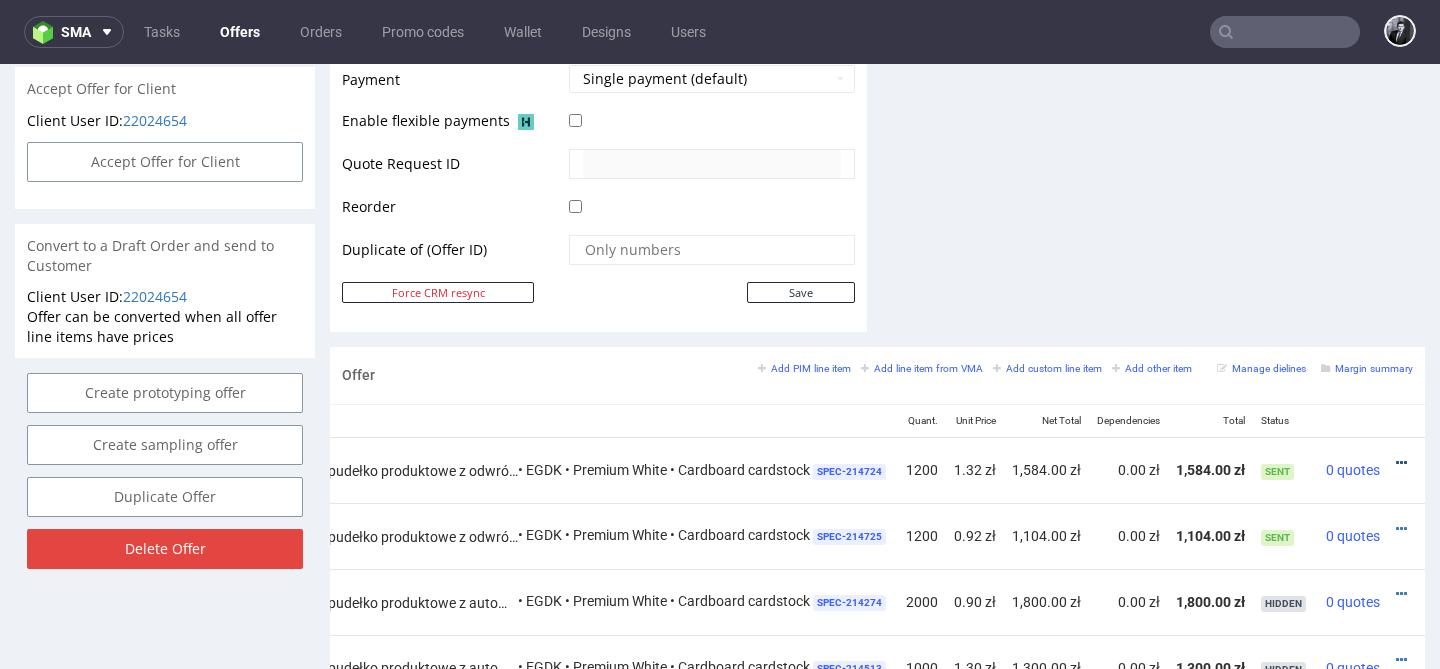click at bounding box center (1401, 463) 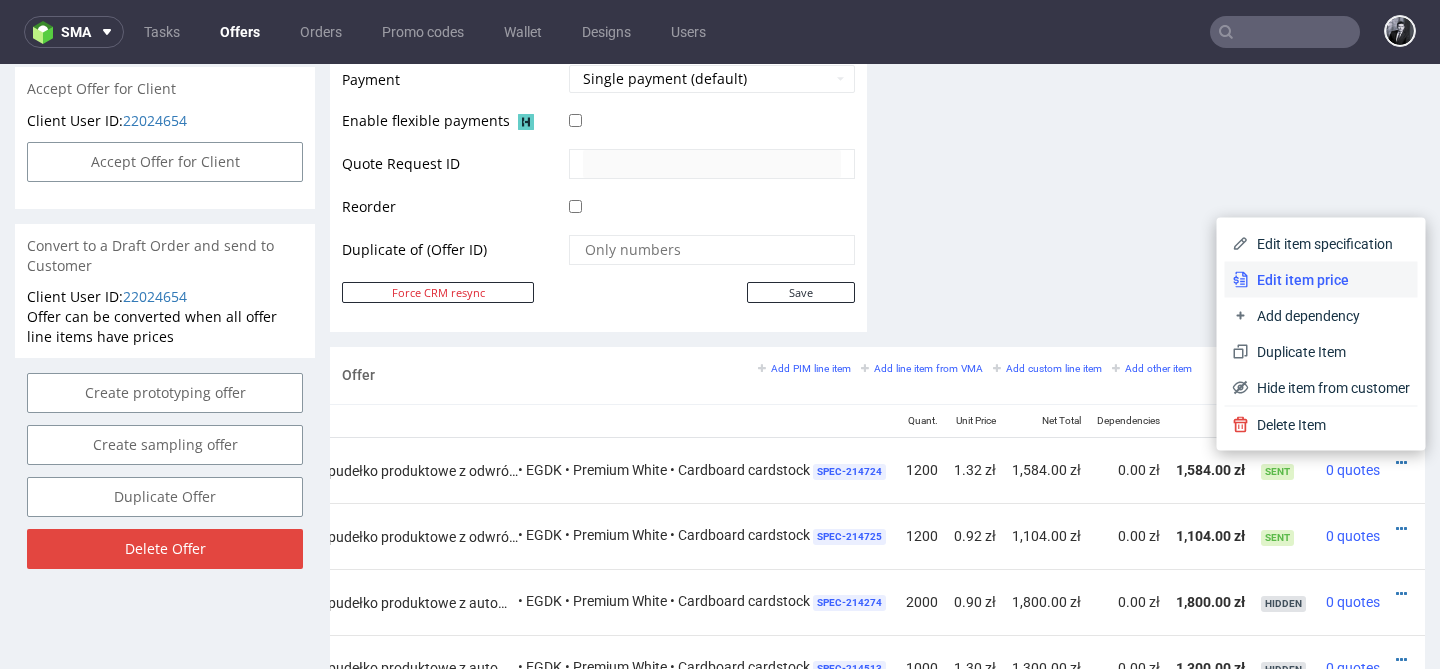 click on "Edit item price" at bounding box center (1329, 280) 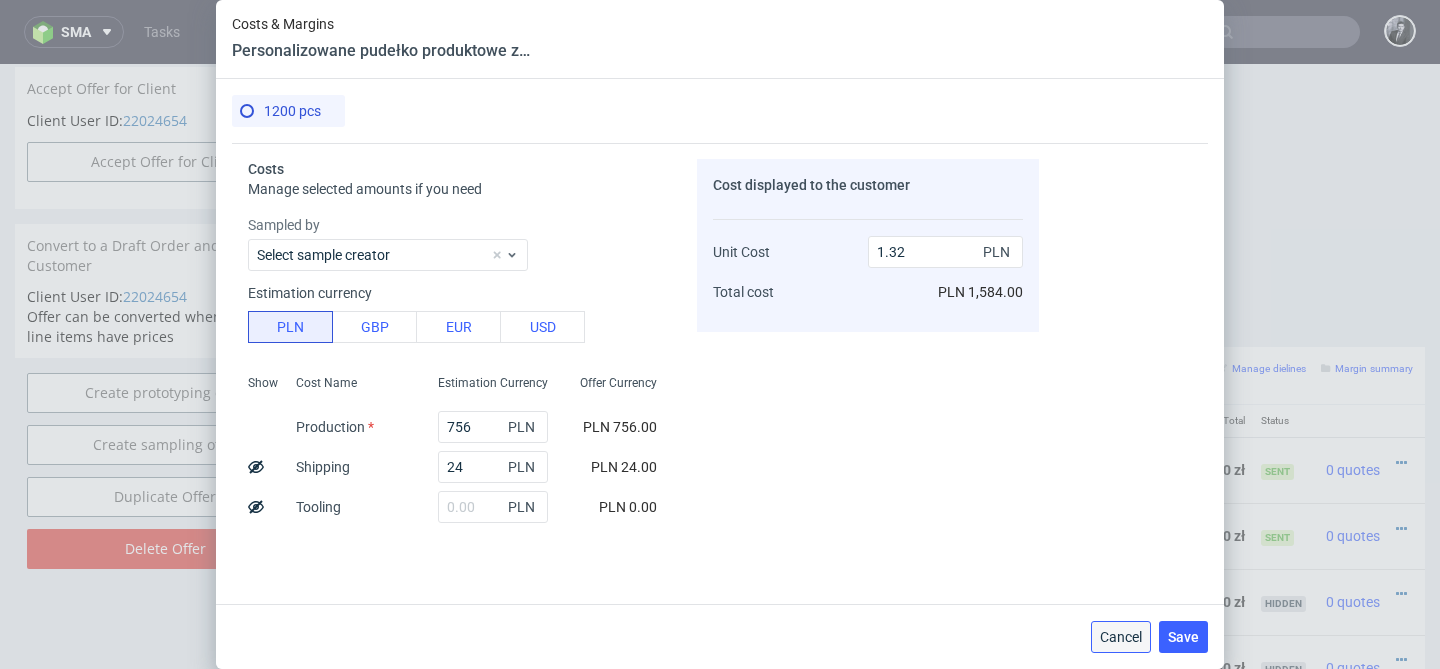 click on "Cancel" at bounding box center [1121, 637] 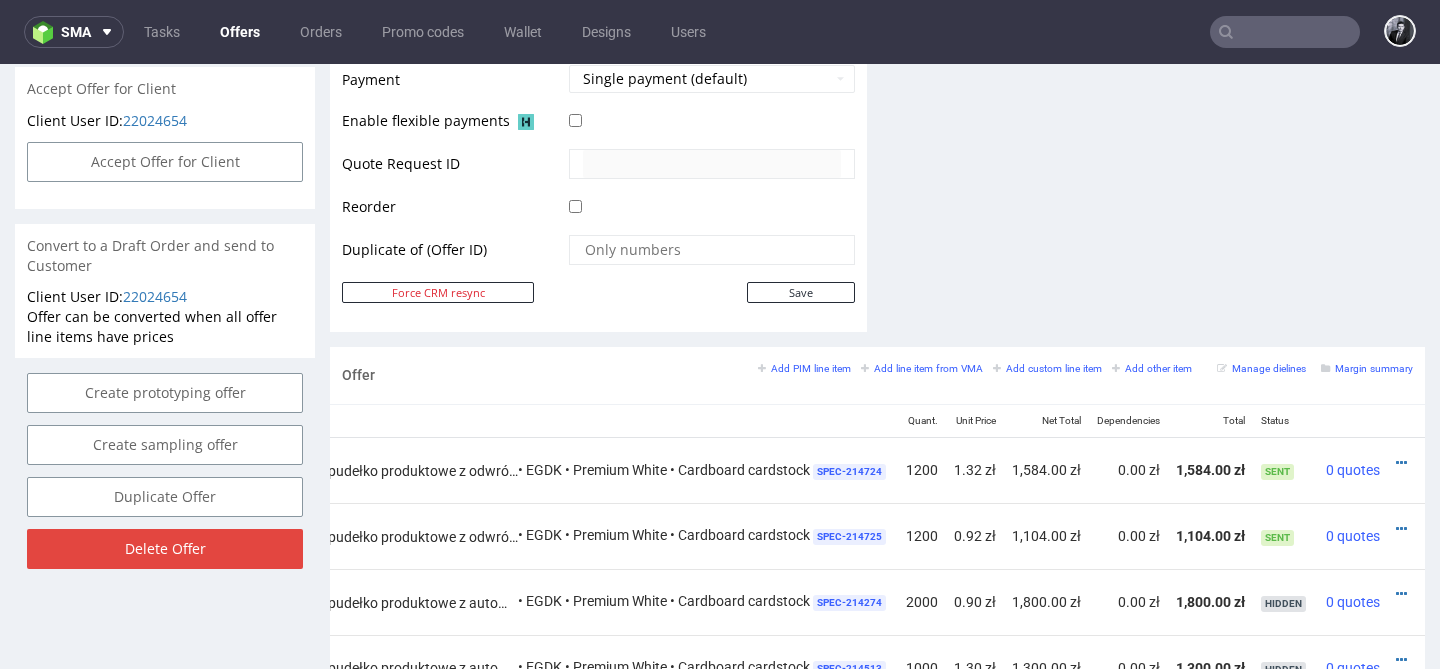 scroll, scrollTop: 0, scrollLeft: 342, axis: horizontal 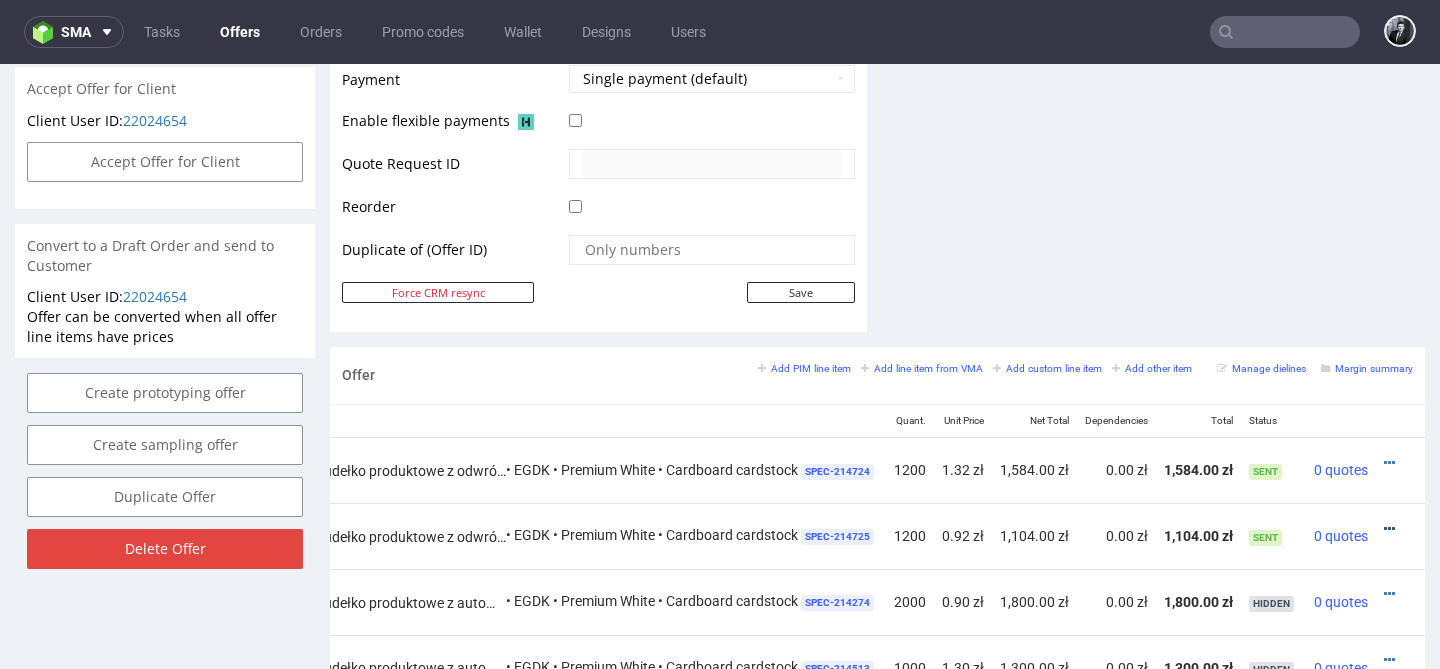 click at bounding box center [1389, 529] 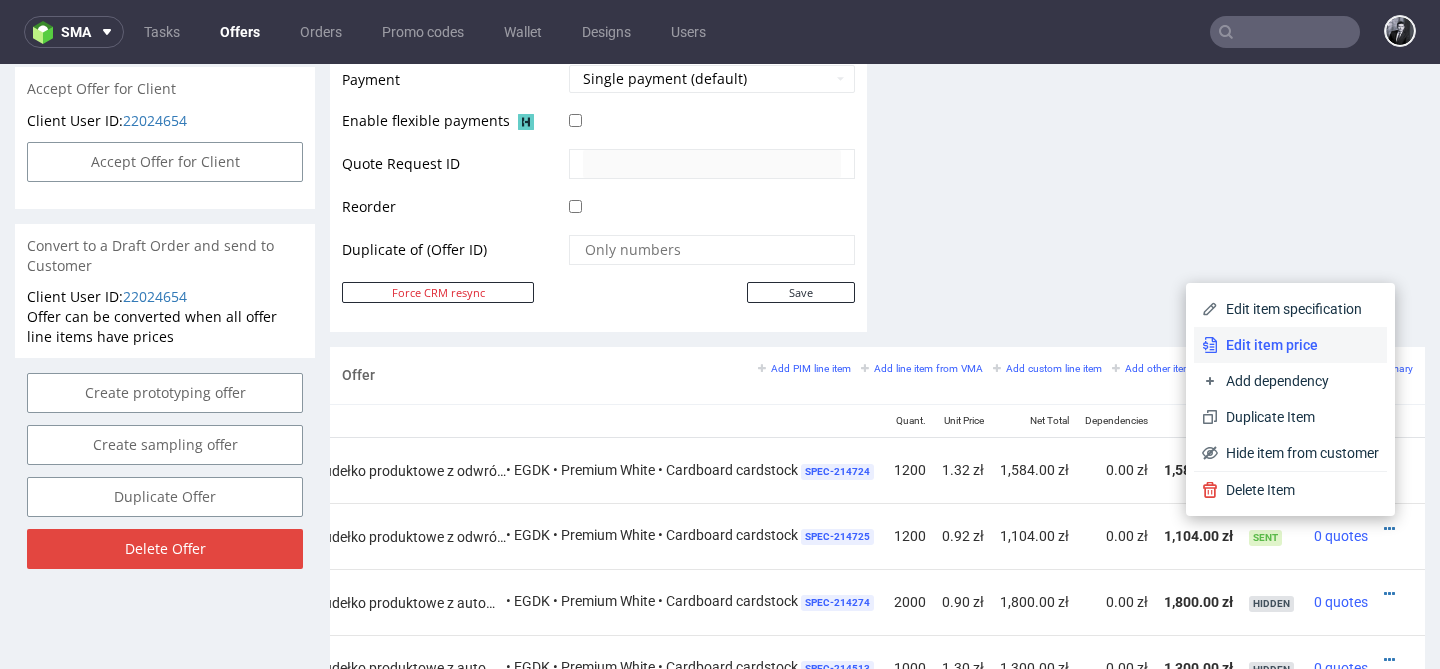 click on "Edit item price" at bounding box center [1298, 345] 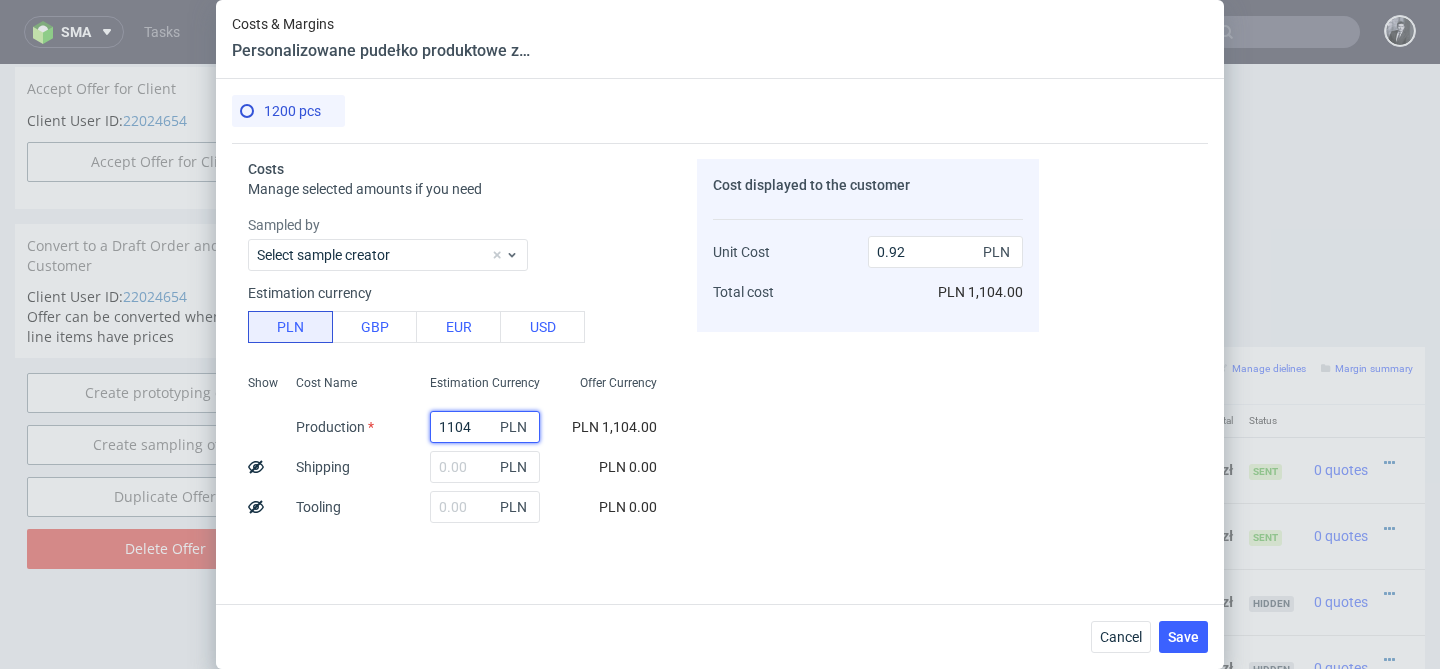 drag, startPoint x: 494, startPoint y: 421, endPoint x: 372, endPoint y: 421, distance: 122 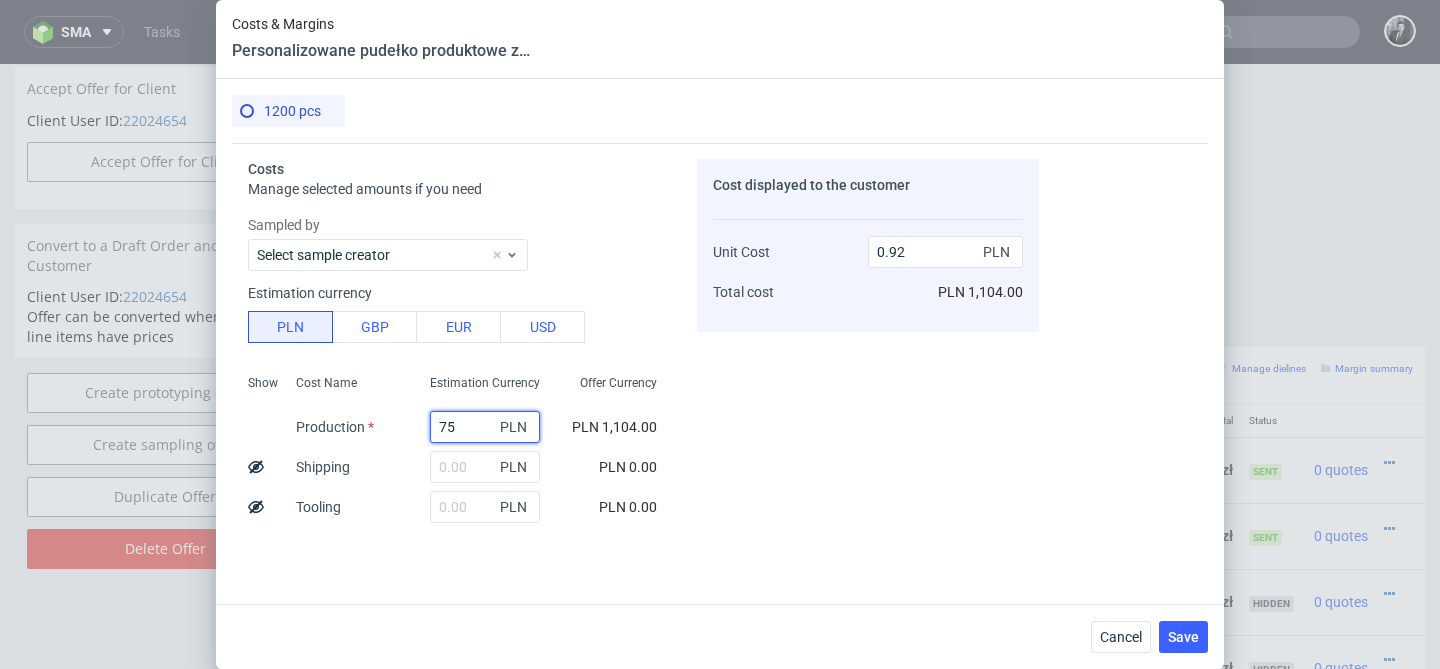 type on "756" 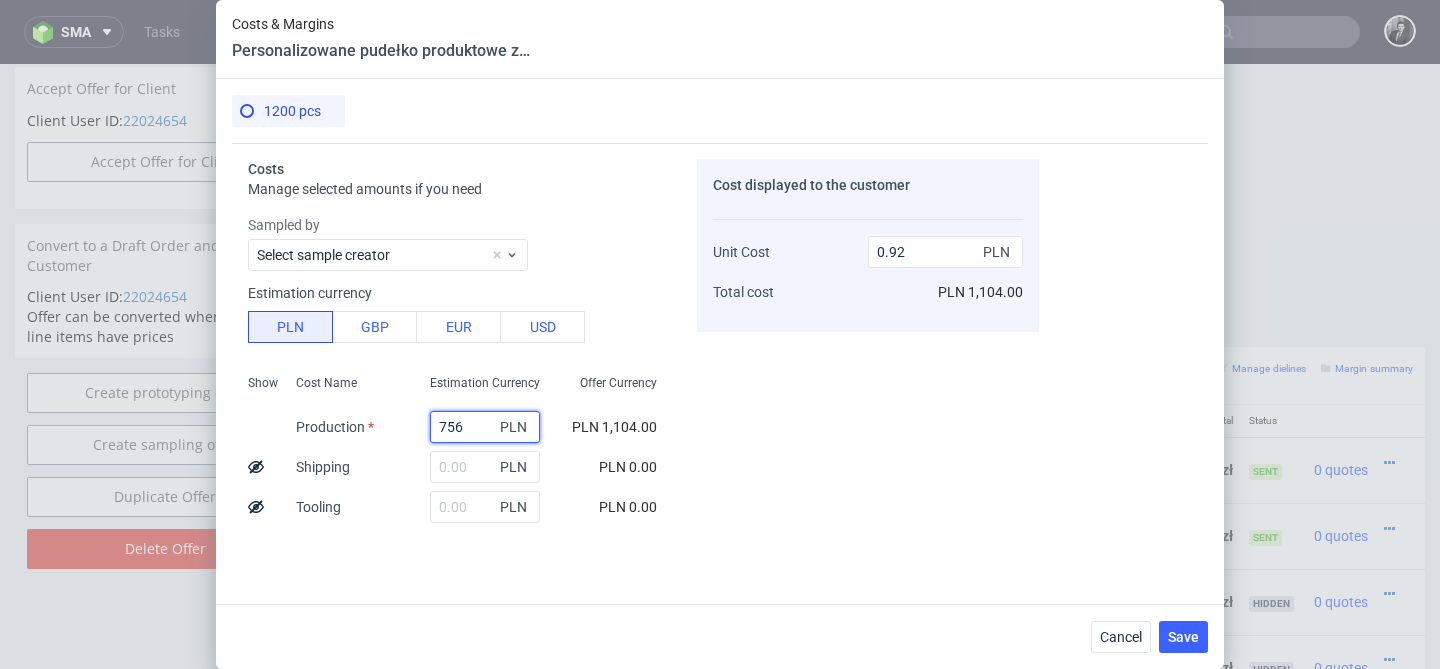 type on "0.63" 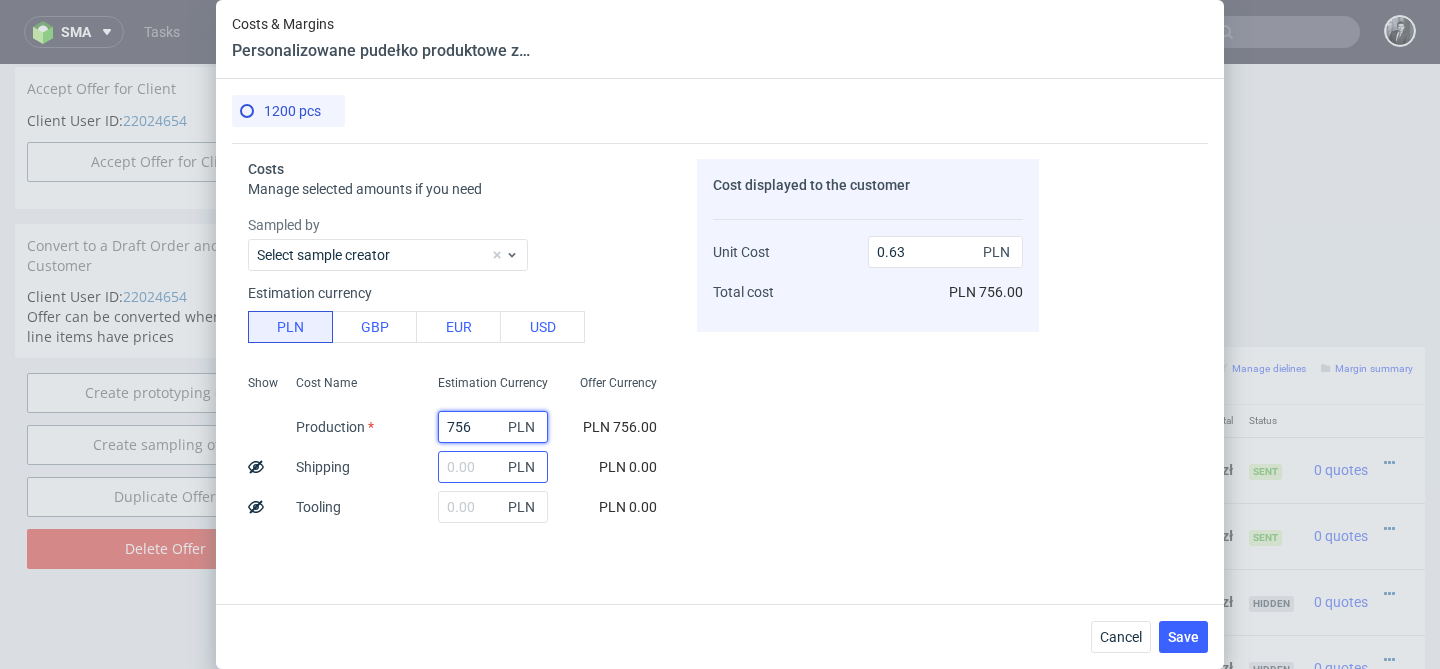 type on "756" 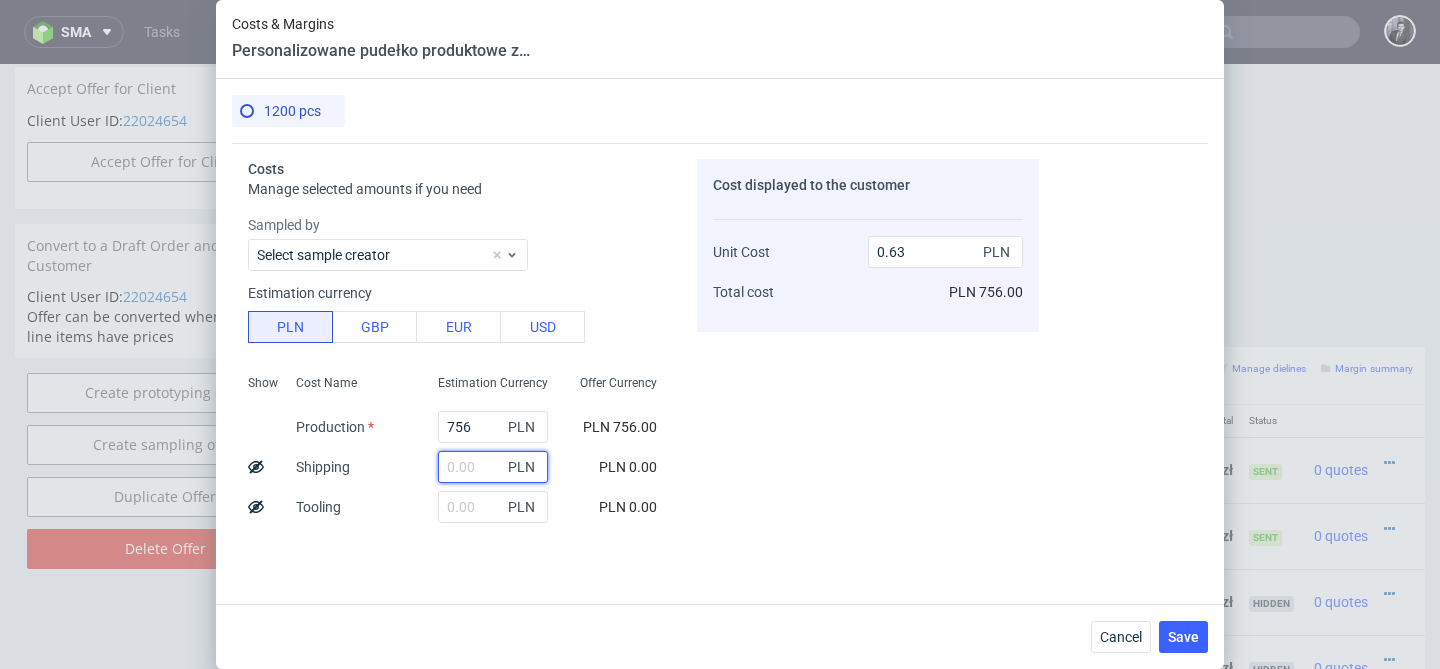 click at bounding box center [493, 467] 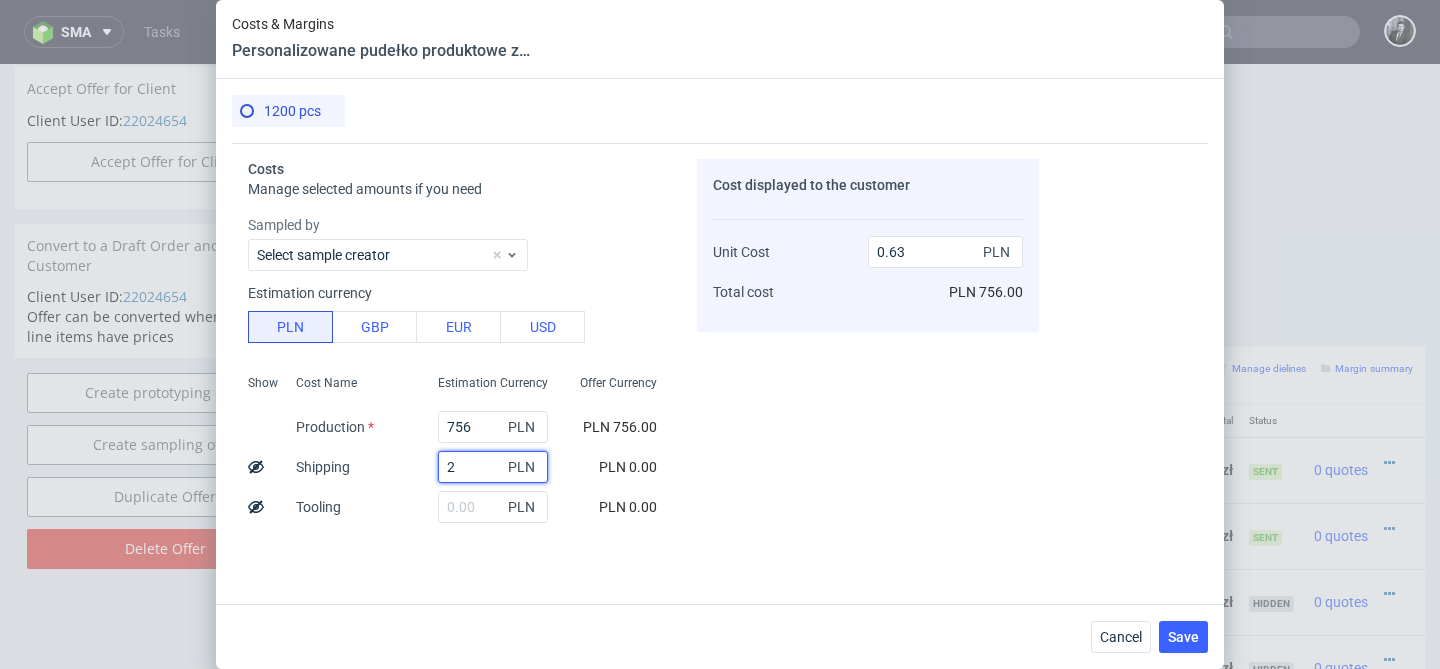 type on "24" 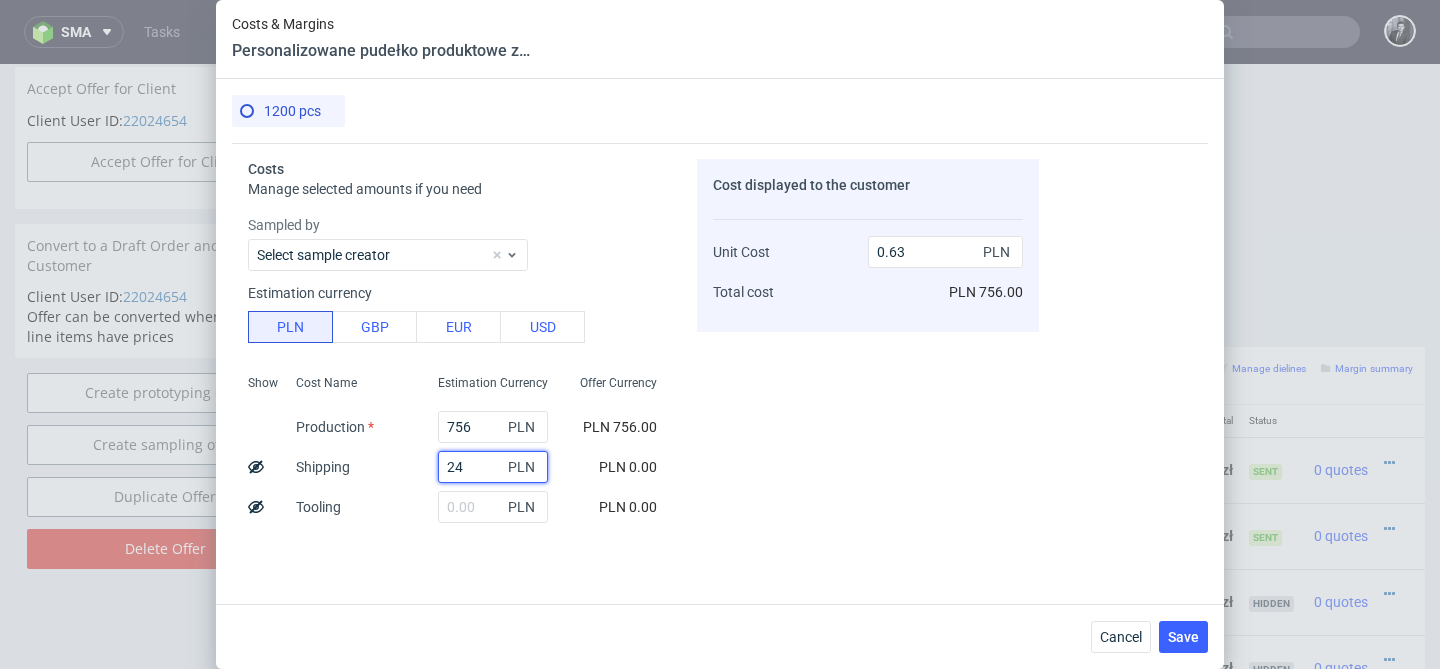 type on "0.65" 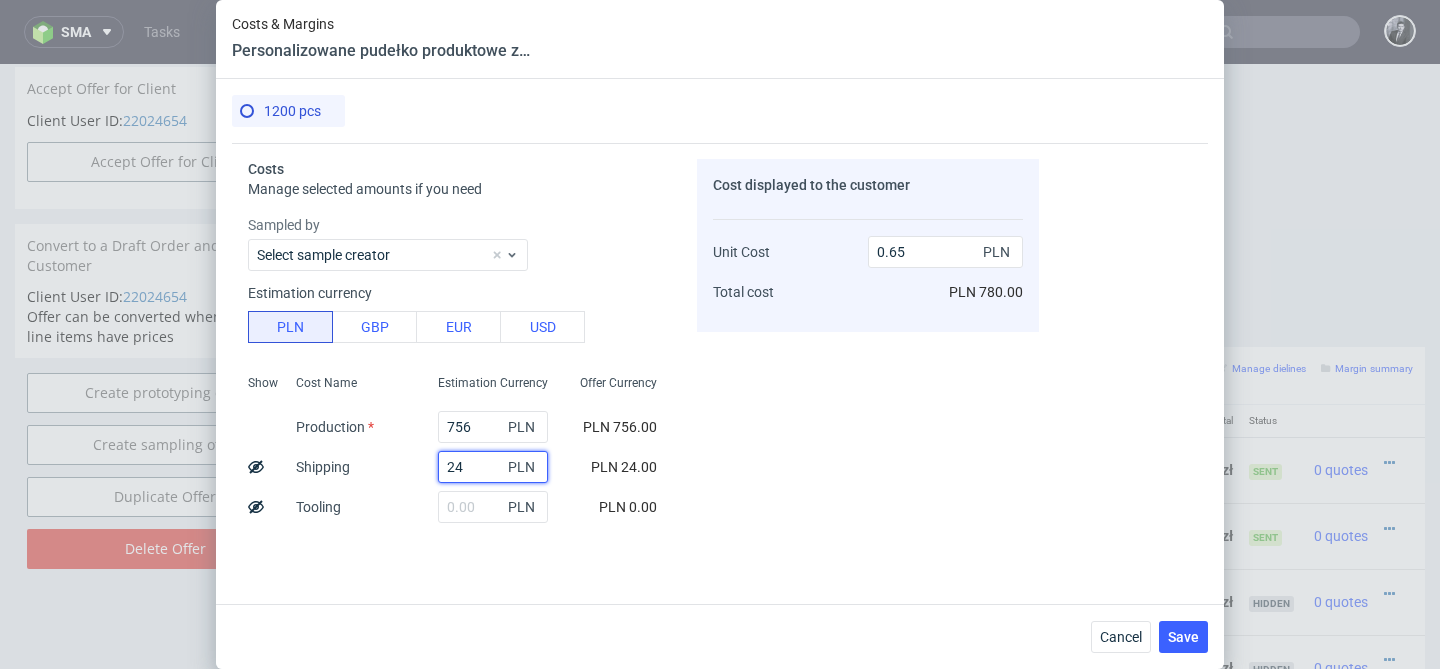 type on "24" 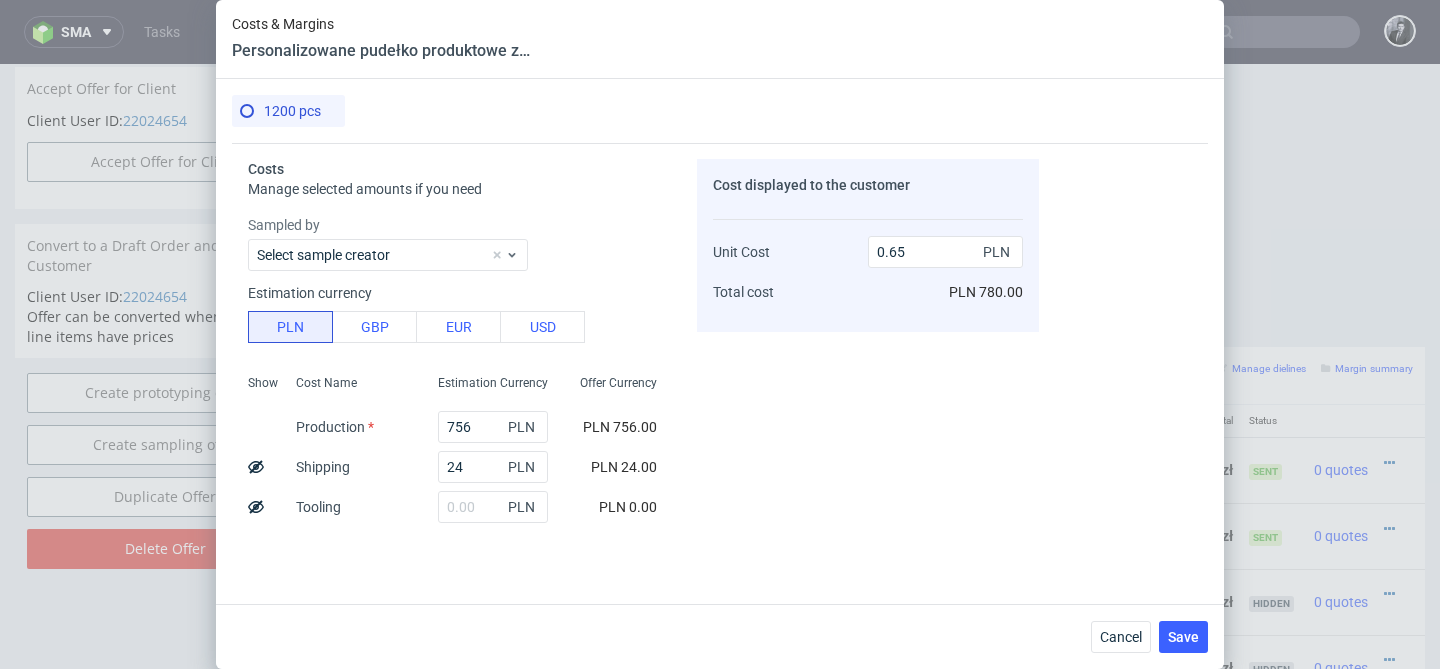 click on "Offer Currency PLN 756.00 PLN 24.00 PLN 0.00 PLN 0.65 PLN 780.00" at bounding box center (618, 499) 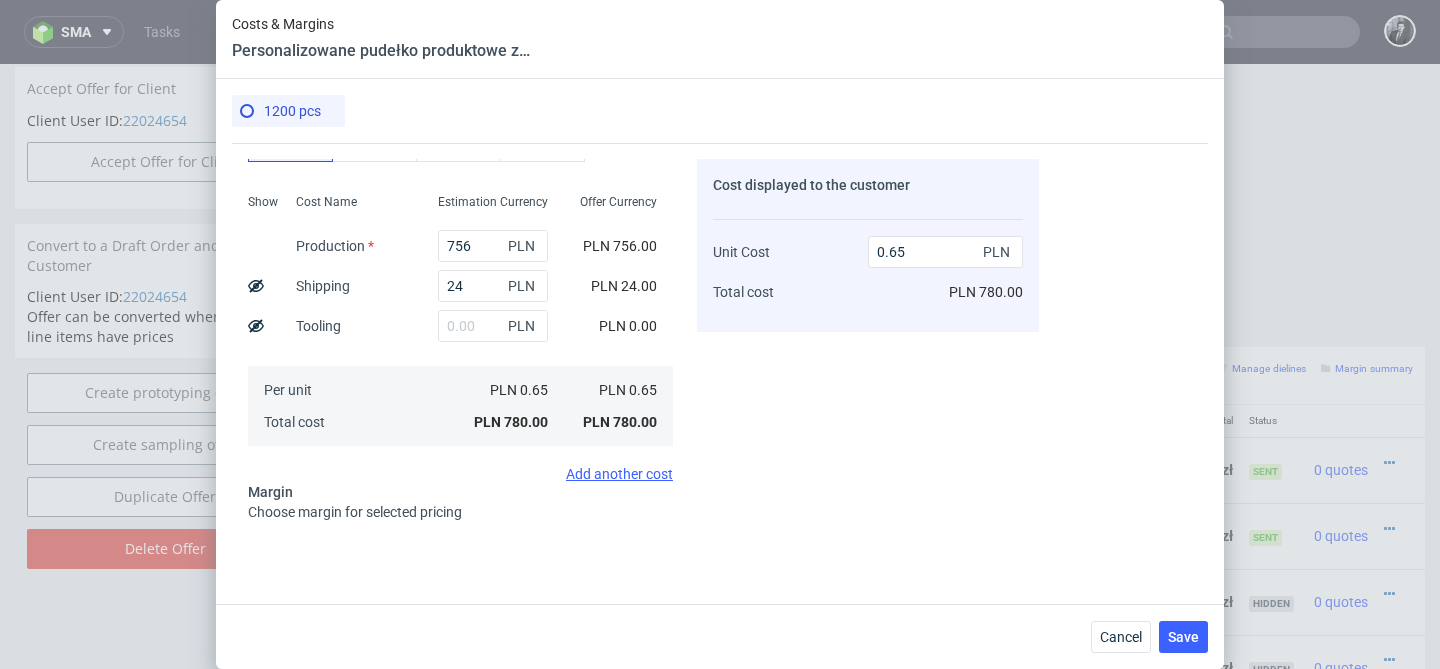scroll, scrollTop: 249, scrollLeft: 0, axis: vertical 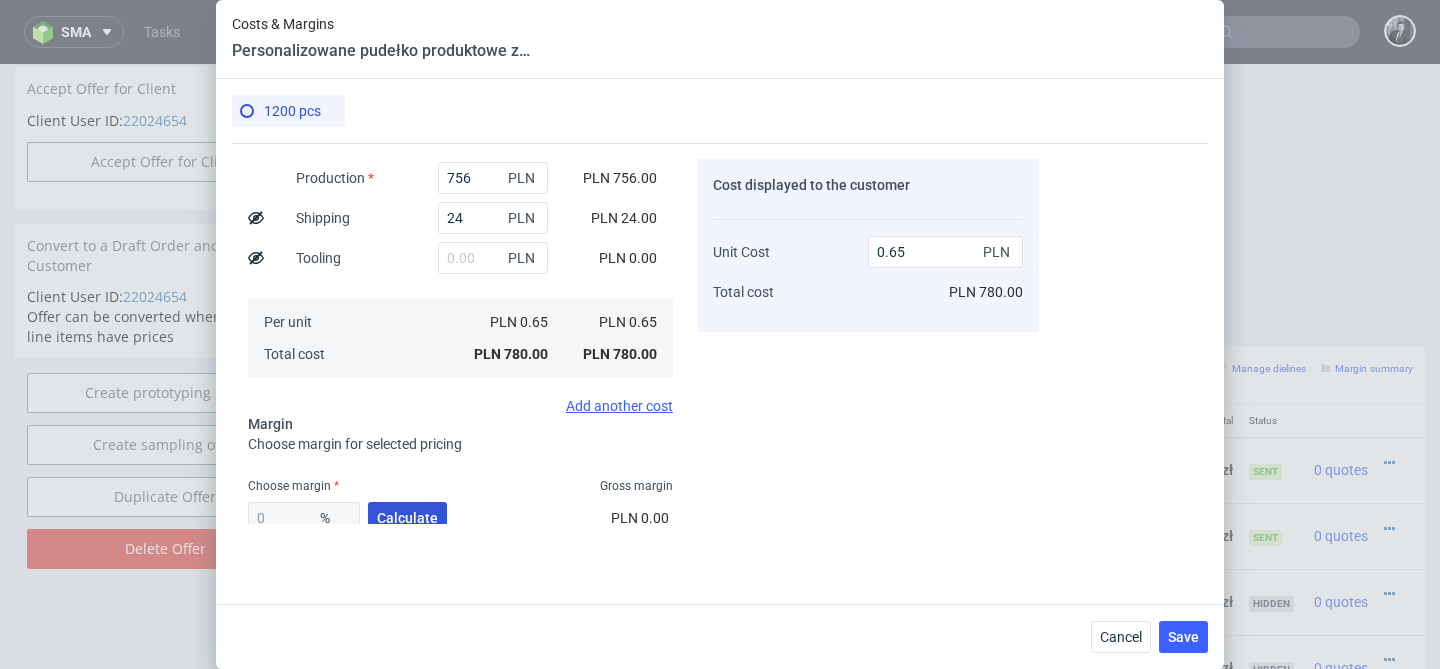 click on "Calculate" at bounding box center [407, 518] 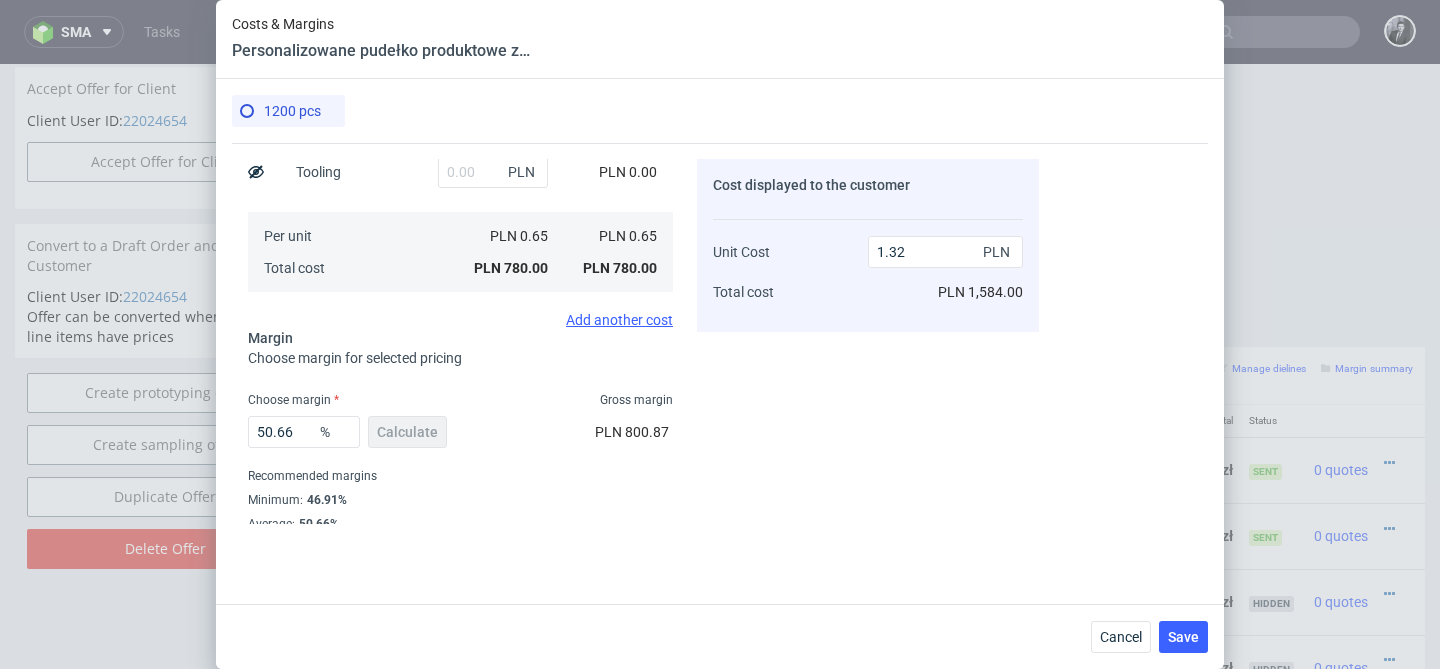 scroll, scrollTop: 367, scrollLeft: 0, axis: vertical 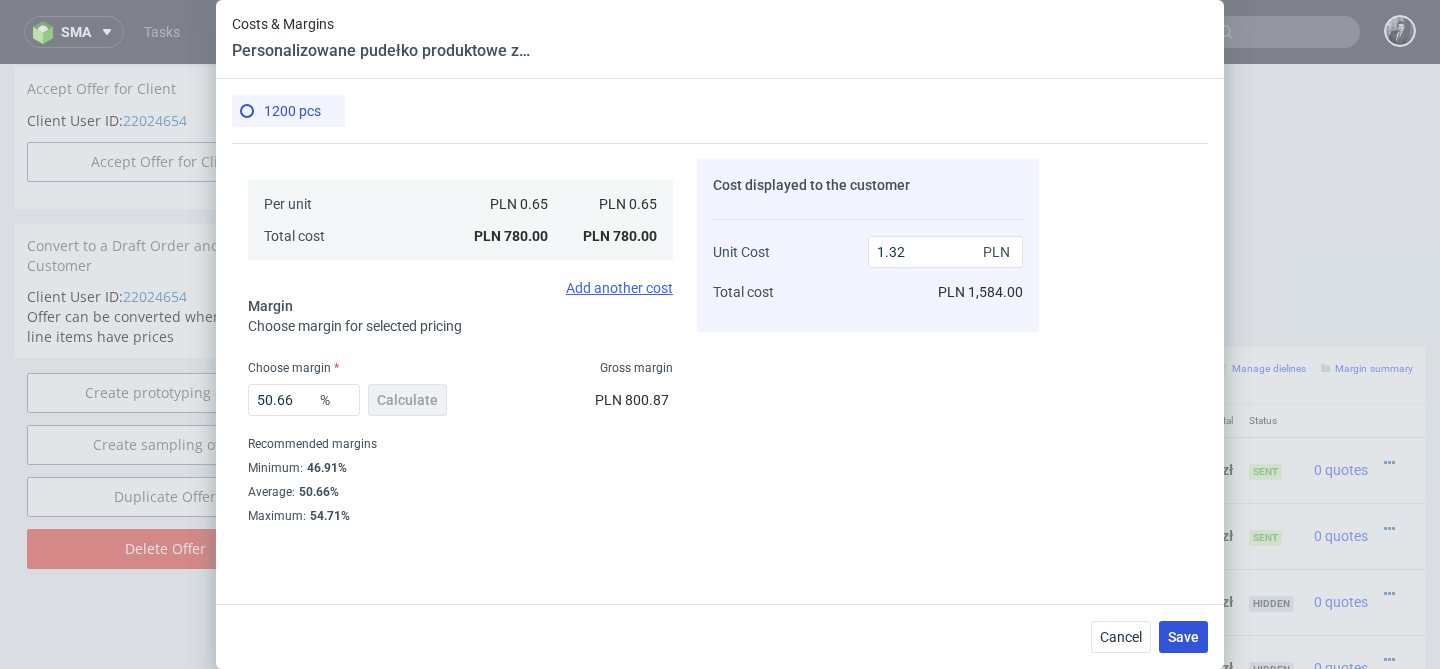 click on "Save" at bounding box center [1183, 637] 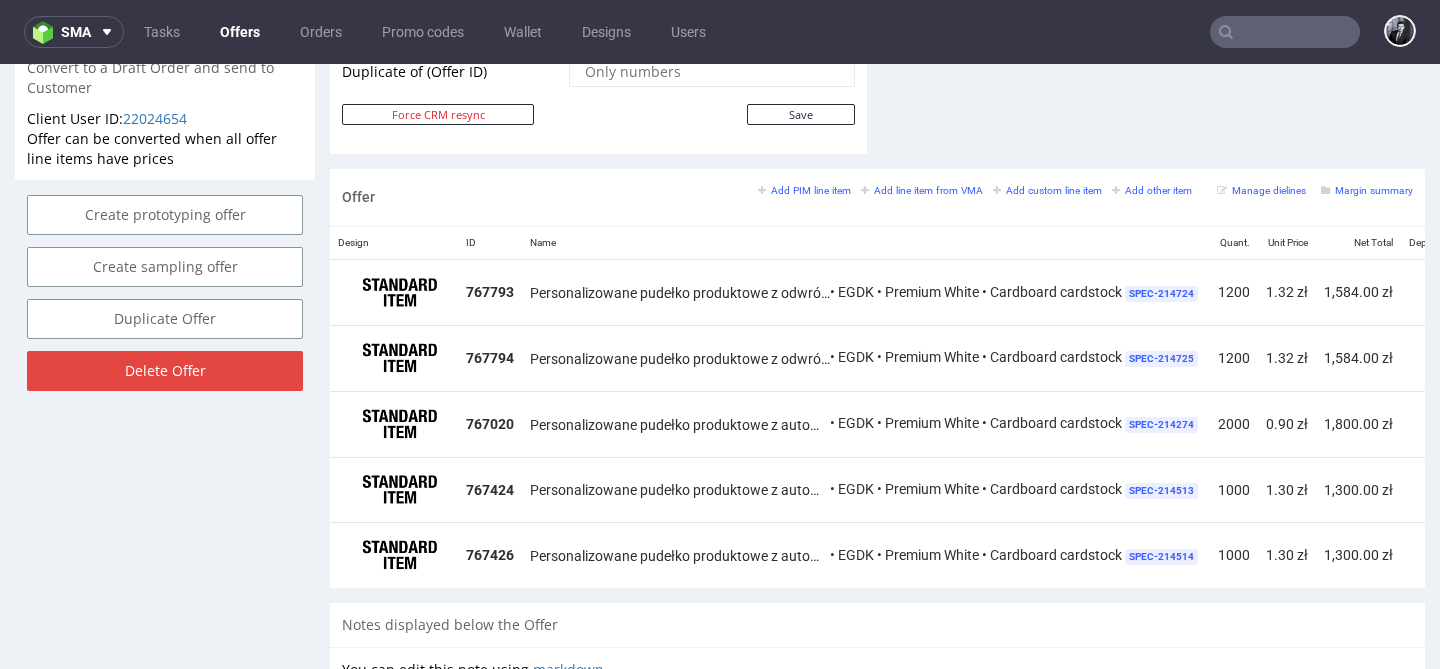 scroll, scrollTop: 1089, scrollLeft: 0, axis: vertical 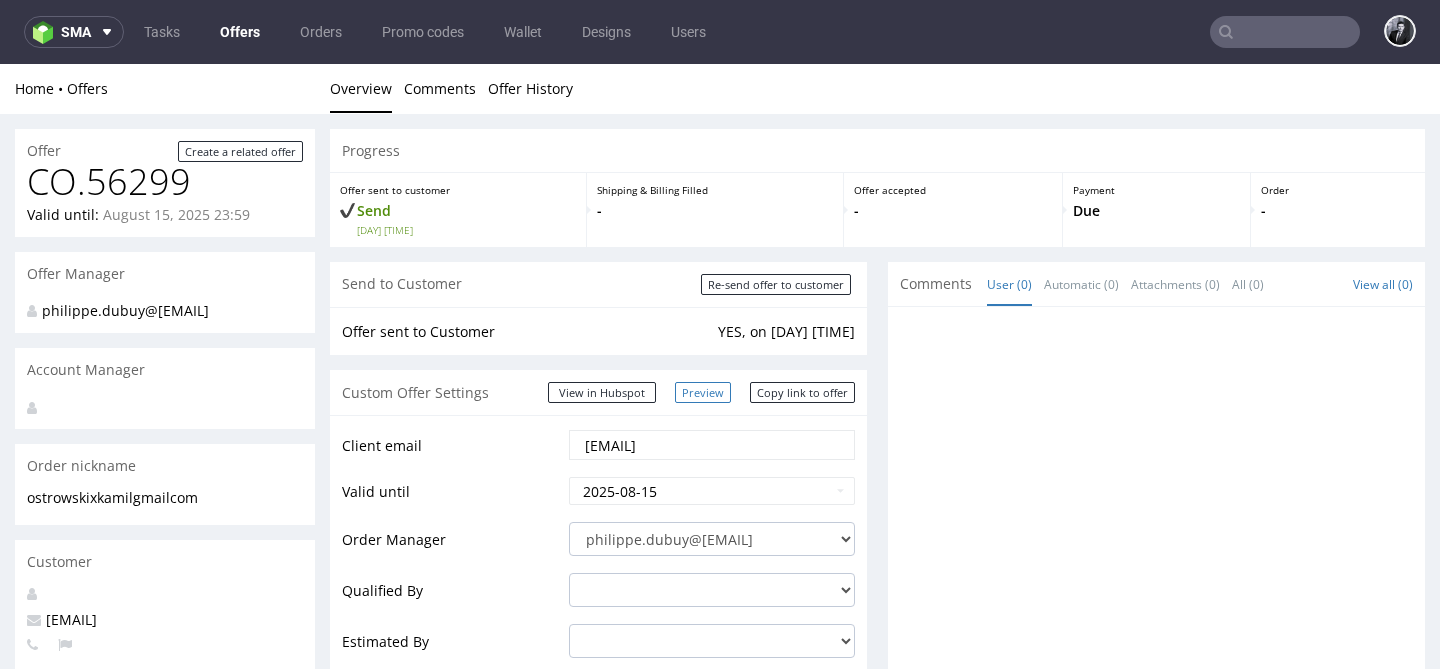 click on "Preview" at bounding box center [703, 392] 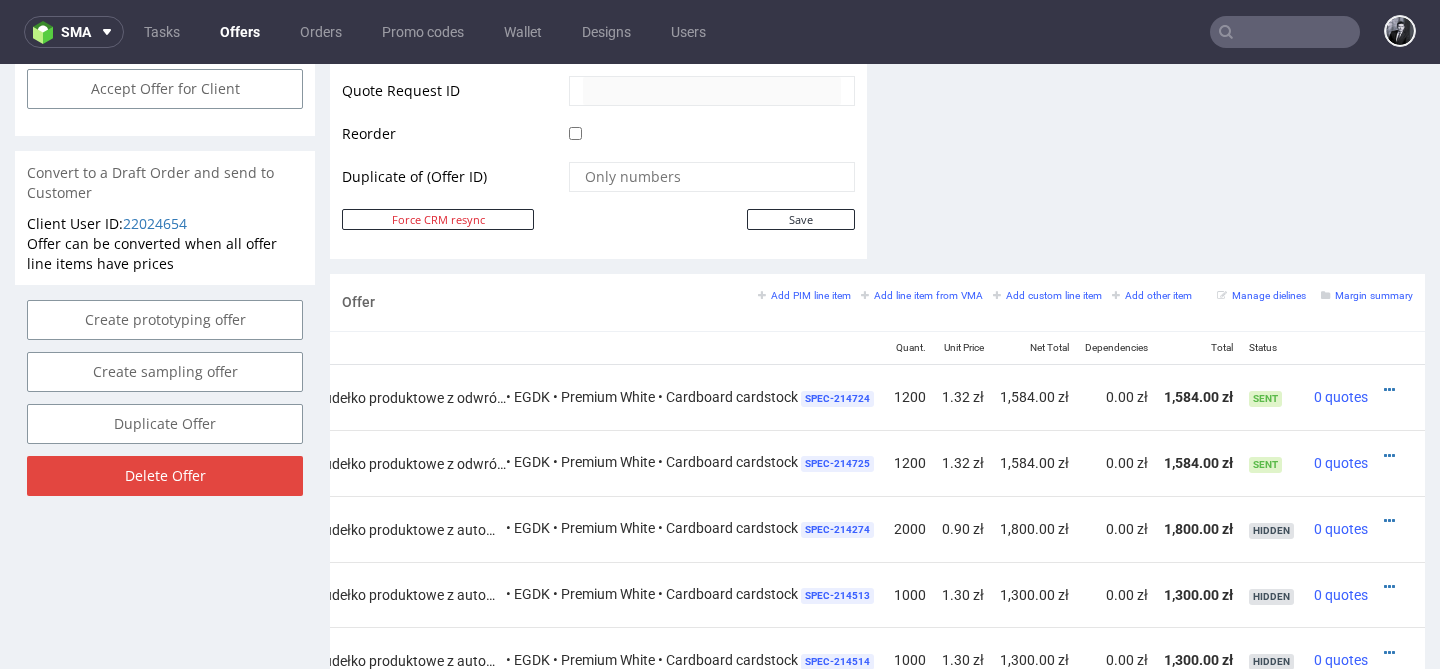 scroll, scrollTop: 989, scrollLeft: 0, axis: vertical 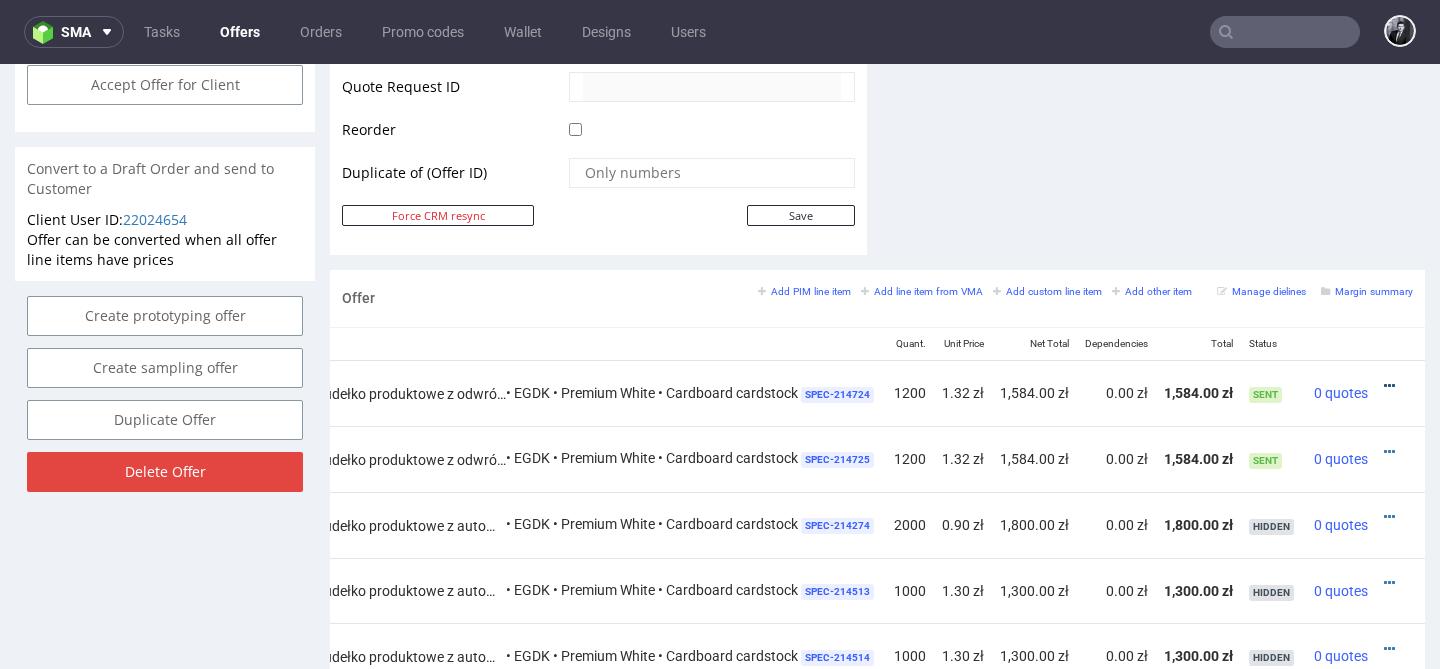 click at bounding box center (1389, 386) 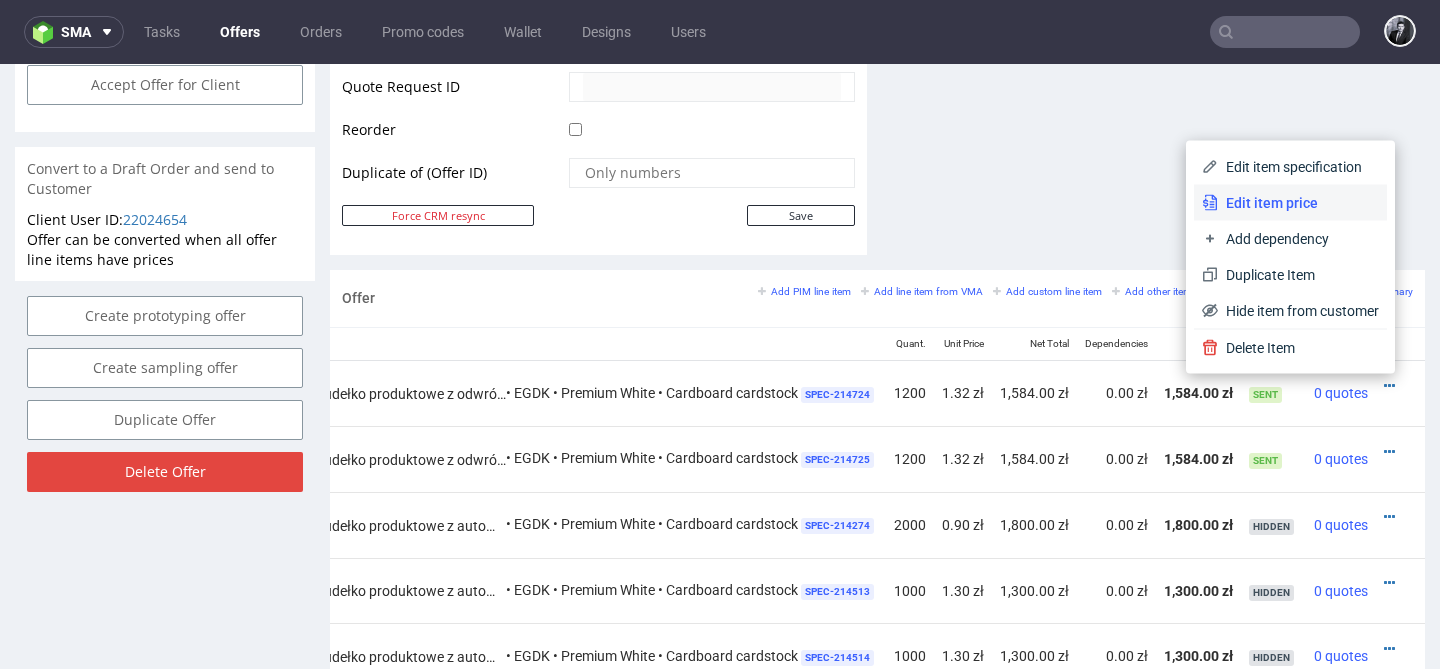 click on "Edit item price" at bounding box center (1298, 203) 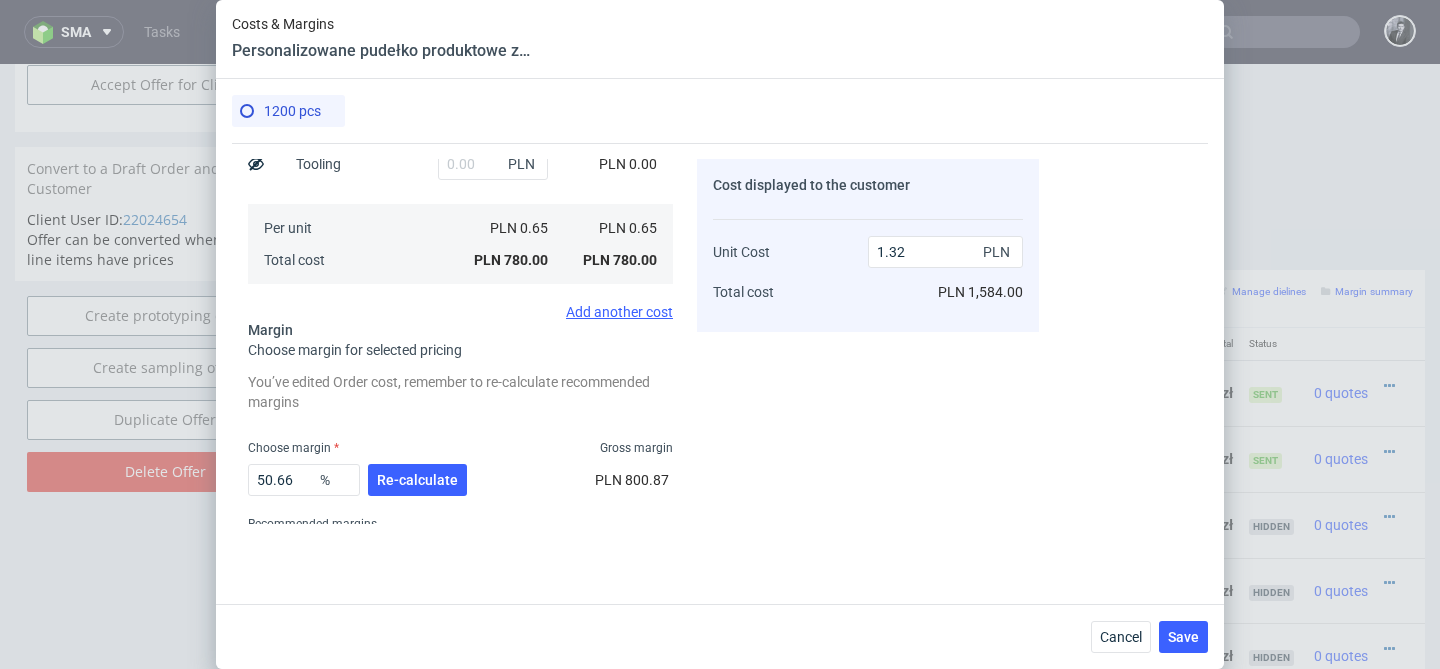 scroll, scrollTop: 423, scrollLeft: 0, axis: vertical 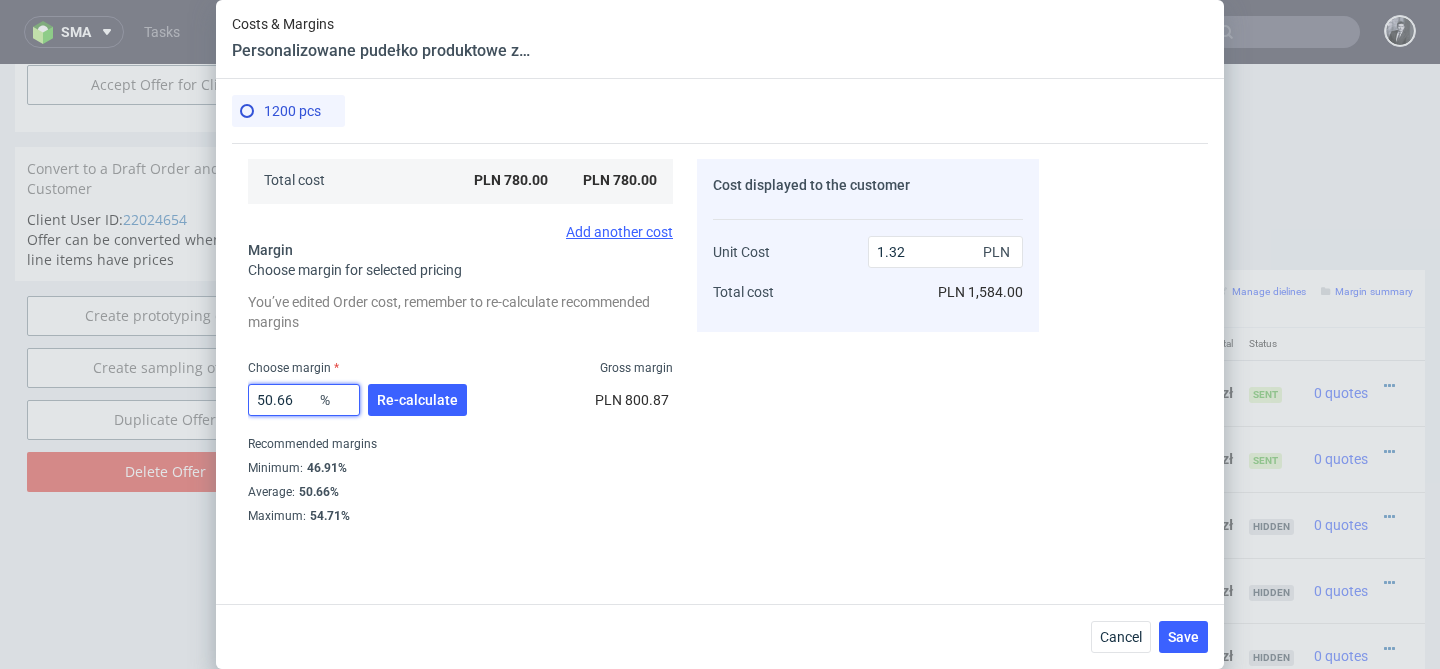 drag, startPoint x: 307, startPoint y: 404, endPoint x: 239, endPoint y: 404, distance: 68 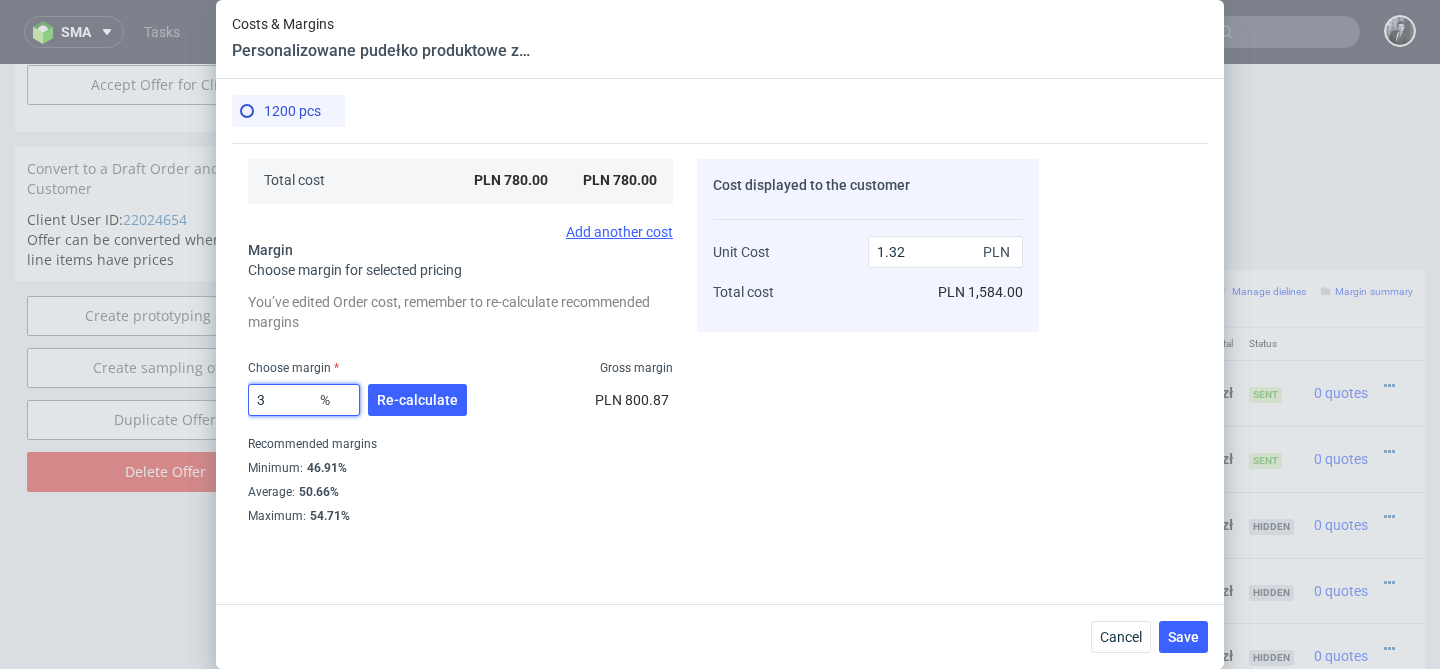 type on "30" 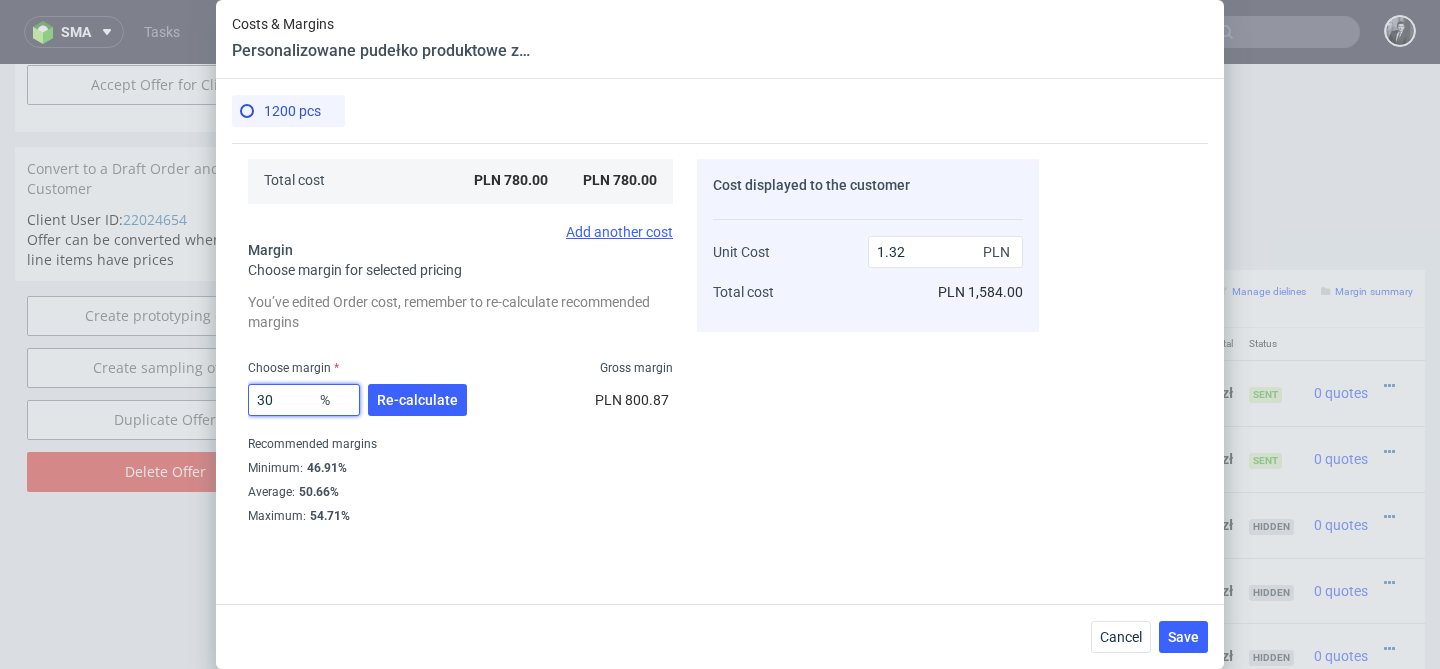 type on "0.93" 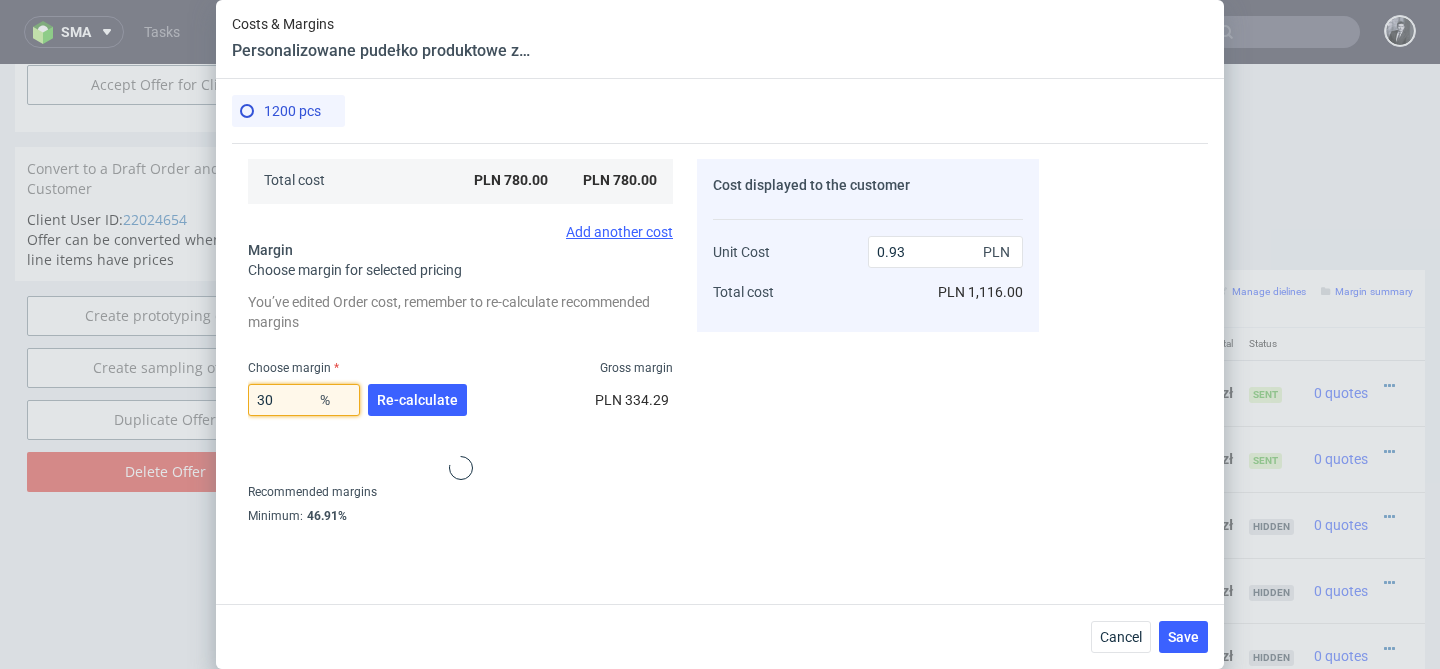 type on "30" 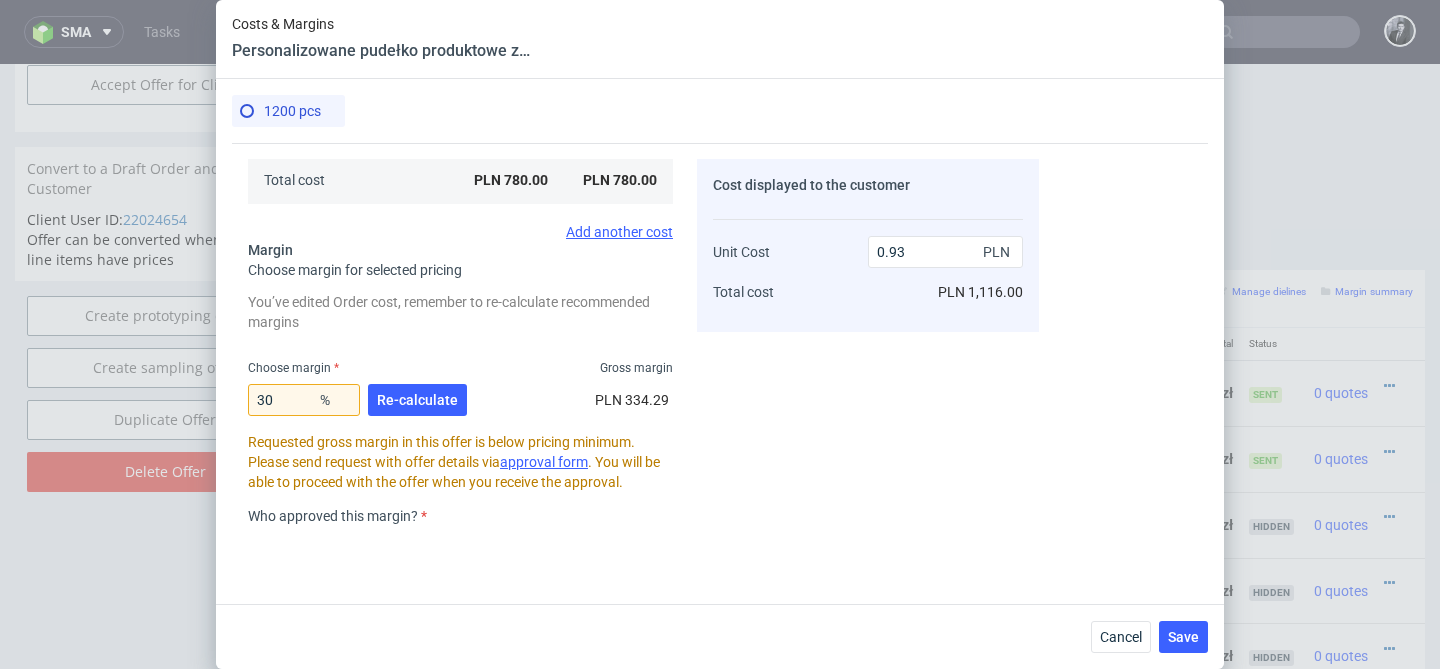 click on "Choose margin Gross margin" at bounding box center [460, 368] 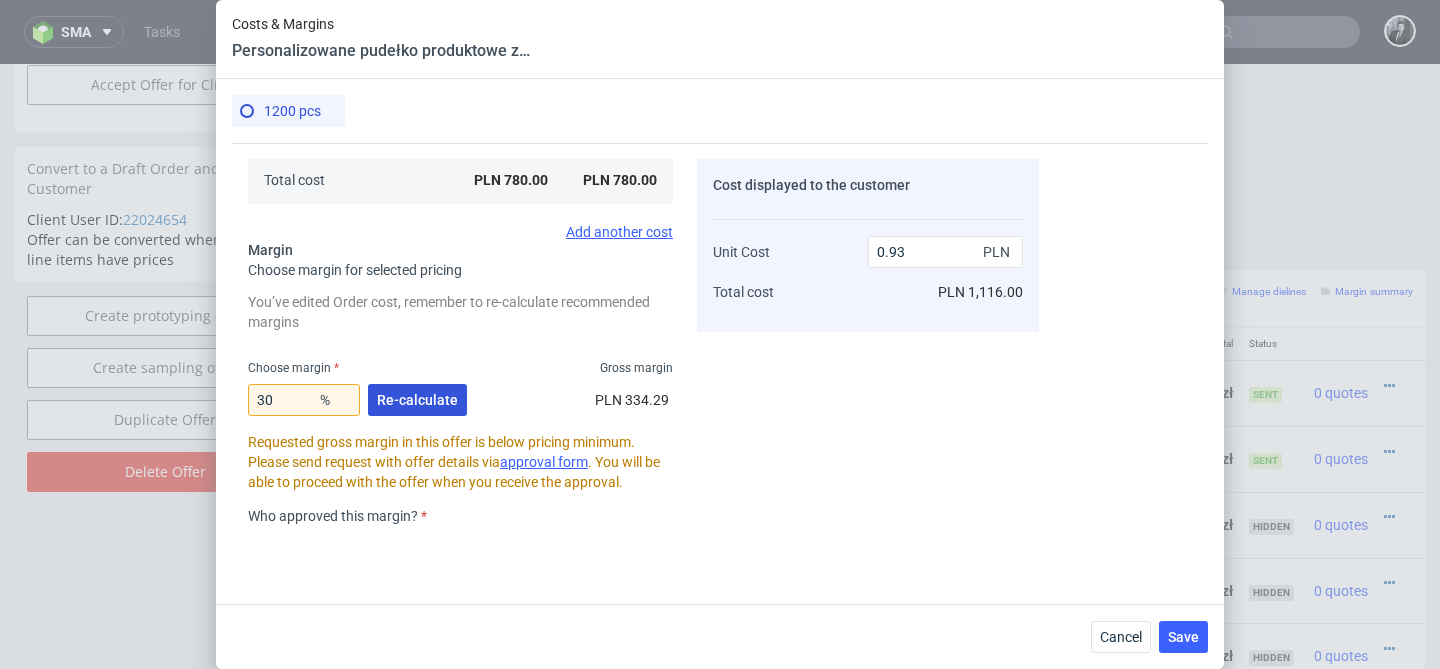 click on "Re-calculate" at bounding box center (417, 400) 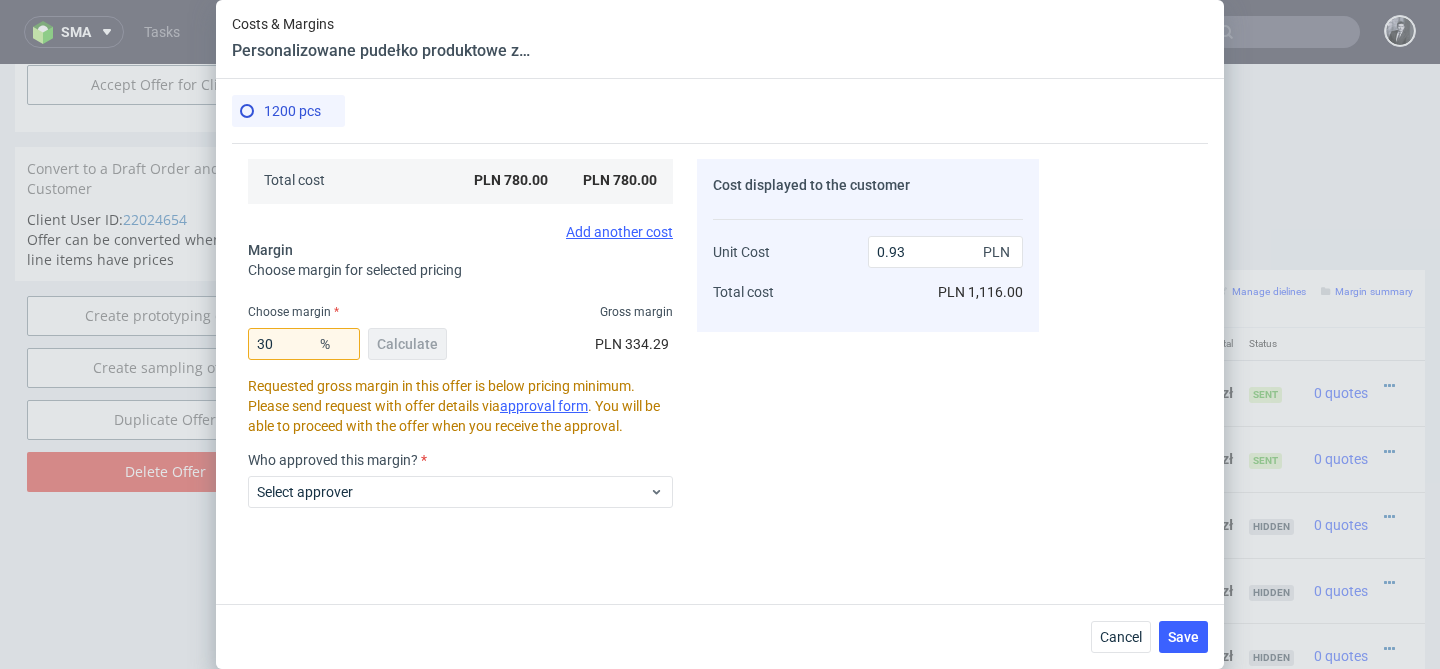 scroll, scrollTop: 539, scrollLeft: 0, axis: vertical 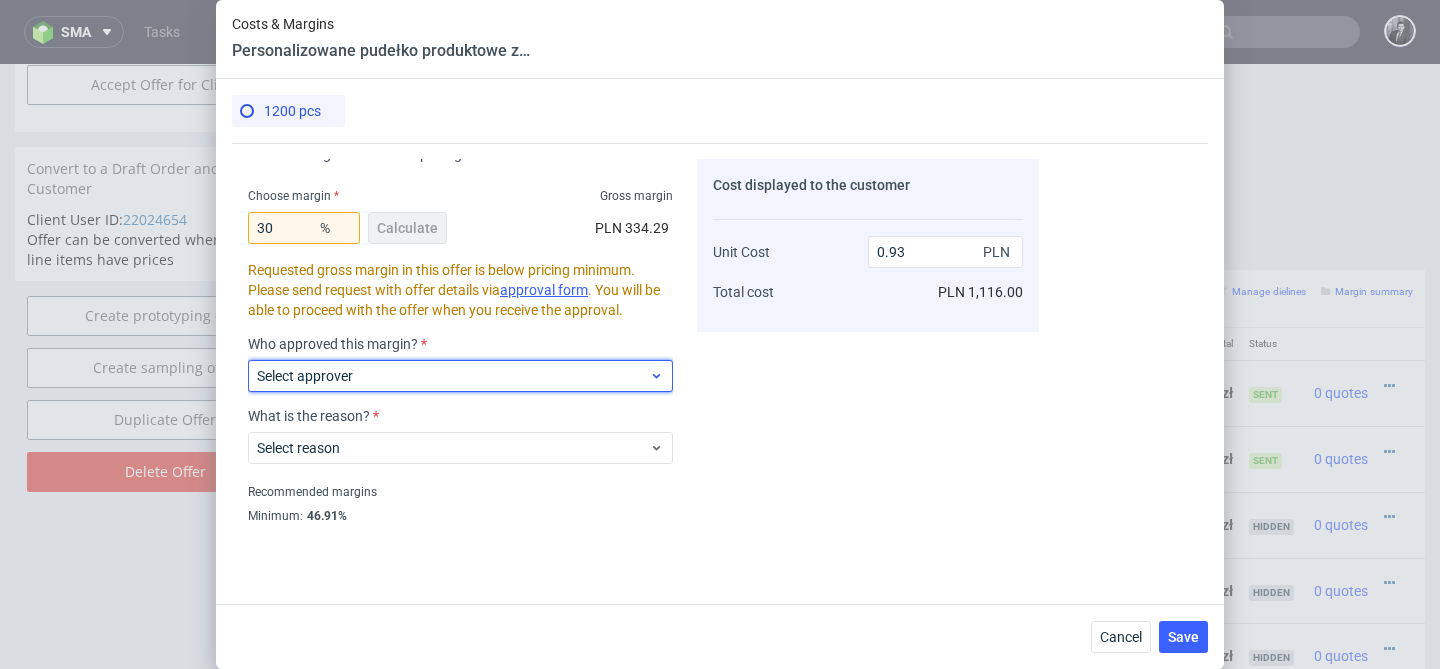 click on "Select approver" at bounding box center (453, 376) 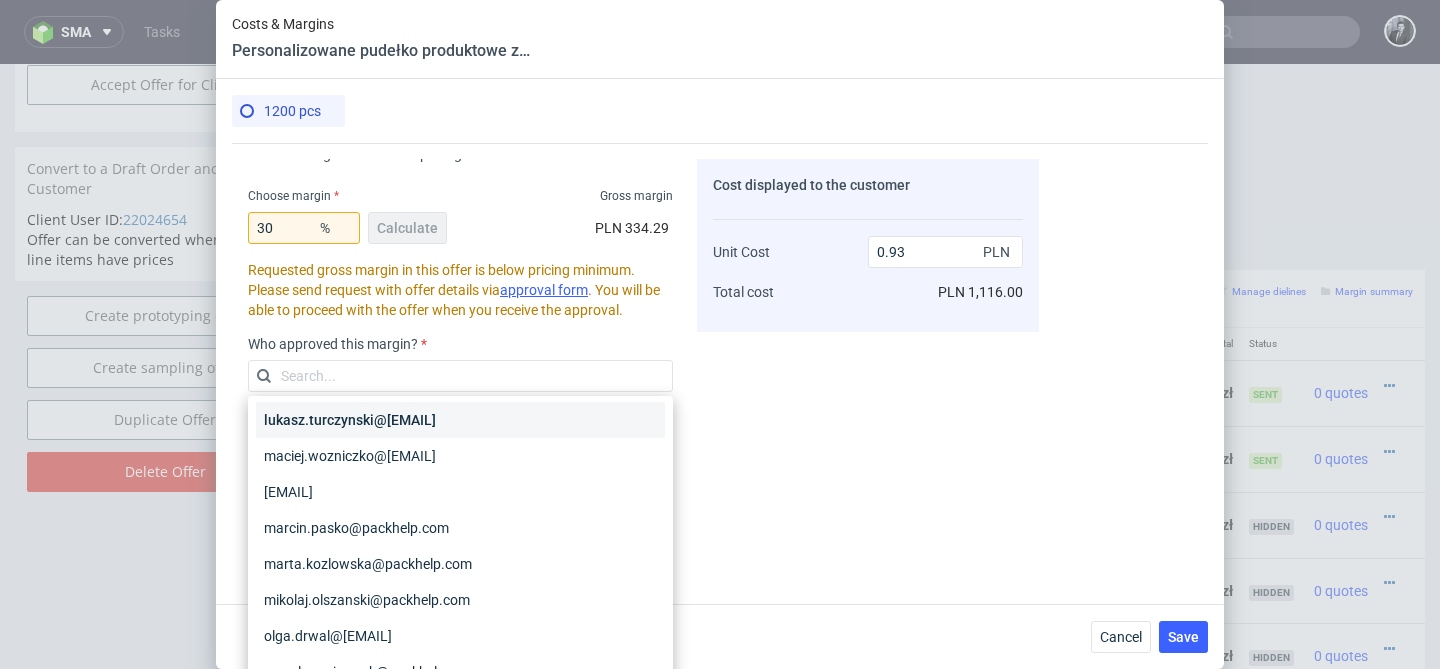 scroll, scrollTop: 76, scrollLeft: 0, axis: vertical 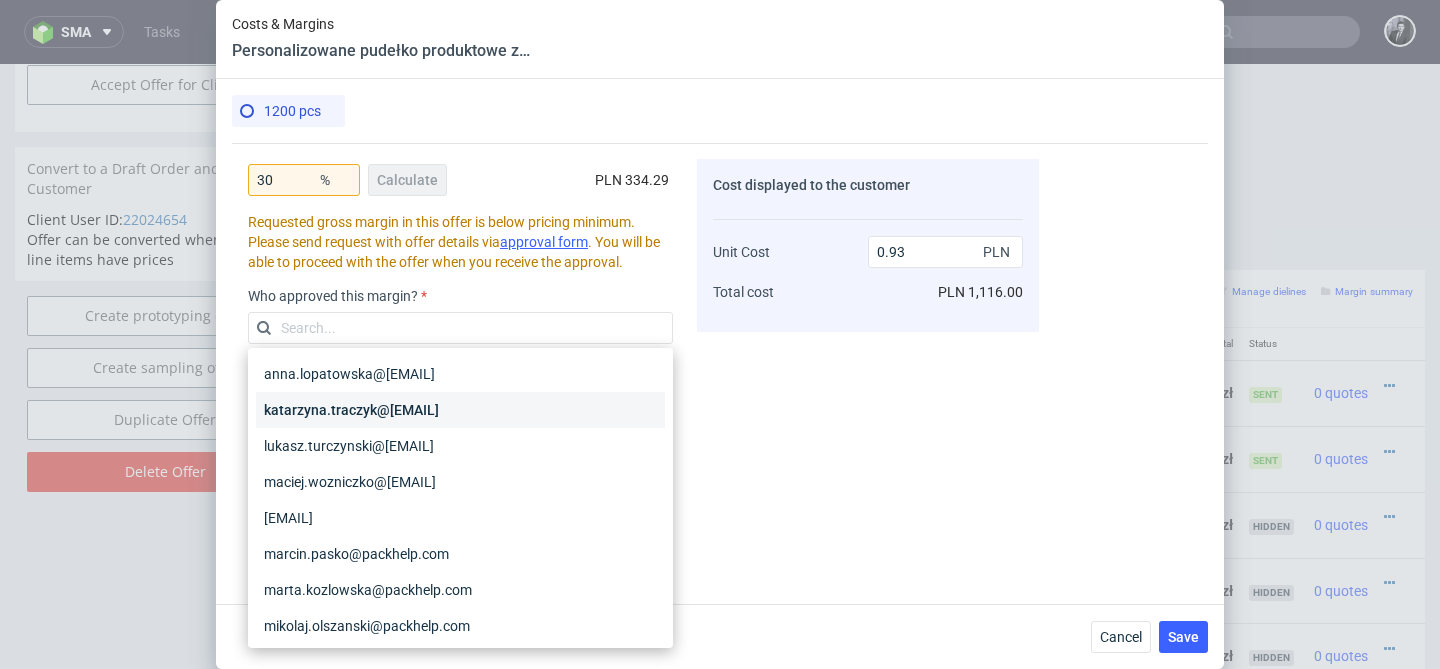 click on "katarzyna.traczyk@packhelp.com" at bounding box center [460, 410] 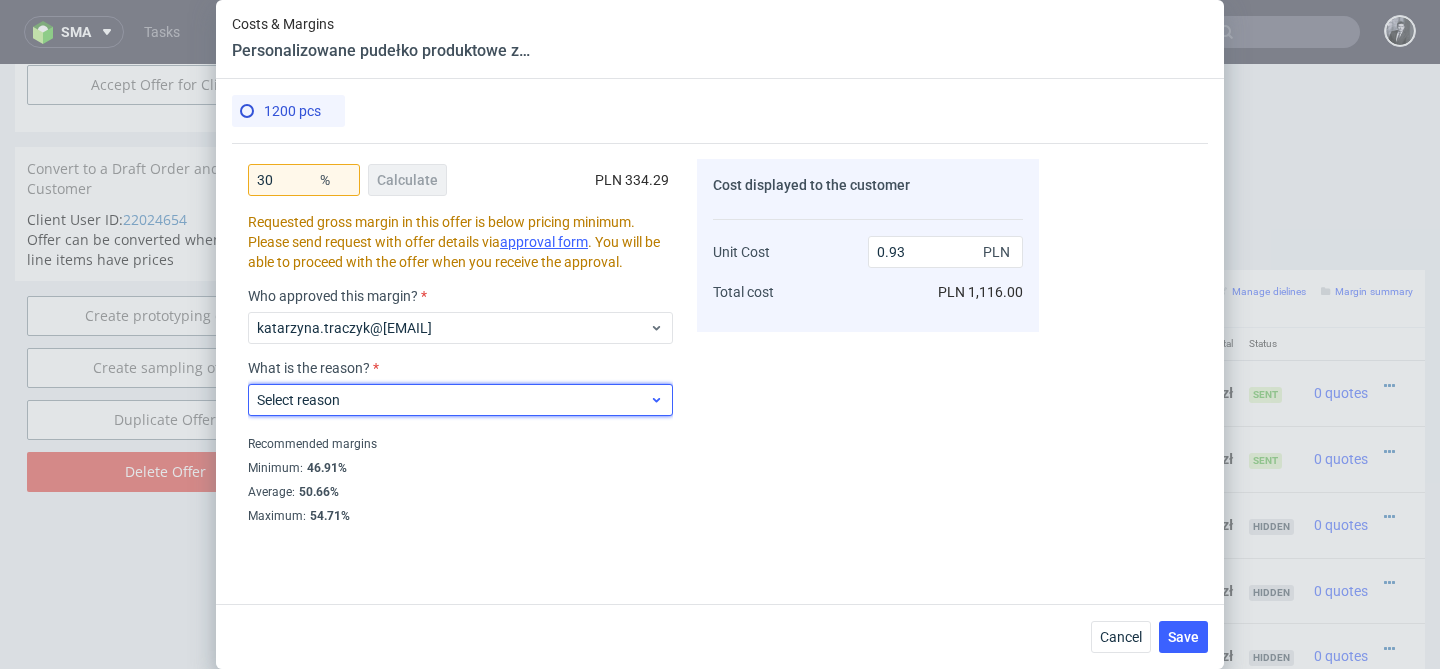 click on "Select reason" at bounding box center (453, 400) 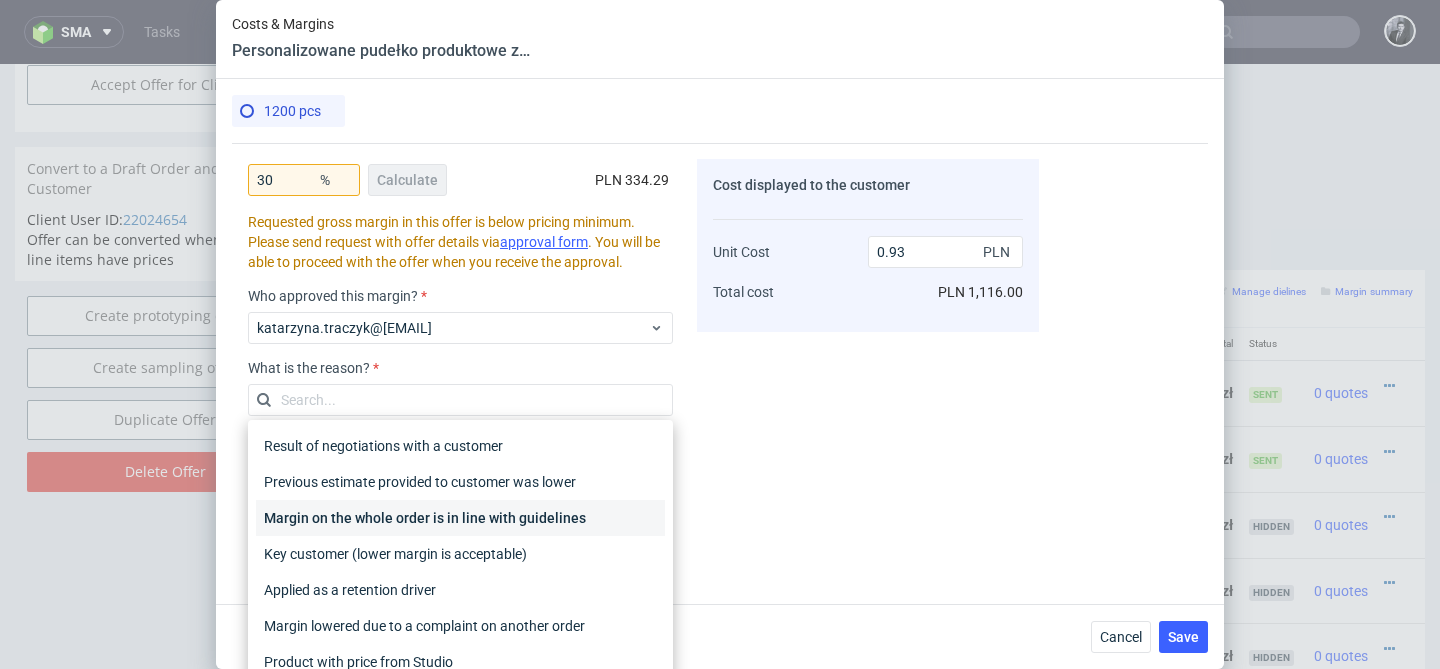 click on "Margin on the whole order is in line with guidelines" at bounding box center [460, 518] 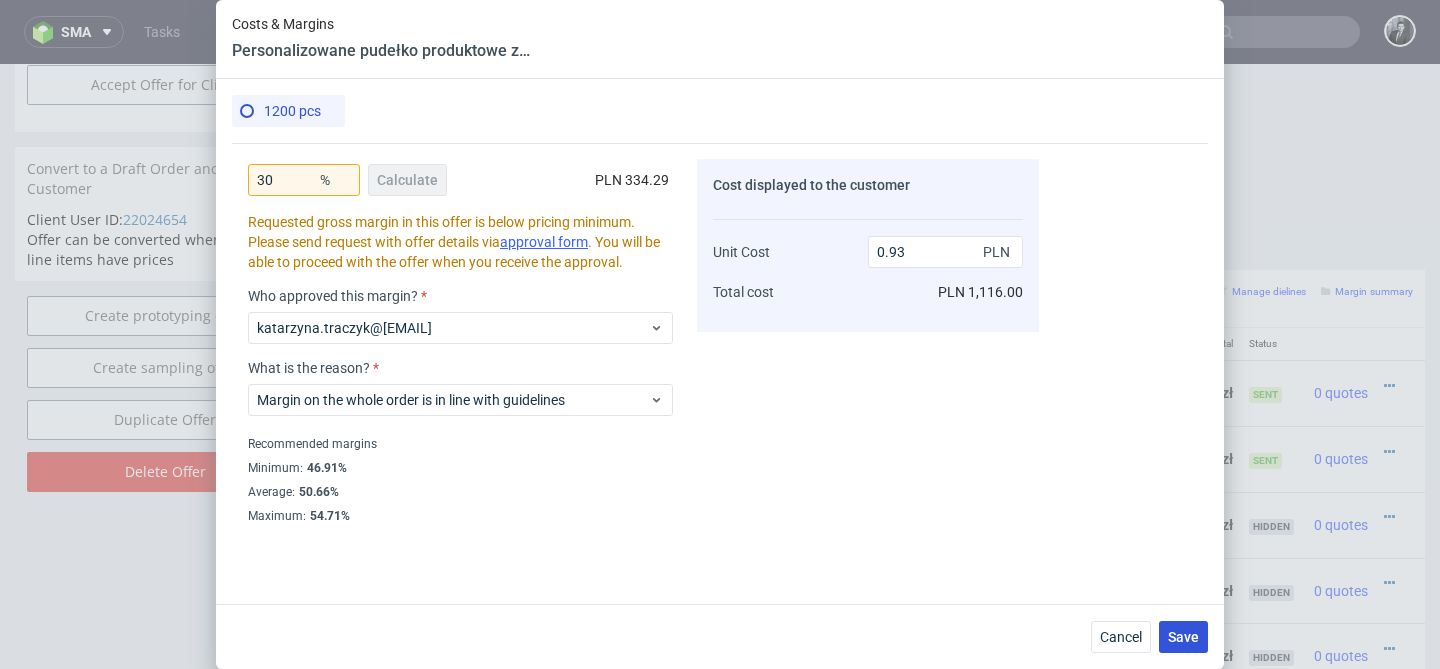 click on "Save" at bounding box center [1183, 637] 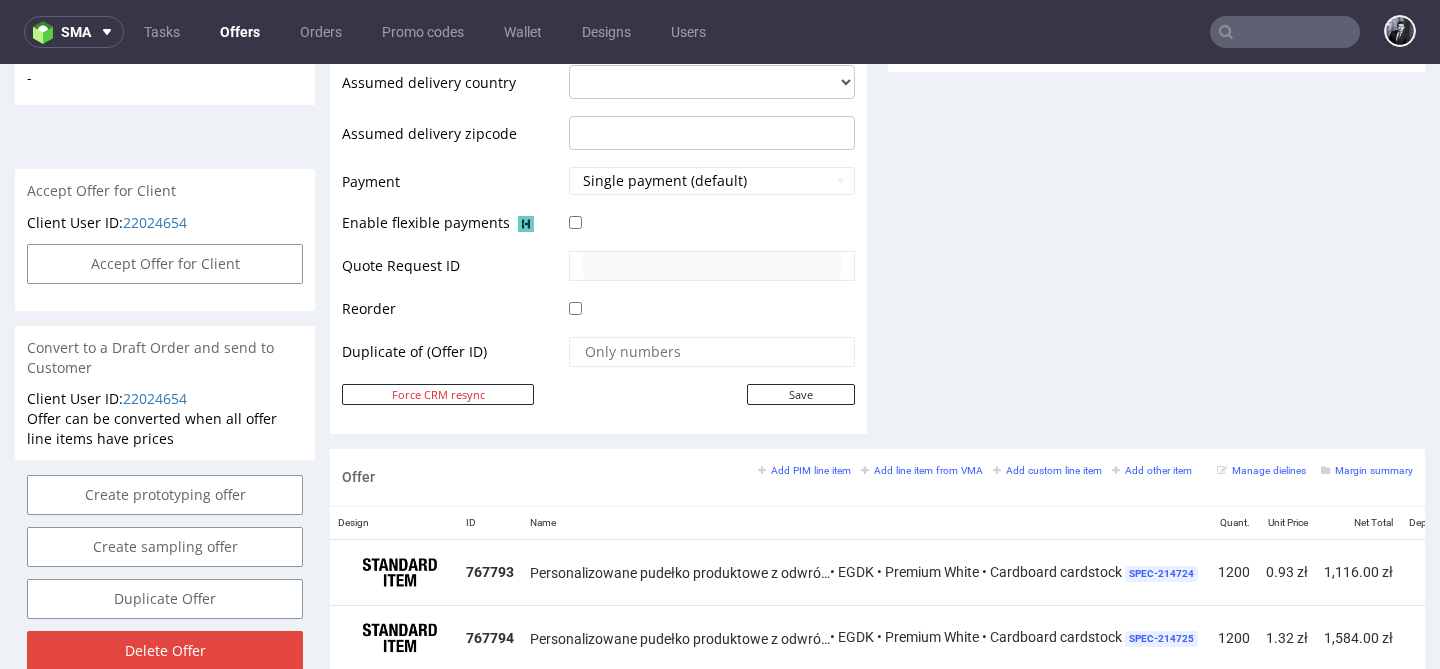 scroll, scrollTop: 888, scrollLeft: 0, axis: vertical 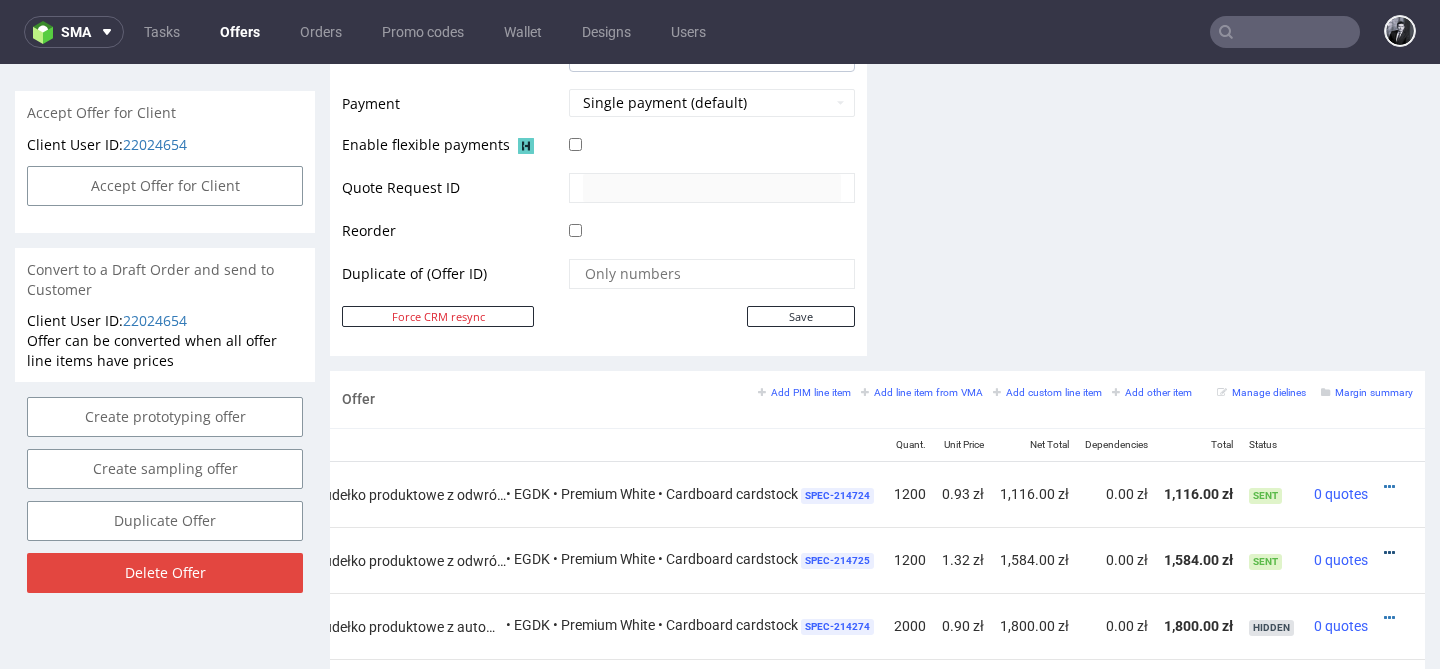 click at bounding box center (1389, 553) 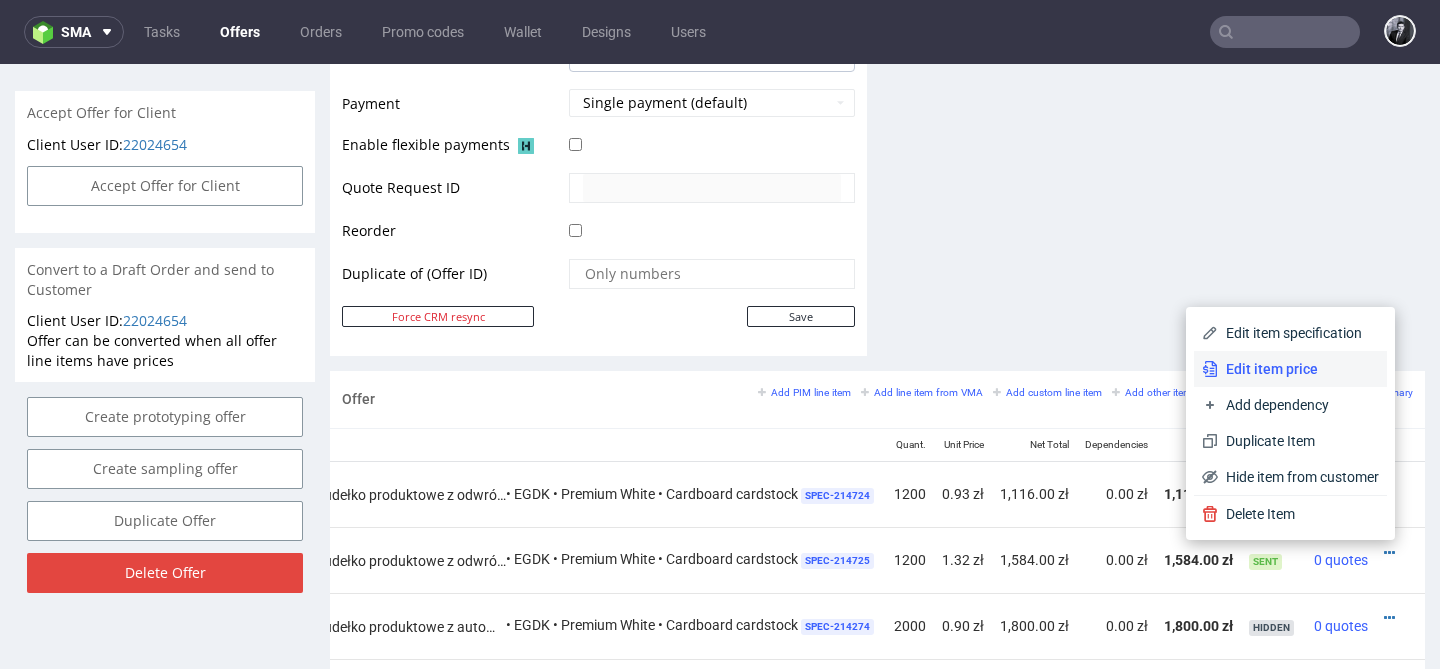 click on "Edit item price" at bounding box center (1298, 369) 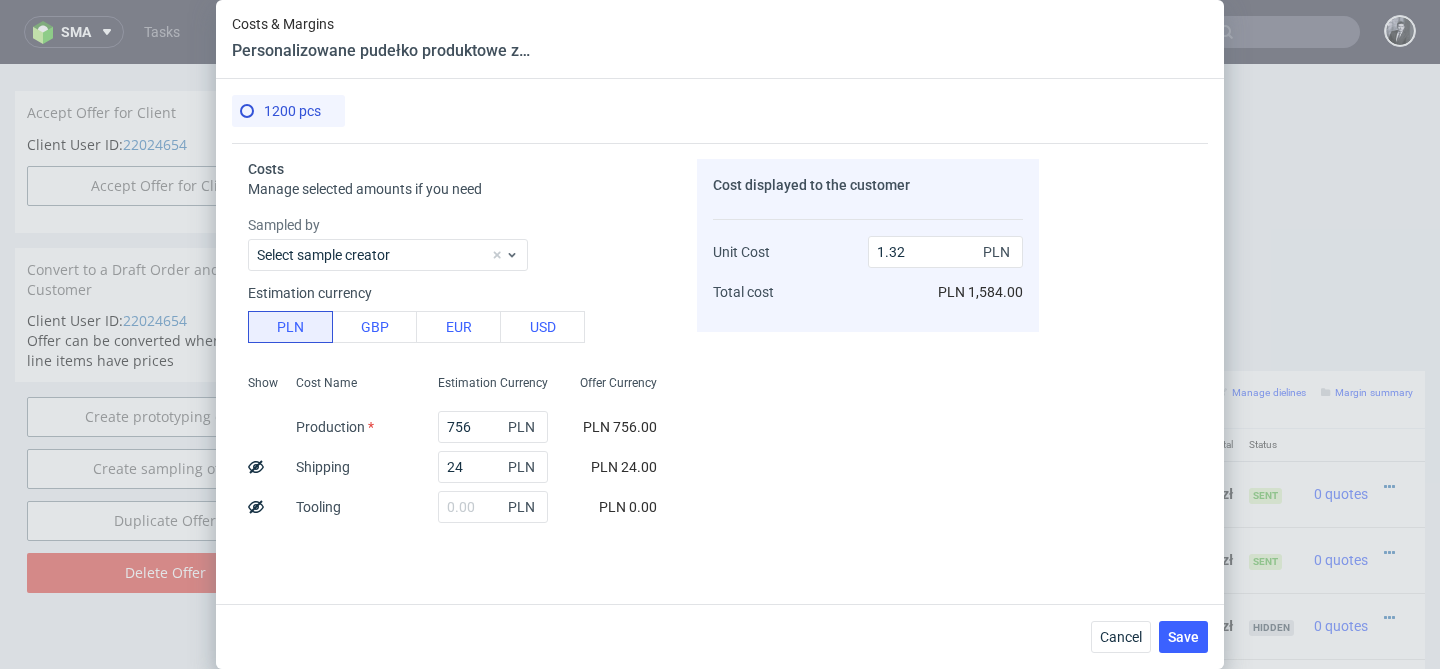 scroll, scrollTop: 423, scrollLeft: 0, axis: vertical 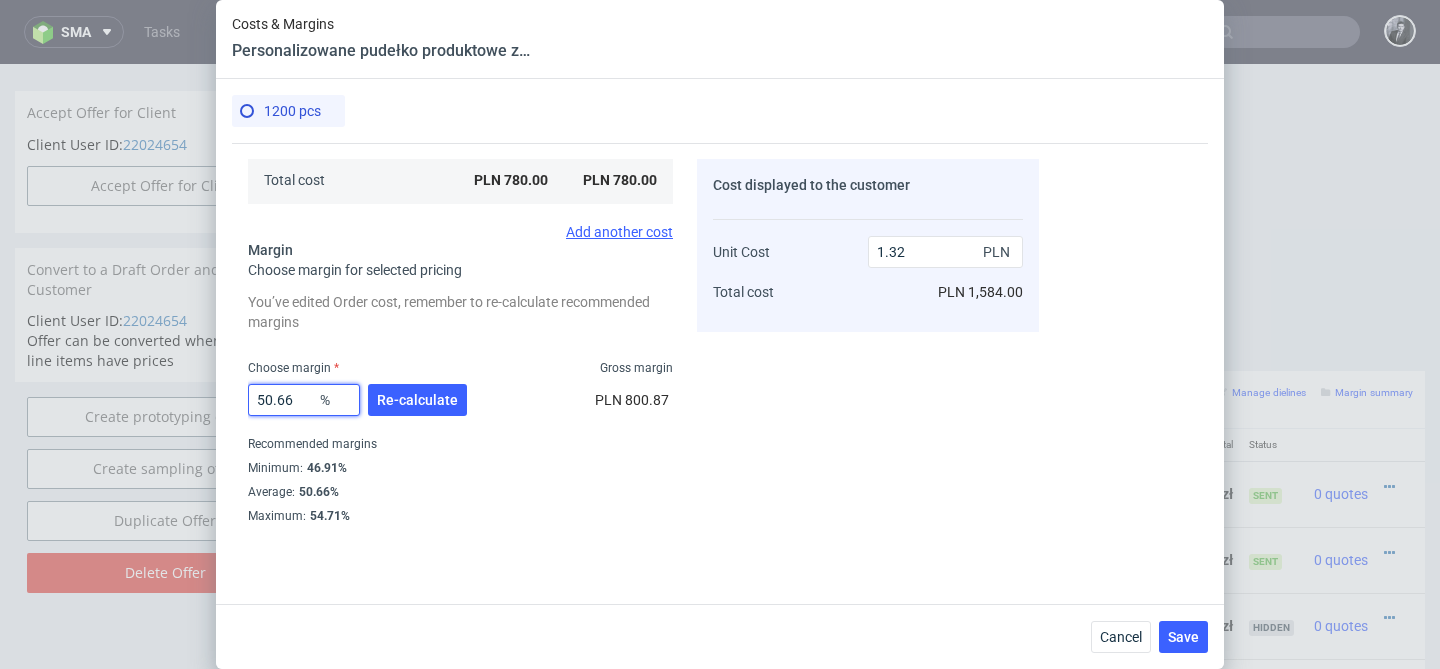 drag, startPoint x: 303, startPoint y: 397, endPoint x: 160, endPoint y: 397, distance: 143 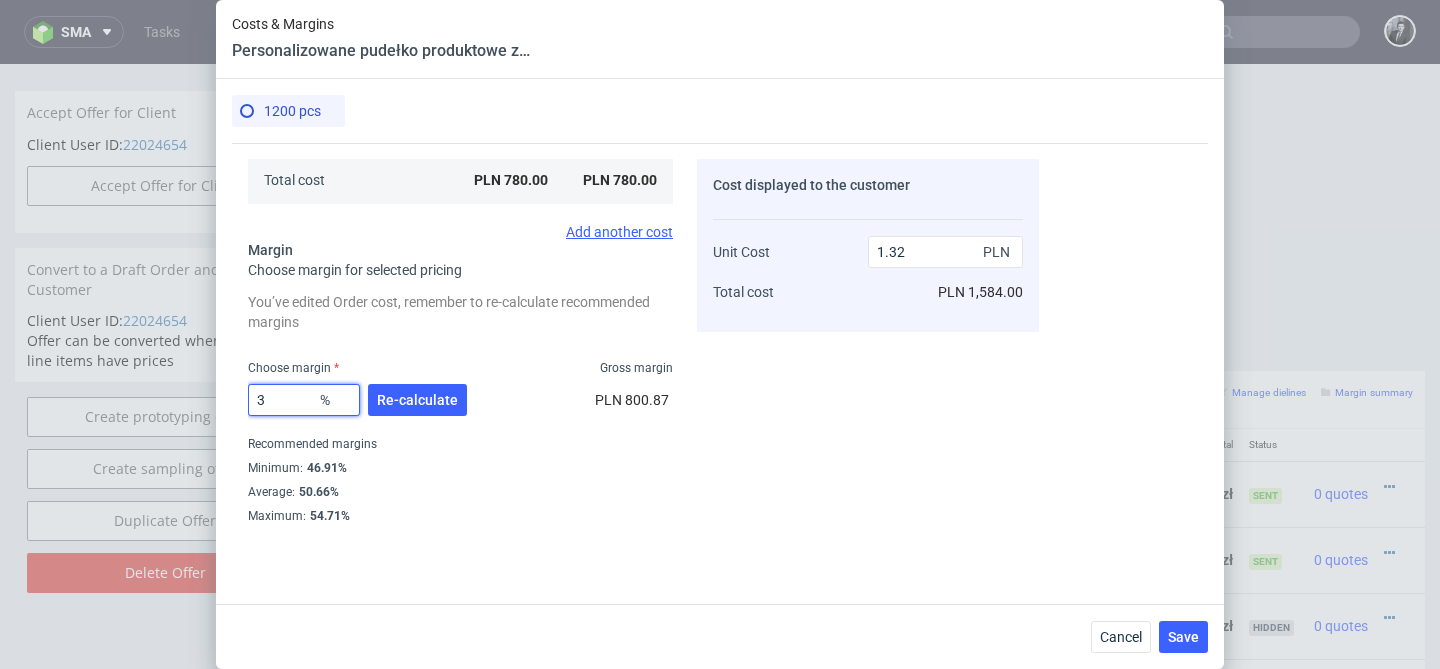 type on "30" 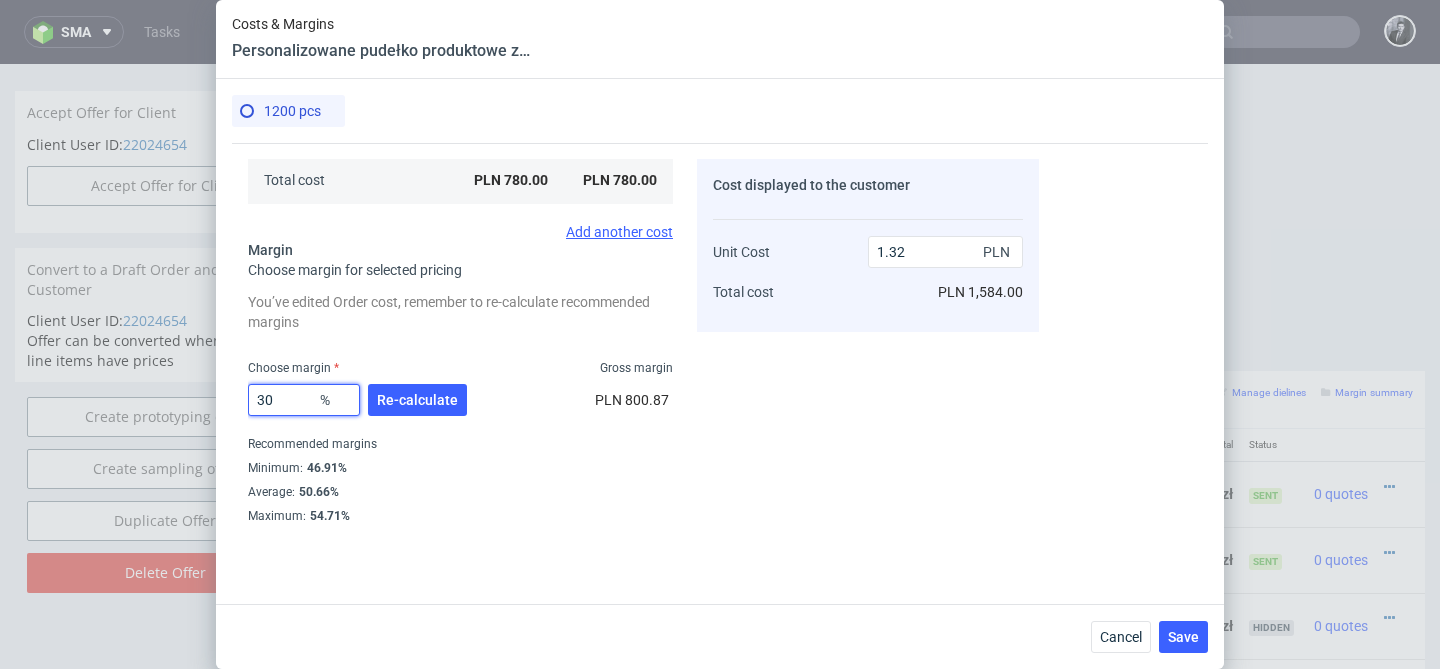 type on "0.93" 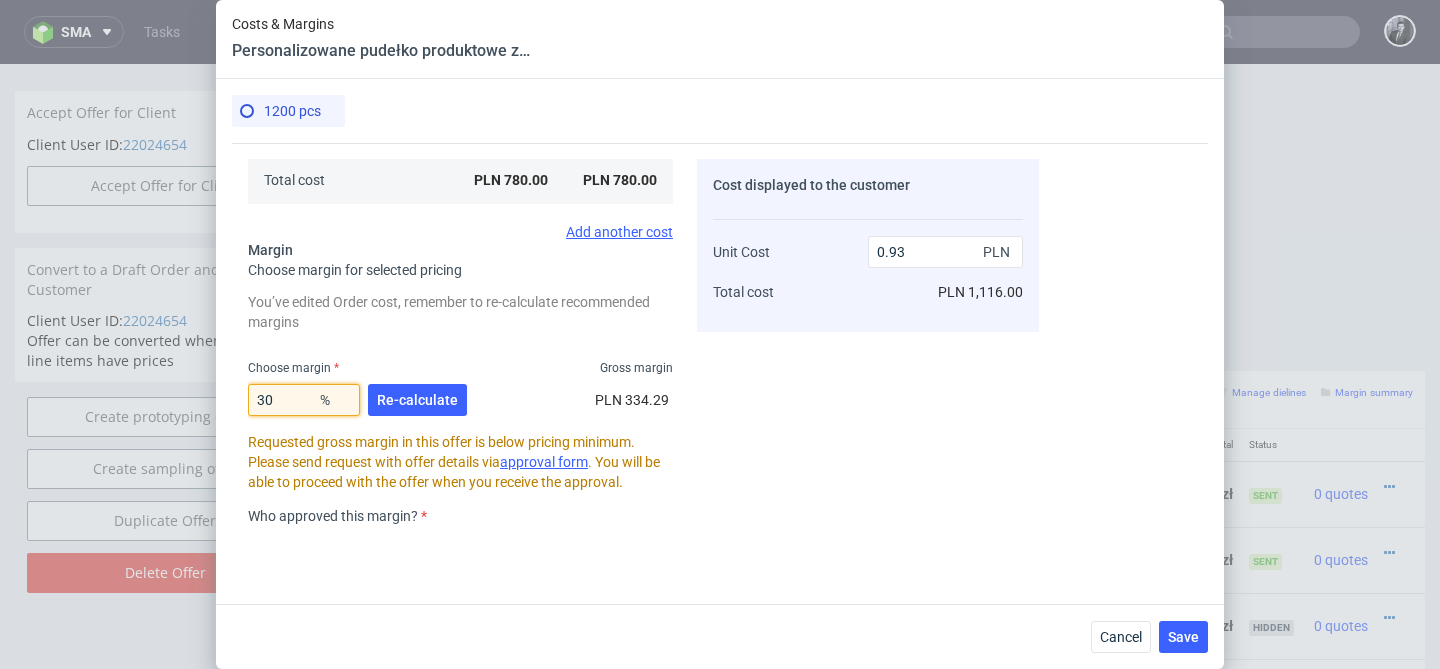type on "30" 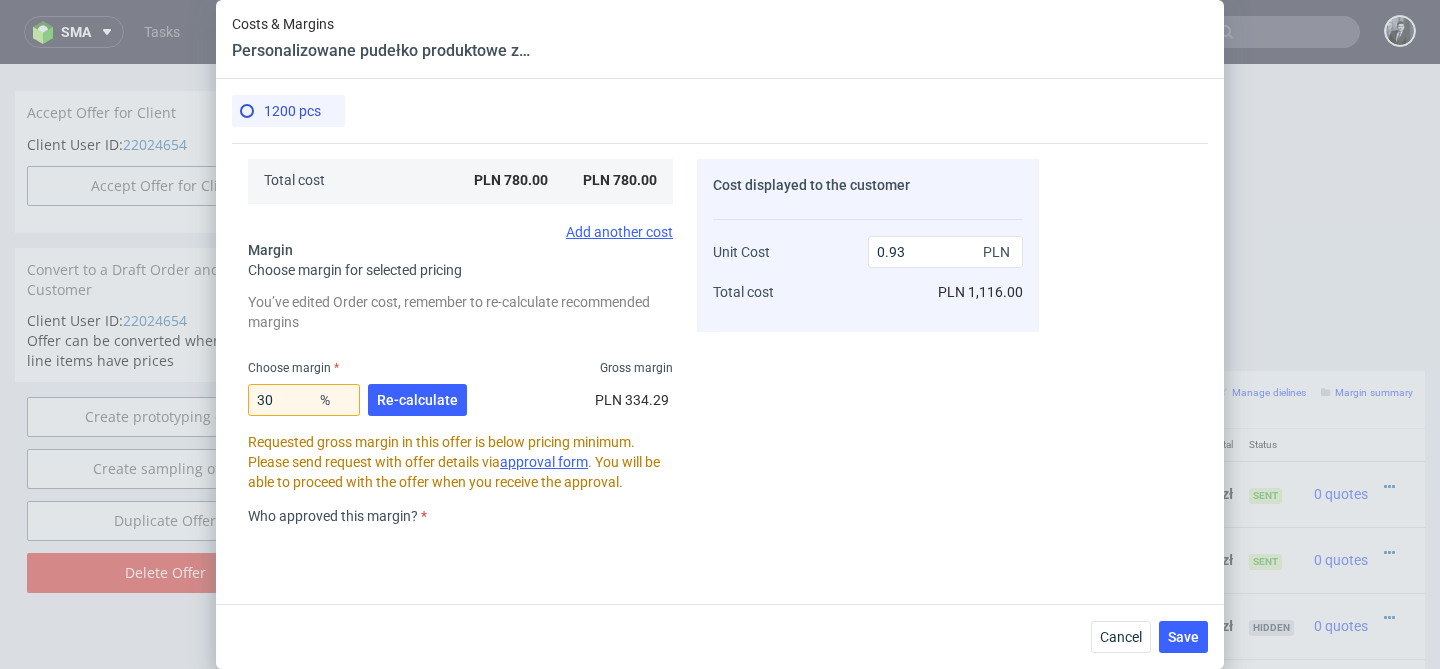 click on "Costs Manage selected amounts if you need Sampled by Select sample creator Estimation currency PLN GBP EUR USD Show Cost Name Production Shipping Tooling Per unit Total cost Estimation Currency 756 PLN 24 PLN PLN PLN 0.65 PLN 780.00 Offer Currency PLN 756.00 PLN 24.00 PLN 0.00 PLN 0.65 PLN 780.00 Add another cost Margin Choose margin for selected pricing You’ve edited Order cost, remember to re-calculate recommended margins Choose margin Gross margin 30 % Re-calculate PLN 334.29 Requested gross margin in this offer is below pricing minimum. Please send request with offer details via  approval form . You will be able to proceed with the offer when you receive the approval. Who approved this margin? Select approver What is the reason? Select reason Recommended margins Minimum : 46.91% Average : 50.66% Maximum : 54.71% Cost displayed to the customer Unit Cost Total cost 0.93 PLN PLN 1,116.00" at bounding box center [720, 365] 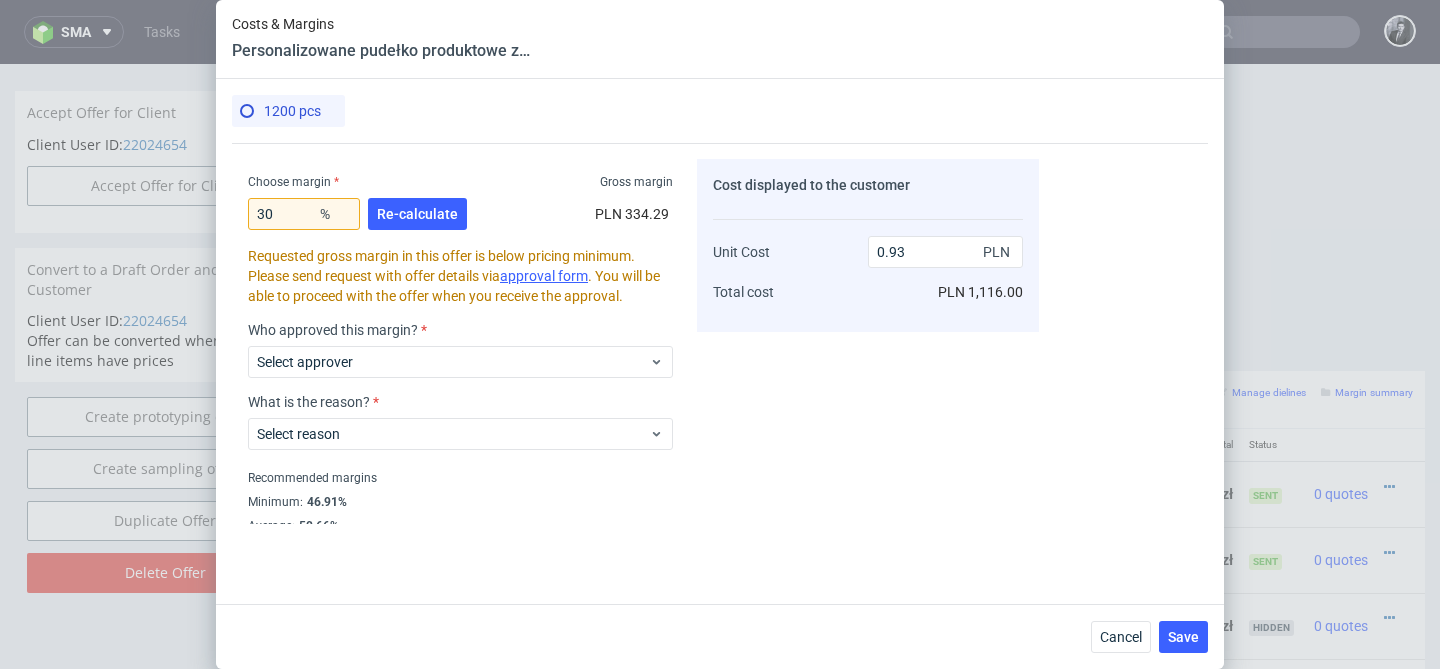 scroll, scrollTop: 643, scrollLeft: 0, axis: vertical 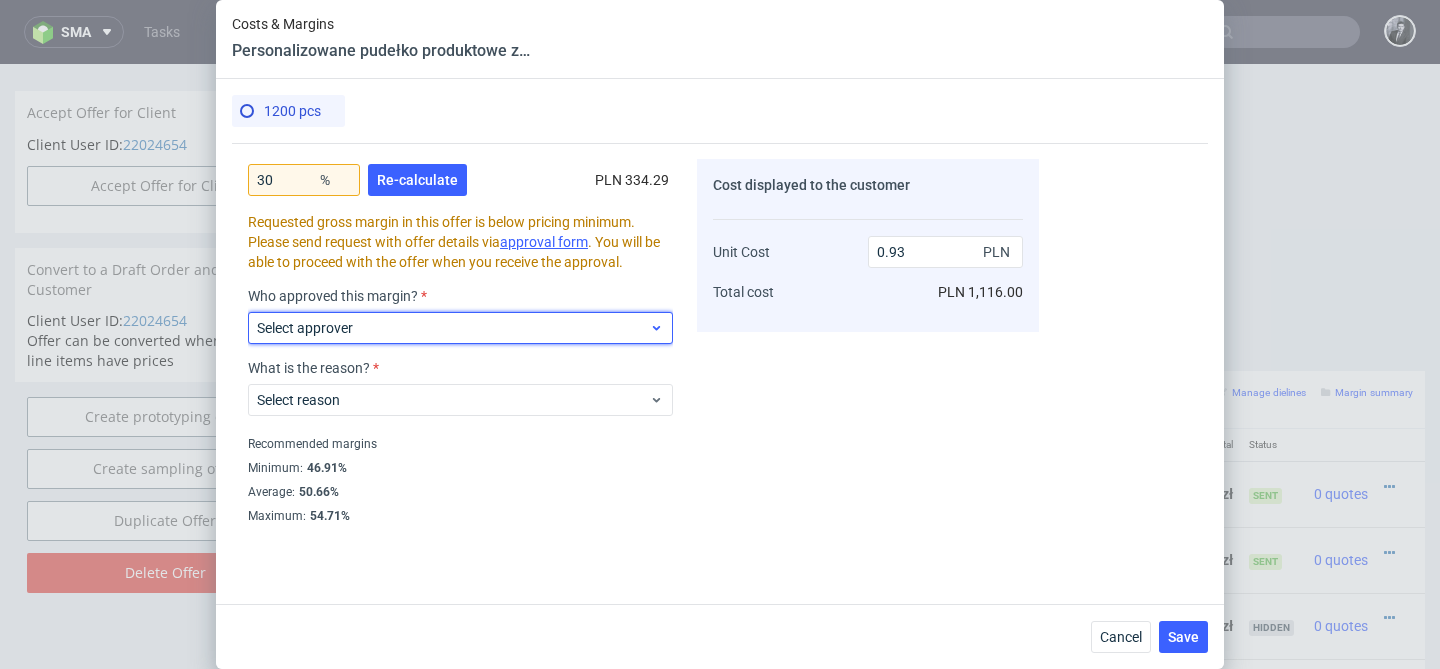 click on "Select approver" at bounding box center (453, 328) 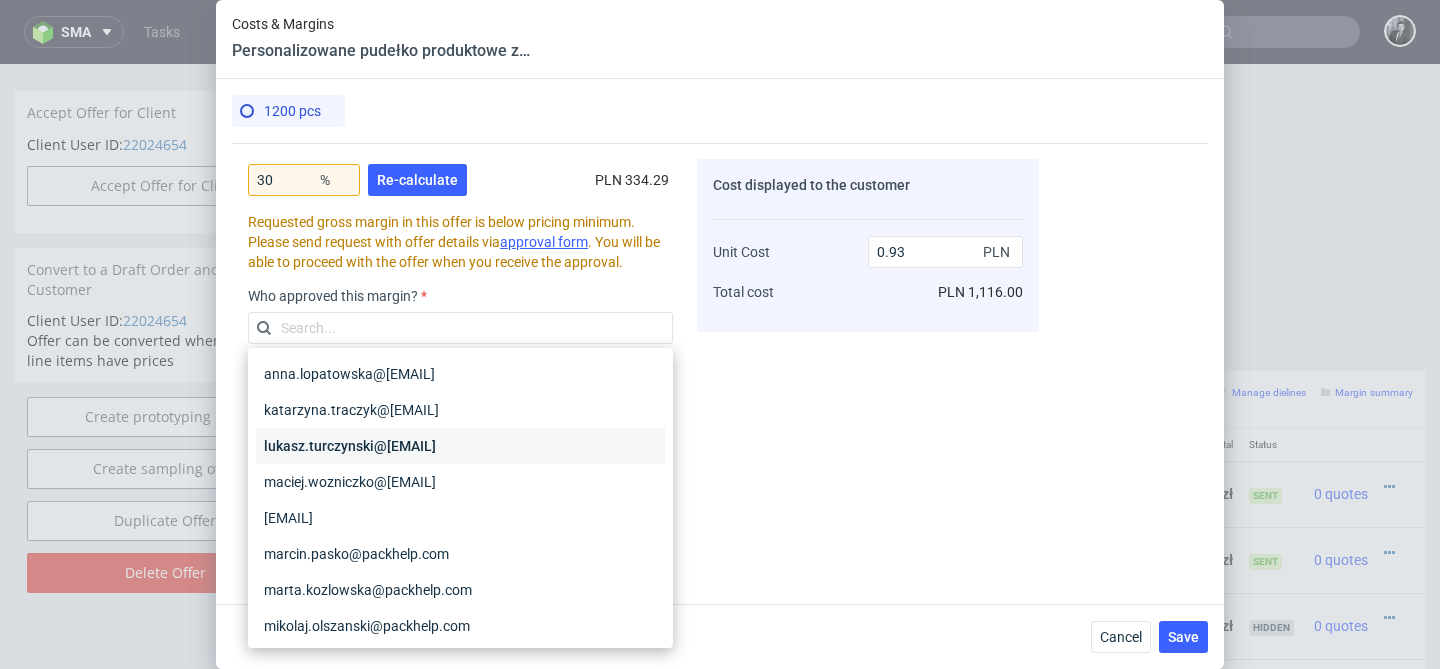 click on "lukasz.turczynski@packhelp.com" at bounding box center (460, 446) 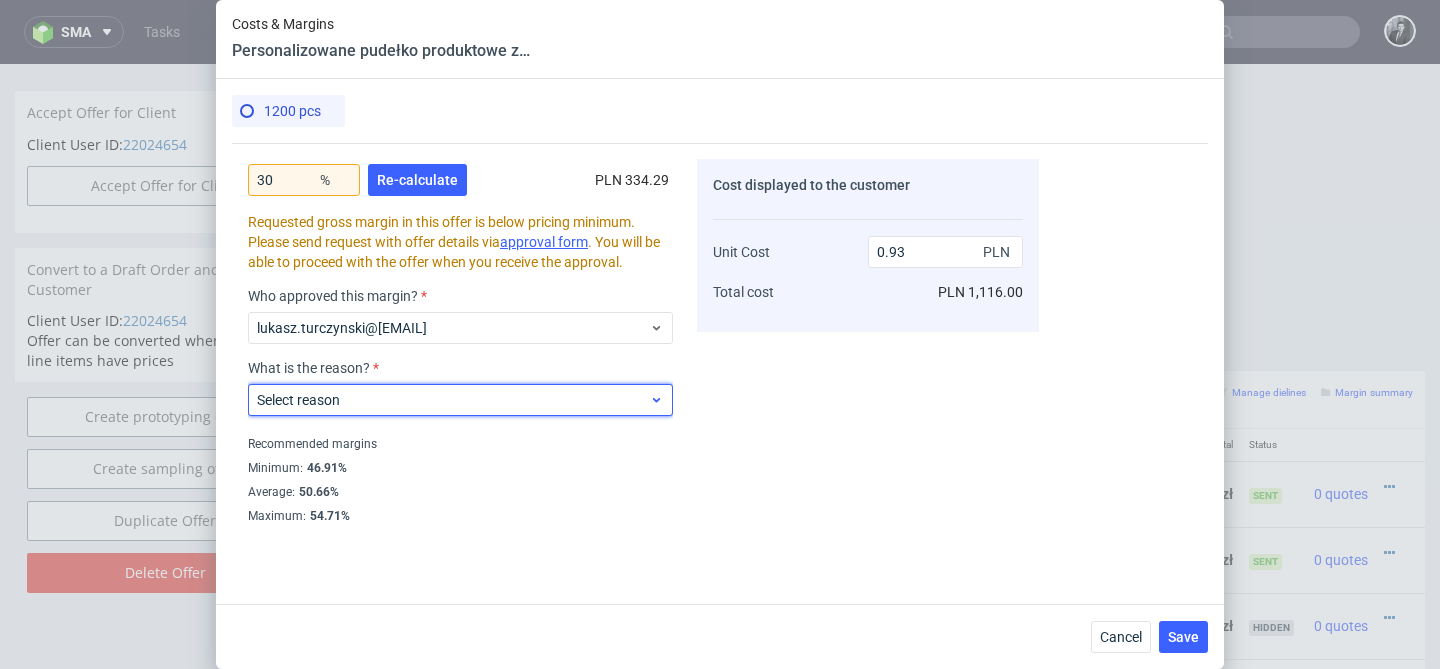 click on "Select reason" at bounding box center (453, 400) 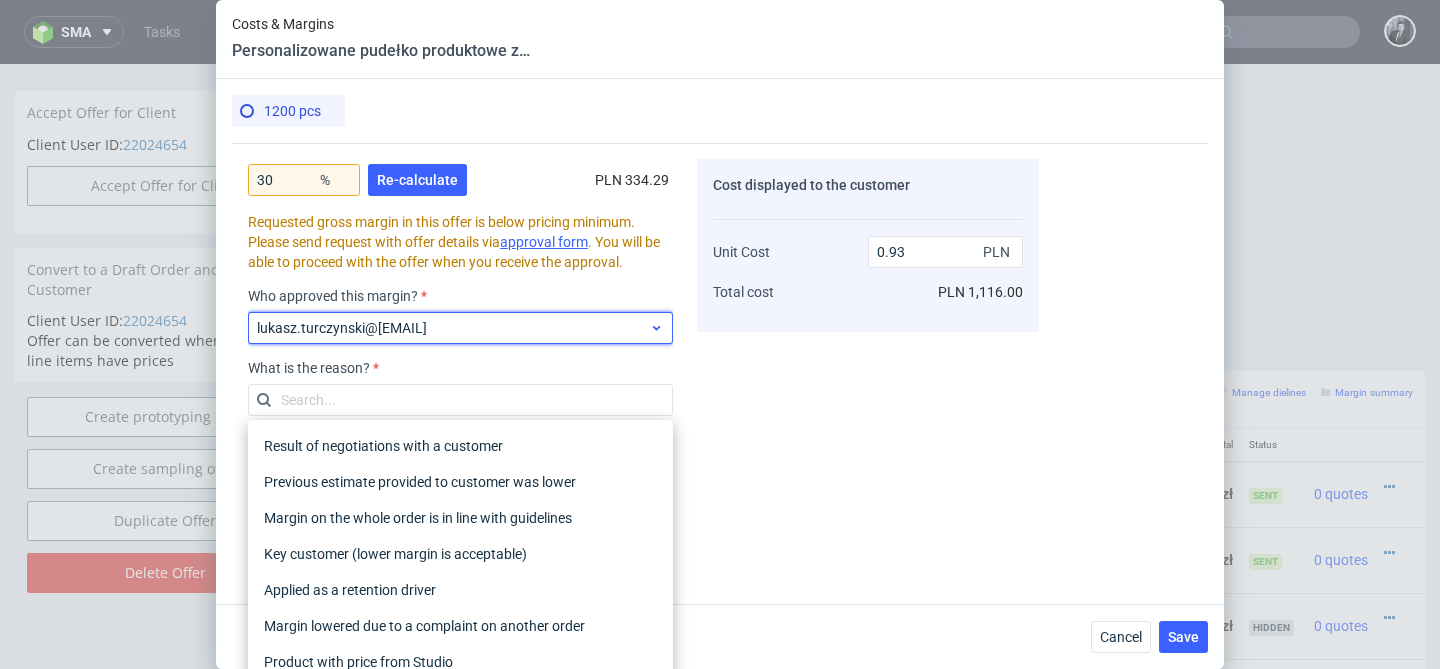 click on "lukasz.turczynski@packhelp.com" at bounding box center (453, 328) 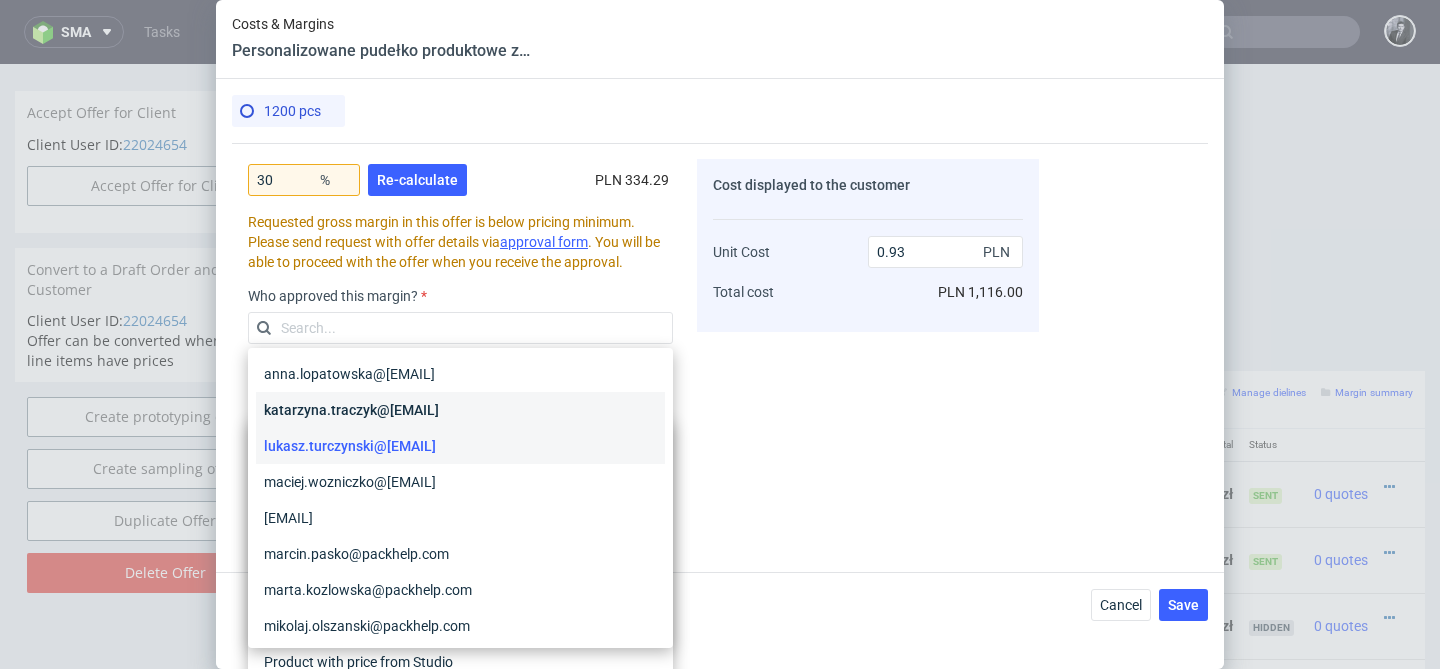 click on "katarzyna.traczyk@packhelp.com" at bounding box center [460, 410] 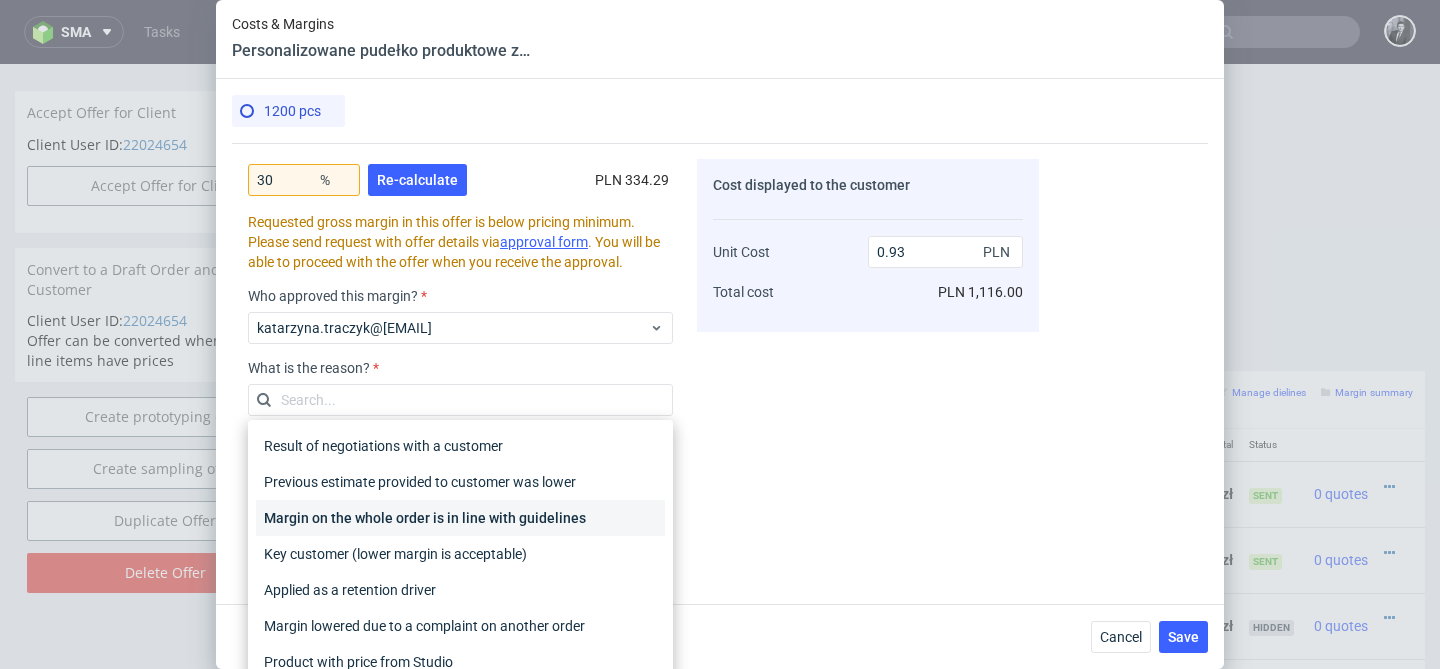 click on "Margin on the whole order is in line with guidelines" at bounding box center (460, 518) 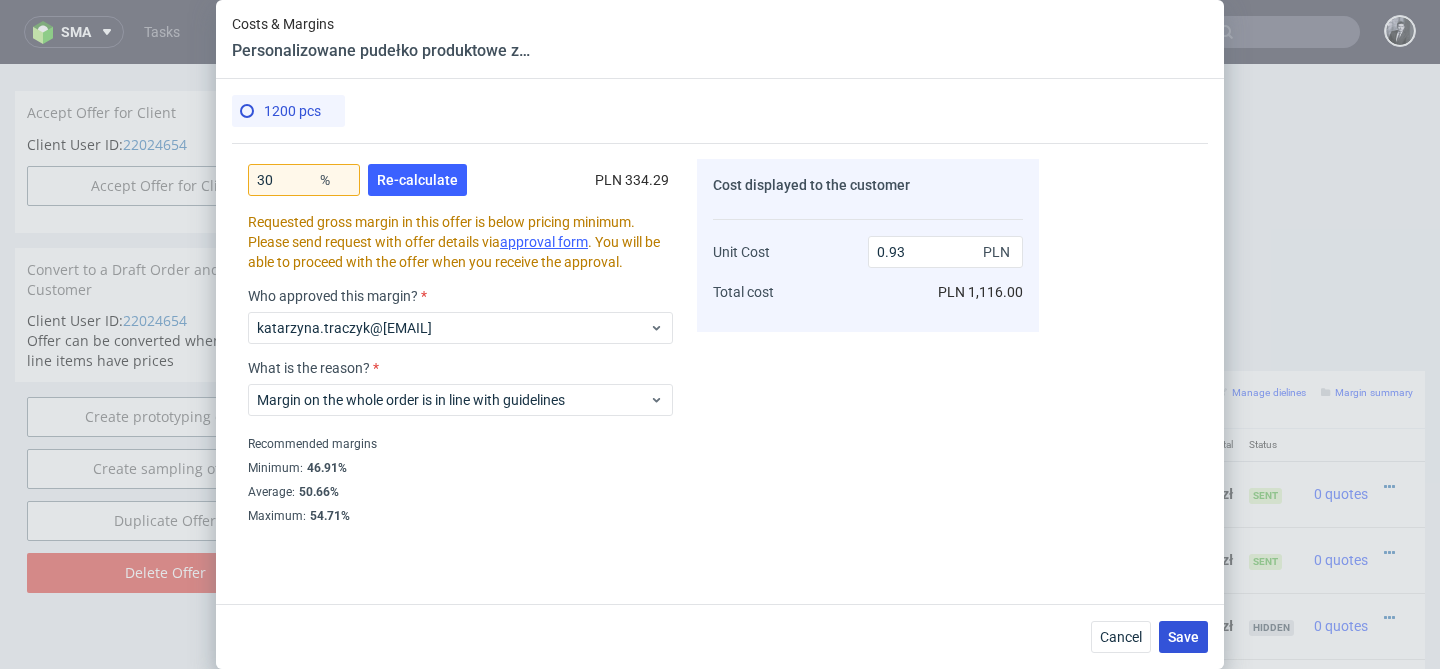 click on "Save" at bounding box center [1183, 637] 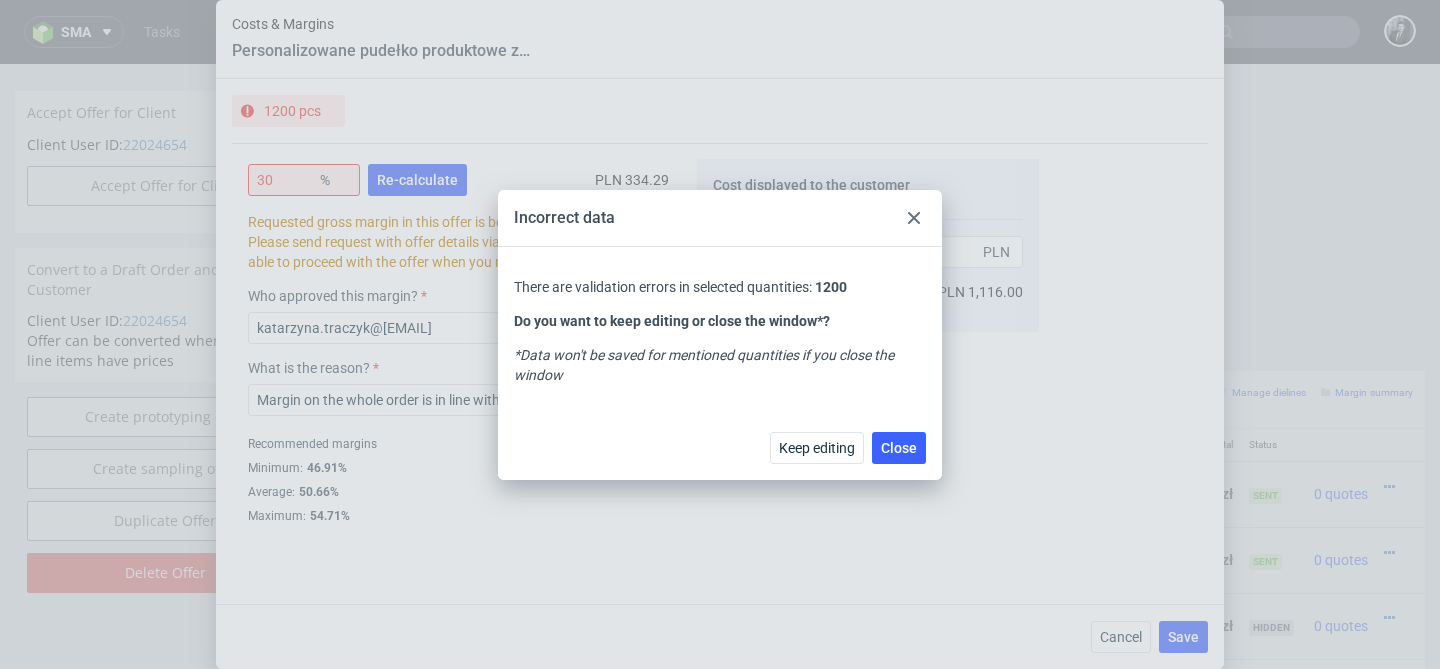 click at bounding box center (914, 218) 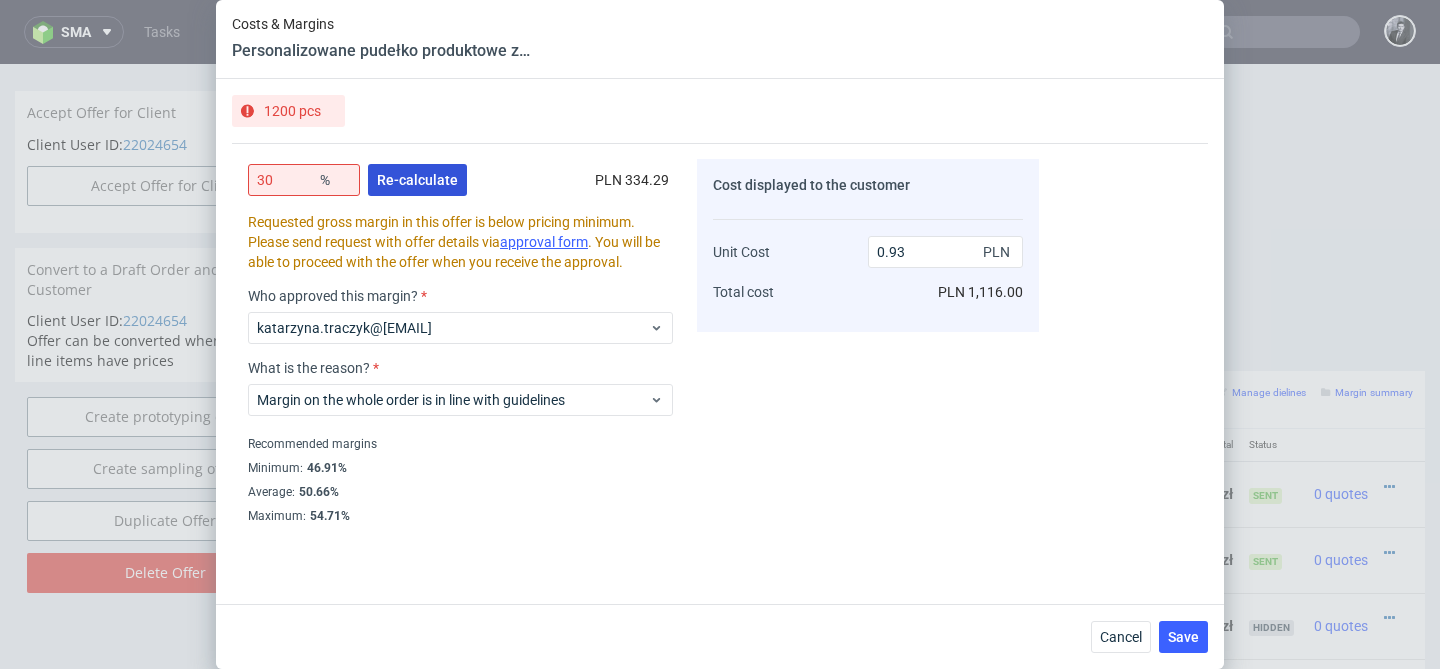 click on "Re-calculate" at bounding box center (417, 180) 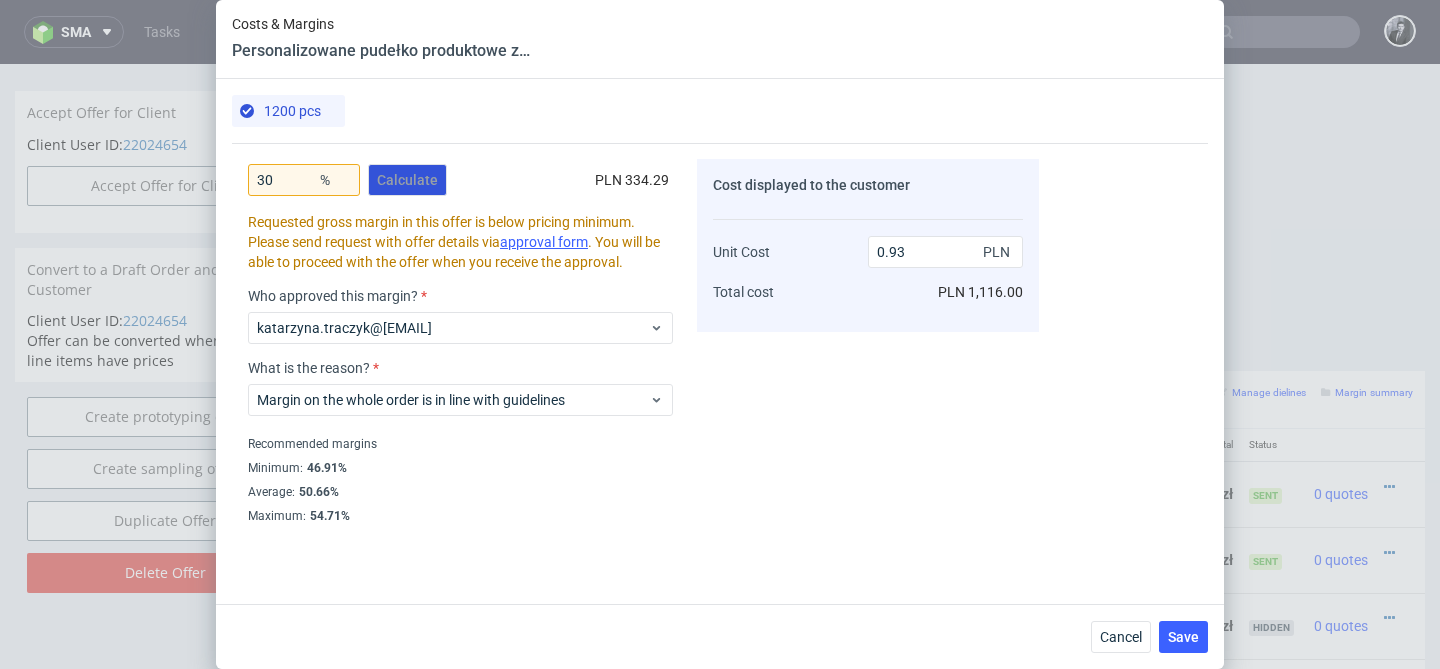 scroll, scrollTop: 587, scrollLeft: 0, axis: vertical 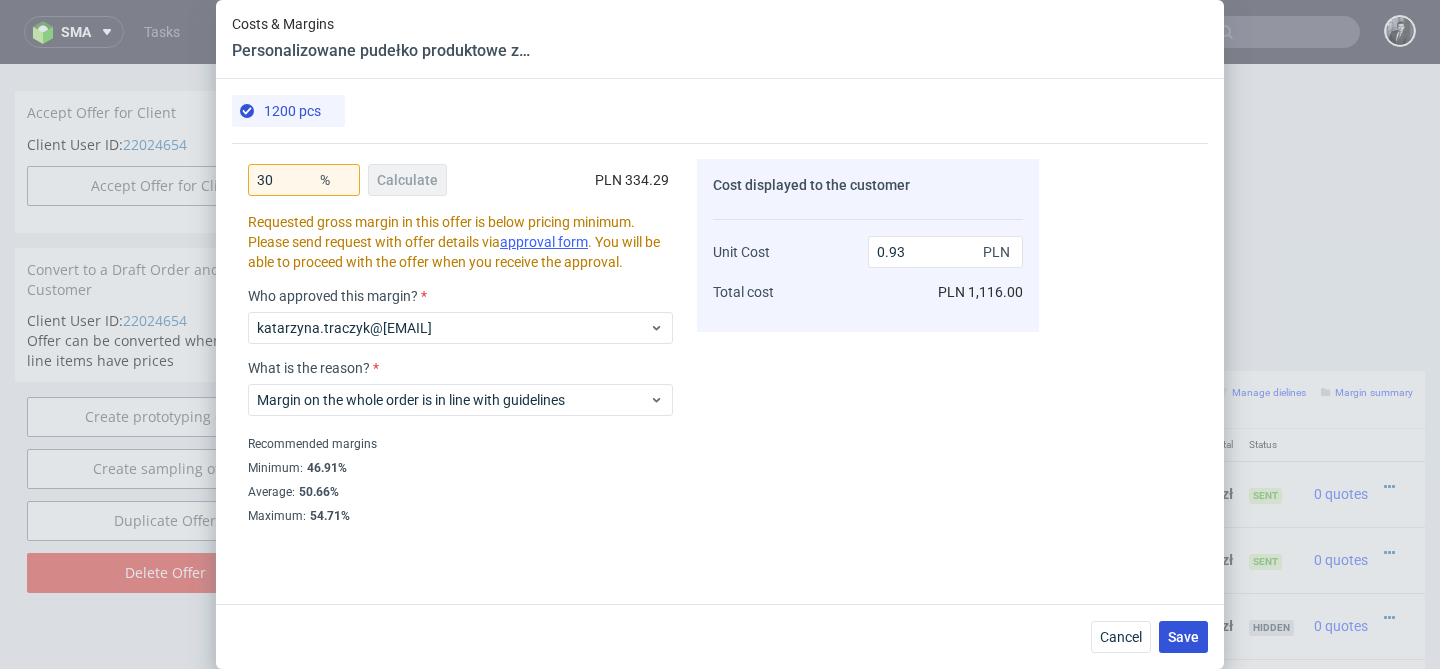 click on "Save" at bounding box center [1183, 637] 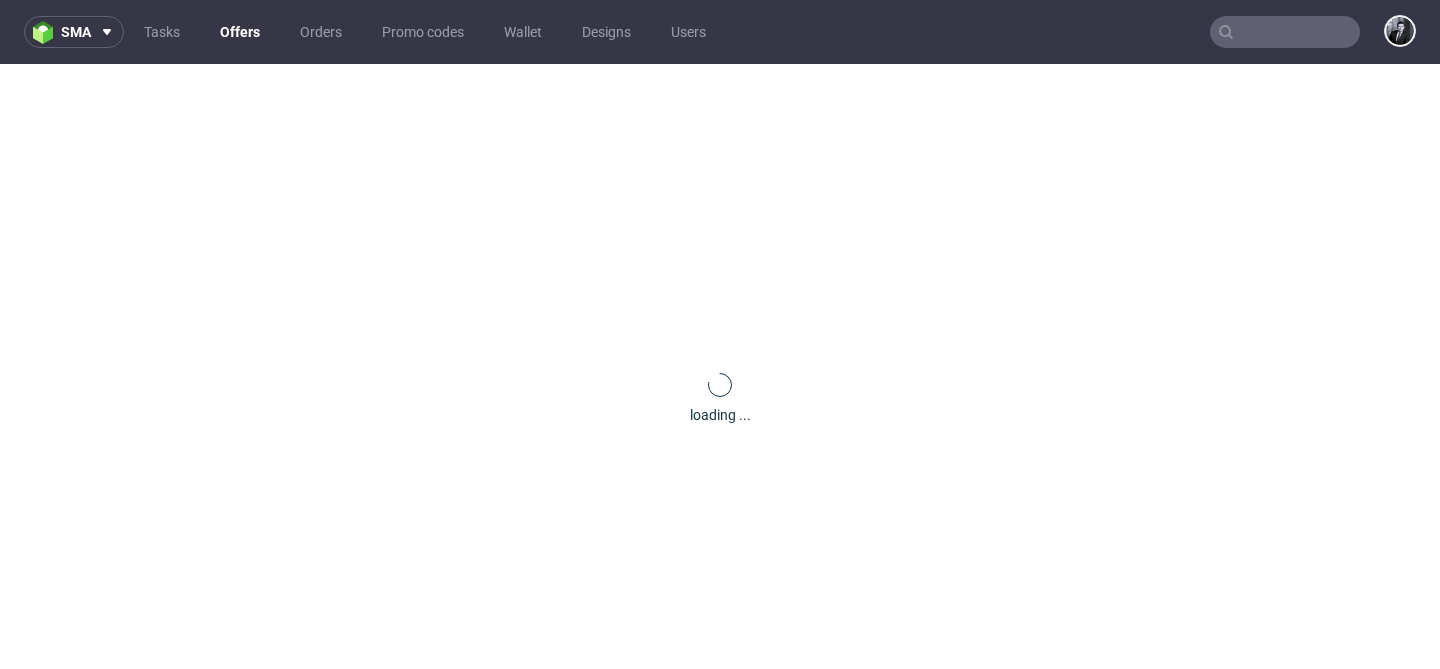 scroll, scrollTop: 0, scrollLeft: 0, axis: both 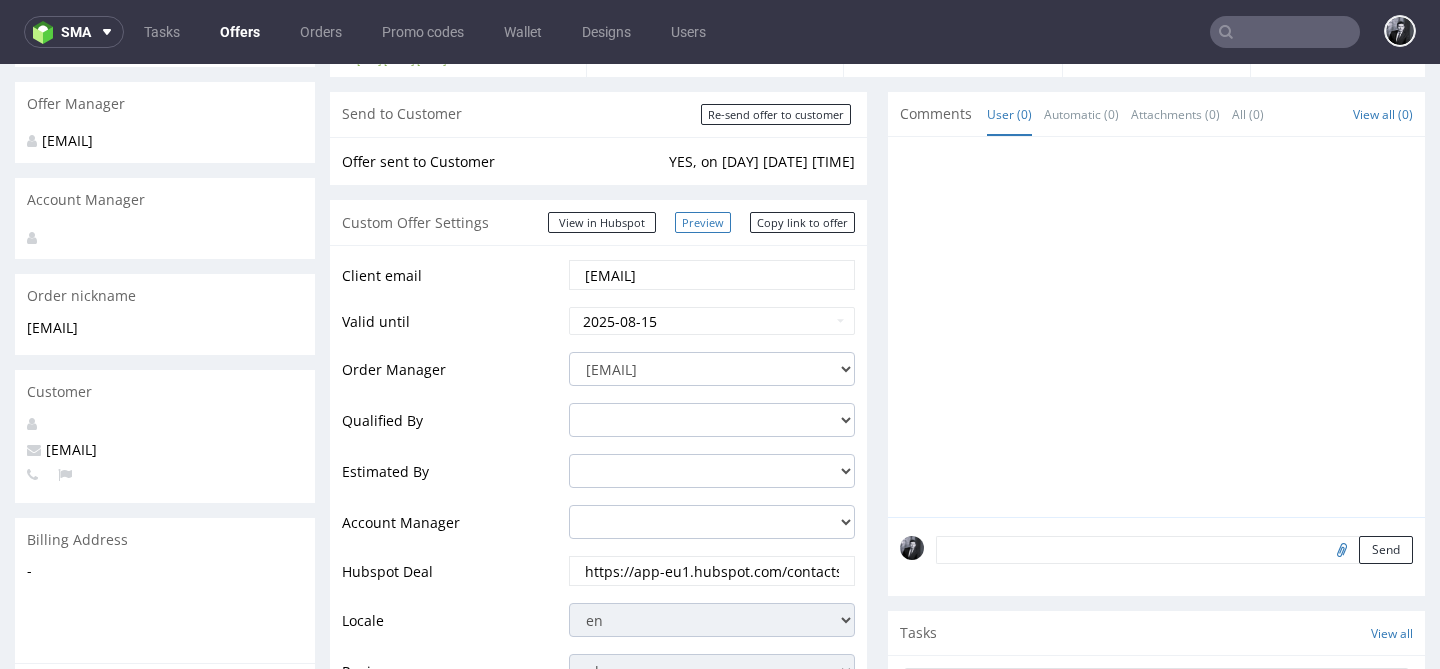 click on "Preview" at bounding box center (703, 222) 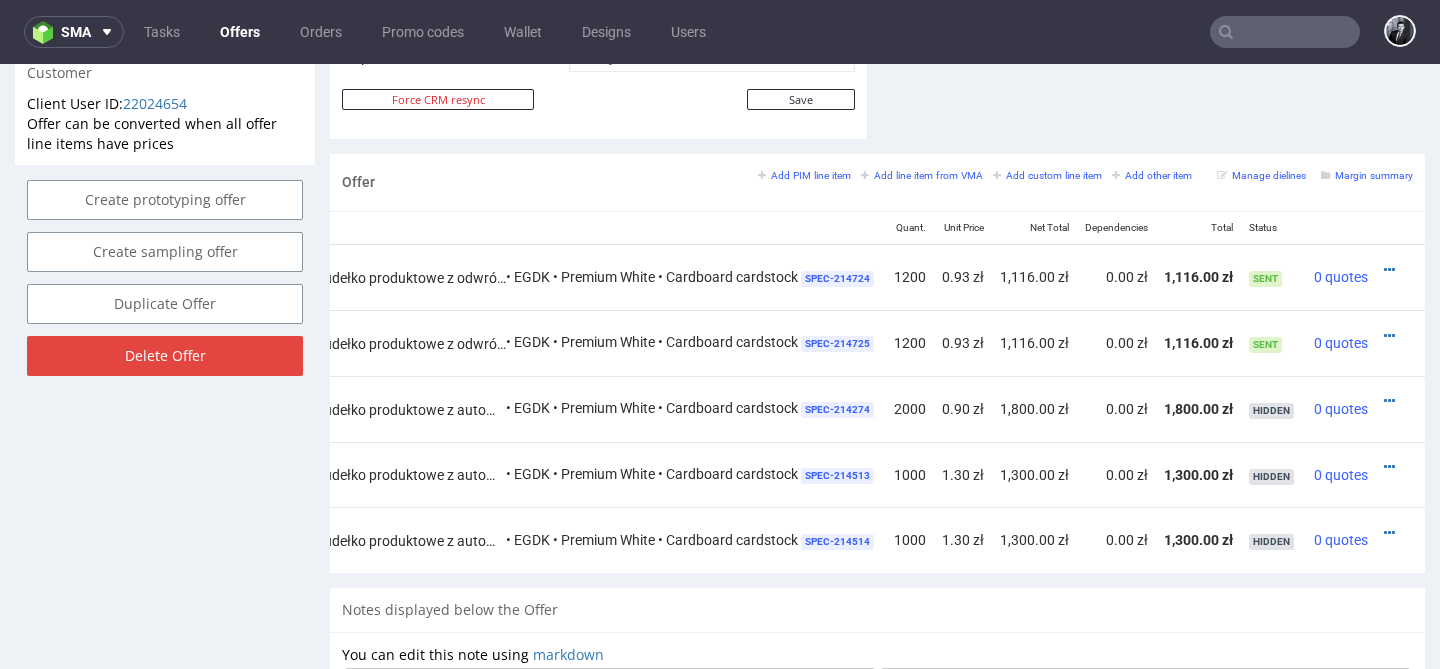 scroll, scrollTop: 1098, scrollLeft: 0, axis: vertical 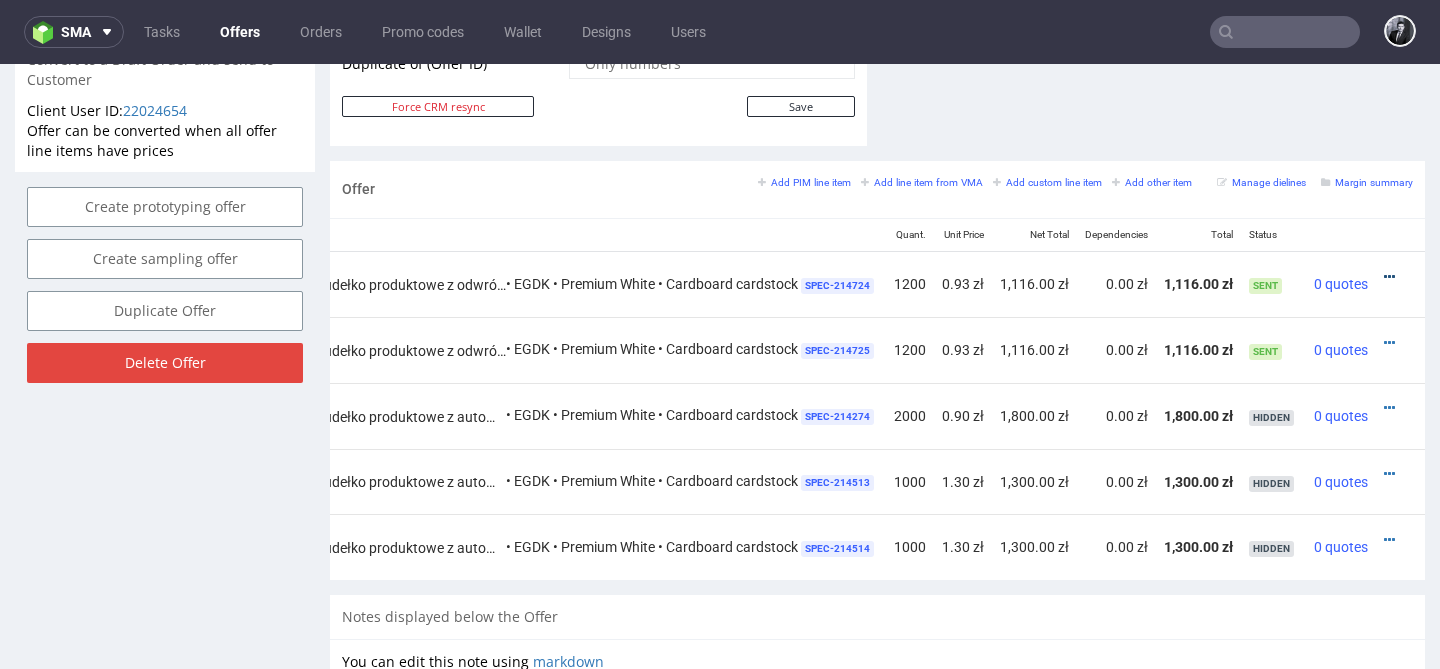click at bounding box center (1389, 277) 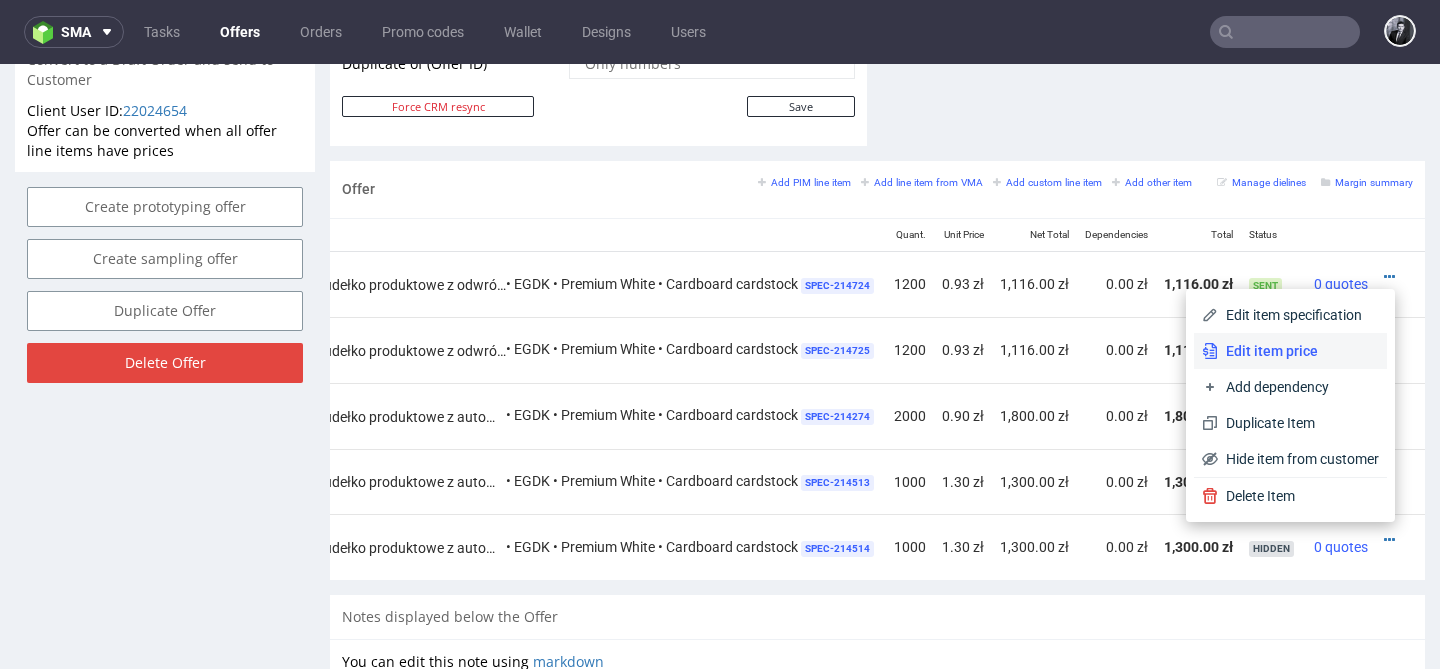 click on "Edit item price" at bounding box center (1298, 351) 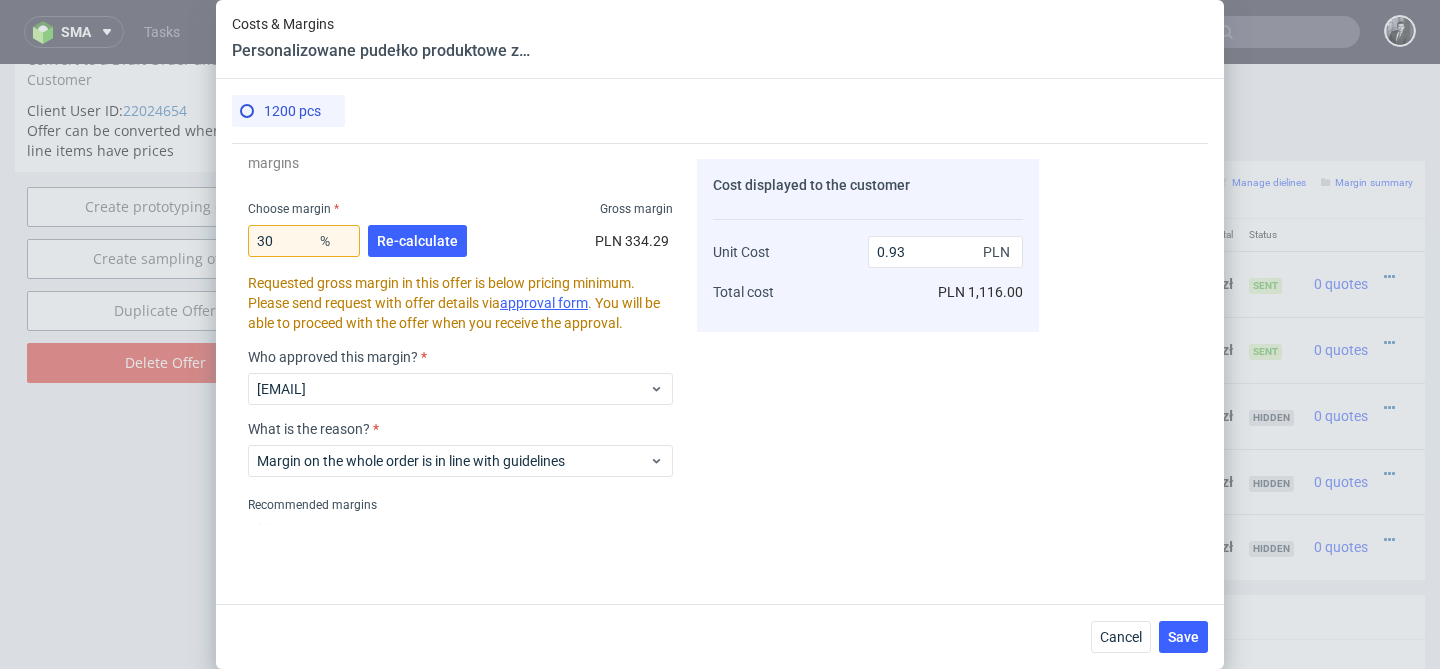 scroll, scrollTop: 609, scrollLeft: 0, axis: vertical 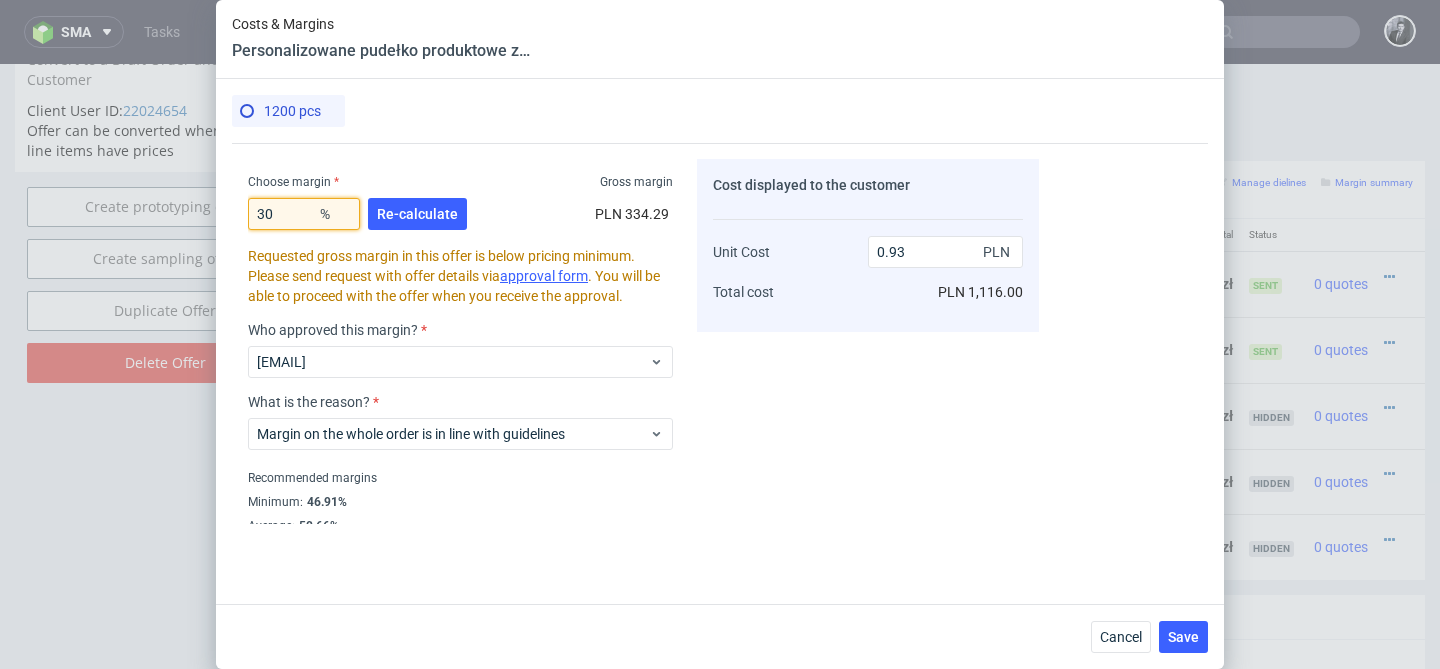 click on "30" at bounding box center (304, 214) 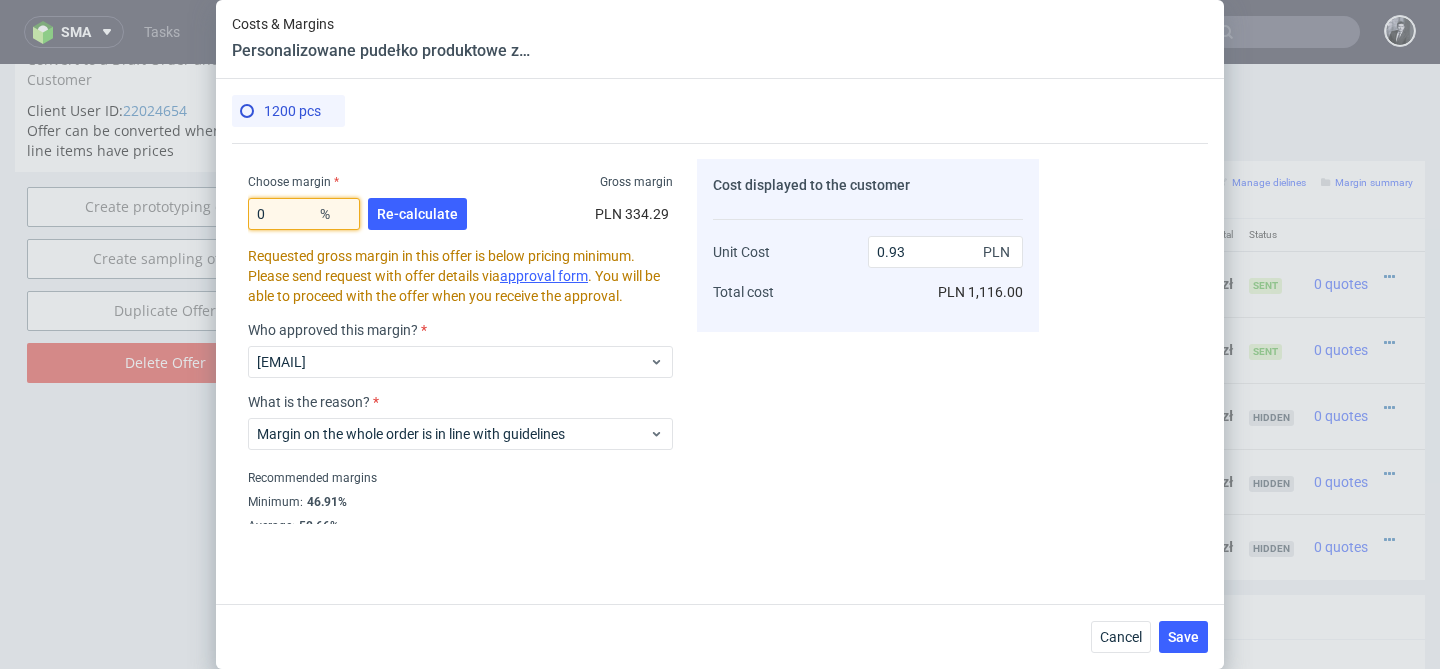 type on "02" 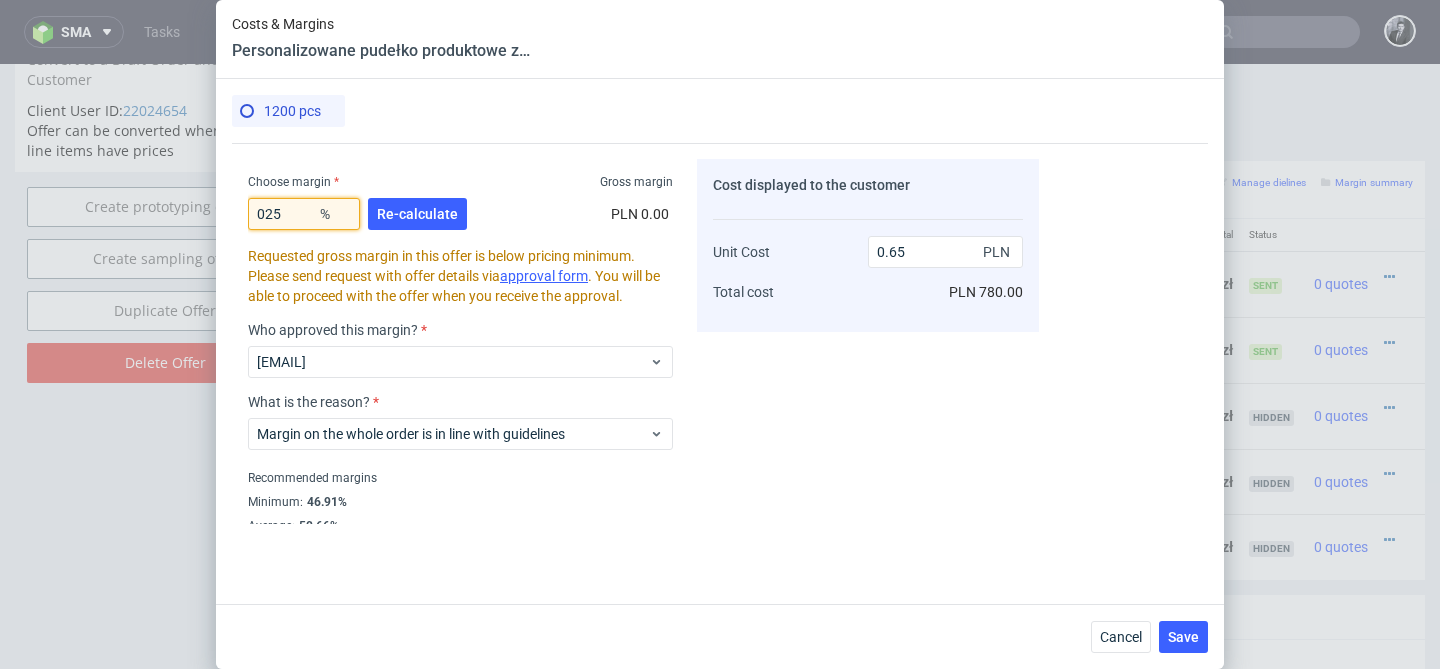 type on "25" 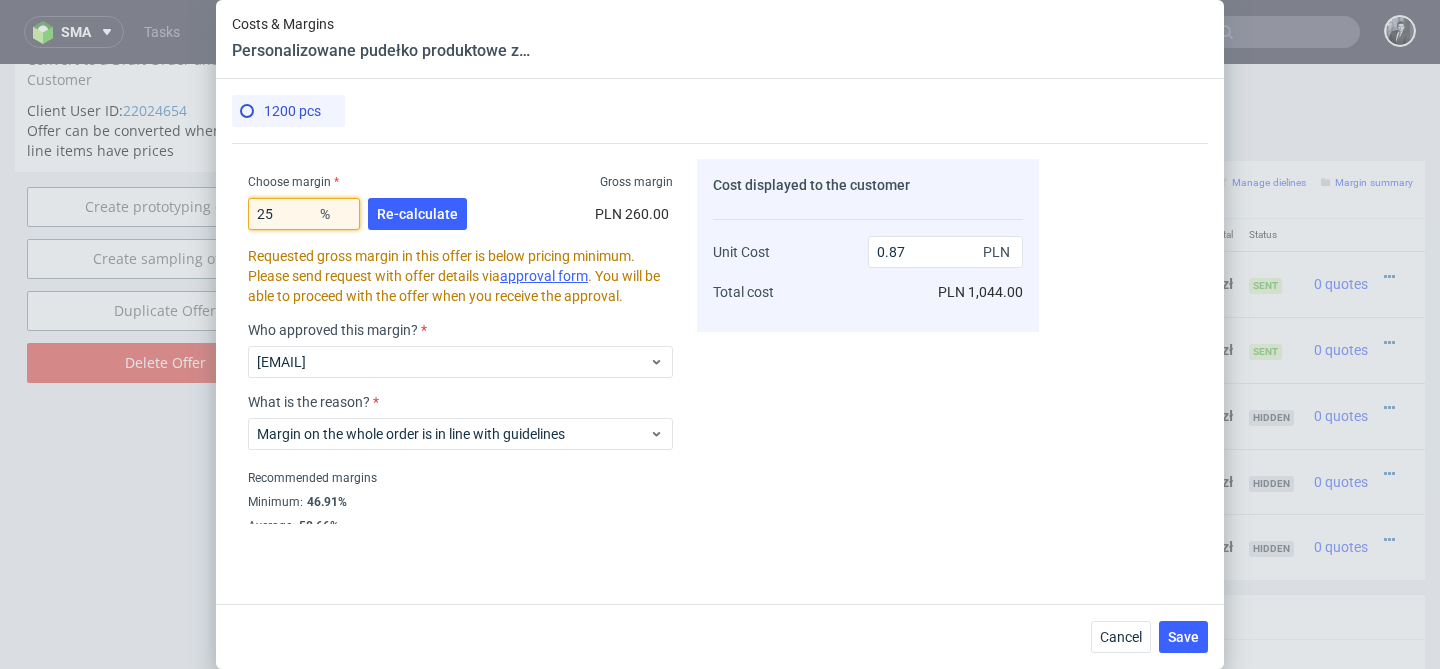 scroll, scrollTop: 643, scrollLeft: 0, axis: vertical 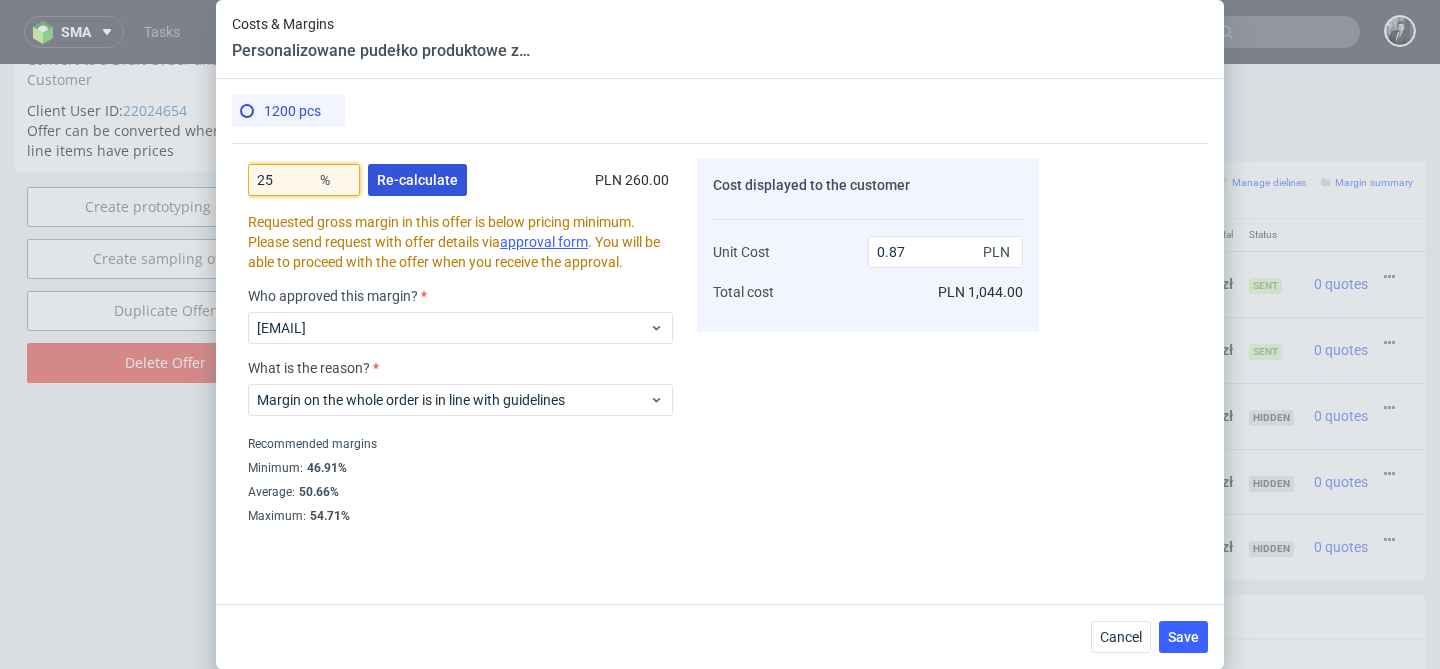 type on "25" 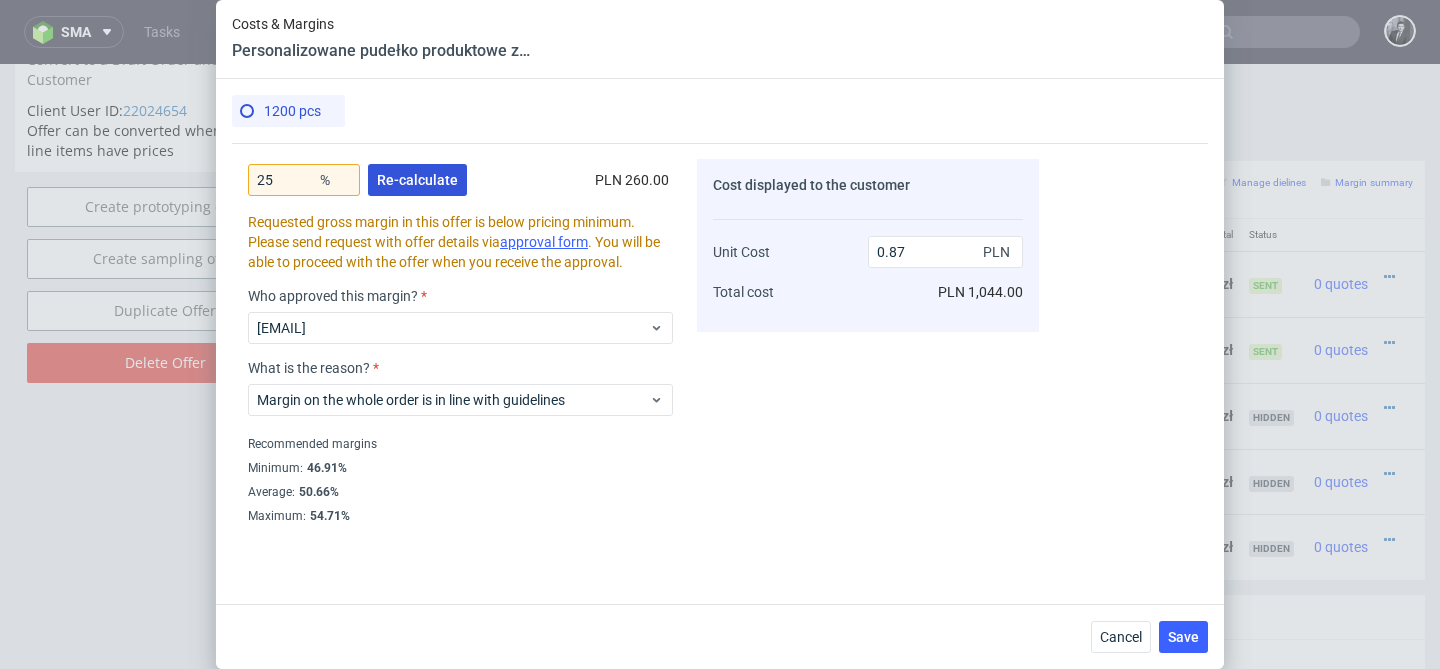 click on "Re-calculate" at bounding box center [417, 180] 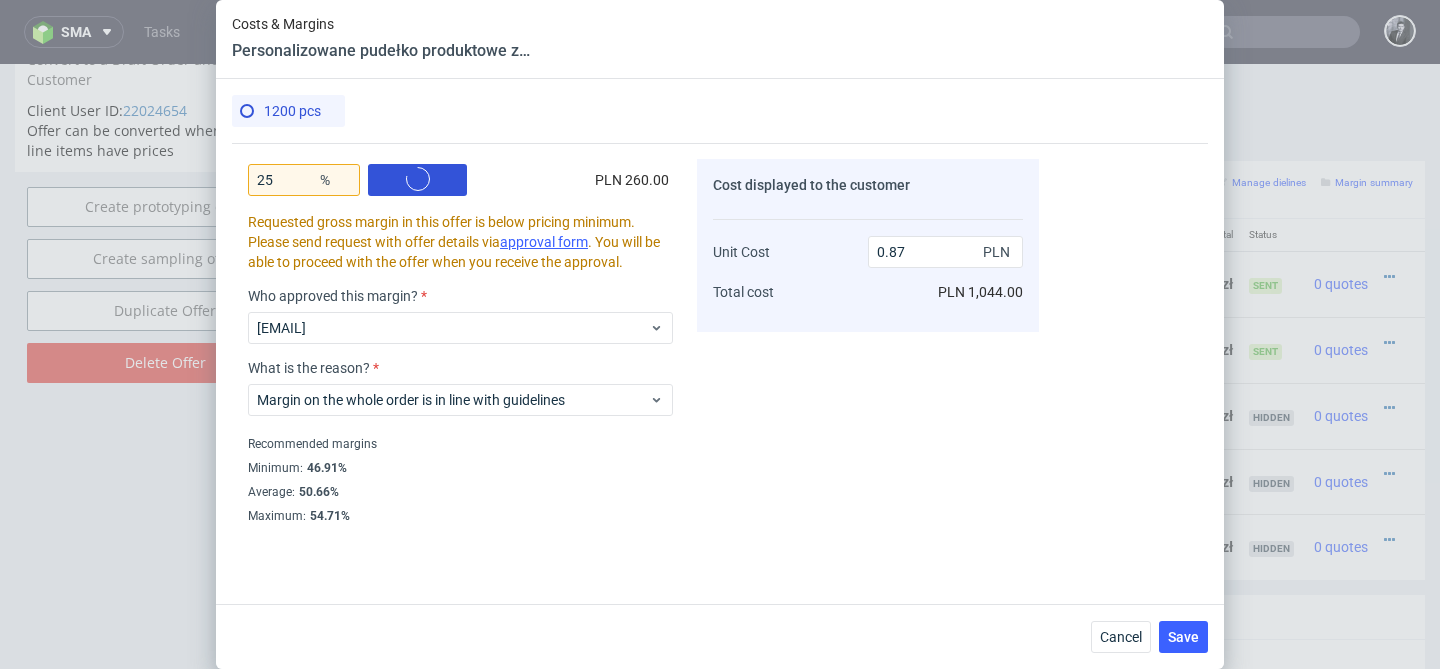 scroll, scrollTop: 587, scrollLeft: 0, axis: vertical 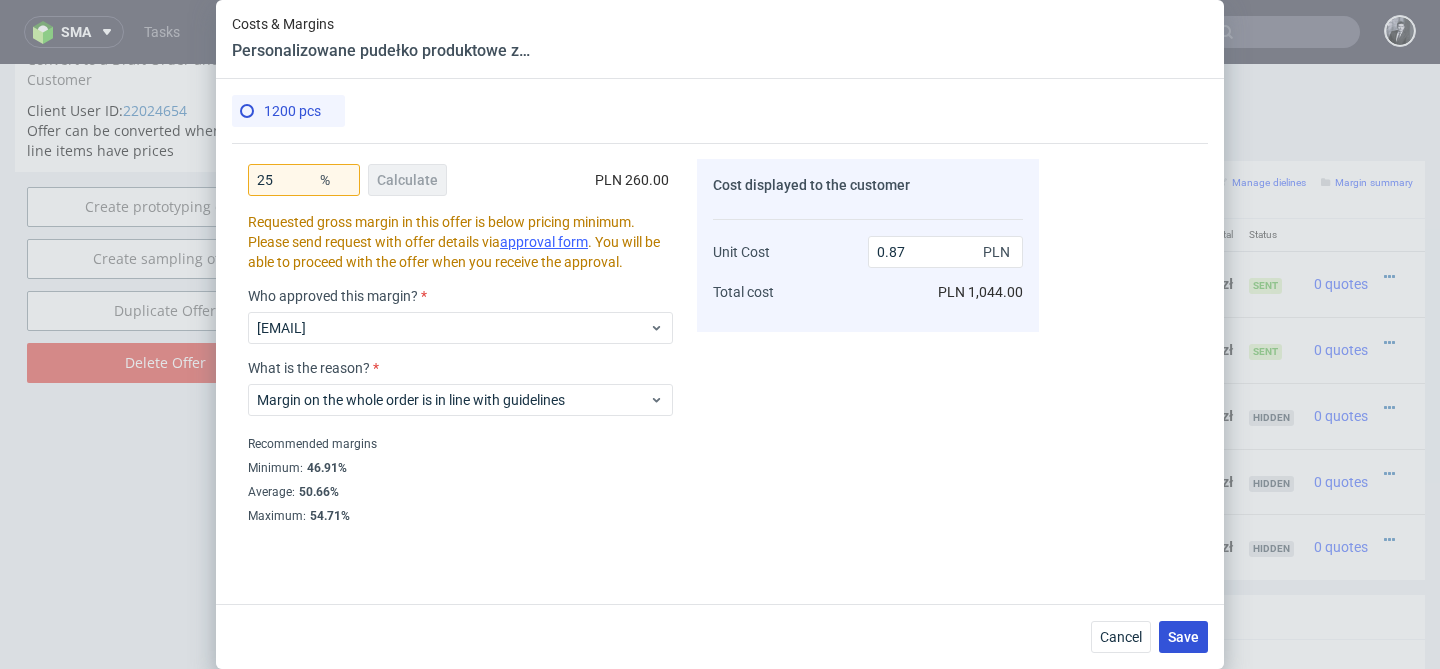 click on "Save" at bounding box center [1183, 637] 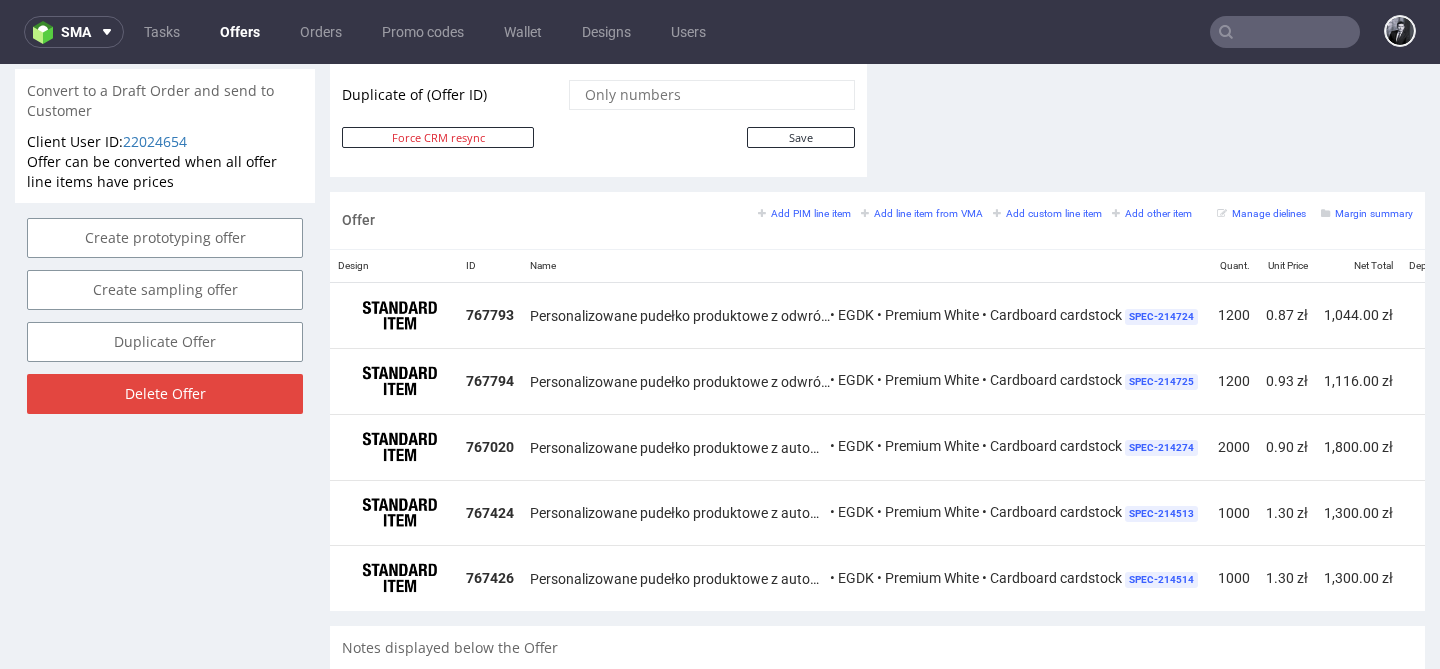 scroll, scrollTop: 1066, scrollLeft: 0, axis: vertical 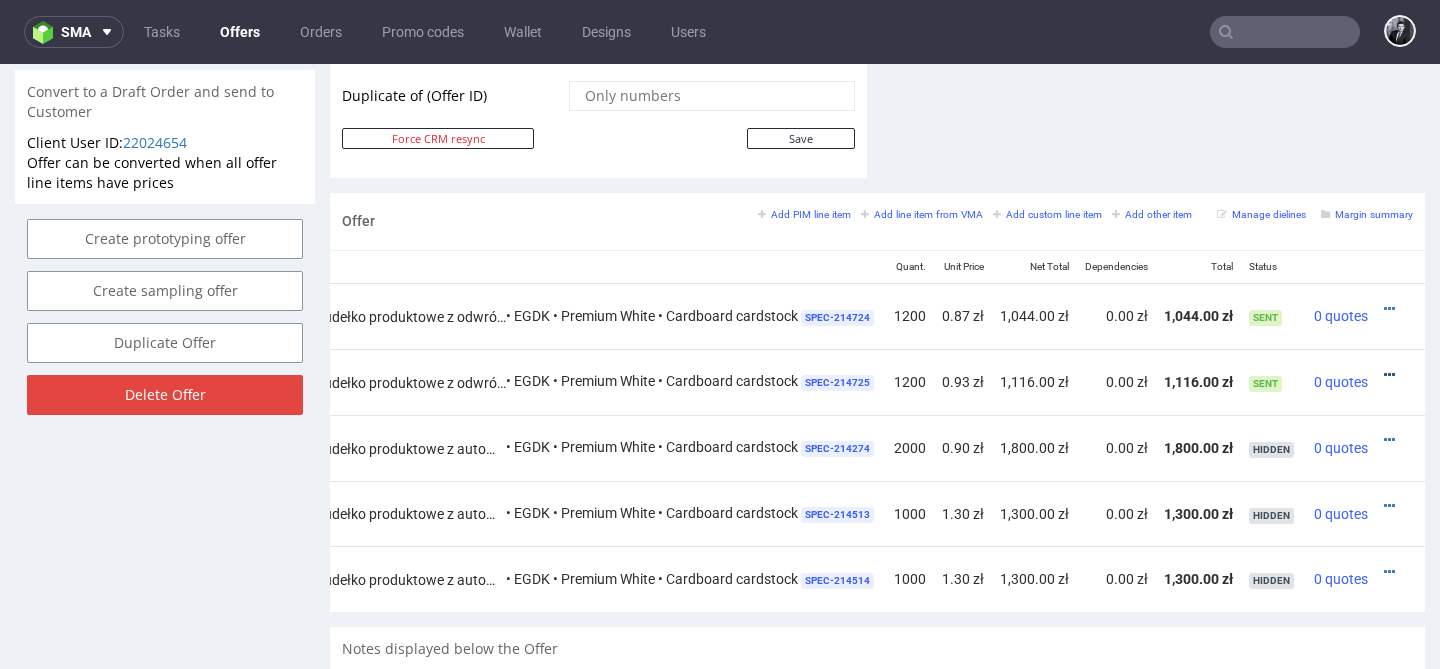 click at bounding box center [1389, 375] 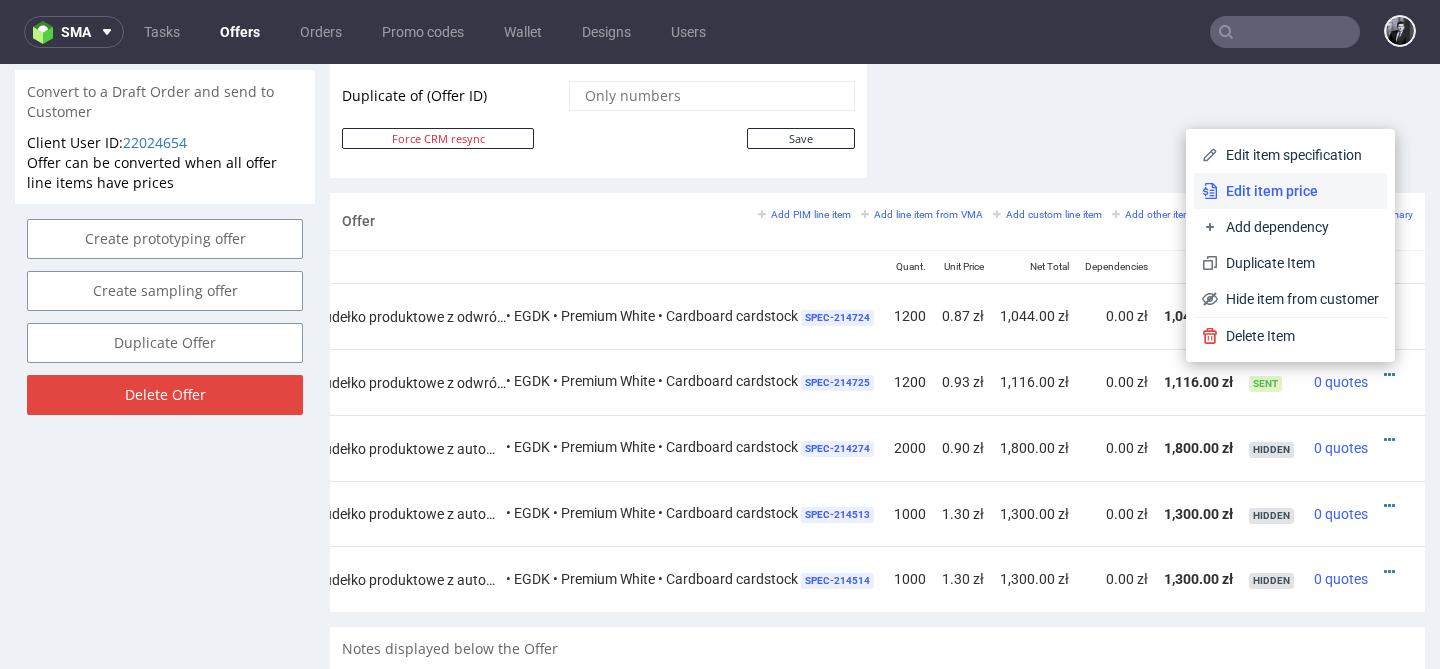 click on "Edit item price" at bounding box center [1298, 191] 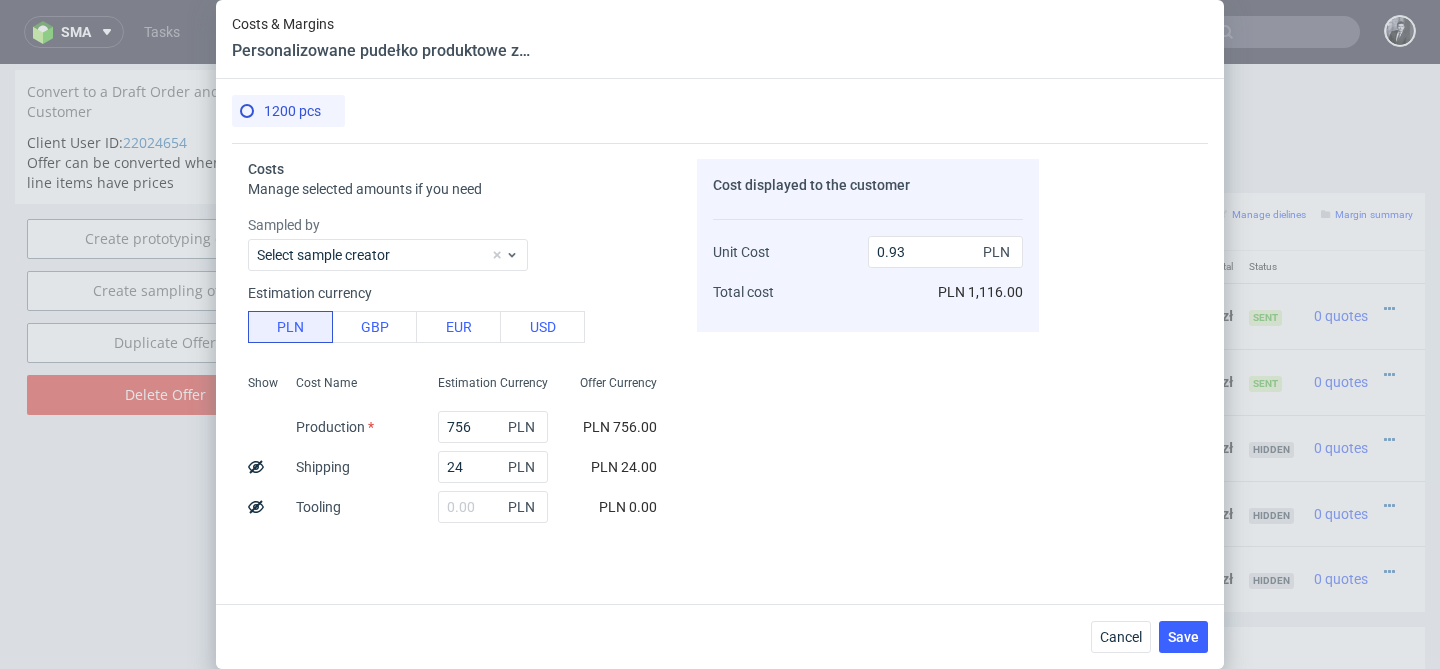 scroll, scrollTop: 643, scrollLeft: 0, axis: vertical 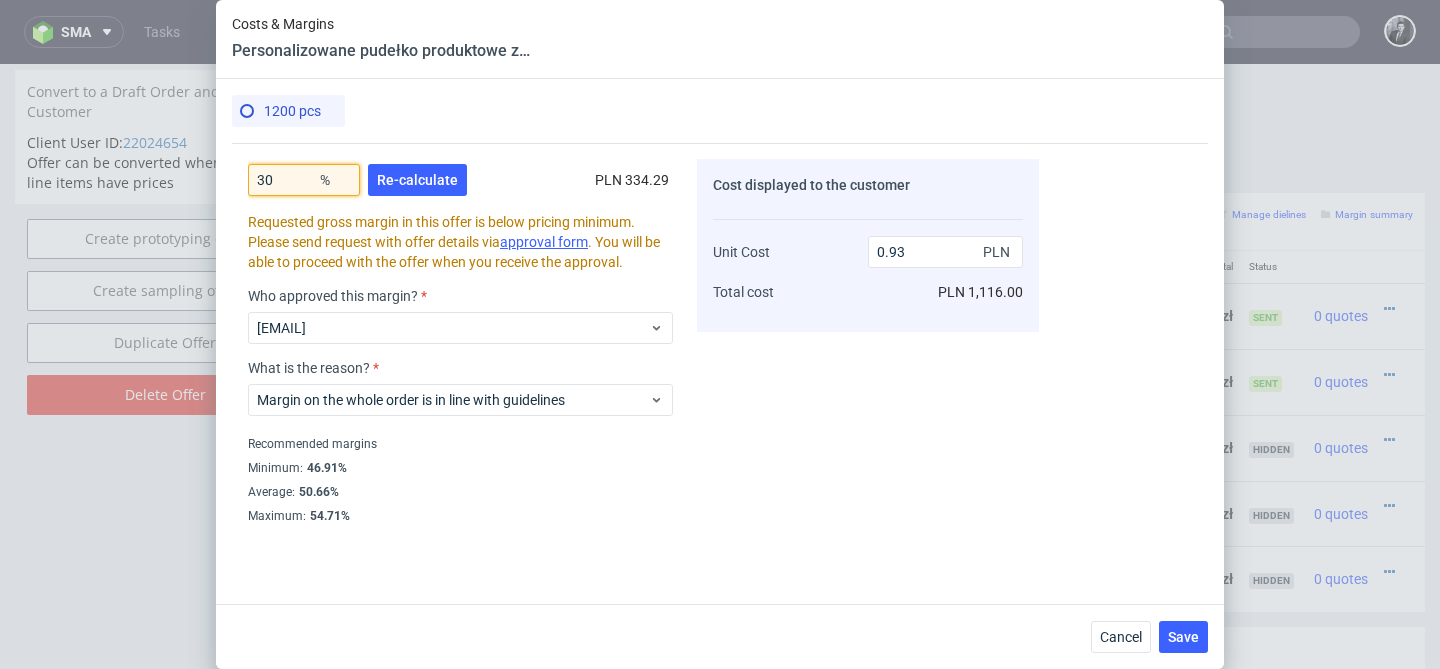 drag, startPoint x: 303, startPoint y: 182, endPoint x: 190, endPoint y: 182, distance: 113 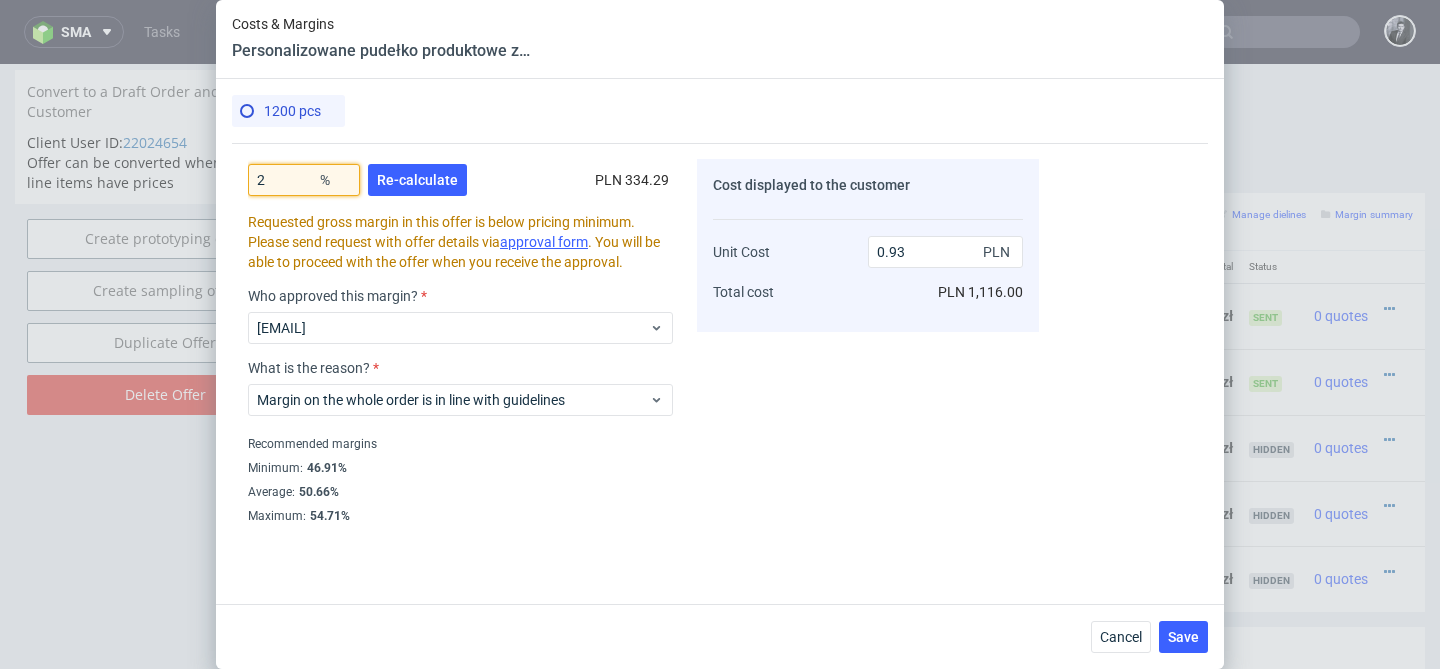 type on "25" 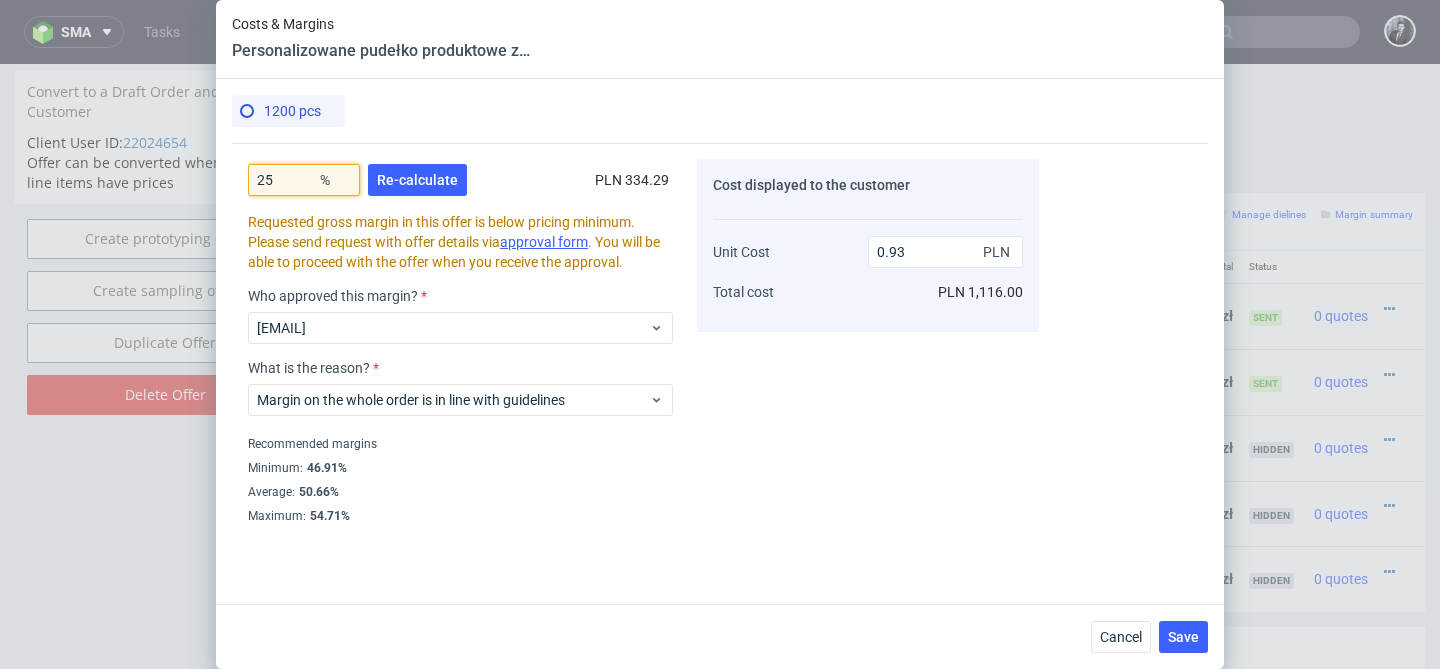 type on "0.87" 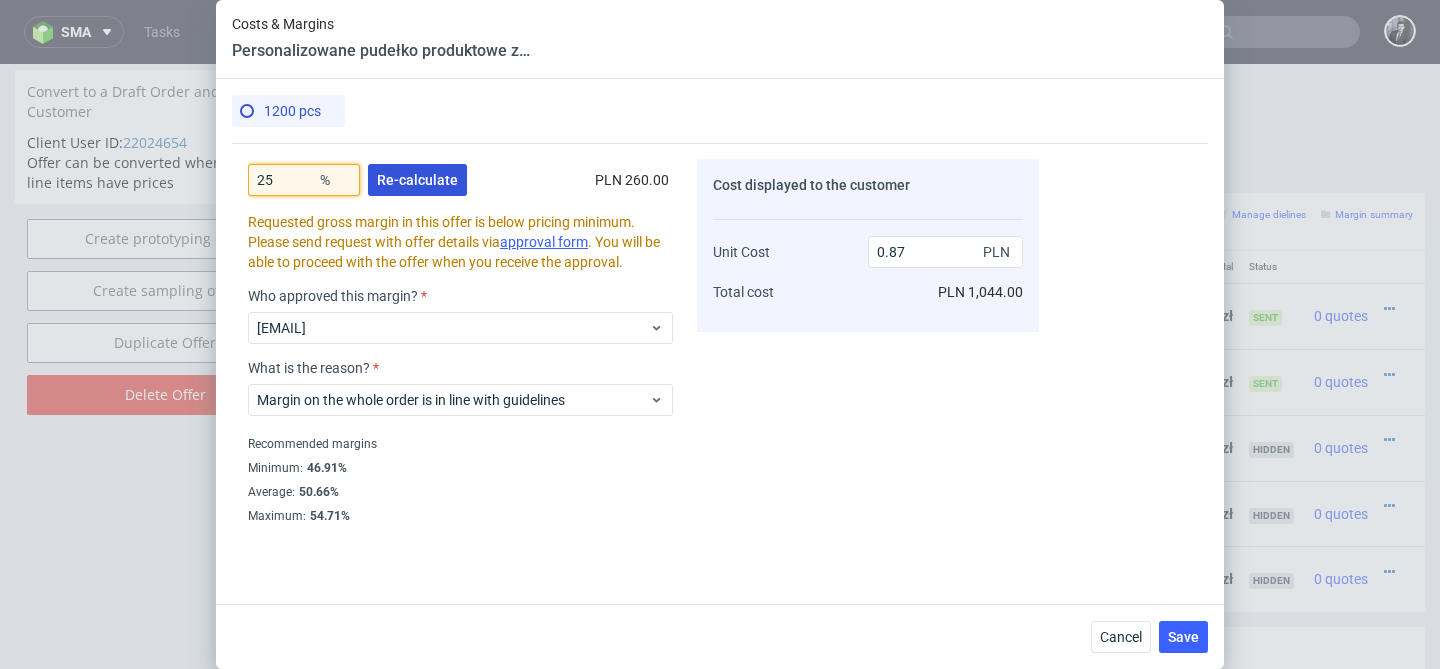 type on "25" 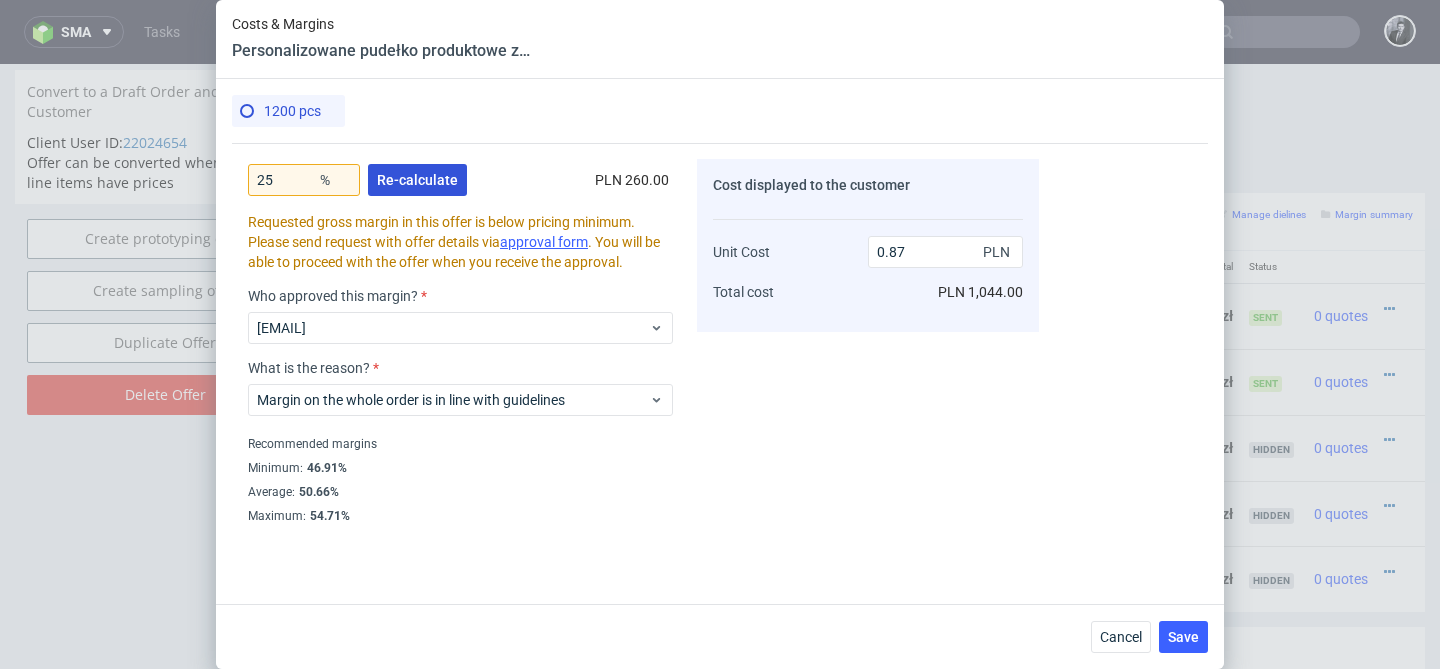 click on "Re-calculate" at bounding box center [417, 180] 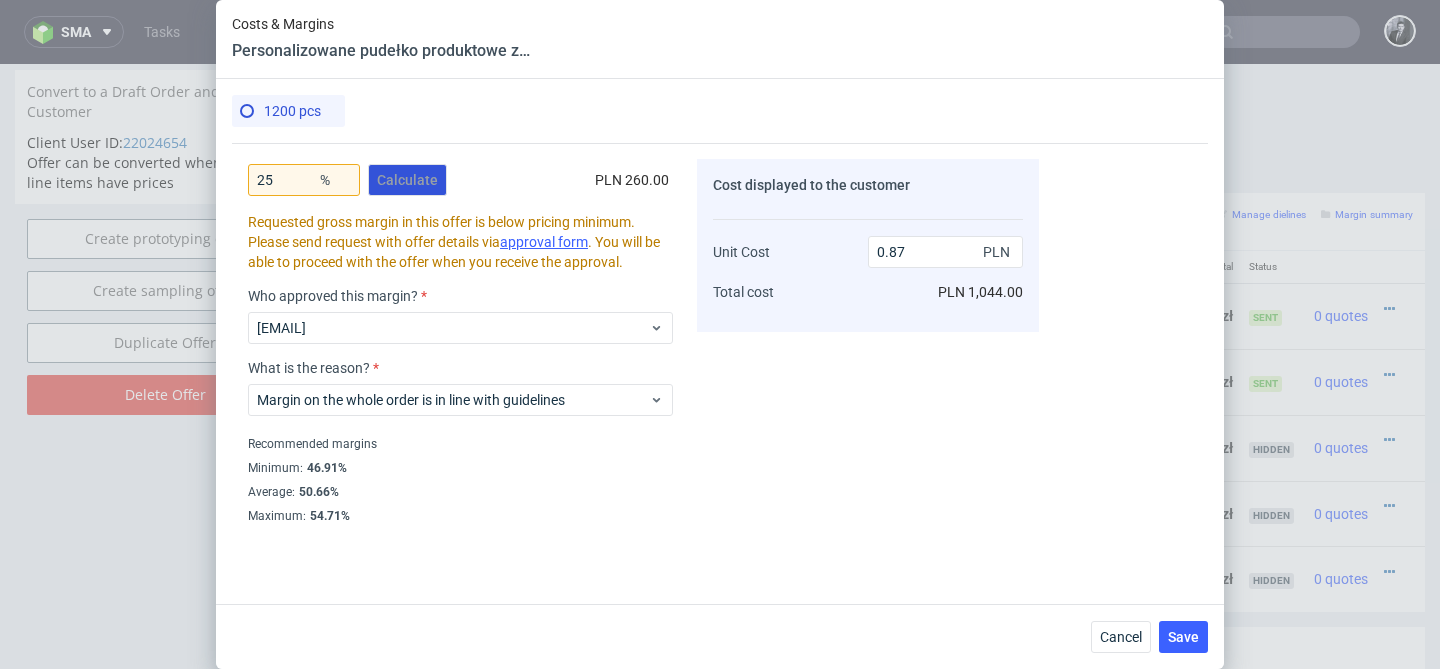 scroll, scrollTop: 587, scrollLeft: 0, axis: vertical 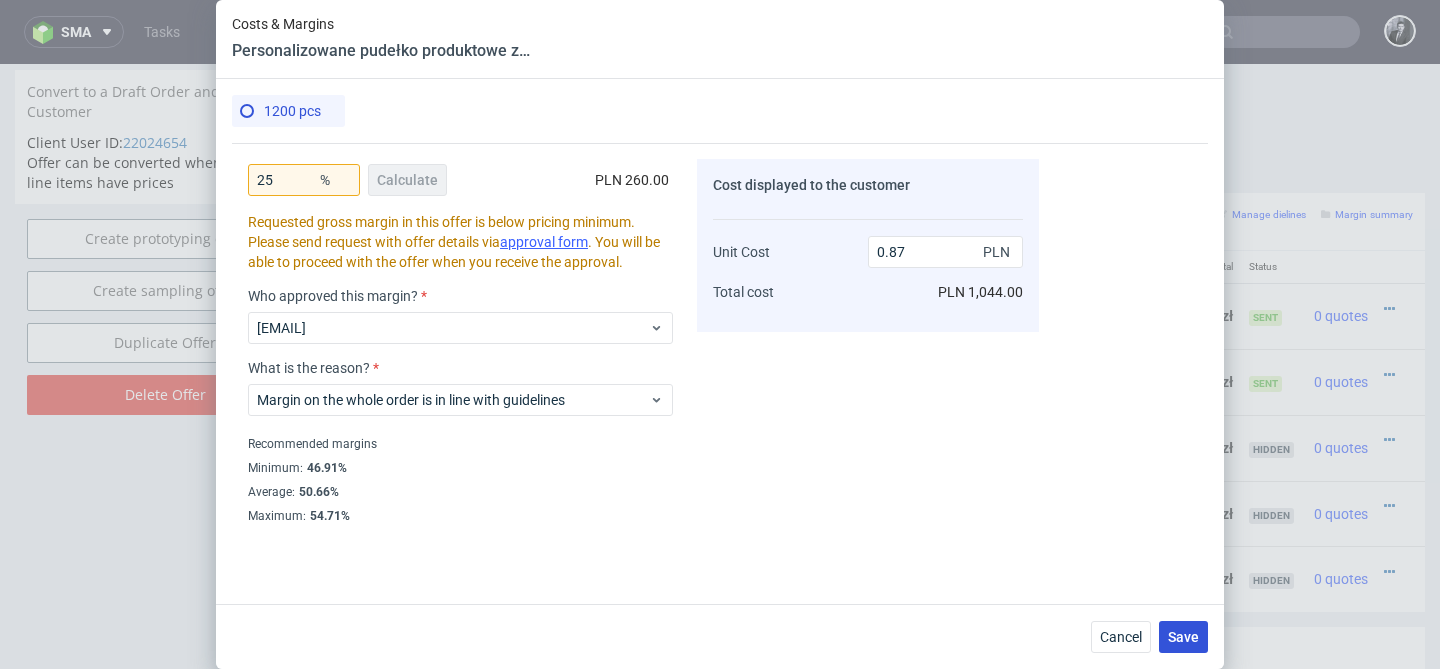 click on "Save" at bounding box center [1183, 637] 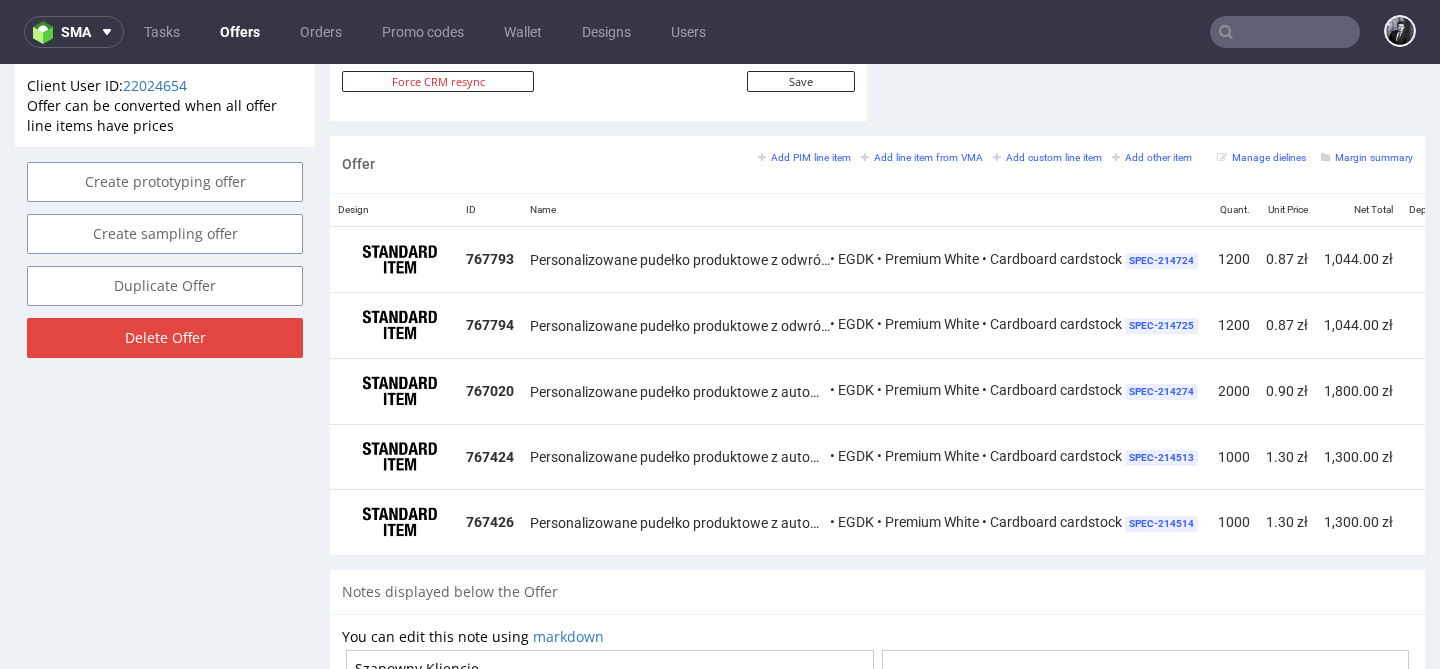 scroll, scrollTop: 1130, scrollLeft: 0, axis: vertical 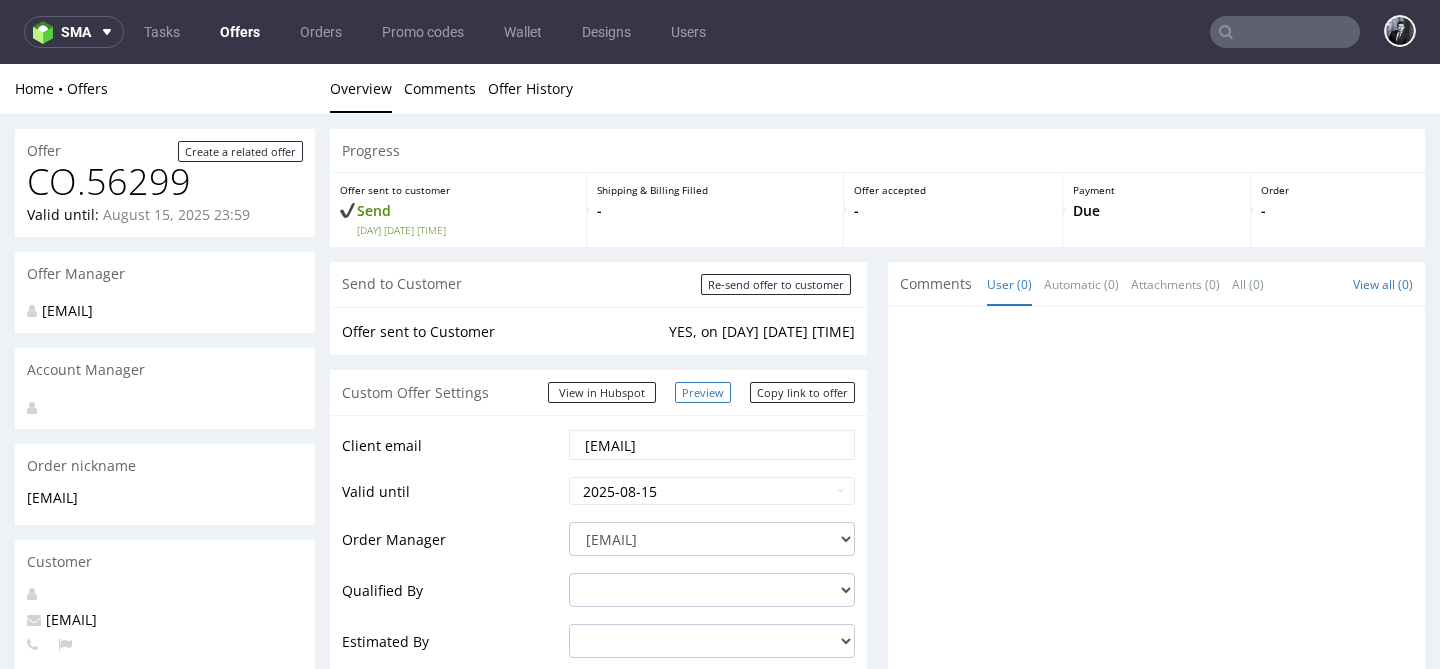 click on "Preview" at bounding box center [703, 392] 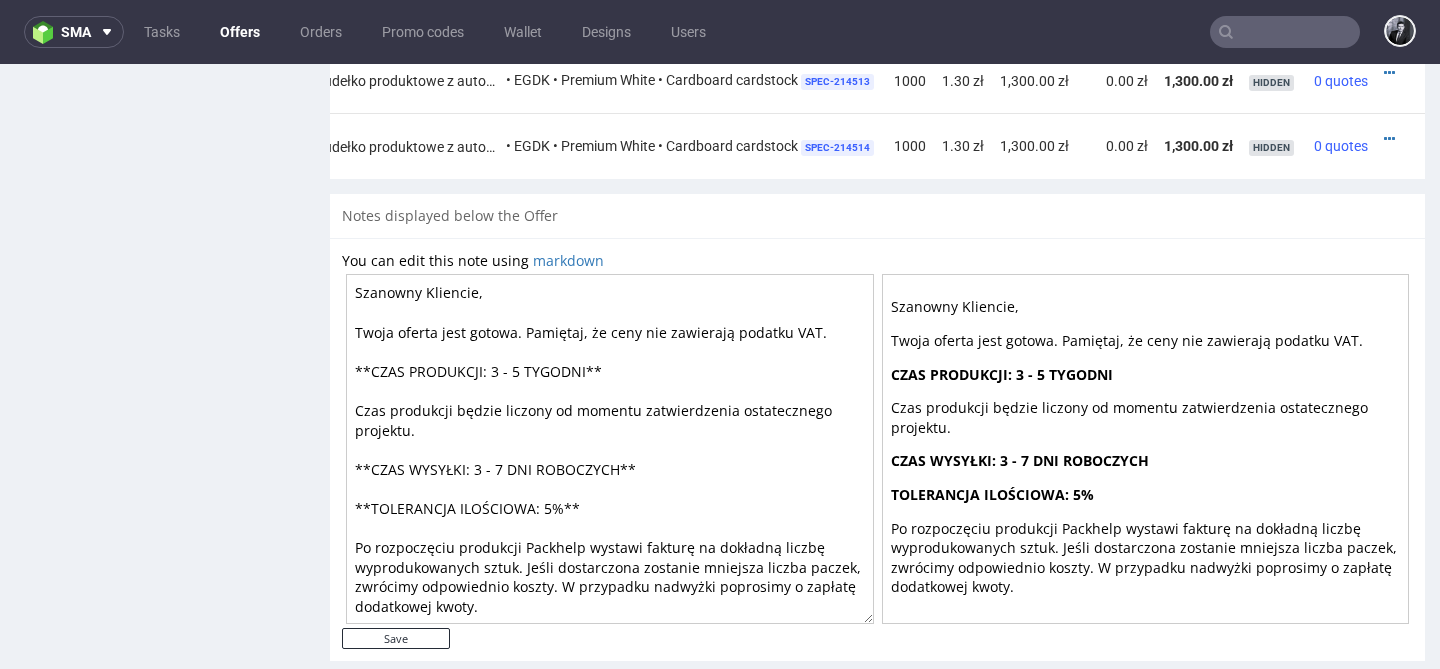 scroll, scrollTop: 1532, scrollLeft: 0, axis: vertical 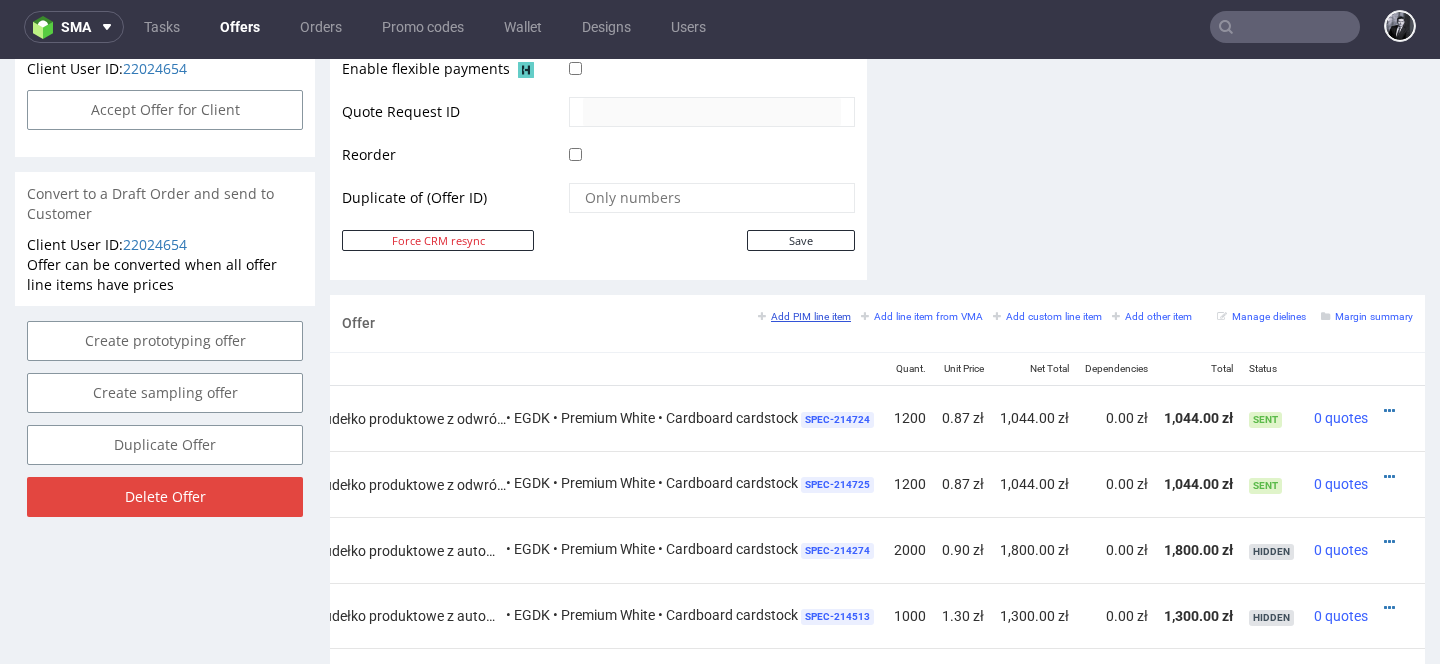 click on "Add PIM line item" at bounding box center [804, 316] 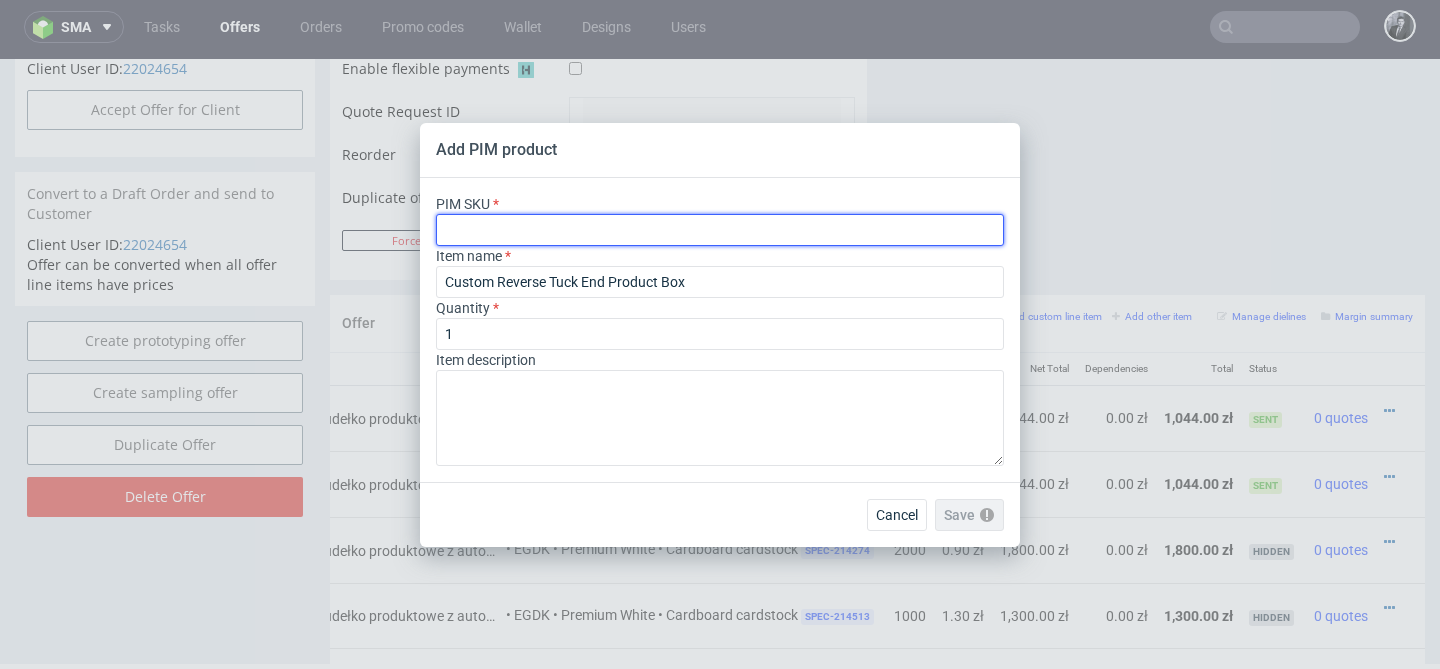 click at bounding box center [720, 230] 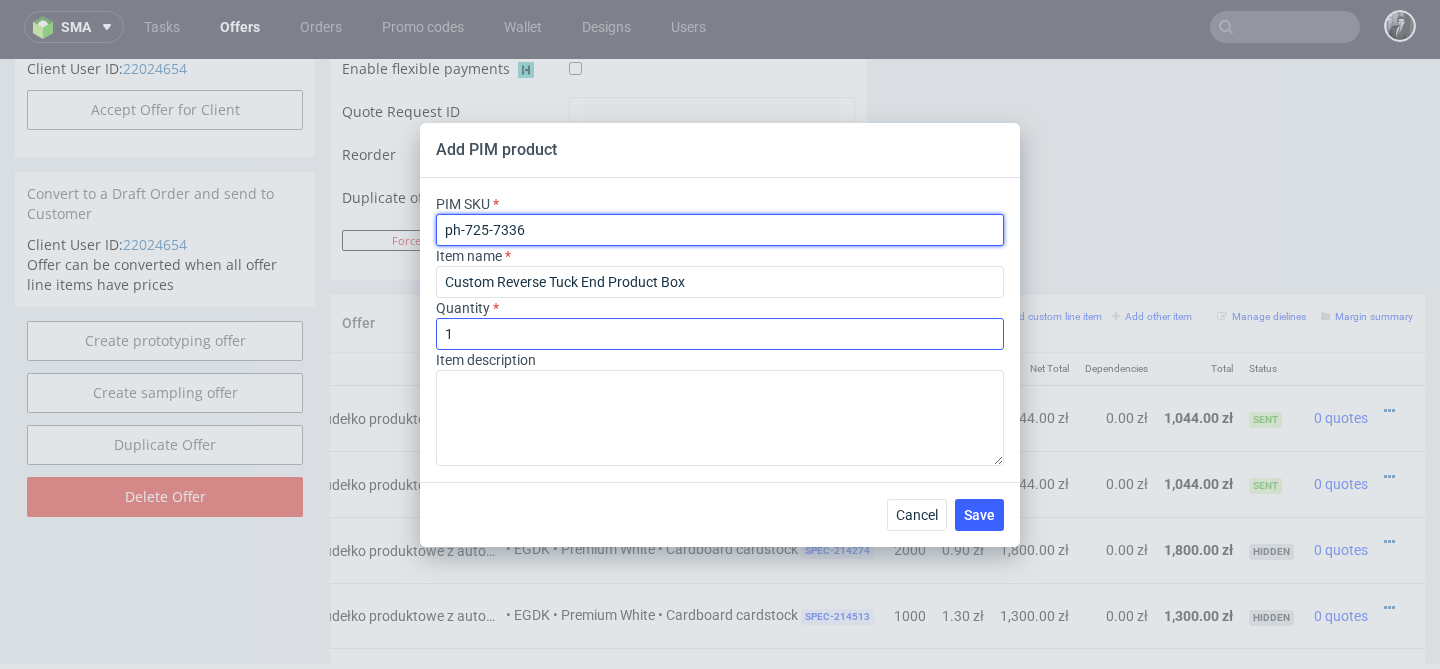 type on "ph-725-7336" 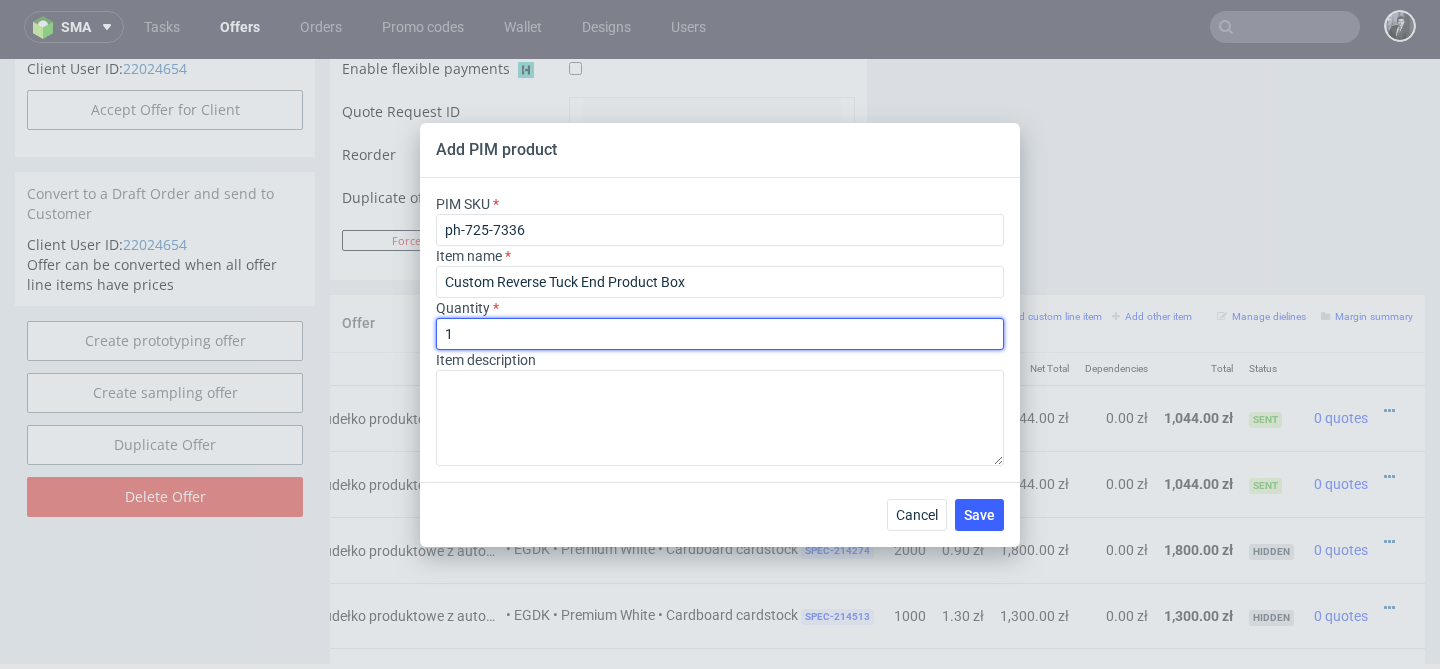 click on "1" at bounding box center [720, 334] 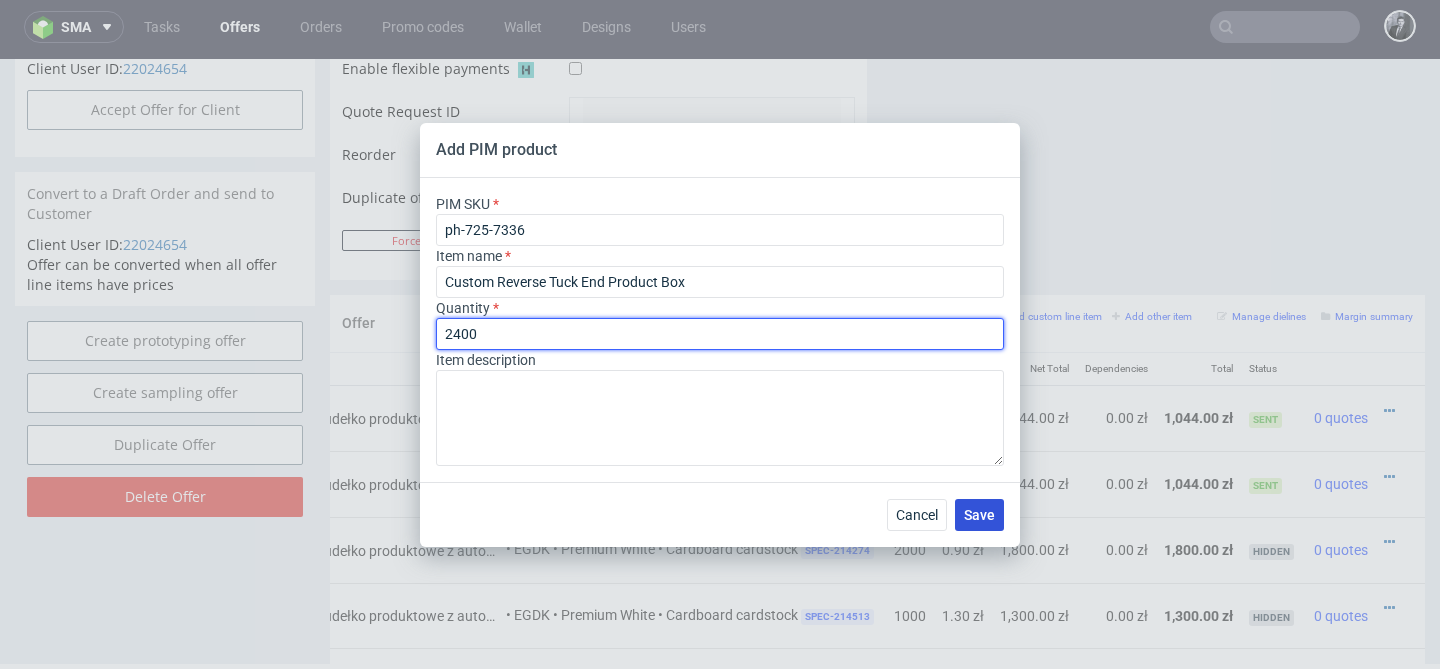 type on "2400" 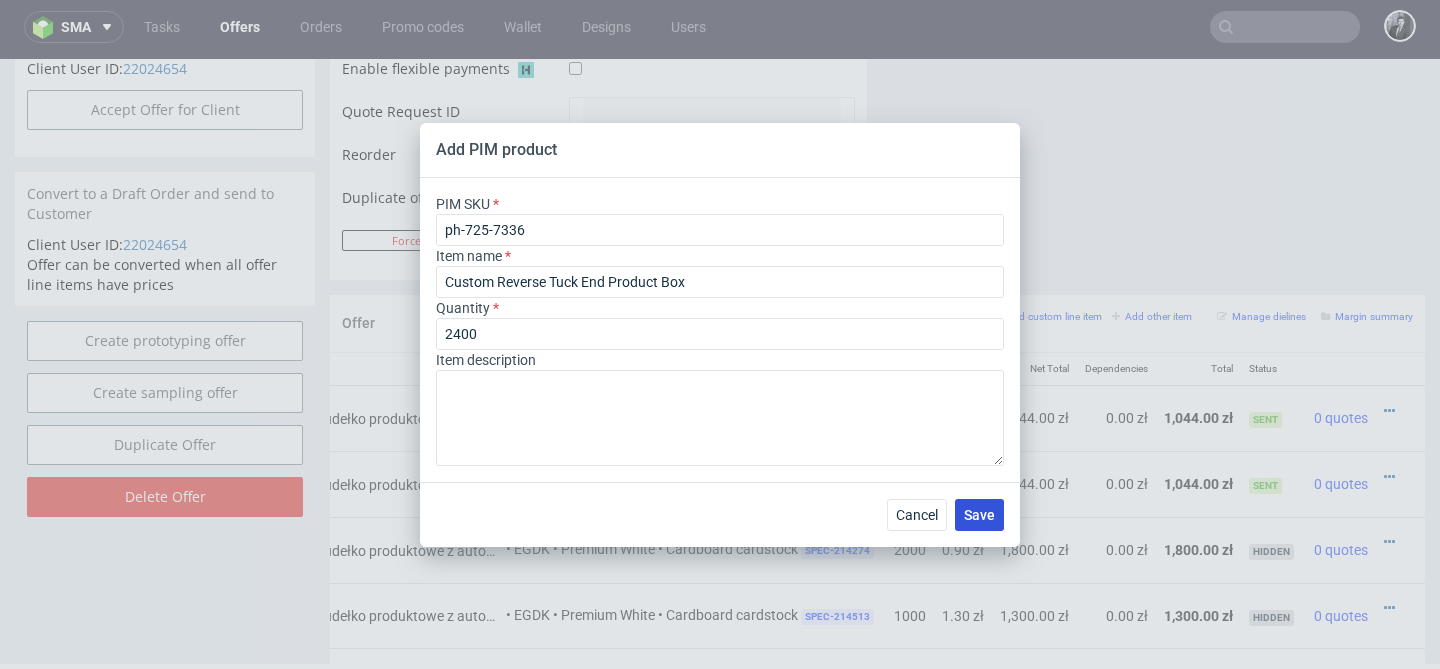 click on "Save" at bounding box center (979, 515) 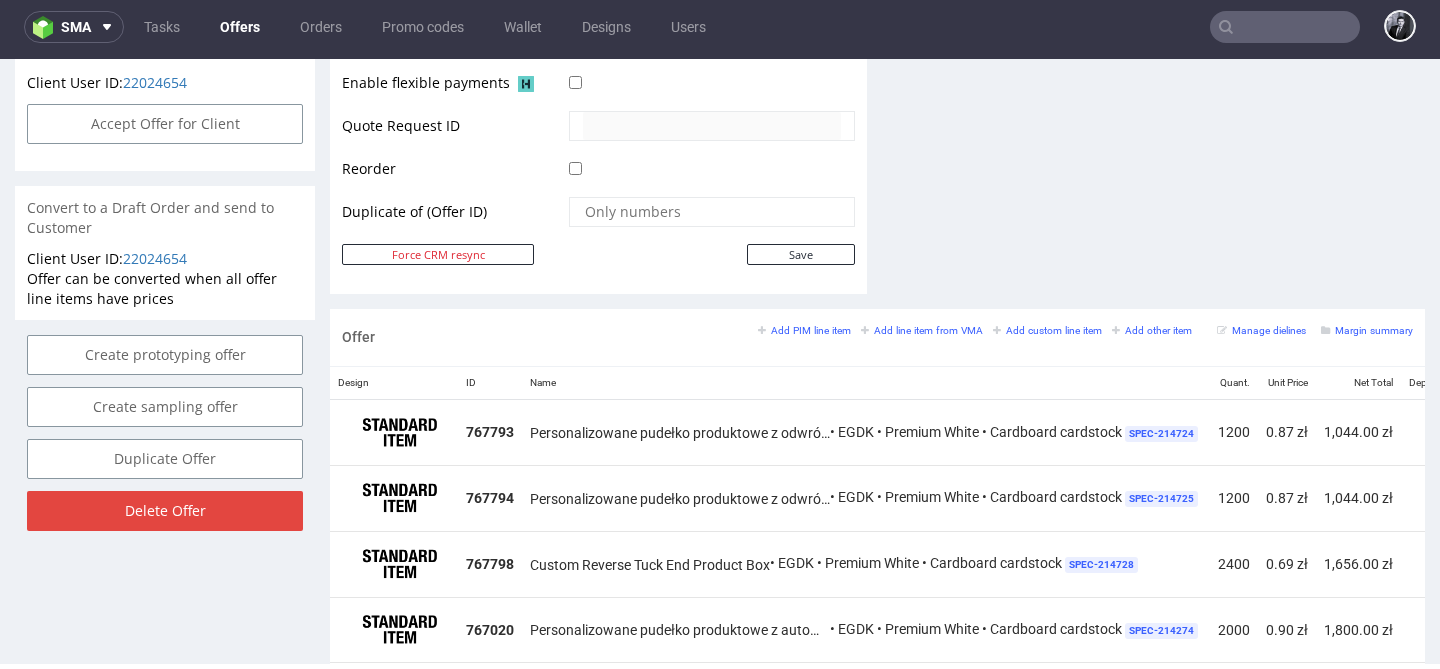 scroll, scrollTop: 1049, scrollLeft: 0, axis: vertical 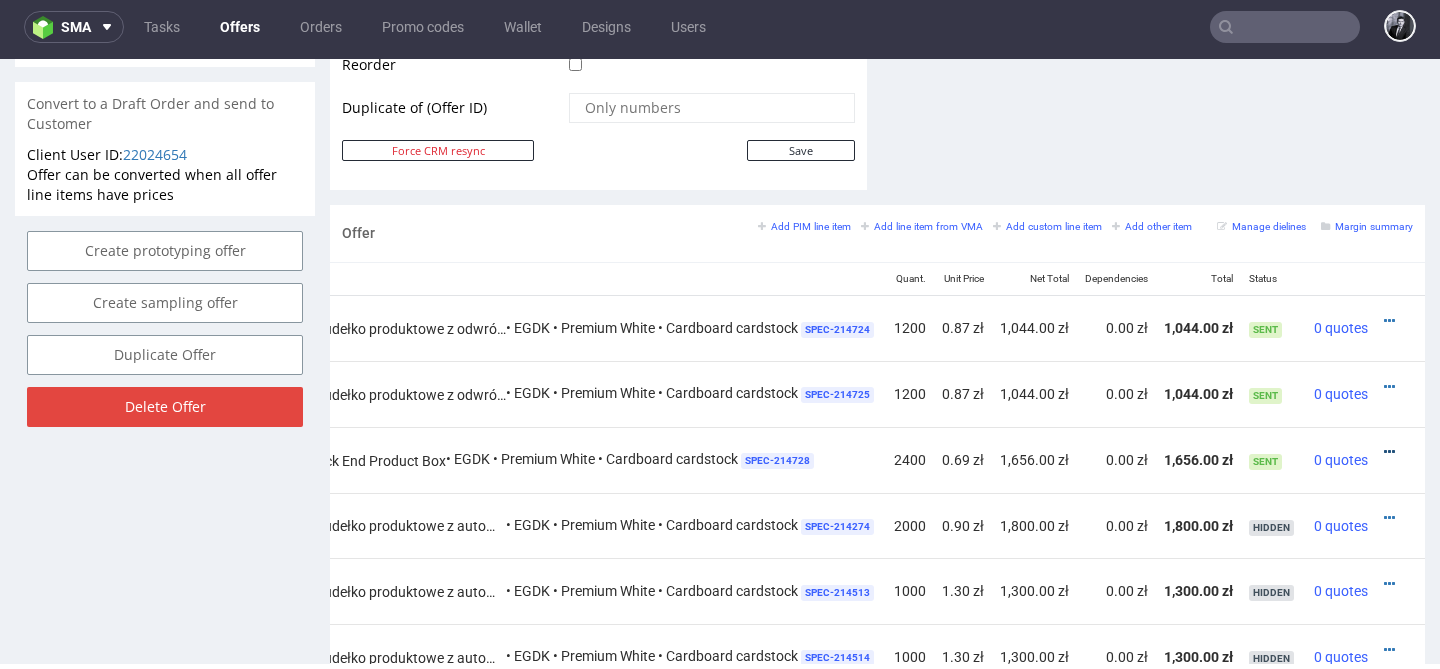 click at bounding box center (1389, 452) 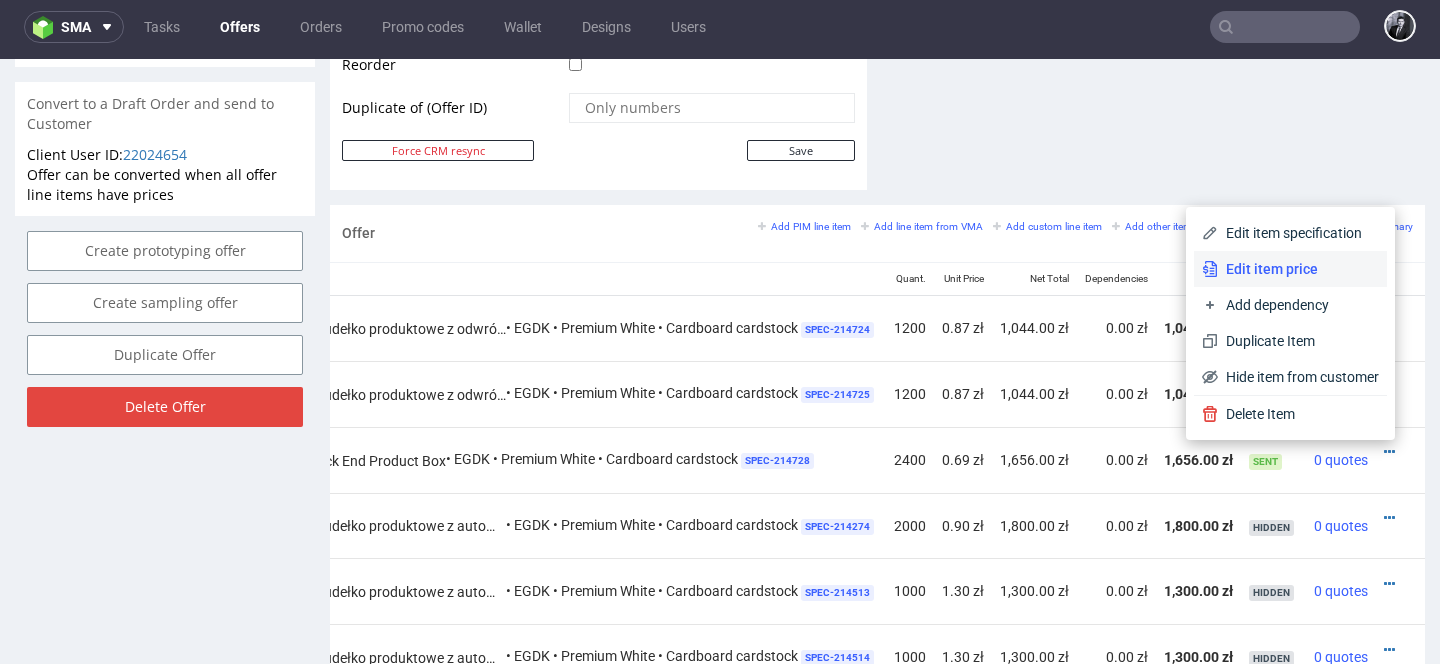 click on "Edit item price" at bounding box center (1298, 269) 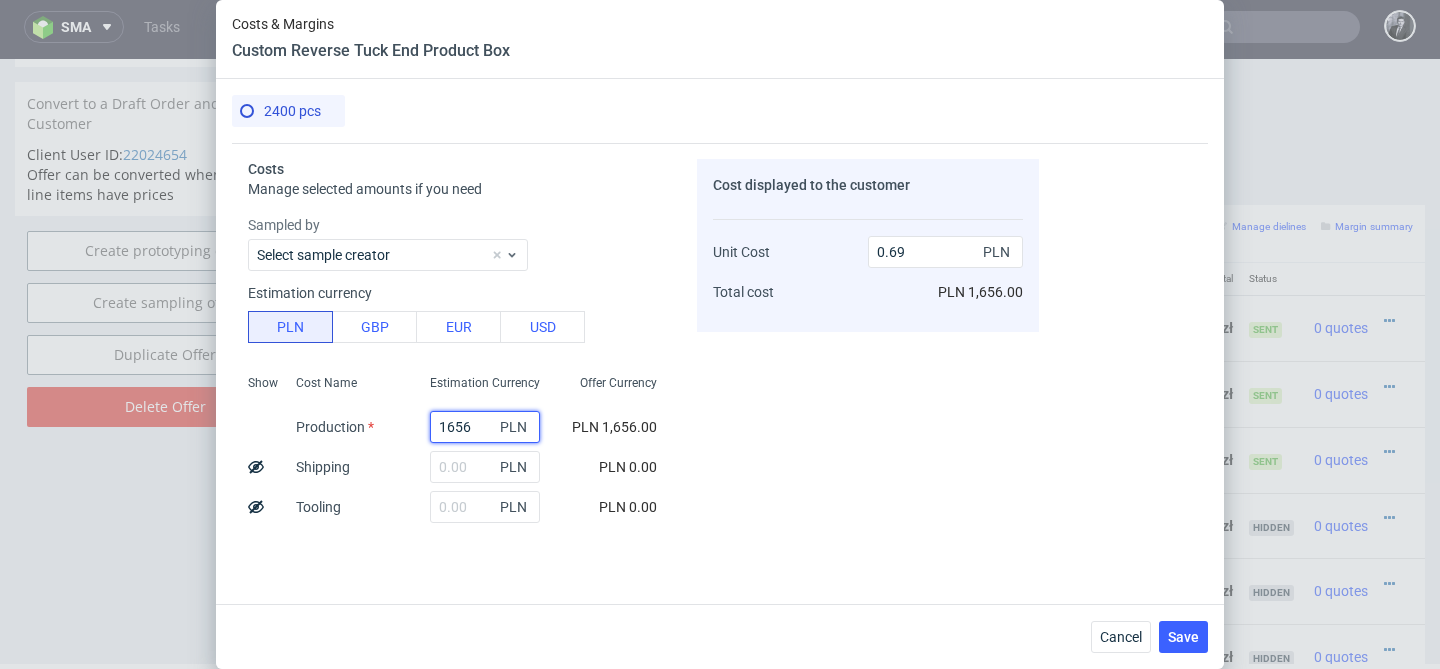 drag, startPoint x: 486, startPoint y: 429, endPoint x: 353, endPoint y: 428, distance: 133.00375 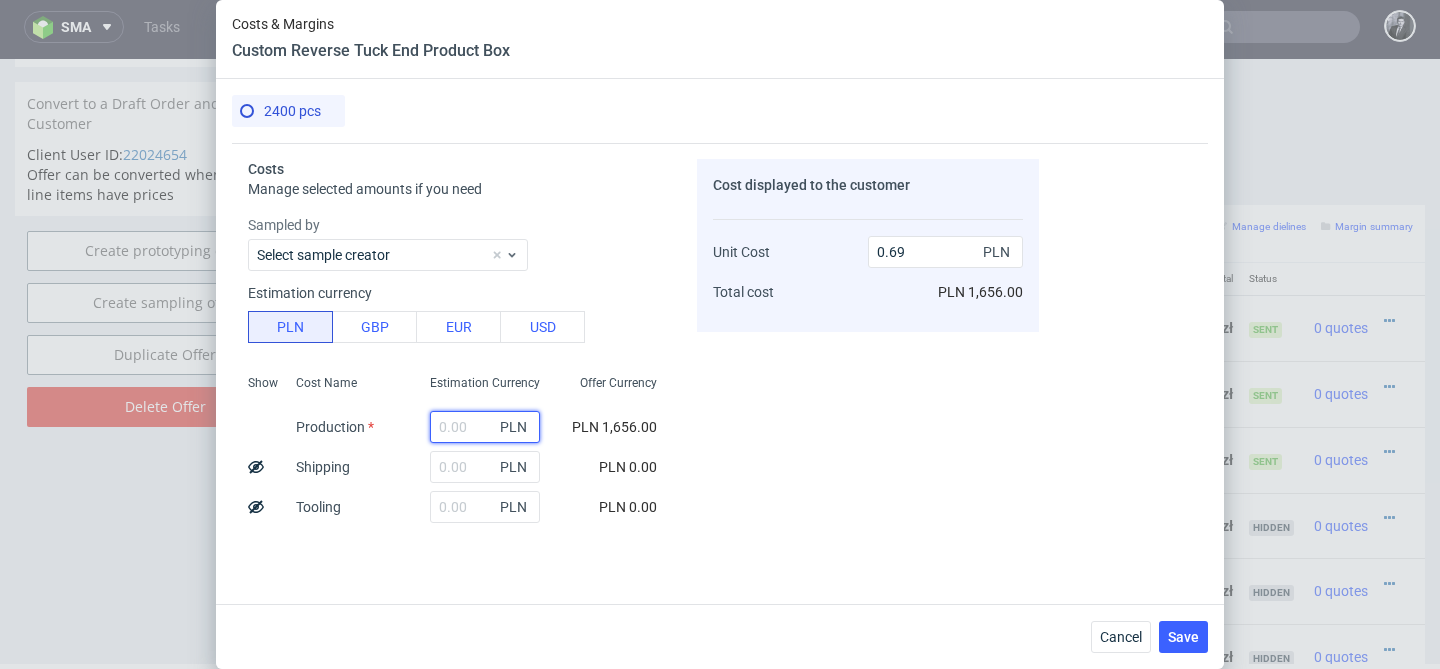 type on "0" 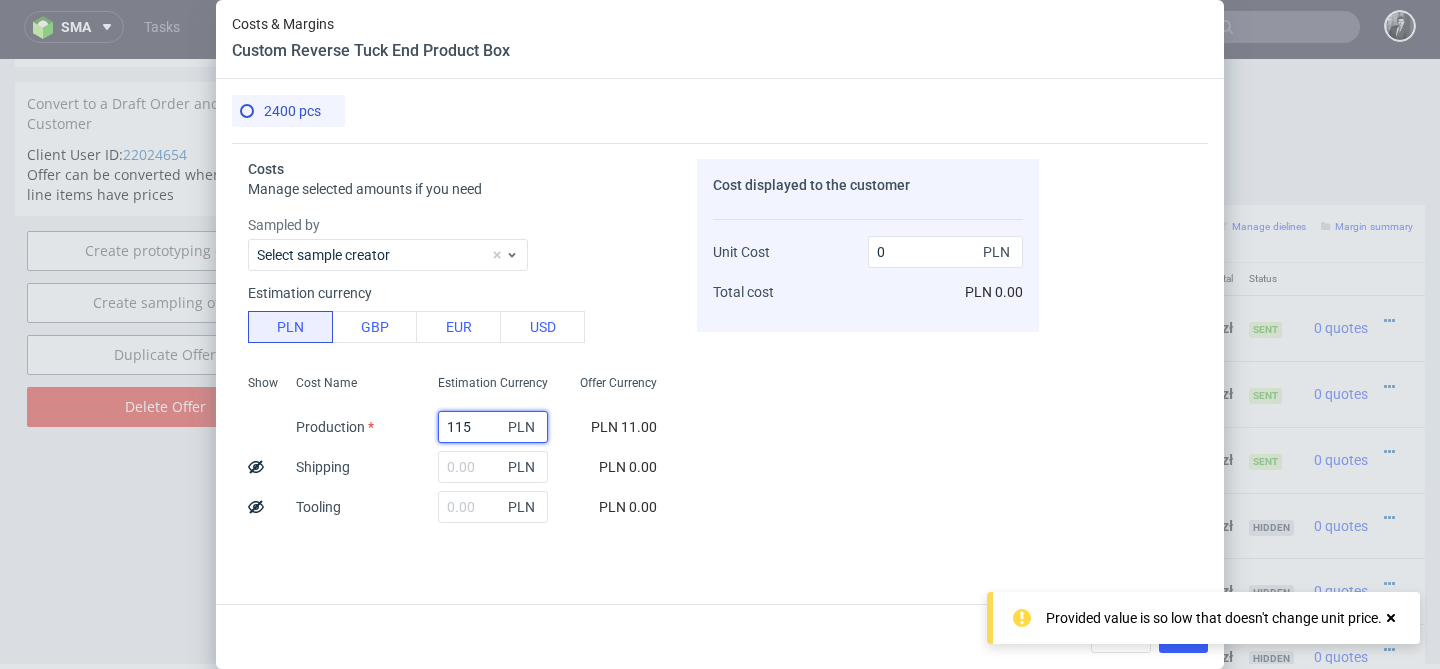 type on "1152" 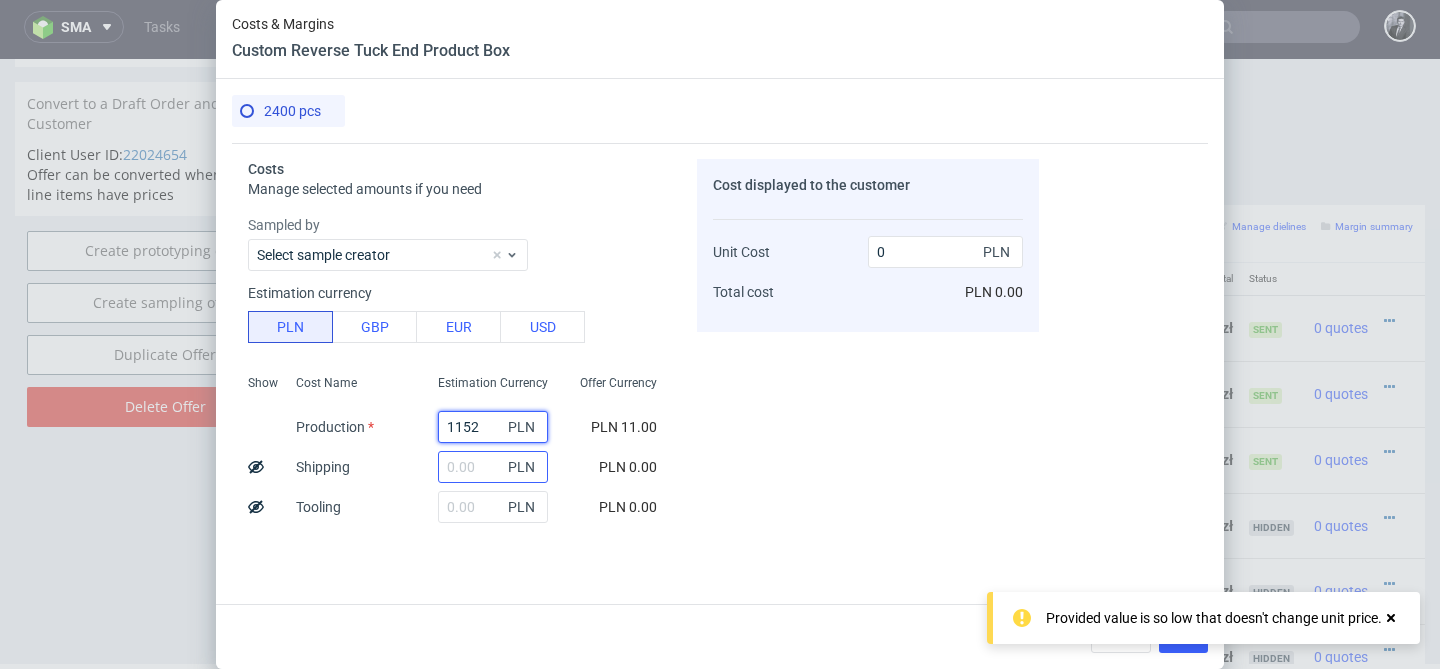 type on "0.48" 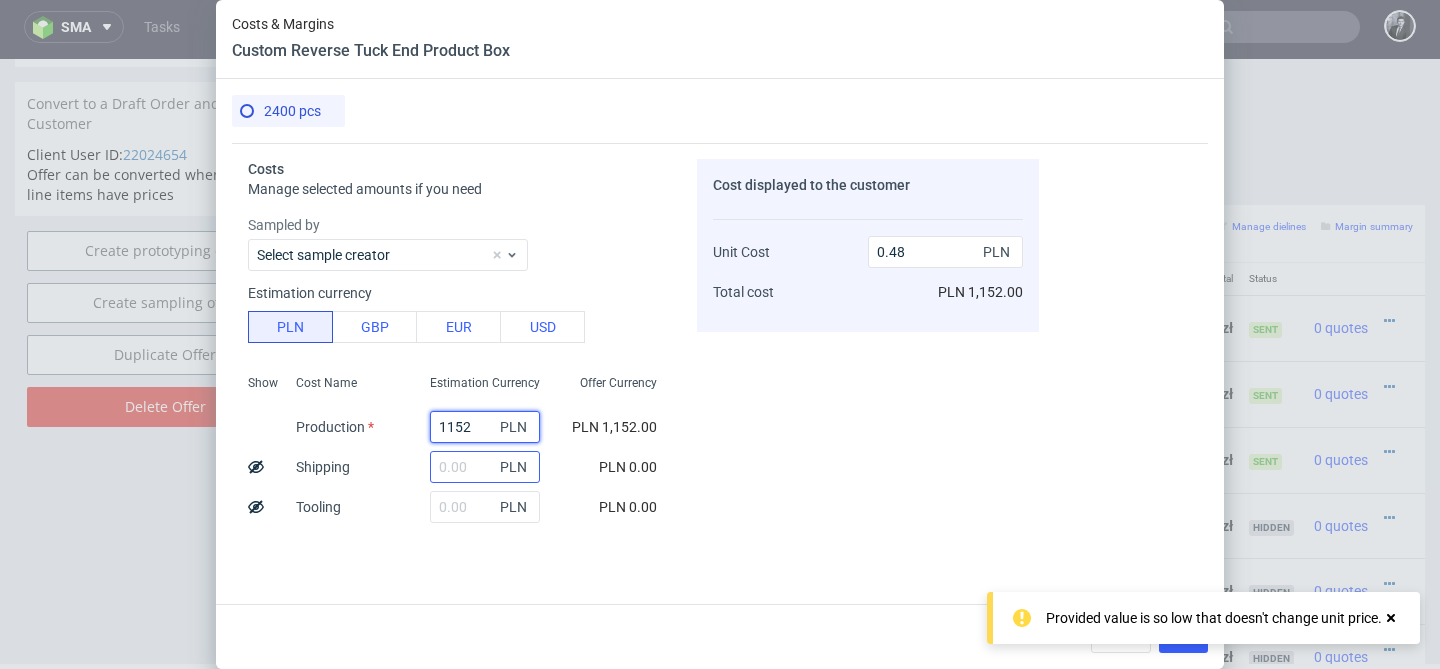 type on "1152" 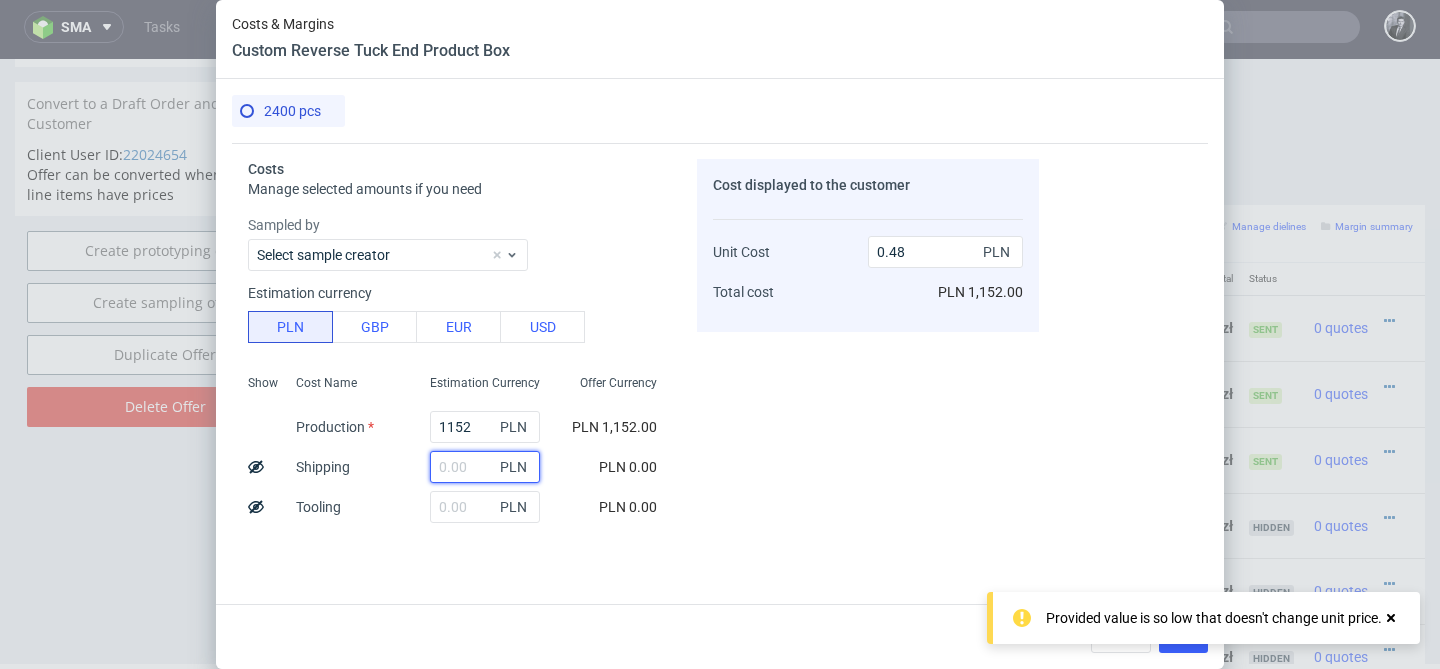 click at bounding box center (485, 467) 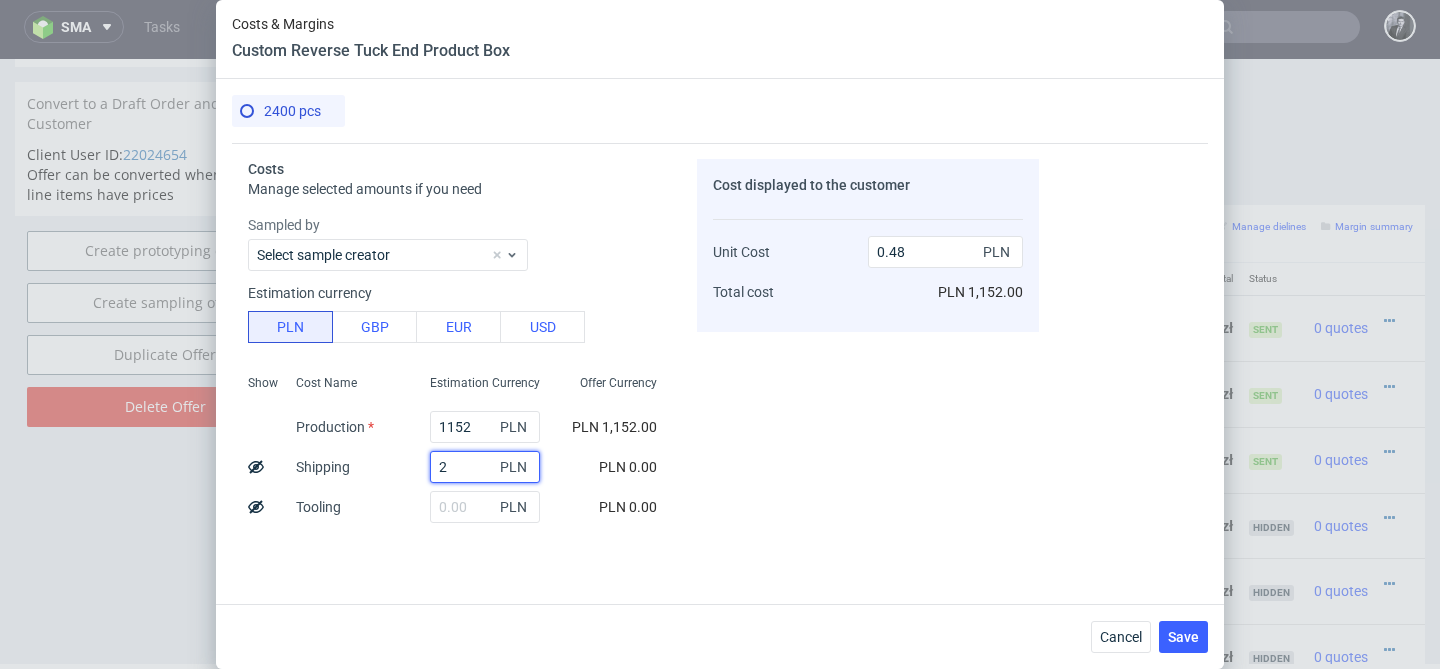 type on "24" 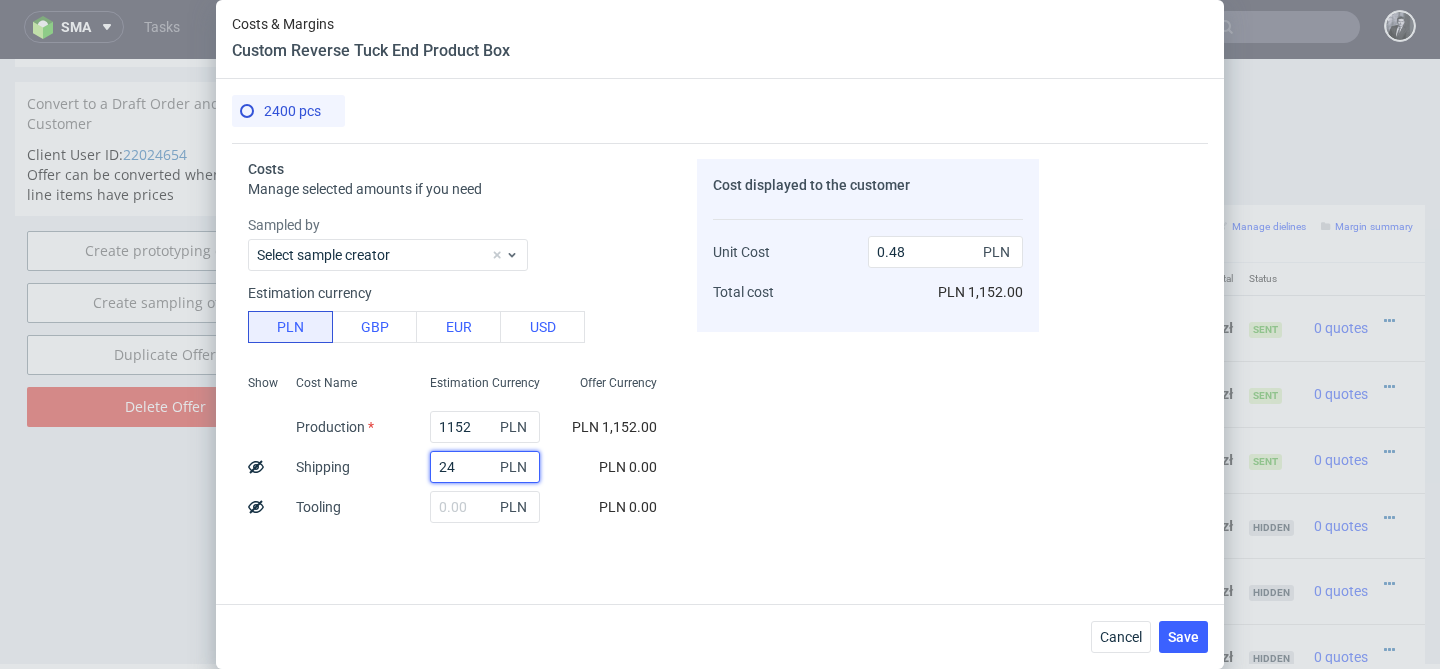 type on "0.49" 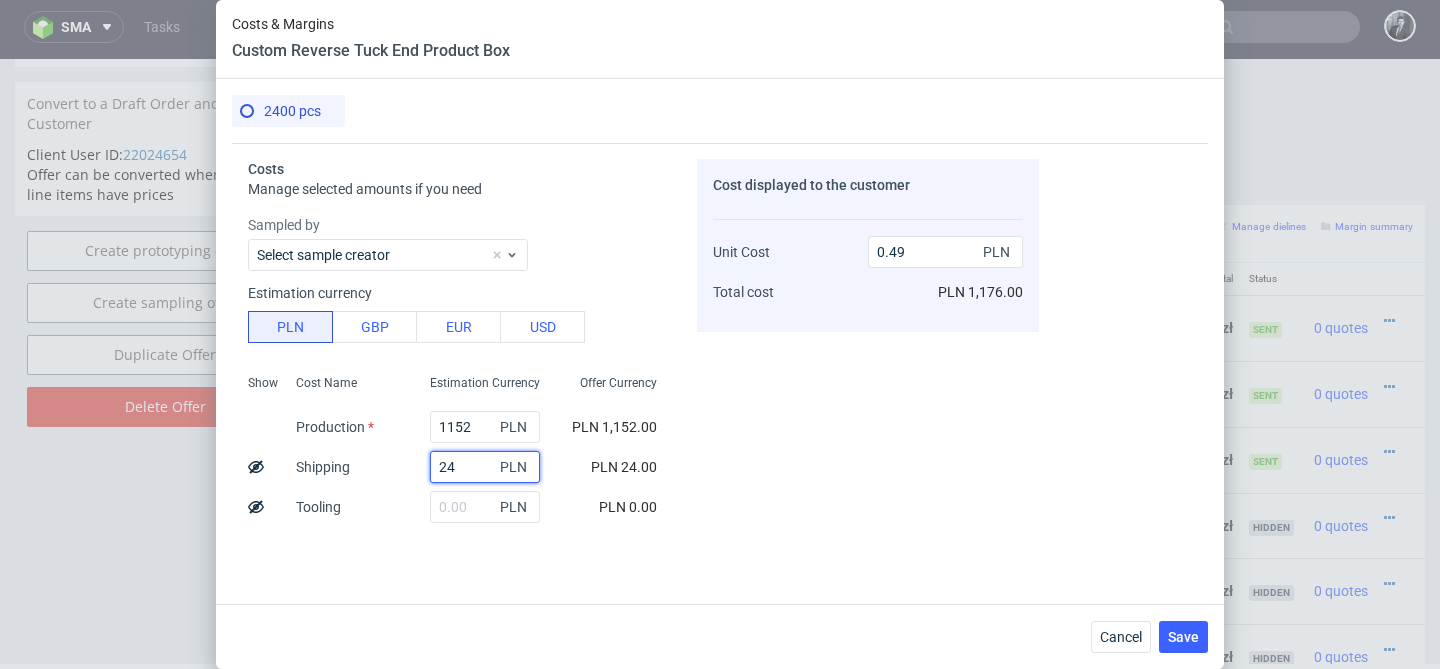 type on "24" 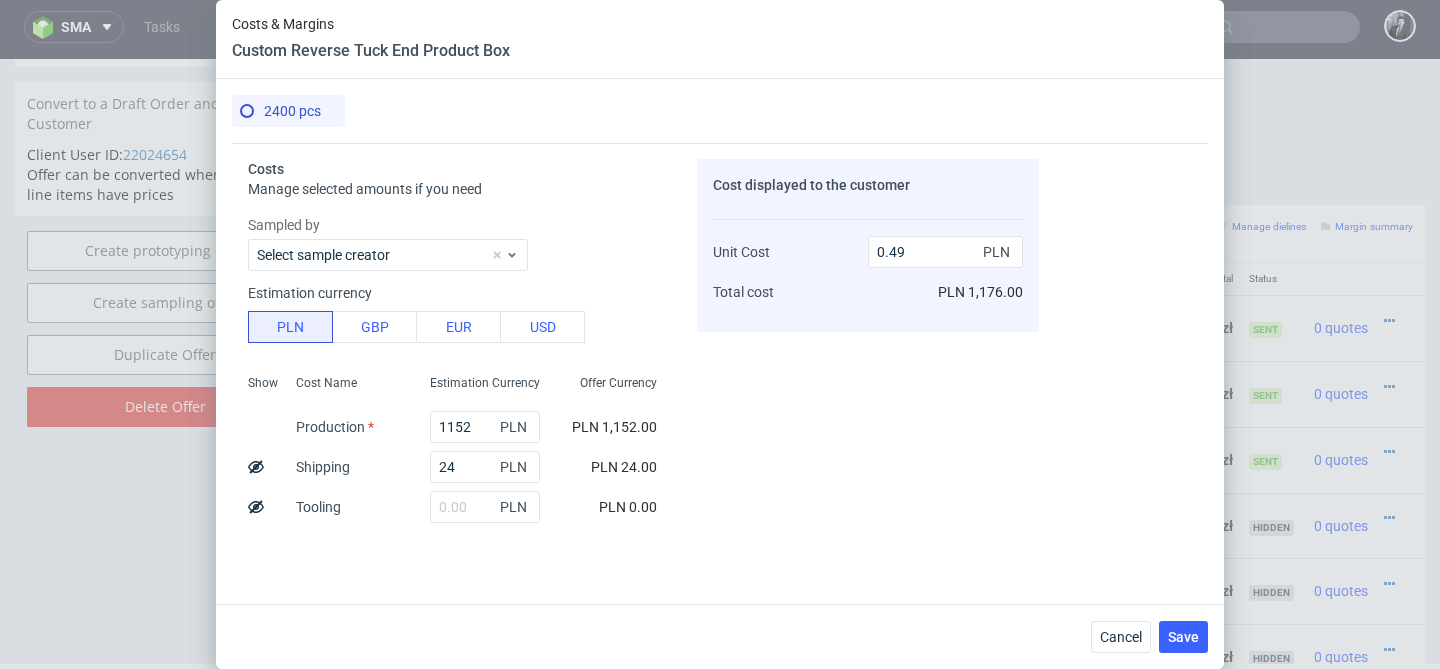 click on "PLN 1,152.00" at bounding box center [614, 427] 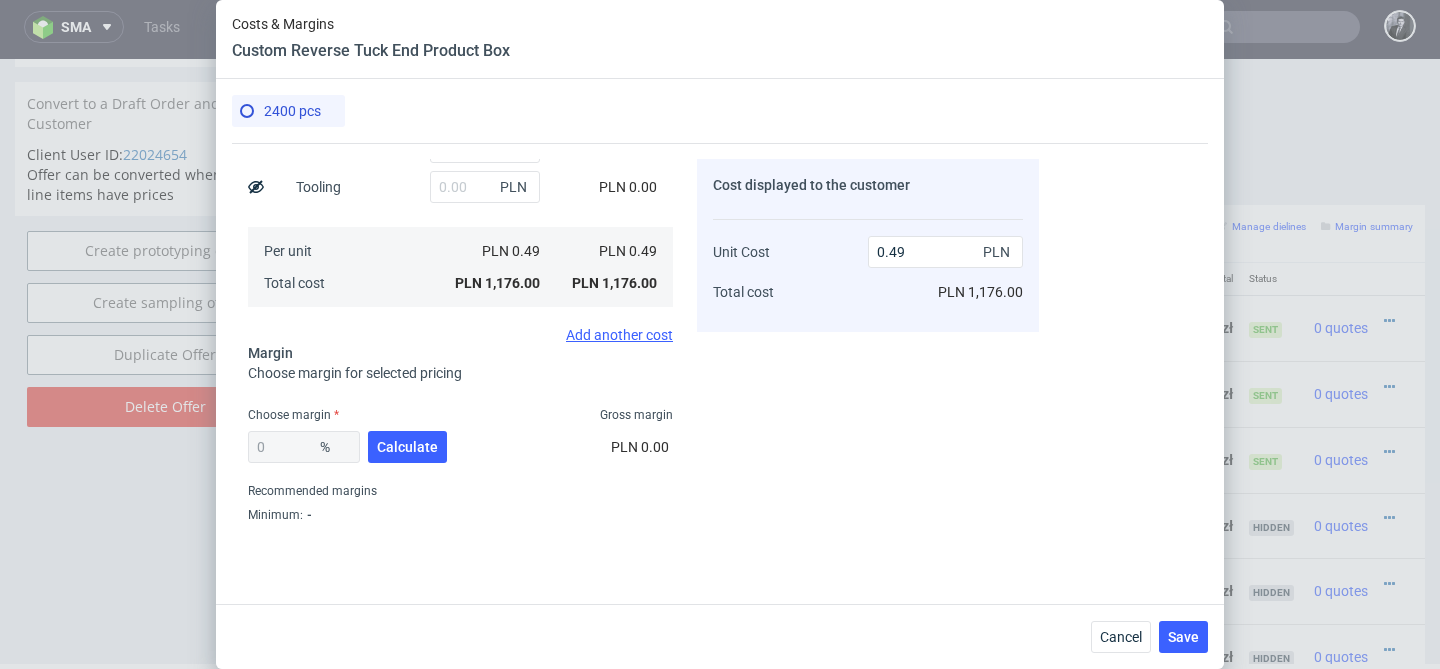 scroll, scrollTop: 367, scrollLeft: 0, axis: vertical 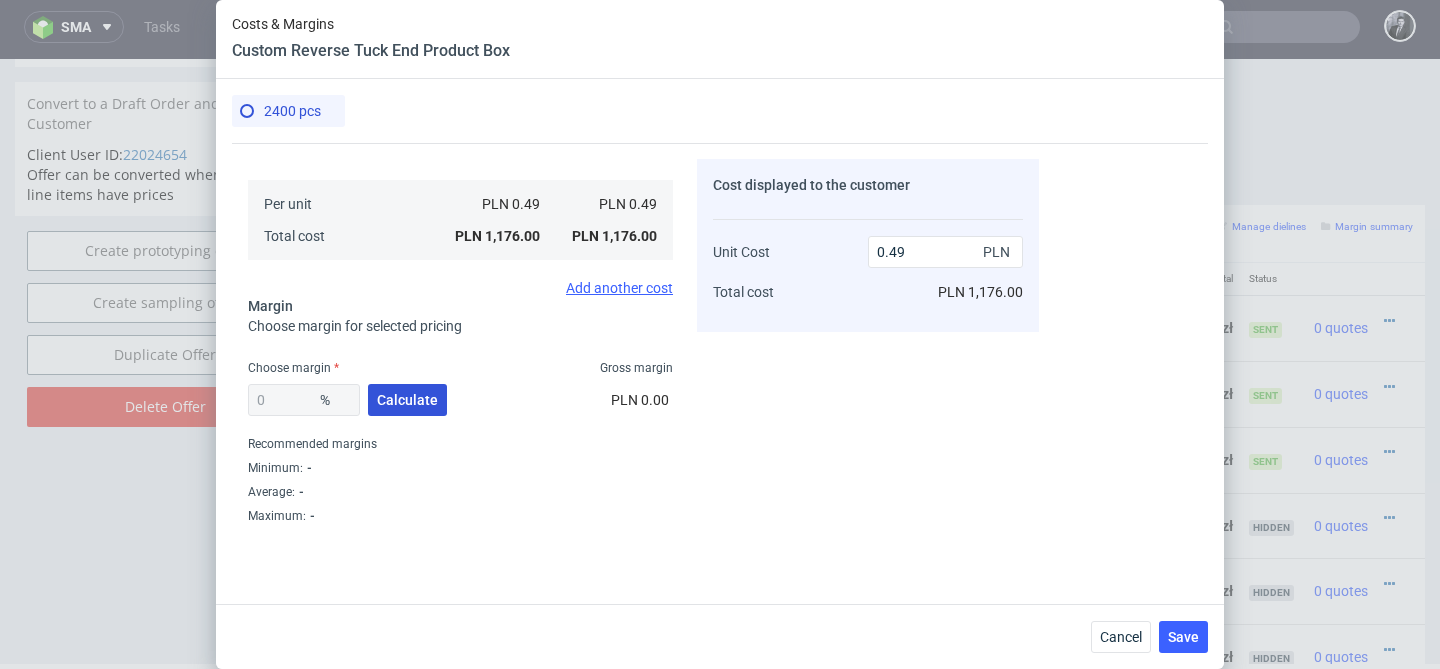 click on "Calculate" at bounding box center (407, 400) 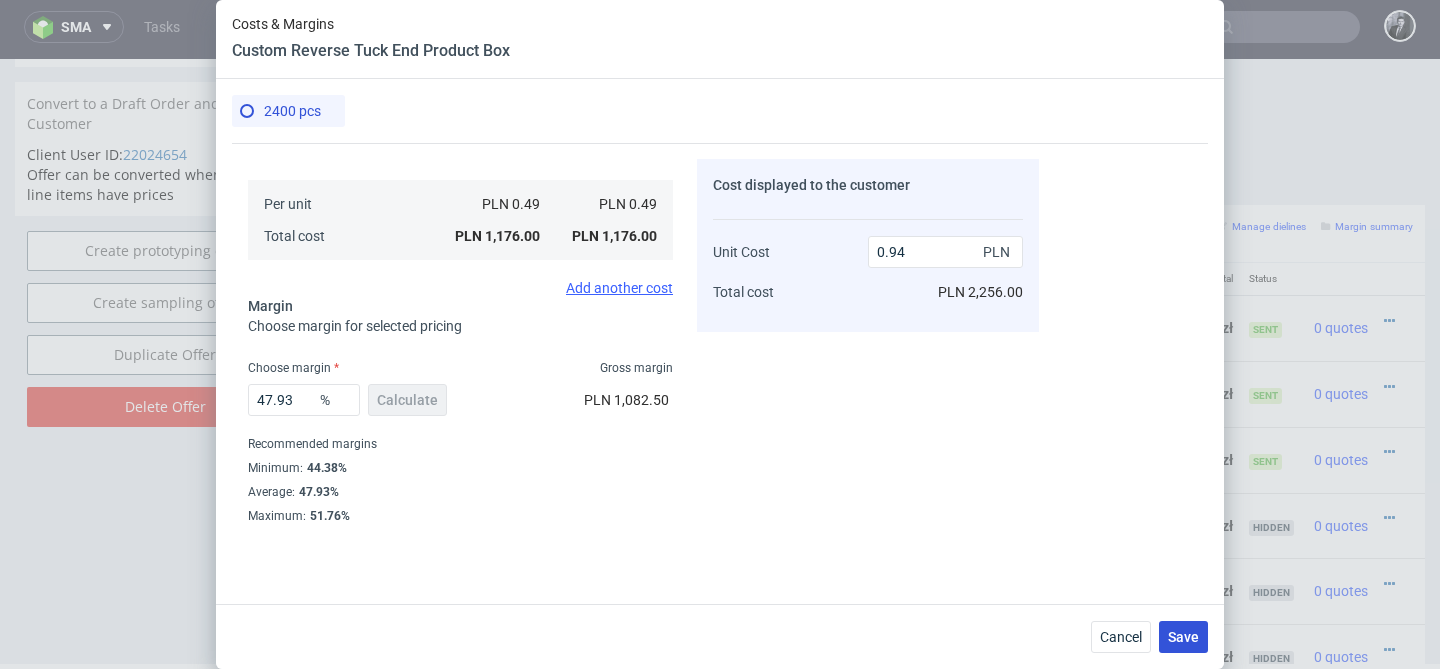click on "Save" at bounding box center (1183, 637) 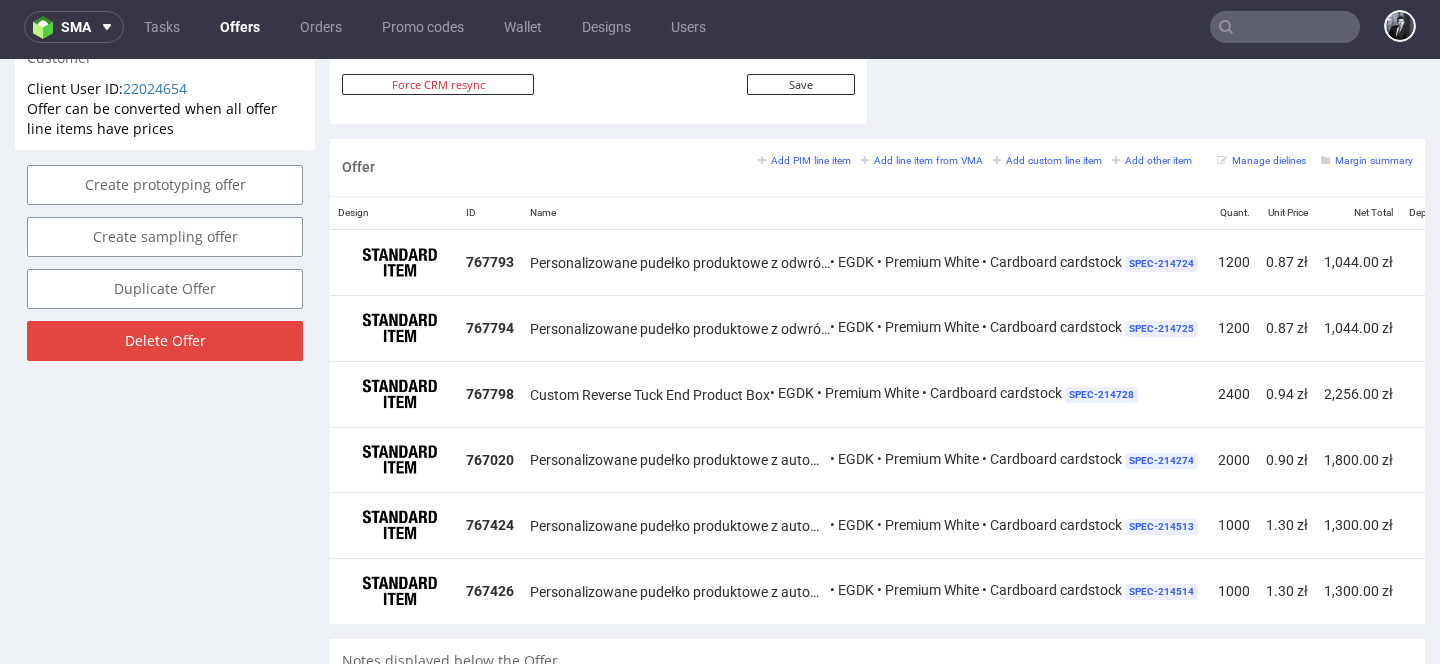 scroll, scrollTop: 1179, scrollLeft: 0, axis: vertical 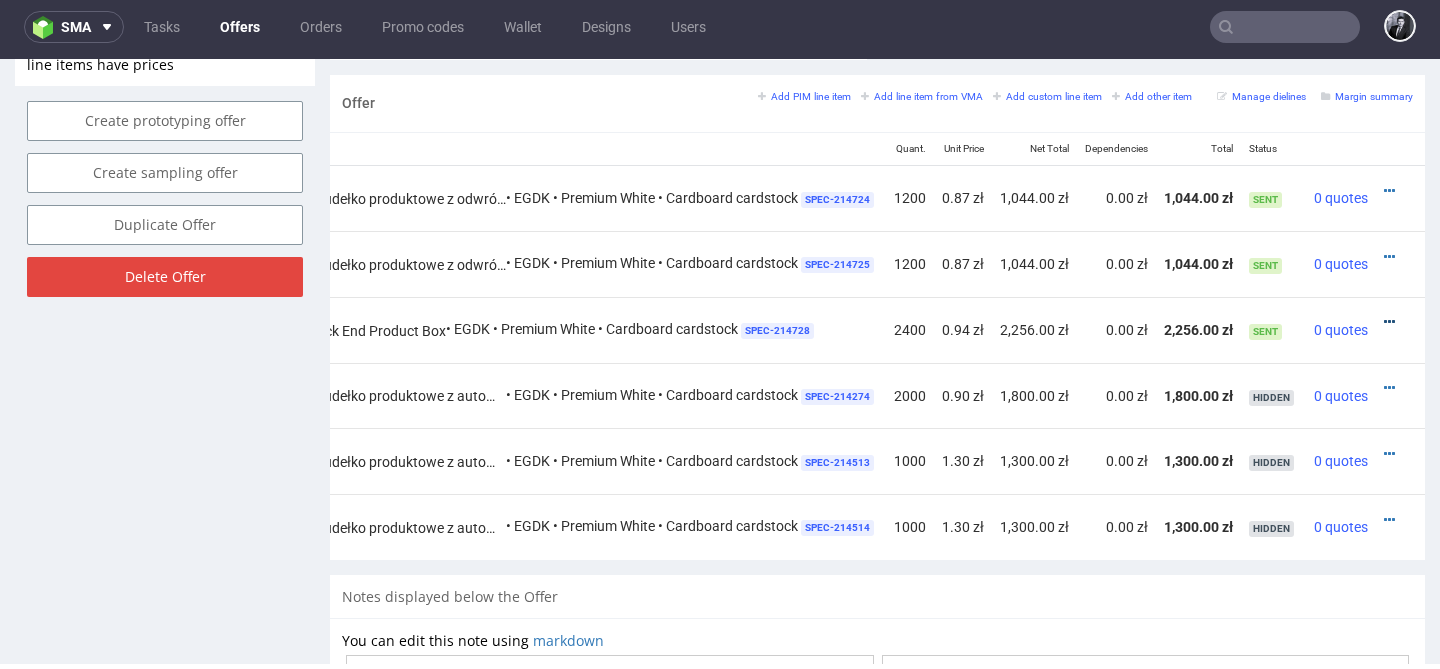 click at bounding box center [1389, 322] 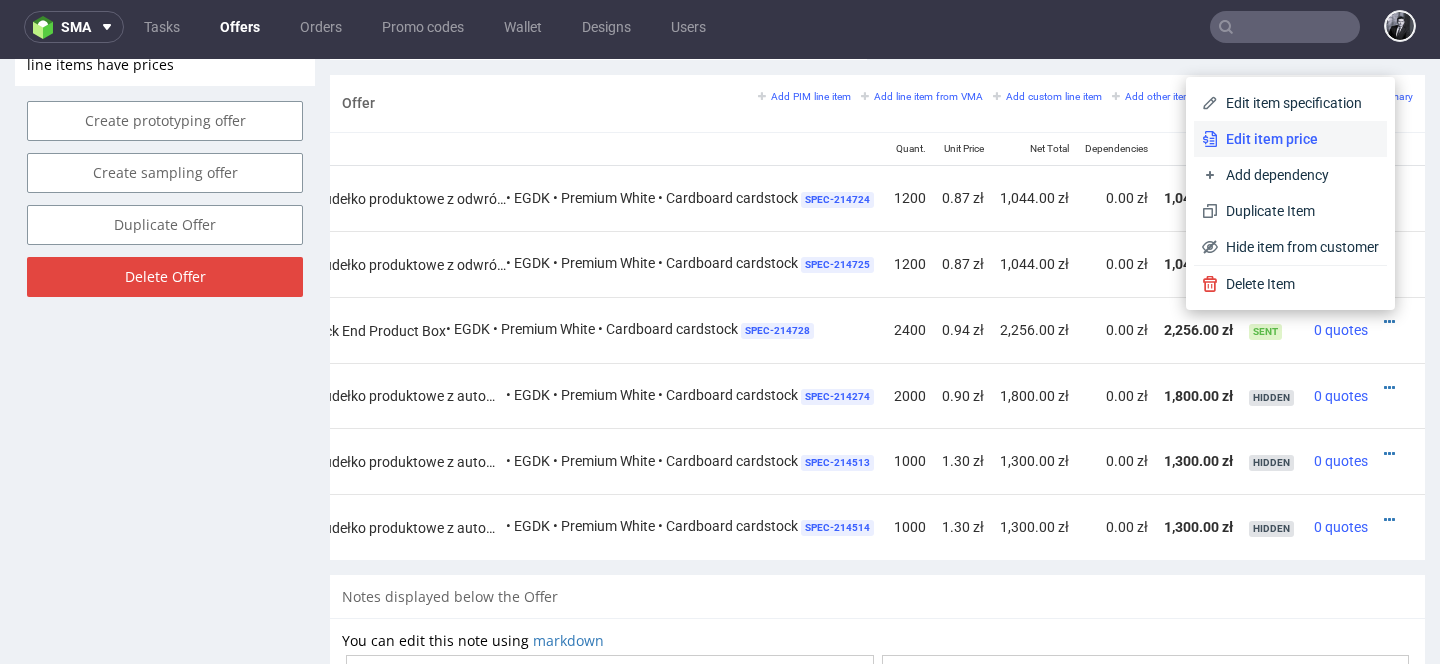 click on "Edit item price" at bounding box center [1298, 139] 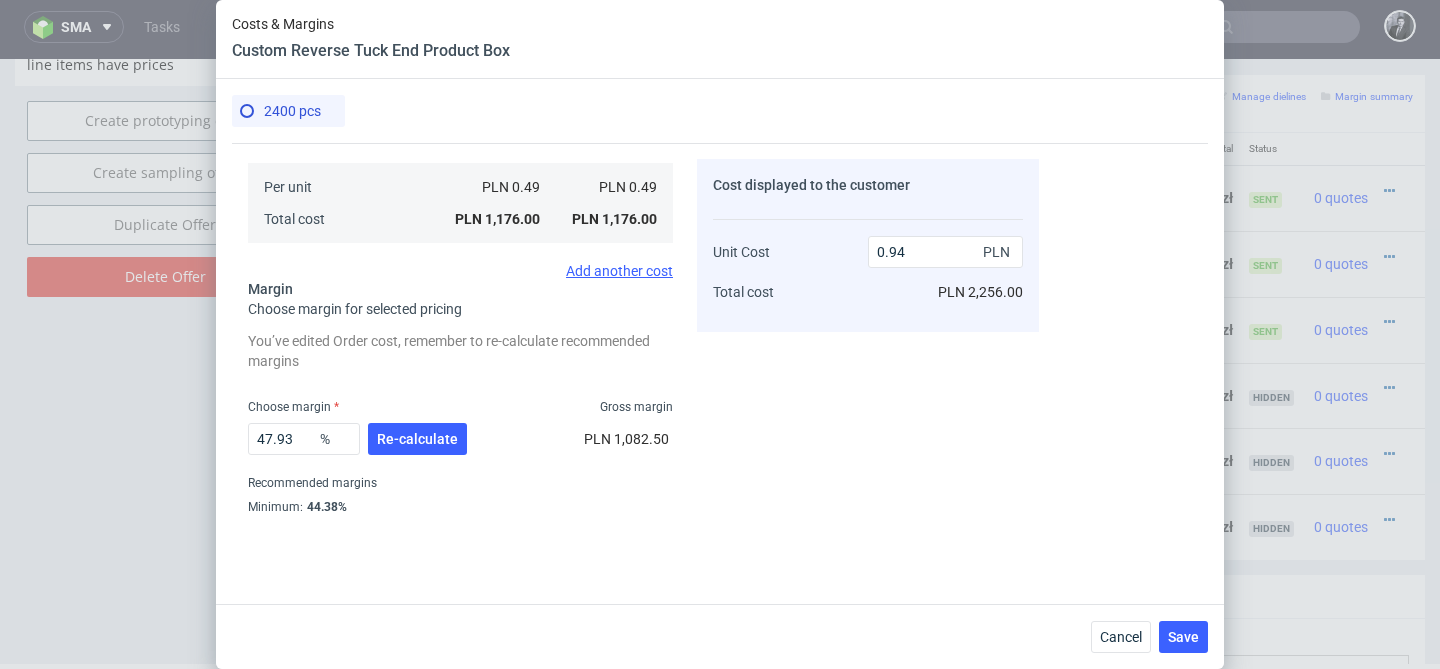 scroll, scrollTop: 423, scrollLeft: 0, axis: vertical 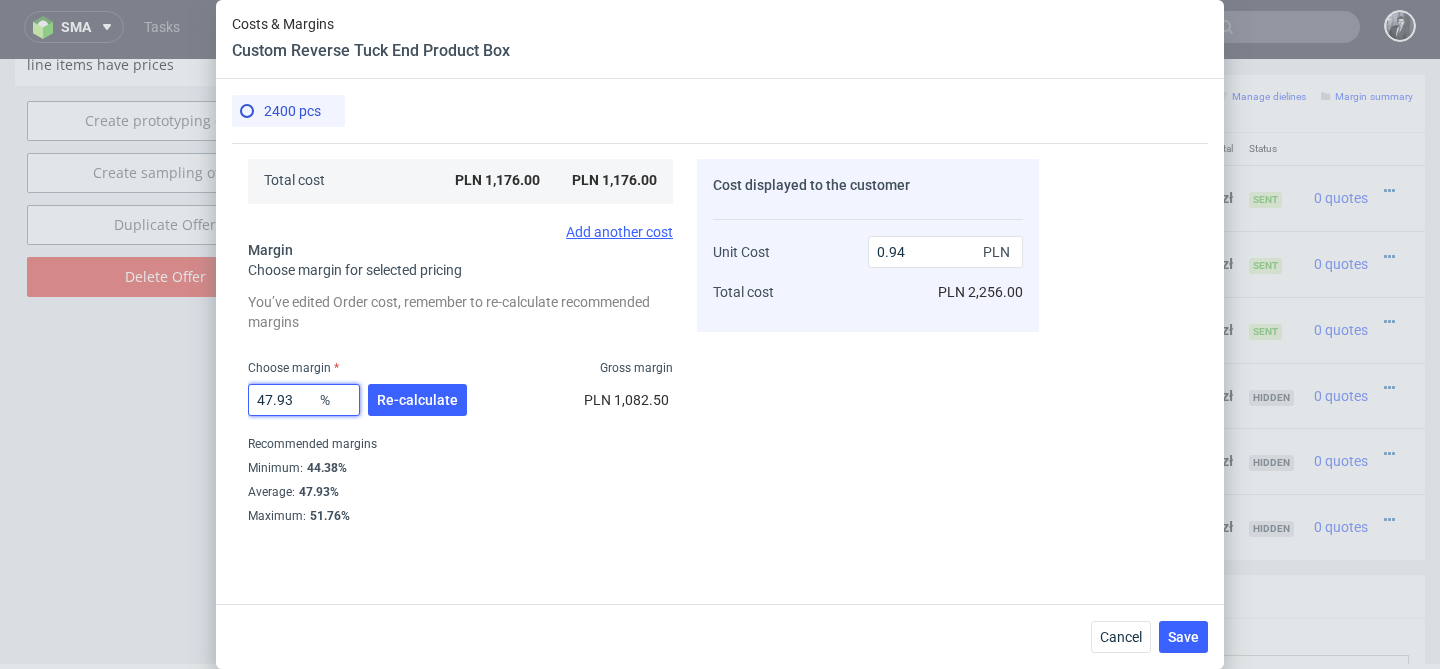 drag, startPoint x: 308, startPoint y: 394, endPoint x: 214, endPoint y: 394, distance: 94 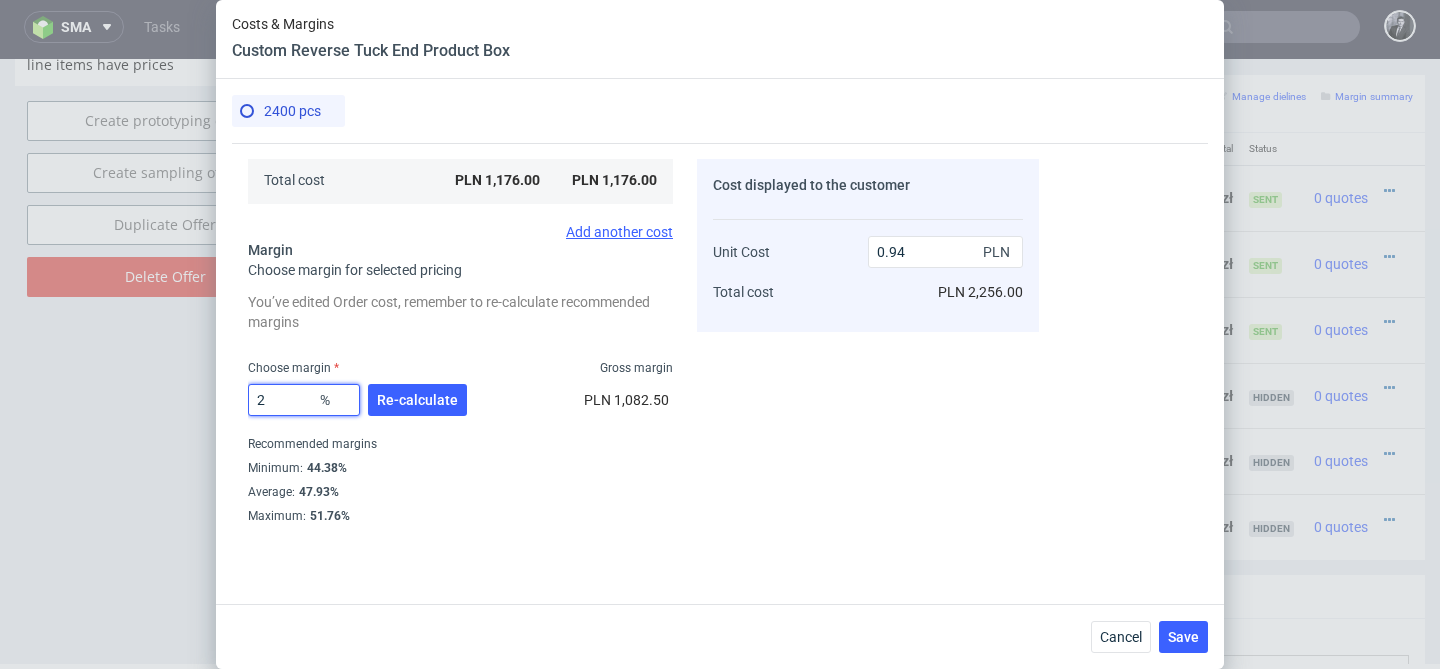 type on "25" 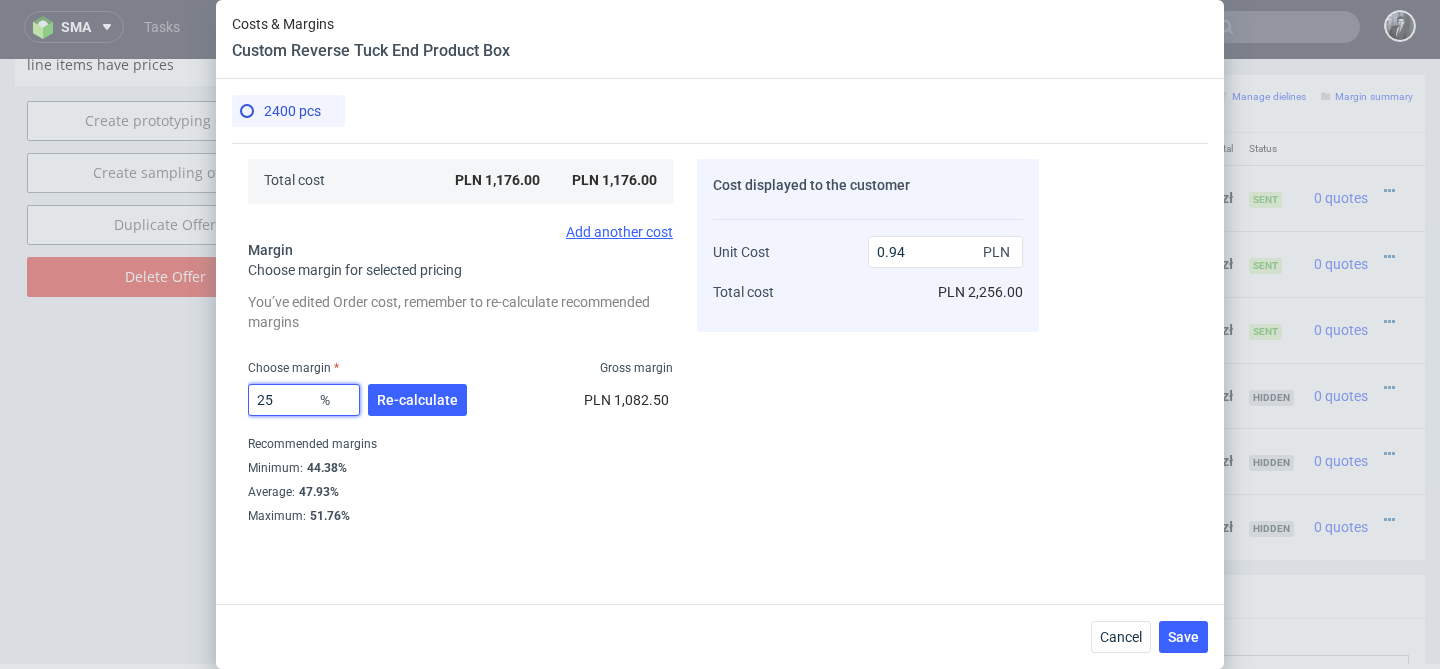 type on "0.65" 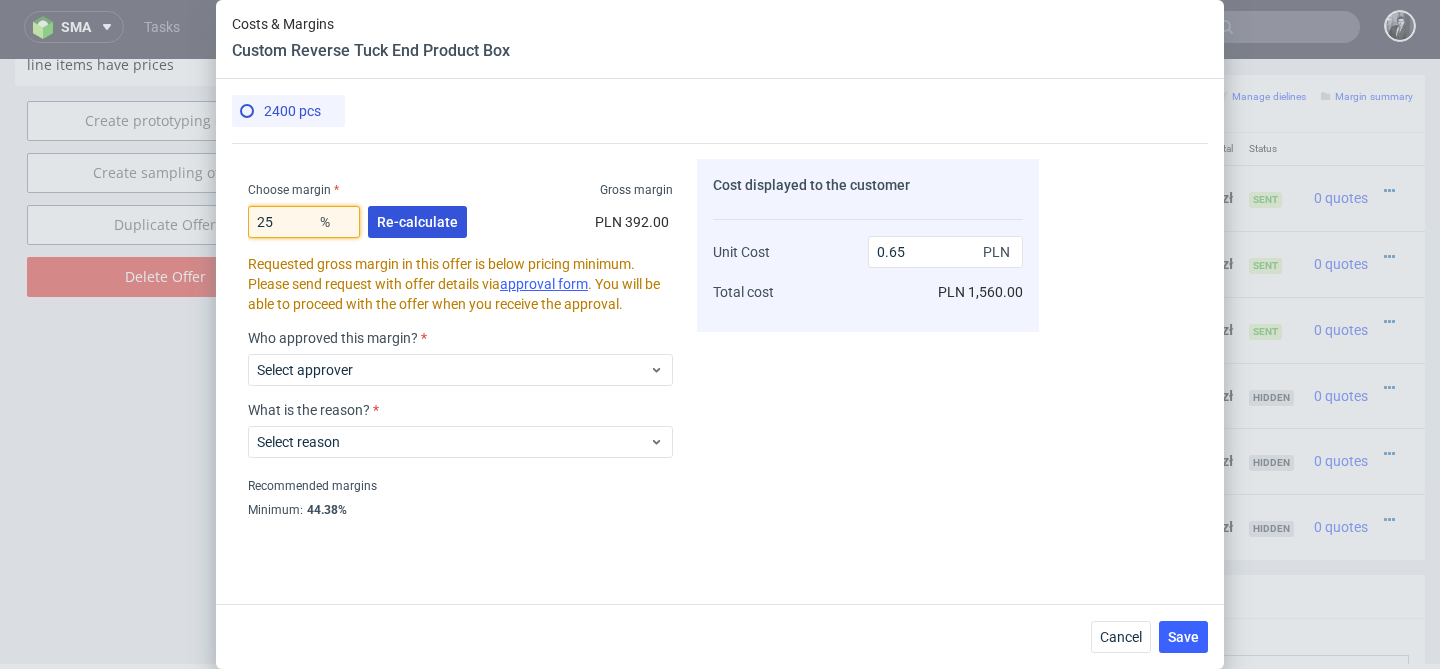 scroll, scrollTop: 641, scrollLeft: 0, axis: vertical 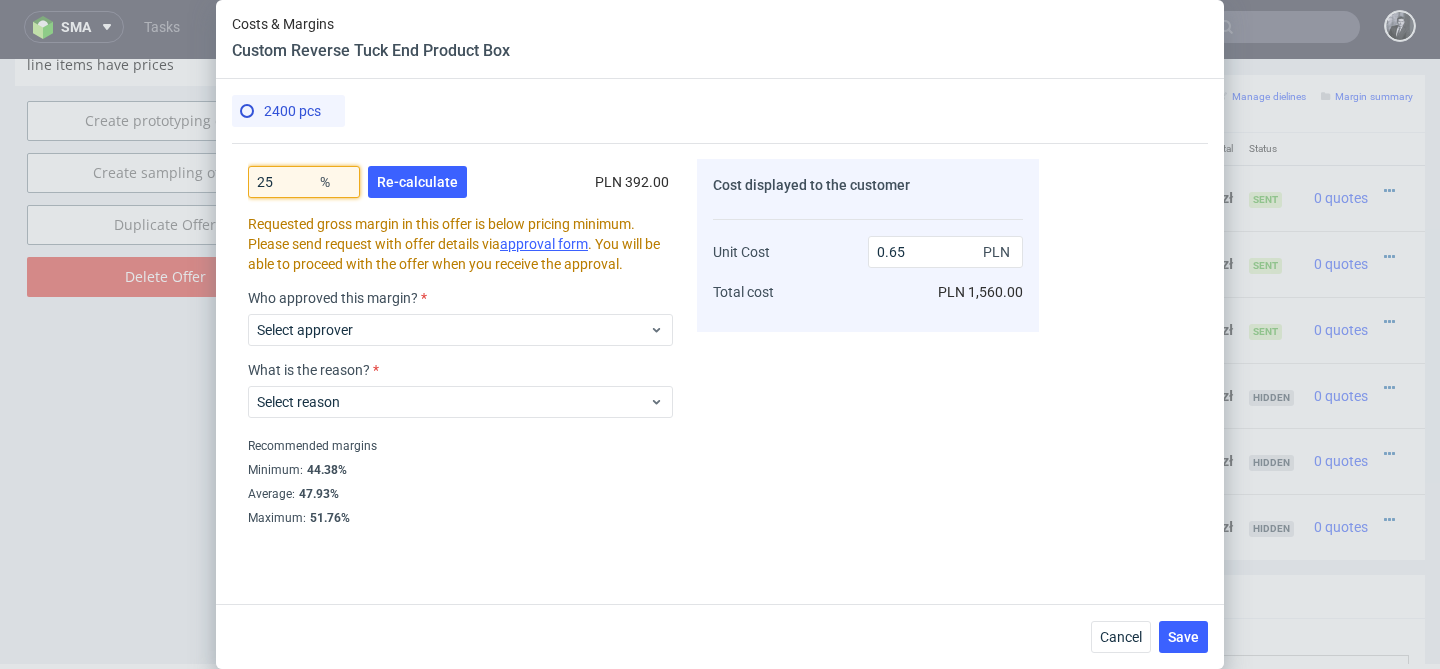 type on "25" 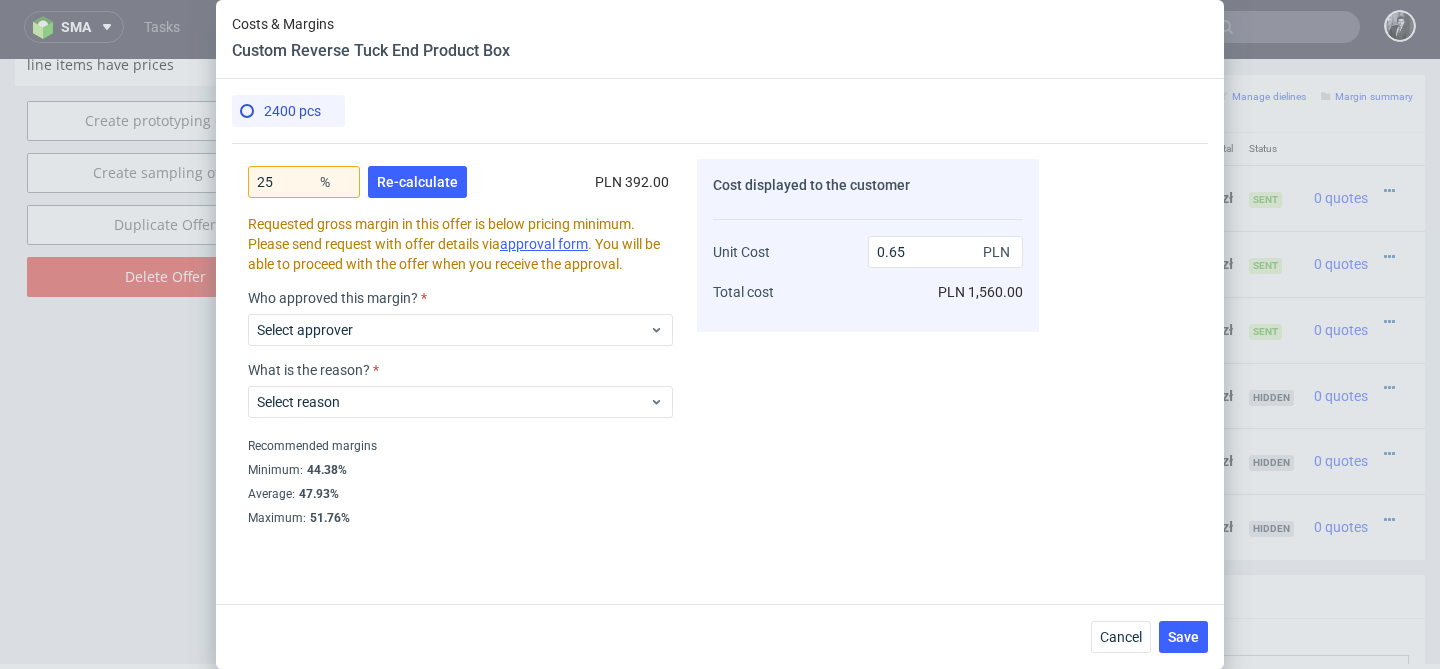 click on "Who approved this margin? Select approver" at bounding box center [460, 326] 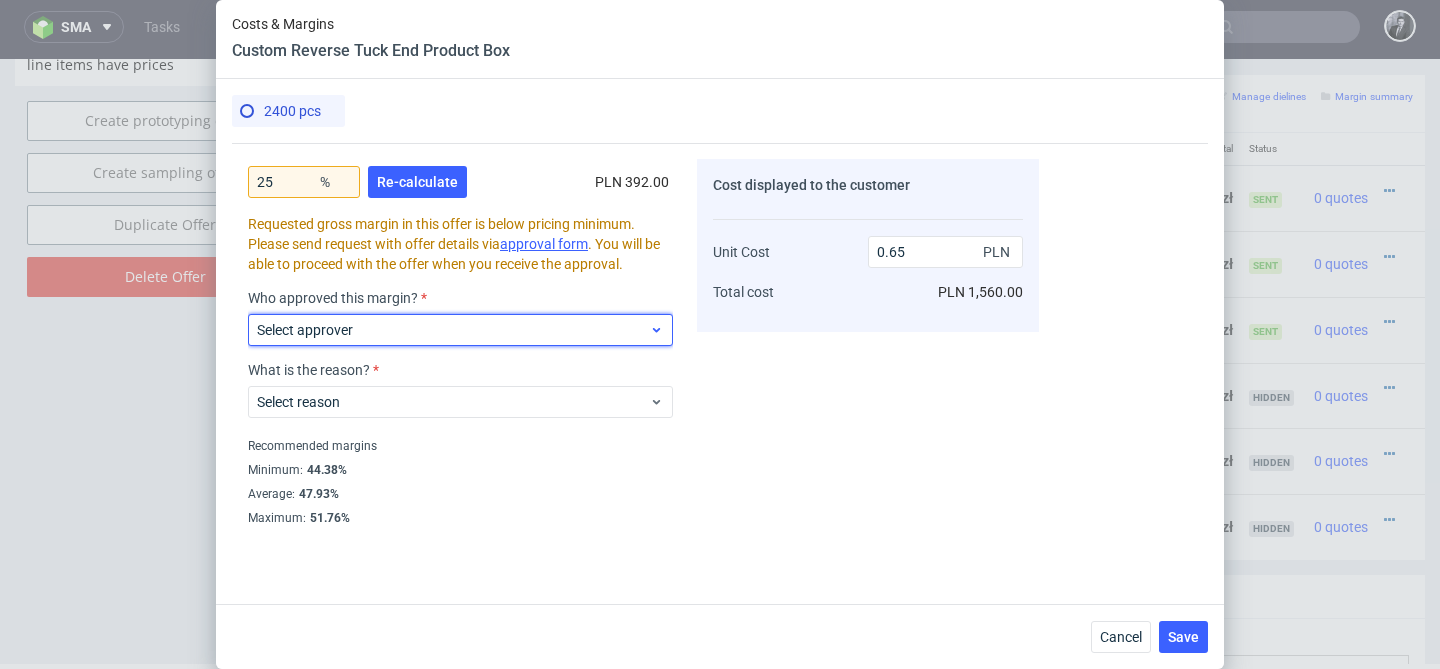 click on "Select approver" at bounding box center (453, 330) 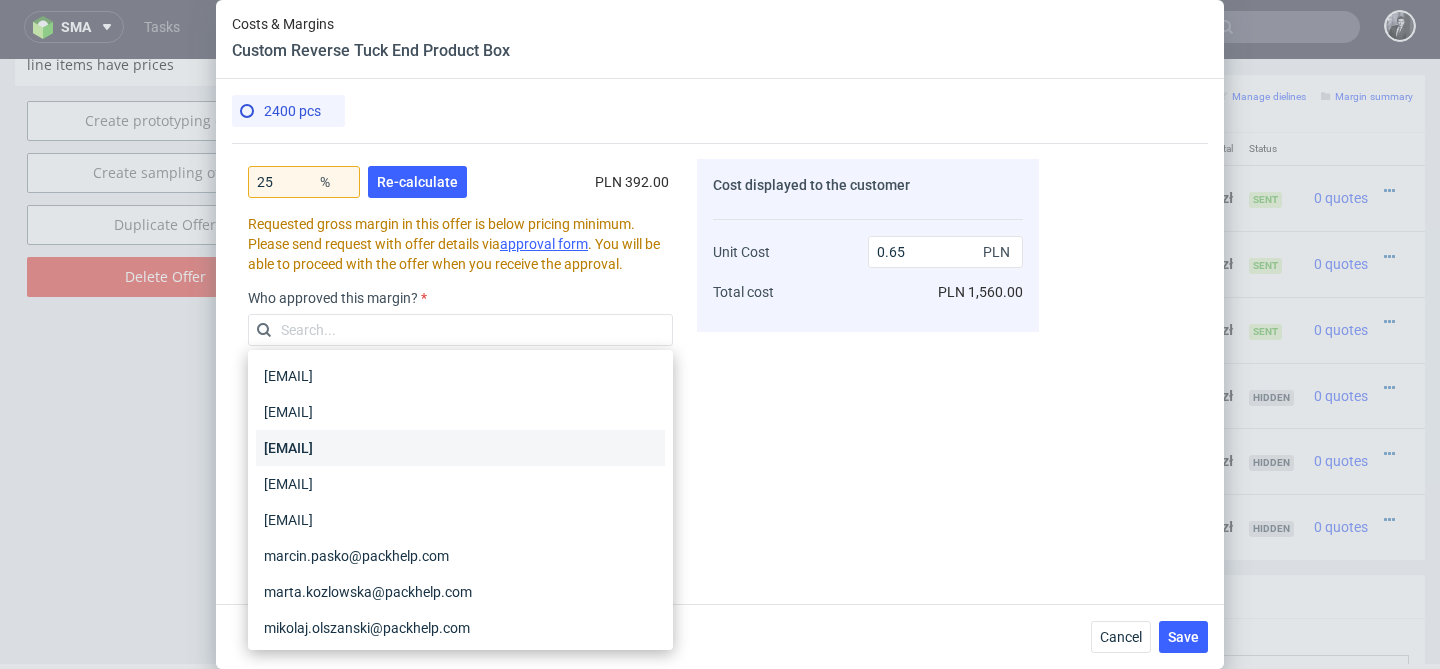 click on "[USERNAME]@[EXAMPLE.COM]" at bounding box center (460, 448) 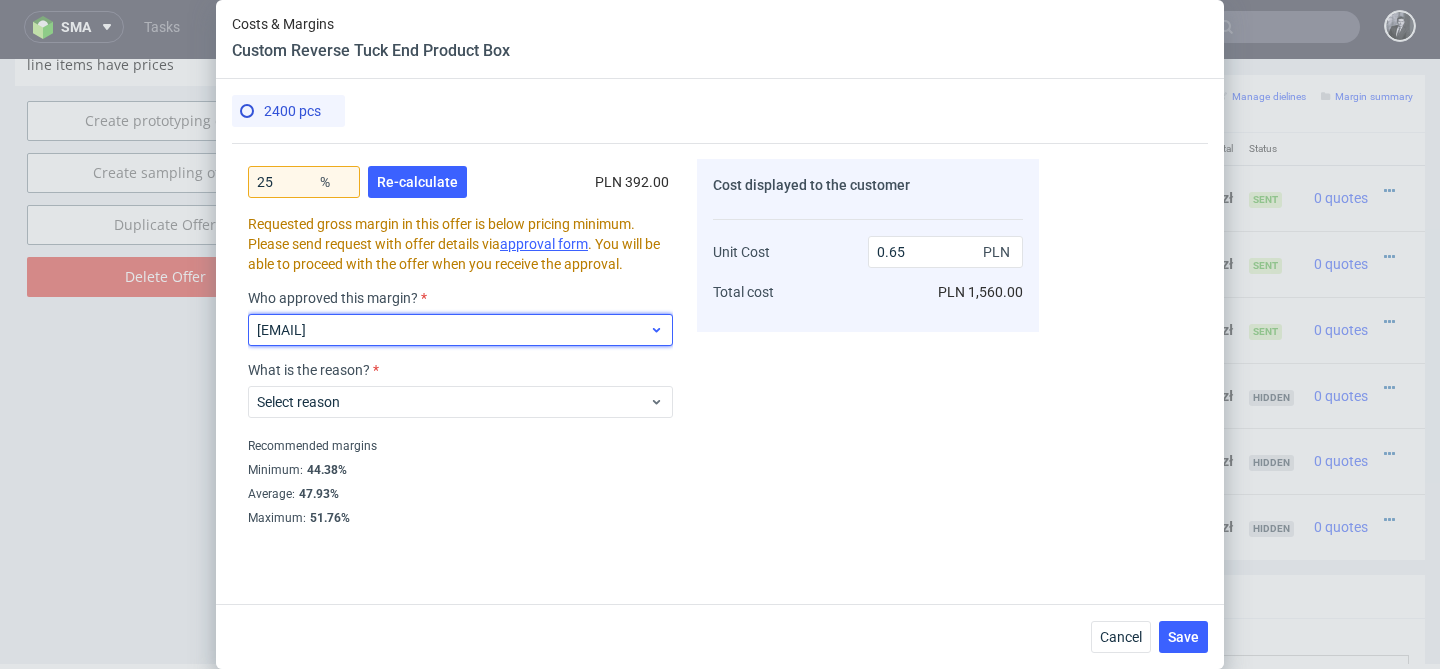 click on "[USERNAME]@[EXAMPLE.COM]" at bounding box center (460, 330) 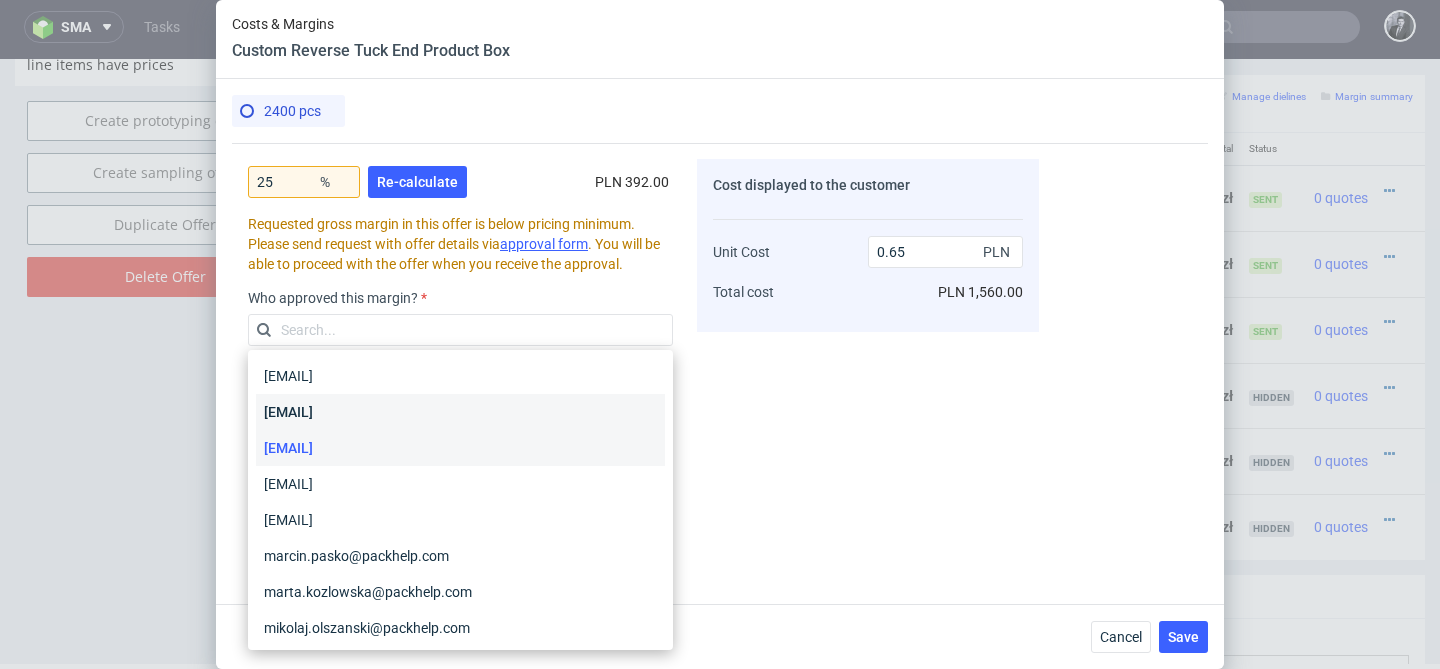 click on "[USERNAME]@[EXAMPLE.COM]" at bounding box center (460, 412) 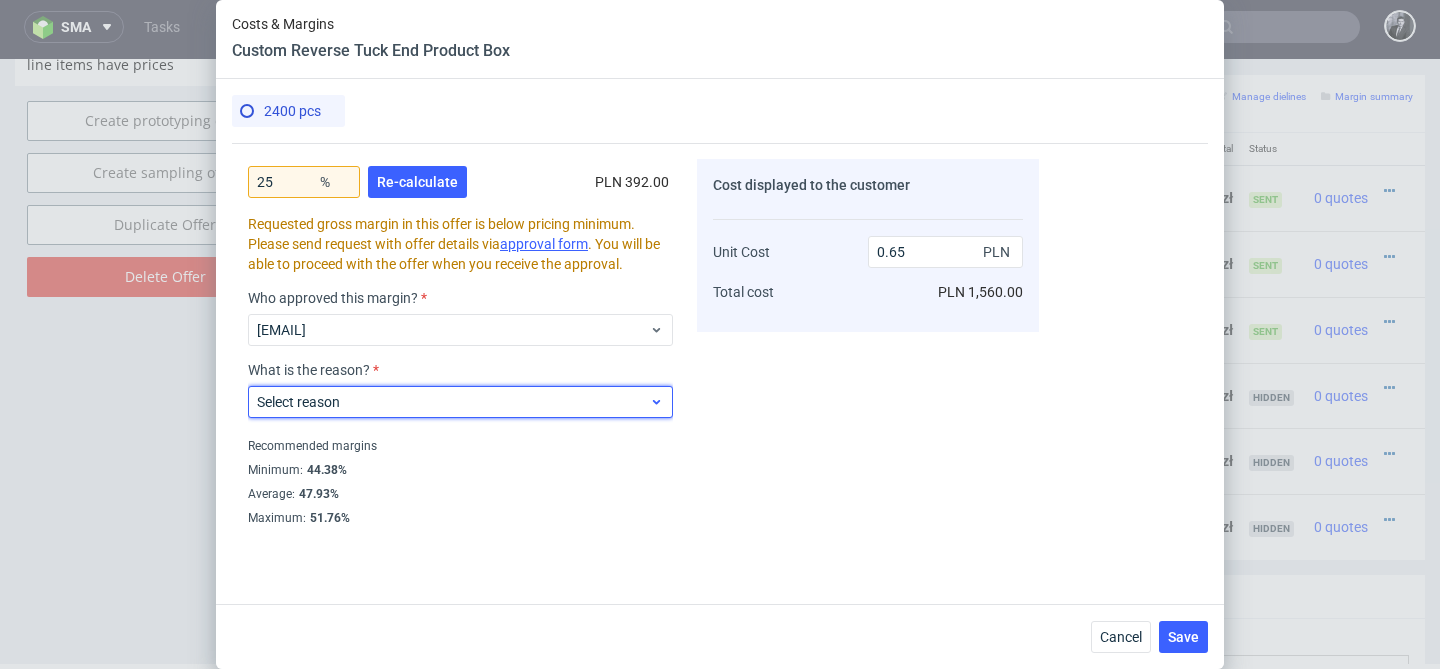 click on "Select reason" at bounding box center [453, 402] 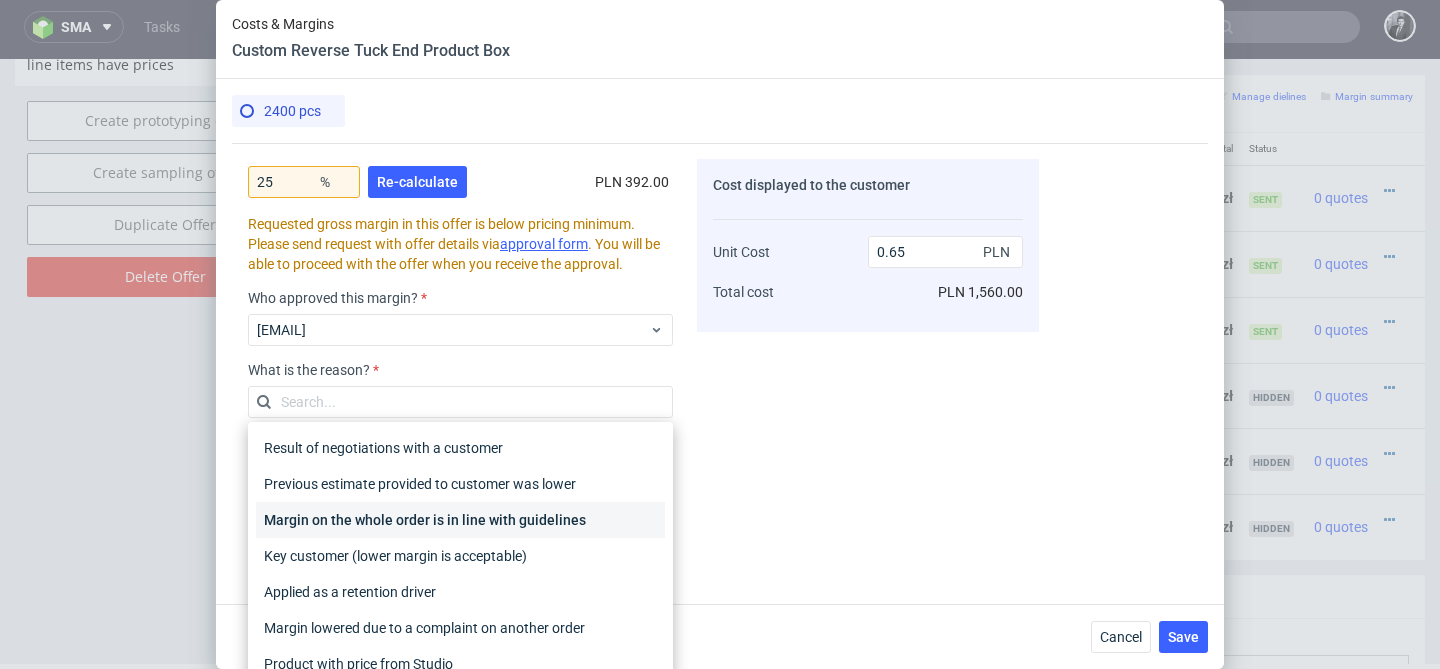 click on "Margin on the whole order is in line with guidelines" at bounding box center (460, 520) 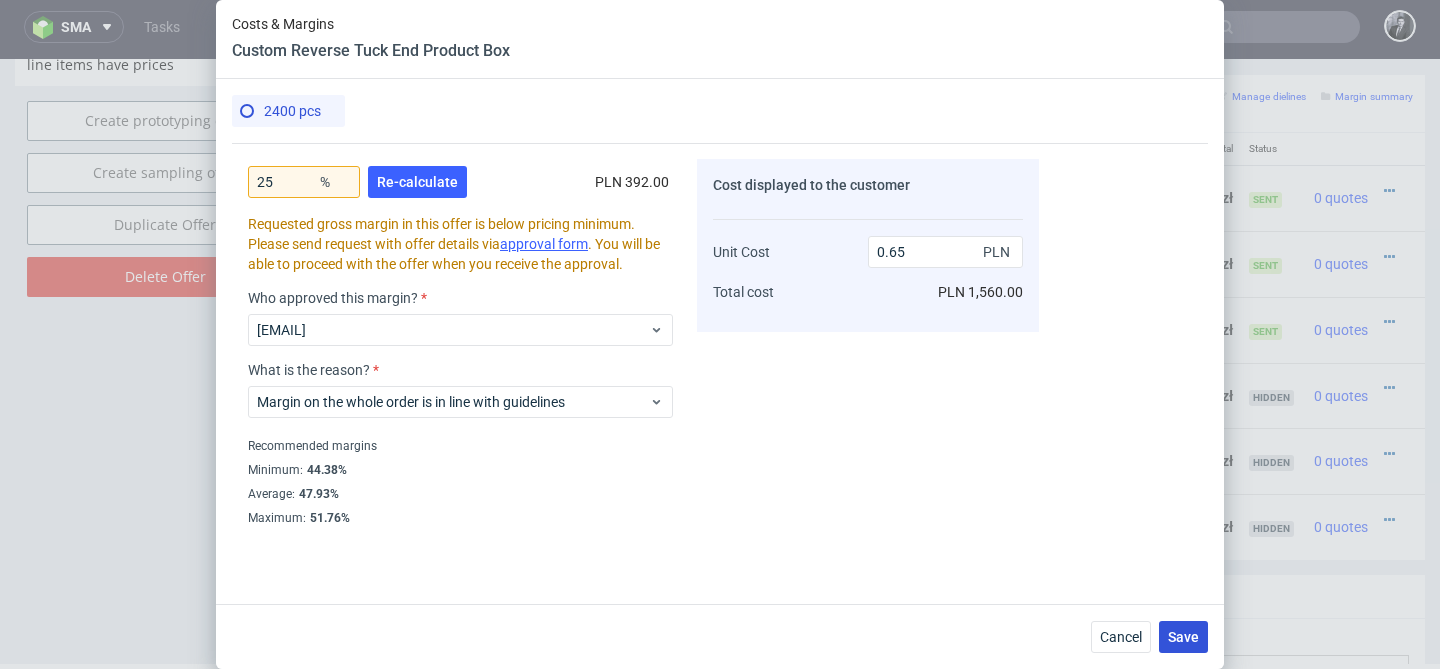 click on "Save" at bounding box center (1183, 637) 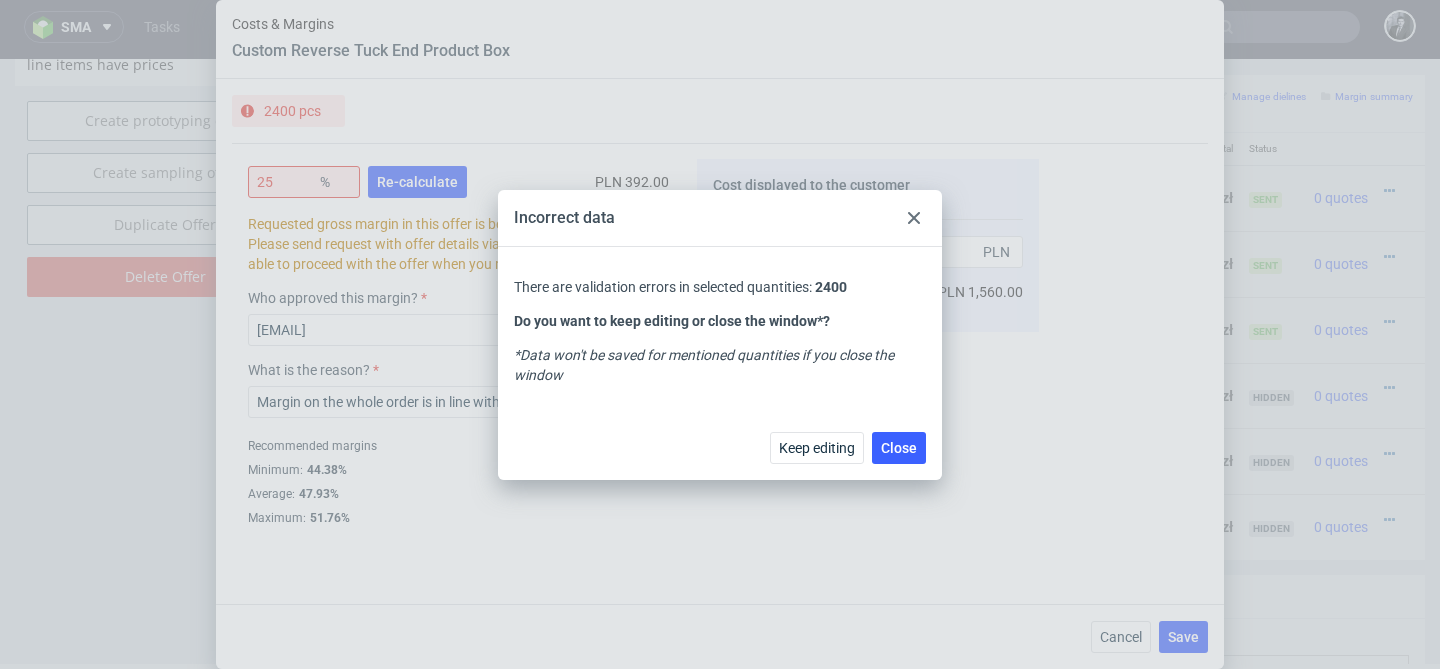 click at bounding box center [914, 218] 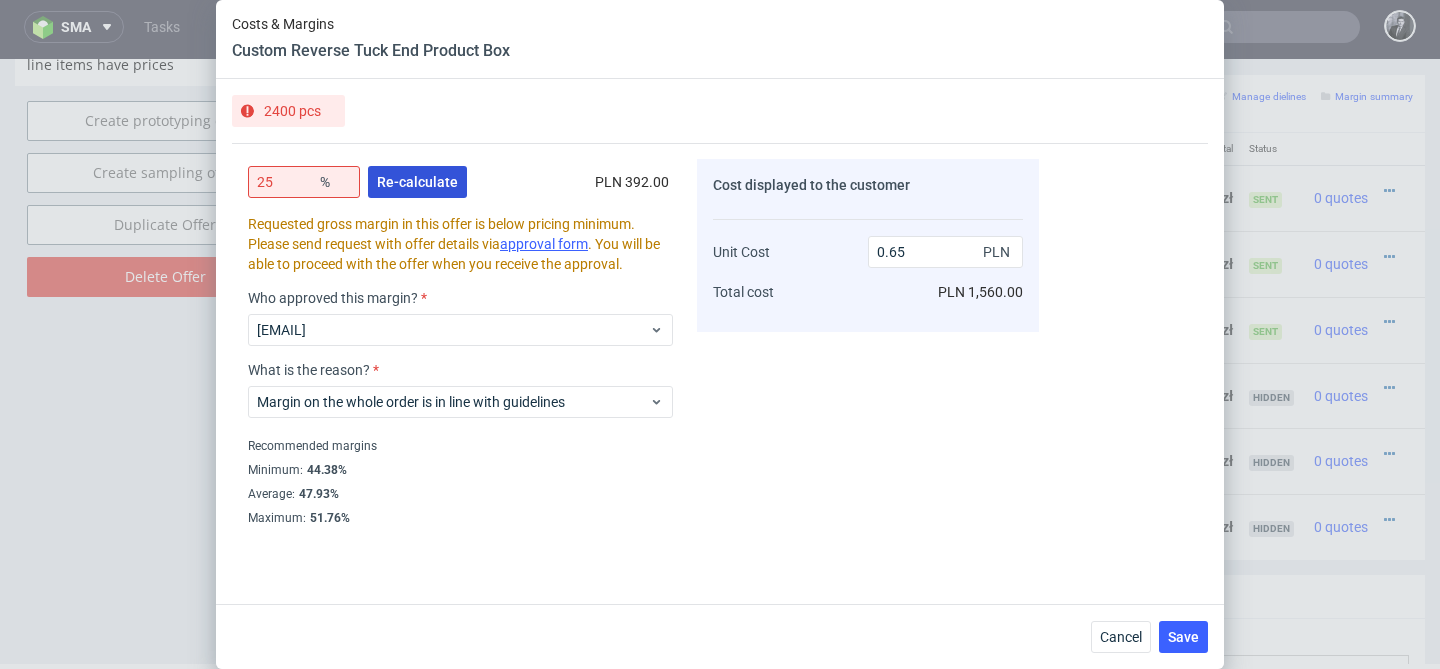 click on "Re-calculate" at bounding box center [417, 182] 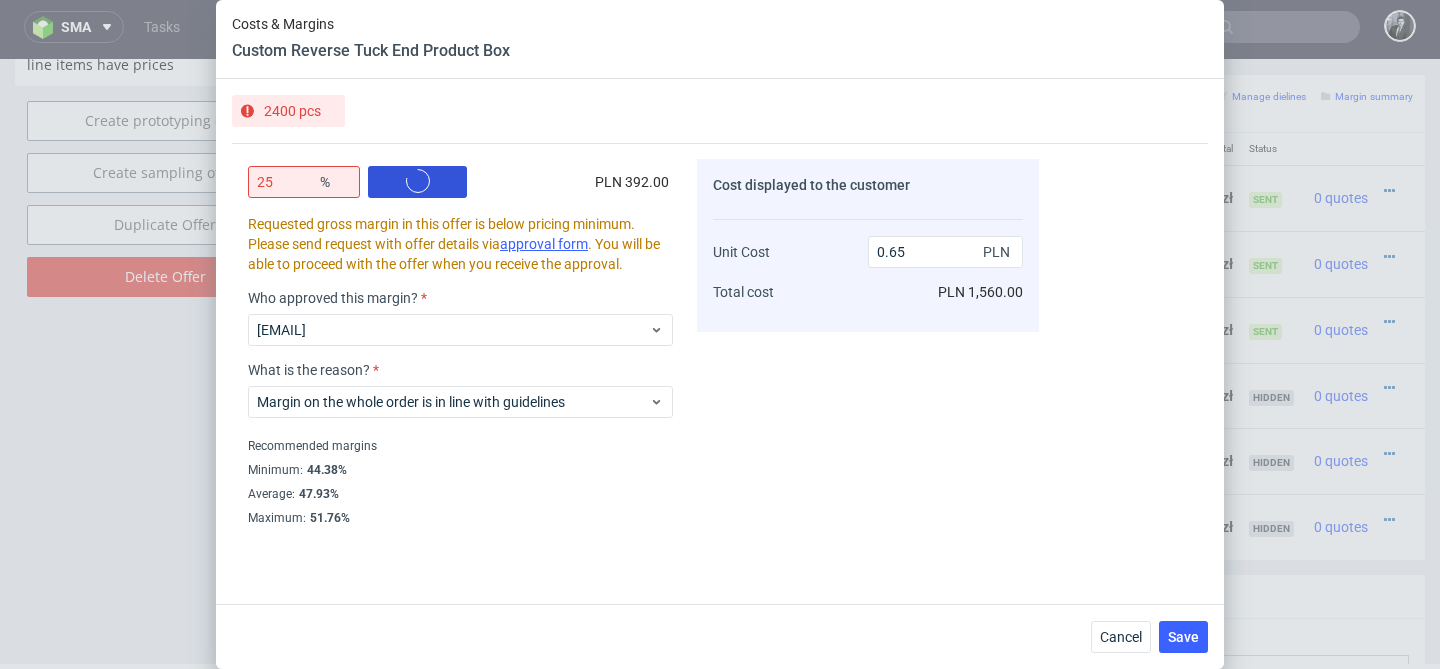 scroll, scrollTop: 587, scrollLeft: 0, axis: vertical 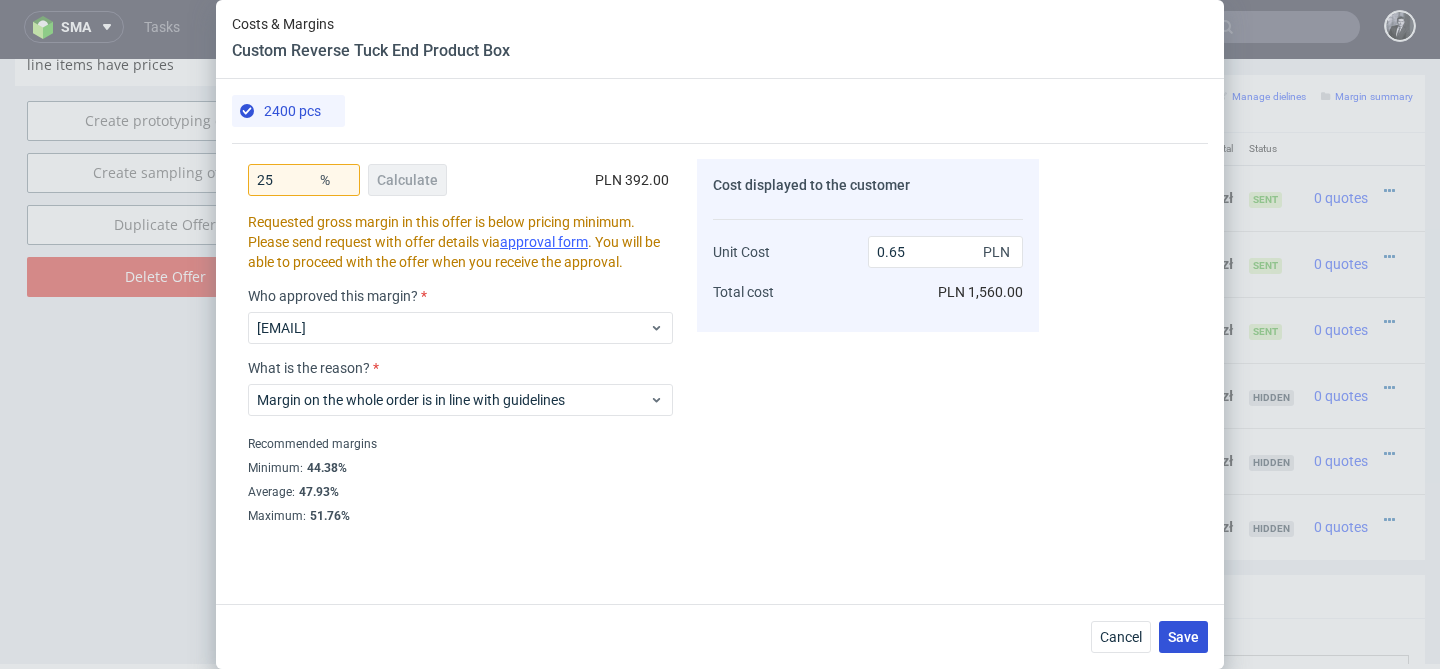 click on "Save" at bounding box center [1183, 637] 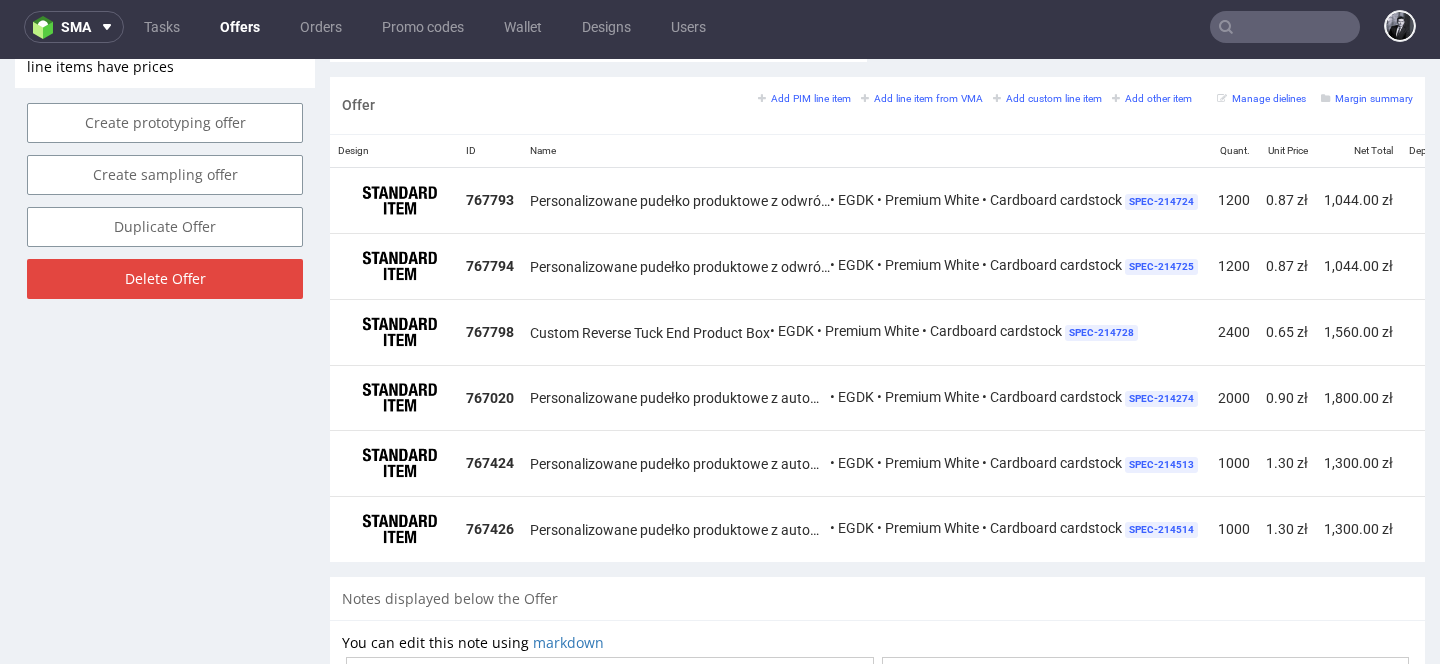 scroll, scrollTop: 1176, scrollLeft: 0, axis: vertical 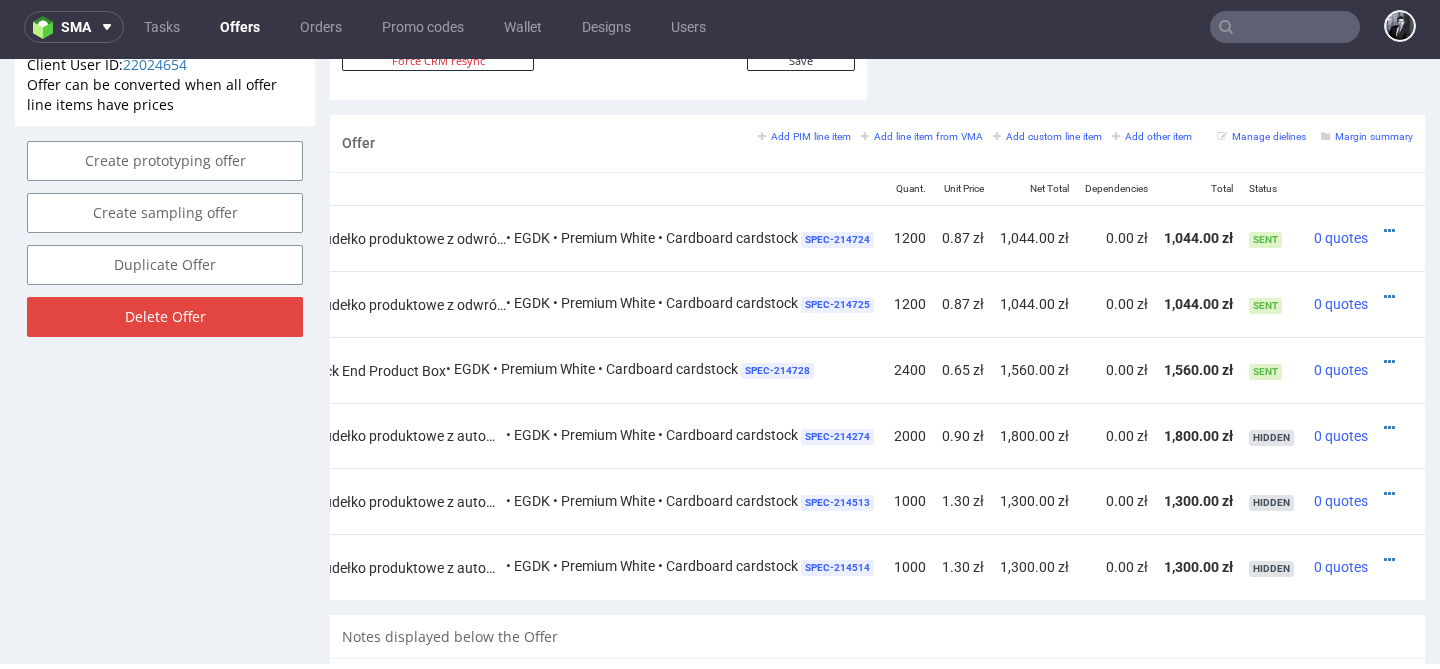 click on "Personalizowane pudełko produktowe z odwróconym zamknięciem R24ii (5 cm x 5 cm x 14 cm)  • EGDK • Premium White • Cardboard cardstock   SPEC- 214724" at bounding box center [542, 238] 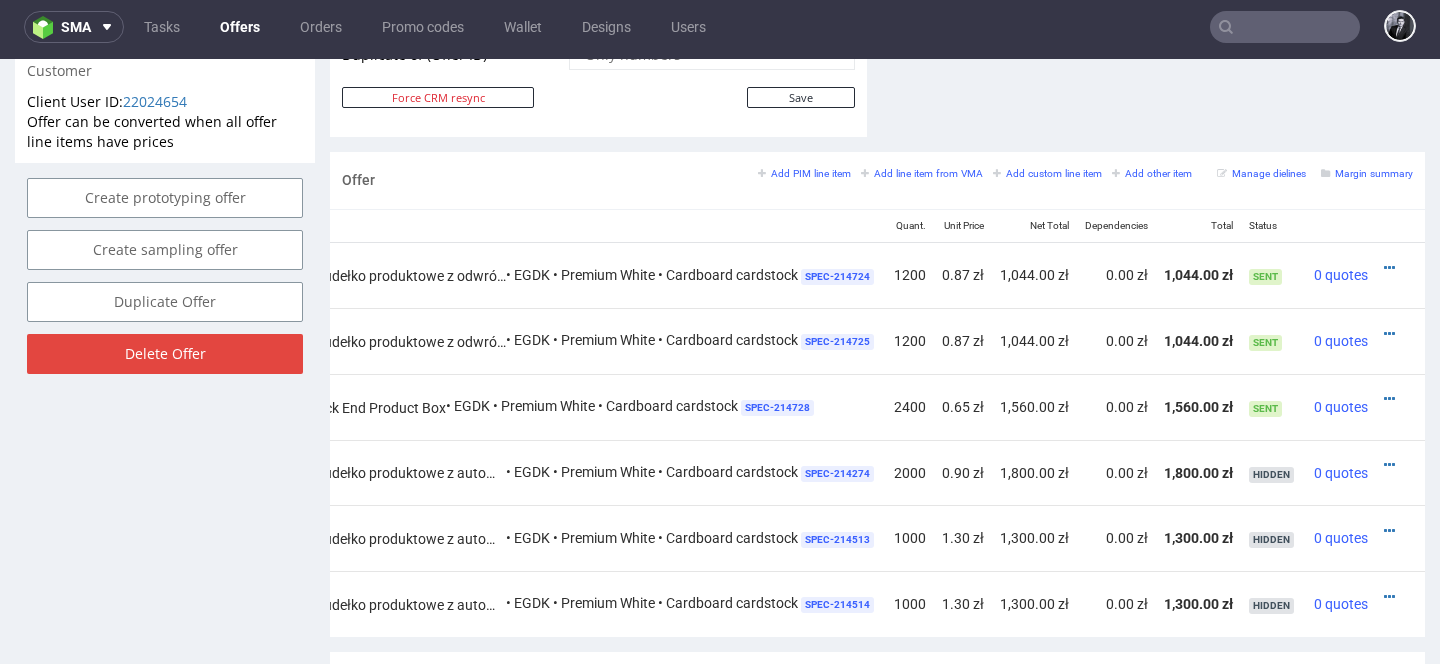 scroll, scrollTop: 1108, scrollLeft: 0, axis: vertical 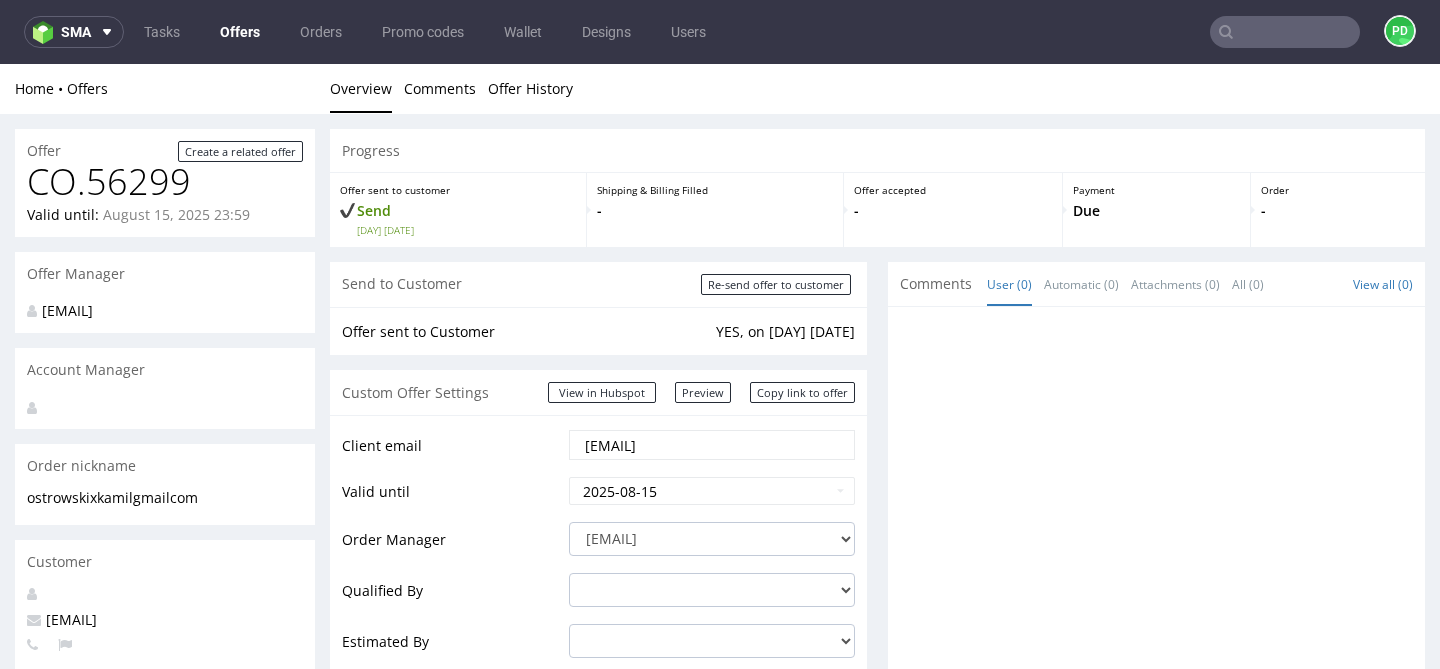 click on "Offers" at bounding box center [240, 32] 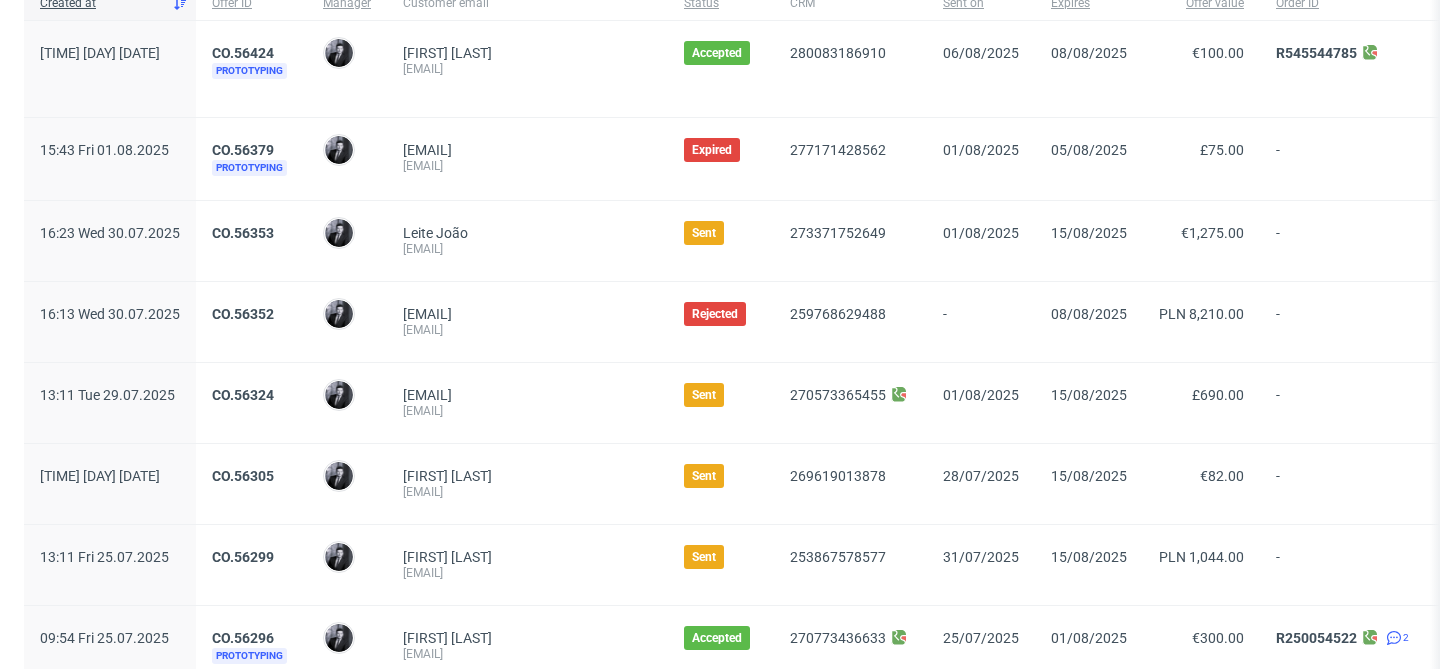 scroll, scrollTop: 183, scrollLeft: 0, axis: vertical 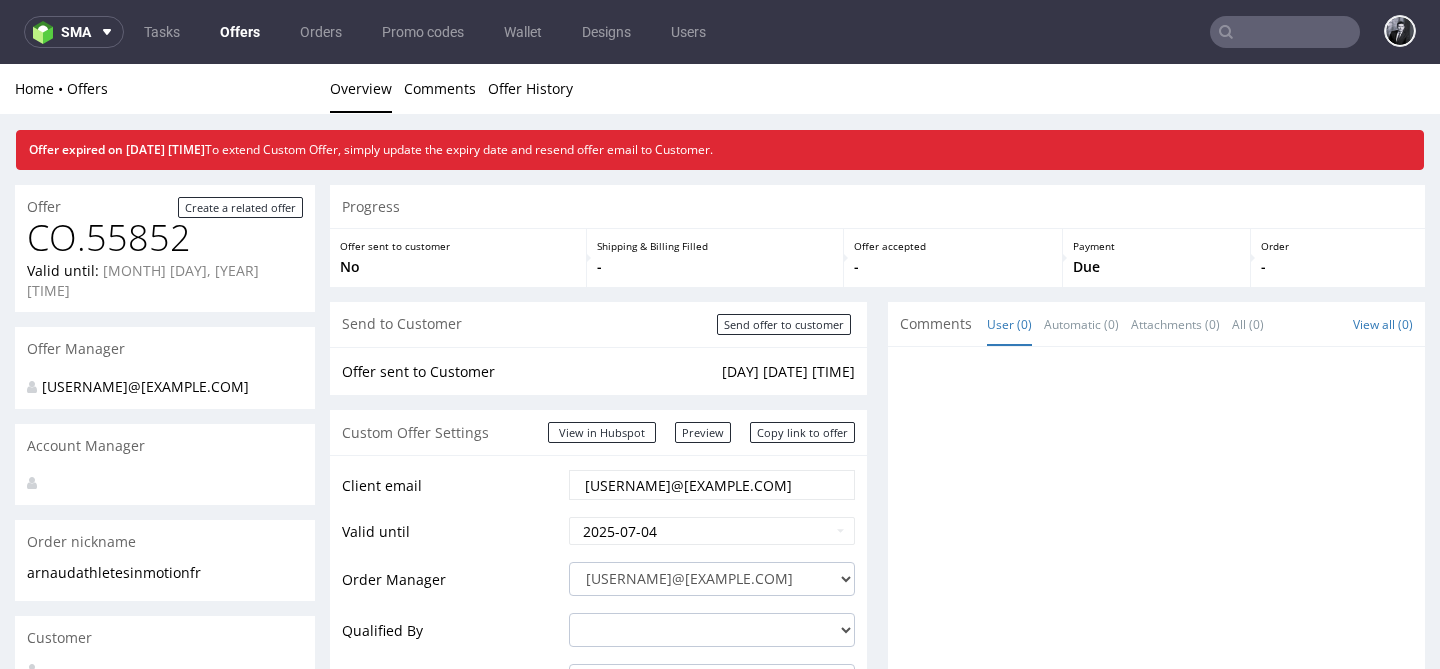 click on "Offers" at bounding box center [240, 32] 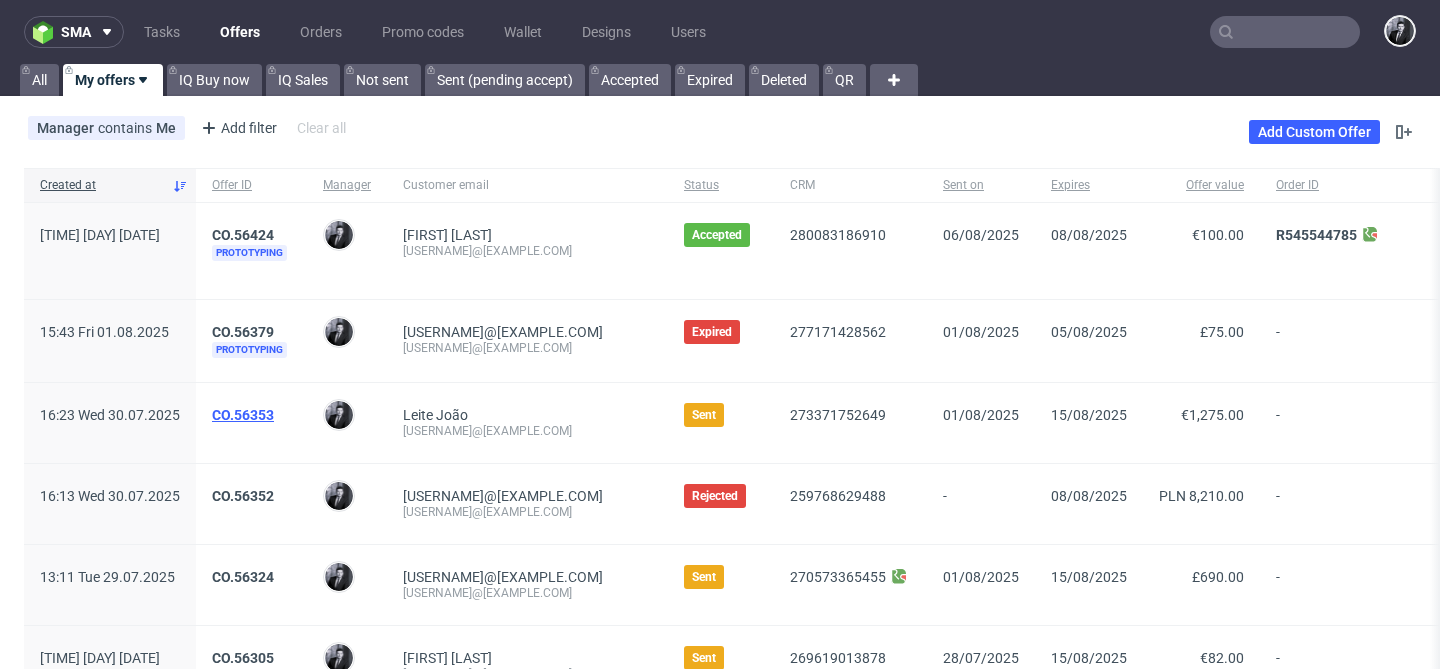 click on "CO.56353" at bounding box center (243, 415) 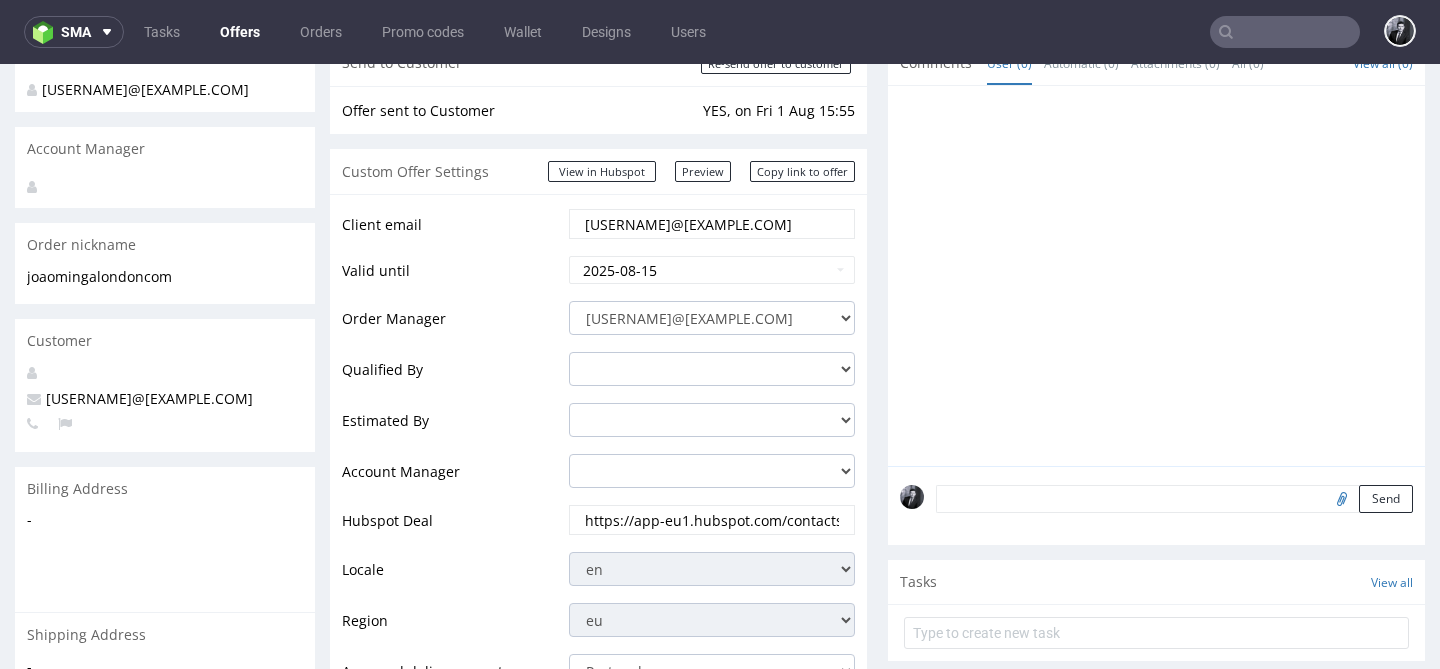 scroll, scrollTop: 0, scrollLeft: 0, axis: both 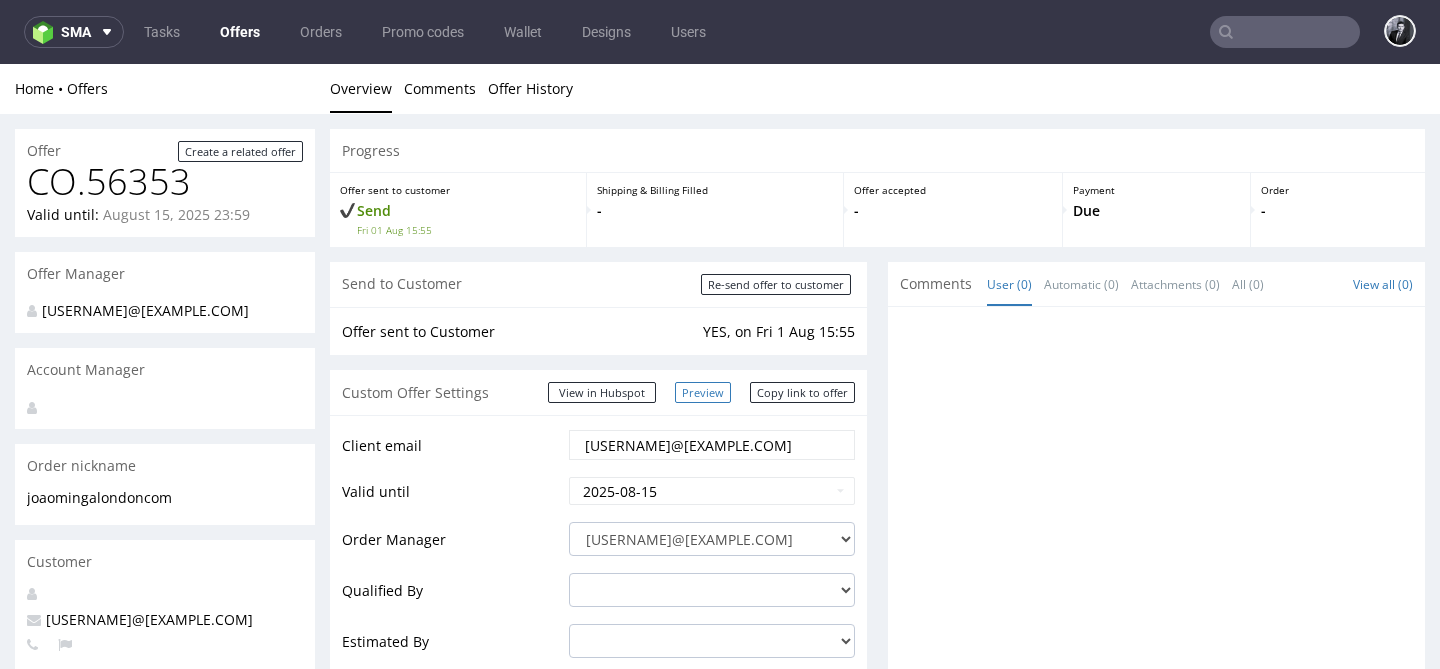 click on "Preview" at bounding box center (703, 392) 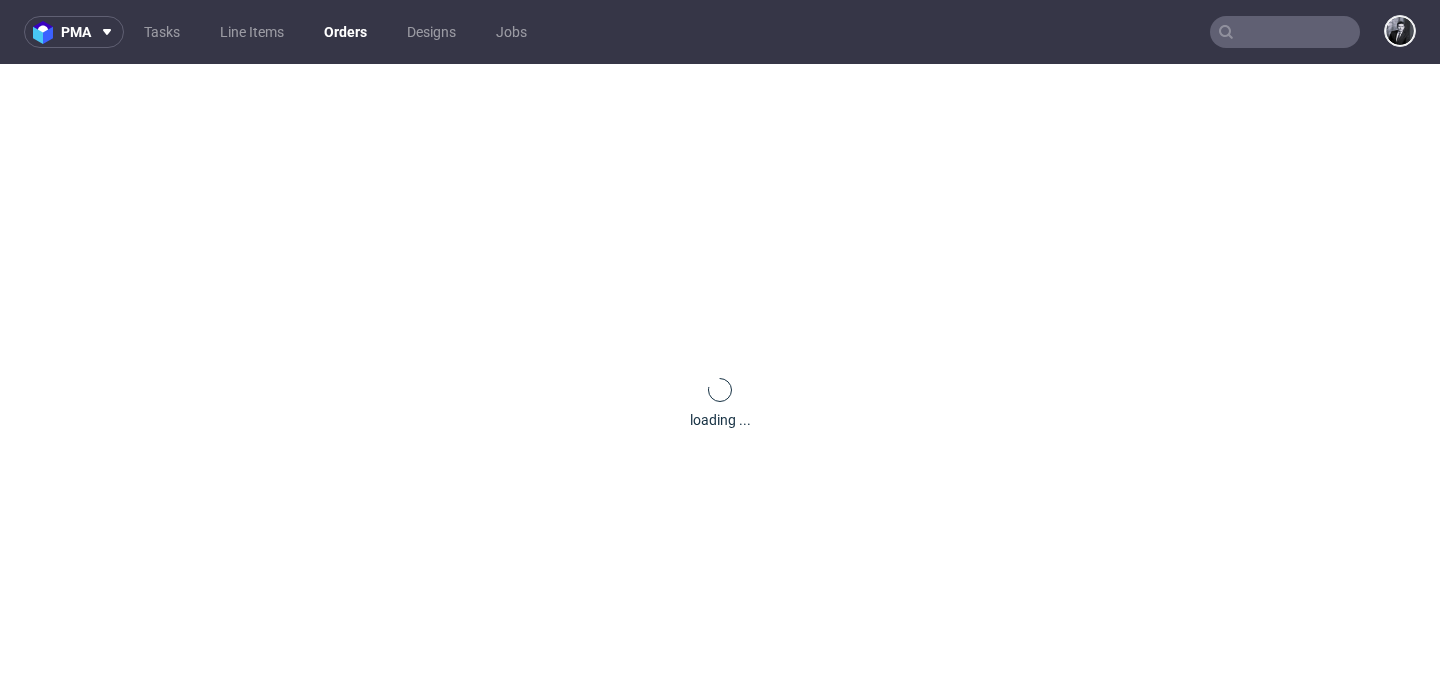 scroll, scrollTop: 0, scrollLeft: 0, axis: both 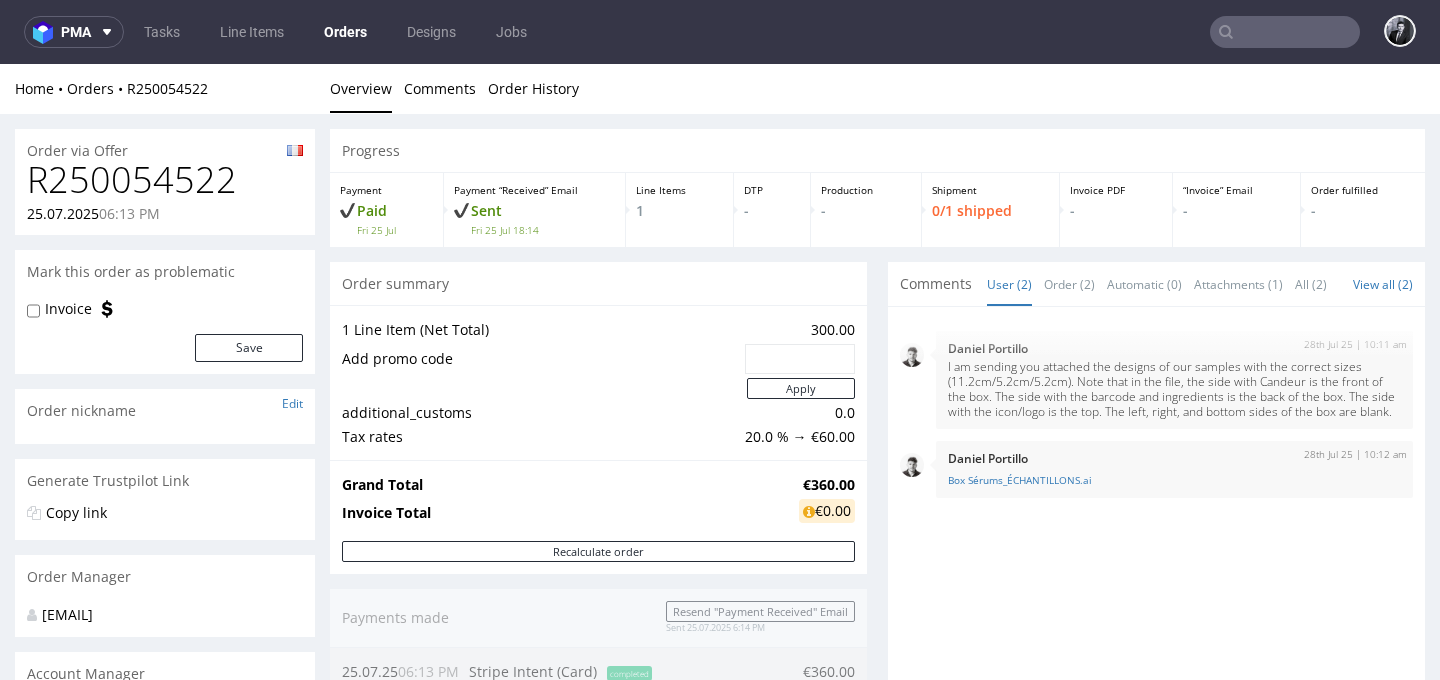 click on "Order via Offer R250054522 25.07.2025  06:13 PM Mark this order as problematic Invoice Save Order nickname Edit Update Generate Trustpilot Link Copy link Order Manager [EMAIL] Account Manager [EMAIL] Custom Offer CO.56296 Create a new custom offer Sales channel Glovo
Foodora
Ankorstore
Restaurant Week
Singulart
Masterlife
Farfetch
Rebel Tang
Chrono24
Unipack
BackPack Back Market
Selency
Empik Packaging
Printify Packaging
Gelato
Deliveroo
Hello Print
Packhelp
Sendcloud
Vista Print
InStore Save Customer [FIRST] [LAST] [EMAIL] [PHONE] France View in Hubspot Top up Wallet Billing Address Edit Name [FIRST] [LAST] Customer Type B2C Company Kandeur SAS Address 62 AVENUE JEAN JAURES, LE PRE-SAINT-GERVAIS 93310 France Shipping Address Name [FIRST] [LAST] Company Candeur Félix Le Goff Address 3 rue Meissonier Pantin 93500 France Phone  [PHONE] Progress Payment Paid Fri 25 Jul Payment “Received” Email Sent 1 -" at bounding box center (720, 977) 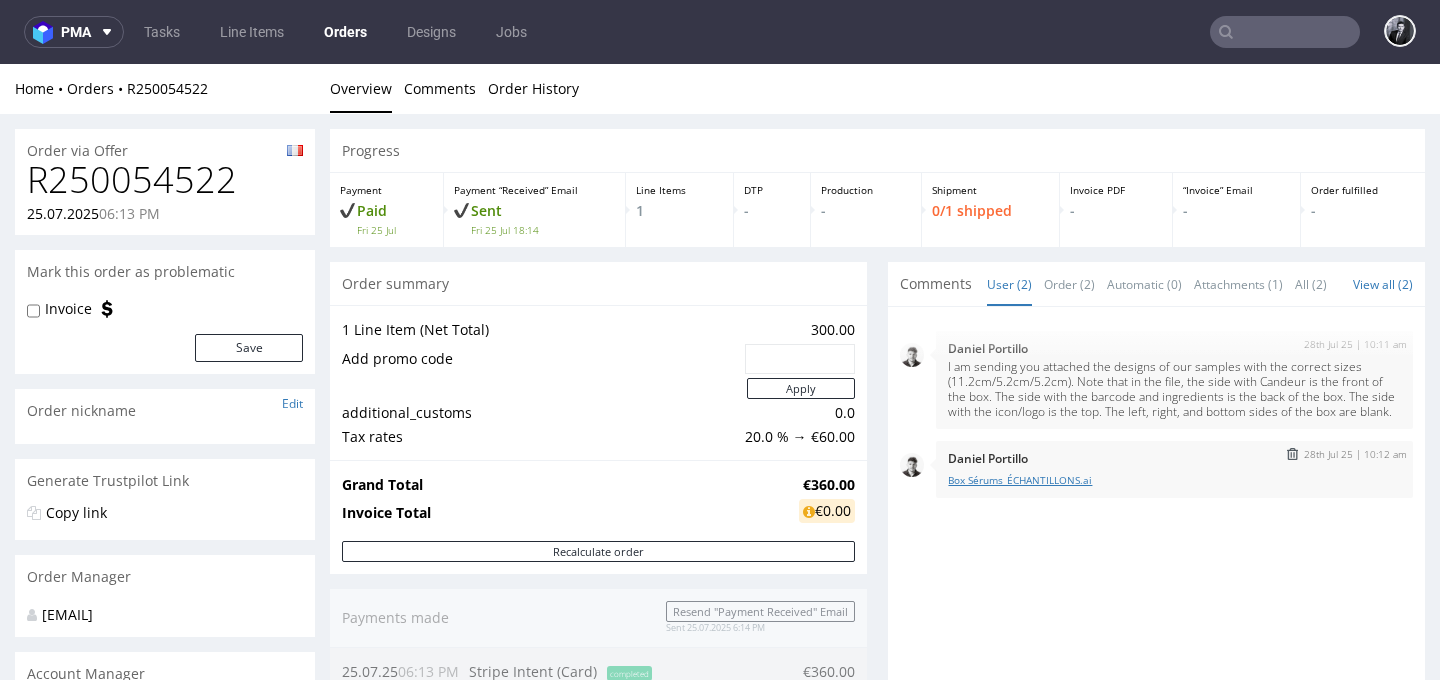 click on "Box Sérums_ÉCHANTILLONS.ai" at bounding box center [1174, 480] 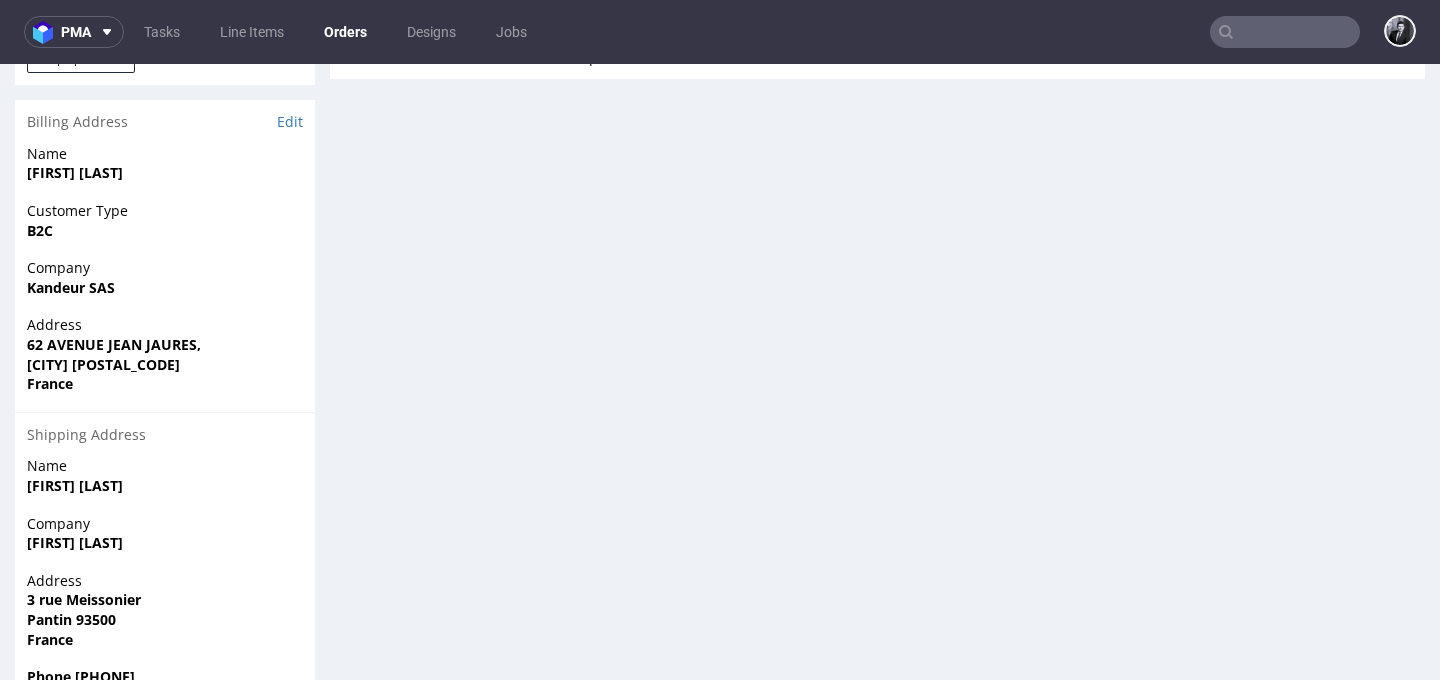scroll, scrollTop: 1171, scrollLeft: 0, axis: vertical 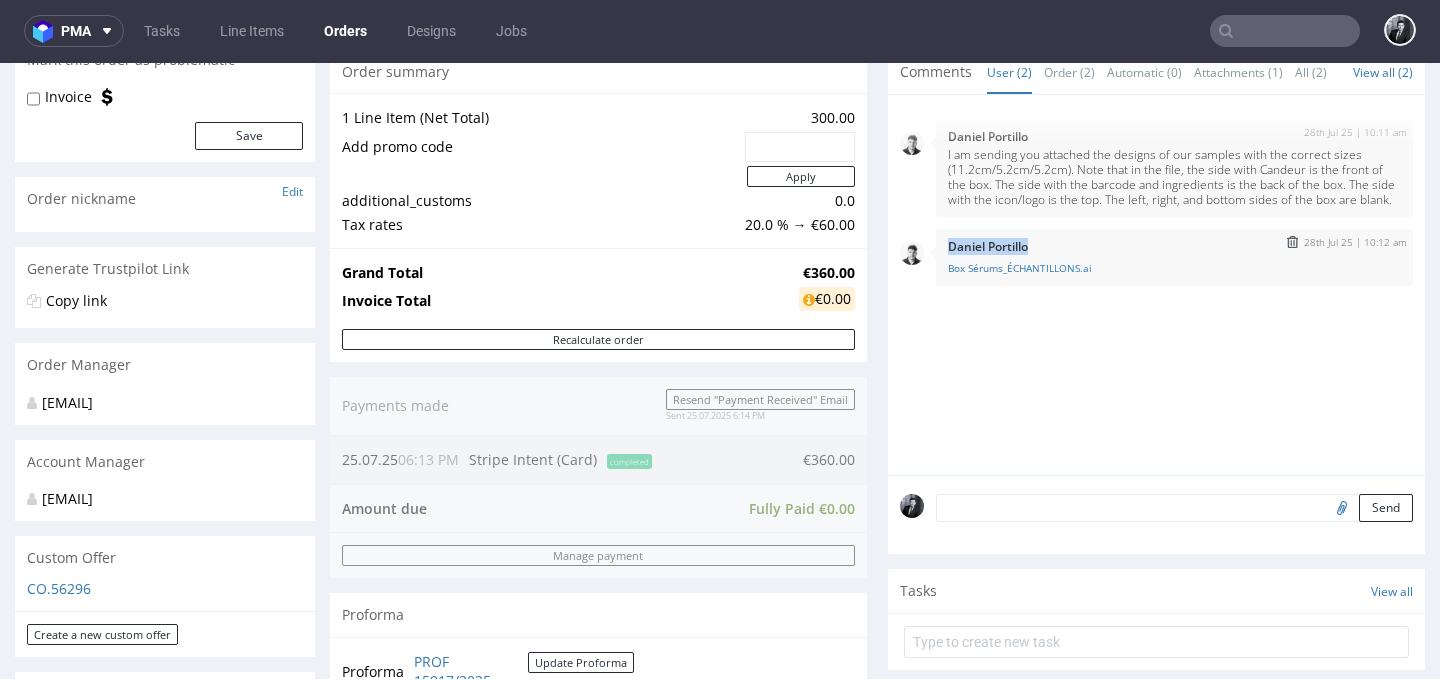 drag, startPoint x: 942, startPoint y: 281, endPoint x: 1046, endPoint y: 283, distance: 104.019226 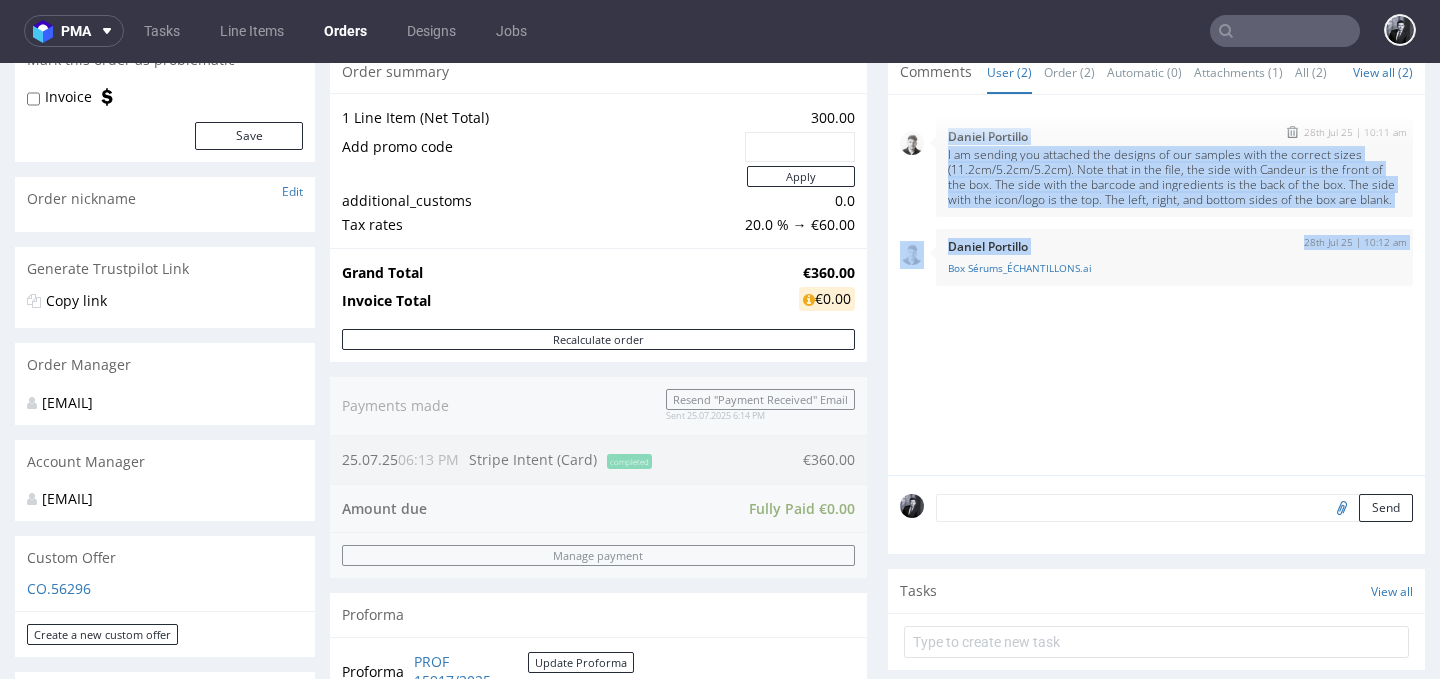 drag, startPoint x: 1046, startPoint y: 283, endPoint x: 938, endPoint y: 159, distance: 164.43843 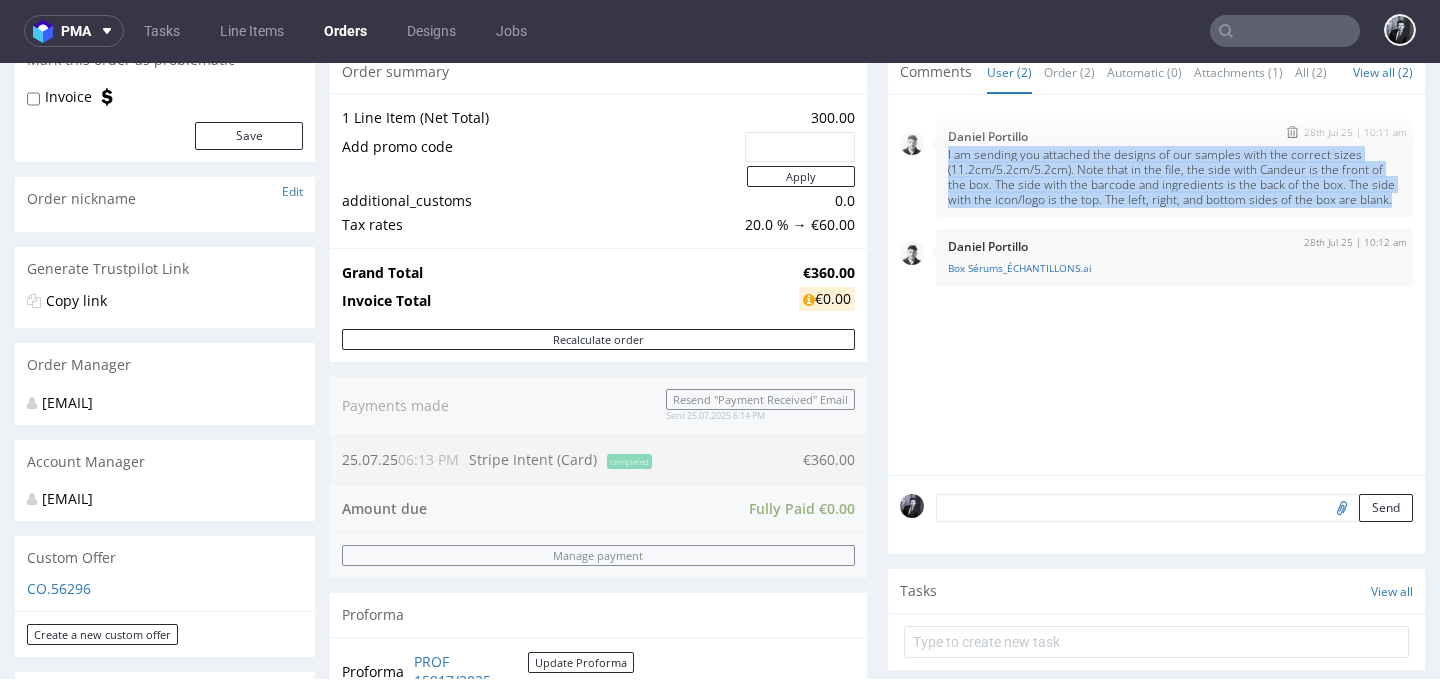 drag, startPoint x: 940, startPoint y: 175, endPoint x: 1005, endPoint y: 243, distance: 94.06912 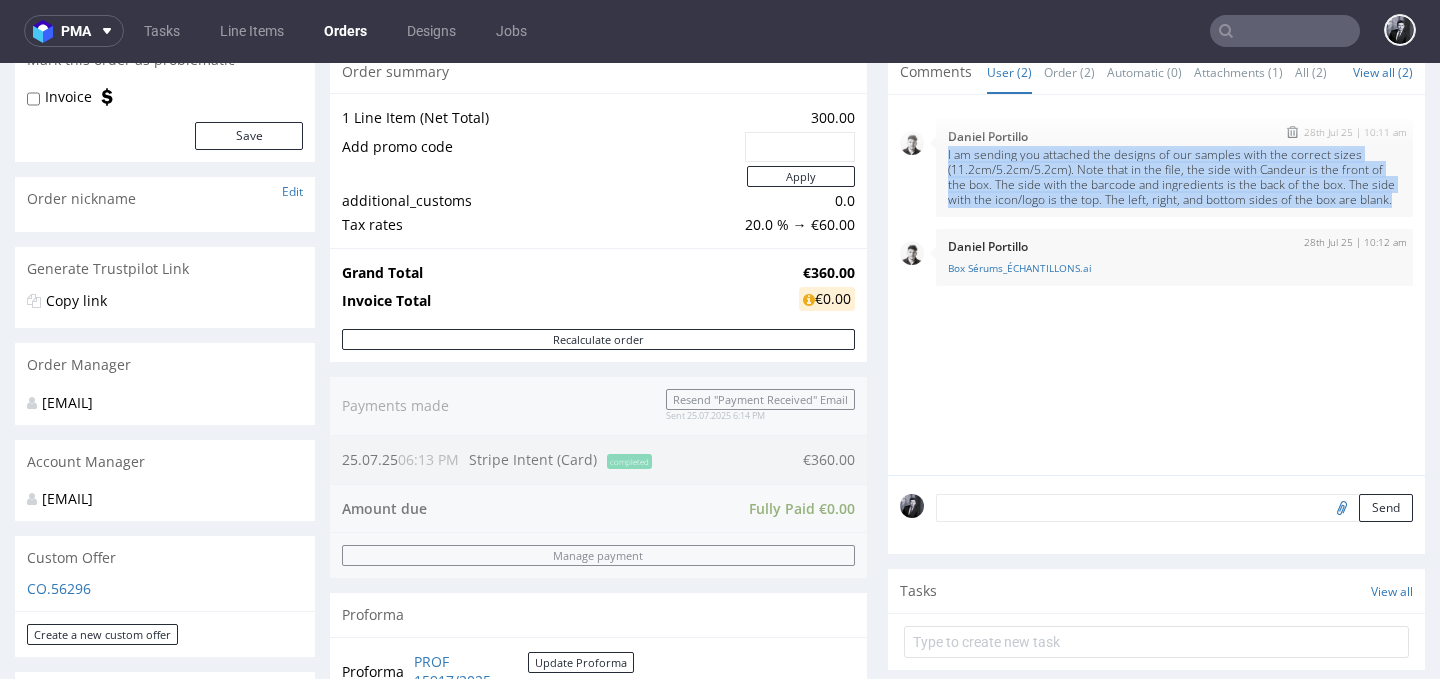drag, startPoint x: 1026, startPoint y: 231, endPoint x: 937, endPoint y: 176, distance: 104.62313 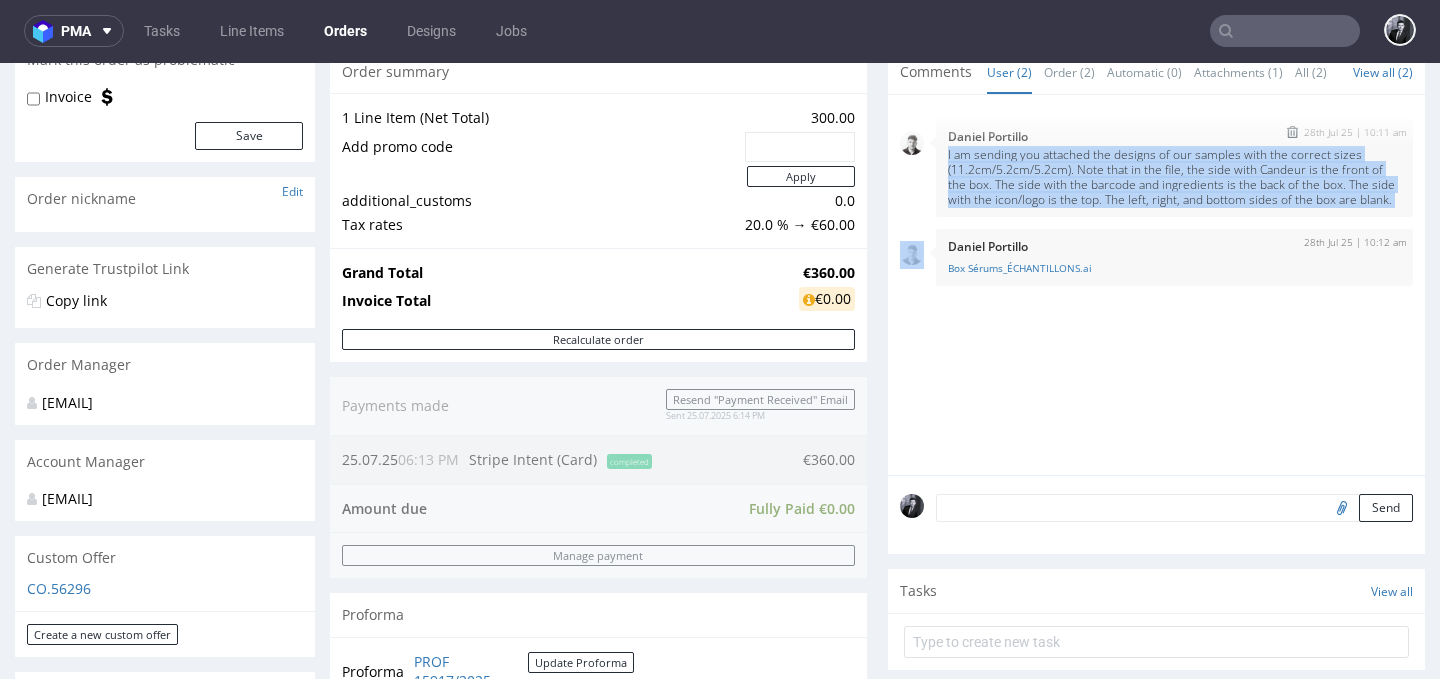 drag, startPoint x: 937, startPoint y: 176, endPoint x: 997, endPoint y: 235, distance: 84.14868 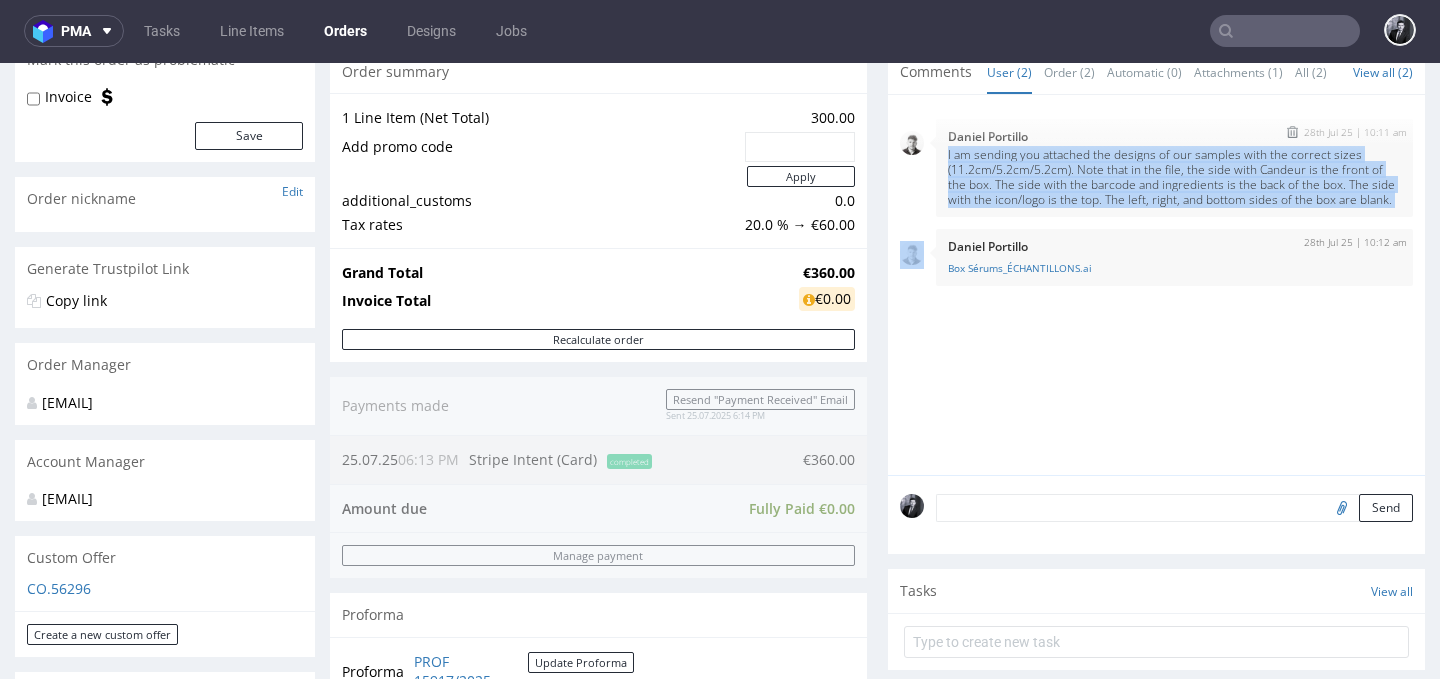 drag, startPoint x: 997, startPoint y: 235, endPoint x: 931, endPoint y: 171, distance: 91.93476 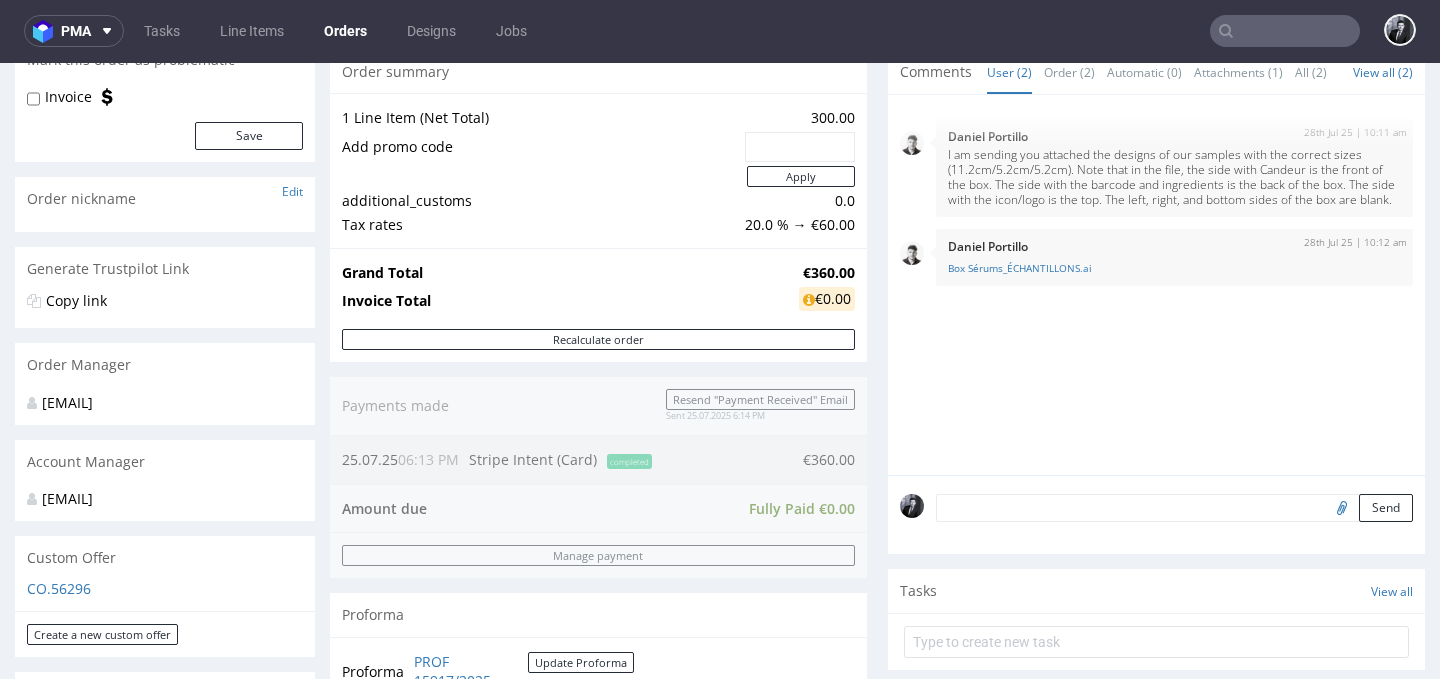 click on "Progress Payment Paid Fri 25 Jul Payment “Received” Email Sent Fri 25 Jul 18:14 Line Items 1 DTP - Production - Shipment 0/1 shipped Invoice PDF - “Invoice” Email - Order fulfilled - Order summary 1 Line Item (Net Total) 300.00 Add promo code Apply additional_customs 0.0 Tax rates 20.0 % → €60.00 Grand Total €360.00 Invoice Total  €0.00 Recalculate order Payments made Resend "Payment Received" Email Sent 25.07.2025  6:14 PM 25.07.25  06:13 PM Stripe Intent (Card)   completed €360.00 Amount due Fully Paid €0.00 Manage payment Proforma Proforma PROF 15917/2025 Update Proforma Comments User (2) Order (2) Automatic (0) Attachments (1) All (2) View all (2) 28th Jul 25 | 10:11 am Daniel Portillo 28th Jul 25 | 10:12 am Daniel Portillo Box Sérums_ÉCHANTILLONS.ai 28th Jul 25 | 10:11 am Daniel Portillo 28th Jul 25 | 10:12 am Daniel Portillo Box Sérums_ÉCHANTILLONS.ai 28th Jul 25 | 10:11 am Daniel Portillo 28th Jul 25 | 10:12 am Daniel Portillo Box Sérums_ÉCHANTILLONS.ai Daniel Portillo" at bounding box center [877, 460] 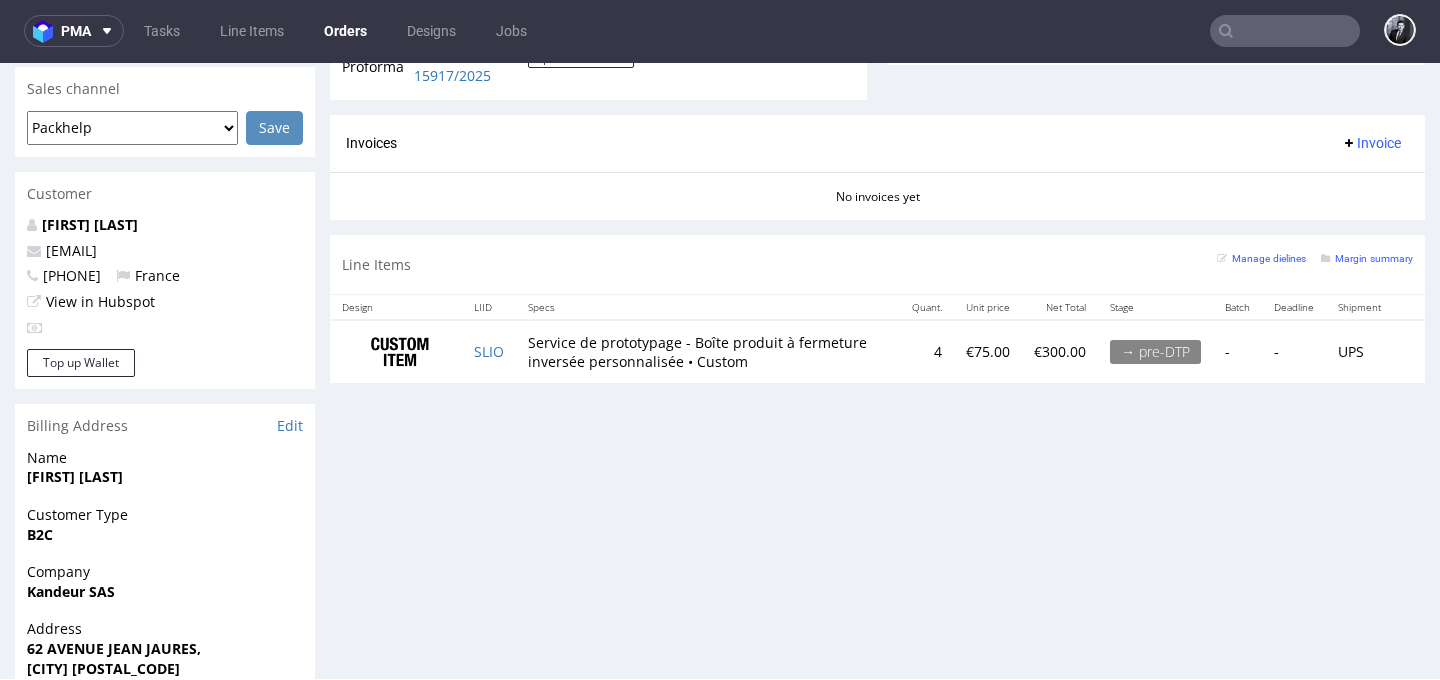 scroll, scrollTop: 815, scrollLeft: 0, axis: vertical 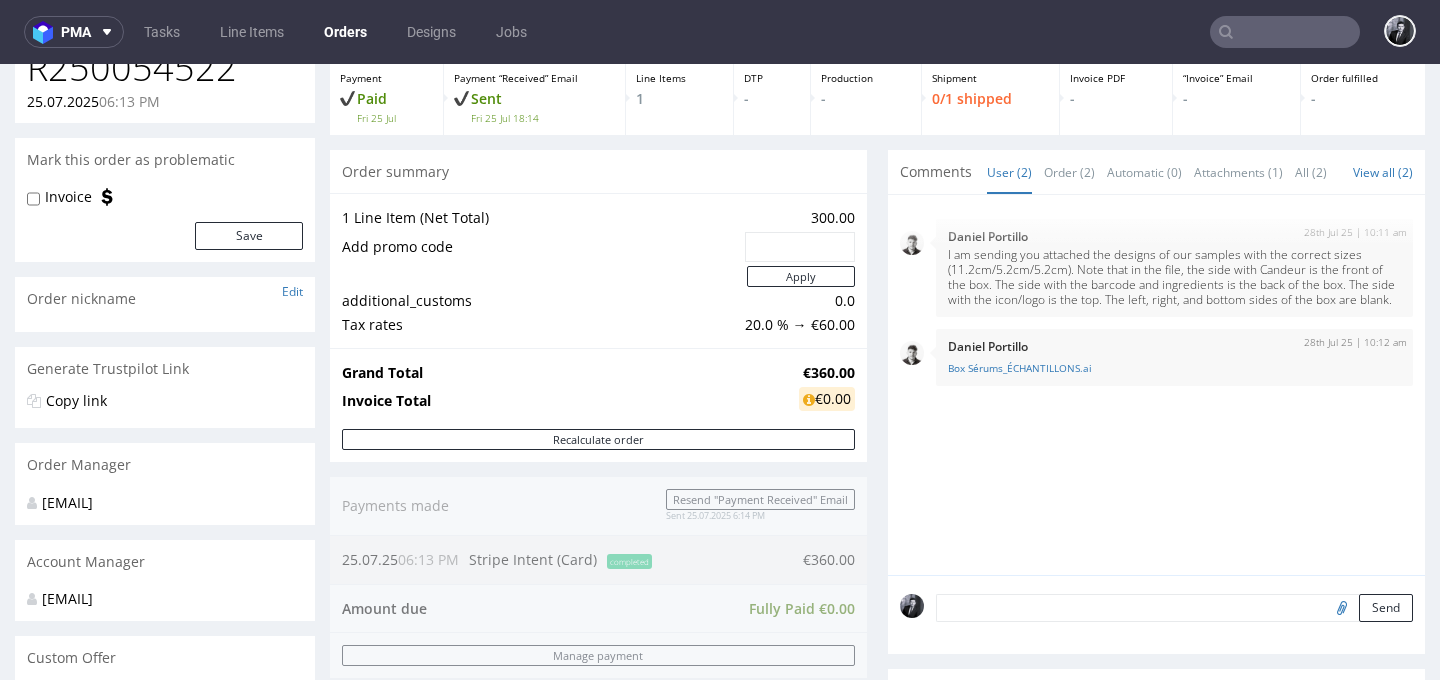 drag, startPoint x: 716, startPoint y: 338, endPoint x: 822, endPoint y: 340, distance: 106.01887 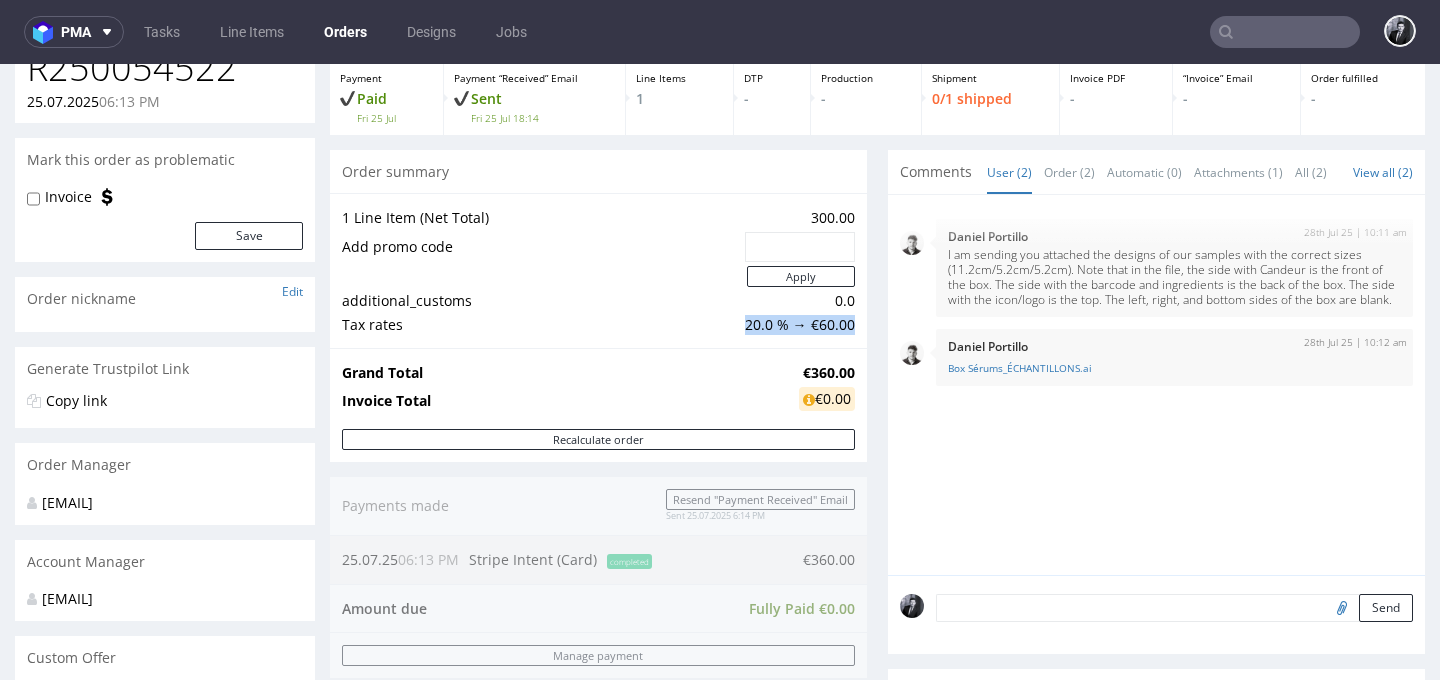 drag, startPoint x: 844, startPoint y: 333, endPoint x: 734, endPoint y: 329, distance: 110.0727 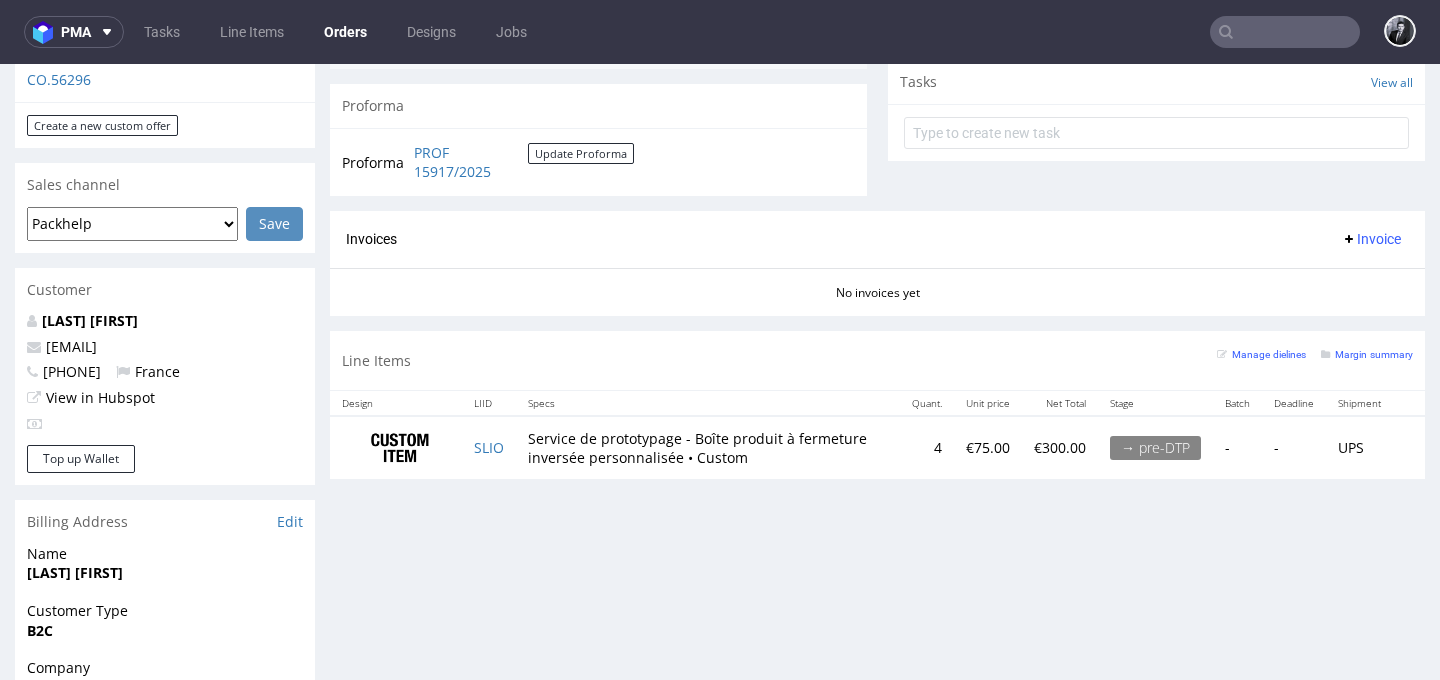 scroll, scrollTop: 815, scrollLeft: 0, axis: vertical 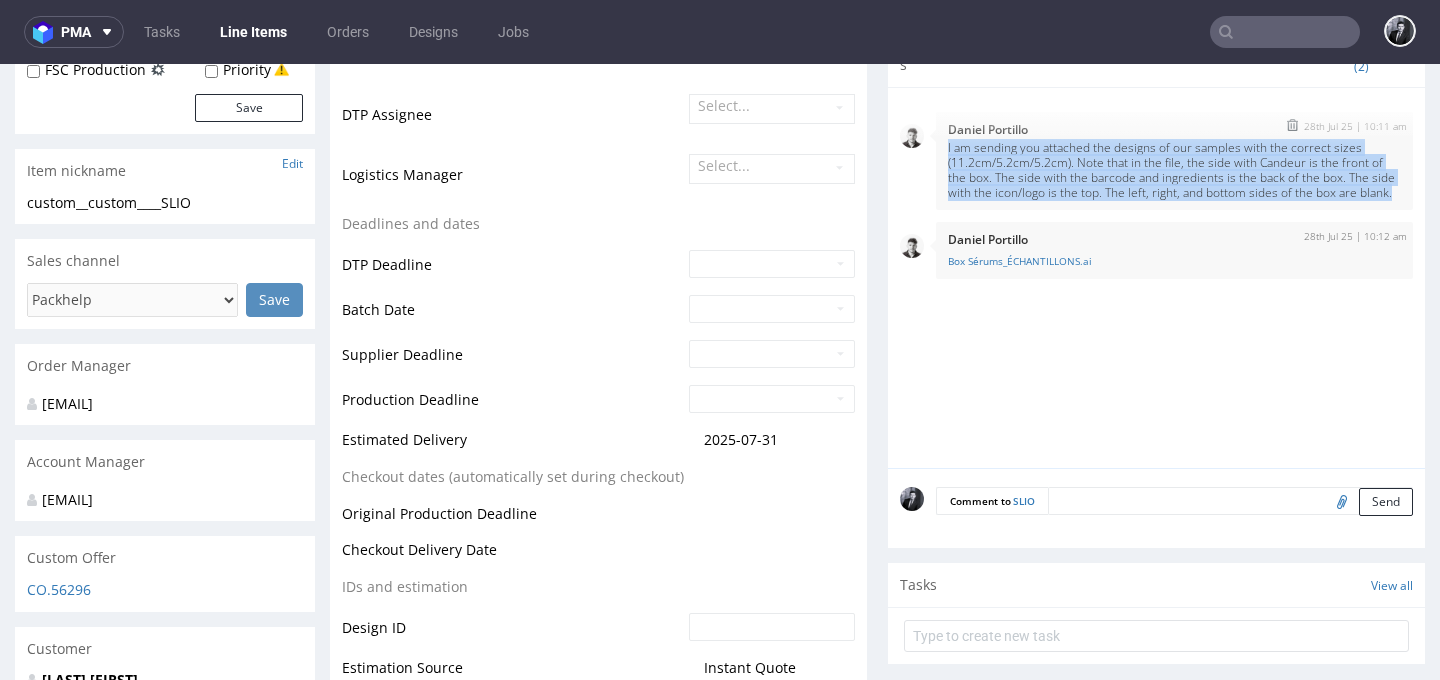 drag, startPoint x: 1055, startPoint y: 212, endPoint x: 937, endPoint y: 152, distance: 132.37825 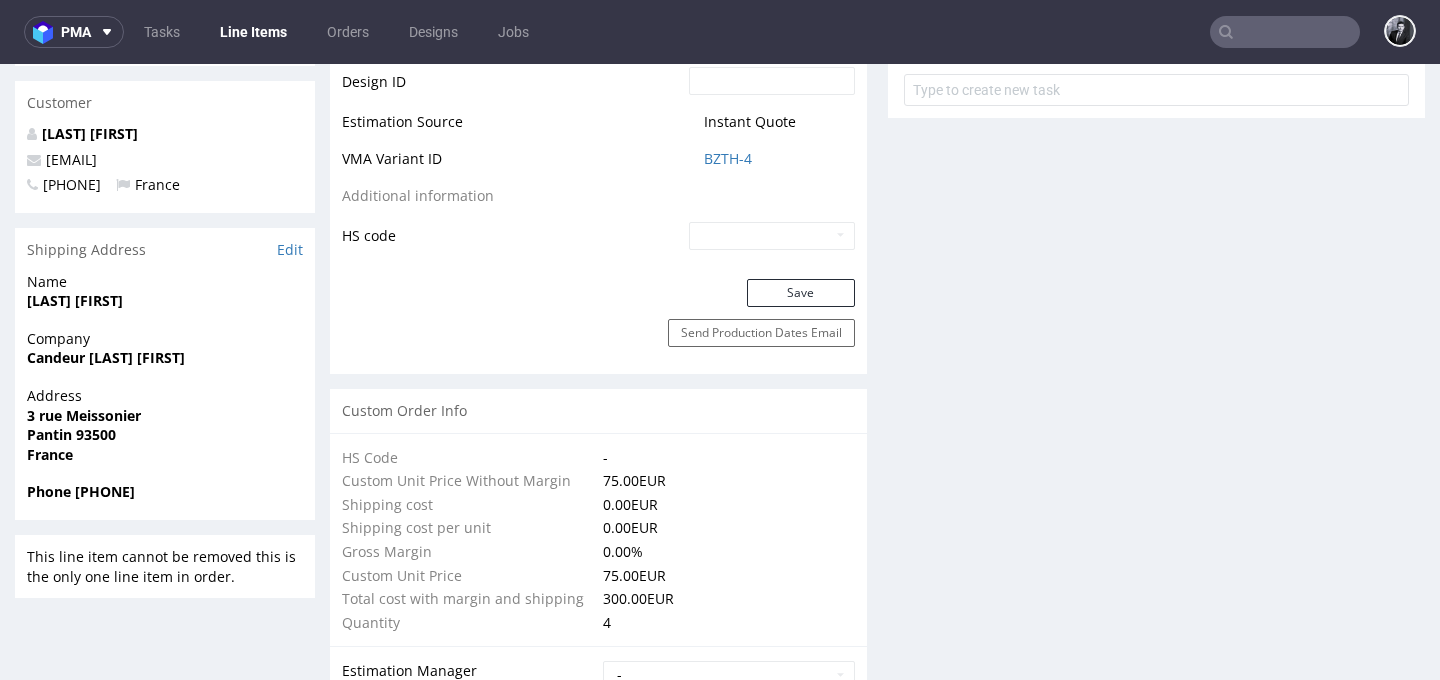 scroll, scrollTop: 0, scrollLeft: 0, axis: both 